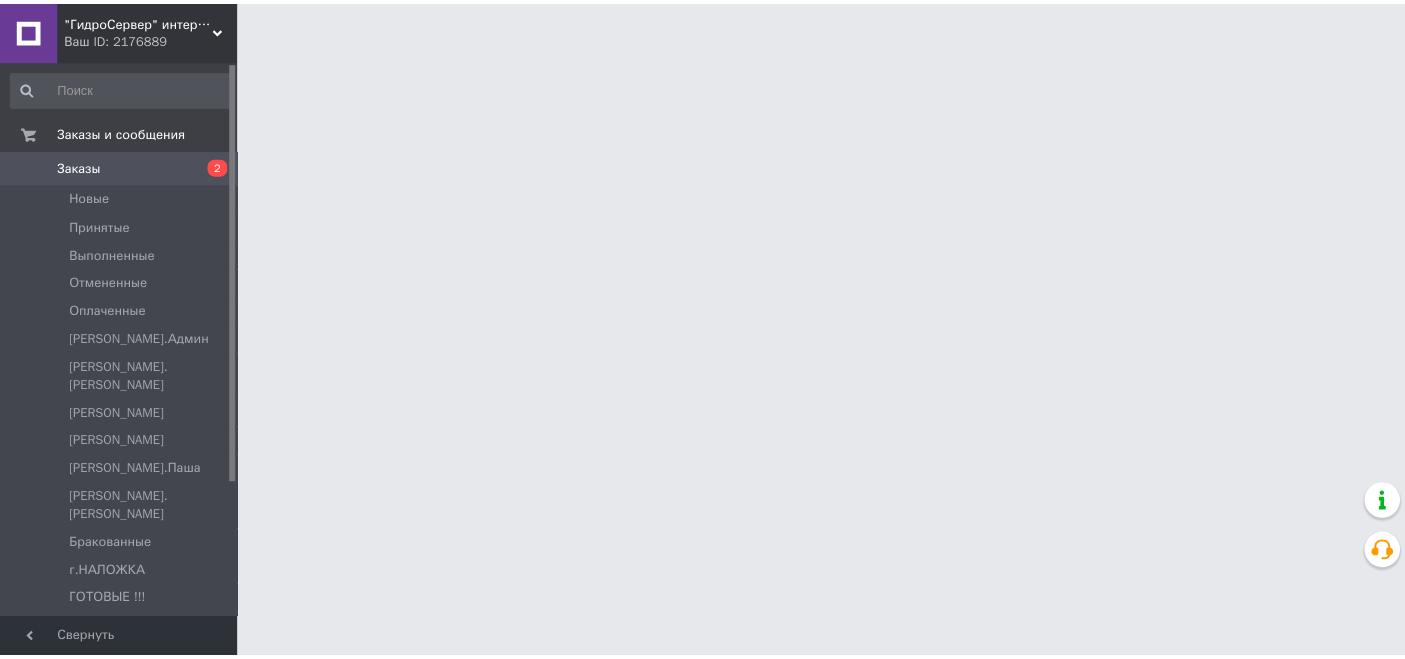 scroll, scrollTop: 0, scrollLeft: 0, axis: both 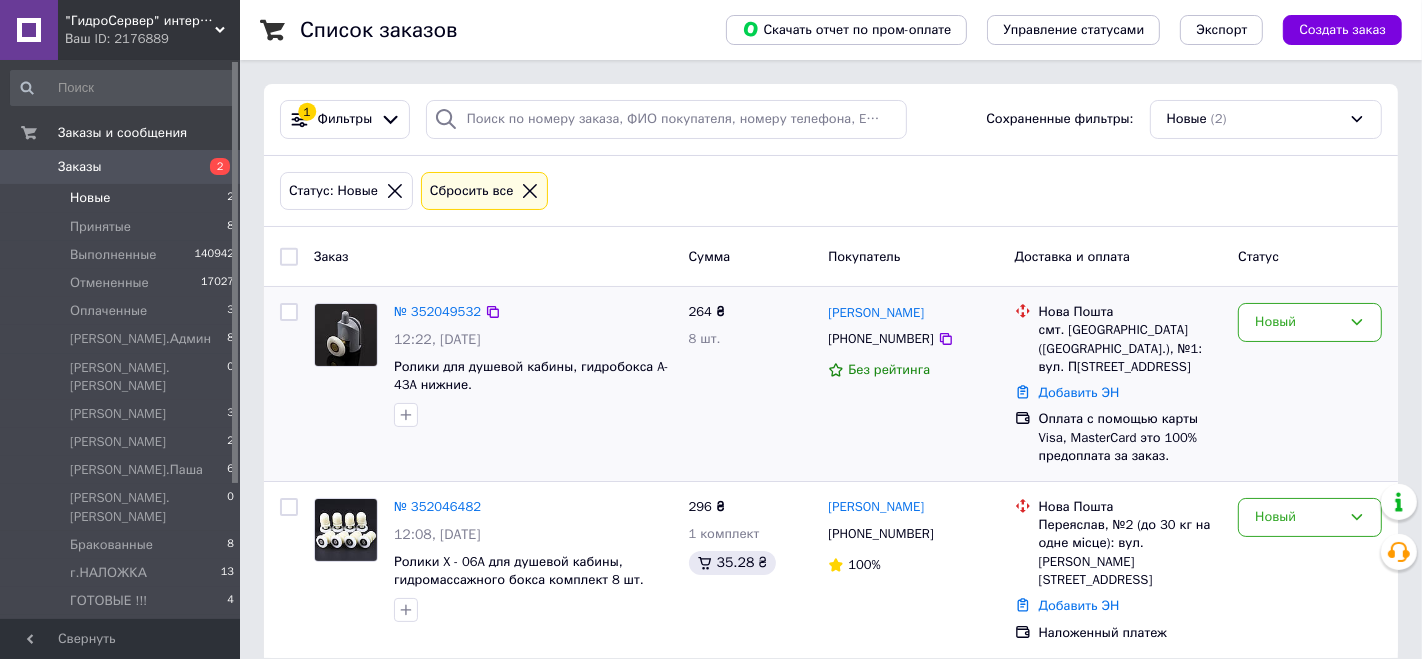 click on "Новый" at bounding box center (1310, 384) 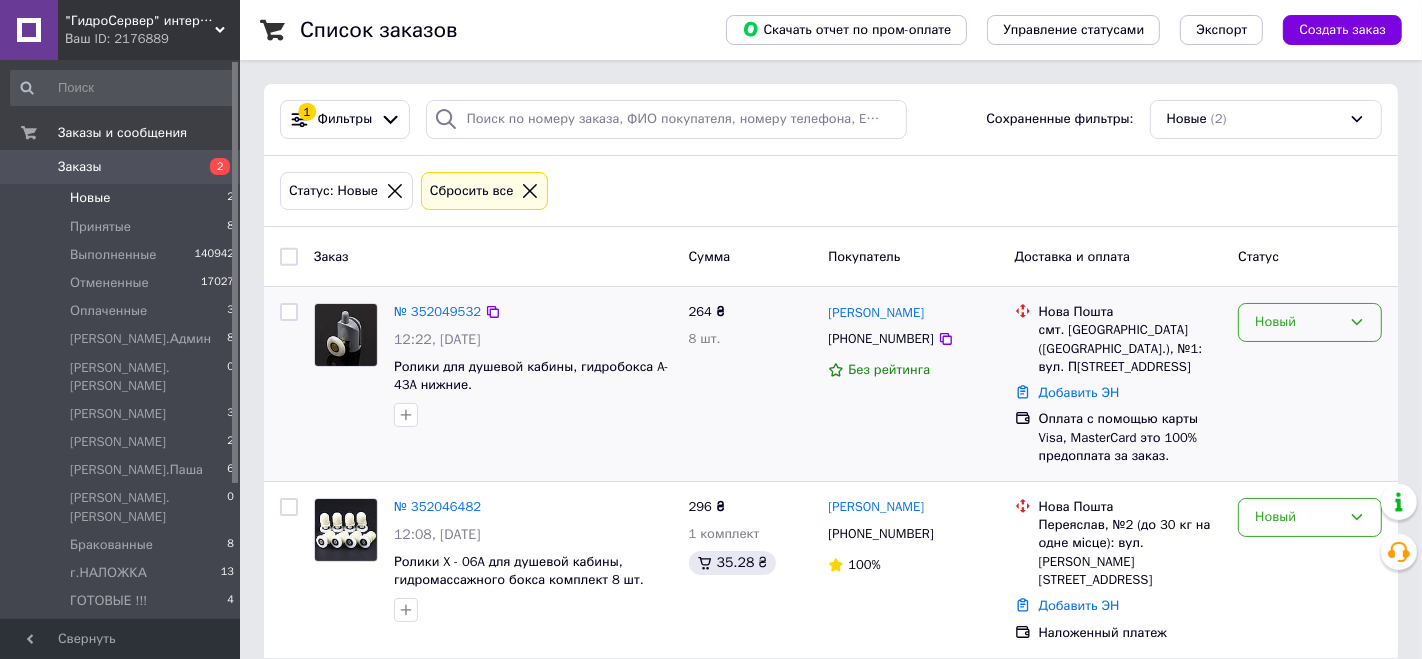 click on "Новый" at bounding box center [1310, 322] 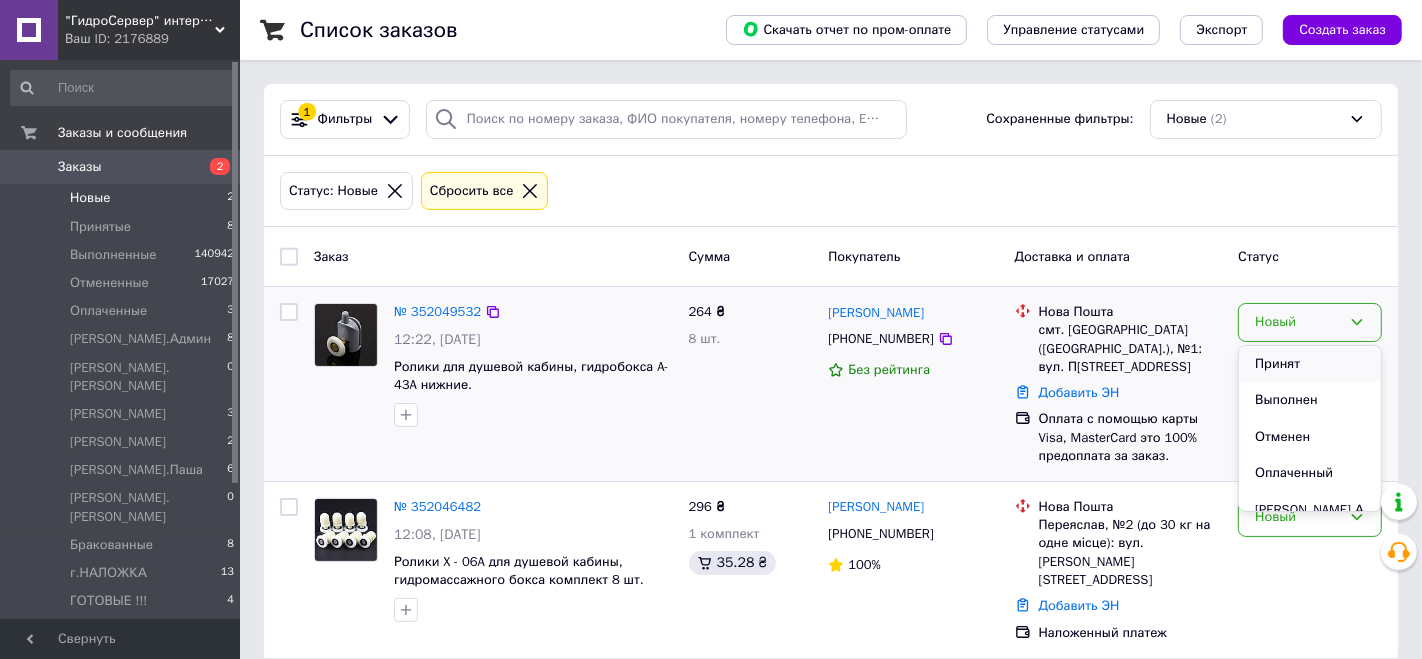 click on "Принят" at bounding box center (1310, 364) 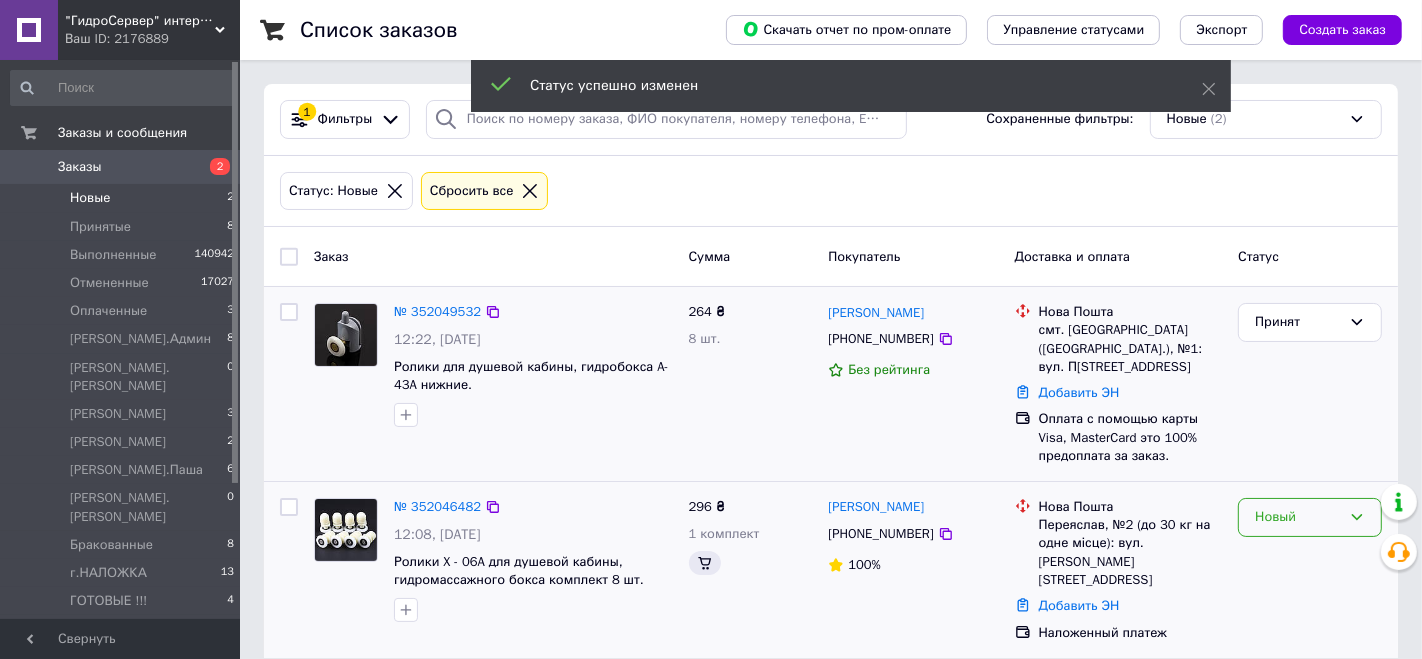 click on "Новый" at bounding box center (1298, 517) 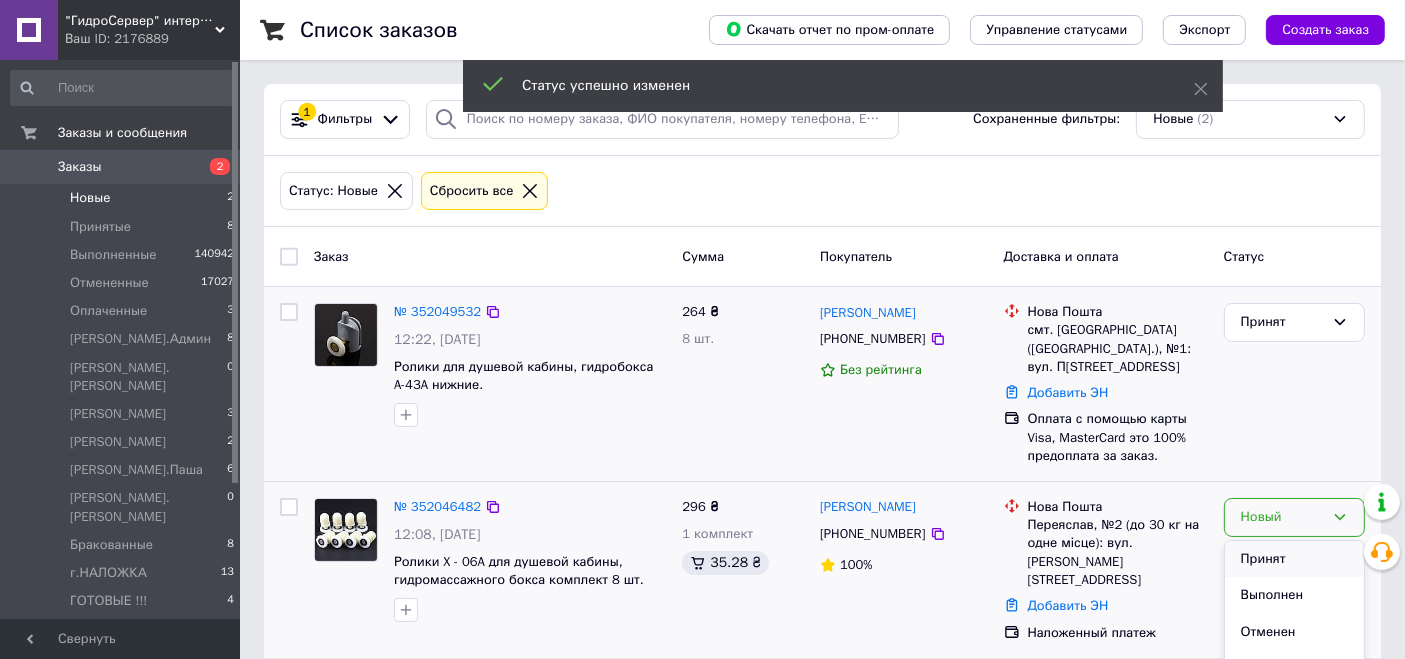 click on "Принят" at bounding box center [1294, 559] 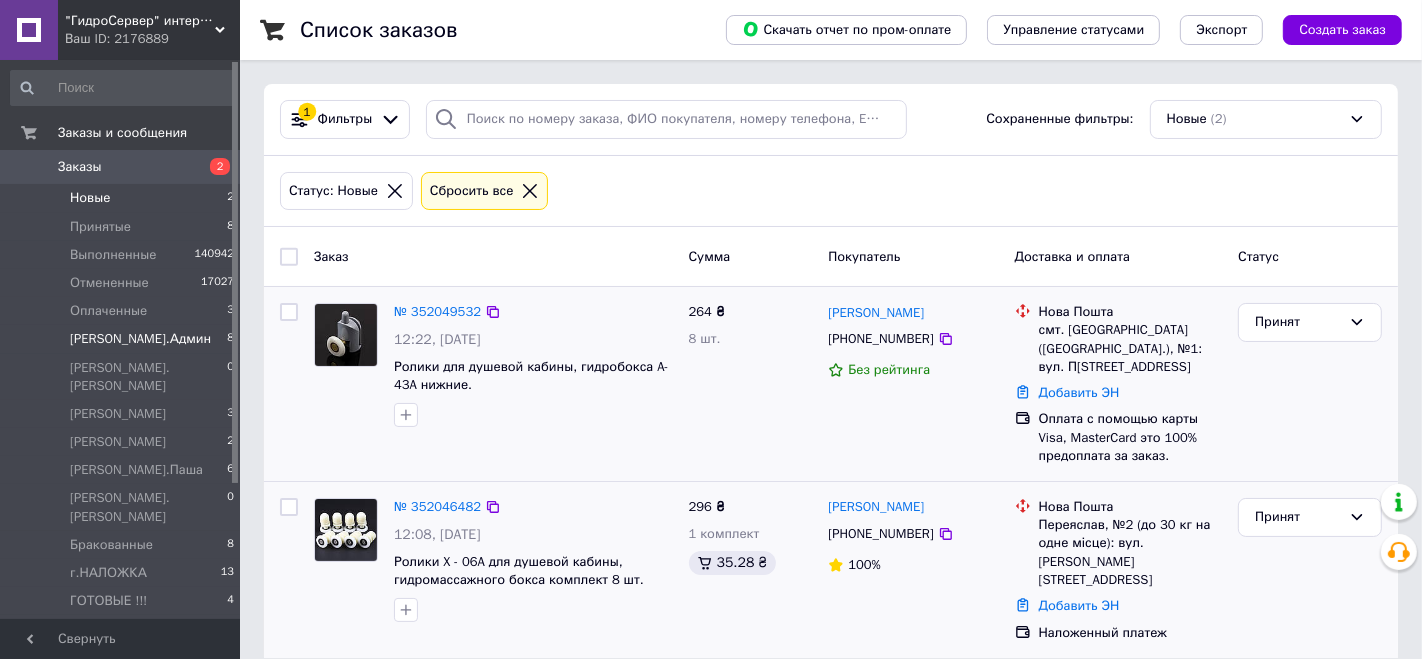click on "[PERSON_NAME].Админ 8" at bounding box center [123, 339] 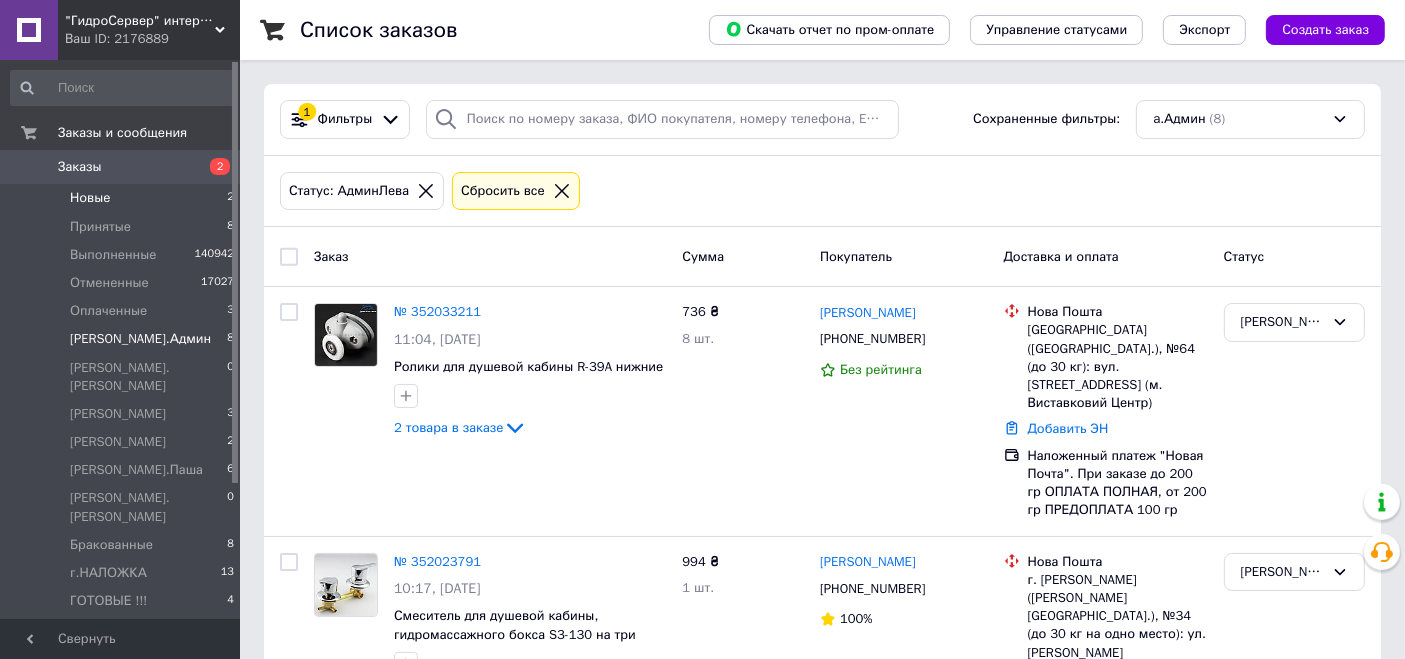 click on "Новые 2" at bounding box center [123, 198] 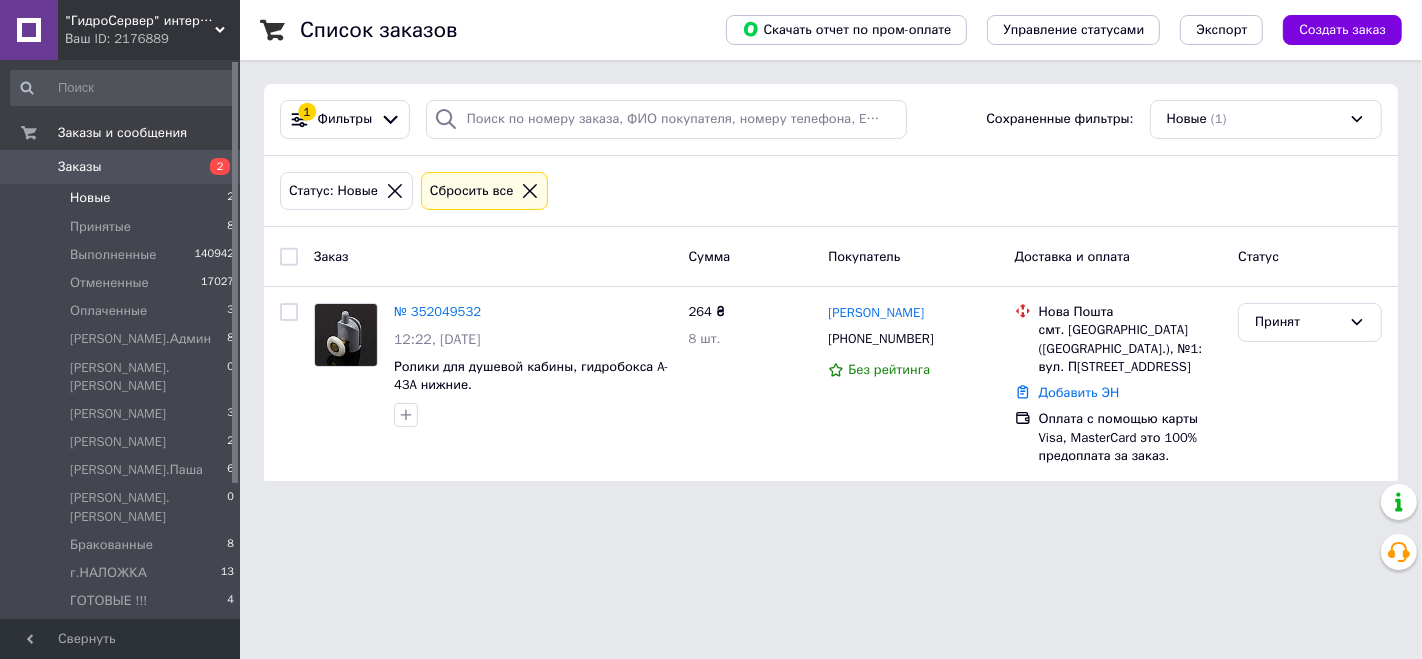 click on "Новые 2" at bounding box center [123, 198] 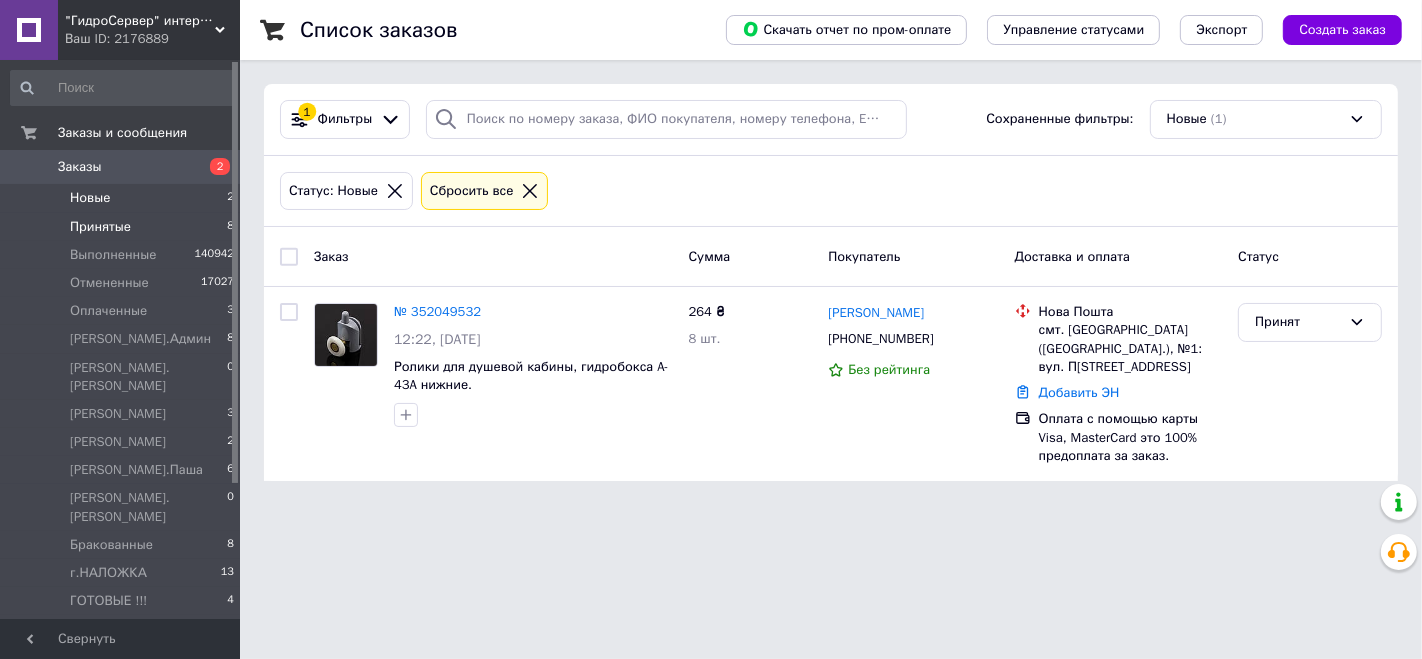 click on "Принятые 8" at bounding box center [123, 227] 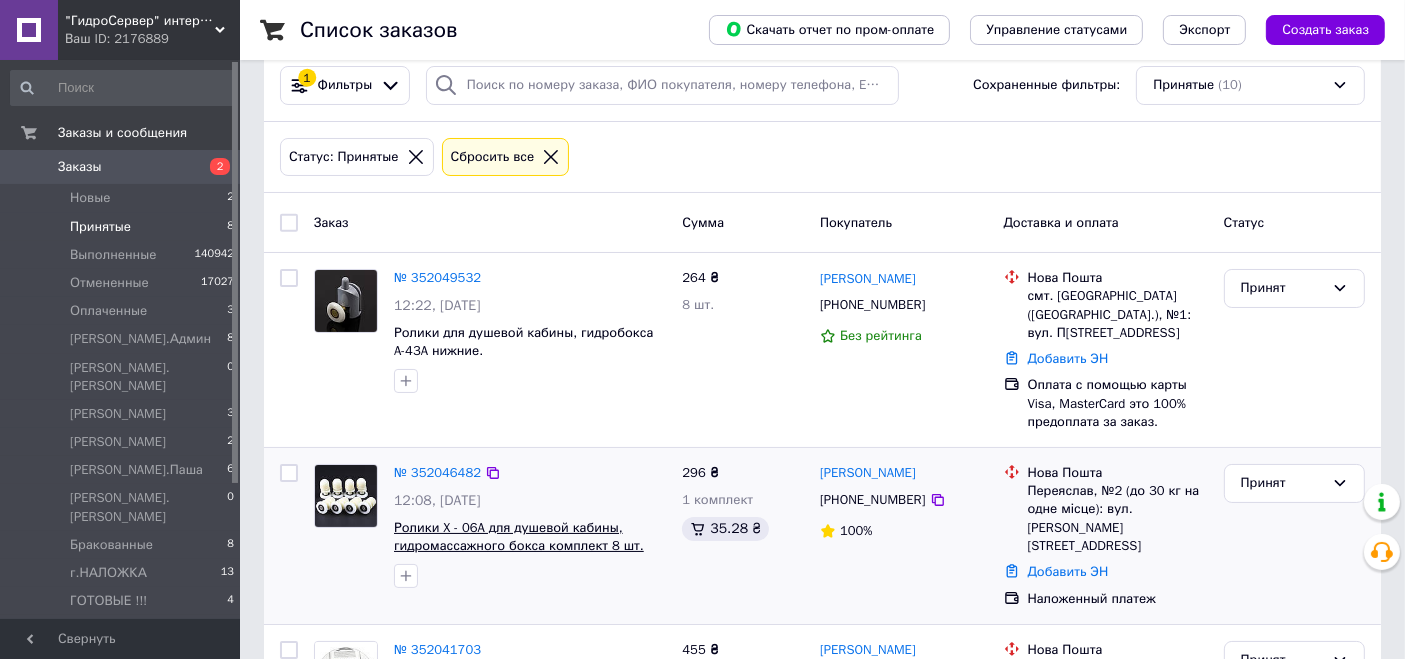 scroll, scrollTop: 0, scrollLeft: 0, axis: both 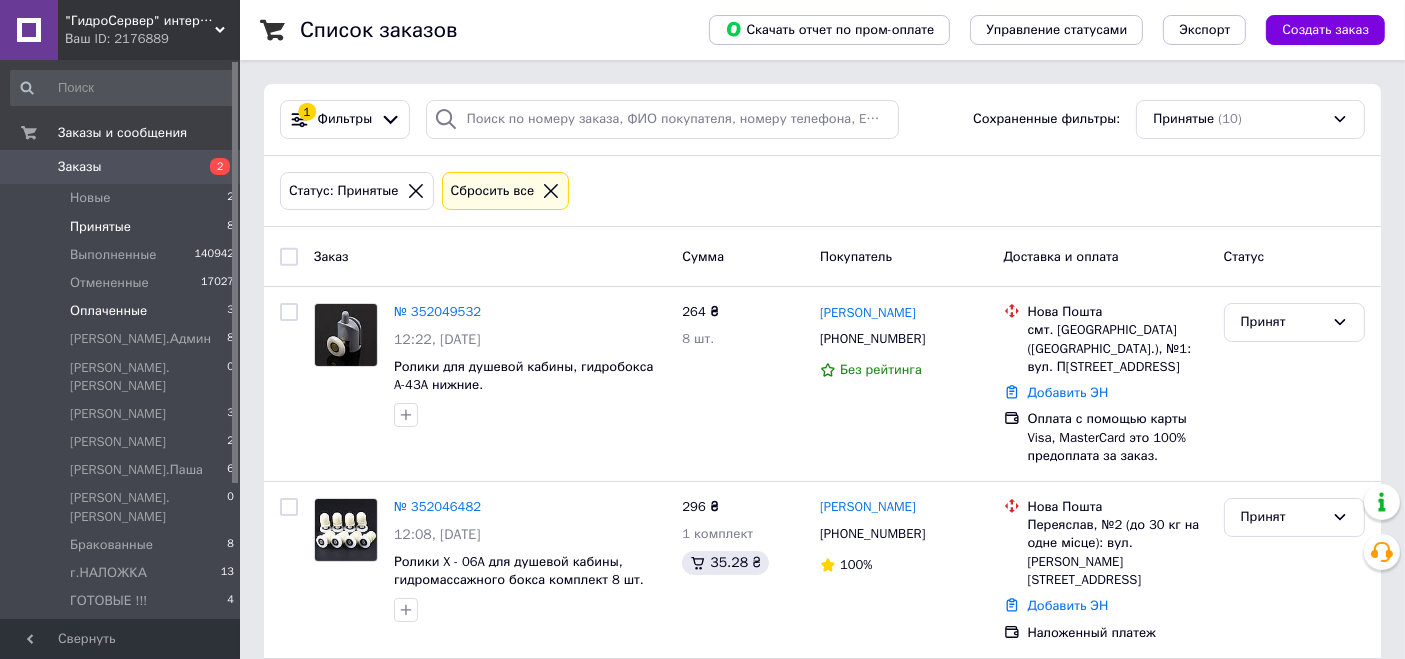 click on "Оплаченные" at bounding box center (108, 311) 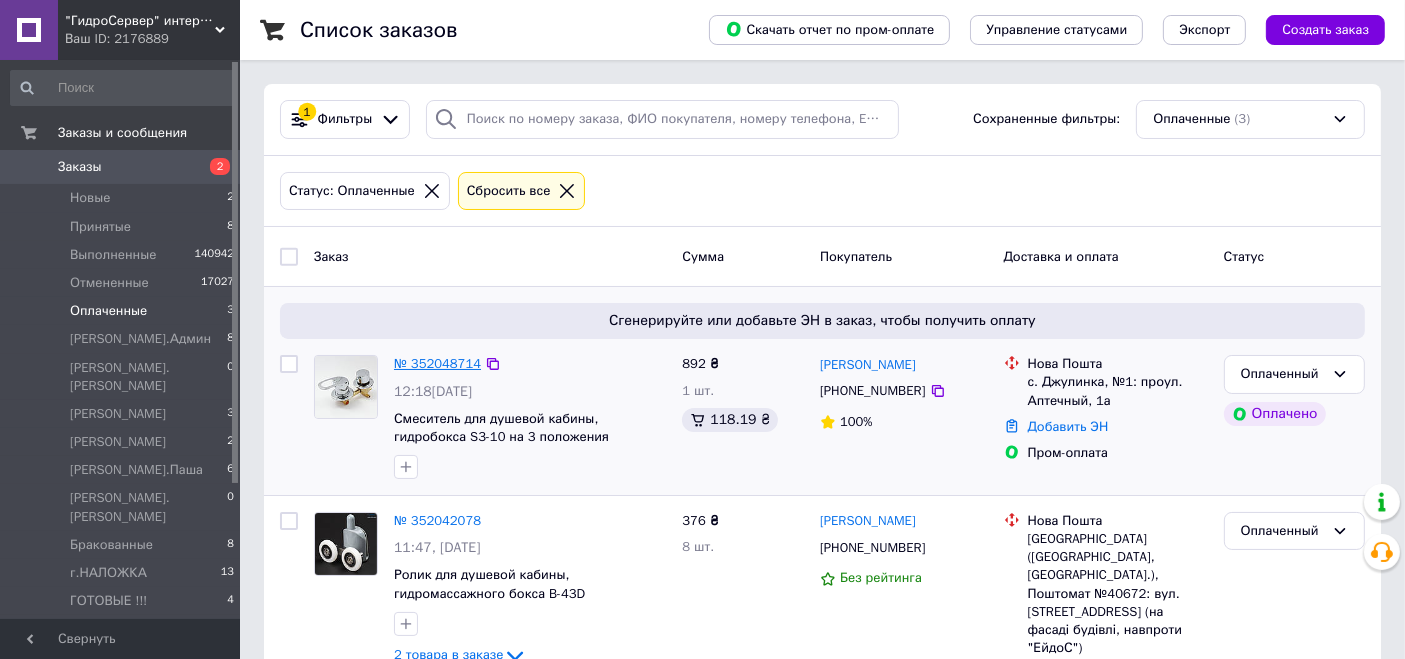 click on "№ 352048714" at bounding box center [437, 363] 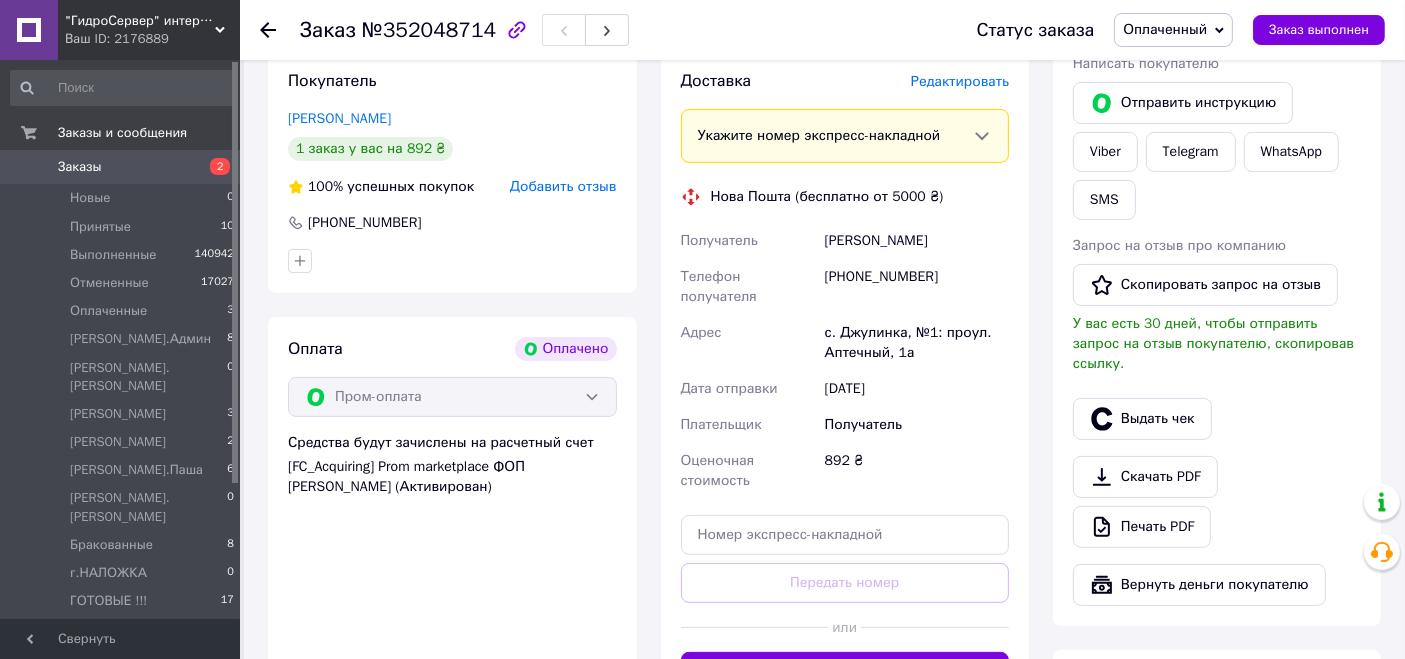 scroll, scrollTop: 862, scrollLeft: 0, axis: vertical 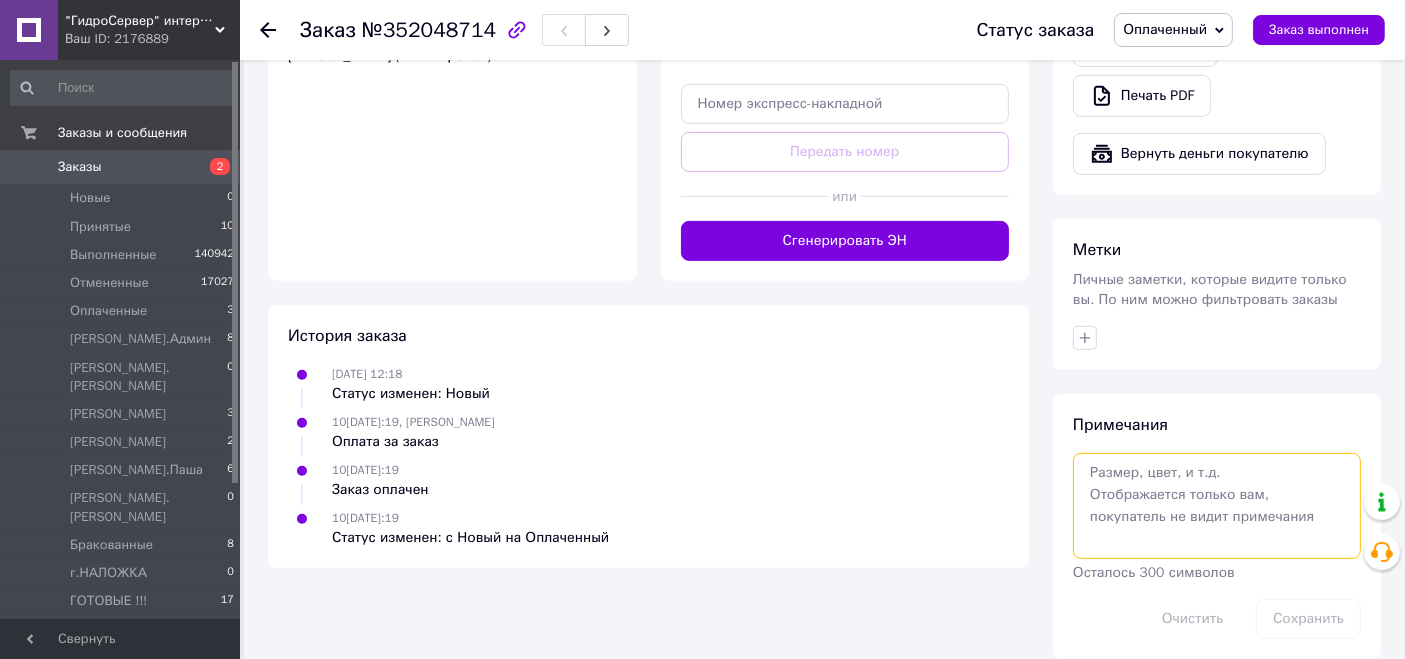 click at bounding box center [1217, 506] 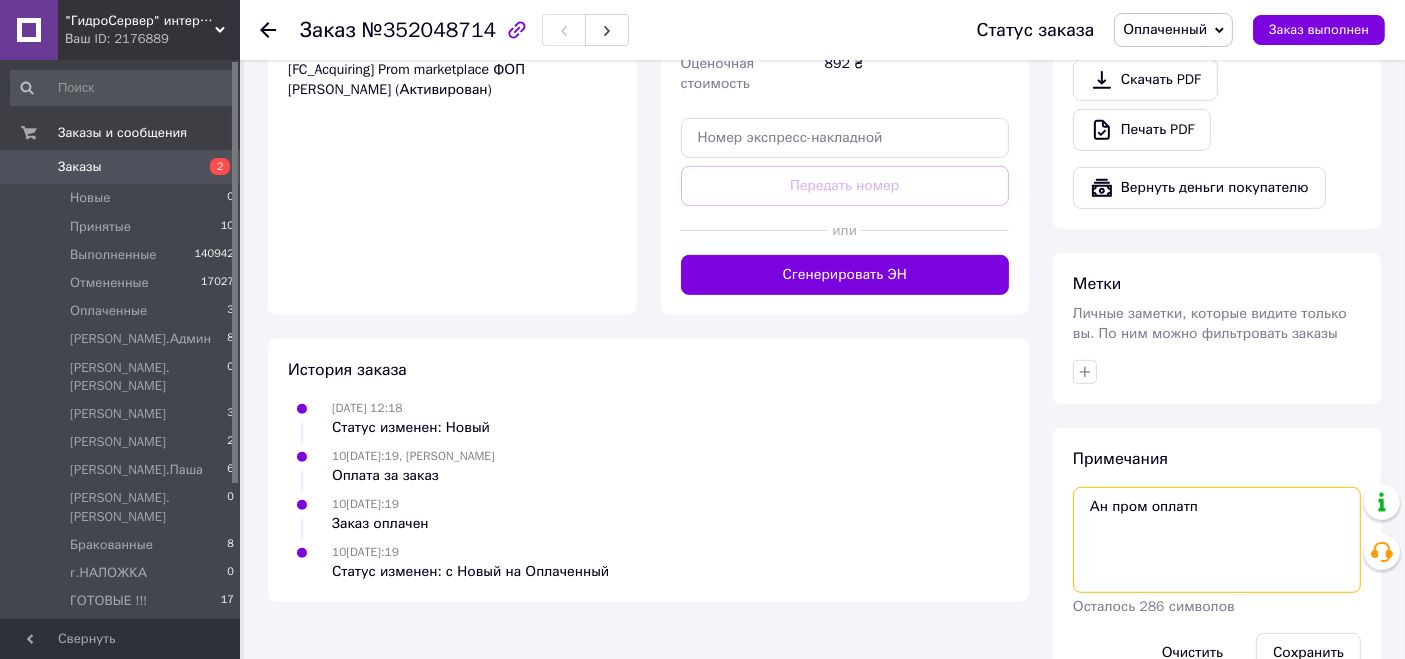 scroll, scrollTop: 862, scrollLeft: 0, axis: vertical 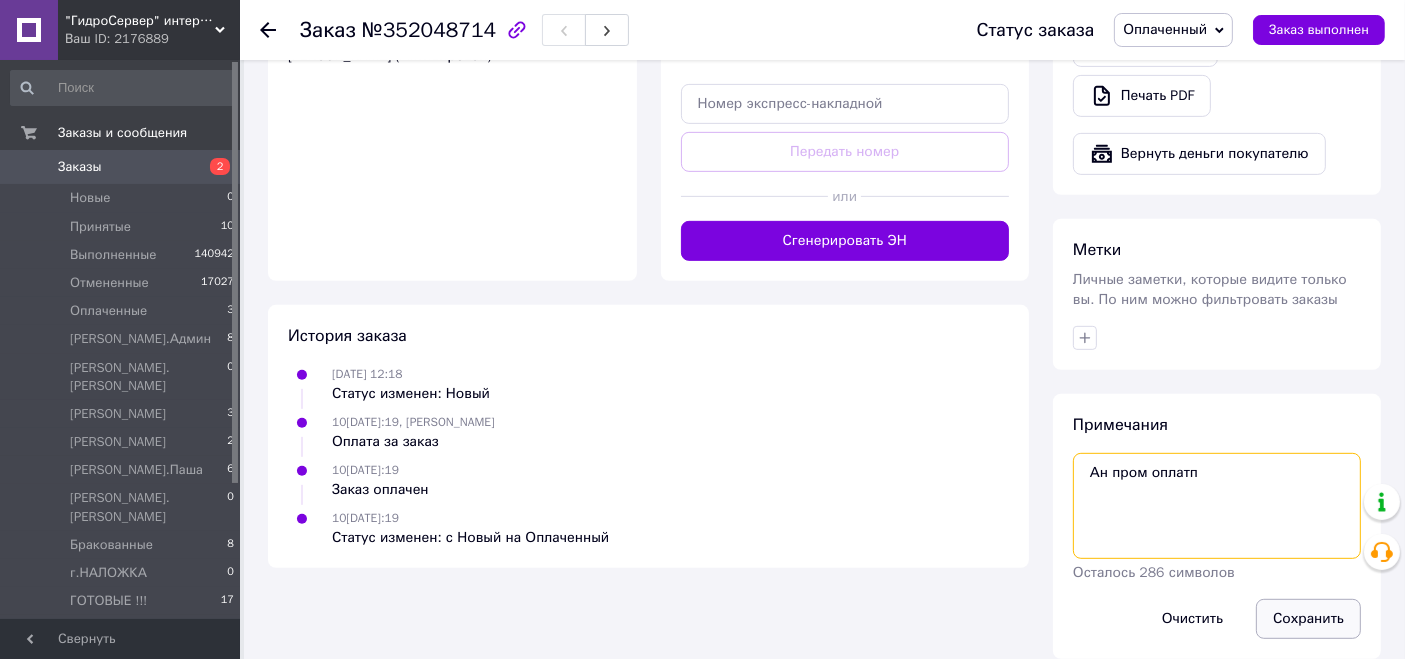 type on "Ан пром оплатп" 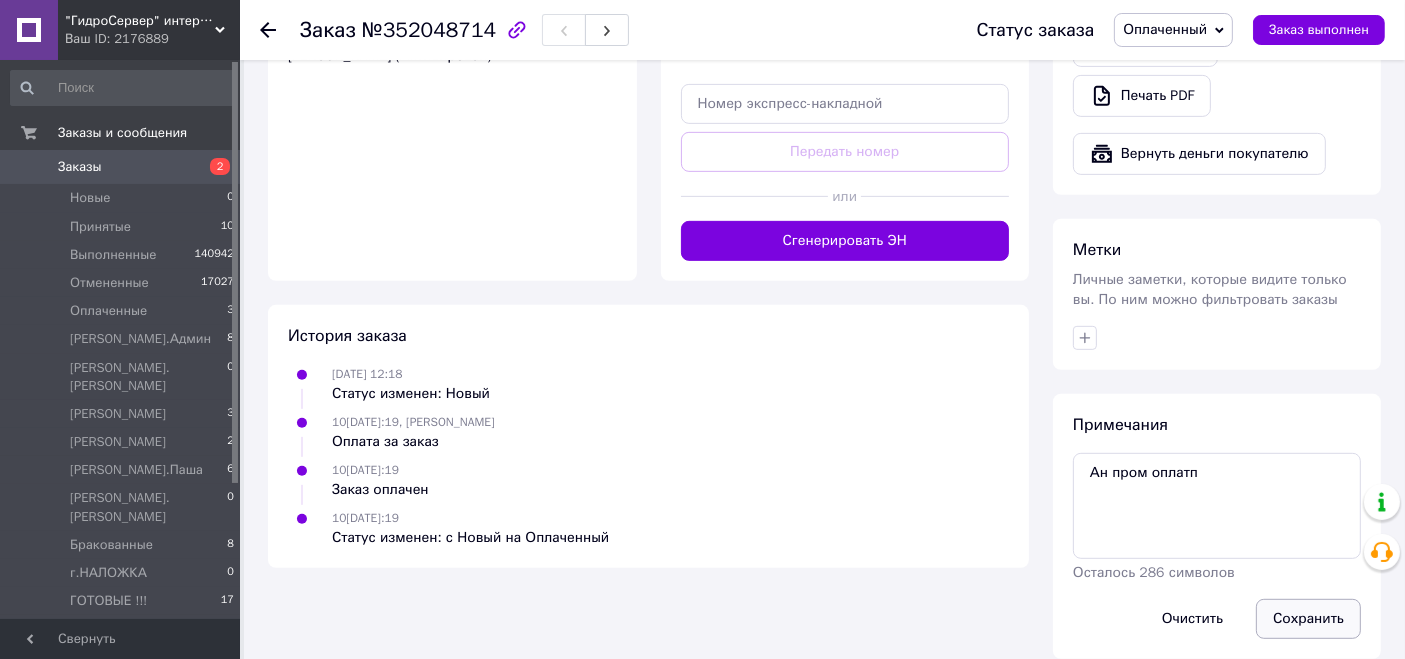 click on "Сохранить" at bounding box center (1308, 619) 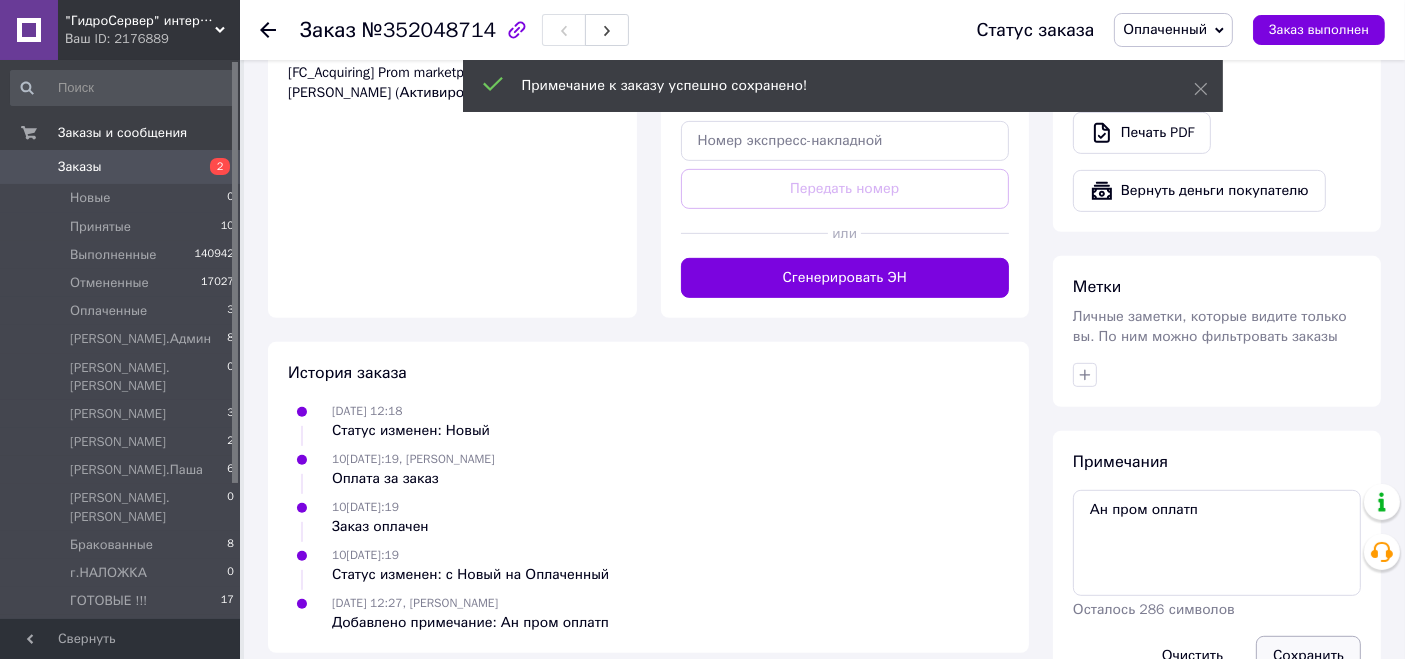 scroll, scrollTop: 862, scrollLeft: 0, axis: vertical 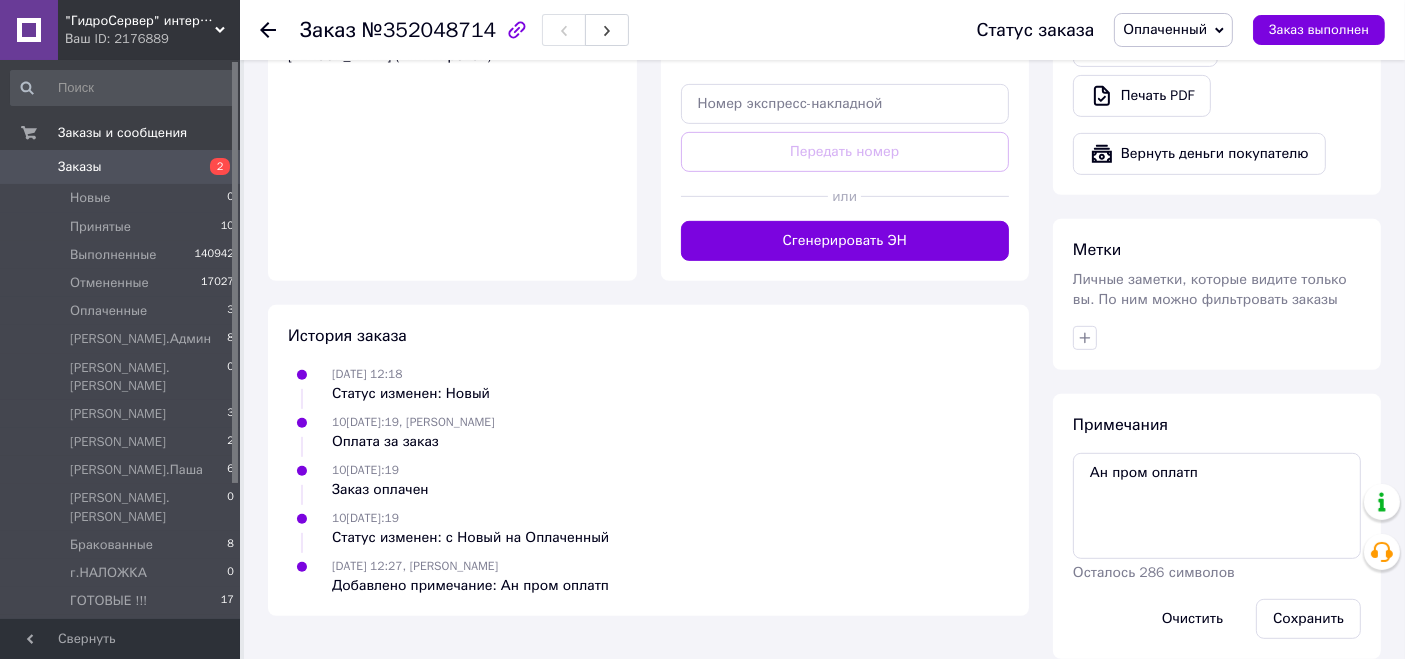 type 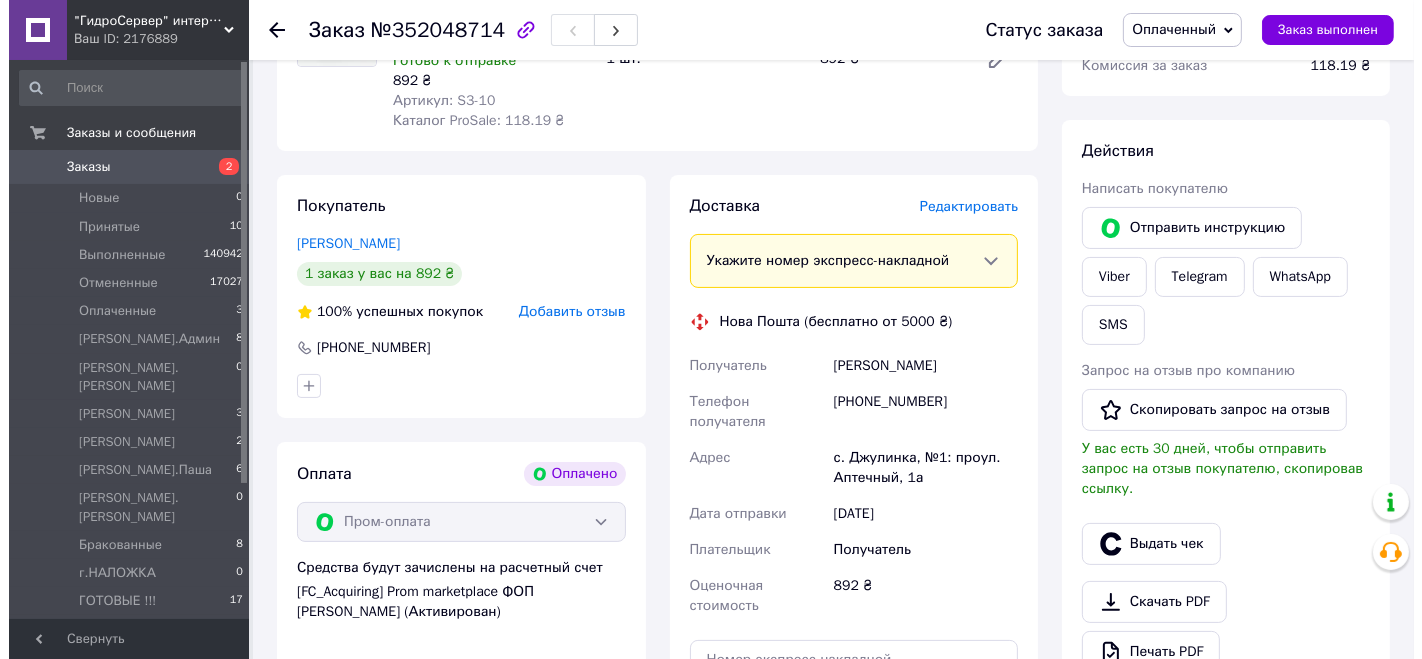 scroll, scrollTop: 84, scrollLeft: 0, axis: vertical 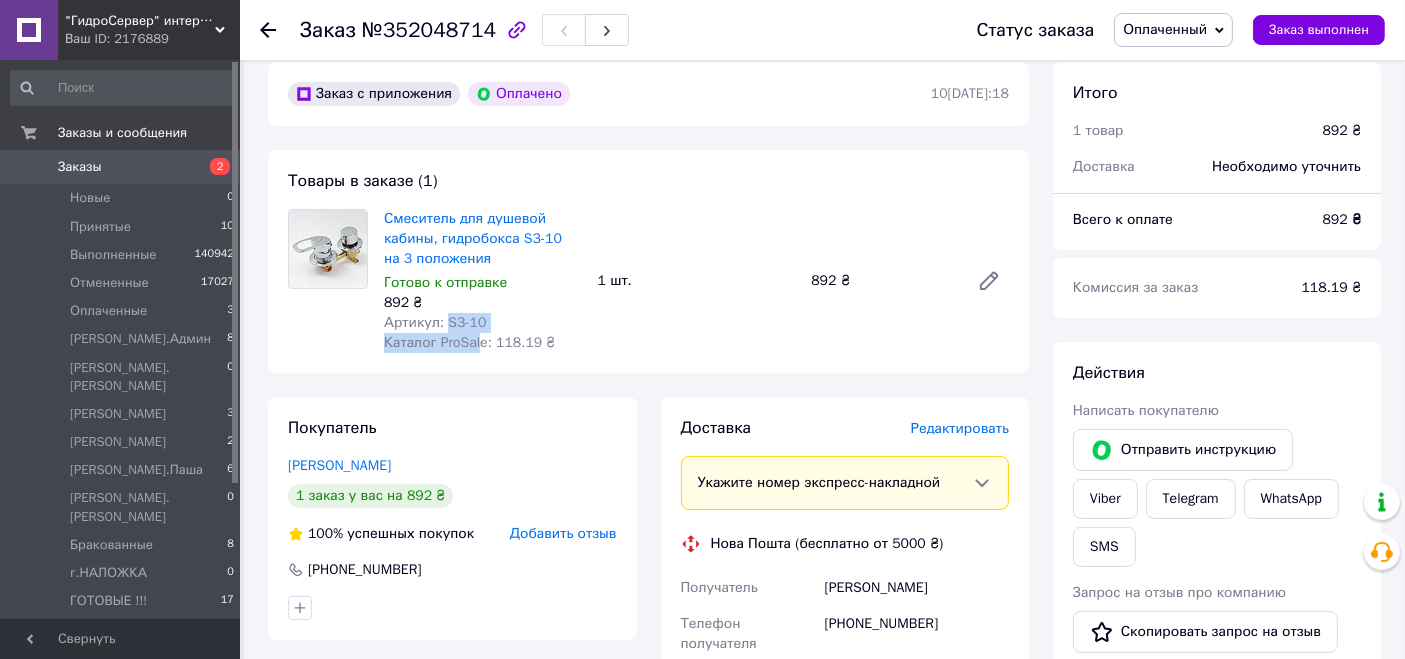drag, startPoint x: 467, startPoint y: 332, endPoint x: 445, endPoint y: 321, distance: 24.596748 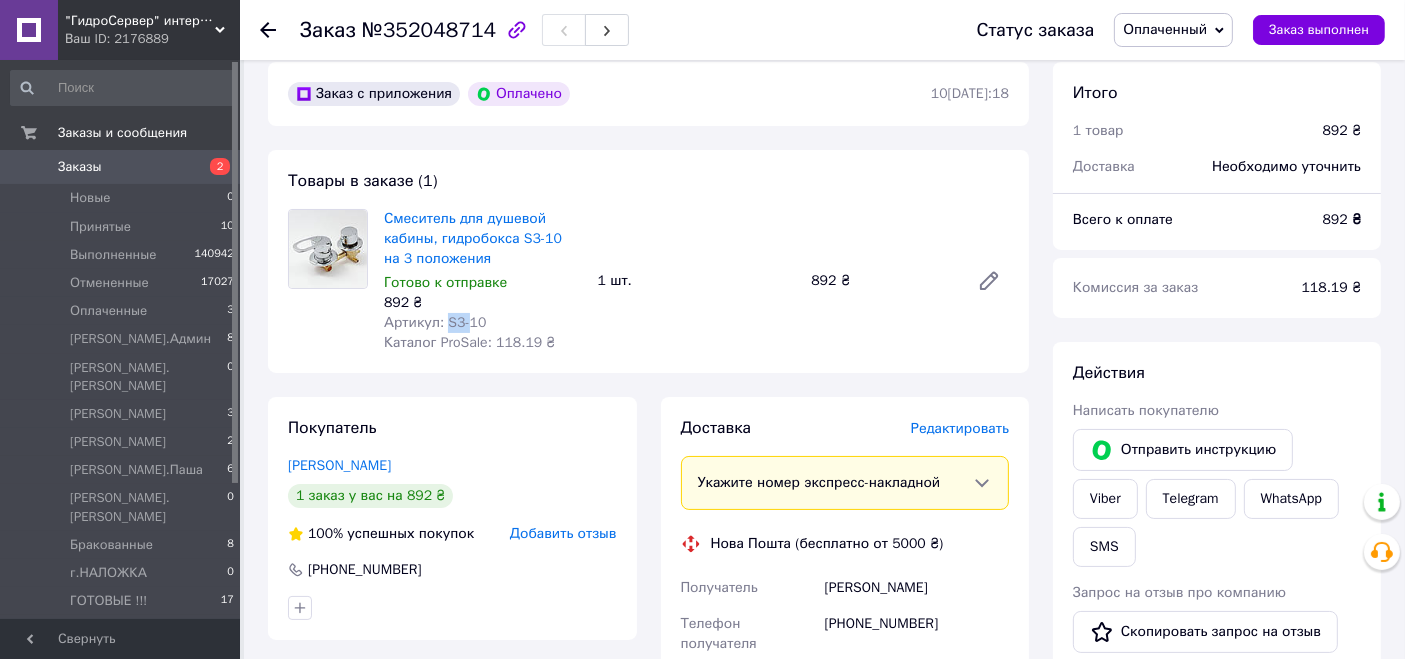drag, startPoint x: 445, startPoint y: 320, endPoint x: 472, endPoint y: 330, distance: 28.79236 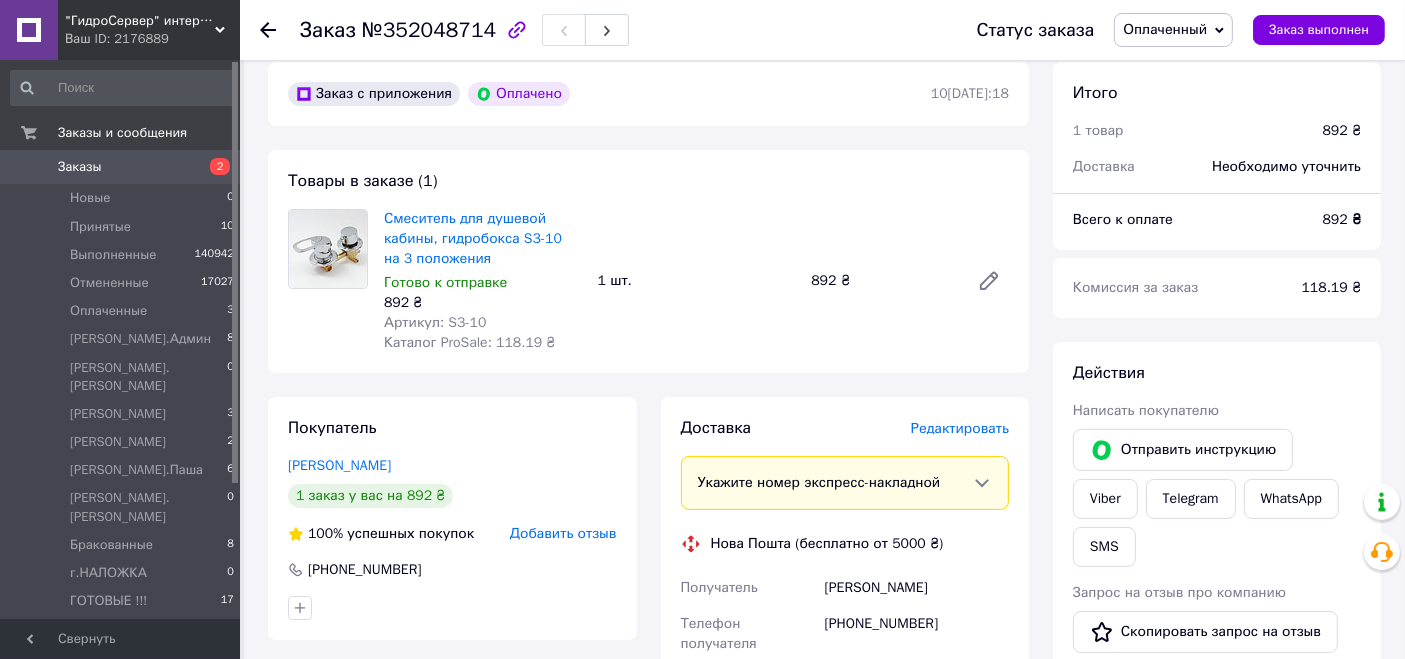 click on "Редактировать" at bounding box center [960, 428] 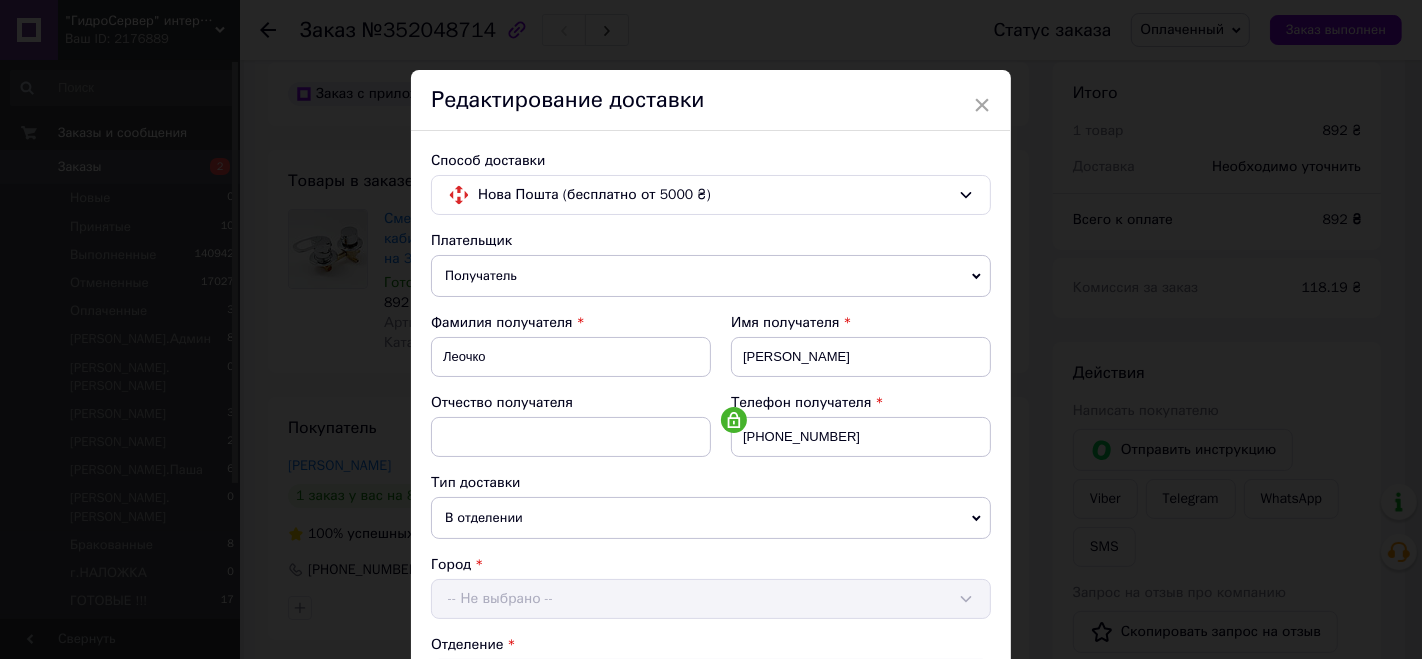 scroll, scrollTop: 661, scrollLeft: 0, axis: vertical 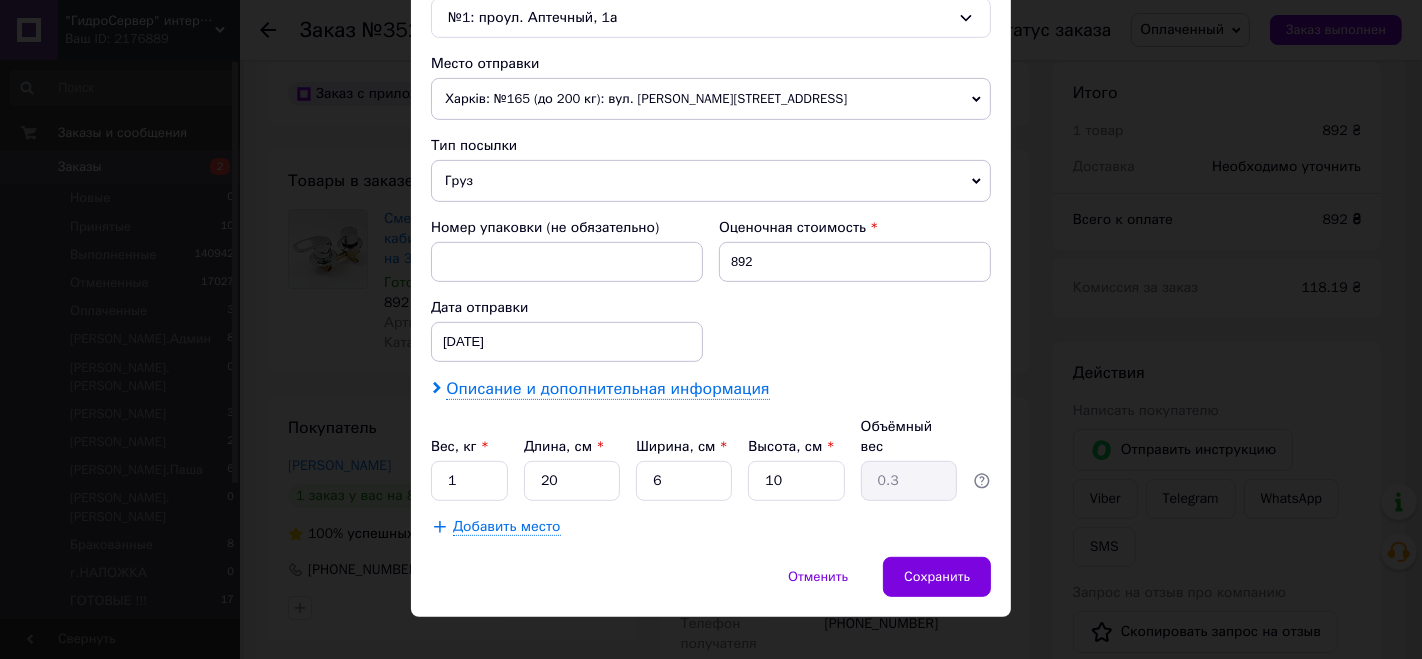 click on "Описание и дополнительная информация" at bounding box center [607, 389] 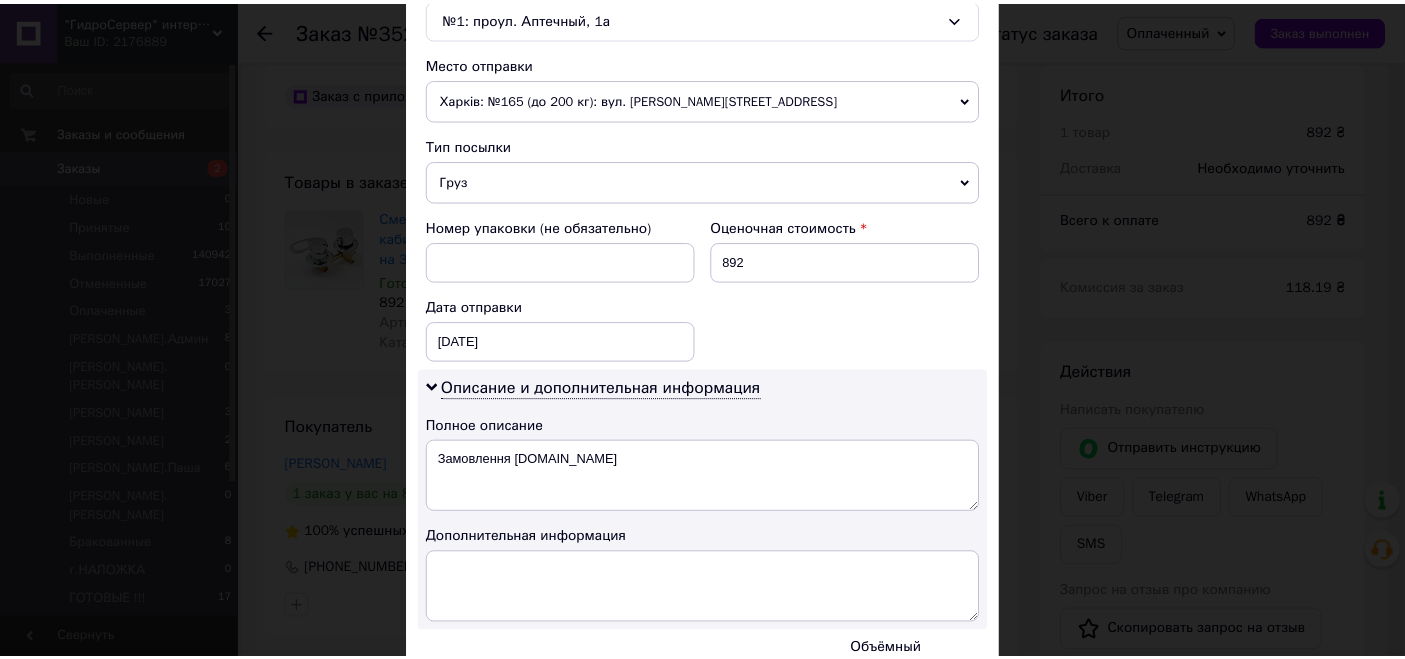 scroll, scrollTop: 884, scrollLeft: 0, axis: vertical 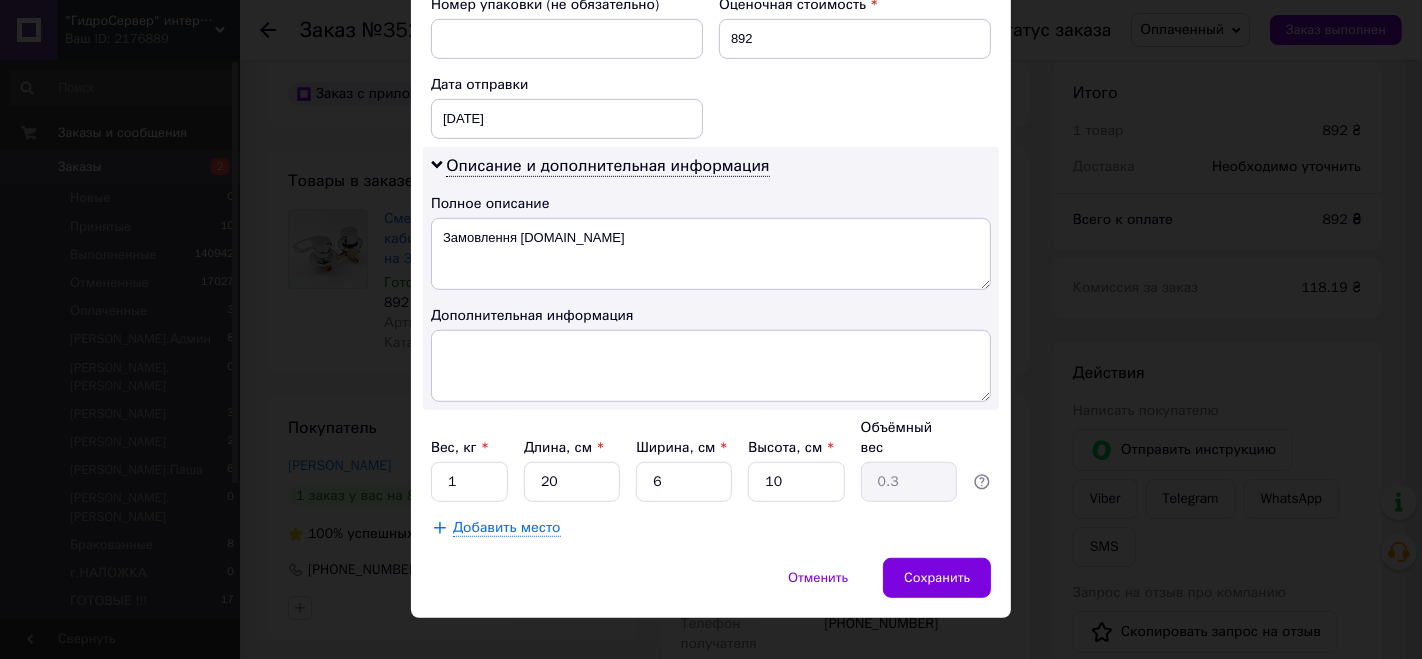 click on "Описание и дополнительная информация Полное описание Замовлення [DOMAIN_NAME] Дополнительная информация" at bounding box center [711, 278] 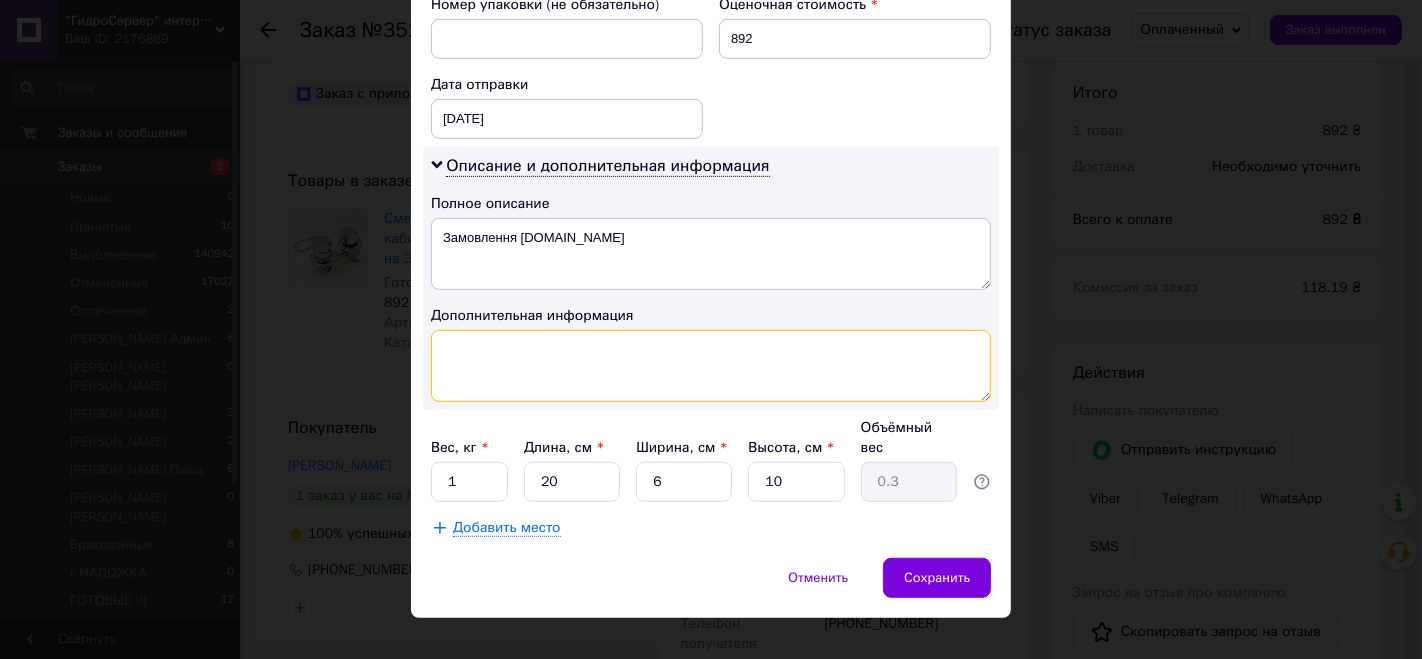 click at bounding box center (711, 366) 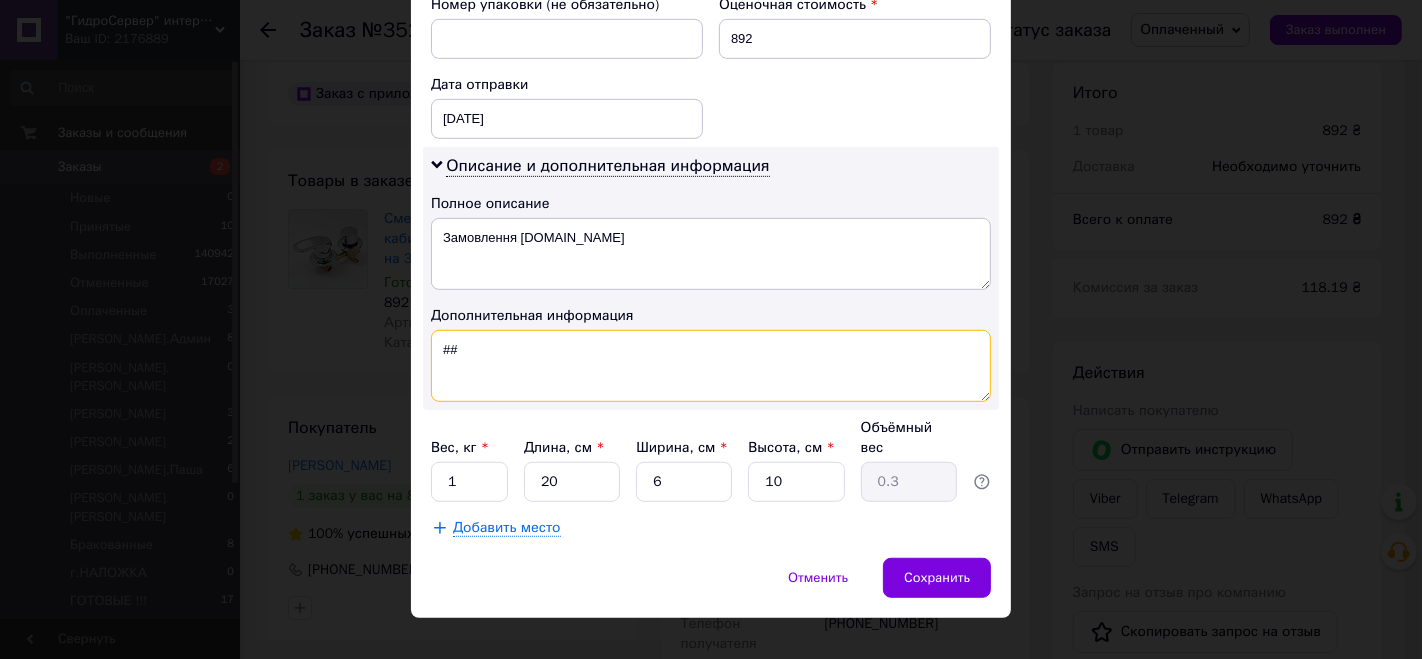 paste on "S3-10" 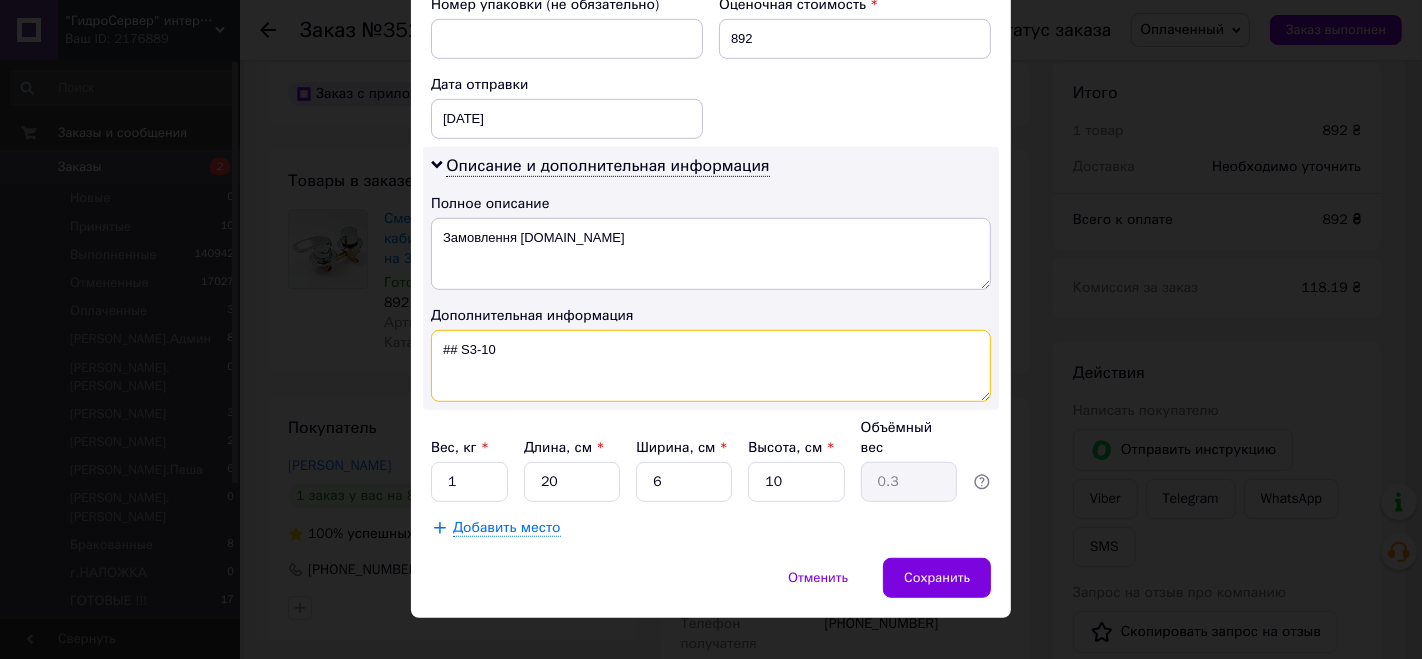 type on "## S3-10" 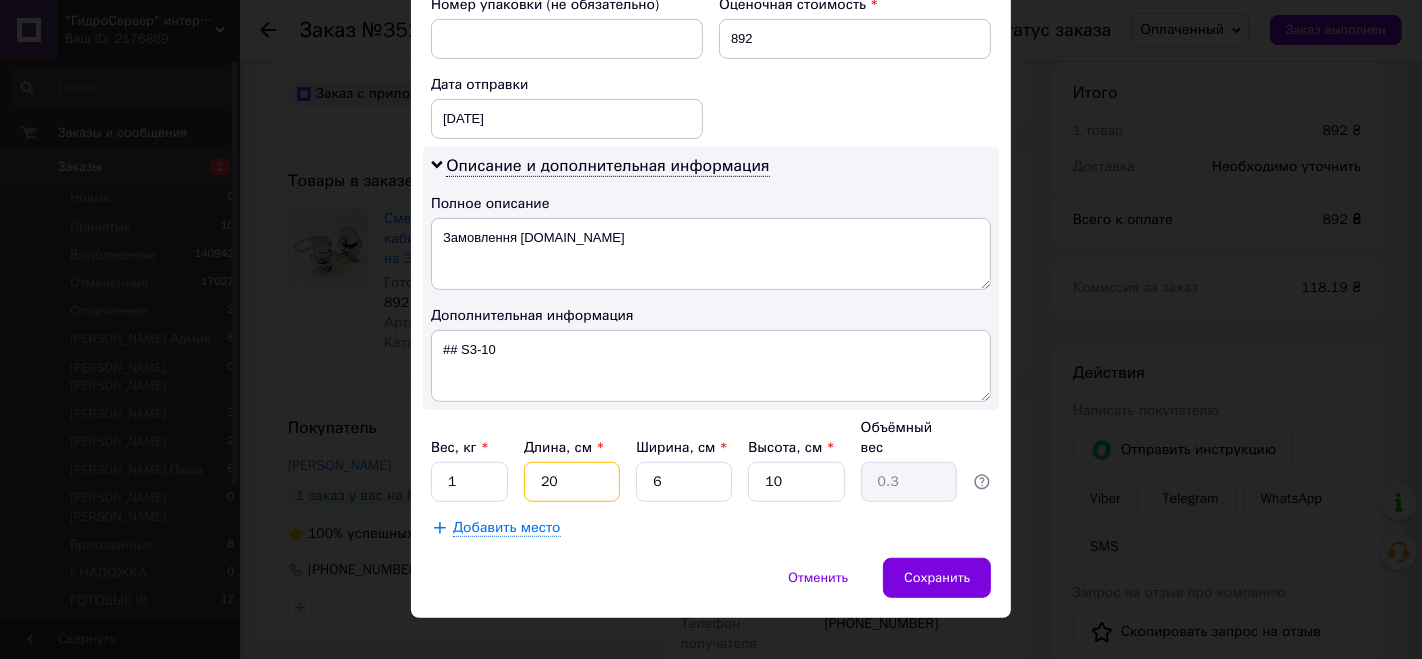 click on "20" at bounding box center [572, 482] 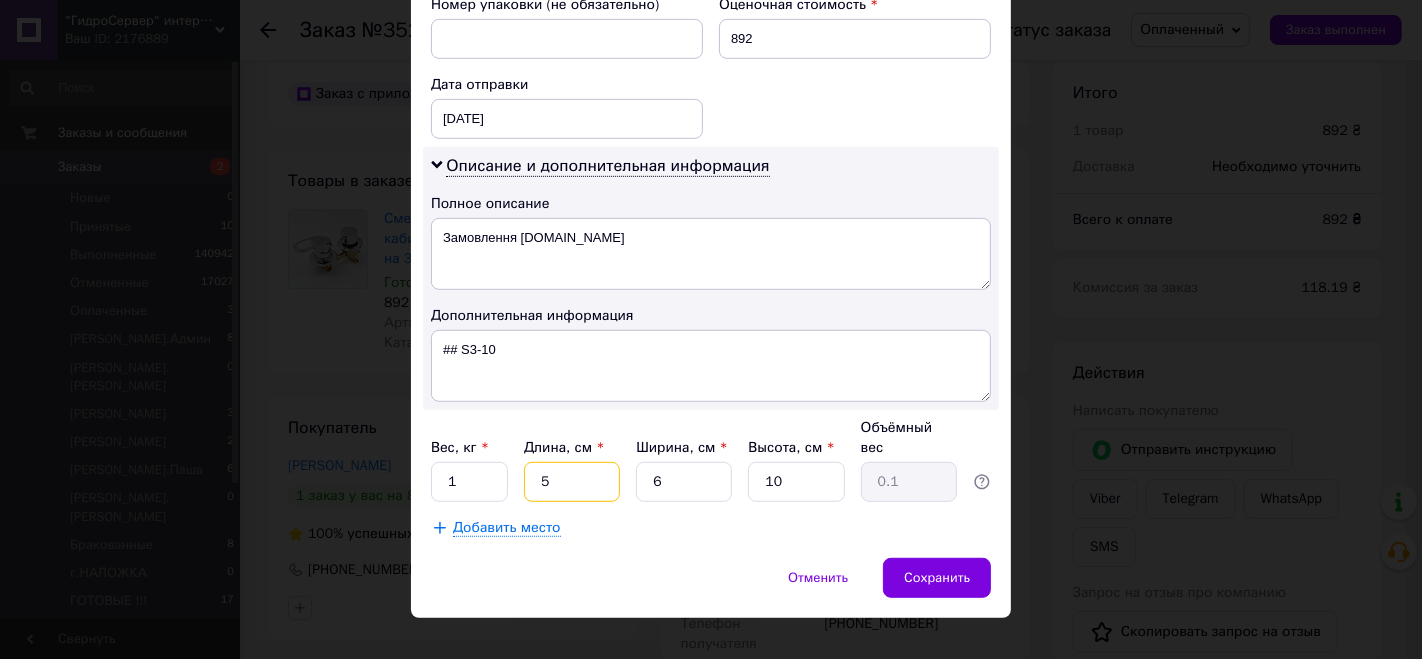 type on "5" 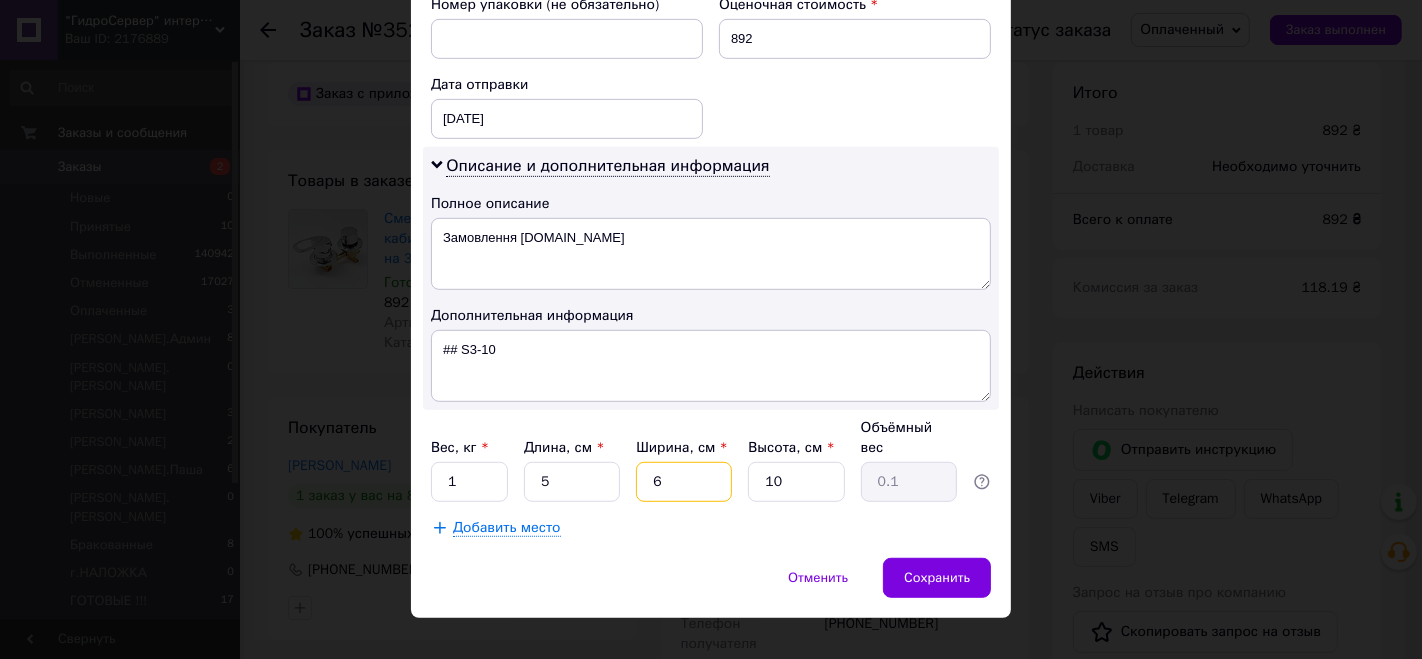 click on "6" at bounding box center [684, 482] 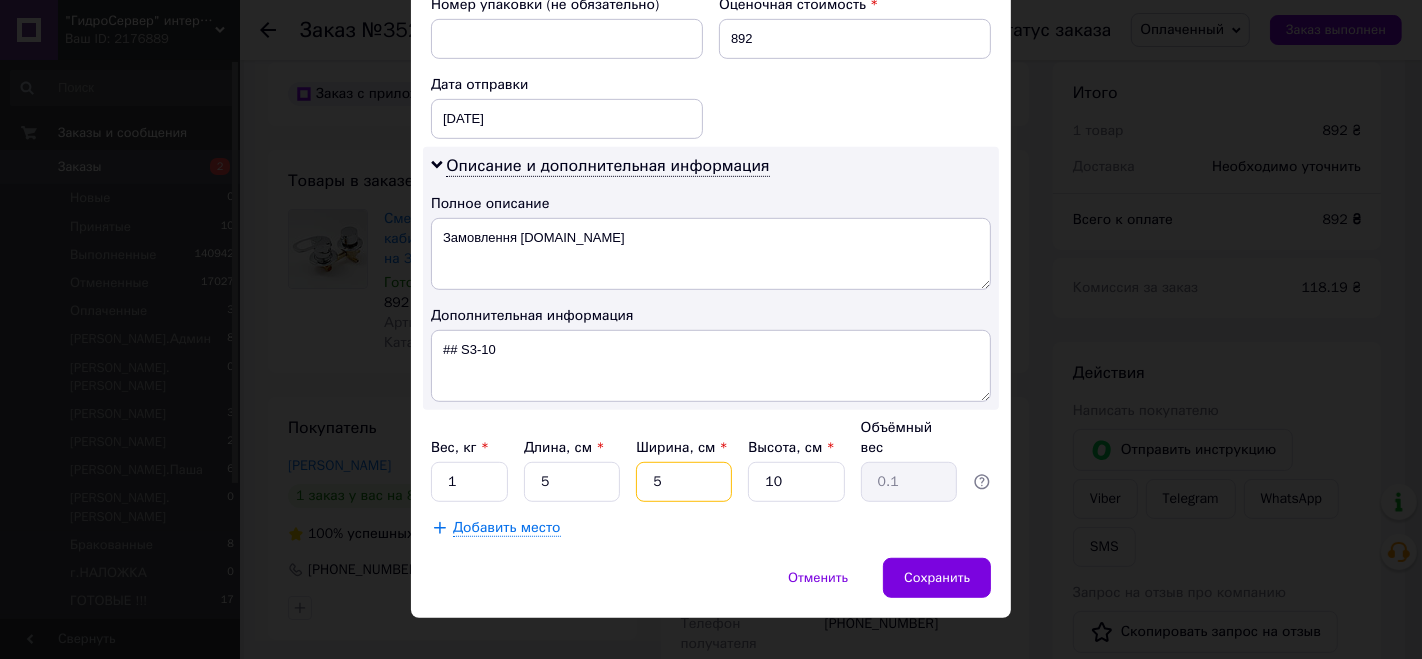 type on "5" 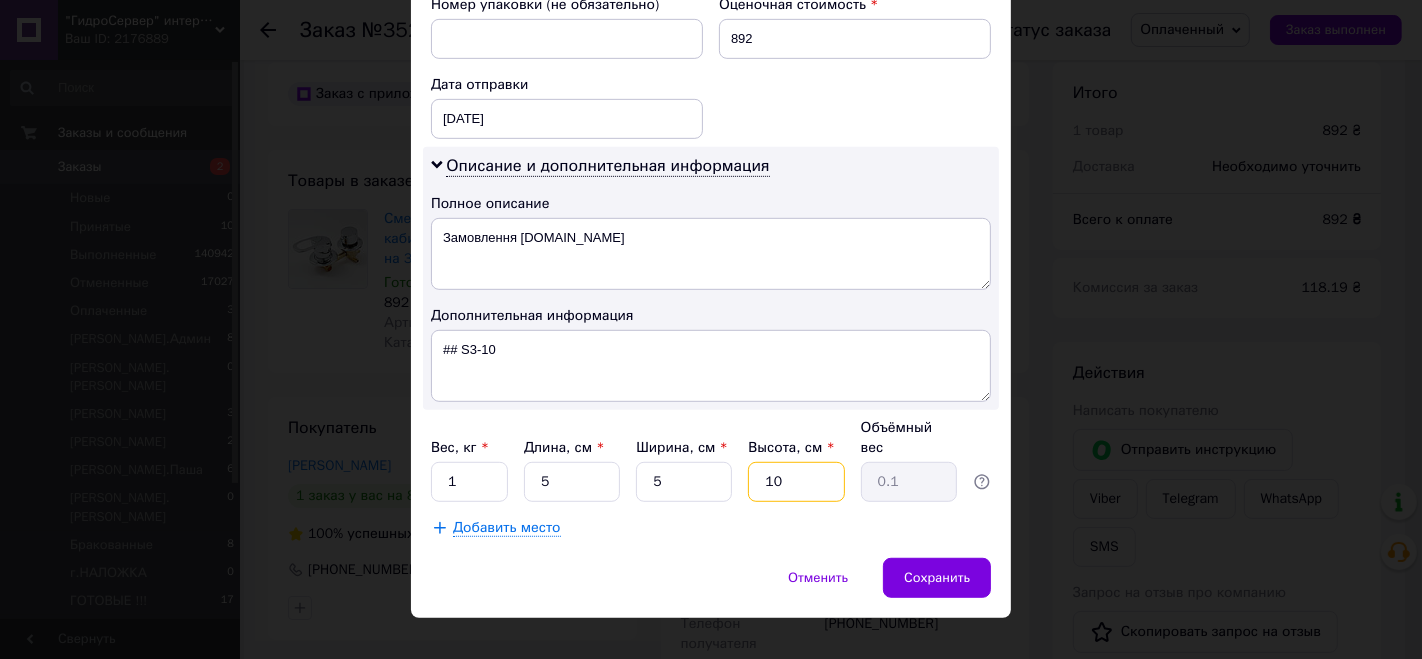 click on "10" at bounding box center (796, 482) 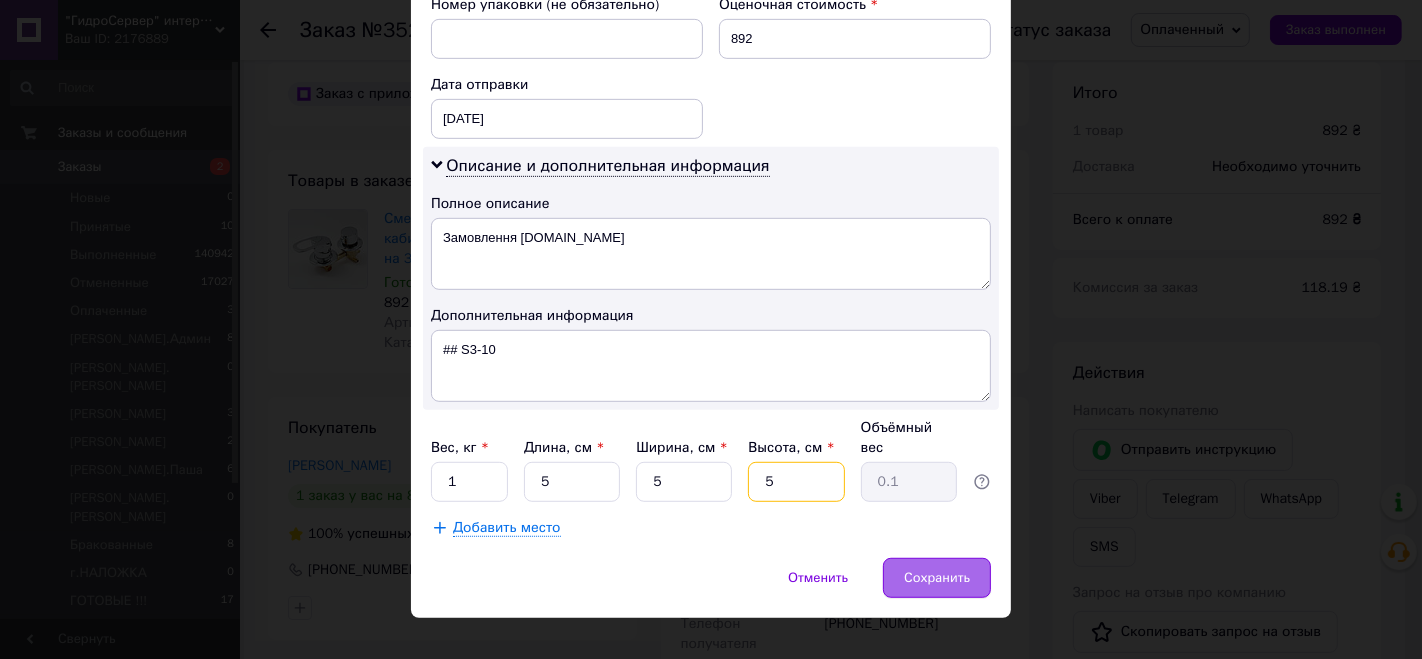 type on "5" 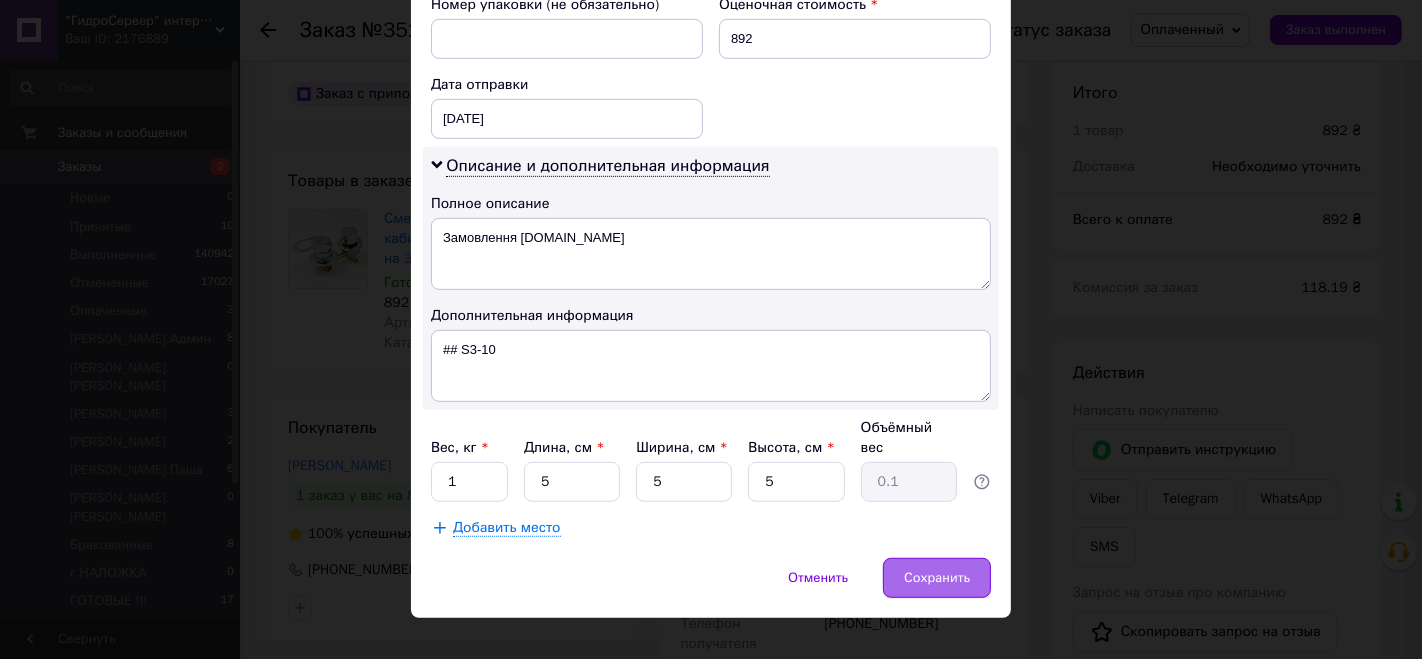 click on "Сохранить" at bounding box center (937, 578) 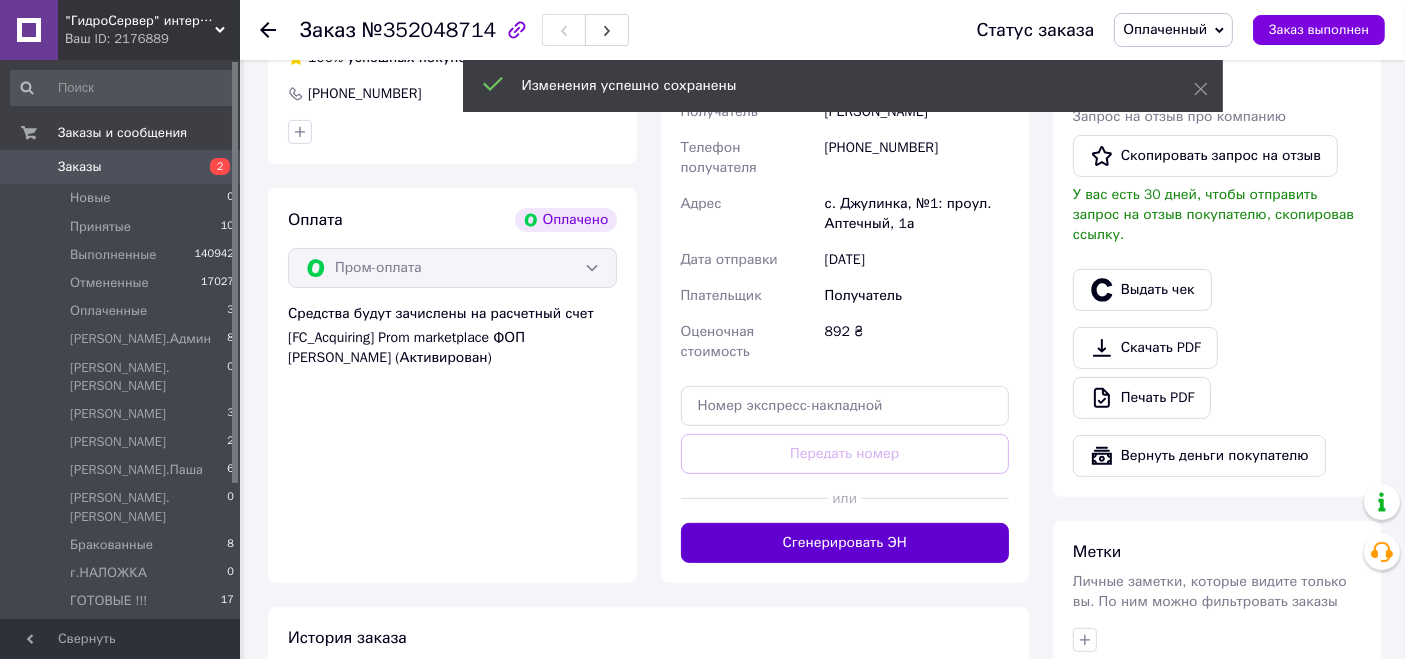 scroll, scrollTop: 640, scrollLeft: 0, axis: vertical 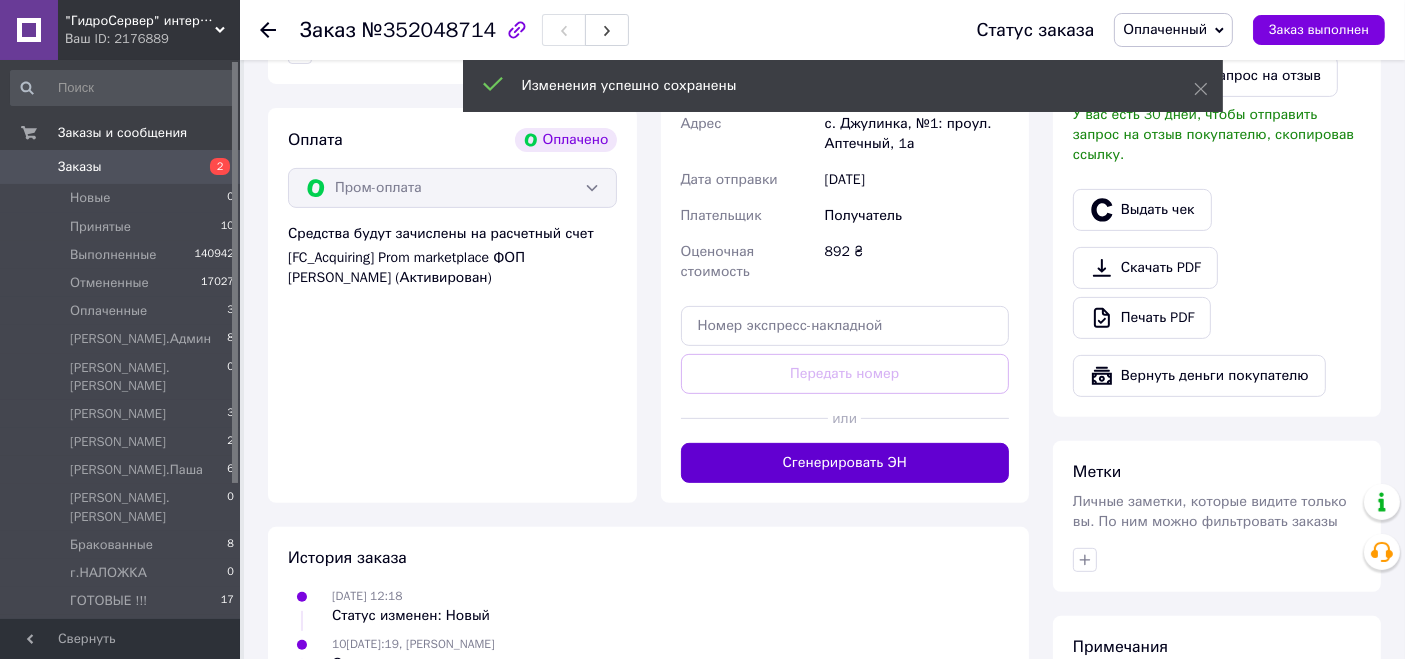 click on "Сгенерировать ЭН" at bounding box center [845, 463] 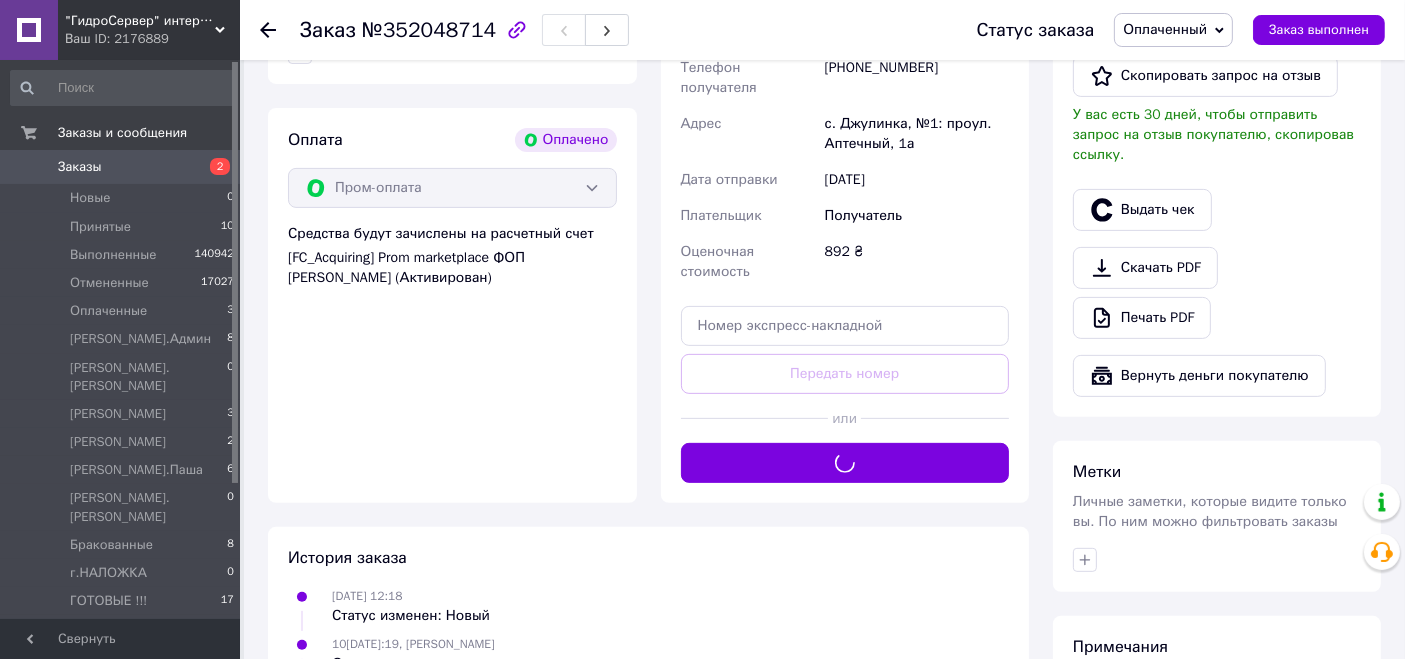 click on "Оплаченный" at bounding box center [1165, 29] 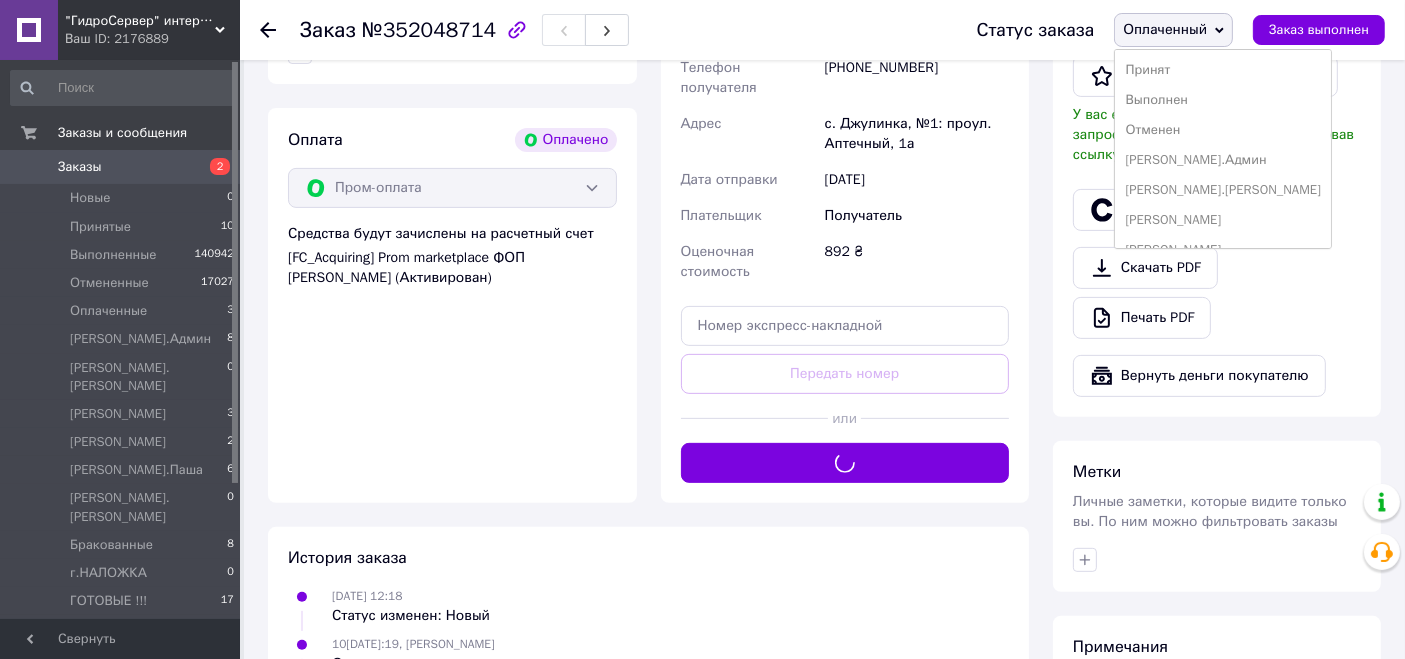 scroll, scrollTop: 320, scrollLeft: 0, axis: vertical 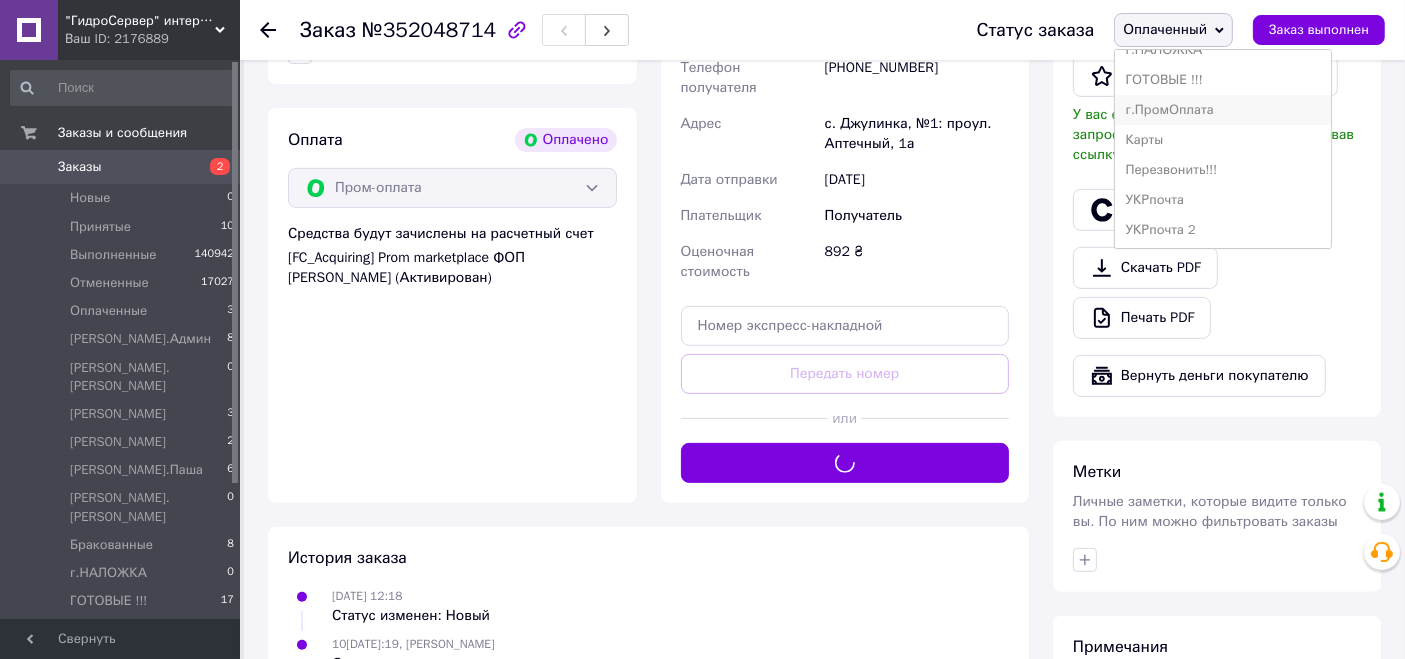 click on "г.ПромОплата" at bounding box center (1223, 110) 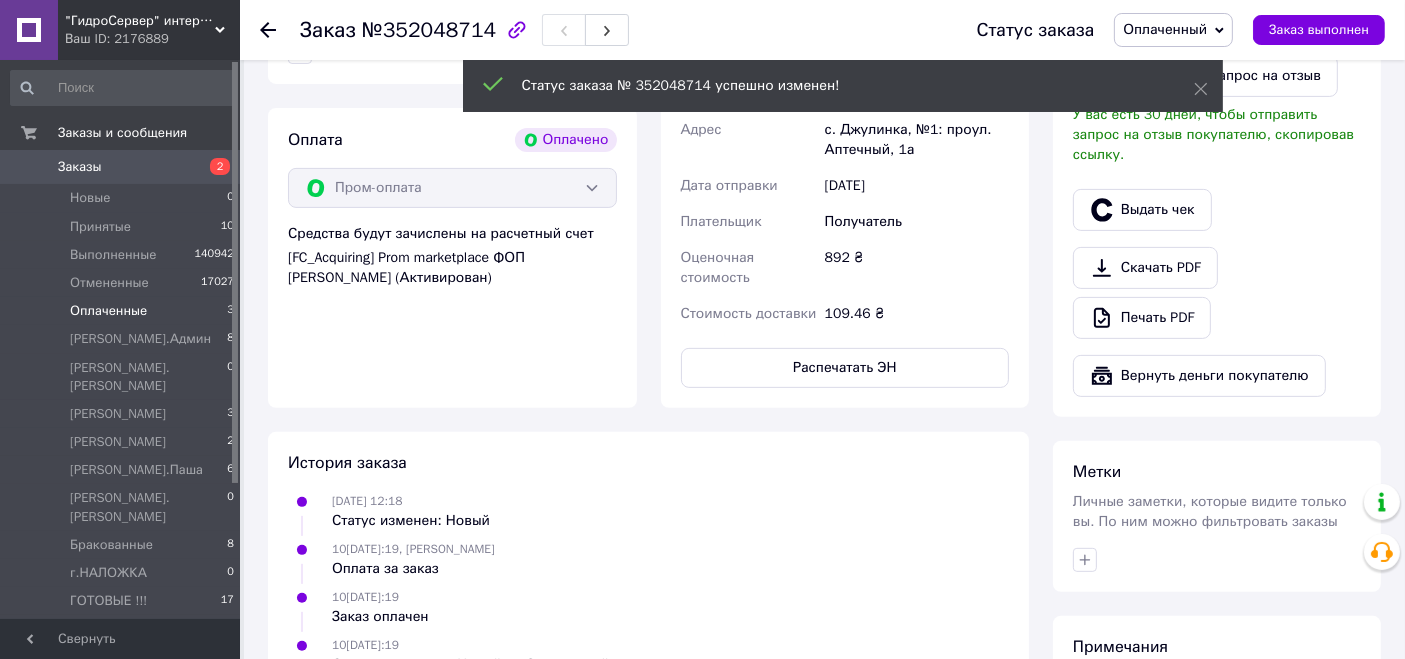 click on "Оплаченные" at bounding box center [108, 311] 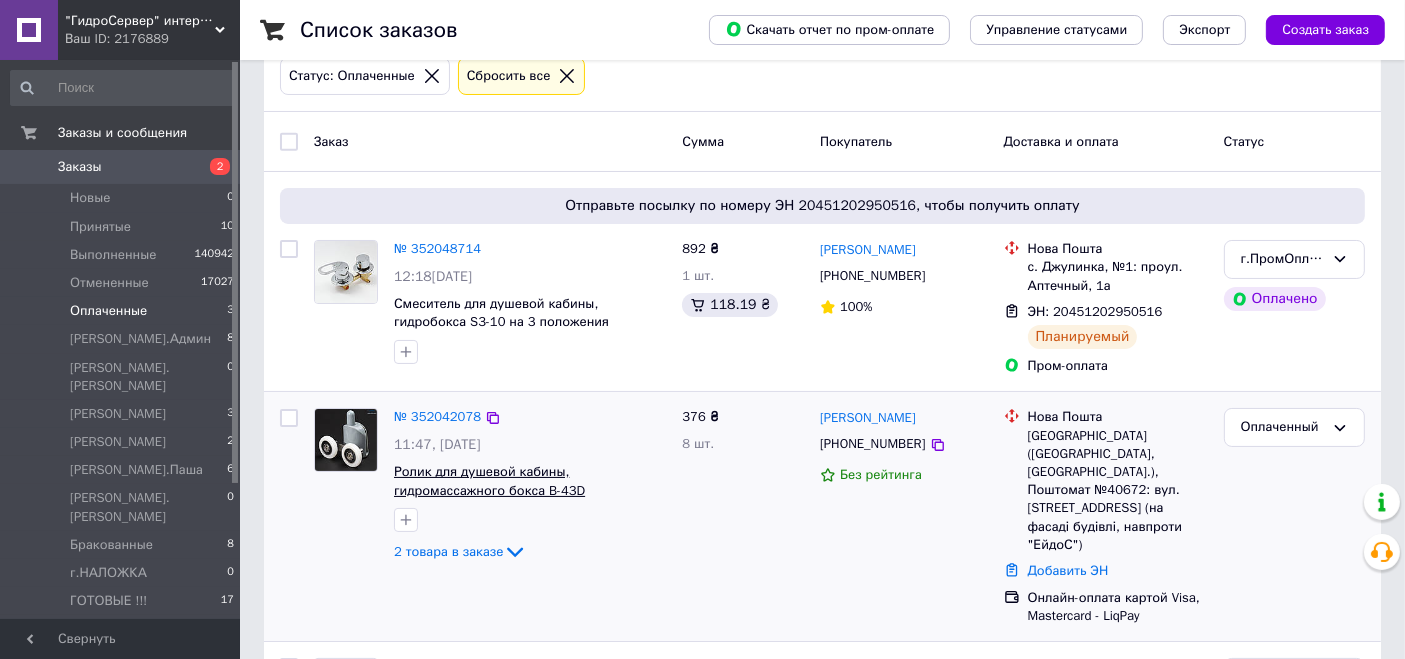 scroll, scrollTop: 222, scrollLeft: 0, axis: vertical 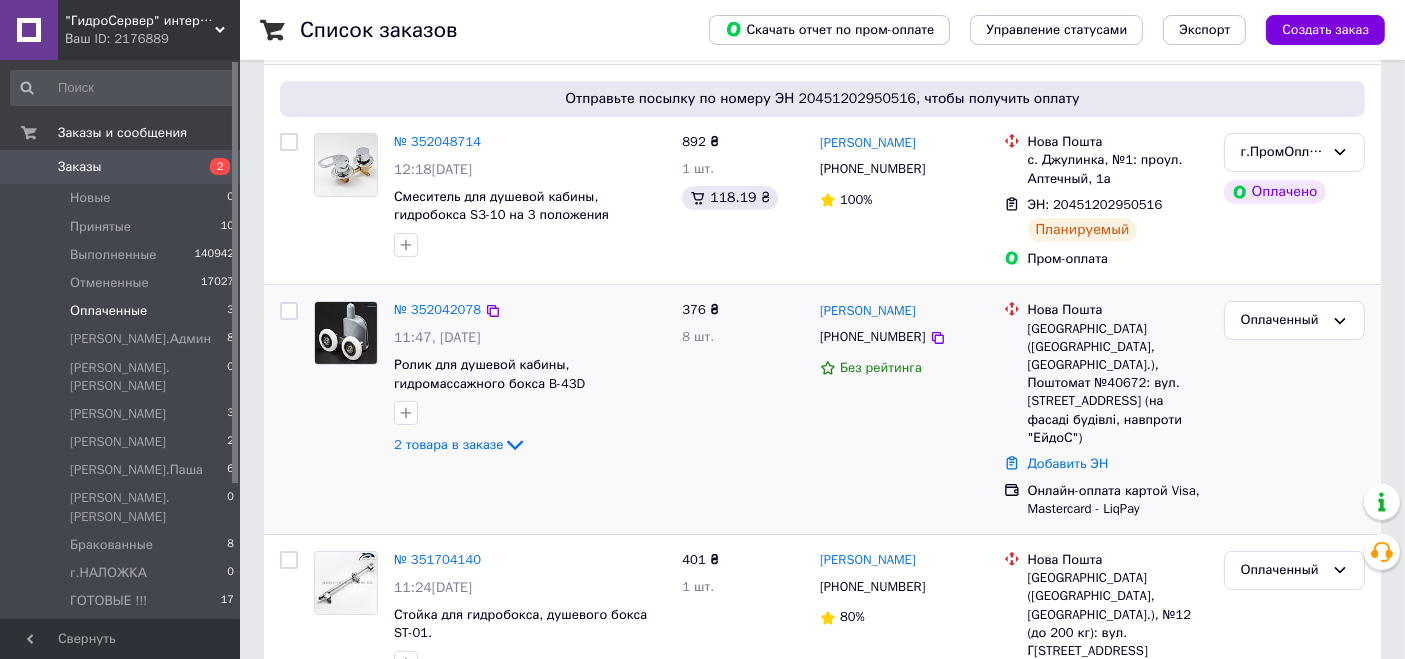 click on "№ 352042078" at bounding box center (437, 310) 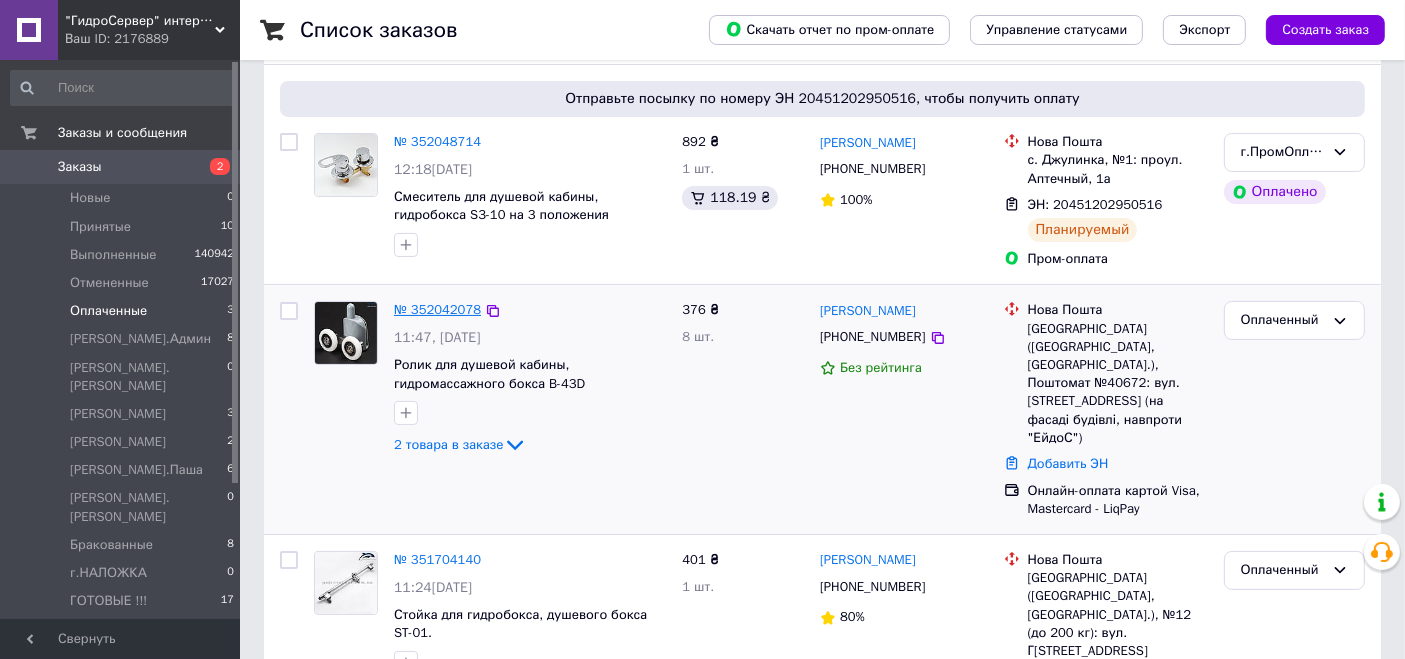 click on "№ 352042078" at bounding box center (437, 309) 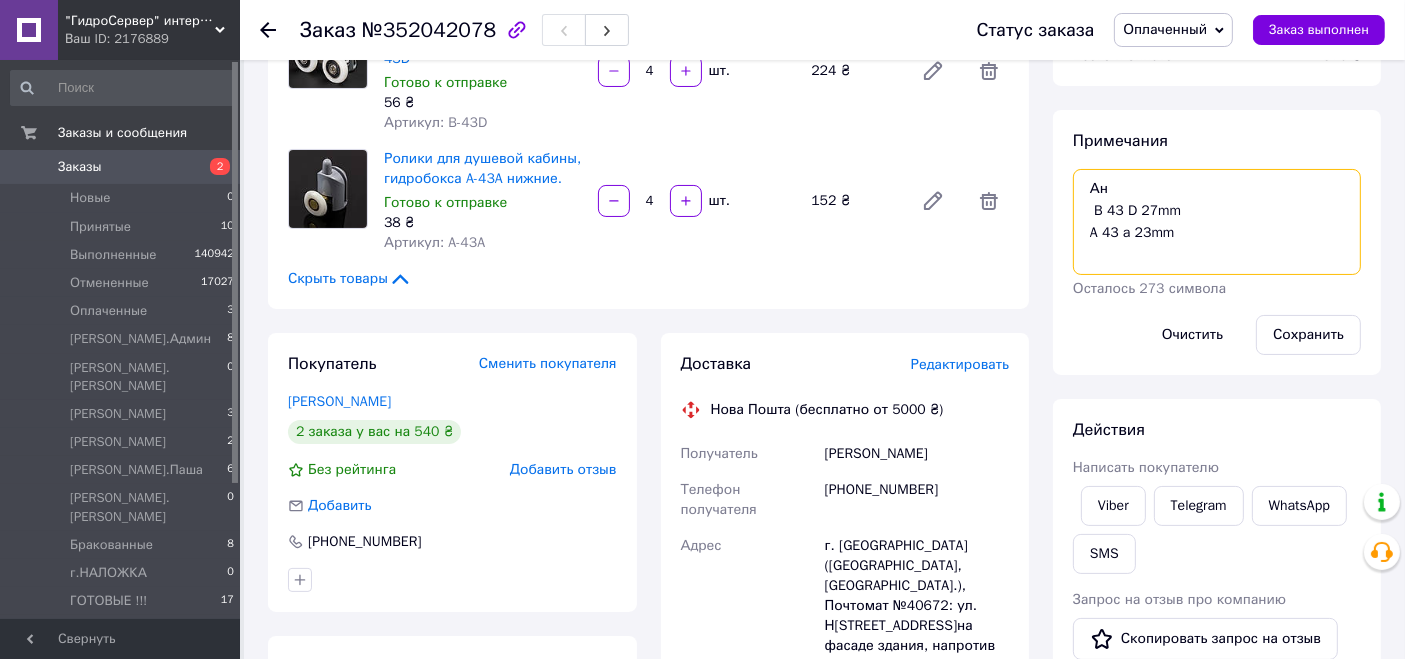 click on "Ан
B 43 D 27mm
A 43 a 23mm" at bounding box center [1217, 222] 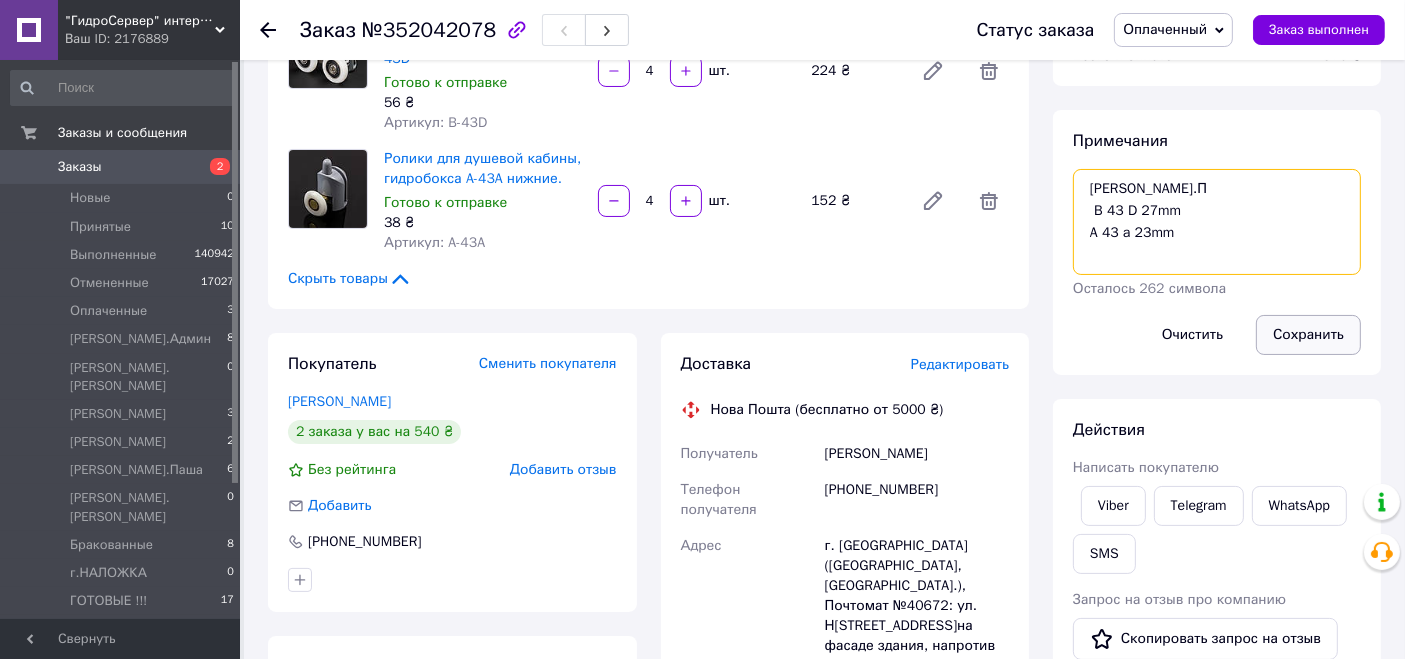 type on "[PERSON_NAME].П
B 43 D 27mm
A 43 a 23mm" 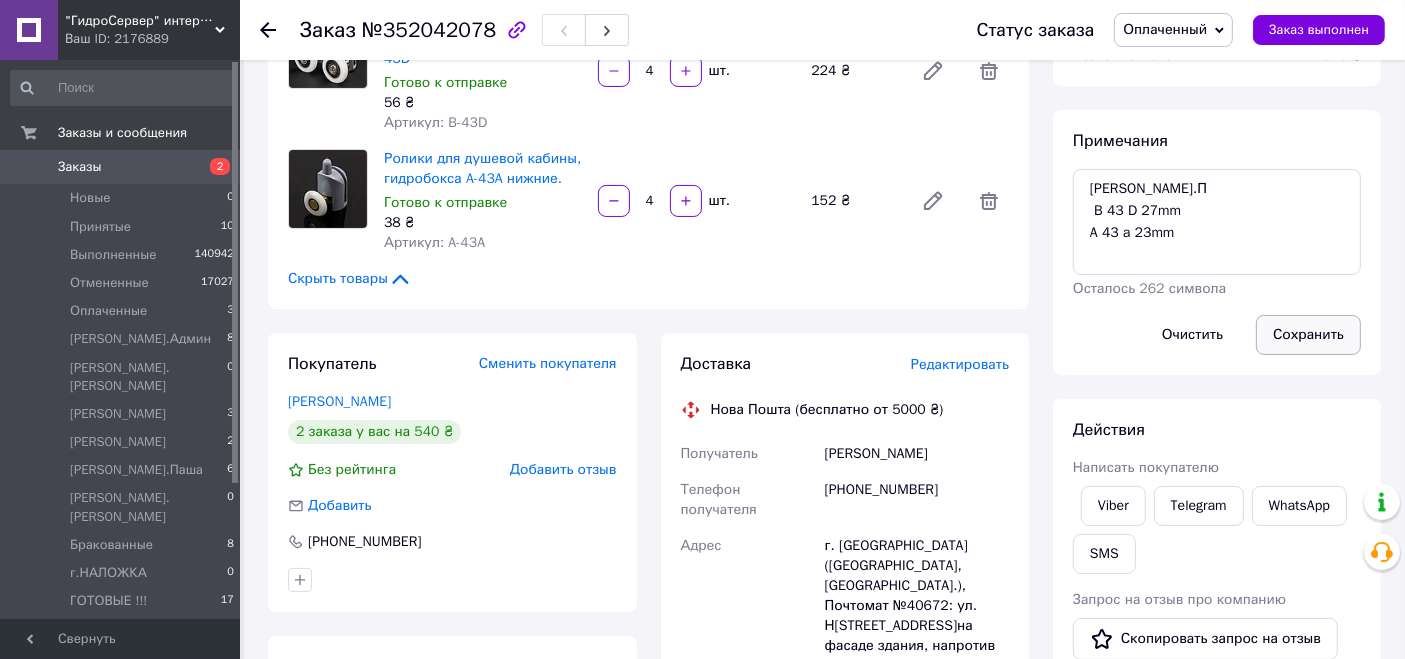 click on "Сохранить" at bounding box center [1308, 335] 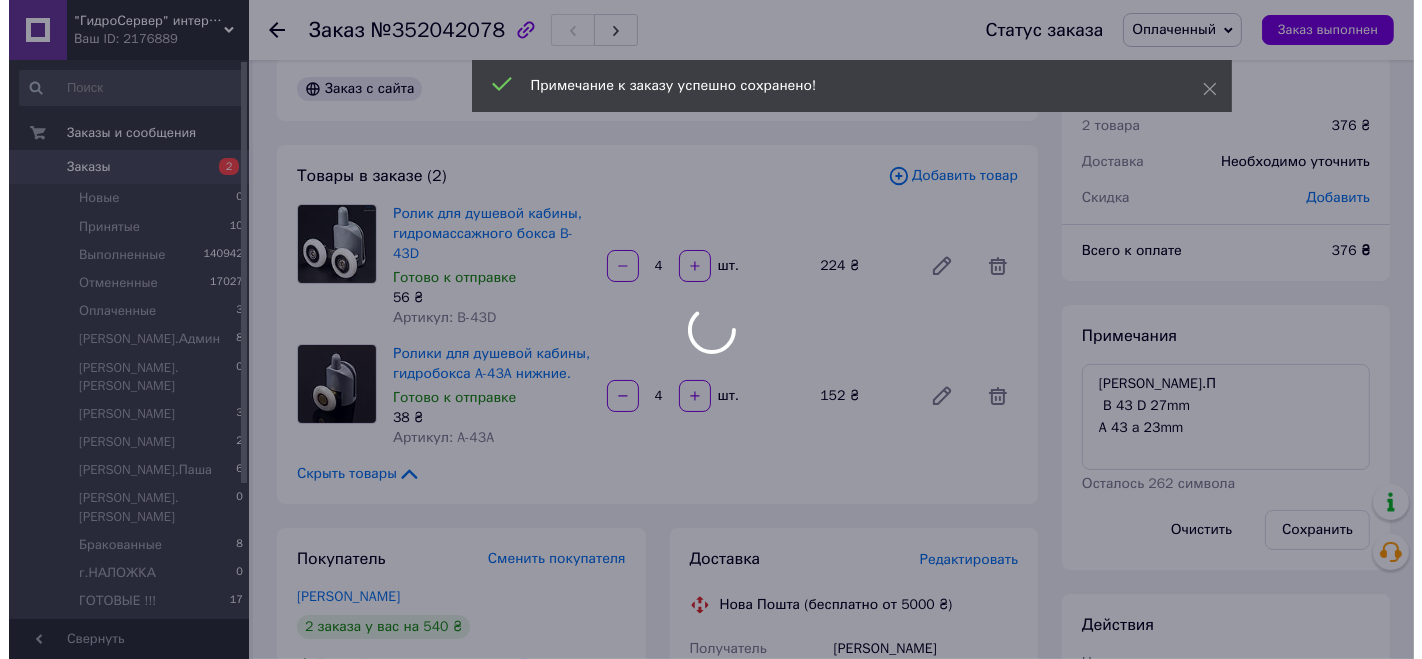 scroll, scrollTop: 0, scrollLeft: 0, axis: both 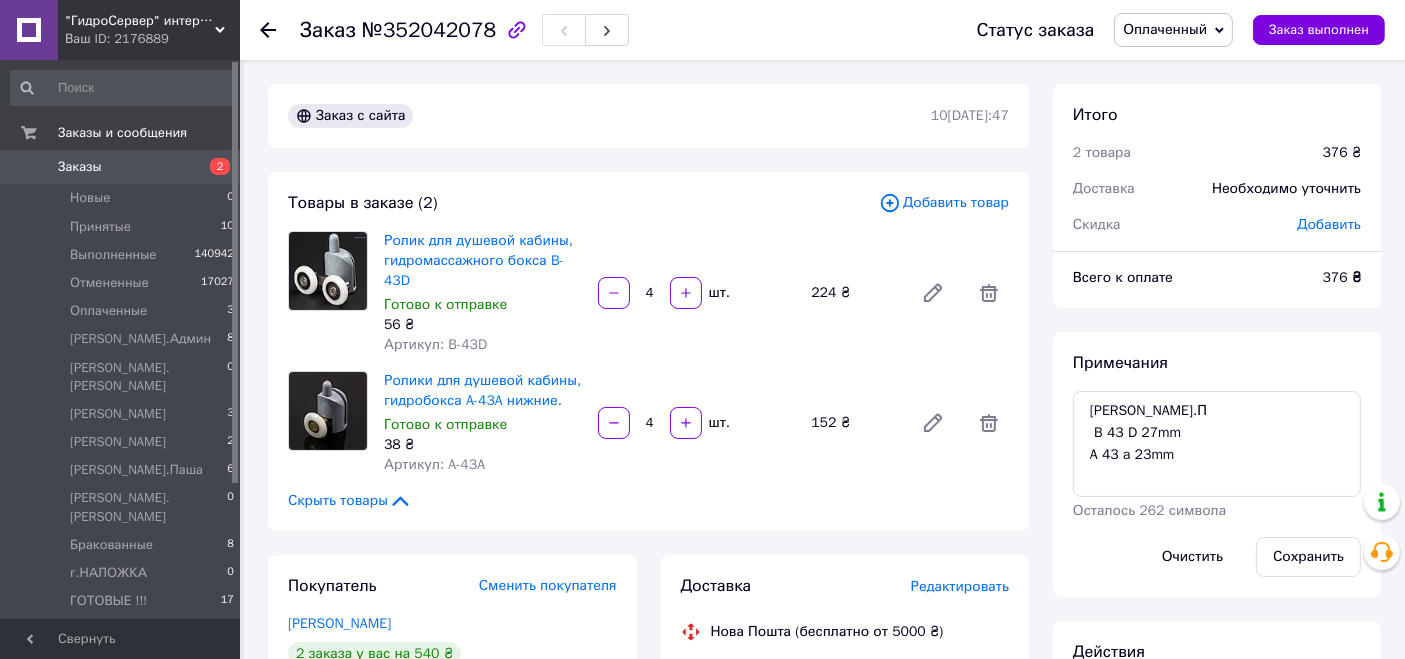 click on "Сохранить" at bounding box center (1308, 557) 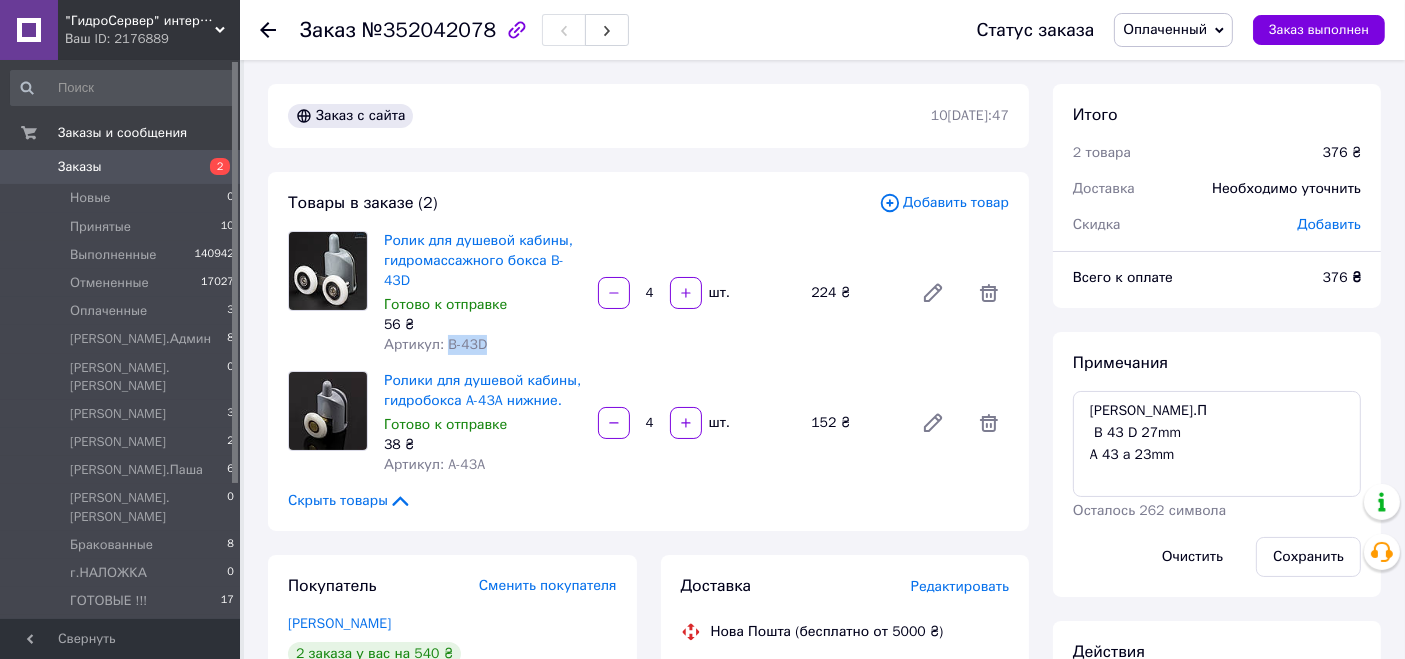 drag, startPoint x: 441, startPoint y: 343, endPoint x: 542, endPoint y: 352, distance: 101.4002 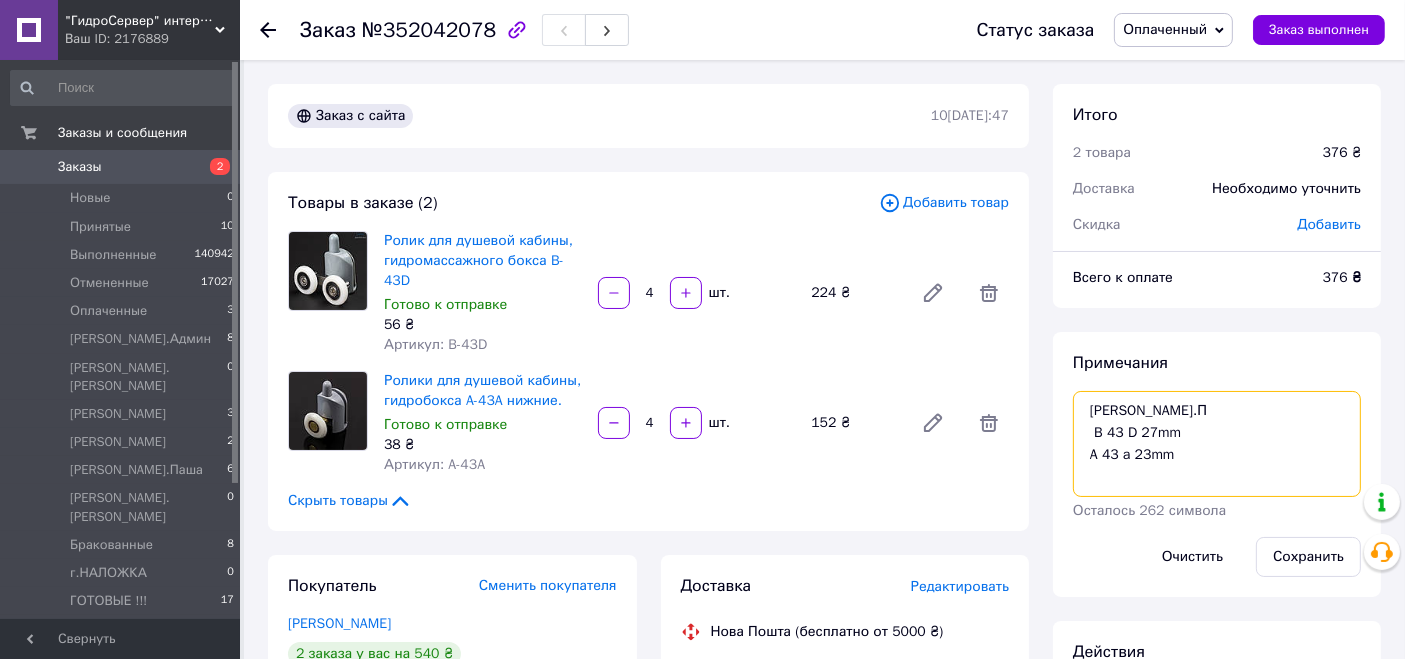 drag, startPoint x: 1137, startPoint y: 438, endPoint x: 1211, endPoint y: 435, distance: 74.06078 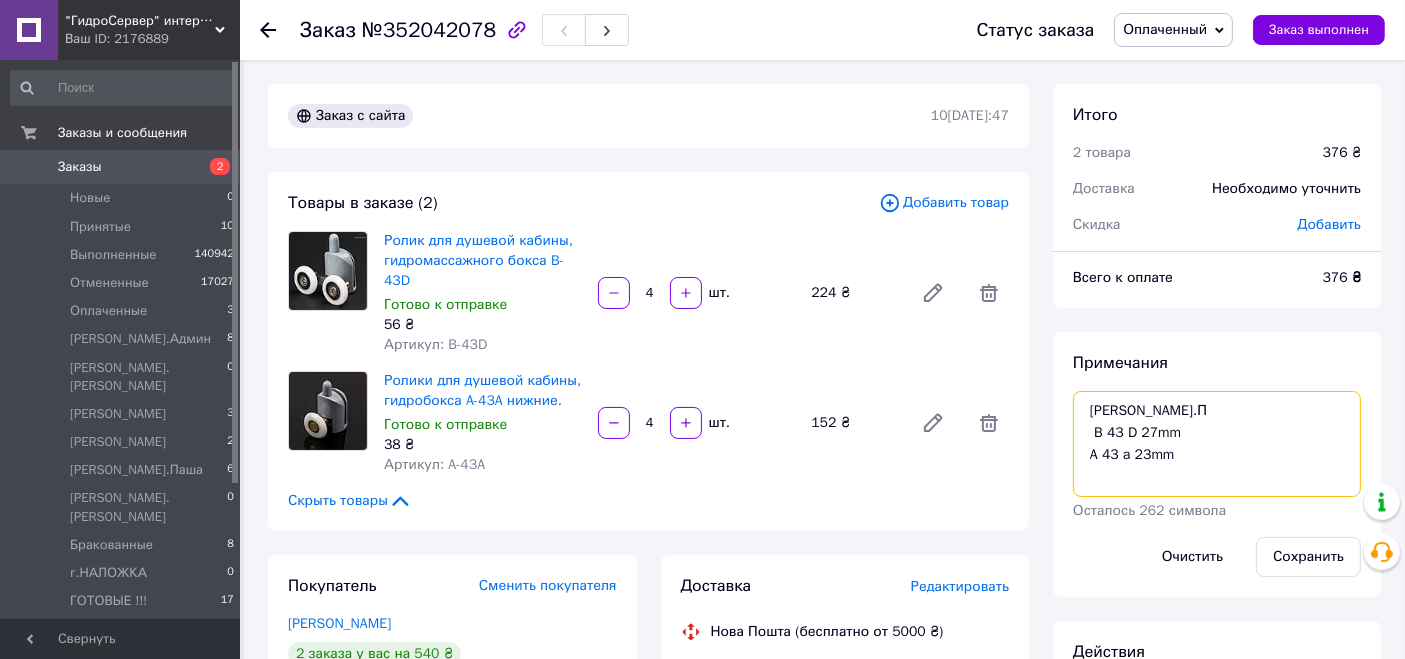 drag, startPoint x: 1087, startPoint y: 452, endPoint x: 1197, endPoint y: 455, distance: 110.0409 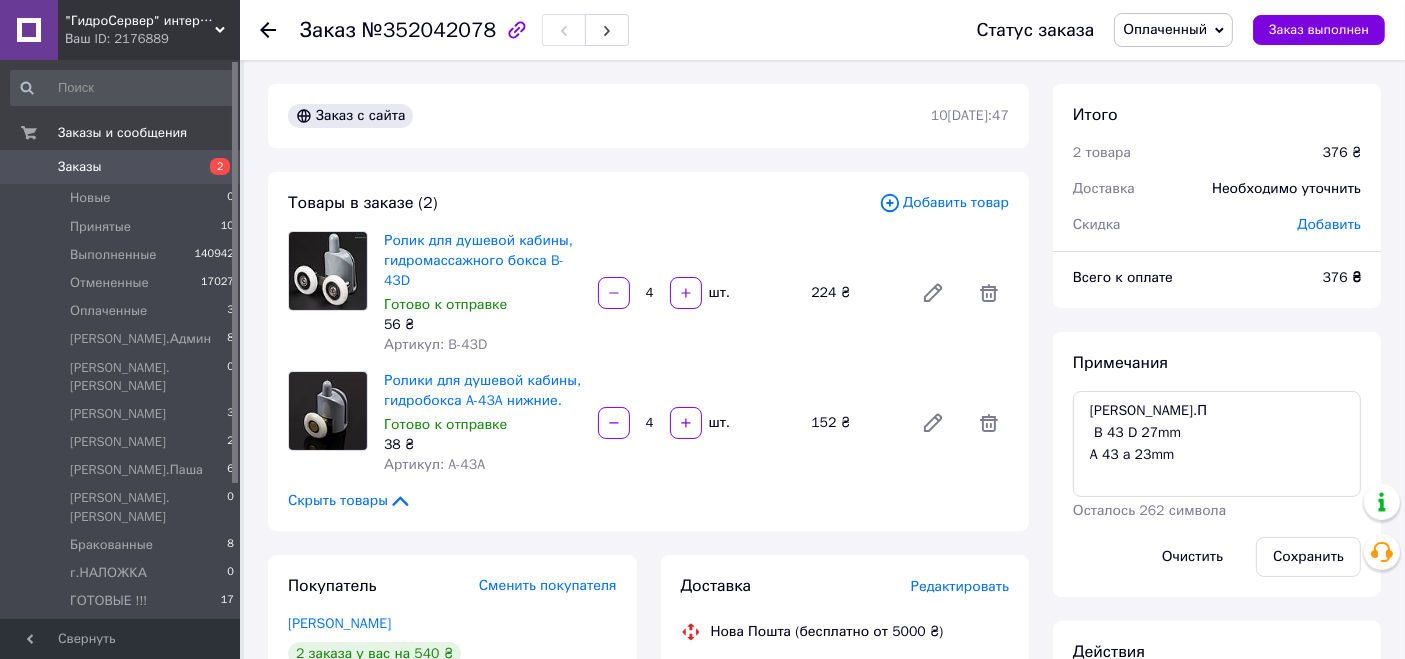 click on "Редактировать" at bounding box center [960, 586] 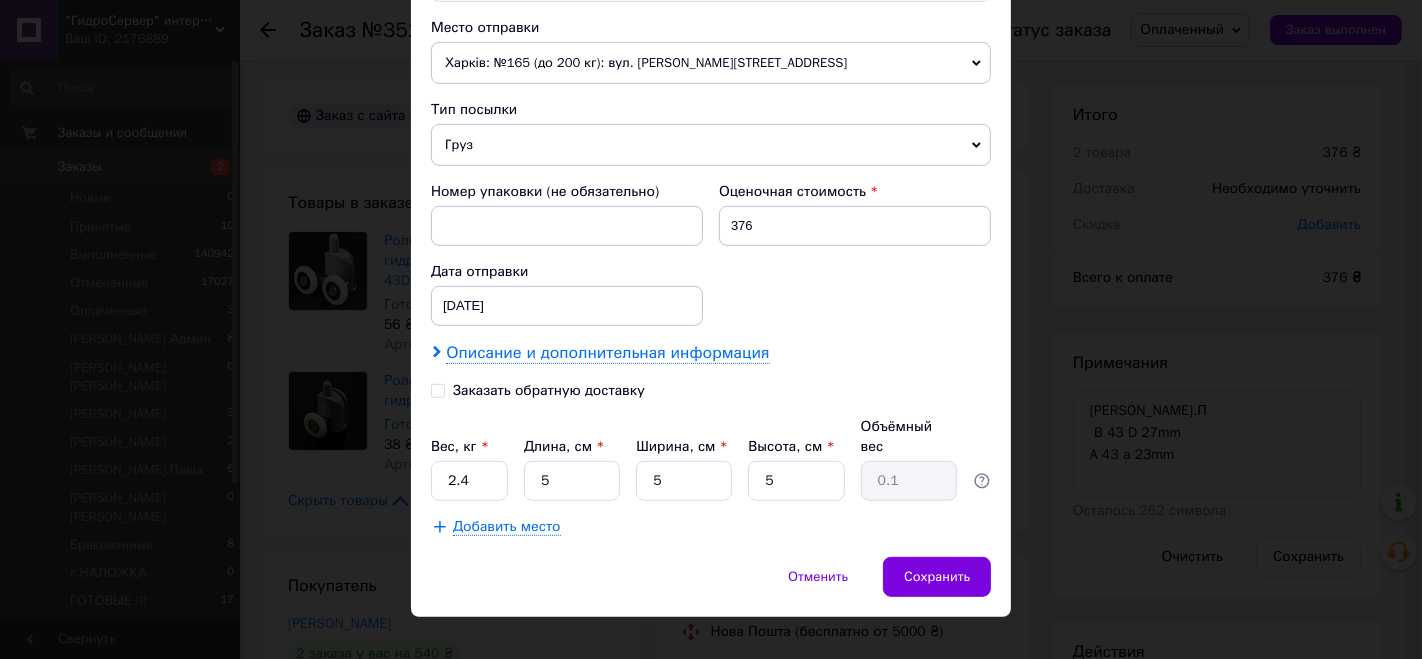 click on "Описание и дополнительная информация" at bounding box center (607, 353) 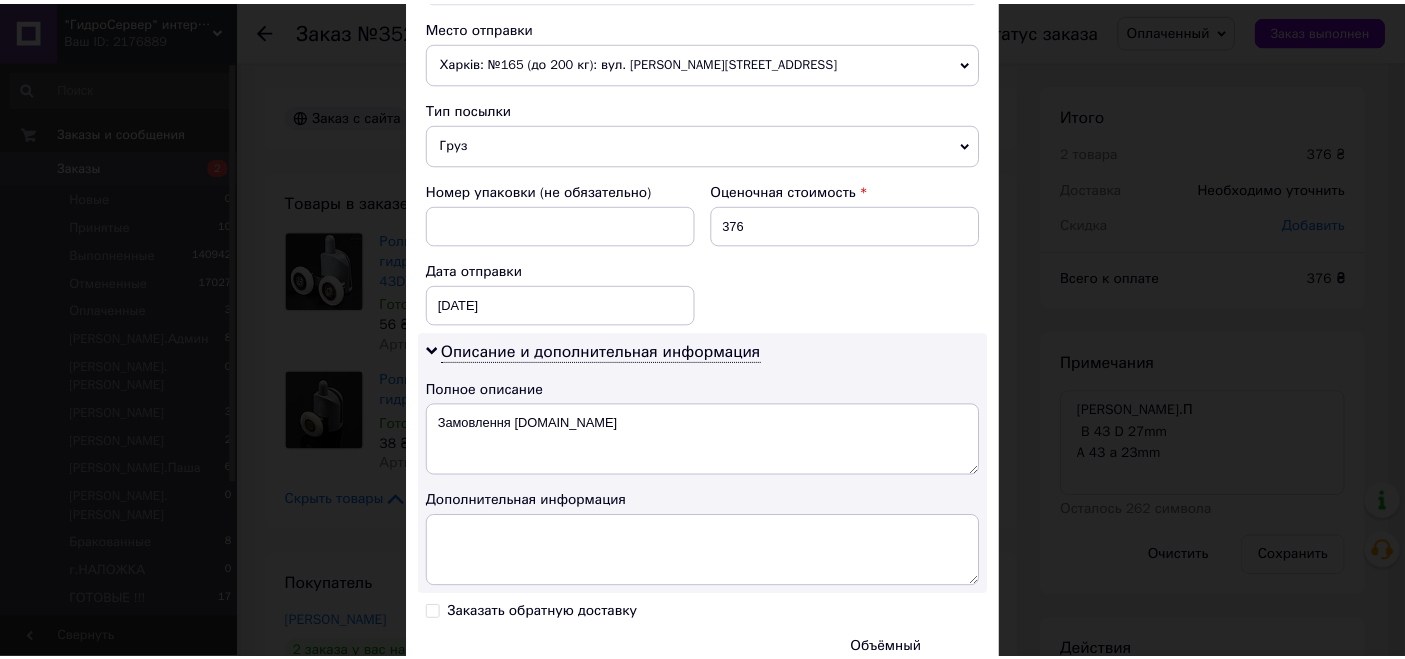 scroll, scrollTop: 942, scrollLeft: 0, axis: vertical 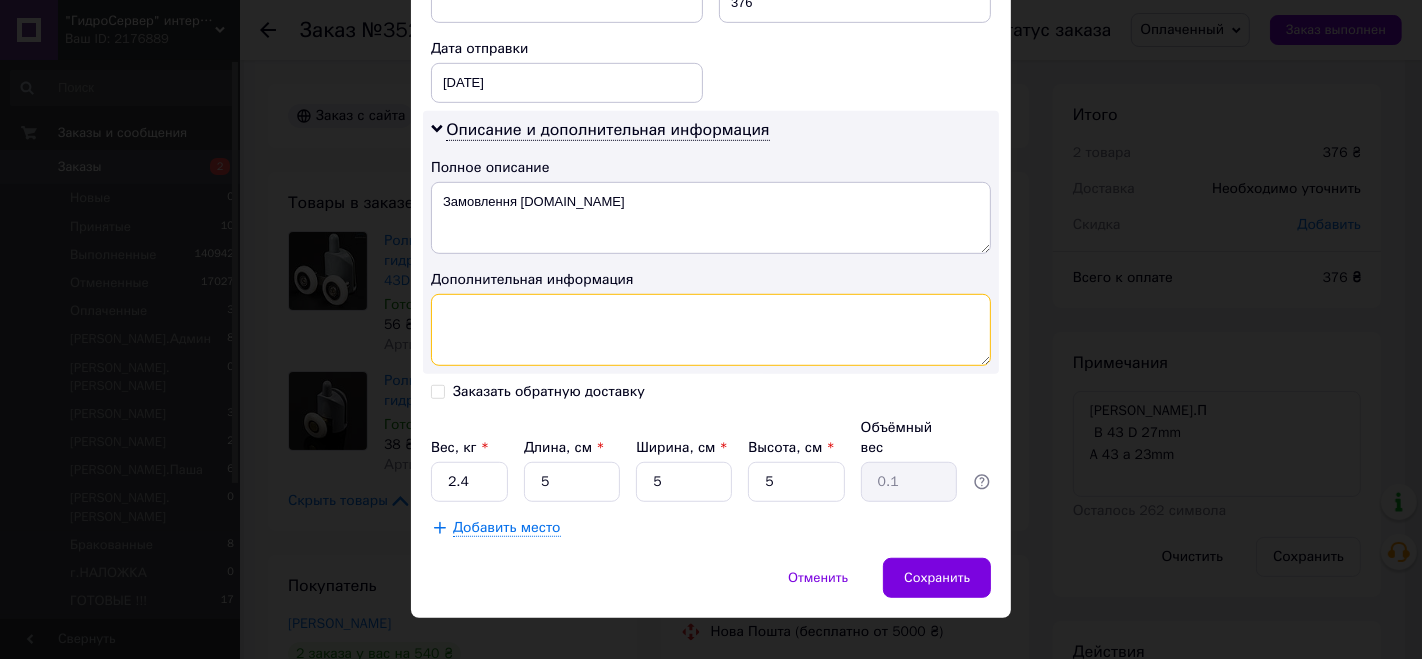 click at bounding box center [711, 330] 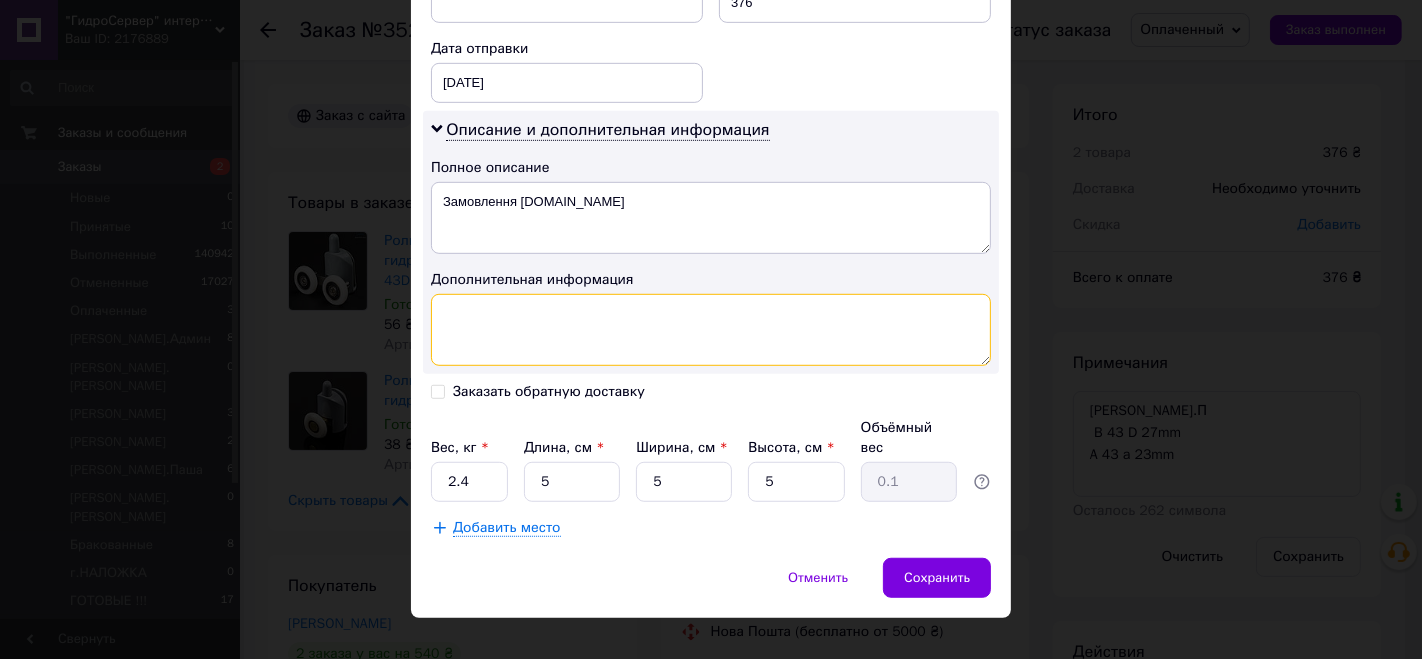 click at bounding box center [711, 330] 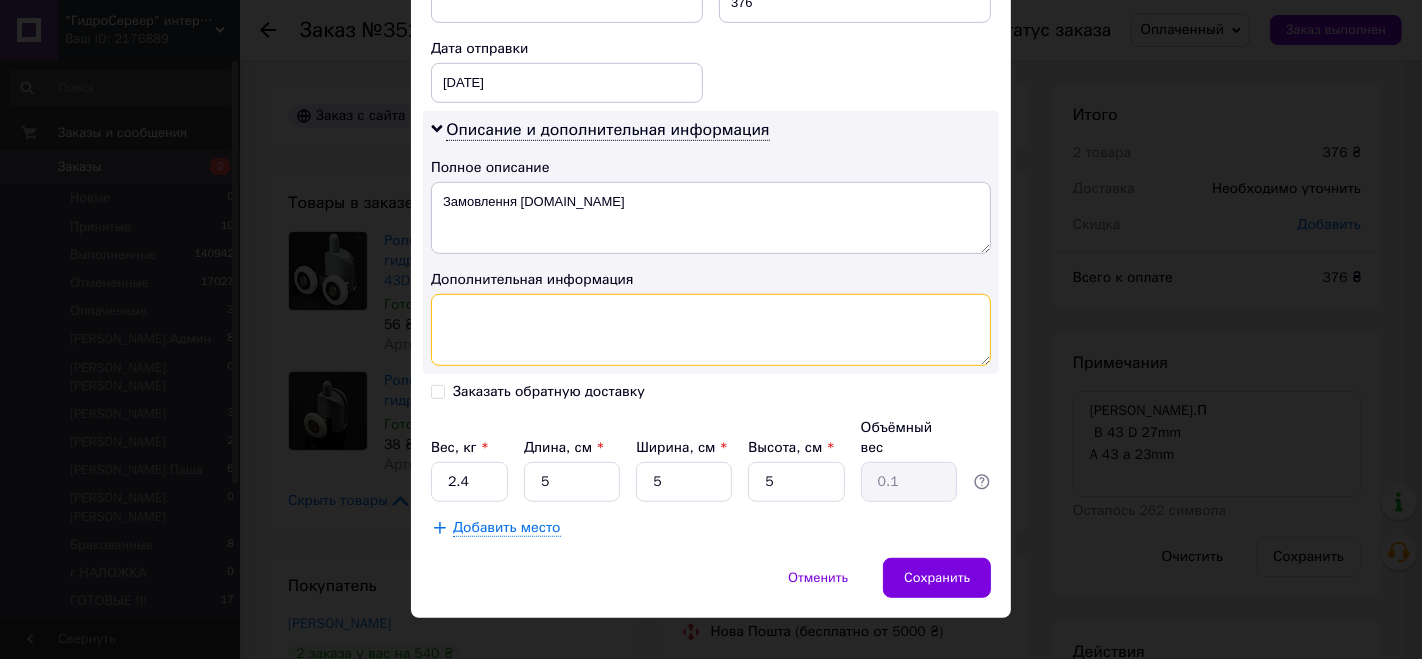 paste on "## B-43D 27mm=4+A 43A 23mm=4" 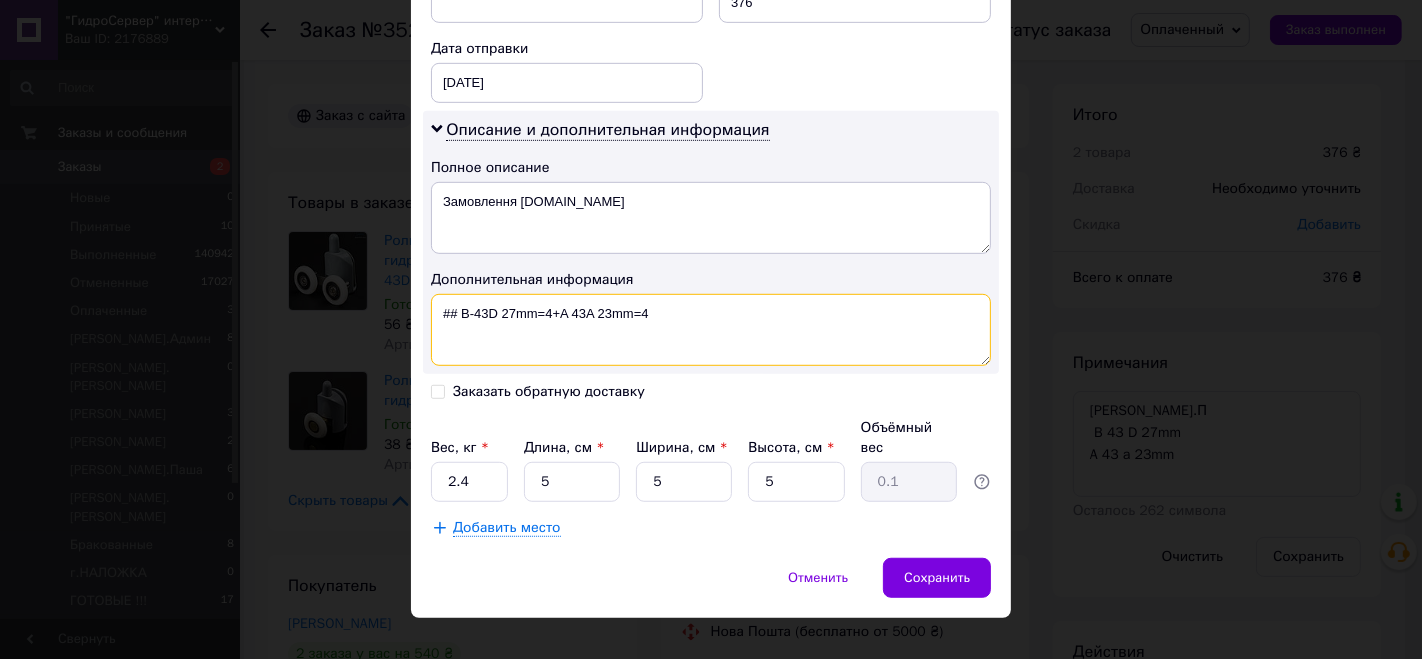 type on "## B-43D 27mm=4+A 43A 23mm=4" 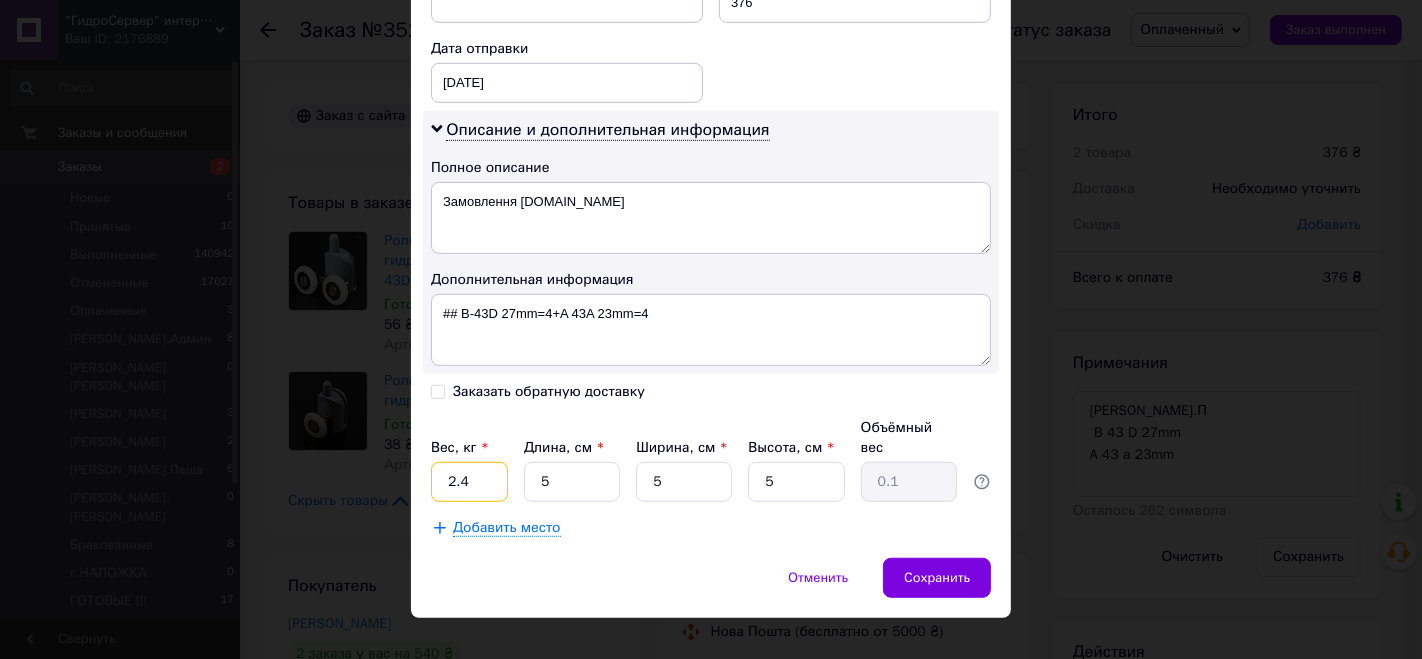 click on "2.4" at bounding box center [469, 482] 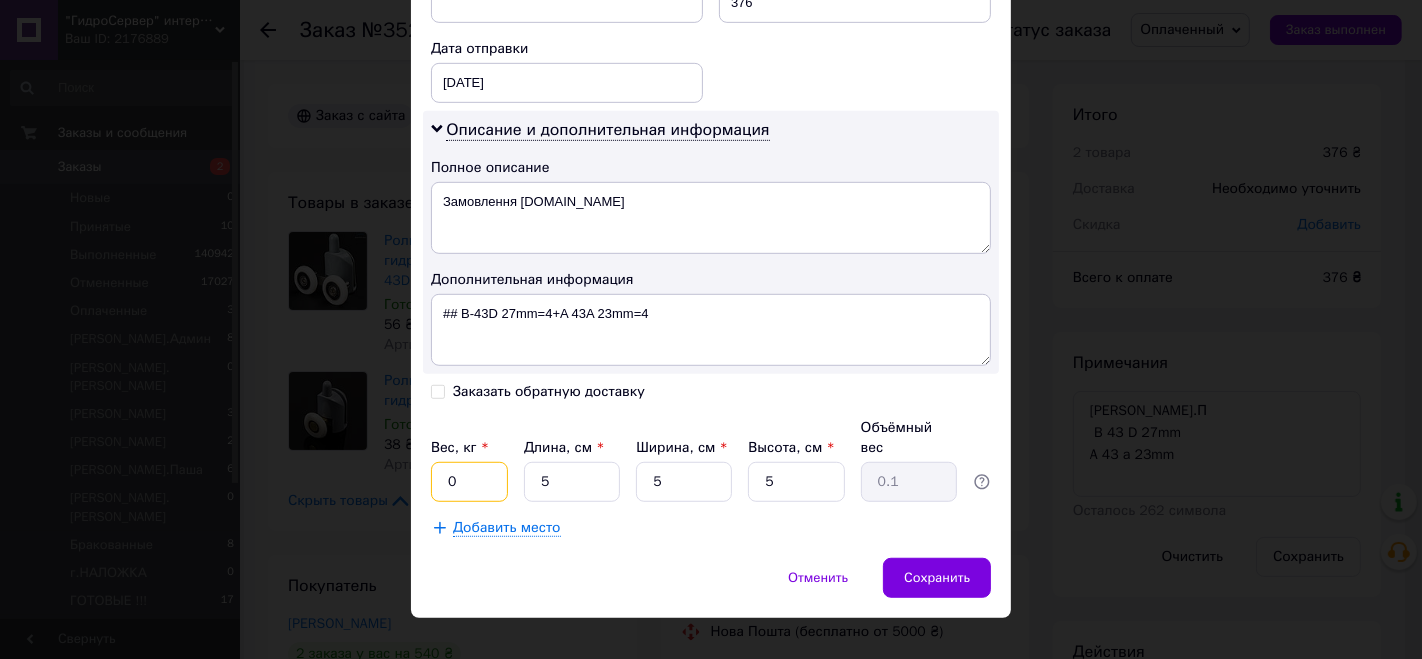 type on "0.5" 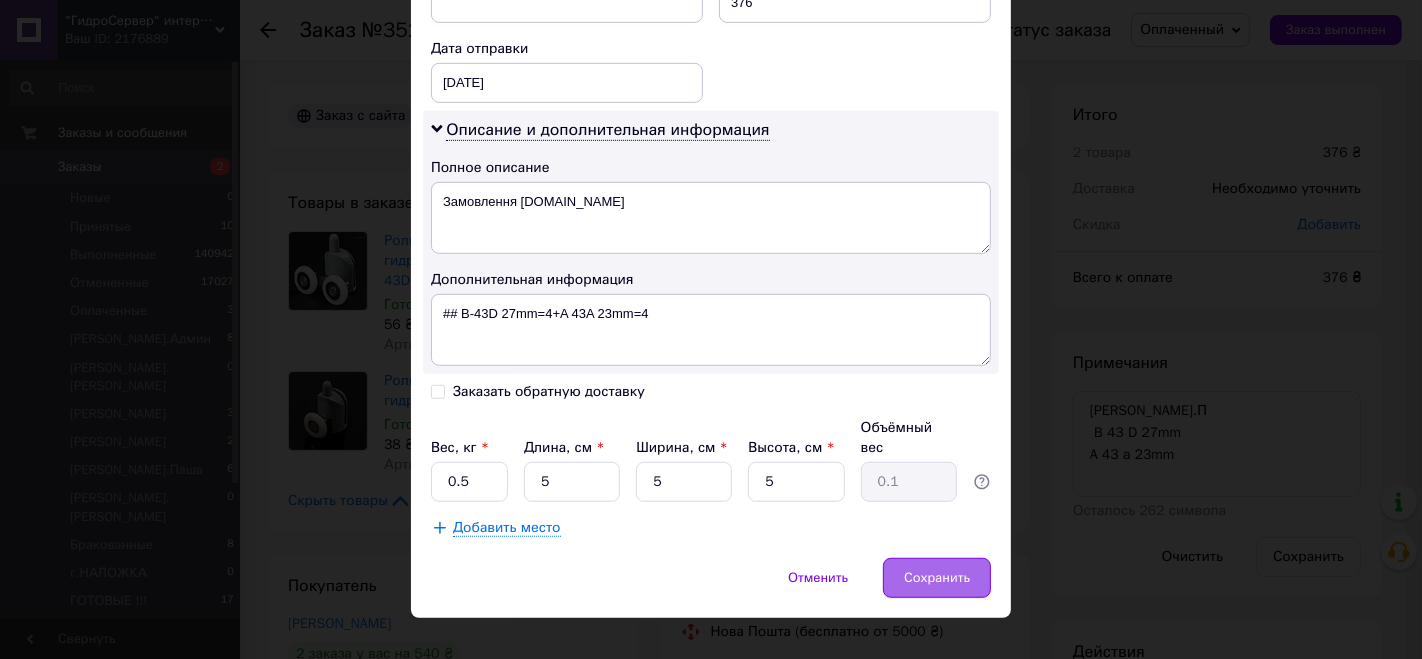 click on "Сохранить" at bounding box center (937, 578) 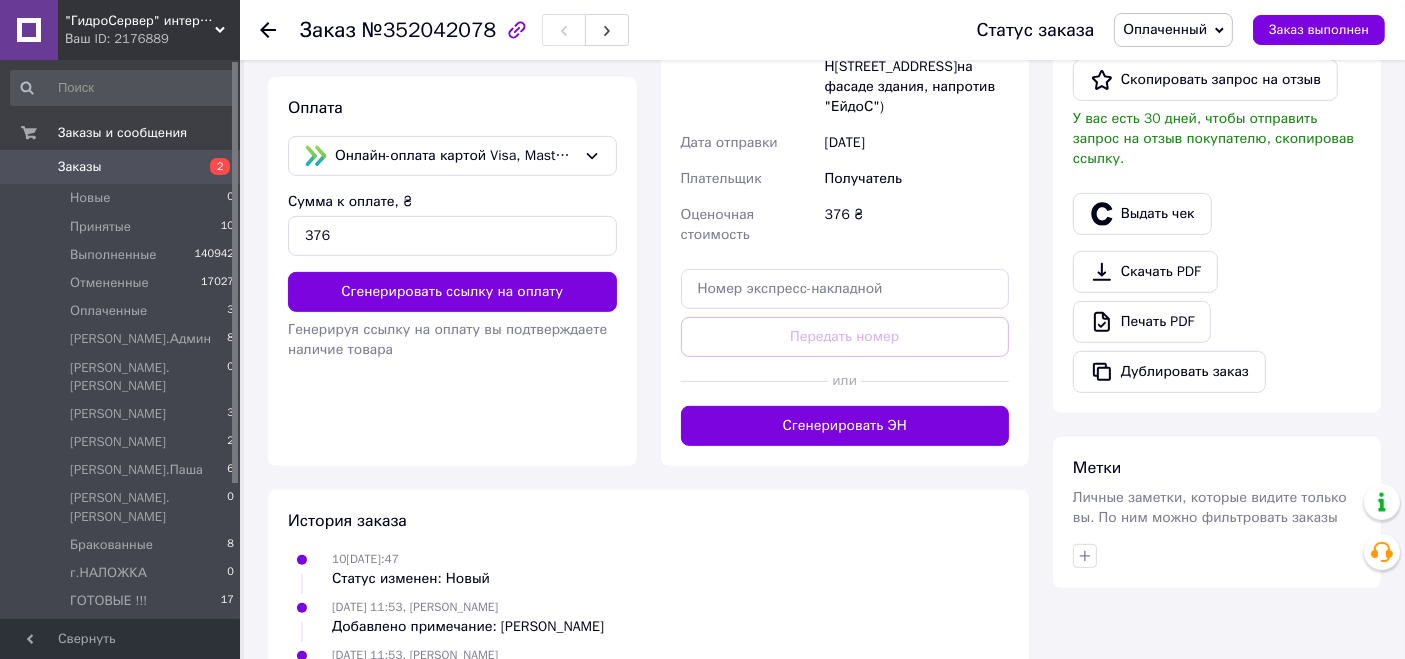 scroll, scrollTop: 668, scrollLeft: 0, axis: vertical 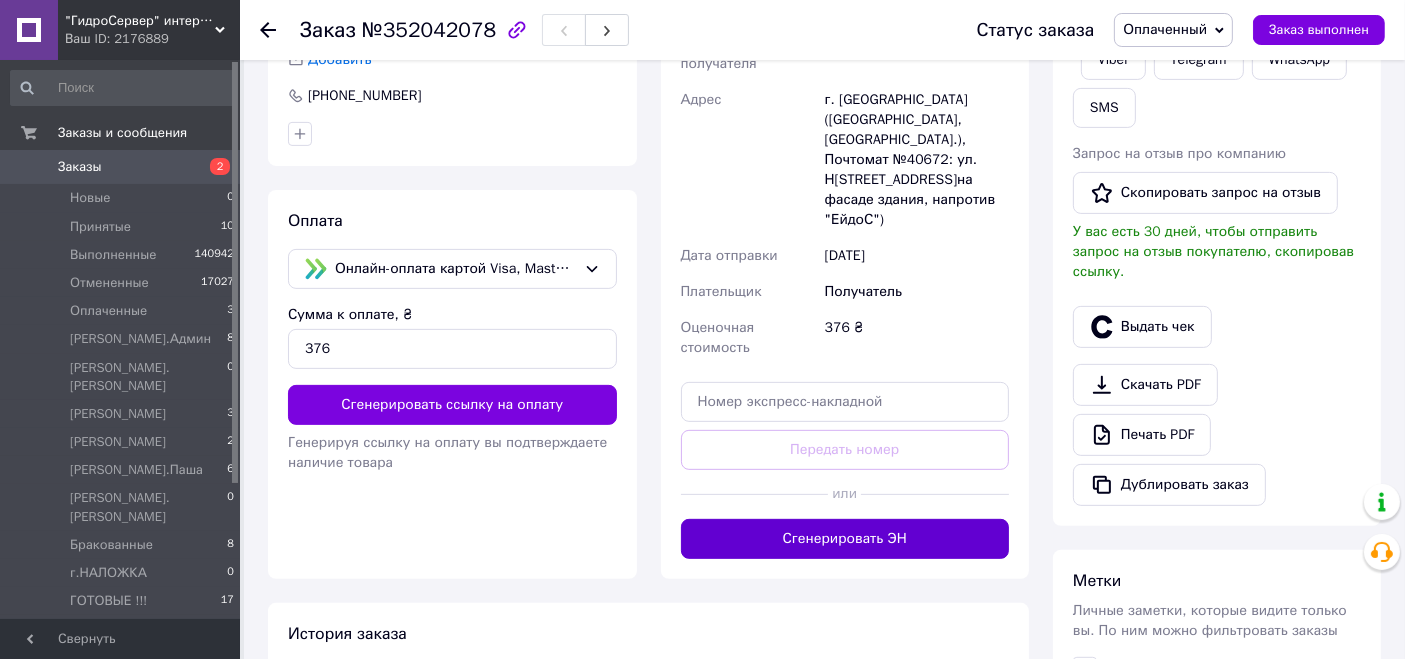 click on "Сгенерировать ЭН" at bounding box center (845, 539) 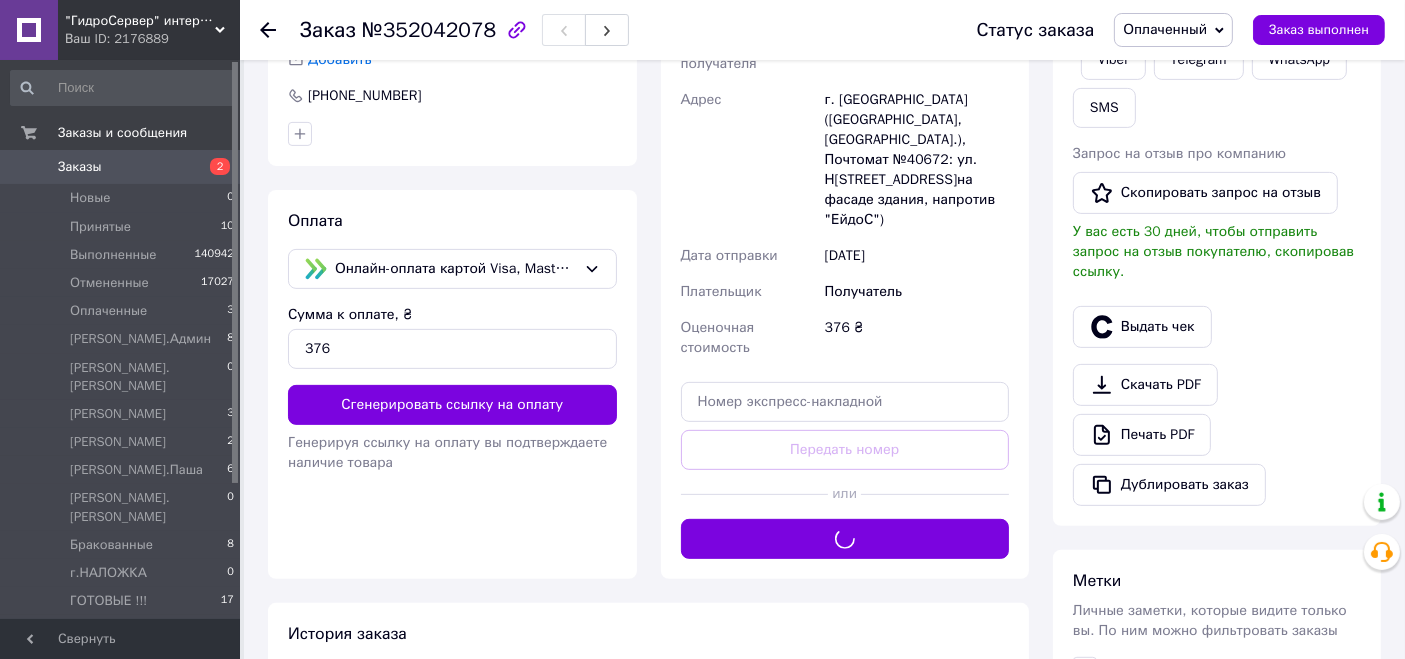 click on "Оплаченный" at bounding box center [1165, 29] 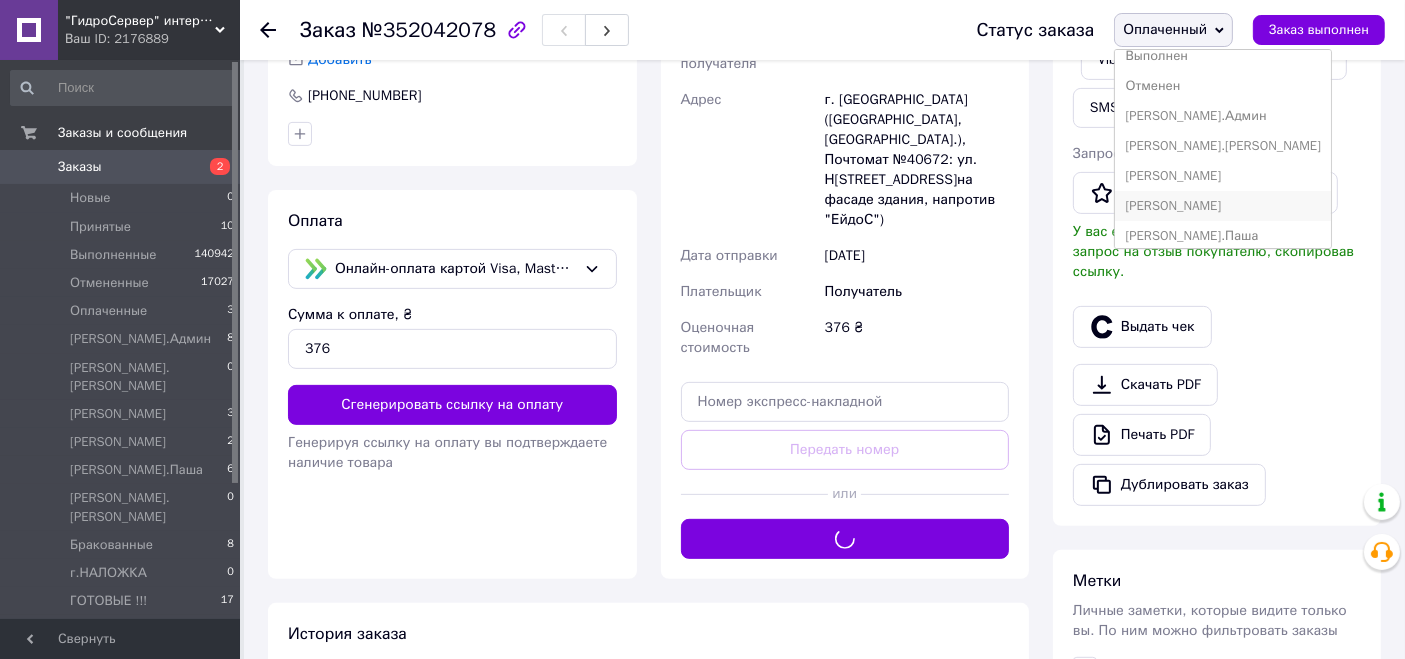 scroll, scrollTop: 111, scrollLeft: 0, axis: vertical 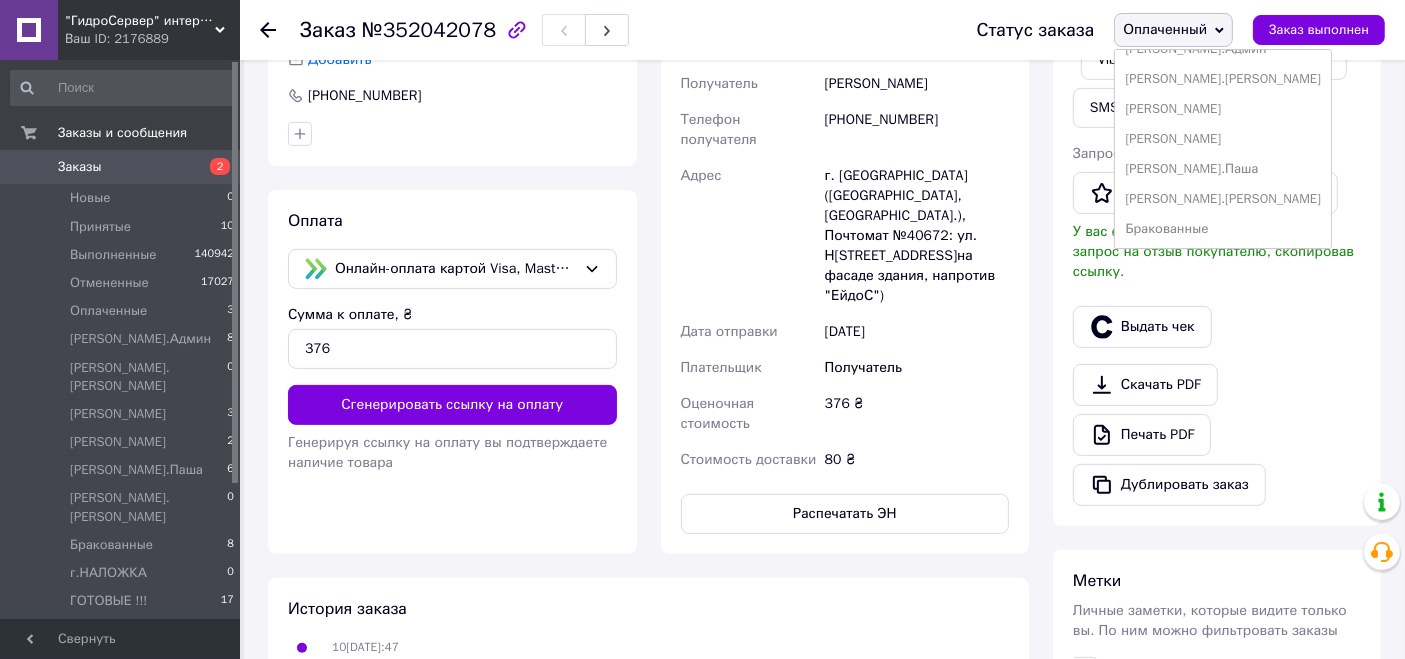 click on "[PERSON_NAME].Паша" at bounding box center [1223, 169] 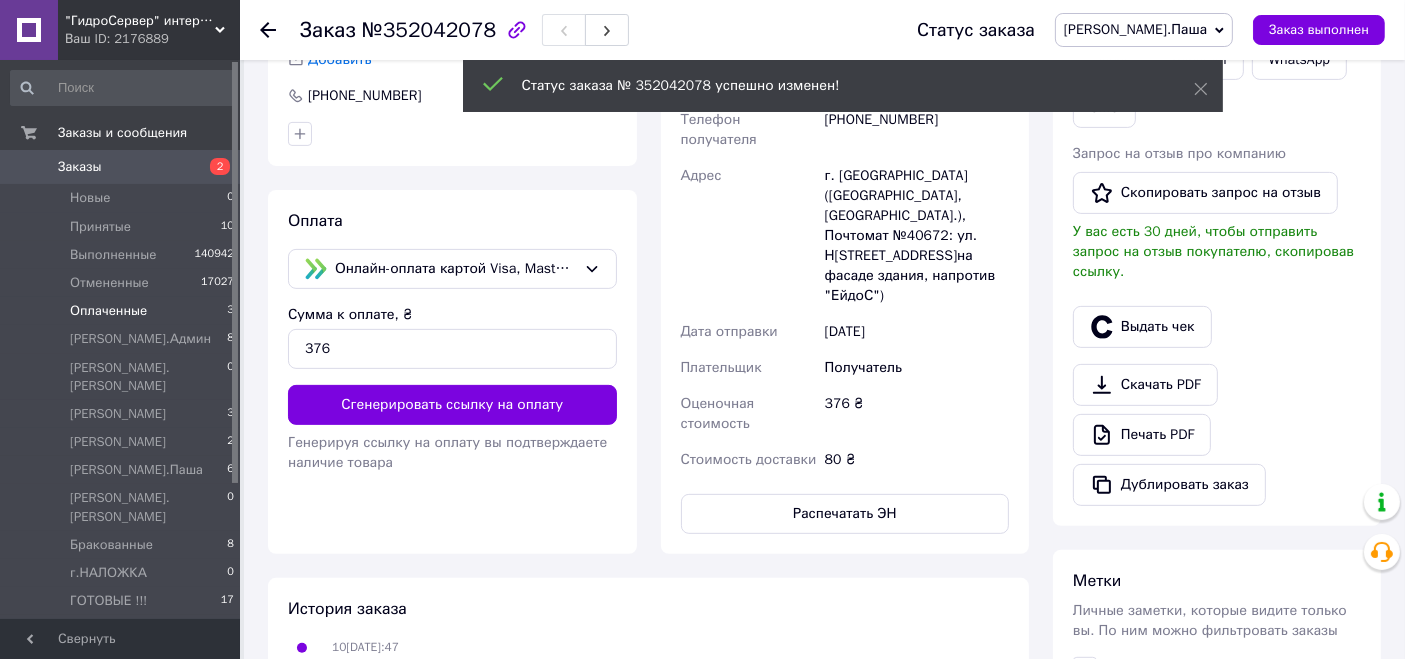 click on "Оплаченные 3" at bounding box center (123, 311) 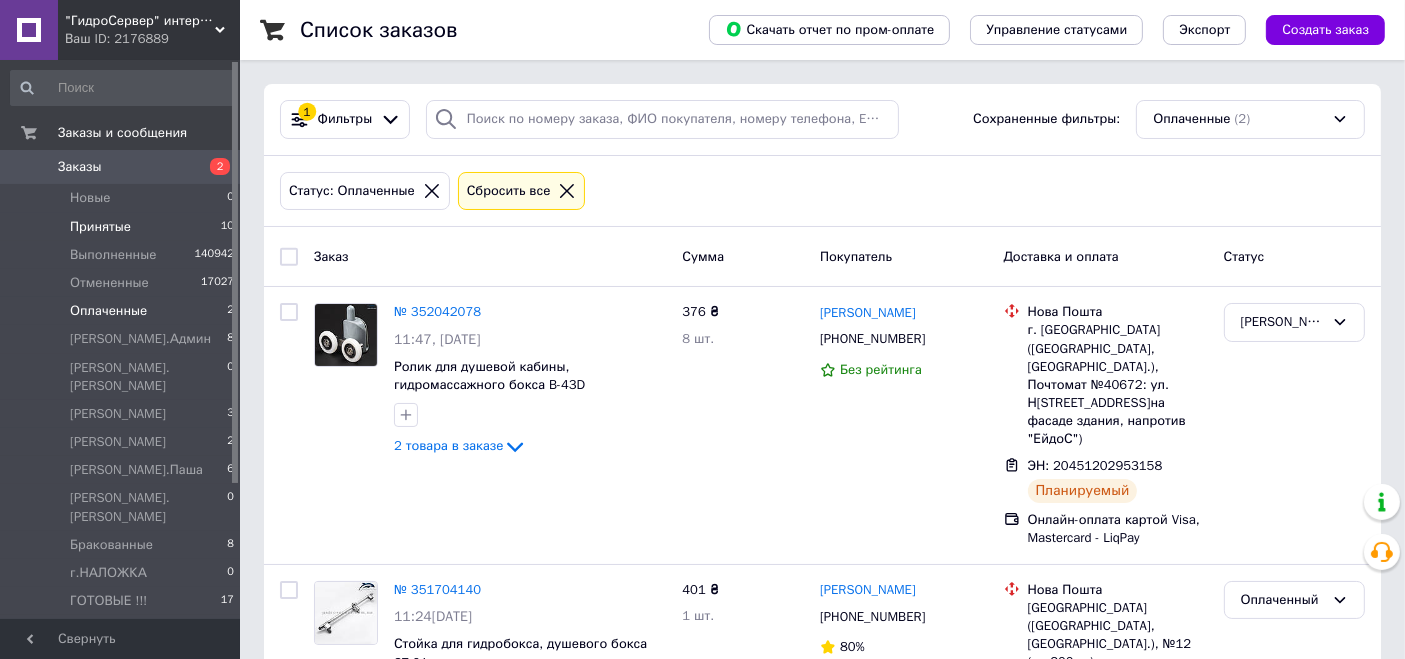 click on "Принятые 10" at bounding box center [123, 227] 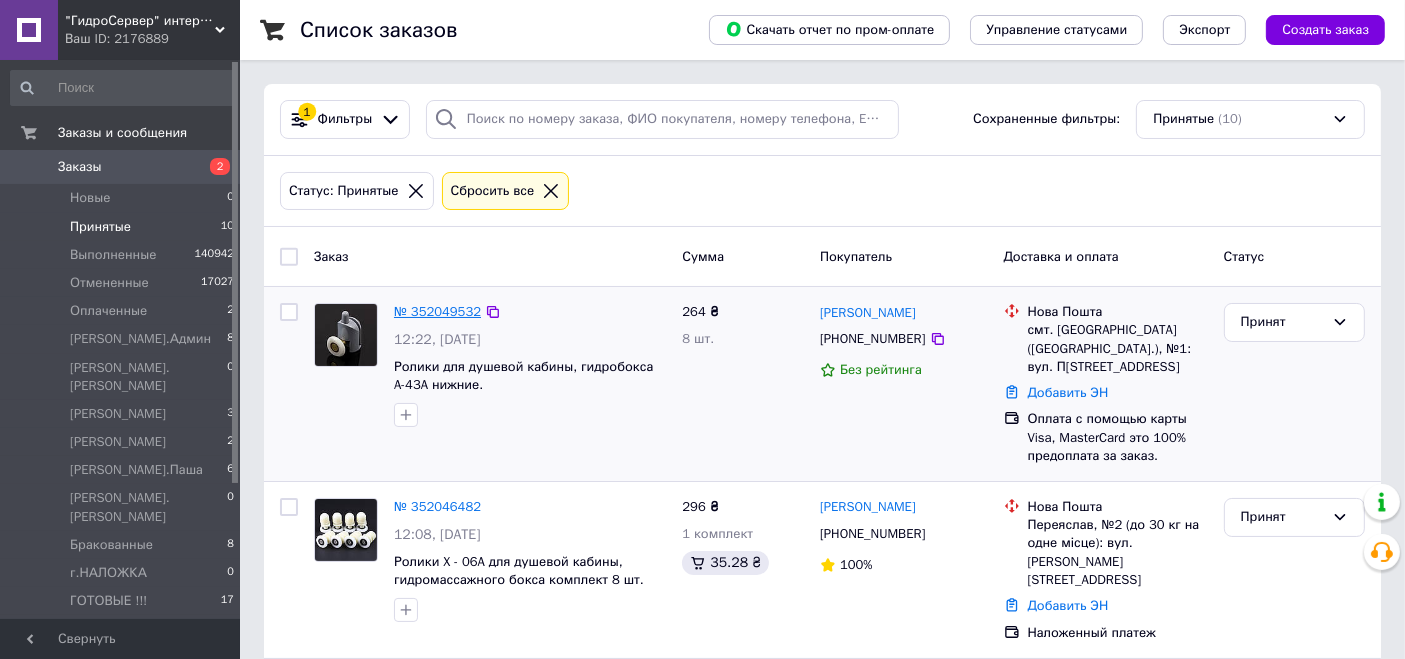 click on "№ 352049532" at bounding box center (437, 311) 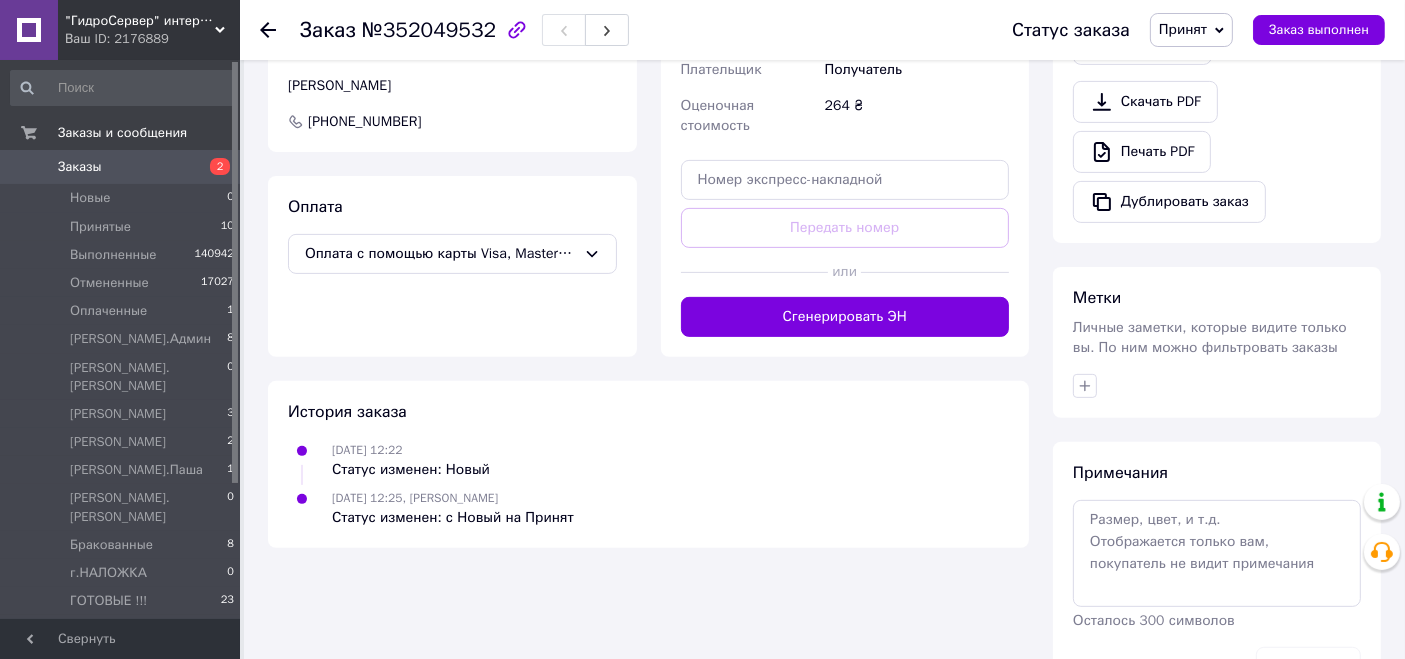 scroll, scrollTop: 709, scrollLeft: 0, axis: vertical 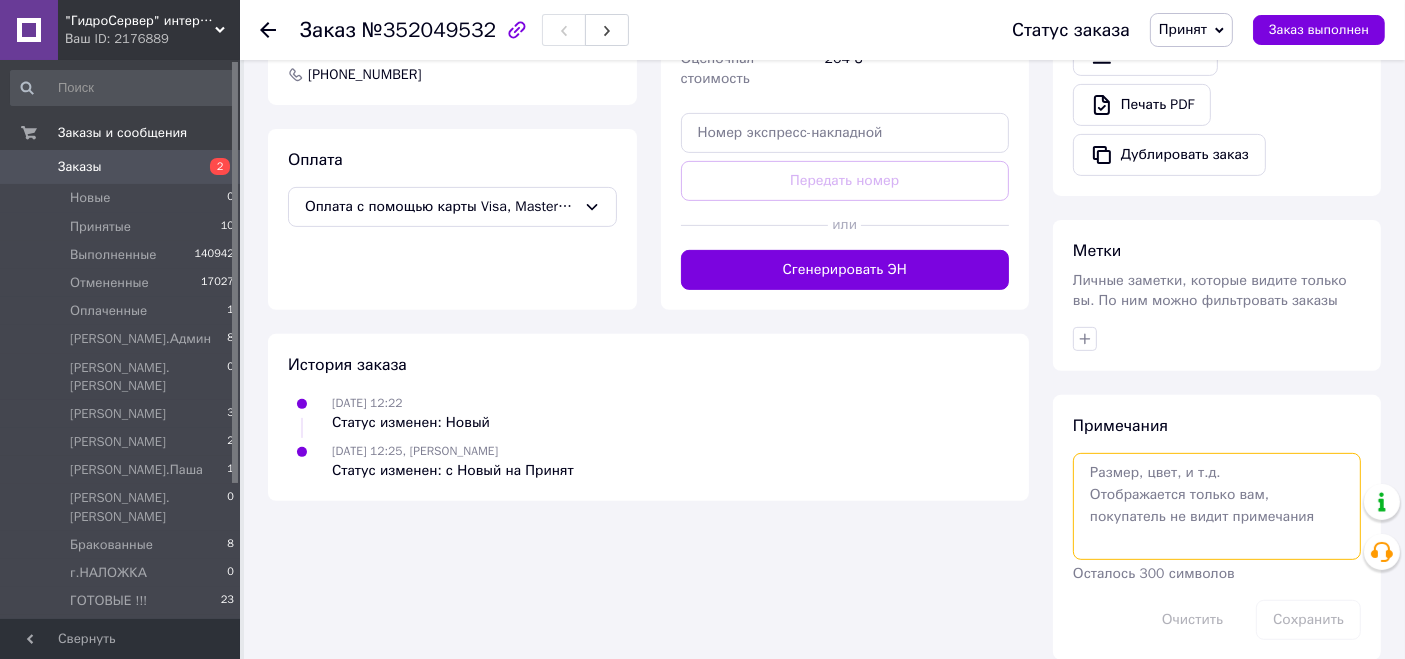 click at bounding box center (1217, 506) 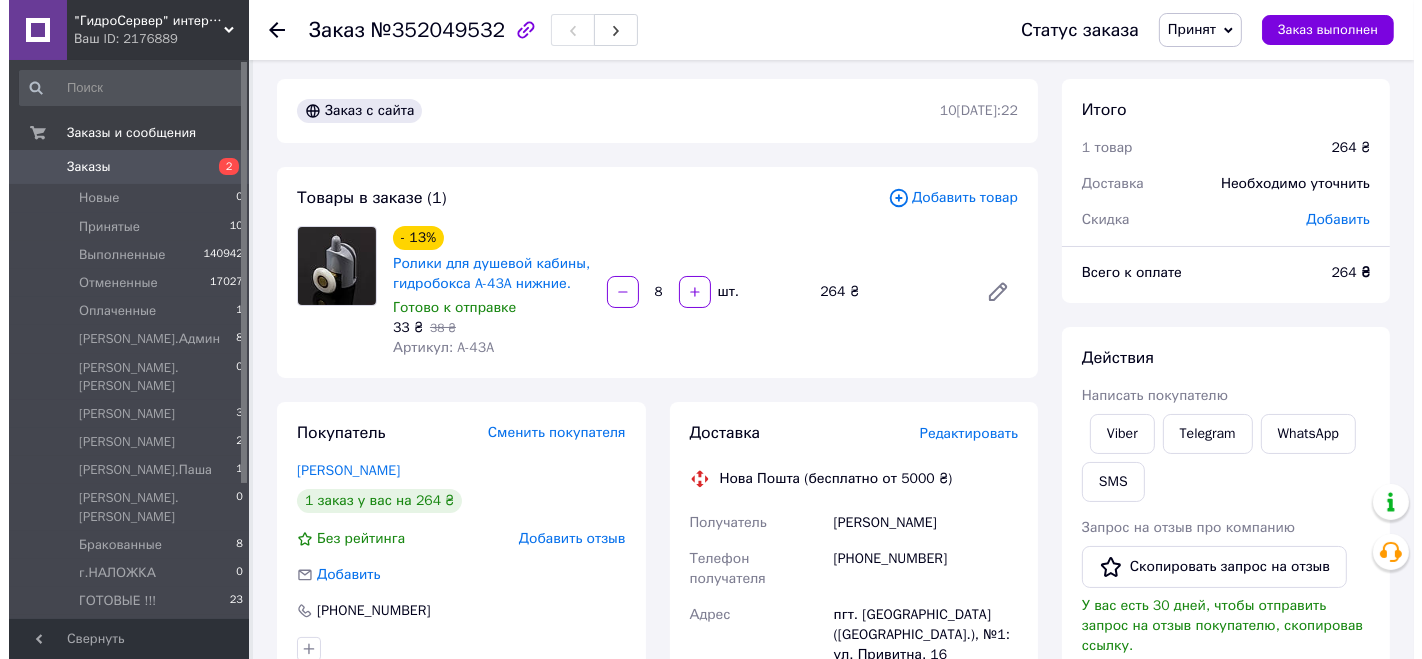scroll, scrollTop: 0, scrollLeft: 0, axis: both 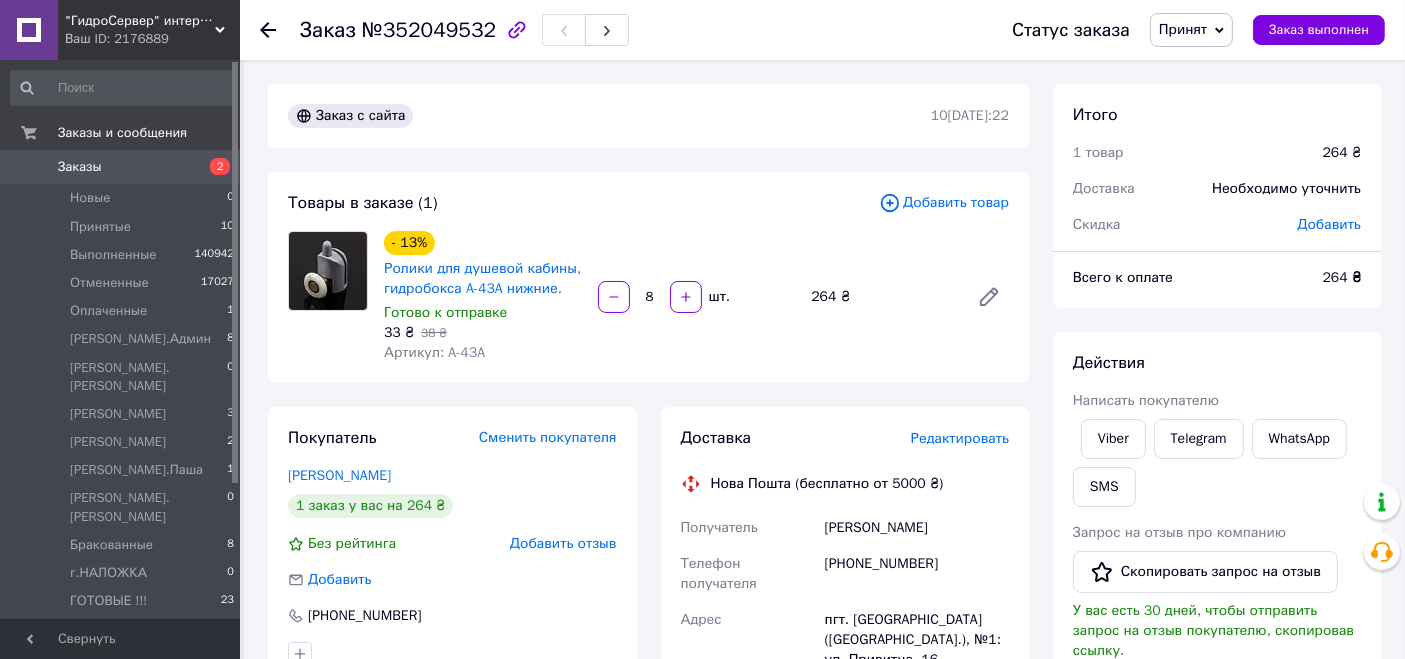 type on "[PERSON_NAME]" 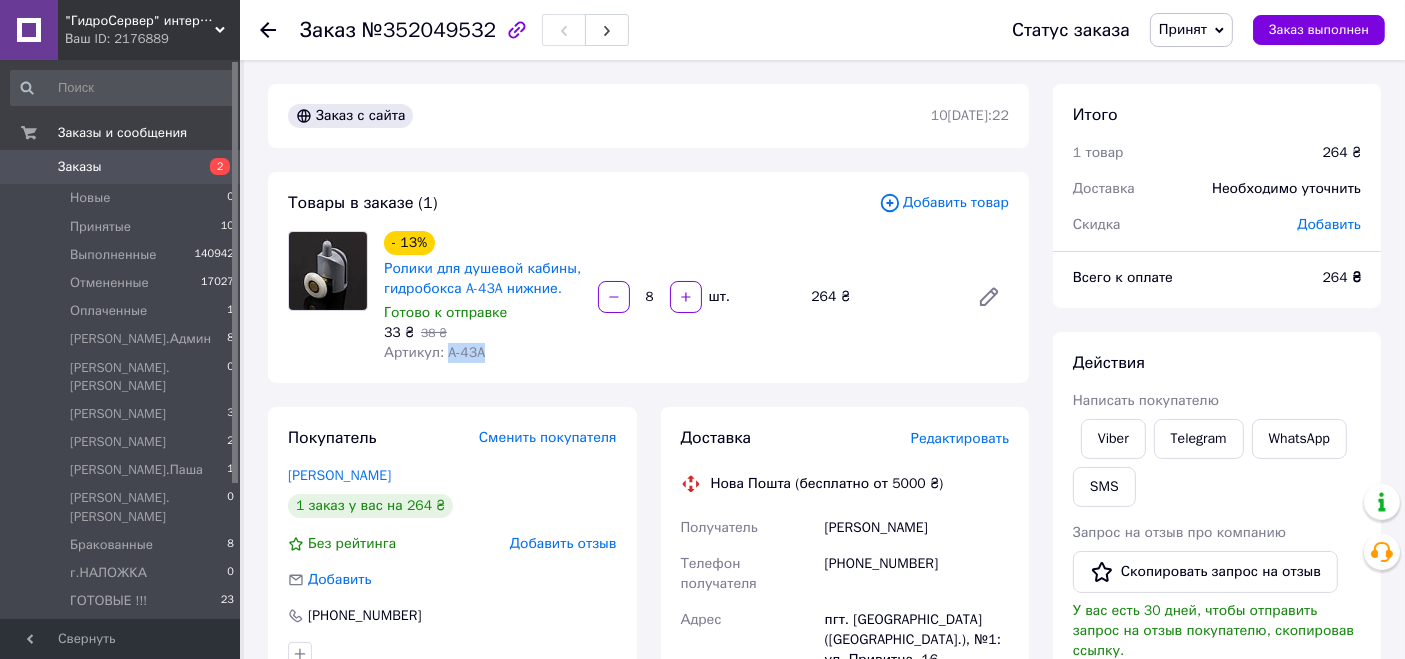 drag, startPoint x: 445, startPoint y: 347, endPoint x: 545, endPoint y: 352, distance: 100.12492 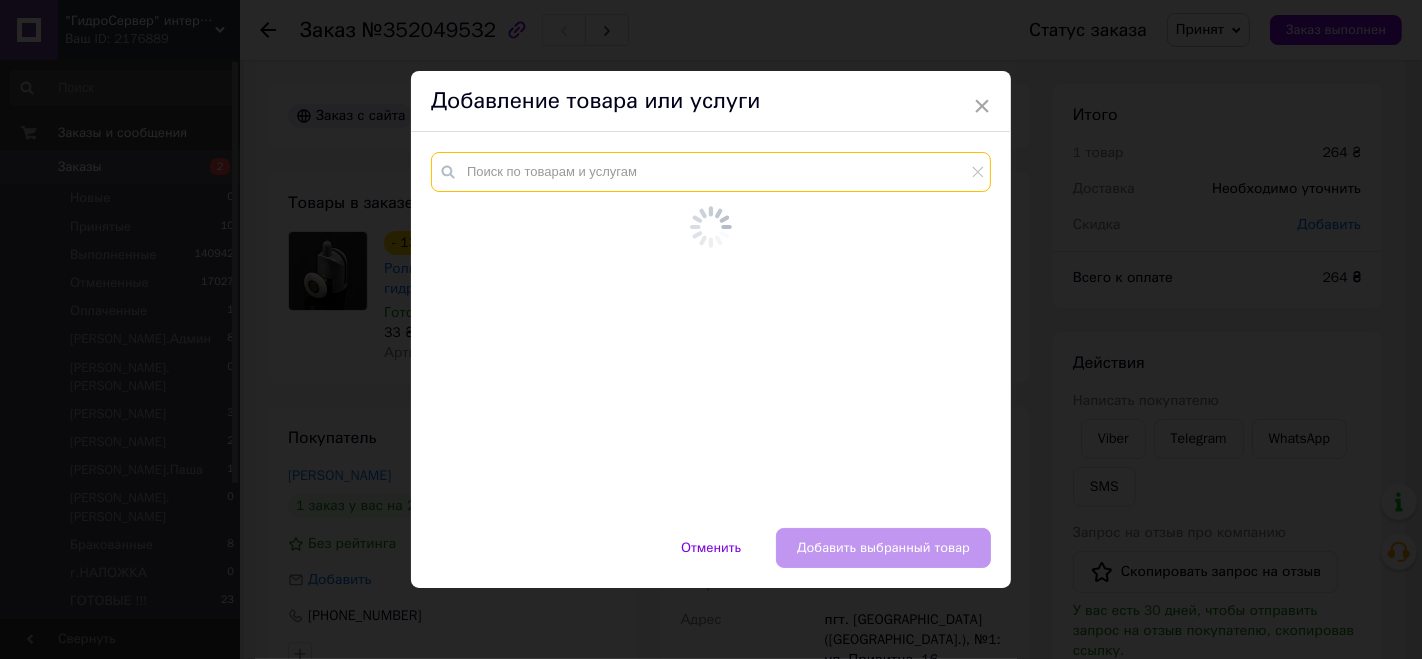 click at bounding box center (711, 172) 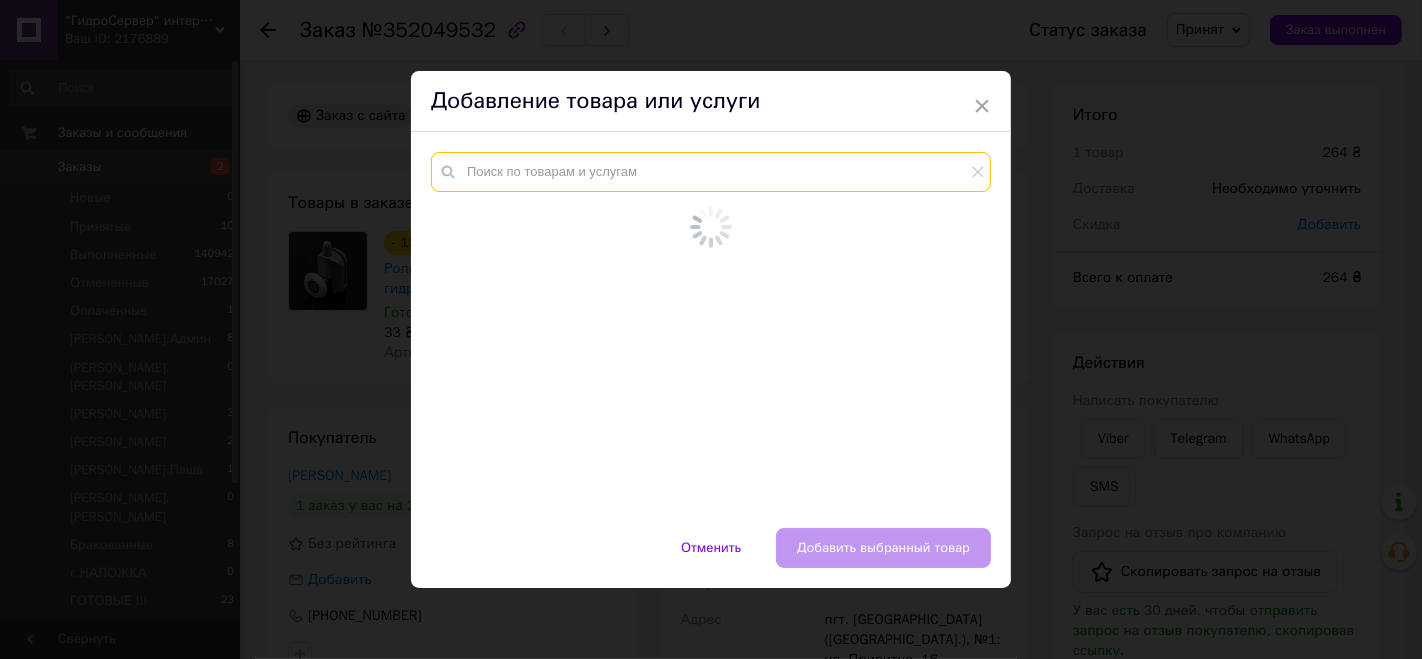 paste on "A-43A" 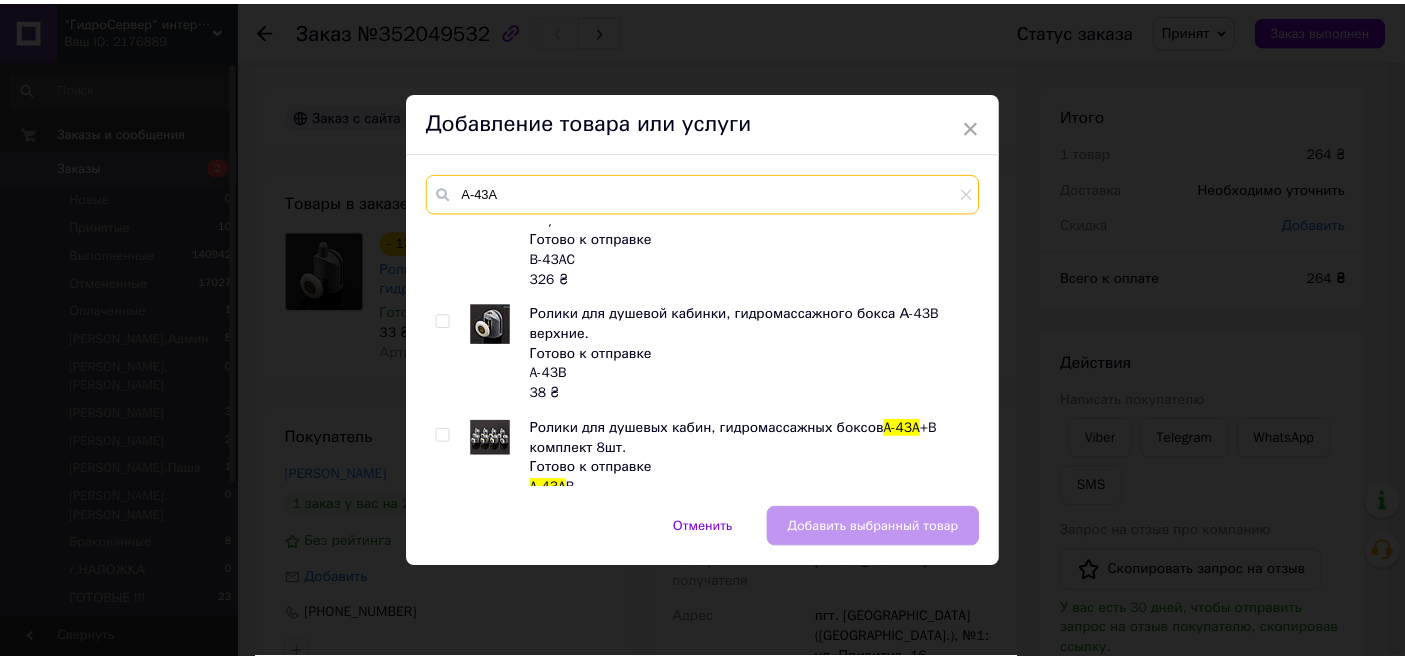 scroll, scrollTop: 333, scrollLeft: 0, axis: vertical 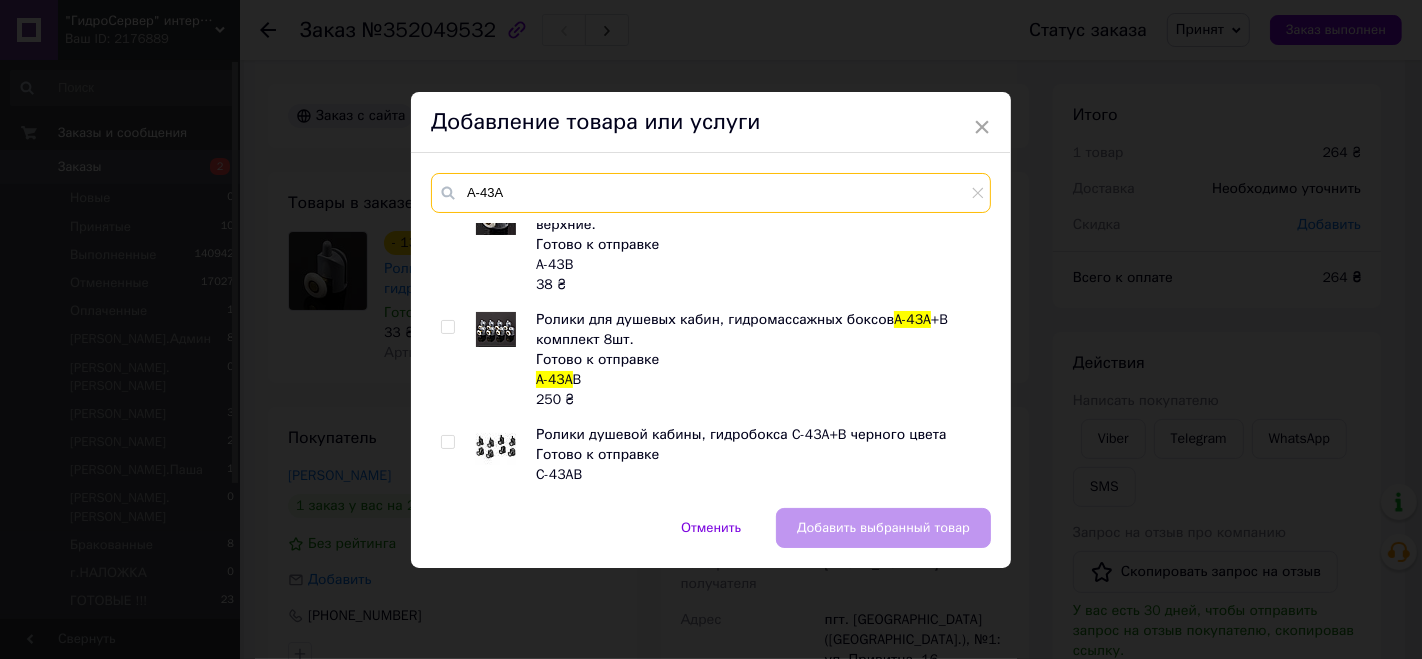 type on "A-43A" 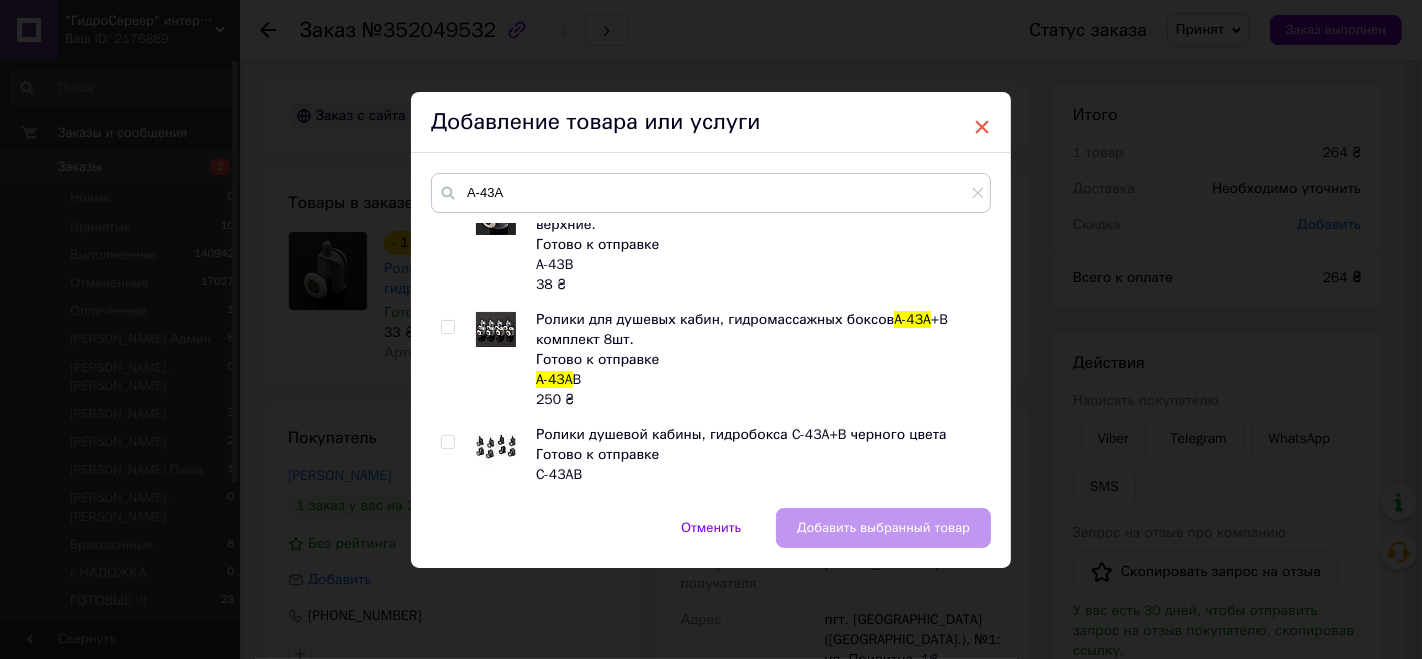 click on "×" at bounding box center (982, 127) 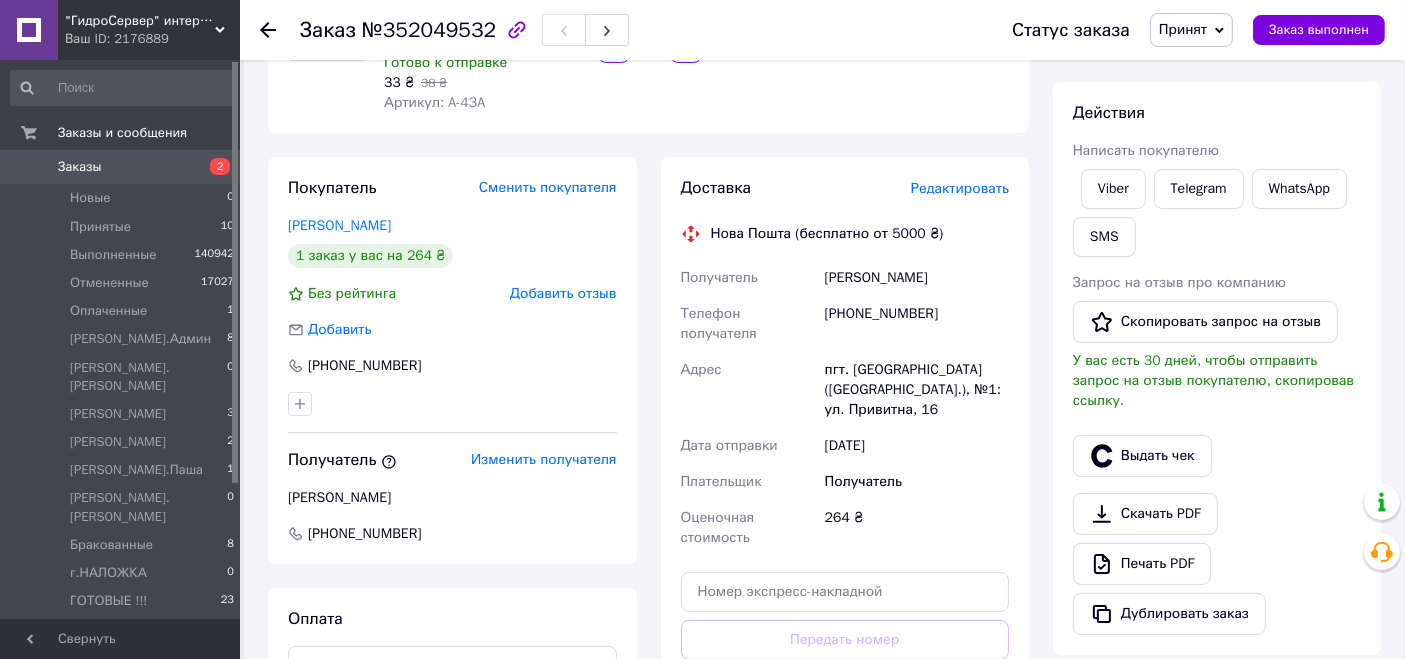 scroll, scrollTop: 555, scrollLeft: 0, axis: vertical 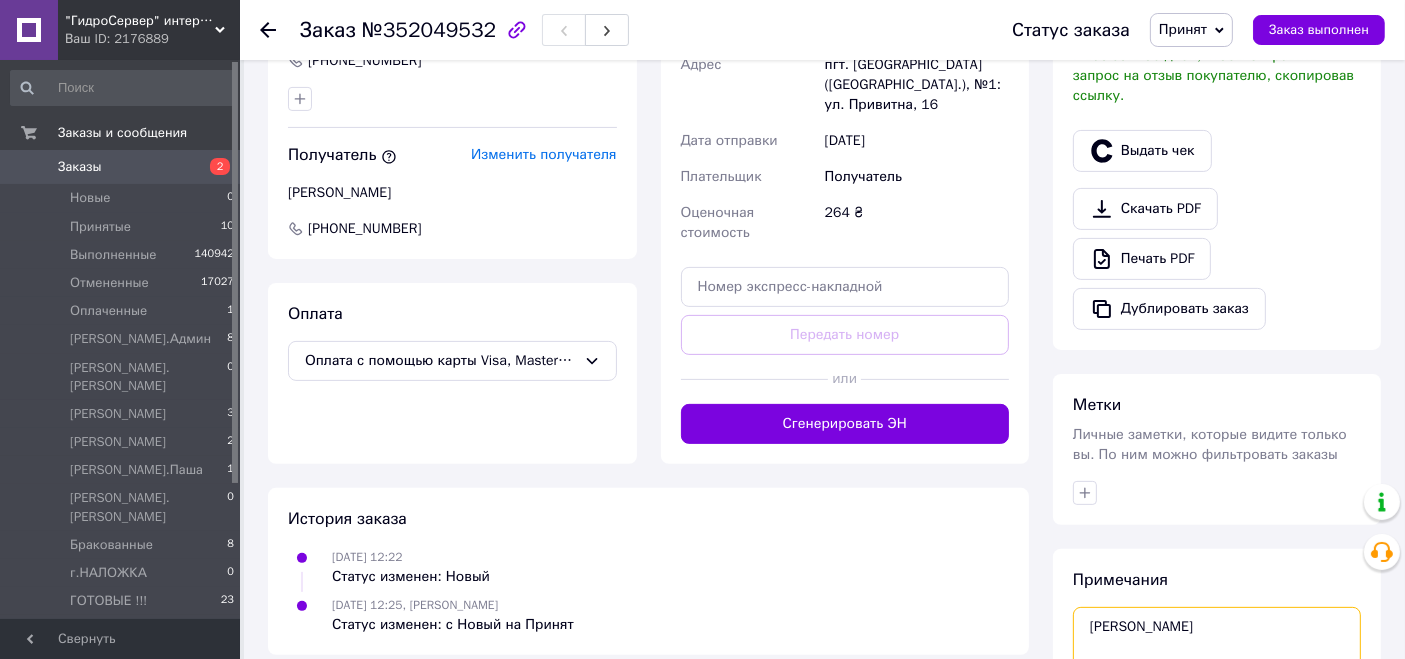 click on "[PERSON_NAME]" at bounding box center (1217, 660) 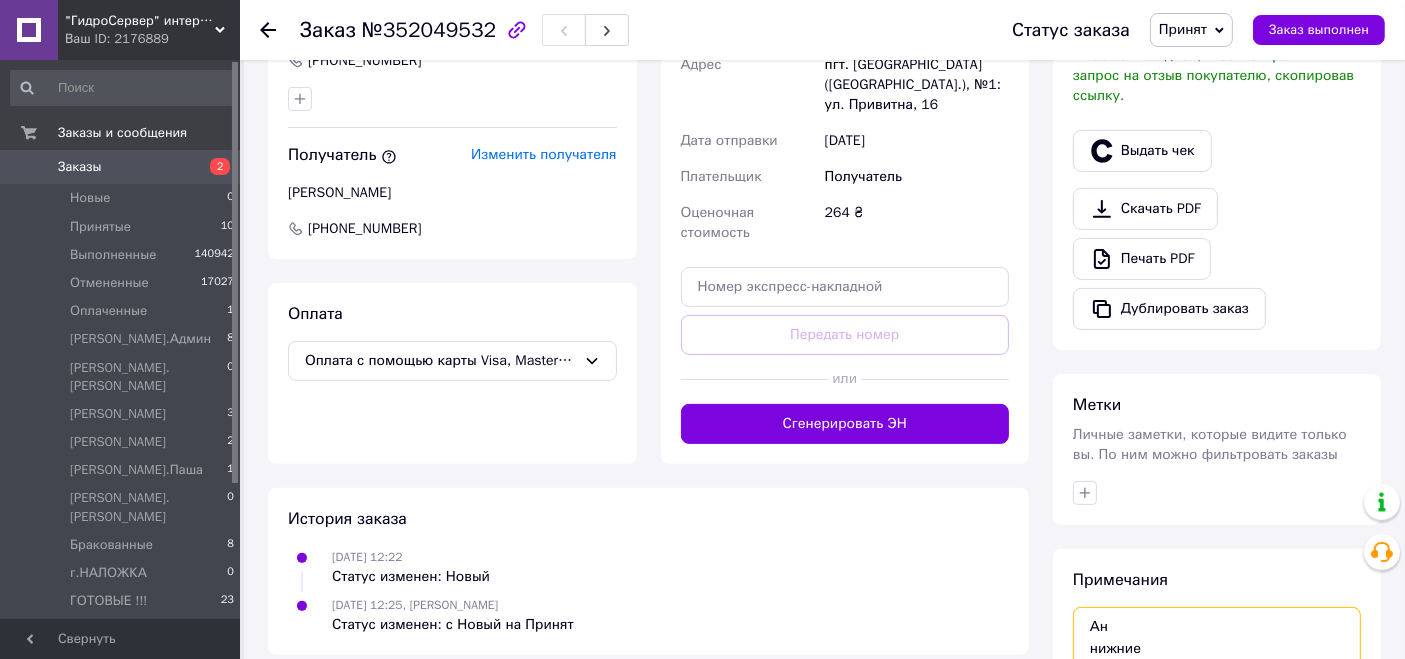 click on "Ан
нижние" at bounding box center [1217, 660] 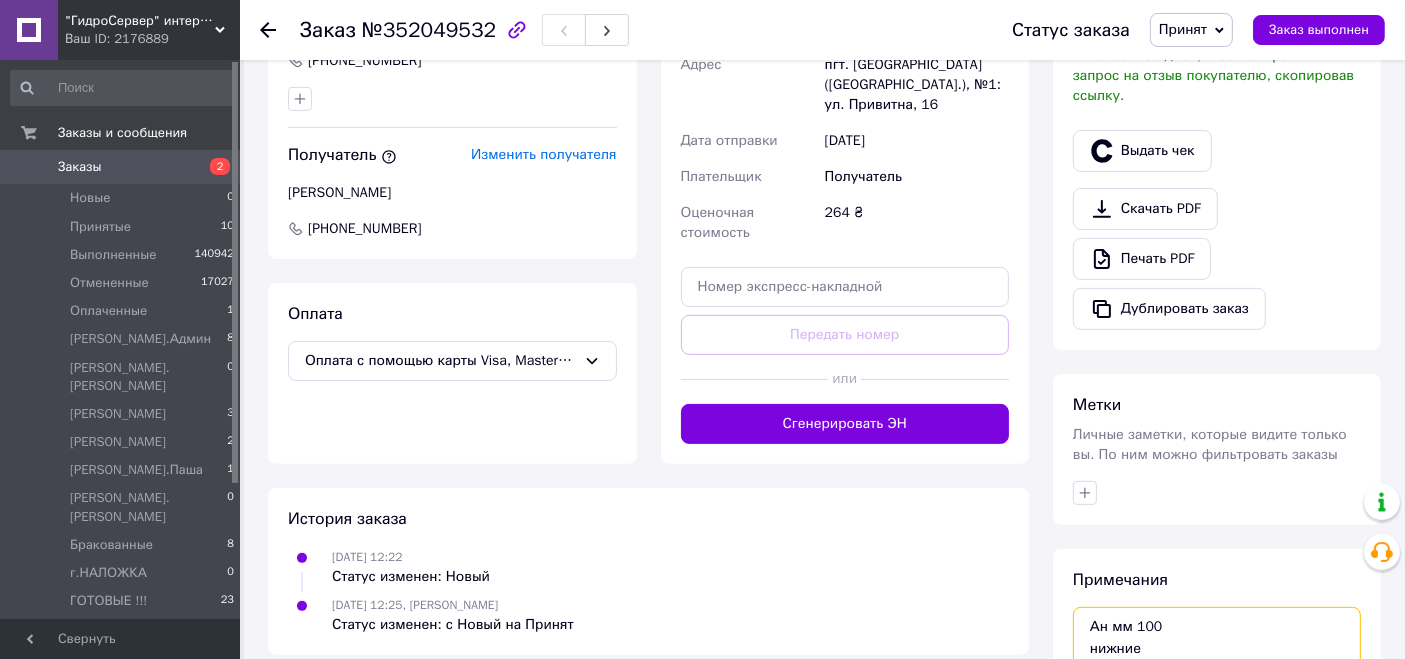 click on "Ан мм 100
нижние" at bounding box center [1217, 660] 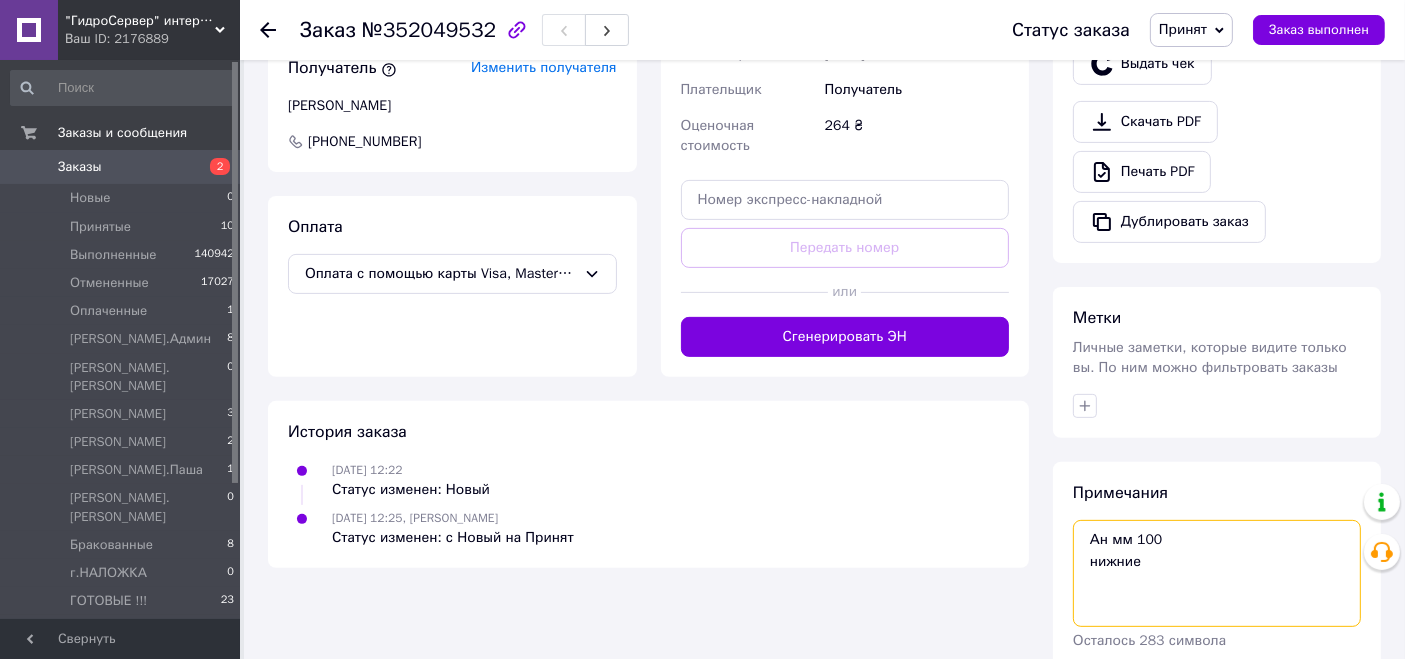 scroll, scrollTop: 709, scrollLeft: 0, axis: vertical 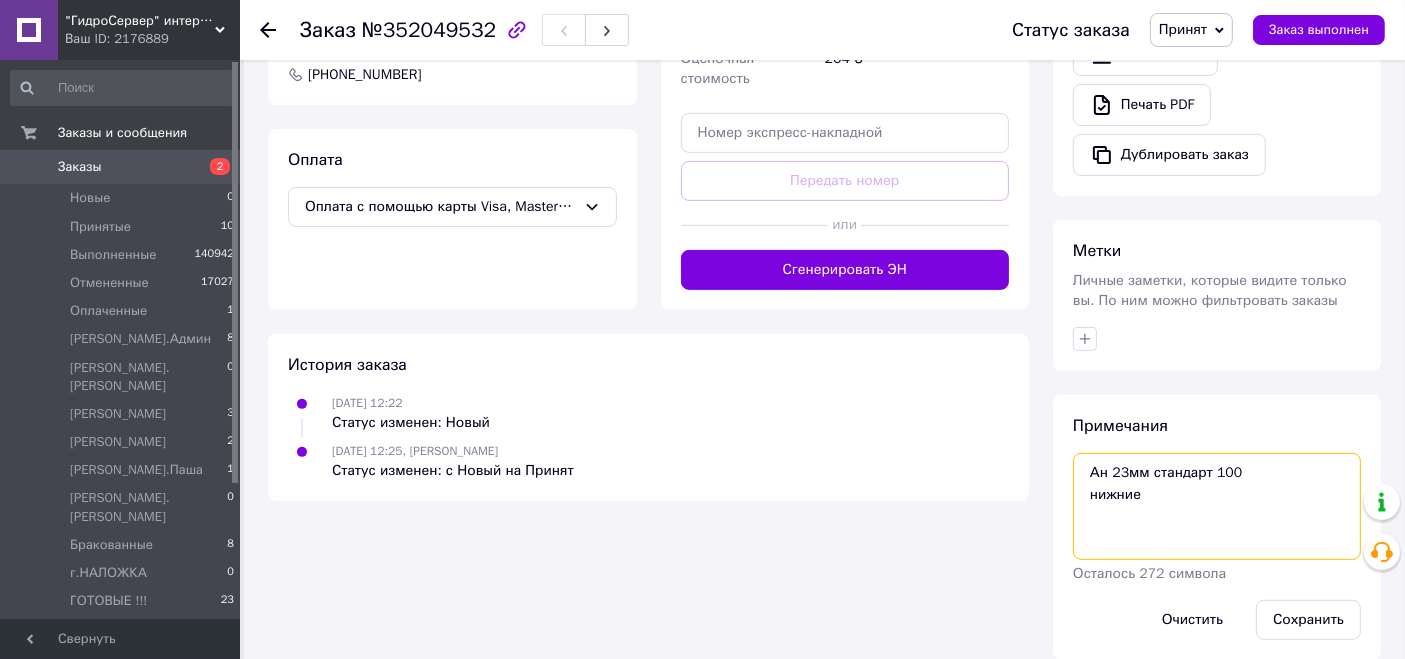 click on "Ан 23мм стандарт 100
нижние" at bounding box center (1217, 506) 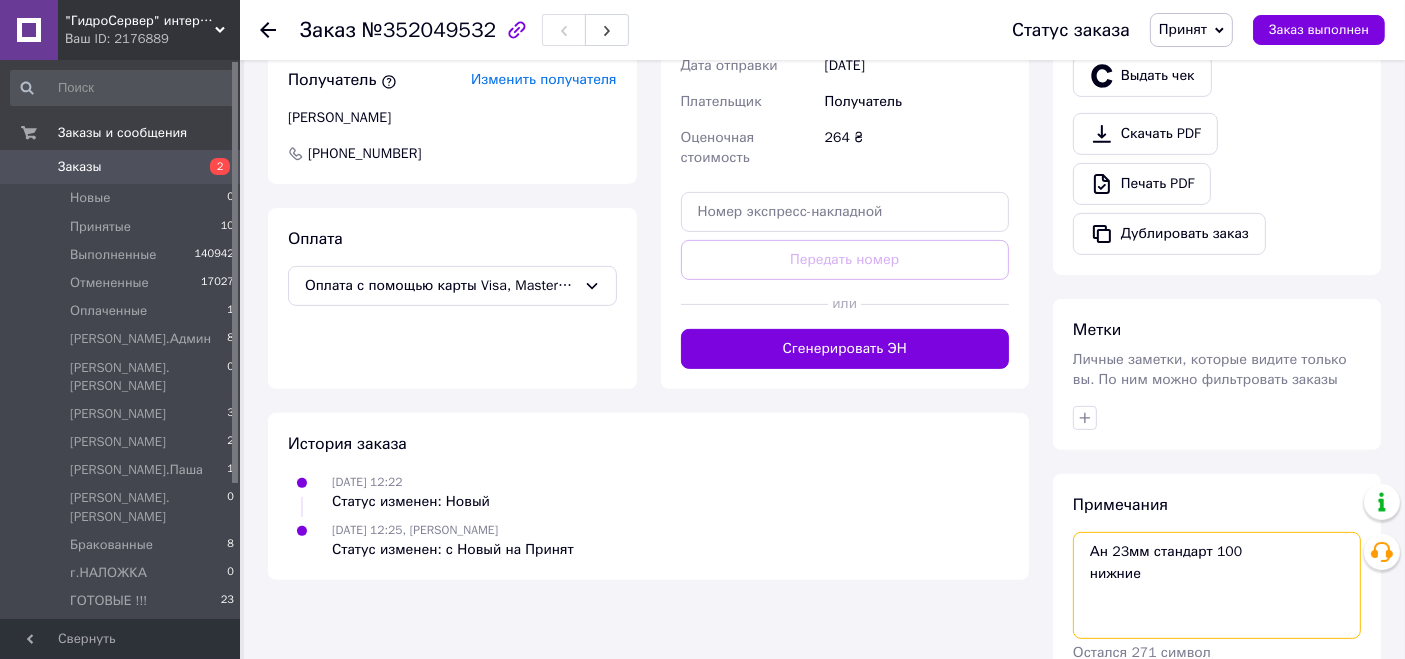 scroll, scrollTop: 709, scrollLeft: 0, axis: vertical 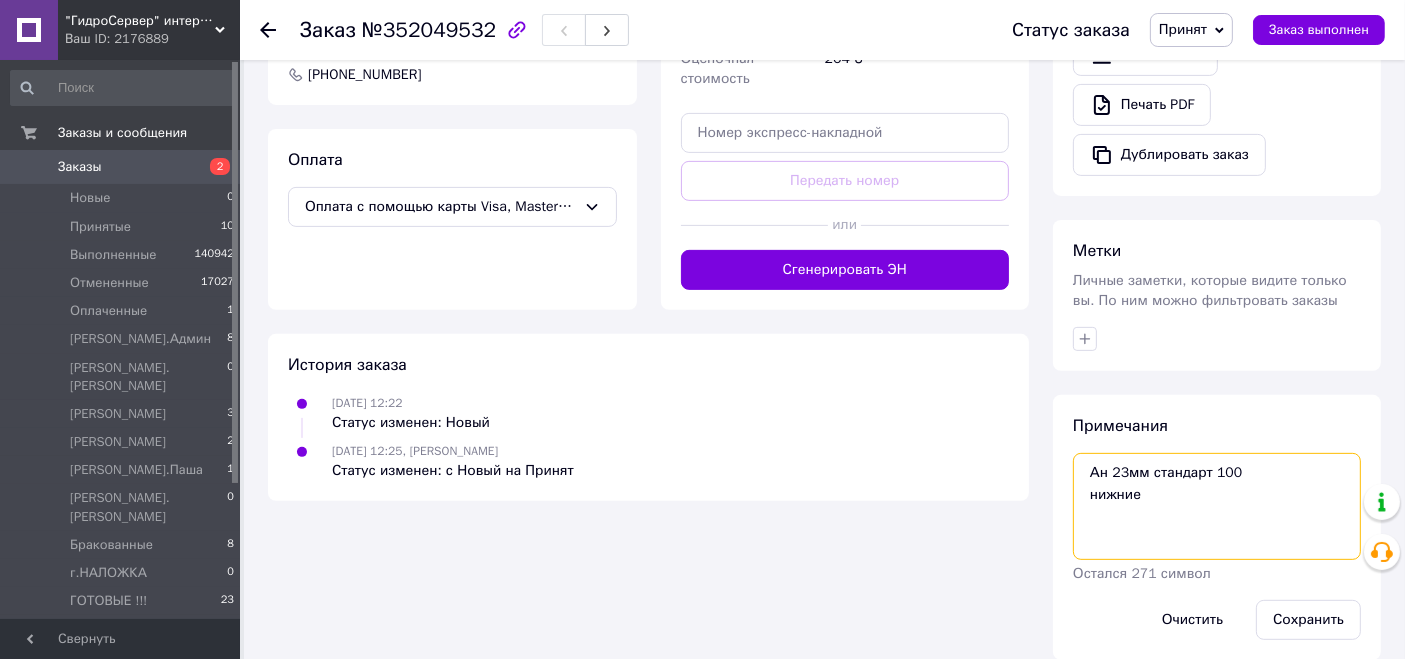 click on "Ан 23мм стандарт 100
нижние" at bounding box center (1217, 506) 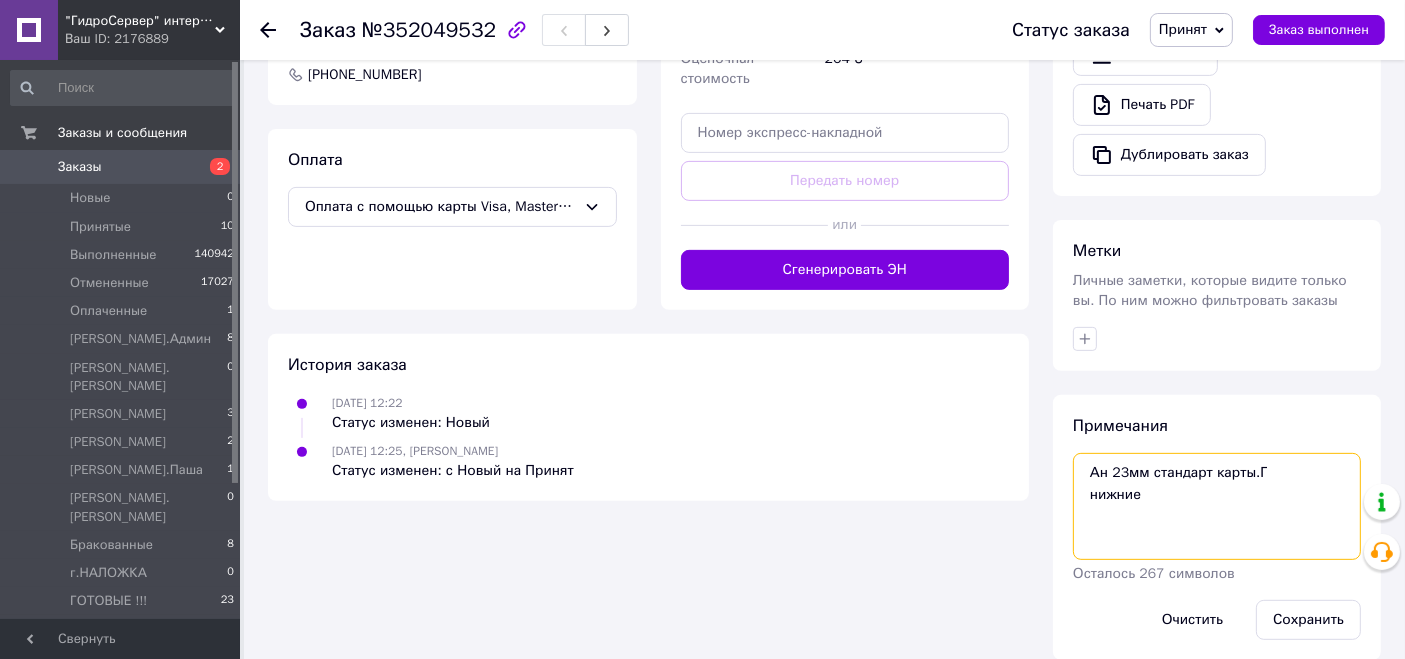 click on "Ан 23мм стандарт карты.Г
нижние" at bounding box center [1217, 506] 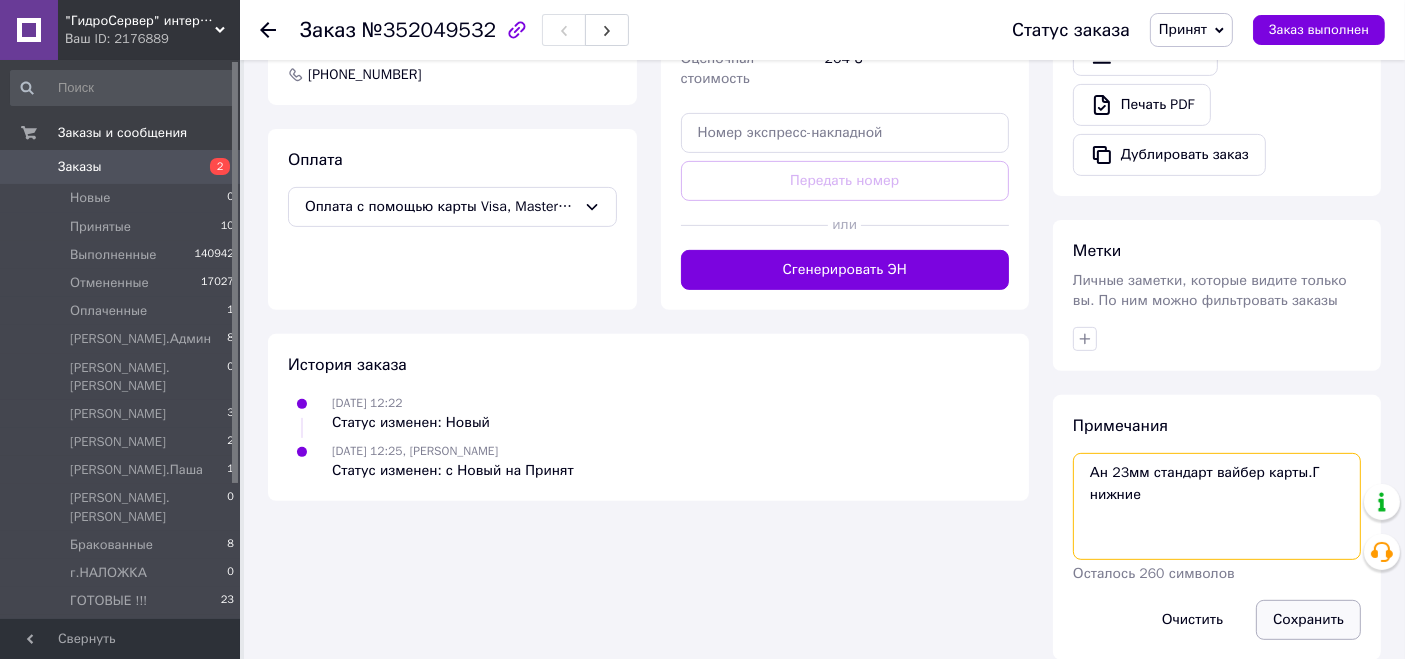 type on "Ан 23мм стандарт вайбер карты.Г
нижние" 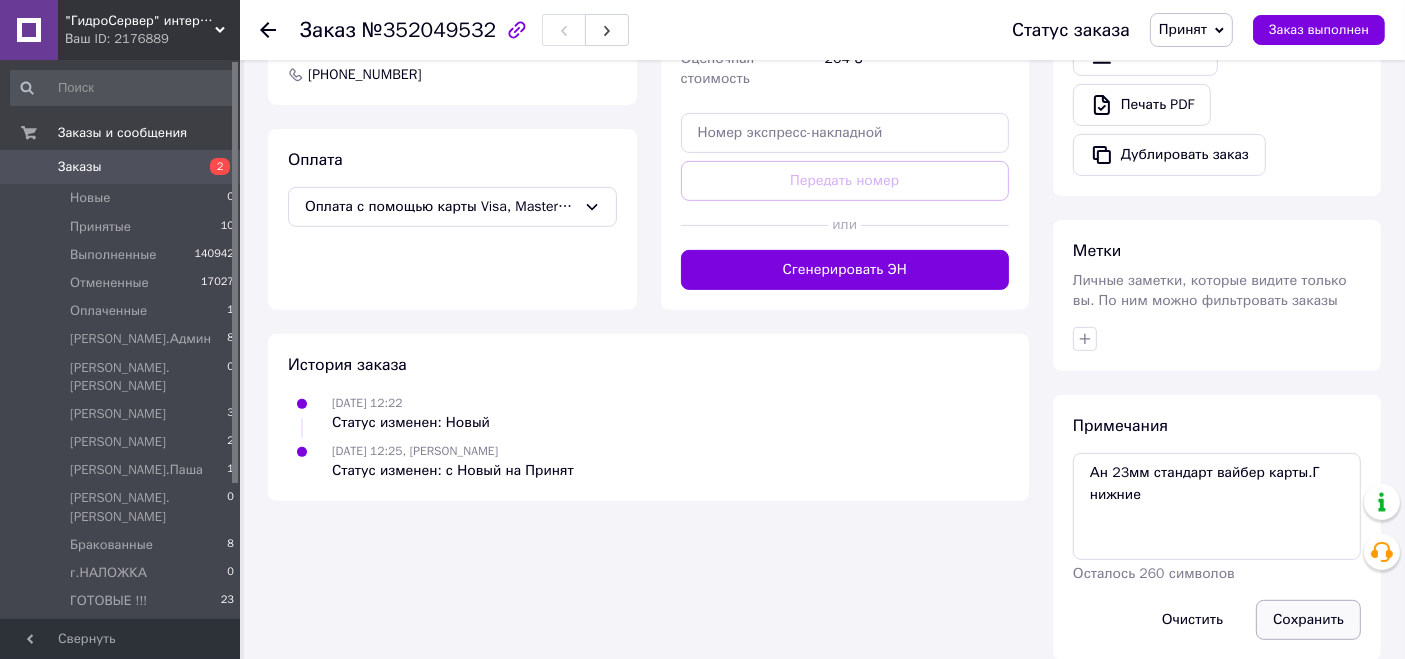 click on "Сохранить" at bounding box center (1308, 620) 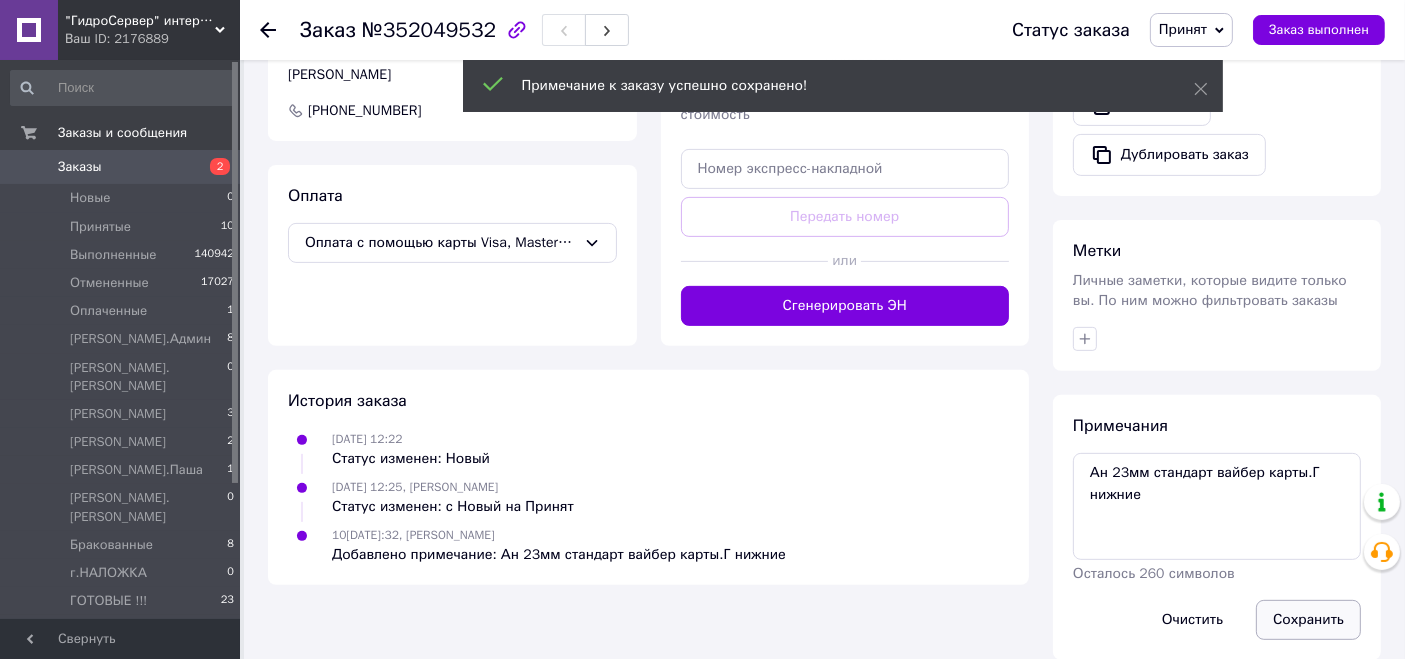 scroll, scrollTop: 709, scrollLeft: 0, axis: vertical 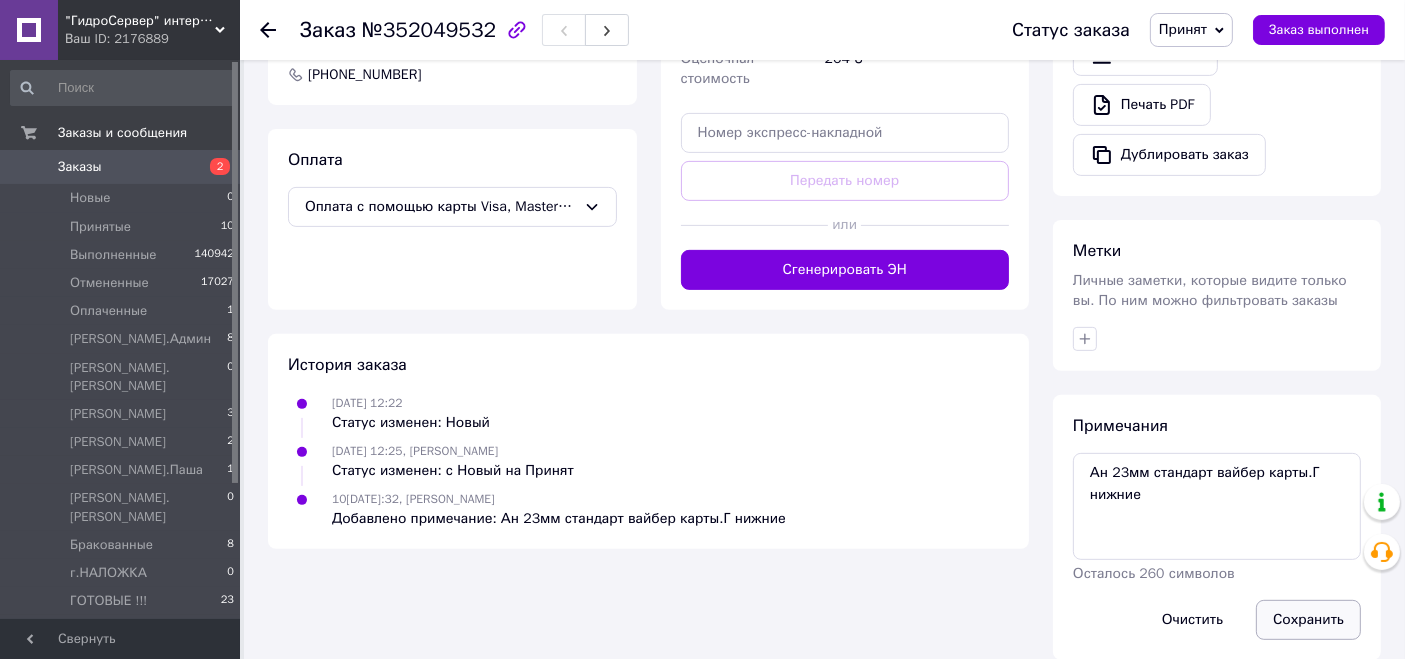 click on "Сохранить" at bounding box center [1308, 620] 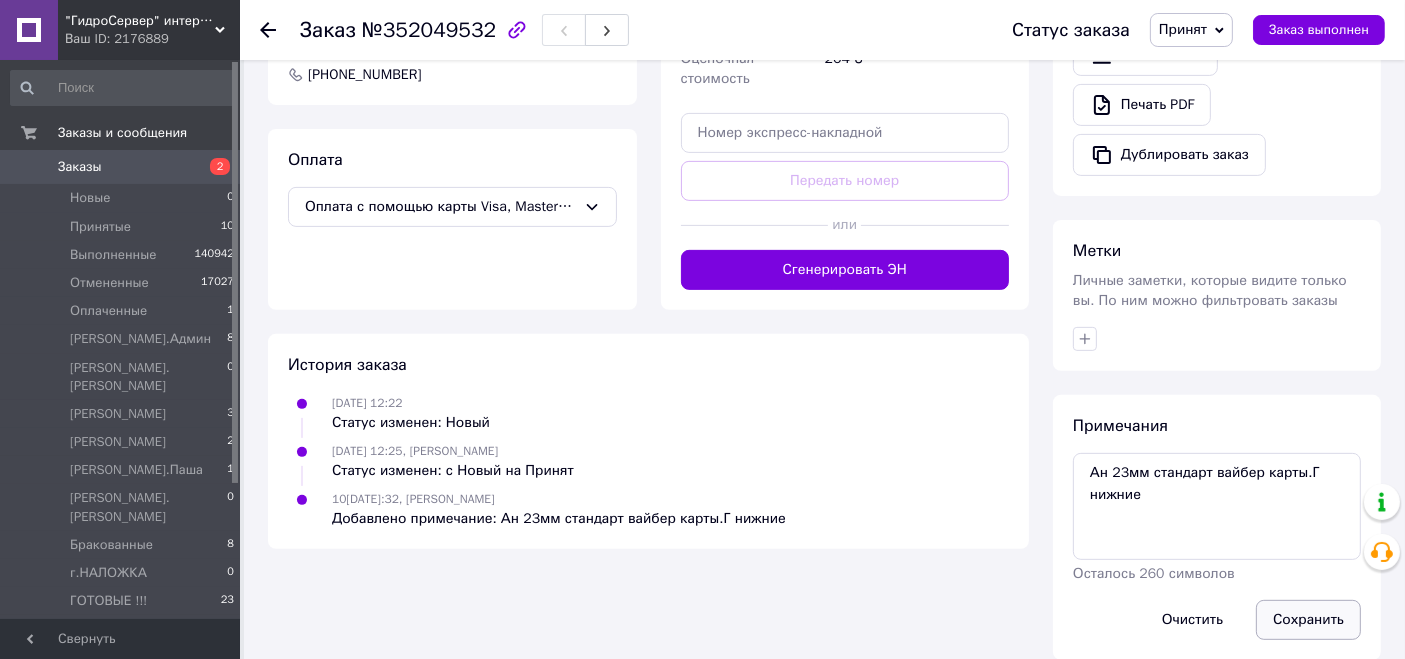 scroll, scrollTop: 376, scrollLeft: 0, axis: vertical 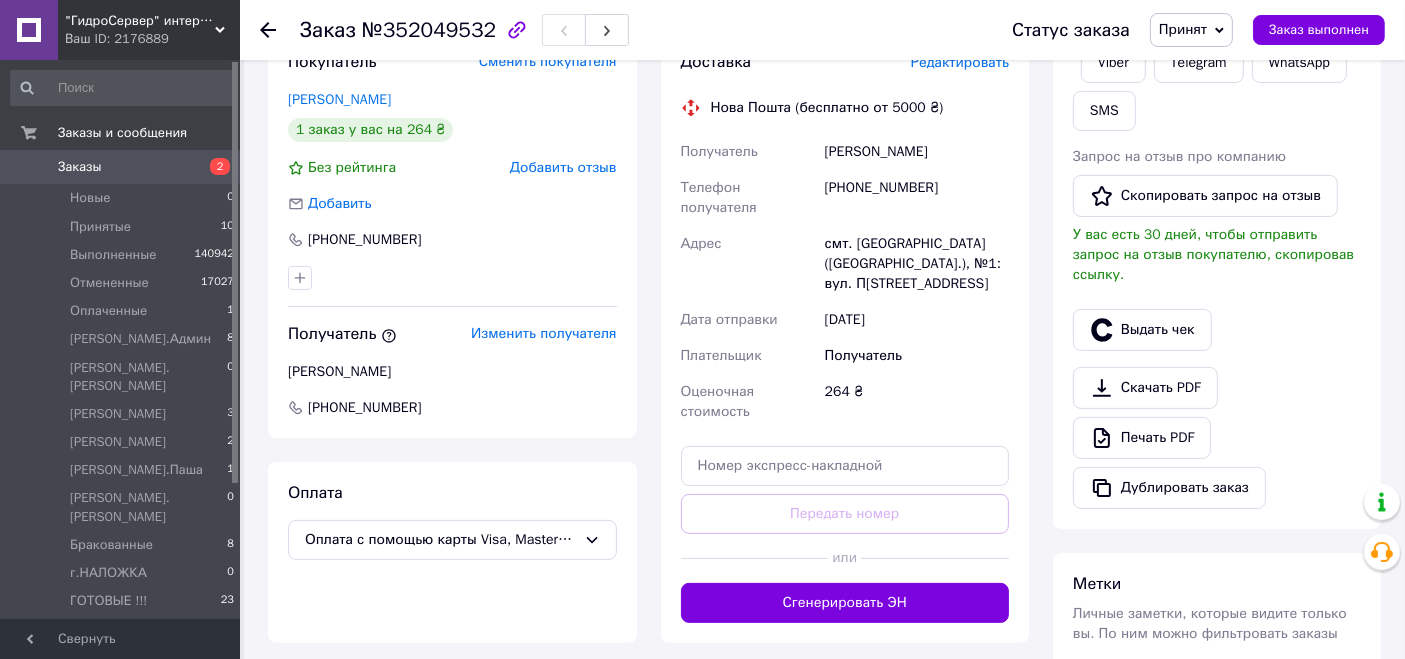 drag, startPoint x: 1182, startPoint y: 26, endPoint x: 1179, endPoint y: 78, distance: 52.086468 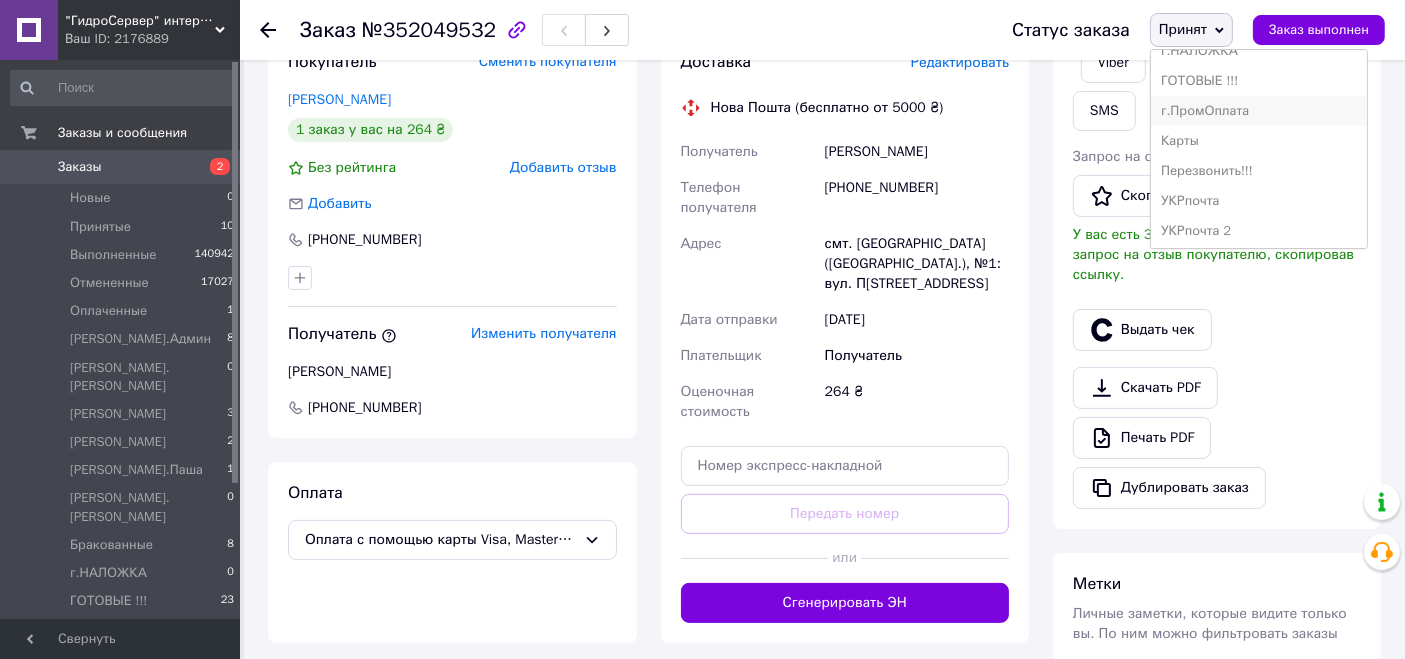 scroll, scrollTop: 320, scrollLeft: 0, axis: vertical 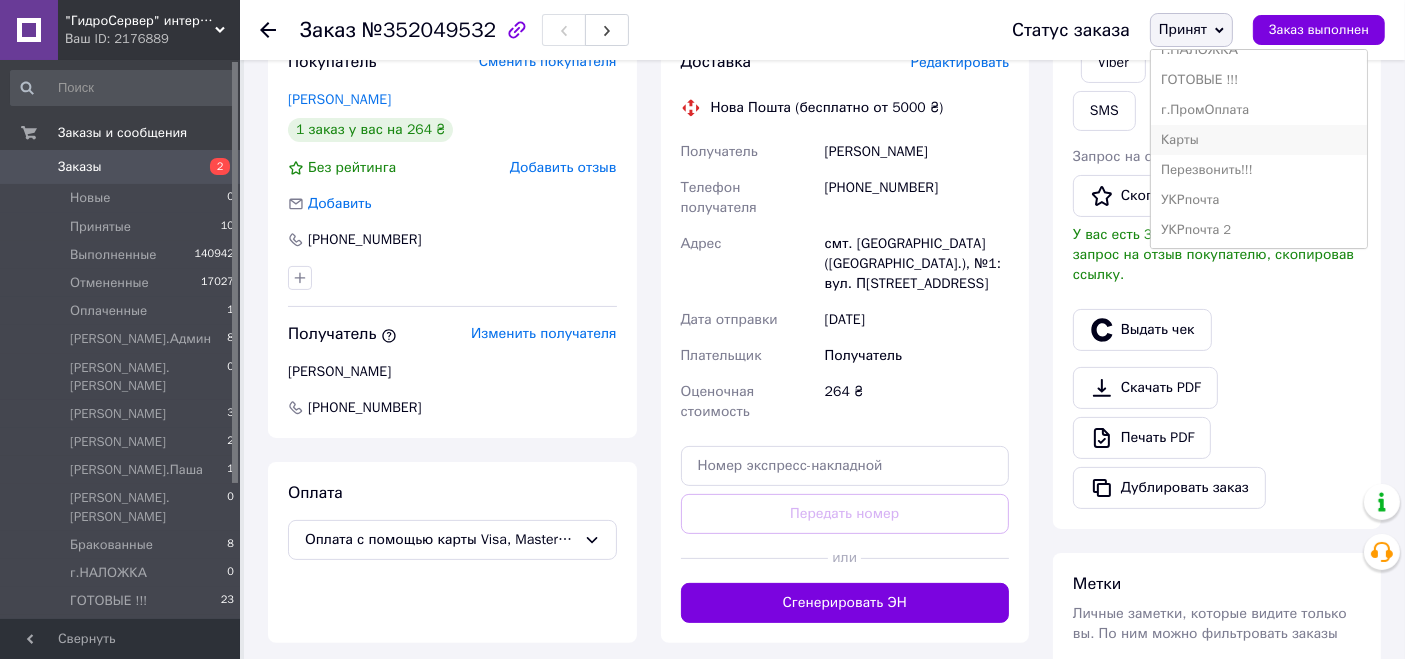 click on "Карты" at bounding box center [1259, 140] 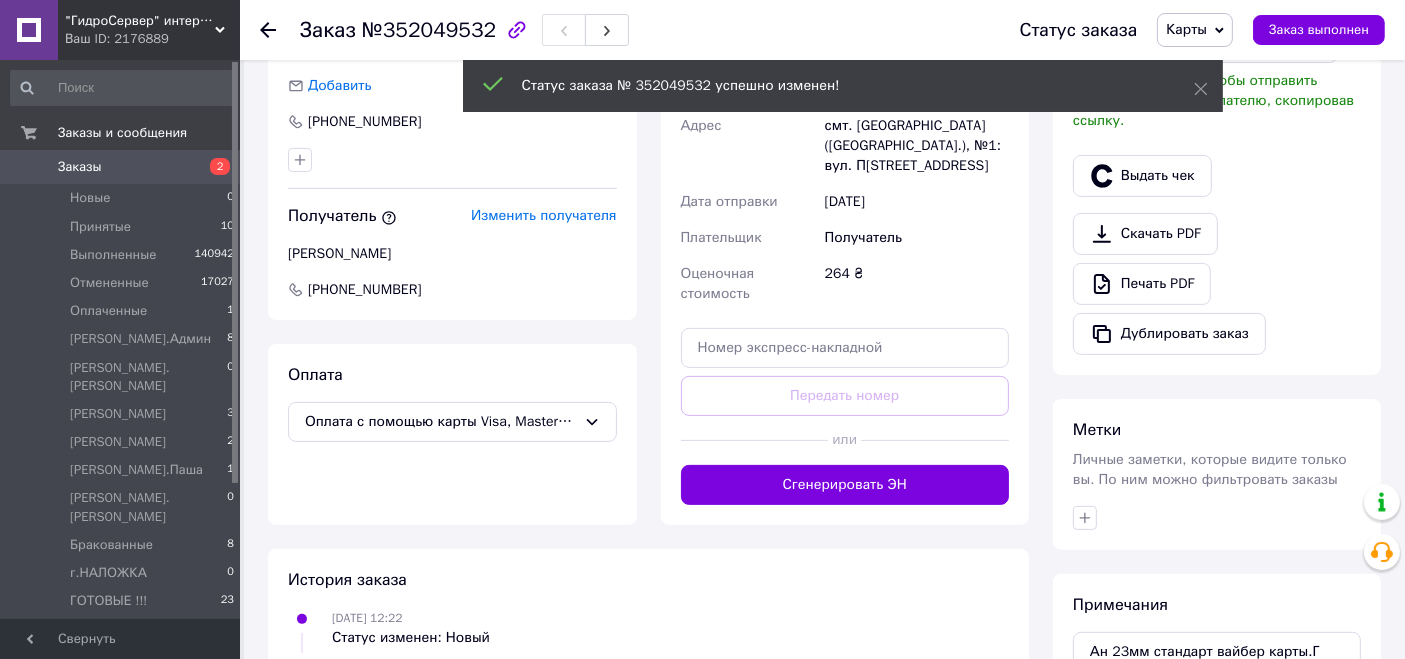 scroll, scrollTop: 673, scrollLeft: 0, axis: vertical 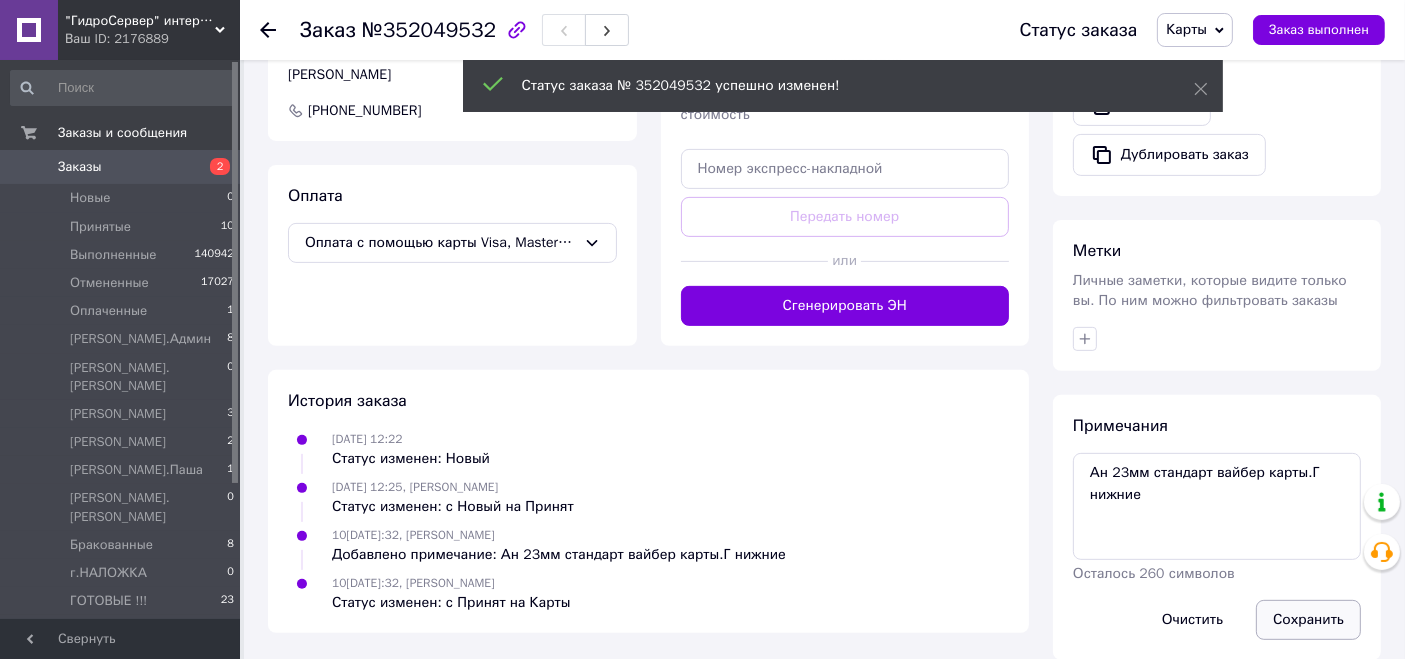 click on "Сохранить" at bounding box center (1308, 620) 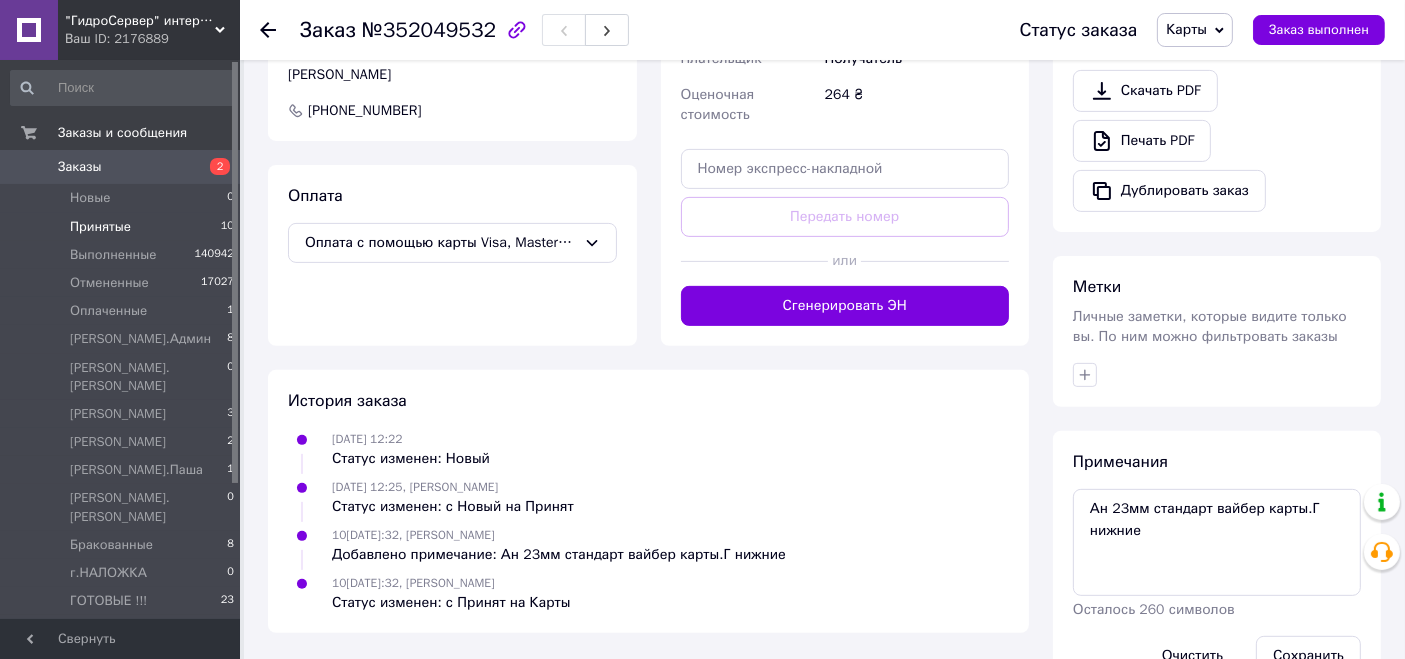 click on "Принятые" at bounding box center [100, 227] 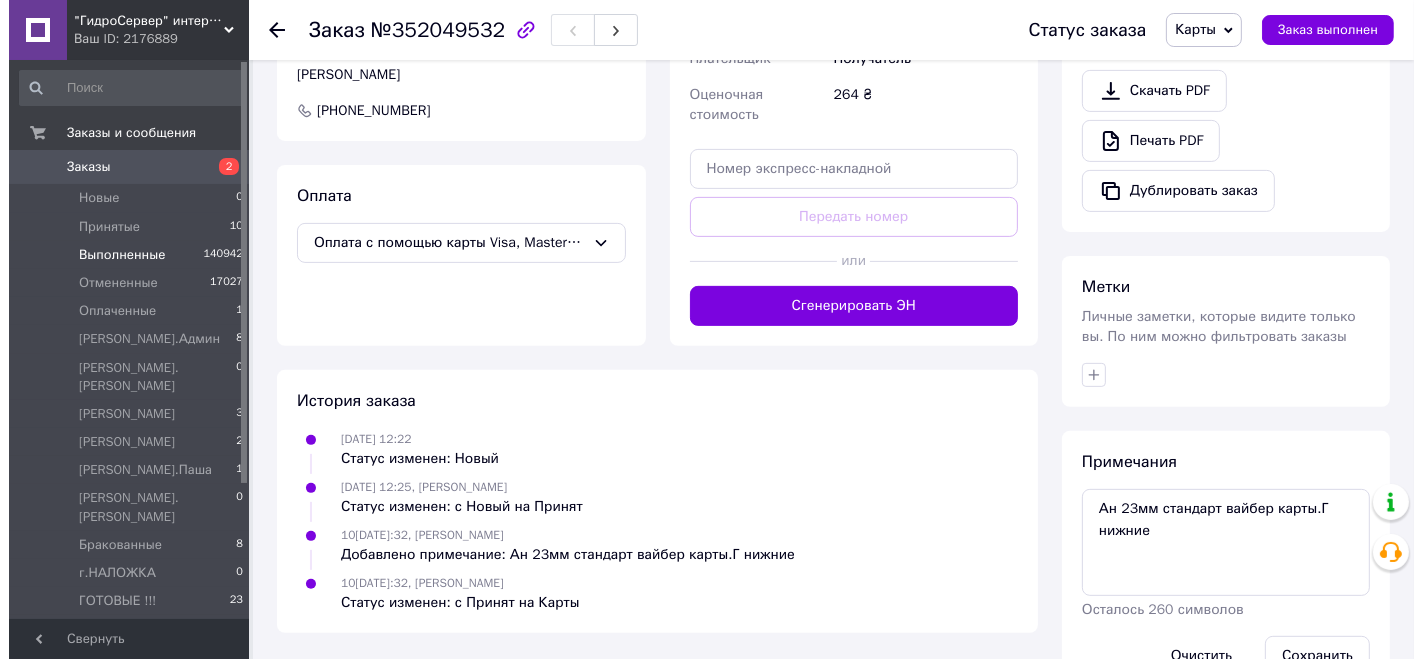 scroll, scrollTop: 0, scrollLeft: 0, axis: both 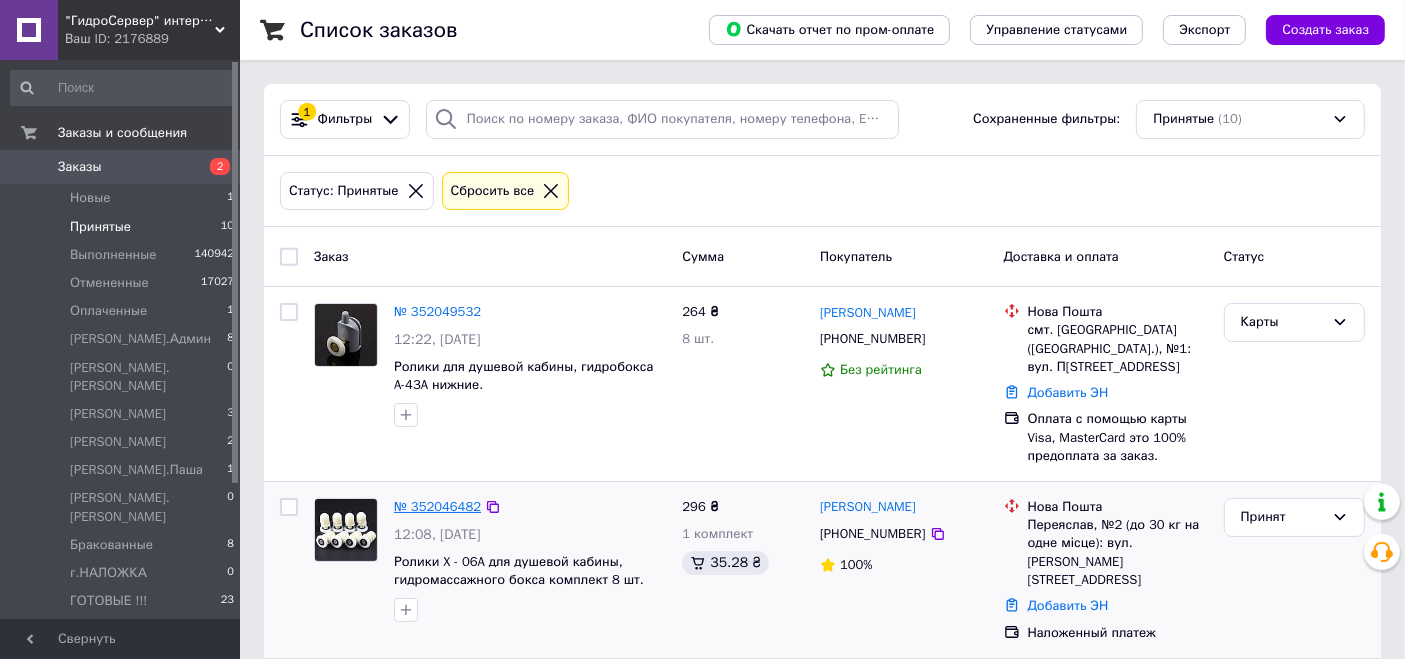 click on "№ 352046482" at bounding box center (437, 506) 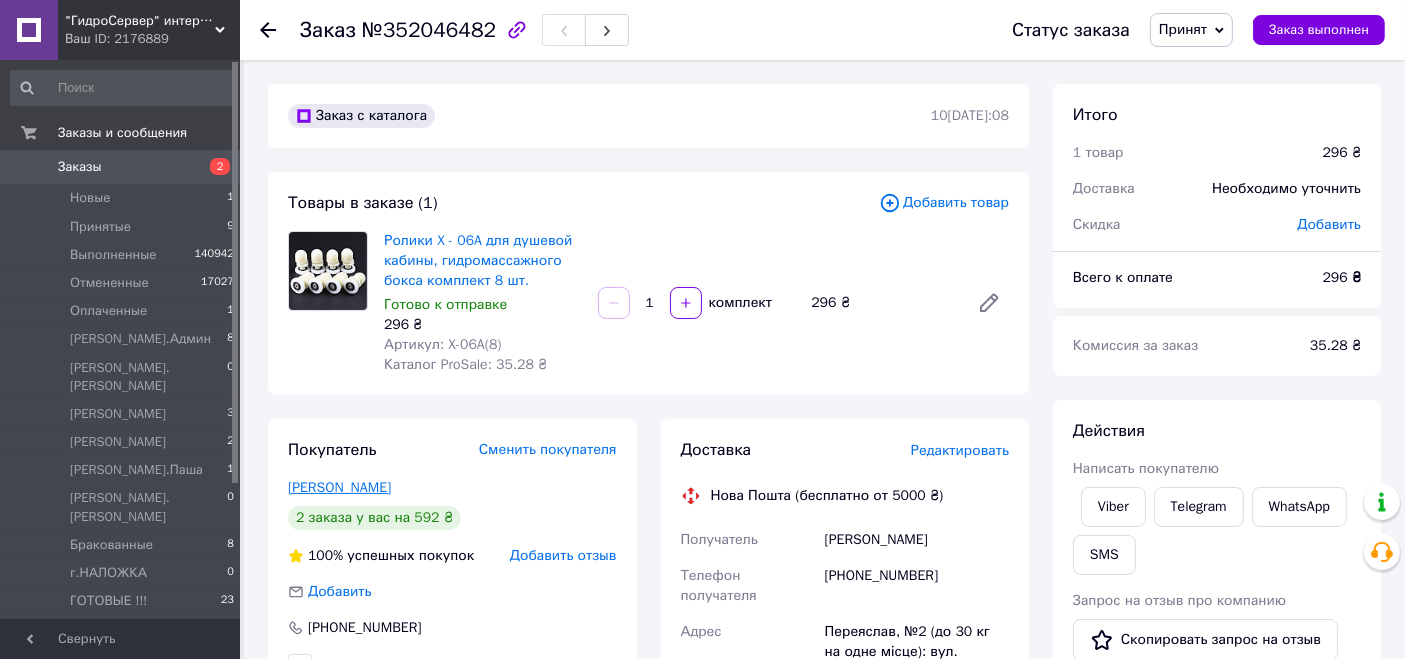 click on "[PERSON_NAME]" at bounding box center (339, 487) 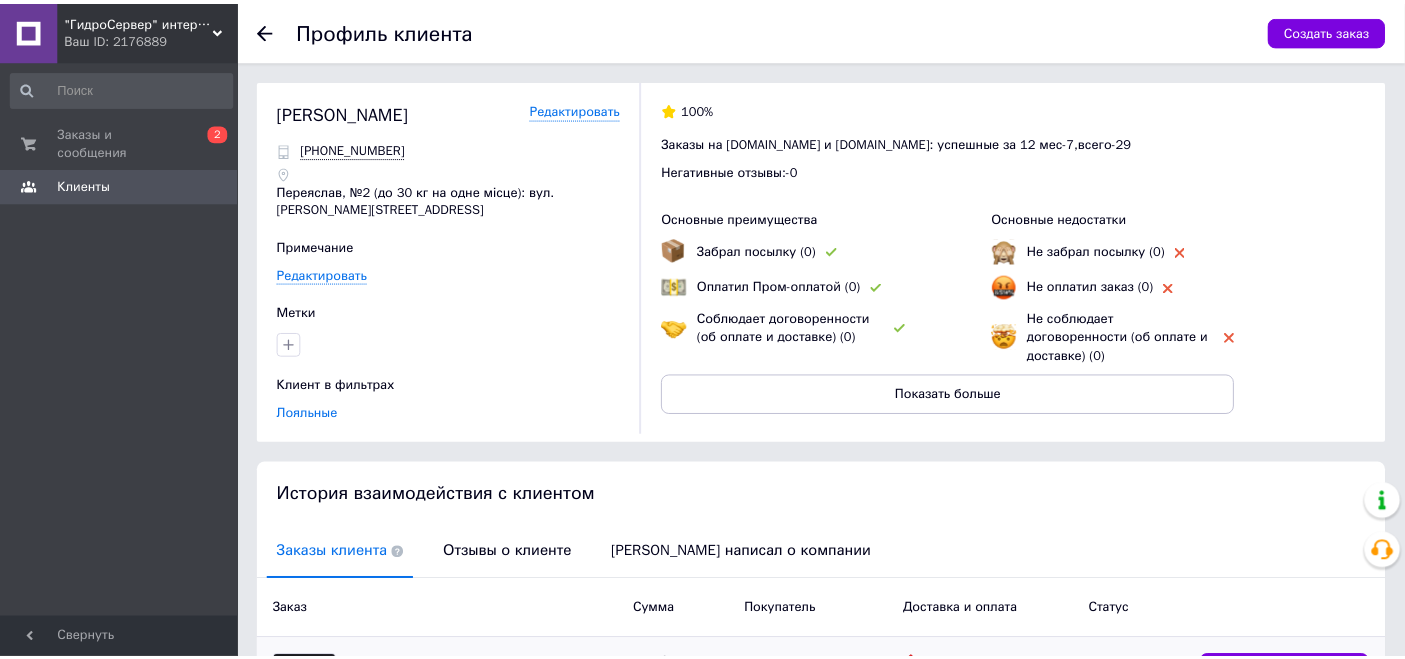 scroll, scrollTop: 413, scrollLeft: 0, axis: vertical 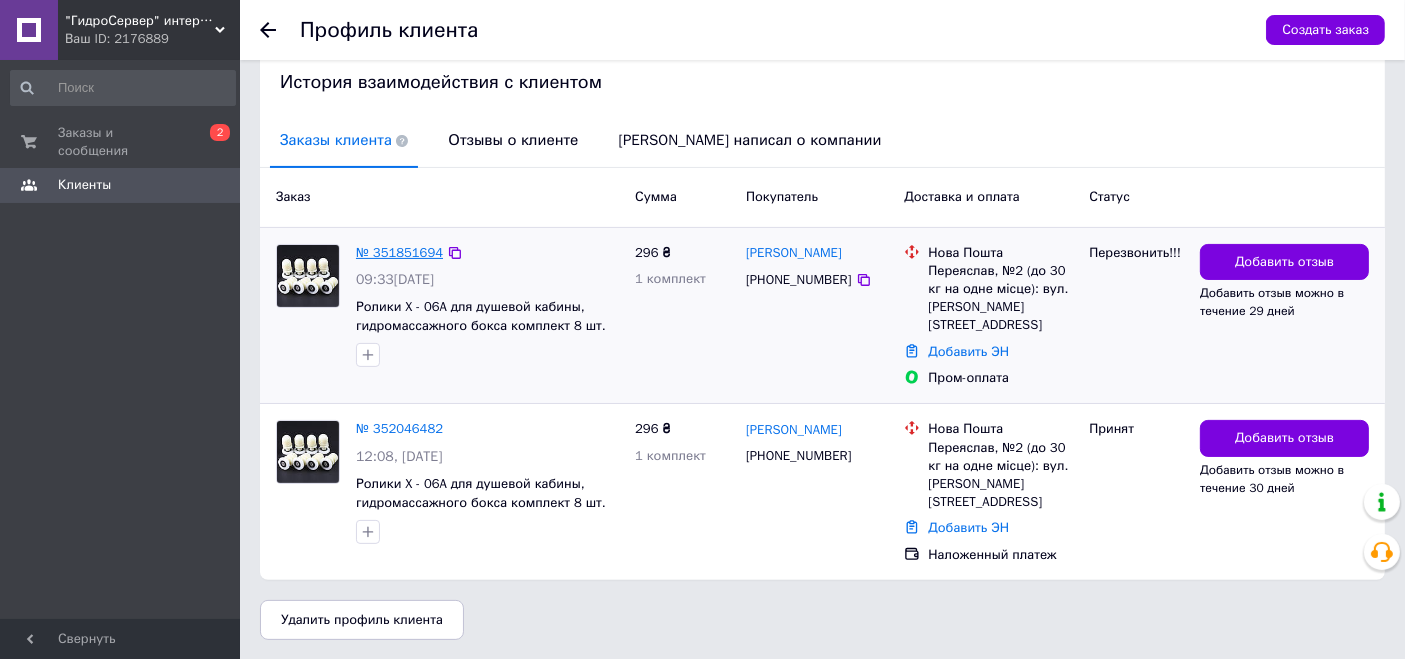 click on "№ 351851694" at bounding box center (399, 252) 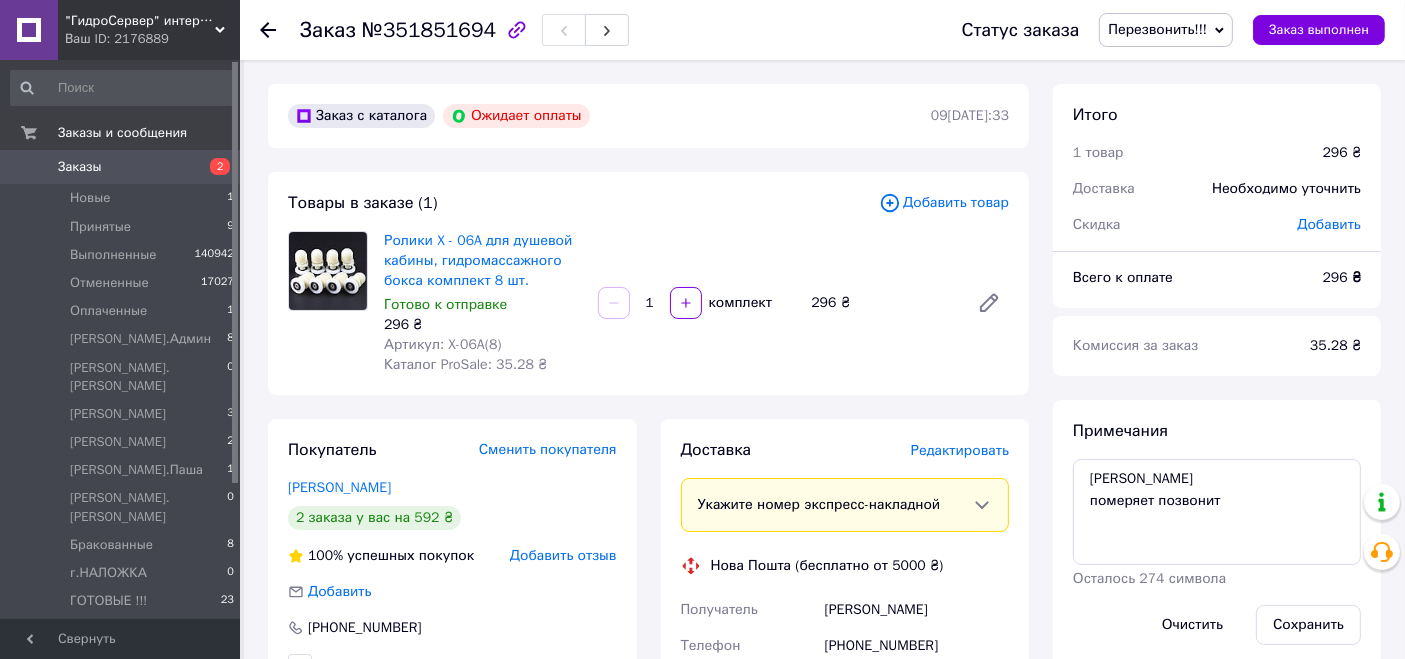 click on "Перезвонить!!!" at bounding box center (1157, 29) 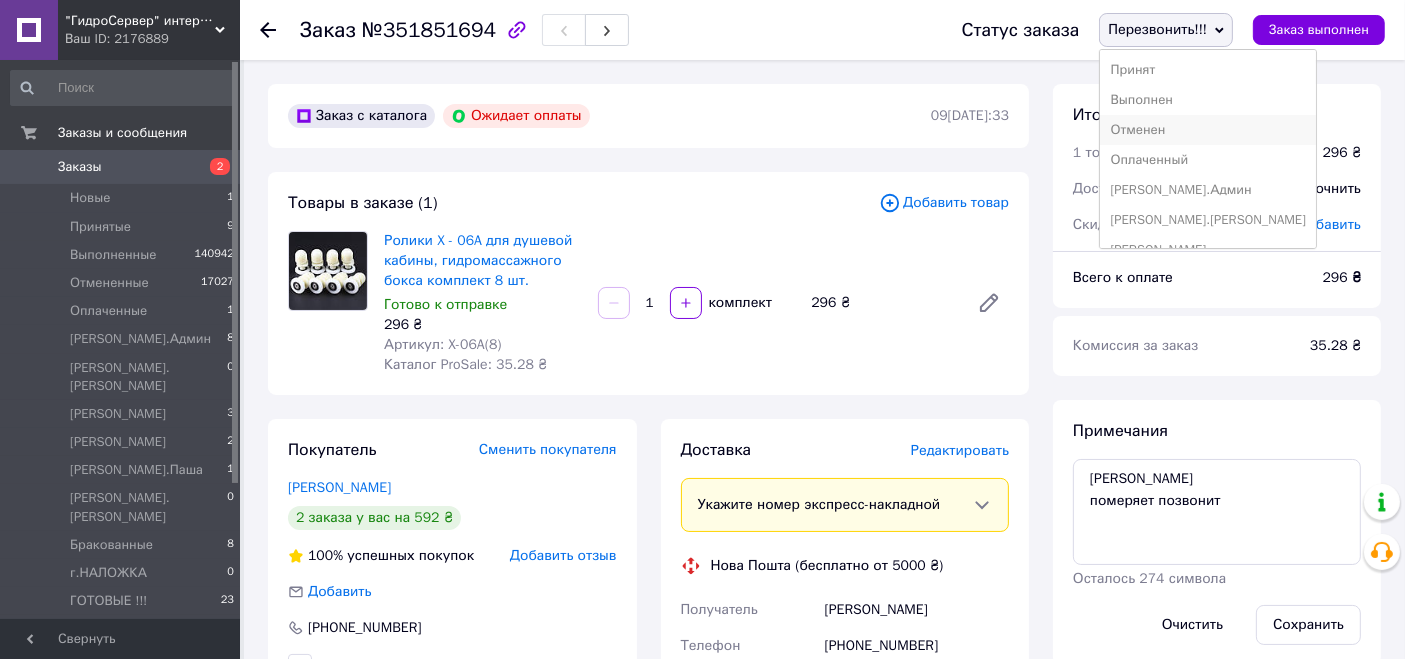 click on "Отменен" at bounding box center [1208, 130] 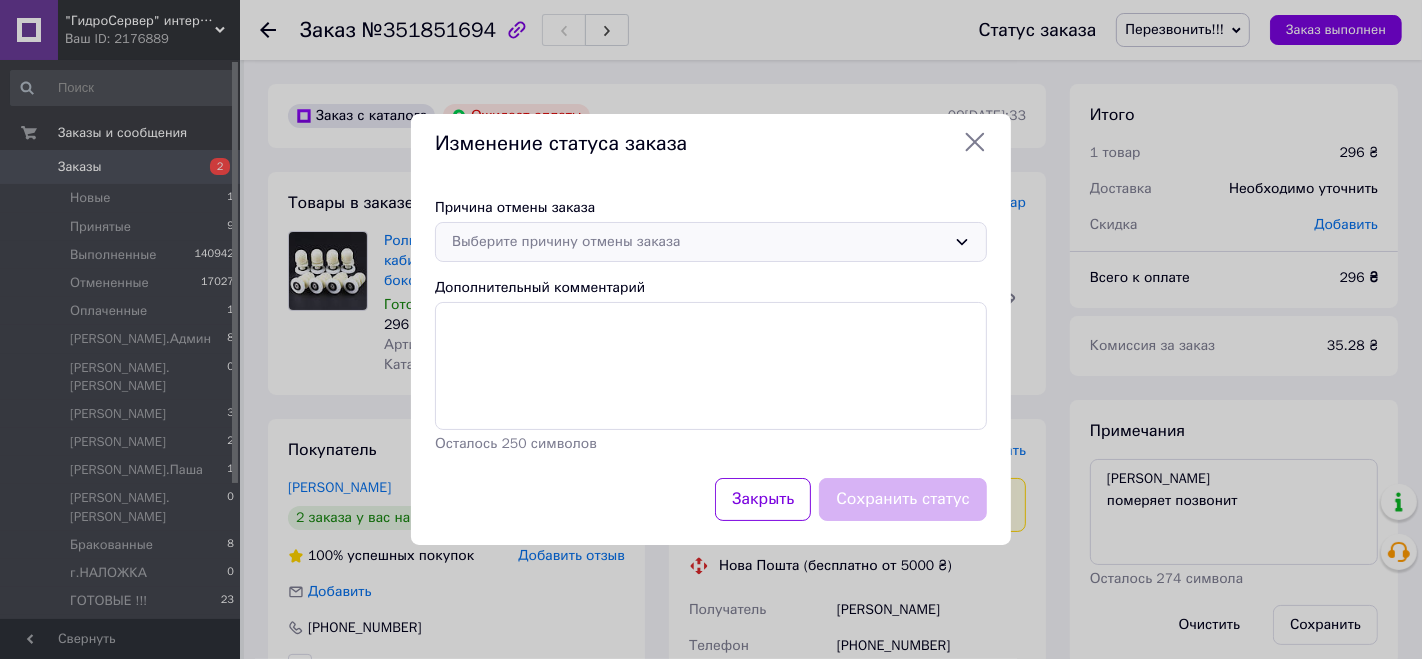 click on "Выберите причину отмены заказа" at bounding box center [699, 242] 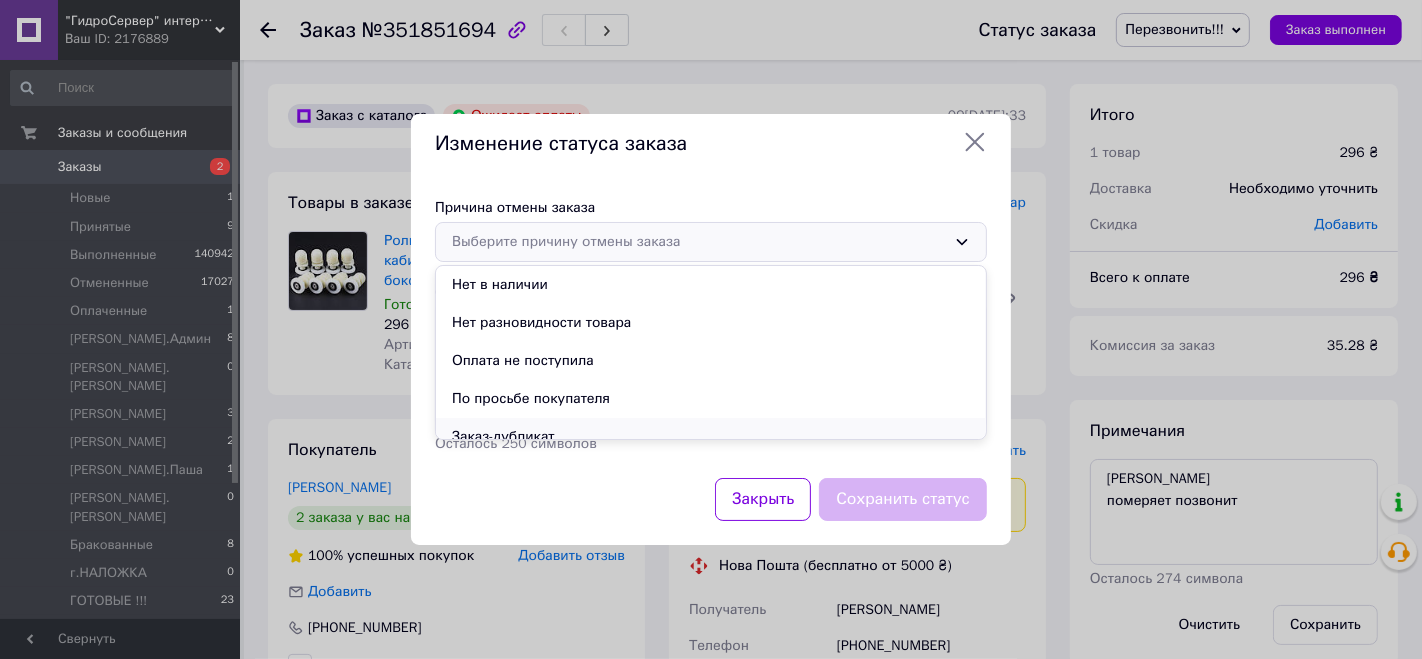 click on "Заказ-дубликат" at bounding box center [711, 437] 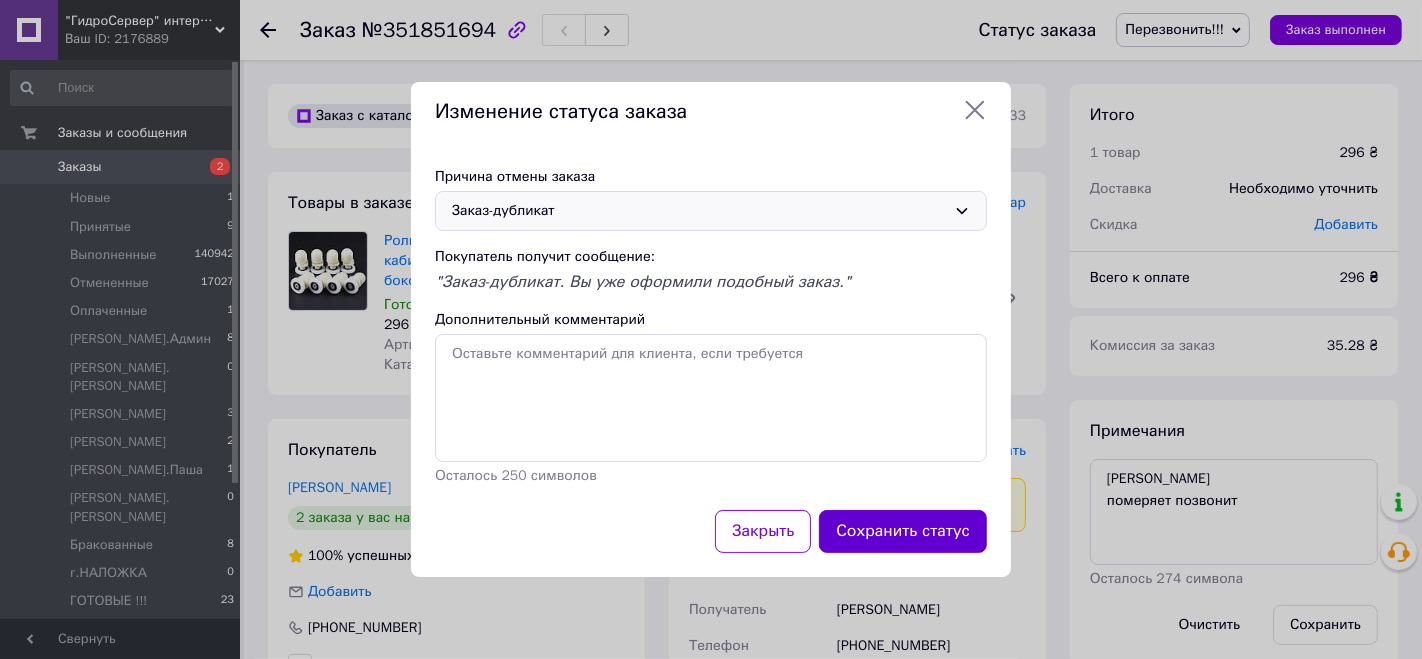 click on "Сохранить статус" at bounding box center (903, 531) 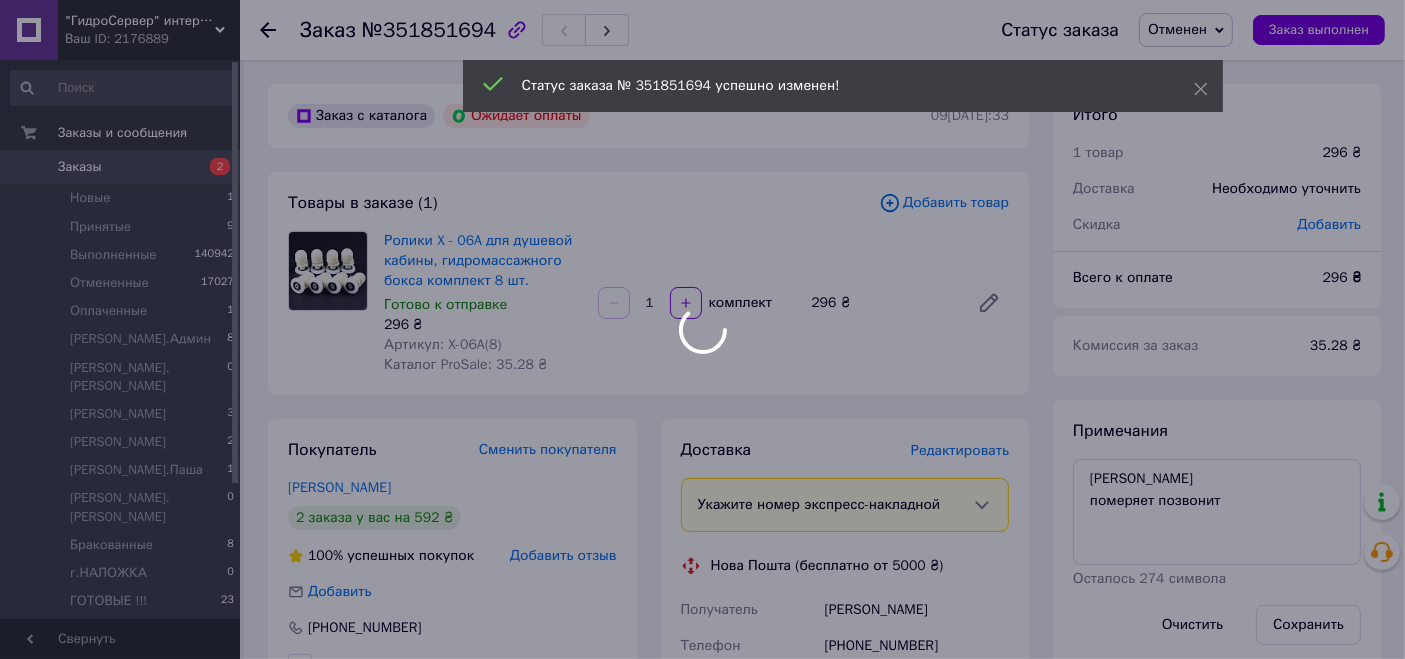 click at bounding box center (702, 329) 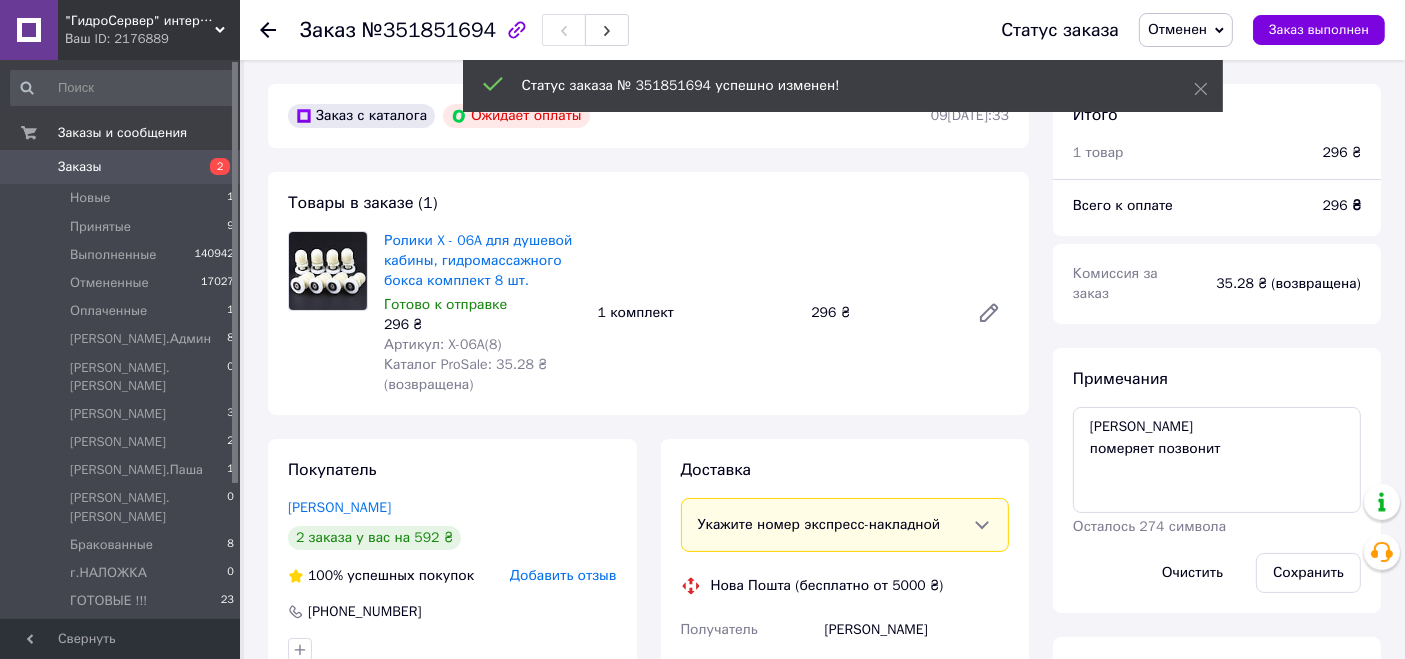 click 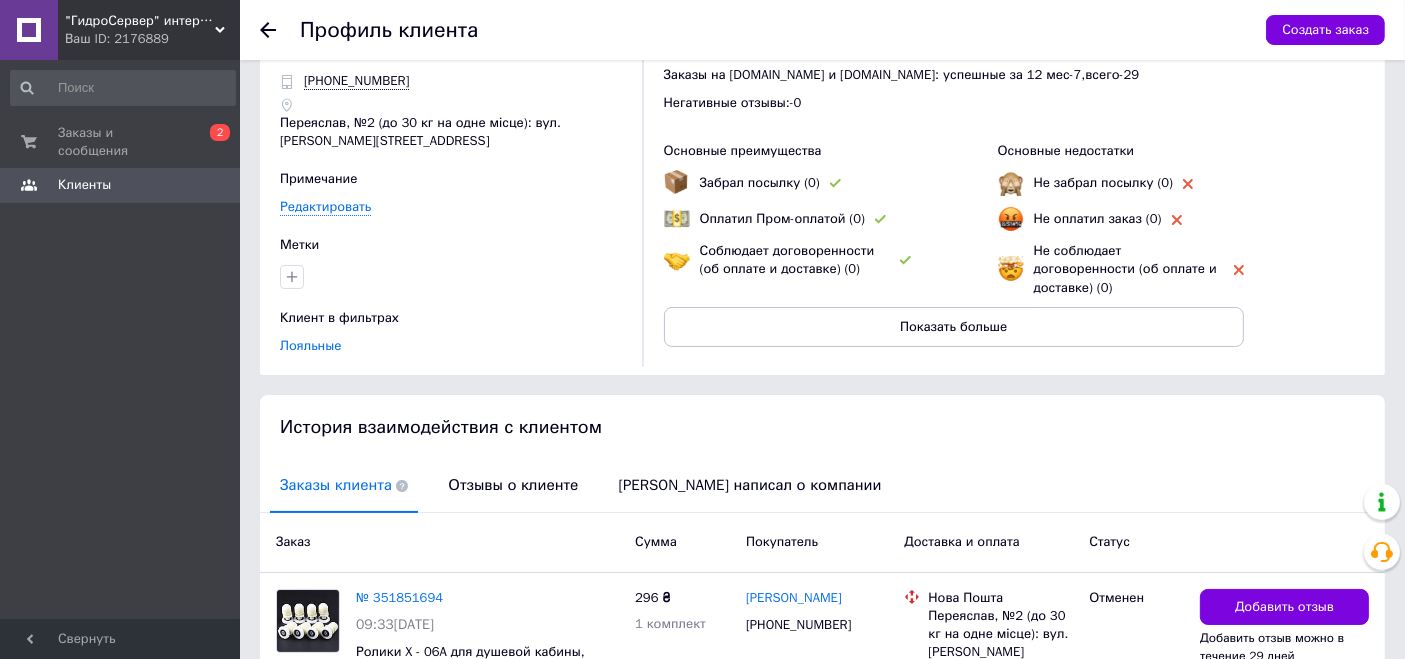 scroll, scrollTop: 393, scrollLeft: 0, axis: vertical 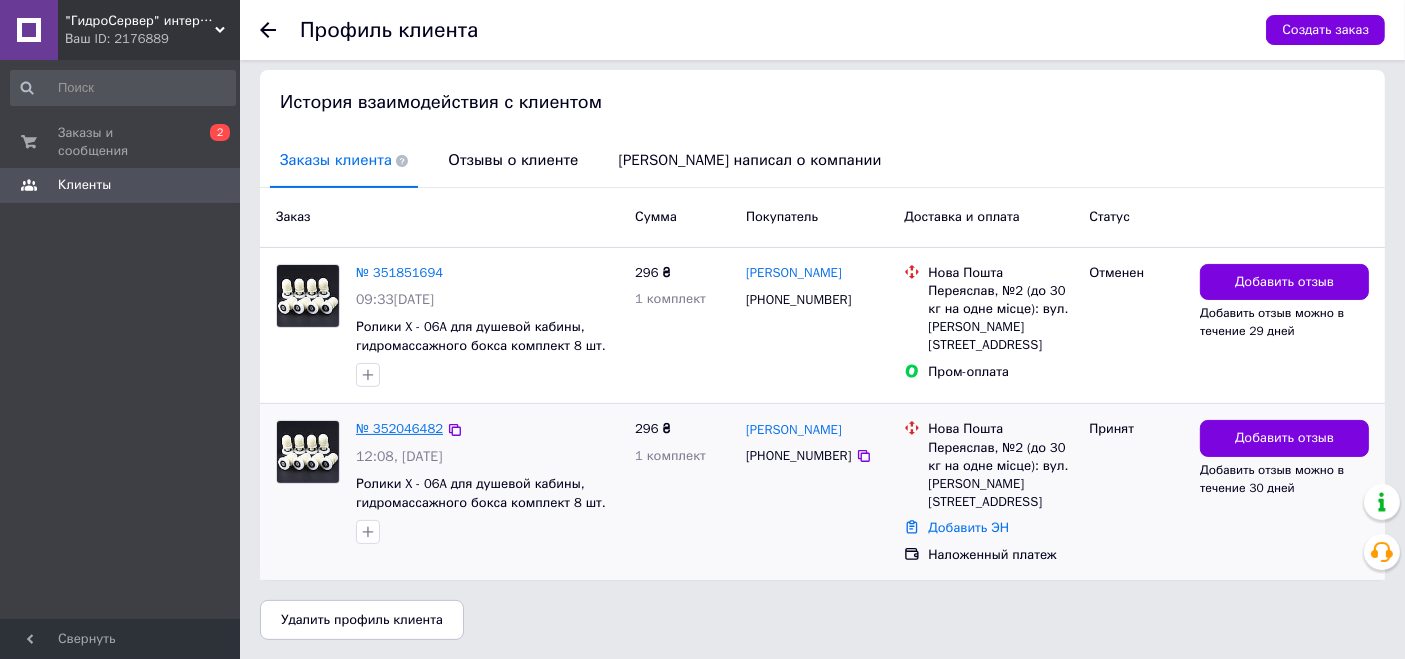 click on "№ 352046482" at bounding box center (399, 428) 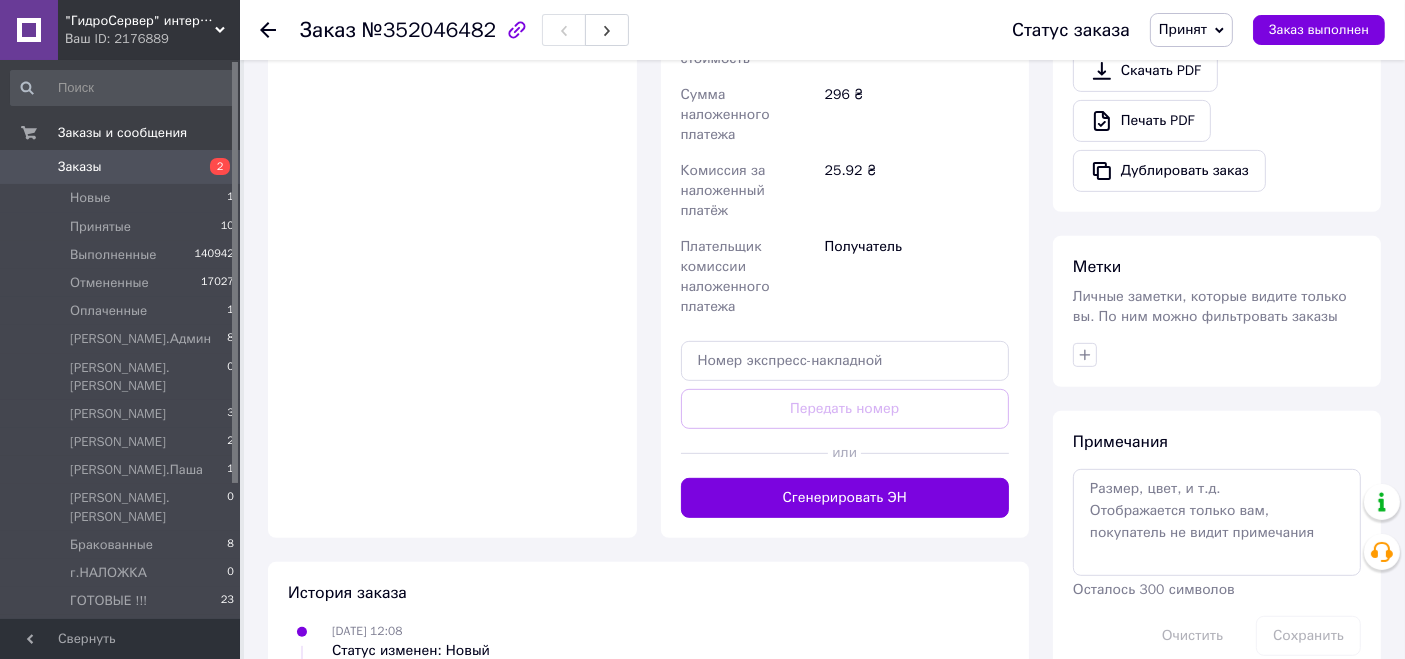 scroll, scrollTop: 777, scrollLeft: 0, axis: vertical 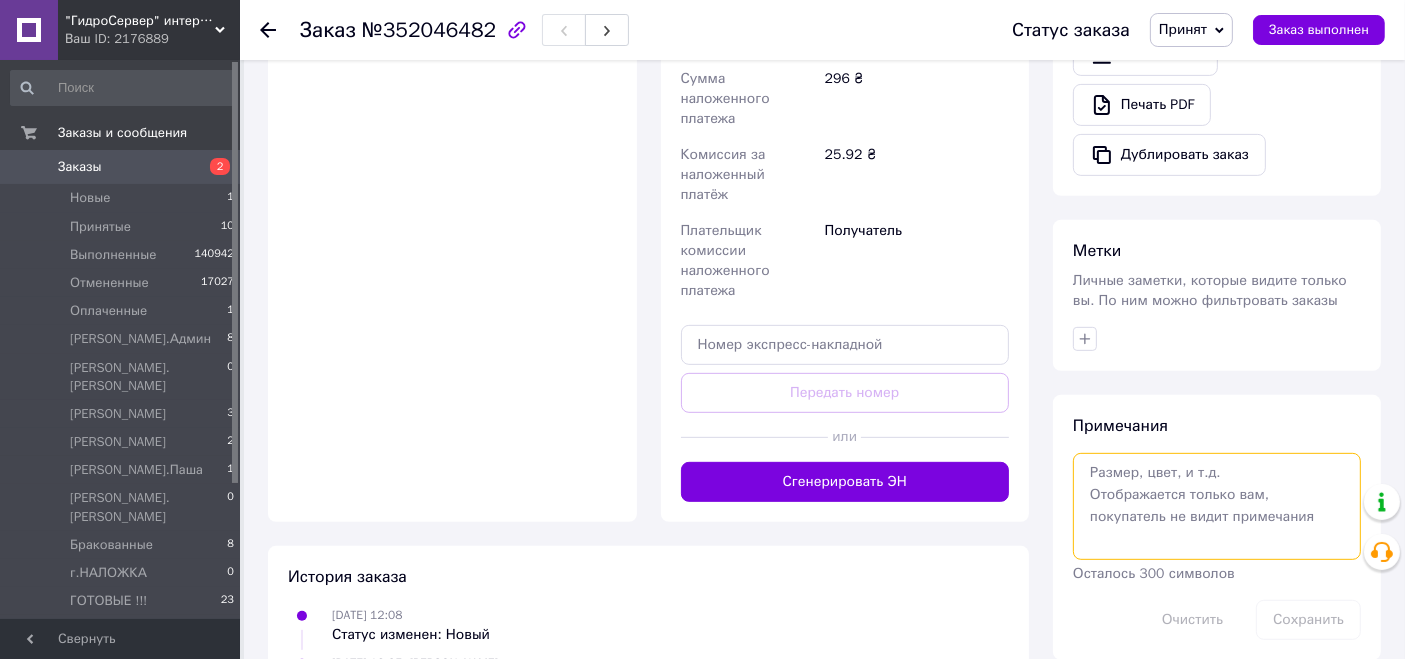click at bounding box center [1217, 506] 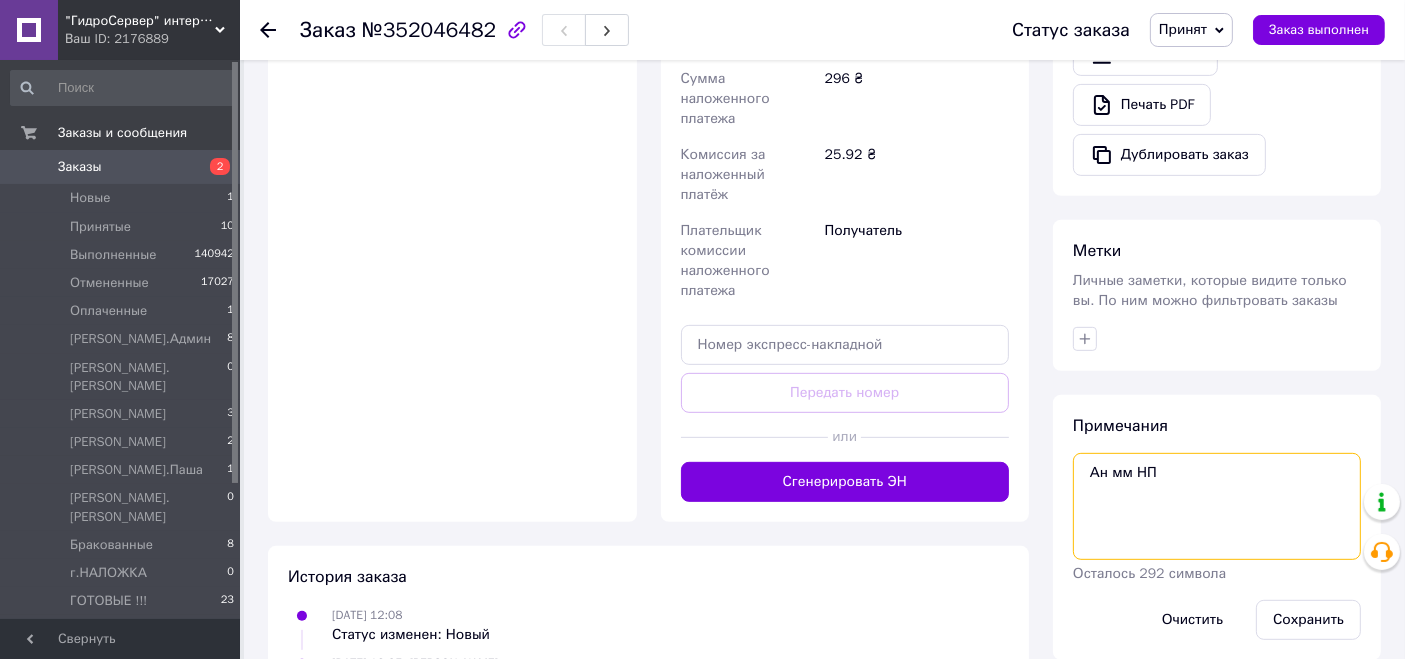 click on "Ан мм НП" at bounding box center [1217, 506] 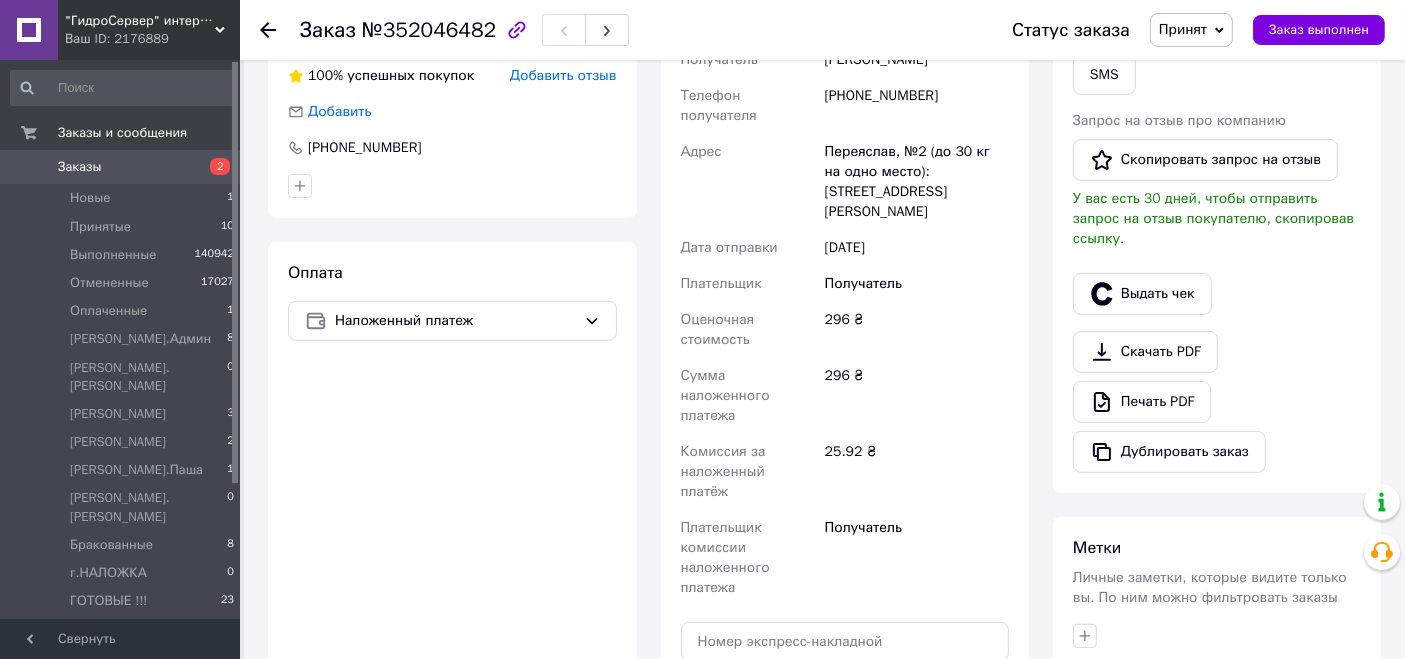 scroll, scrollTop: 666, scrollLeft: 0, axis: vertical 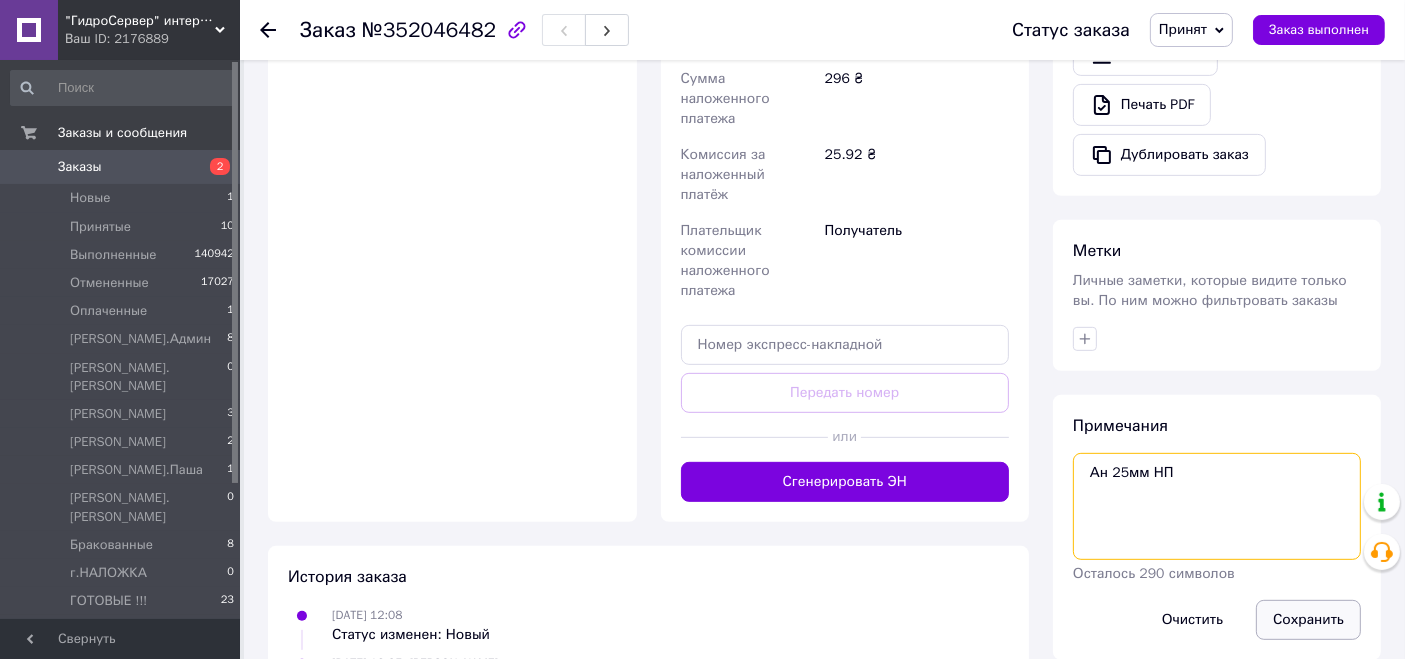 type on "Ан 25мм НП" 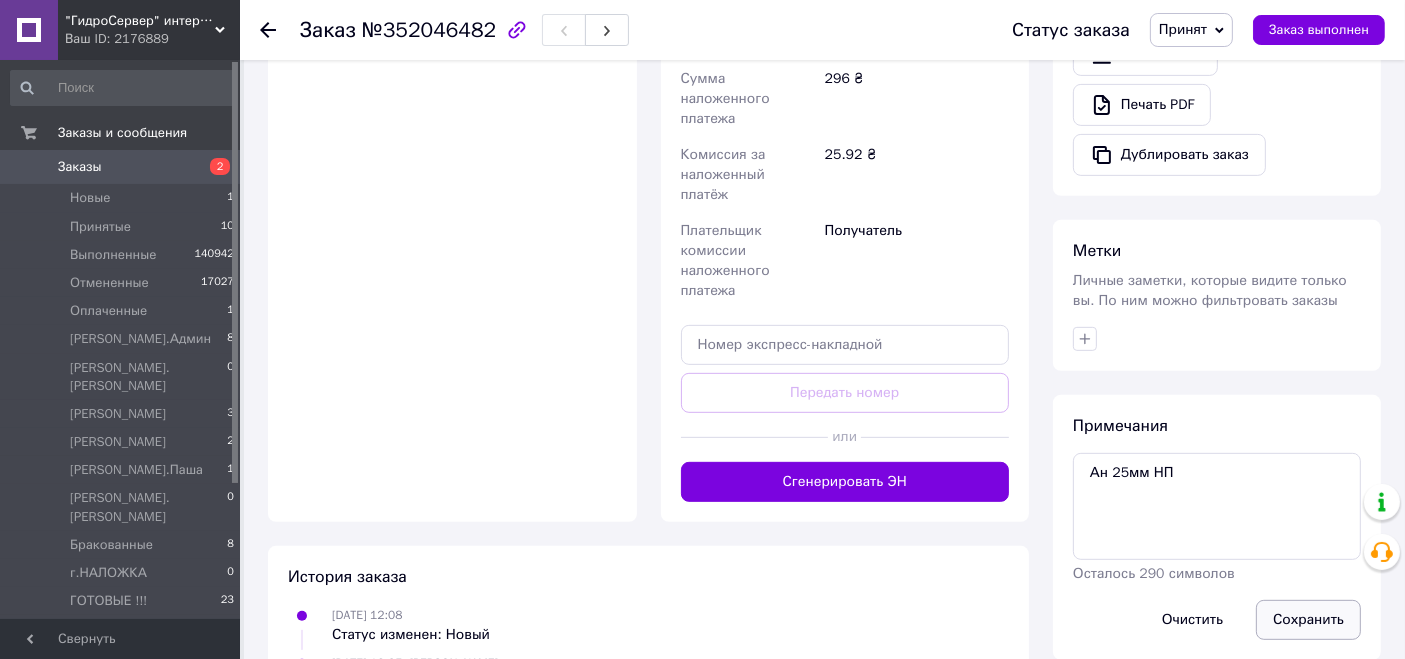 click on "Сохранить" at bounding box center (1308, 620) 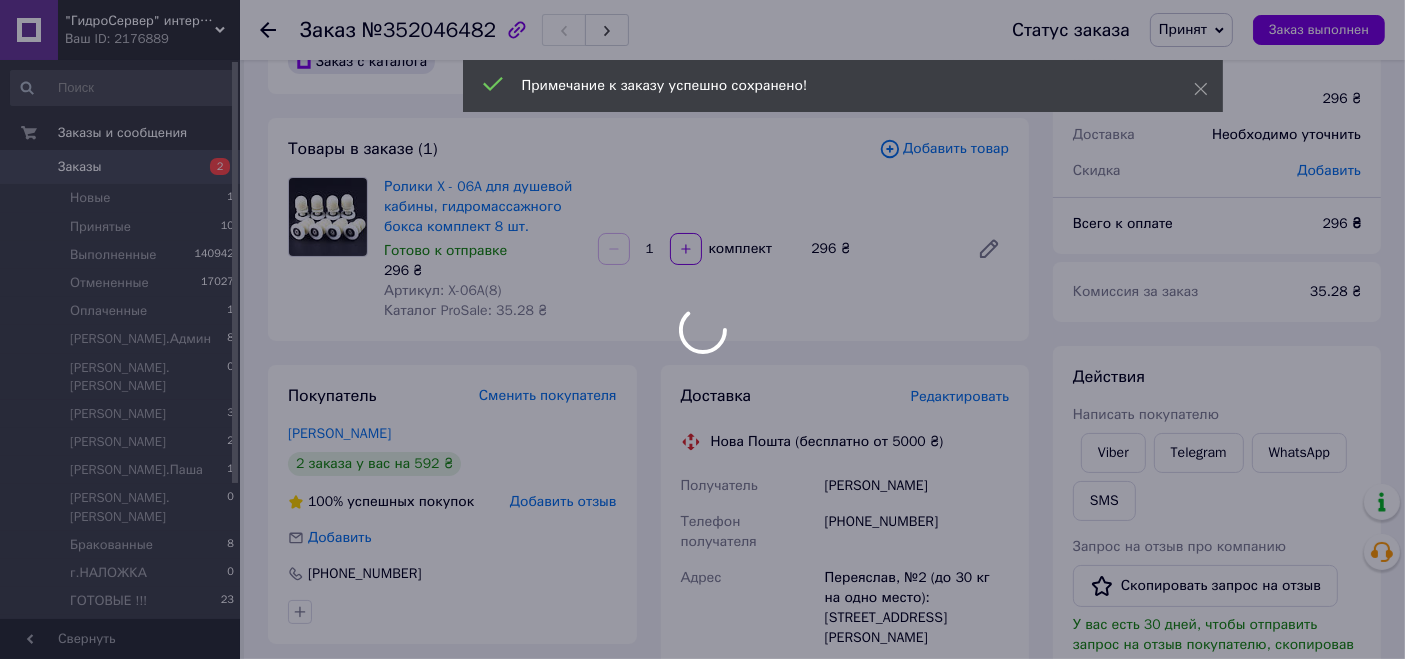 scroll, scrollTop: 0, scrollLeft: 0, axis: both 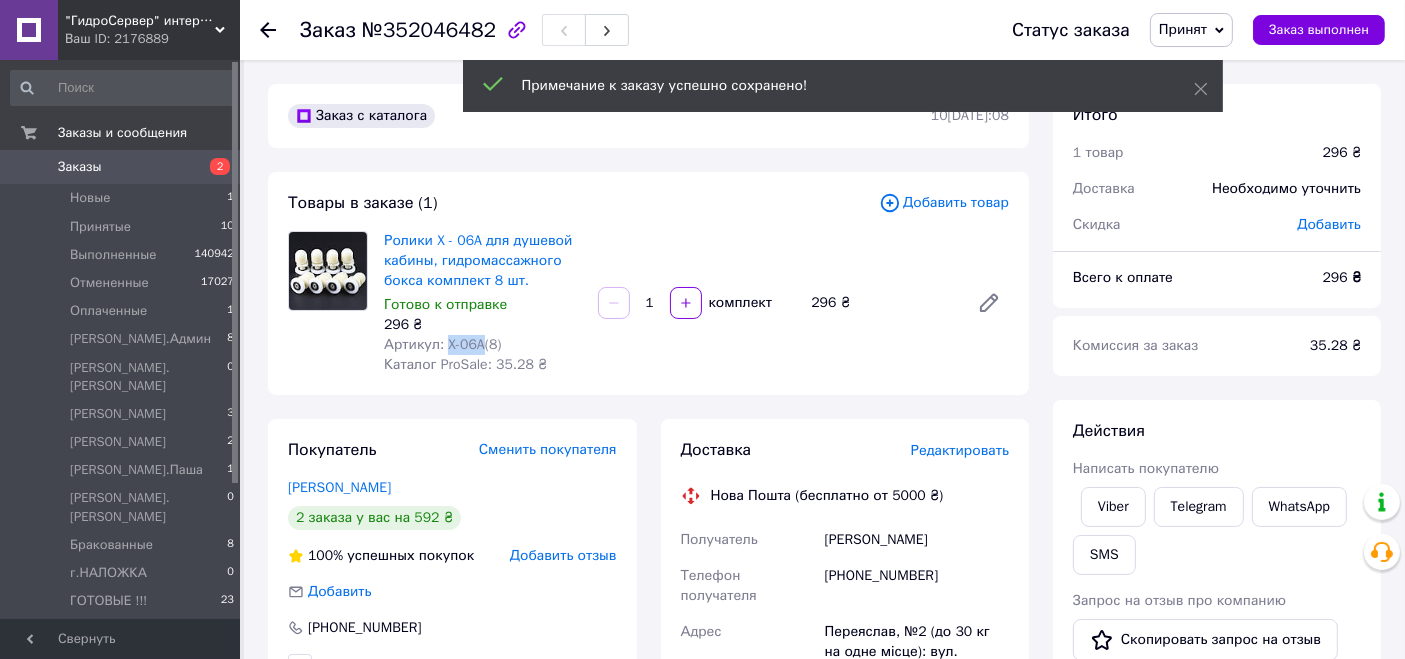 drag, startPoint x: 442, startPoint y: 339, endPoint x: 478, endPoint y: 347, distance: 36.878178 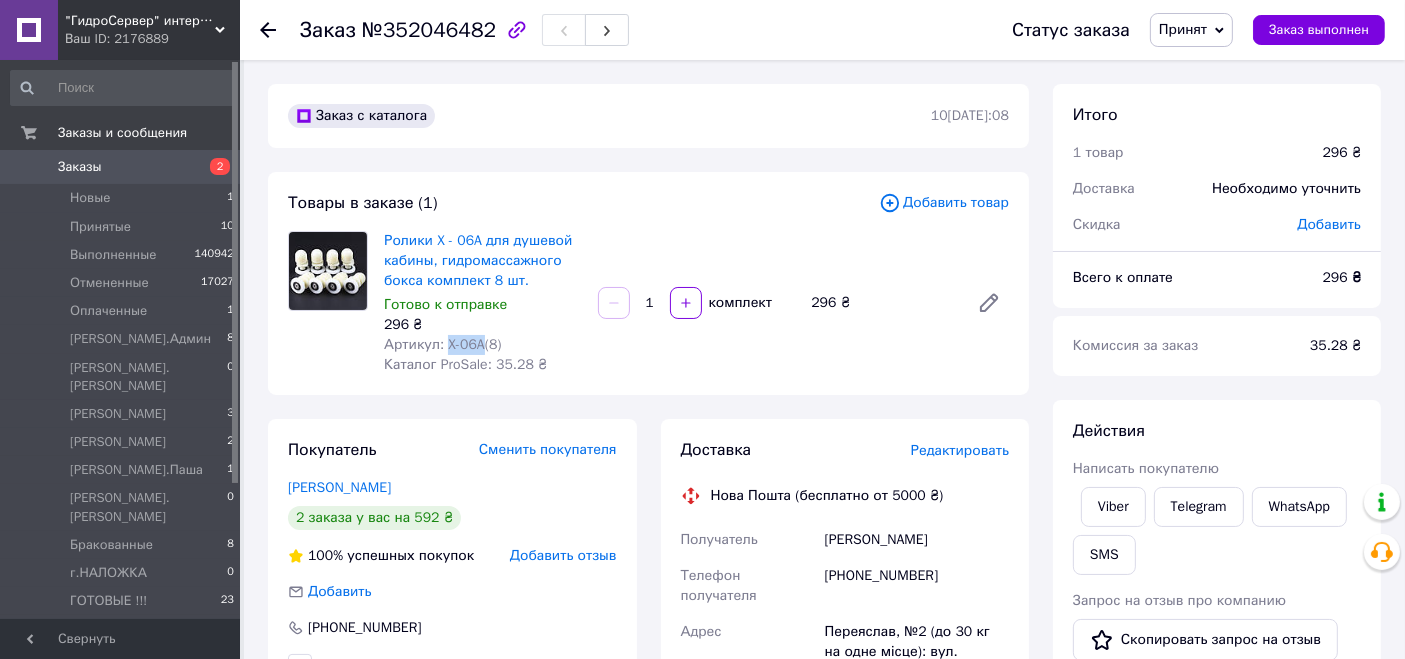 copy on "X-06A" 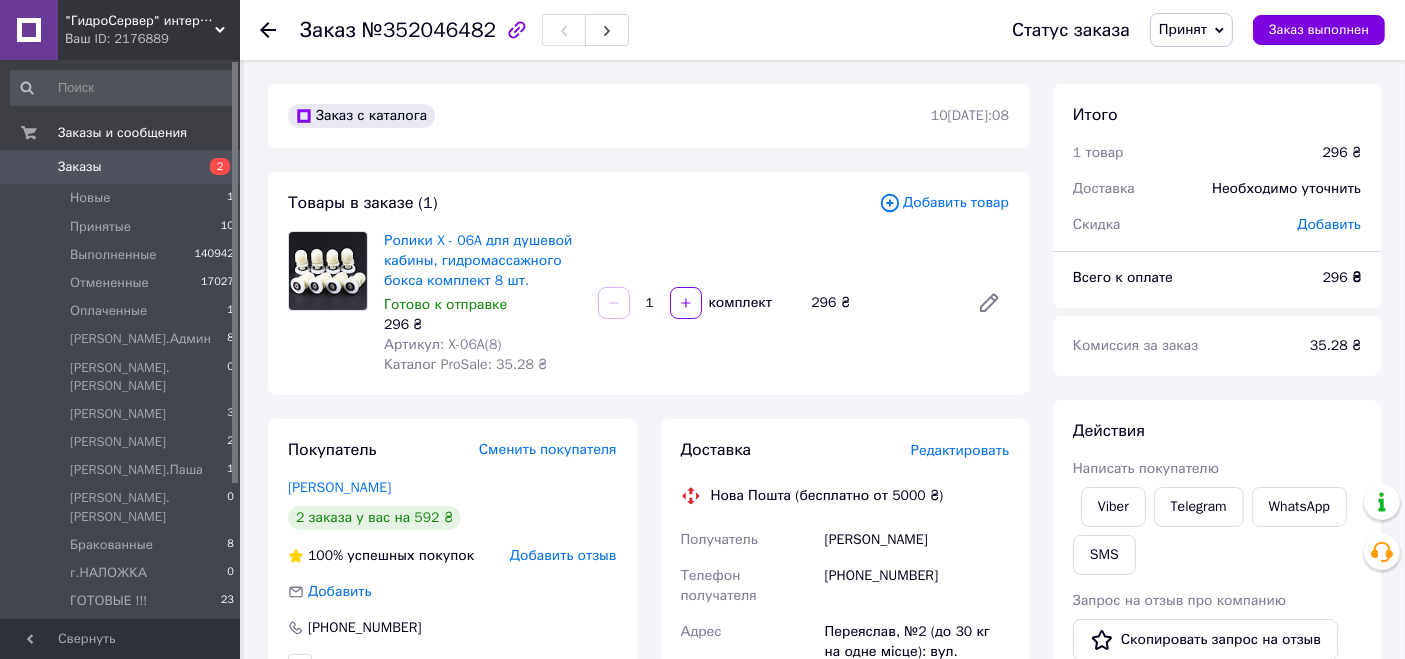 click on "Товары в заказе (1) Добавить товар Ролики X - 06A для душевой кабины, гидромассажного бокса комплект 8 шт. Готово к отправке 296 ₴ Артикул: X-06A(8) Каталог ProSale: 35.28 ₴  1   комплект 296 ₴" at bounding box center [648, 283] 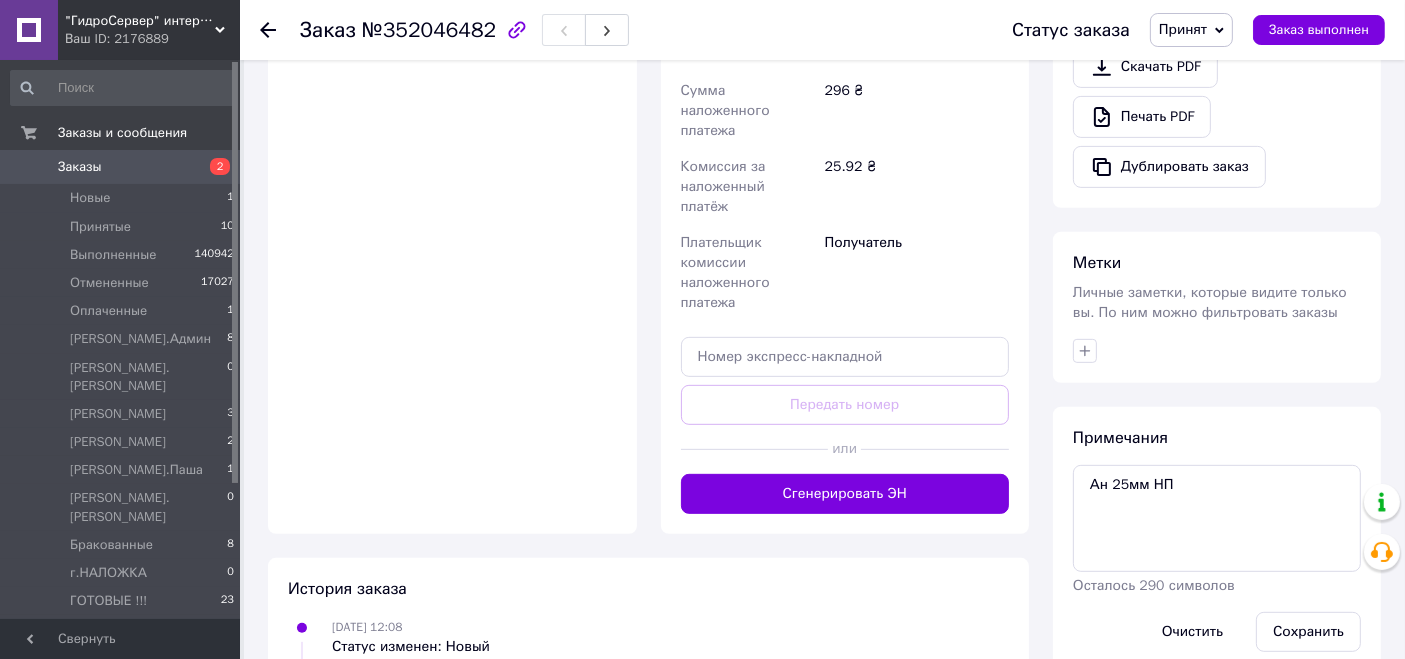 scroll, scrollTop: 820, scrollLeft: 0, axis: vertical 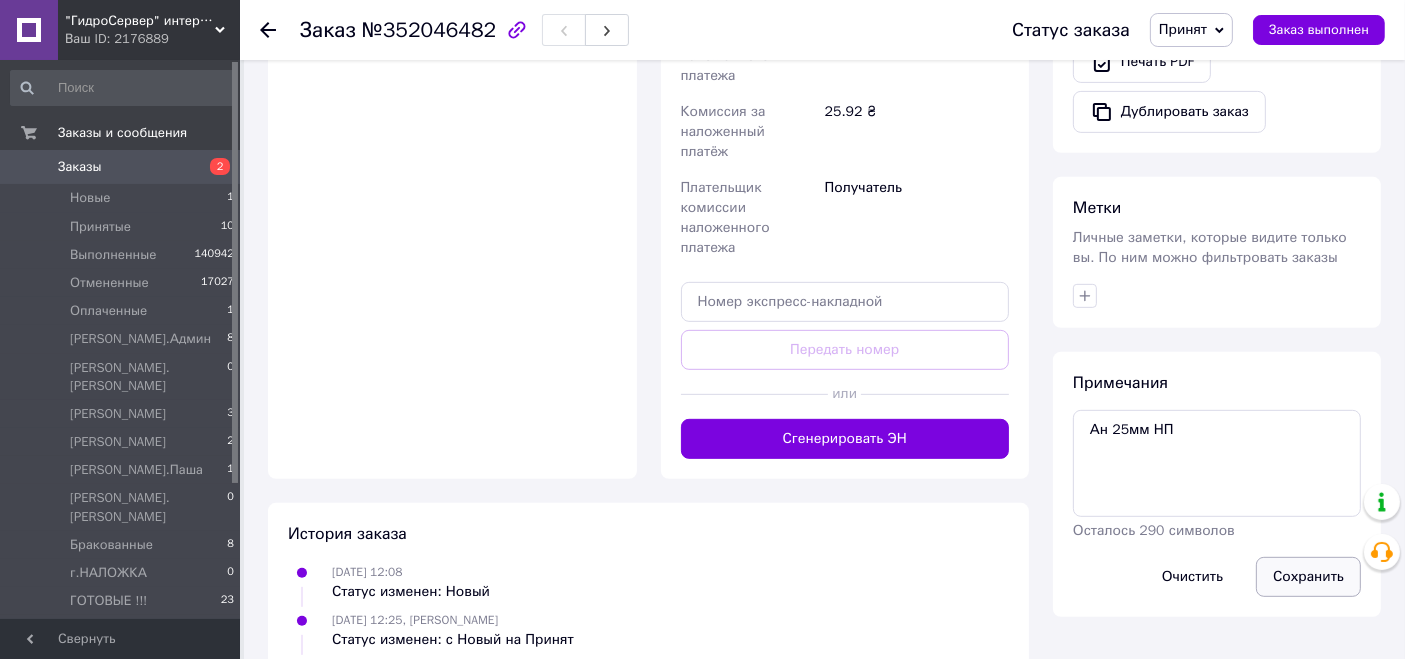 click on "Сохранить" at bounding box center (1308, 577) 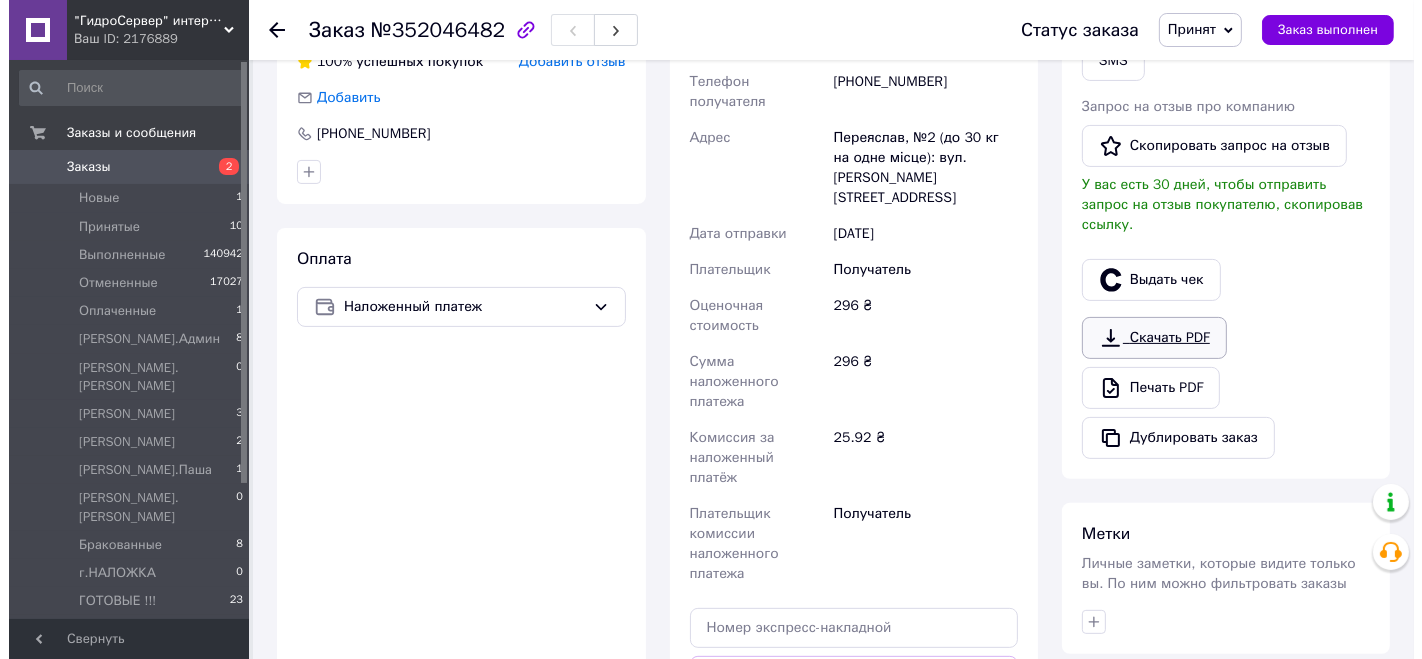 scroll, scrollTop: 376, scrollLeft: 0, axis: vertical 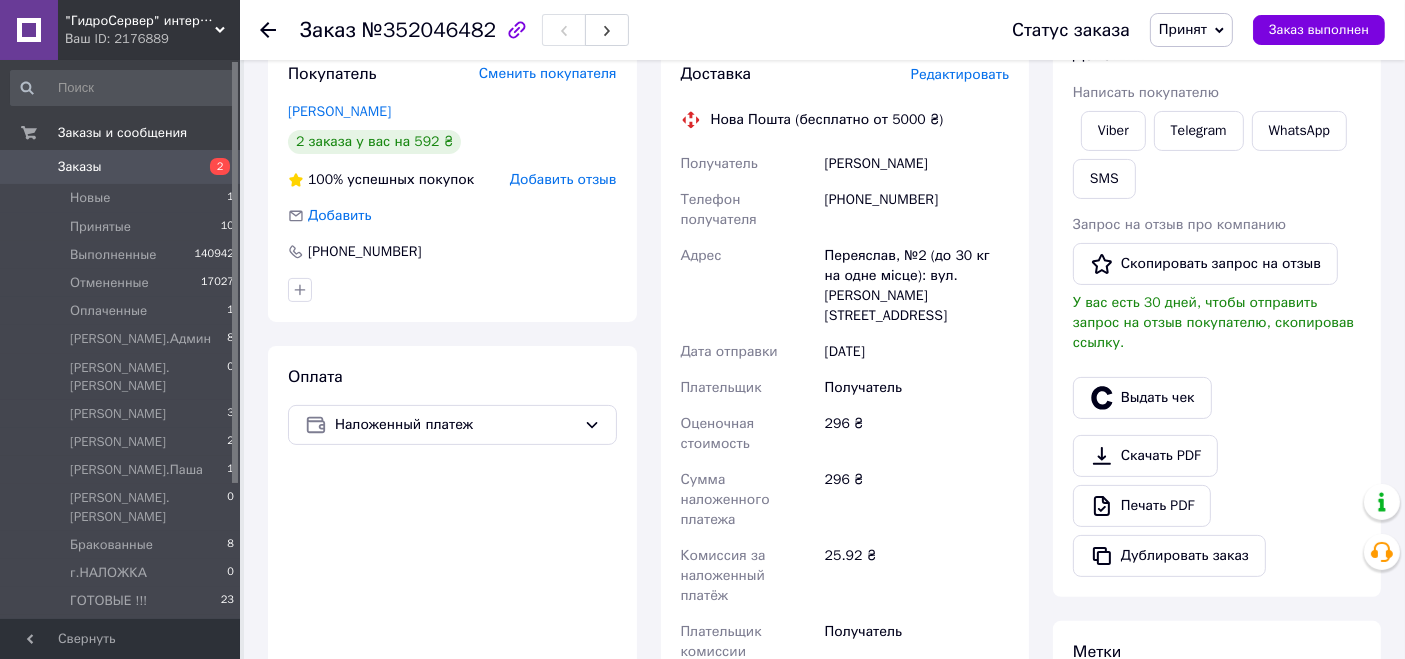 click on "Редактировать" at bounding box center [960, 74] 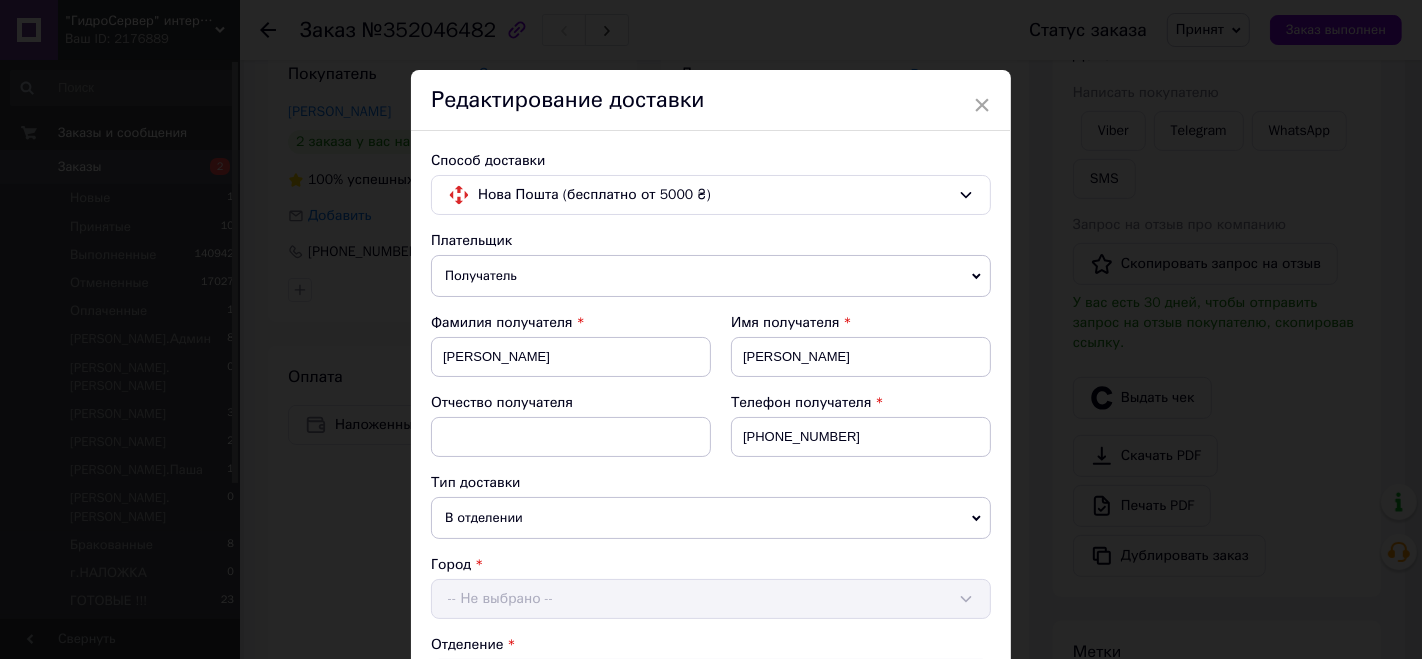 scroll, scrollTop: 777, scrollLeft: 0, axis: vertical 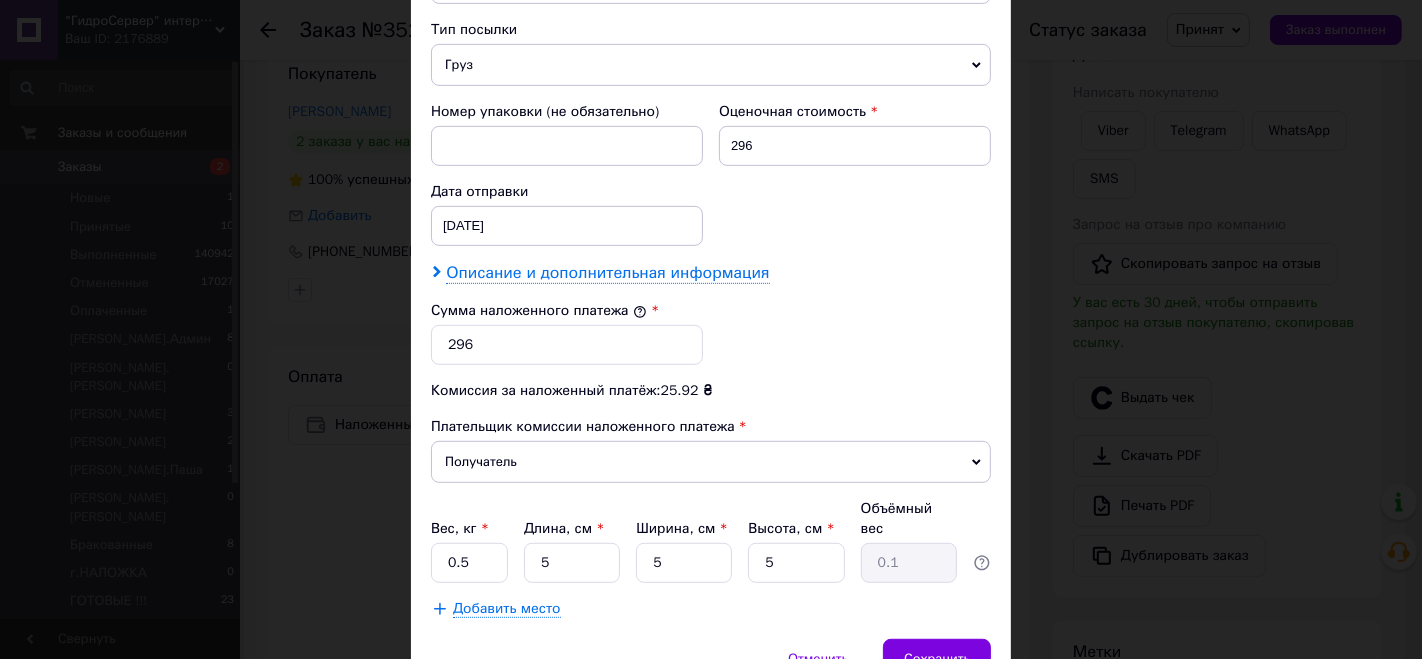click on "Описание и дополнительная информация" at bounding box center (607, 273) 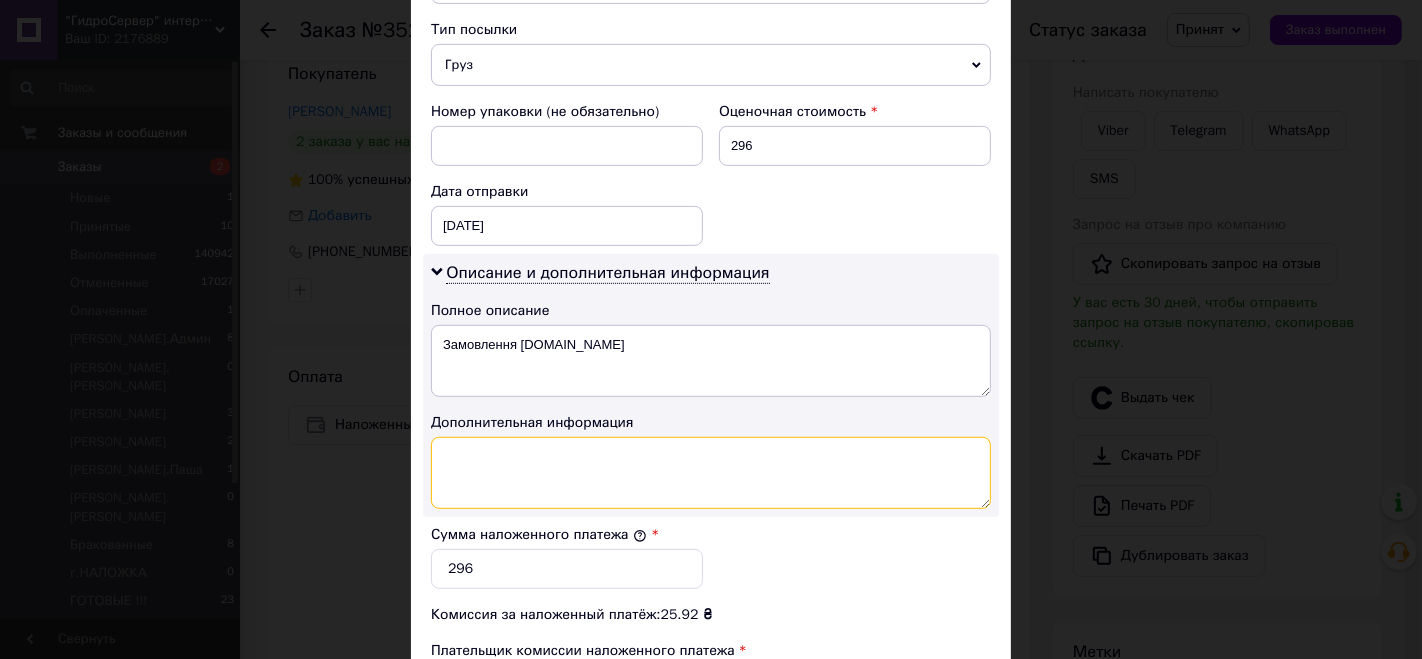 click at bounding box center [711, 473] 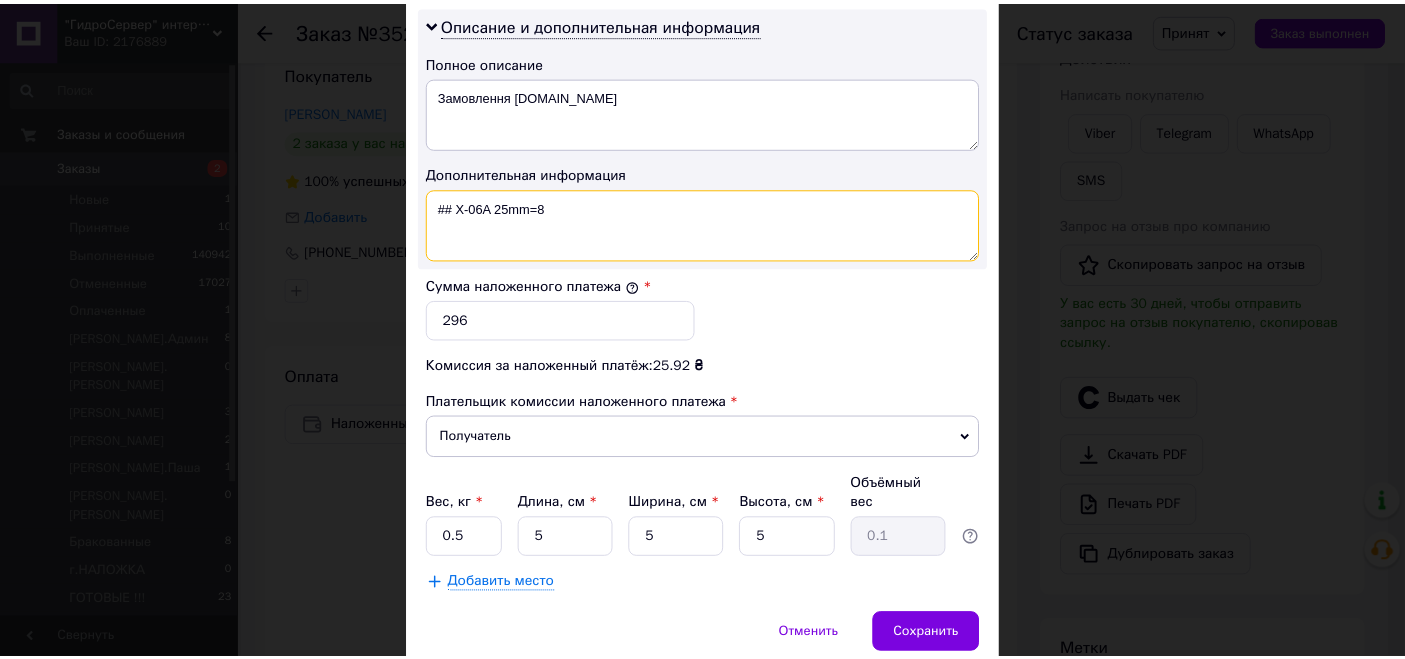 scroll, scrollTop: 1081, scrollLeft: 0, axis: vertical 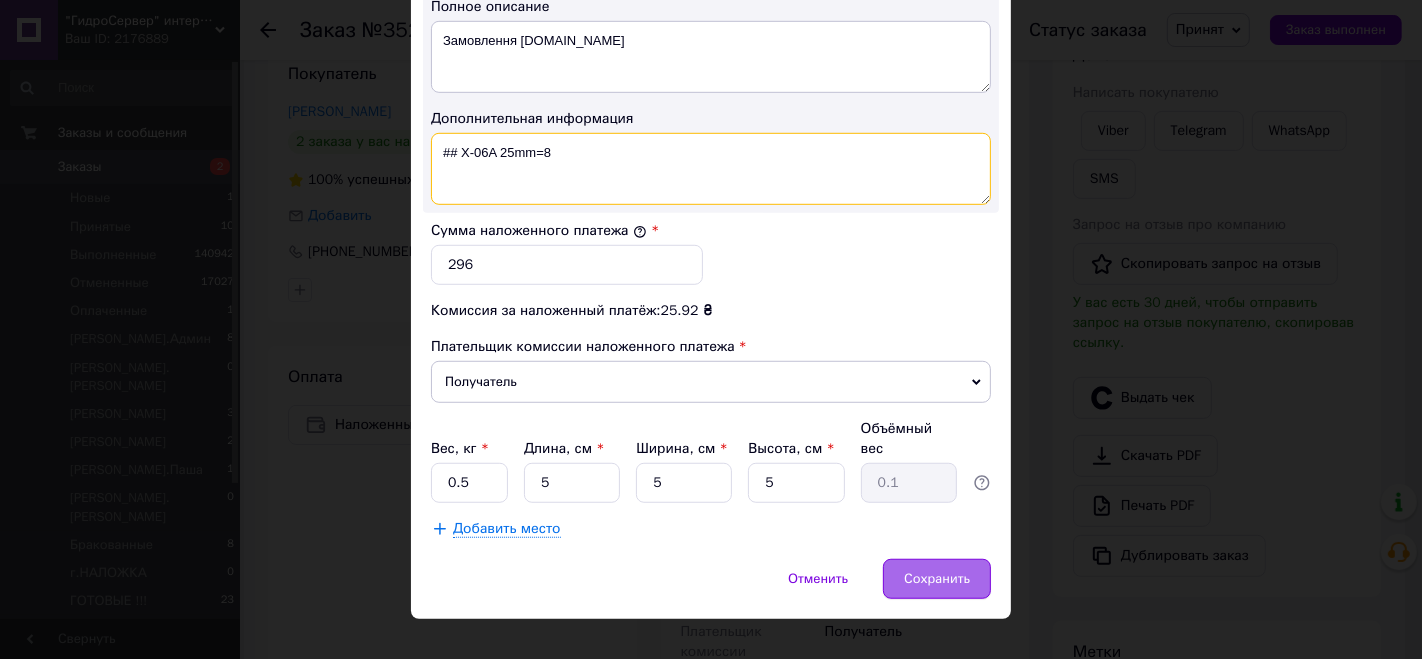 type on "## X-06A 25mm=8" 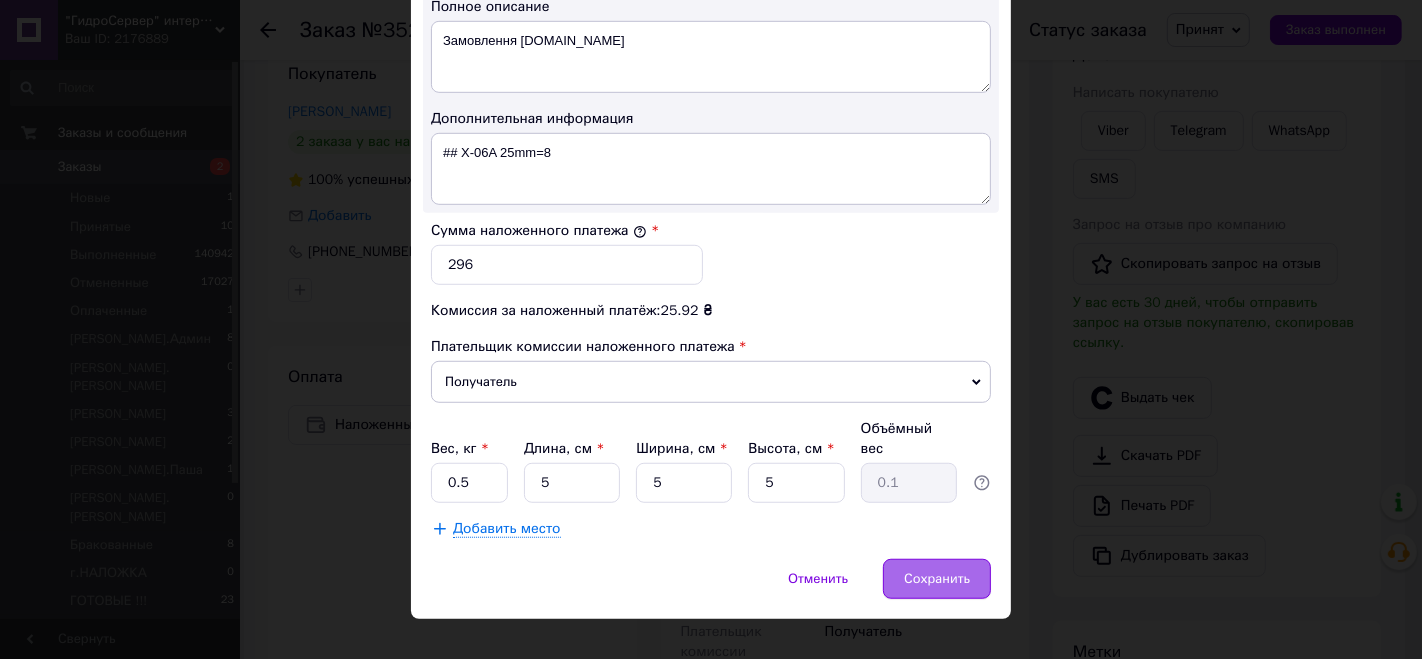 click on "Сохранить" at bounding box center [937, 579] 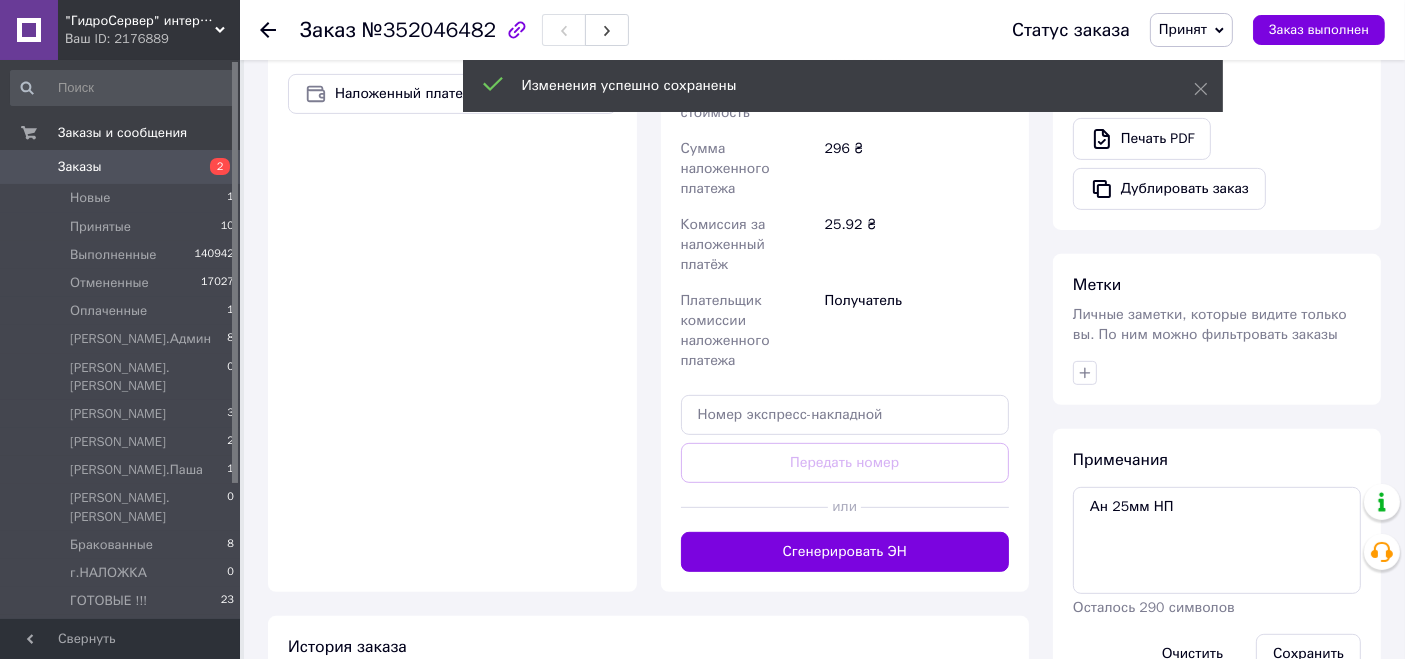 scroll, scrollTop: 709, scrollLeft: 0, axis: vertical 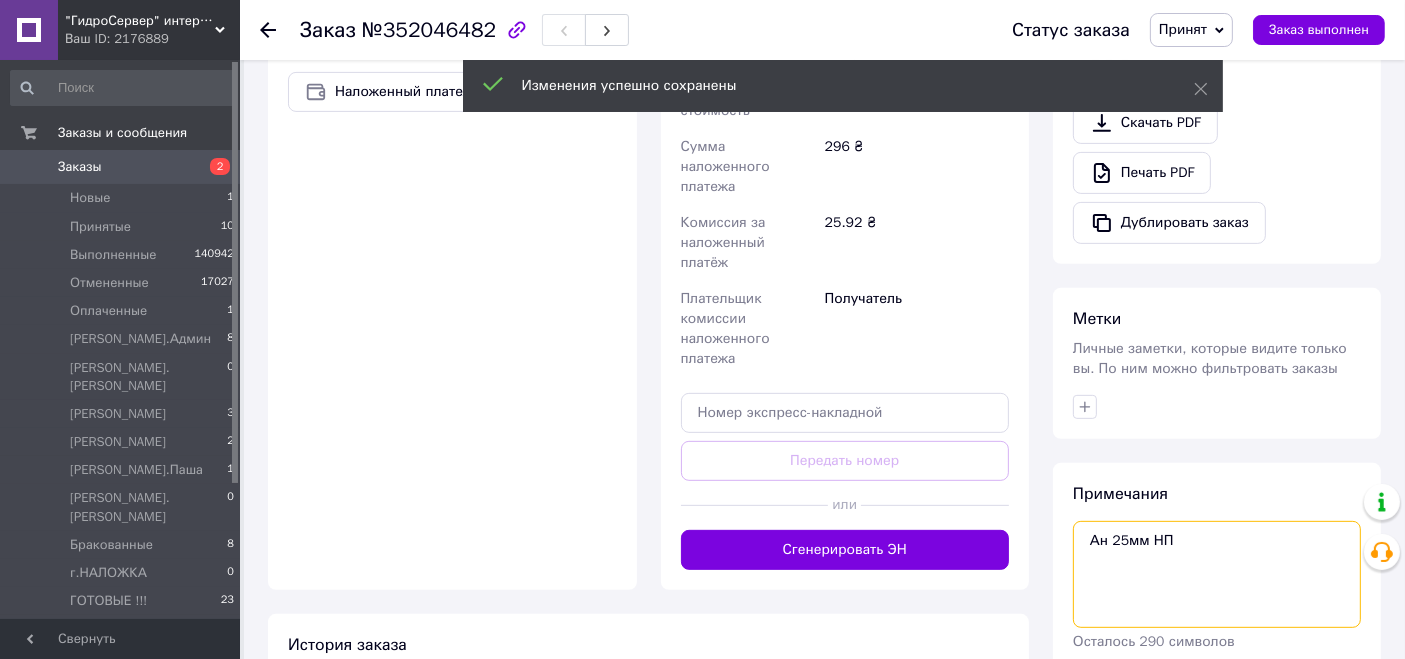 click on "Ан 25мм НП" at bounding box center [1217, 574] 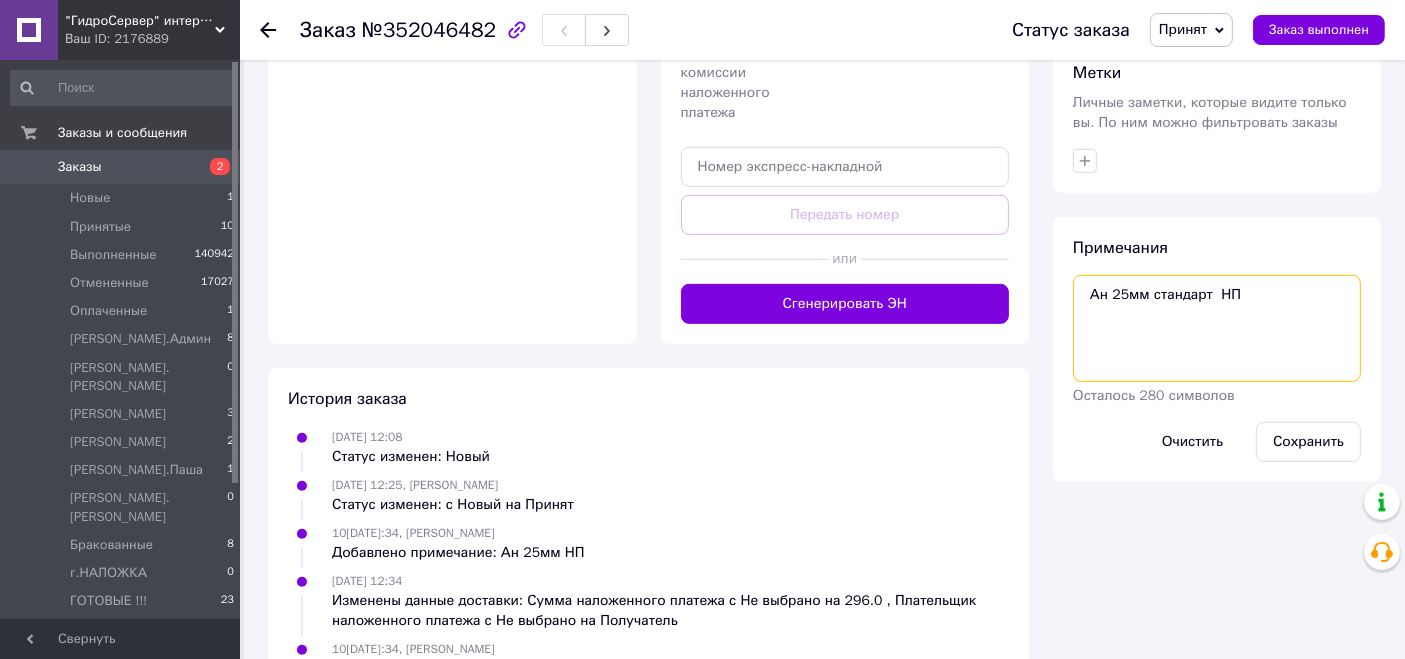 scroll, scrollTop: 1042, scrollLeft: 0, axis: vertical 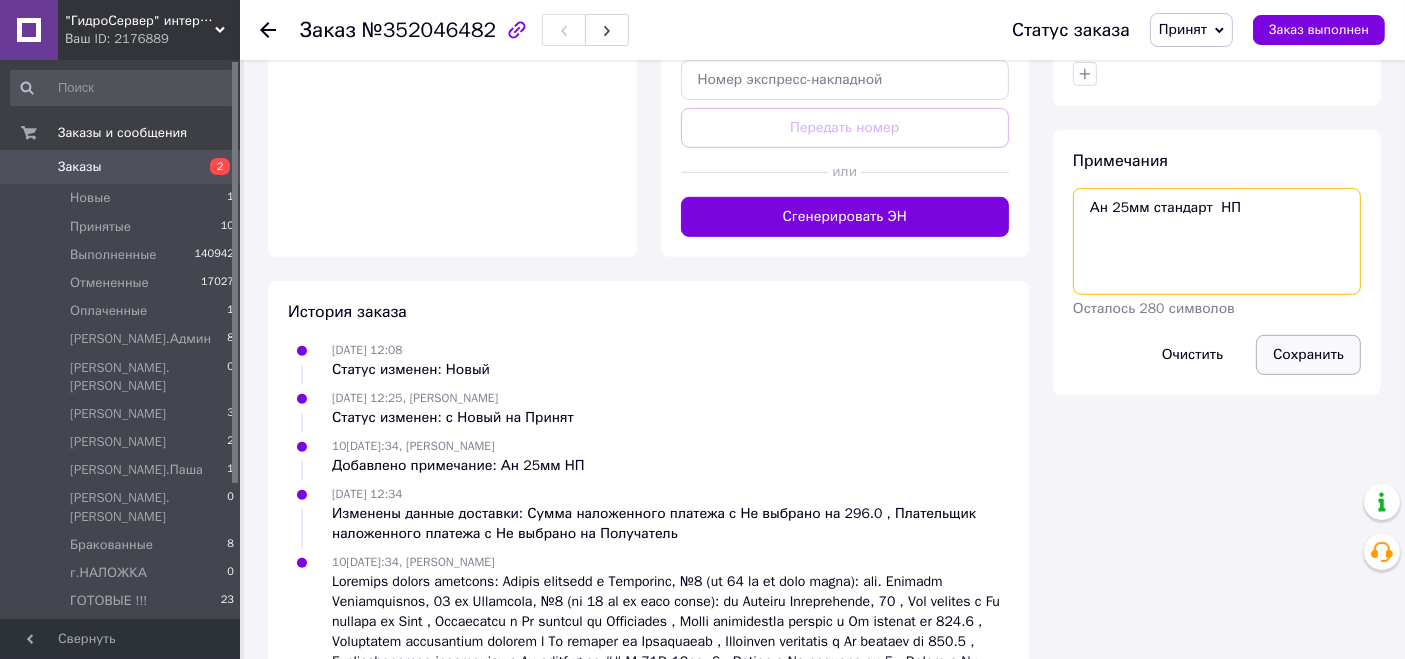 type on "Ан 25мм стандарт  НП" 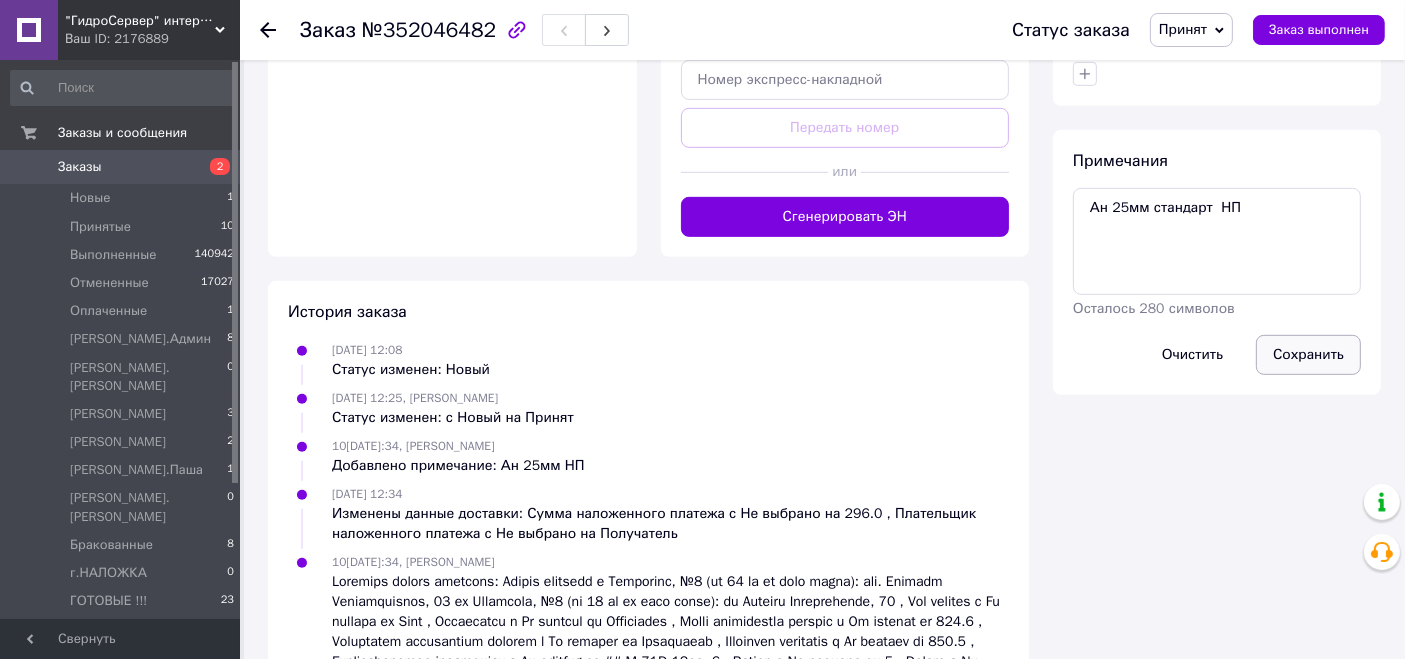 click on "Сохранить" at bounding box center [1308, 355] 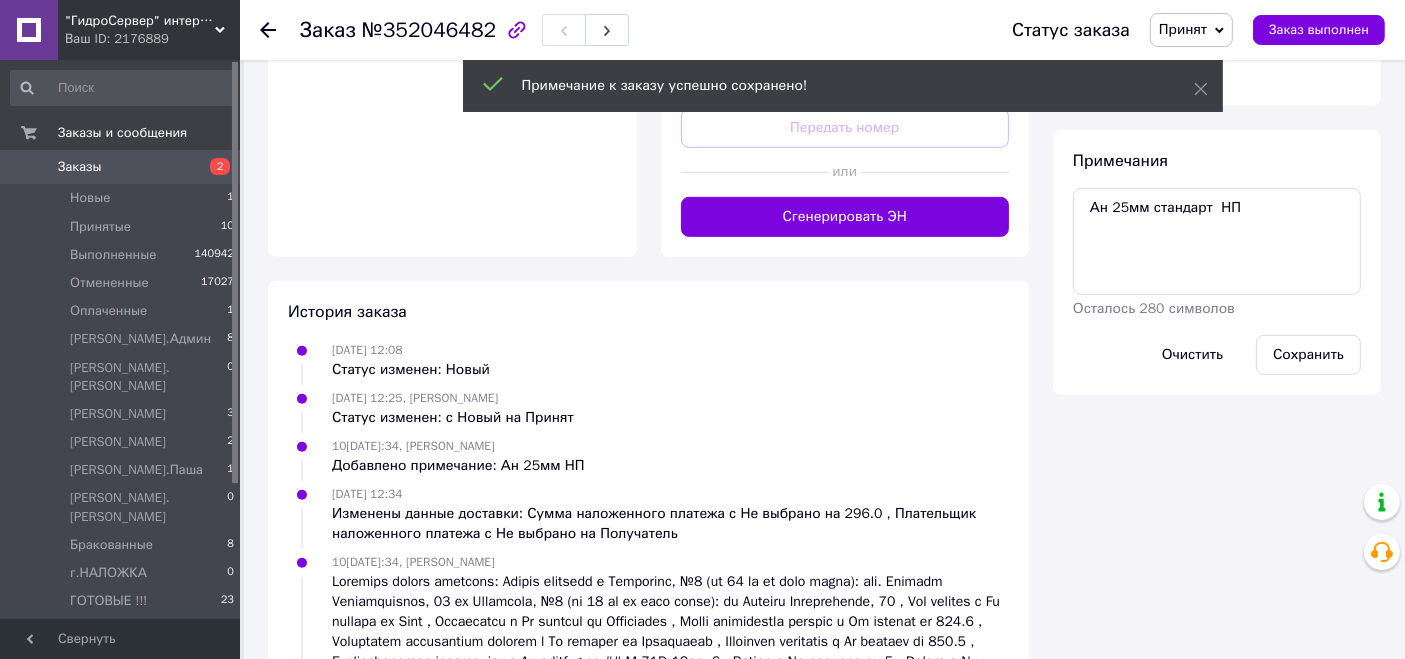 click on "Принят" at bounding box center [1183, 29] 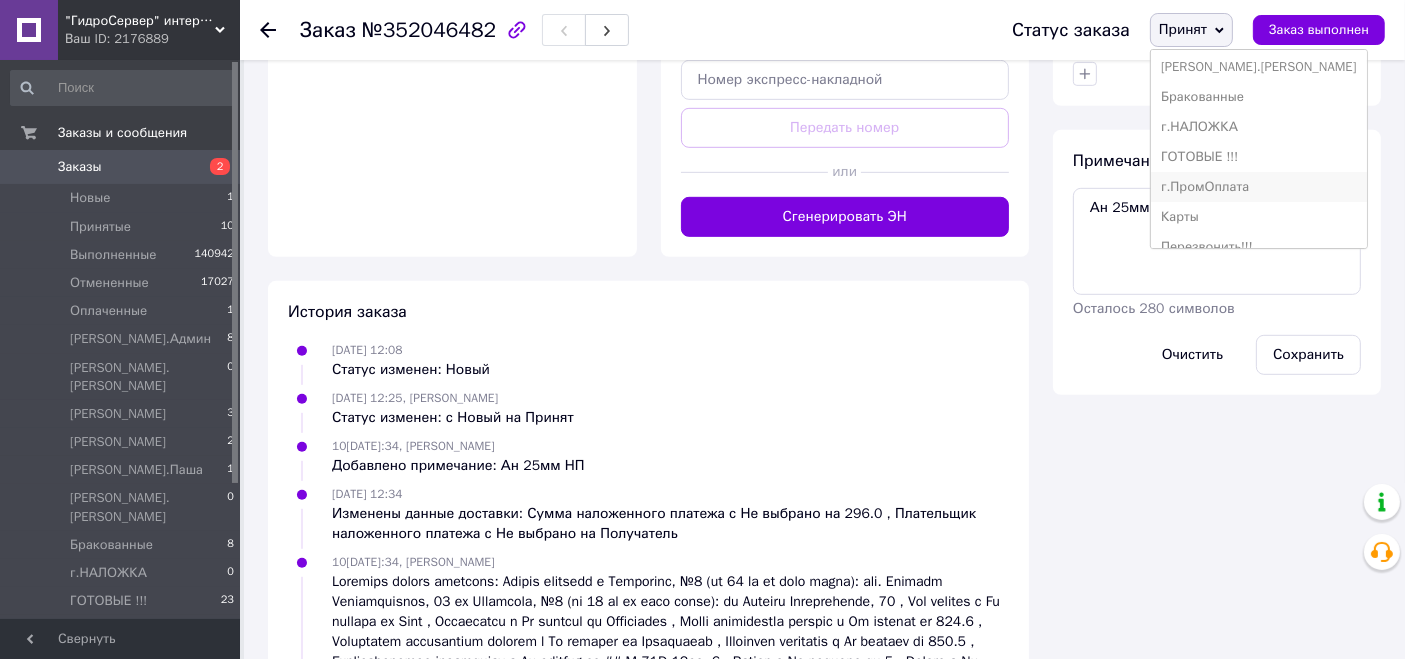 scroll, scrollTop: 209, scrollLeft: 0, axis: vertical 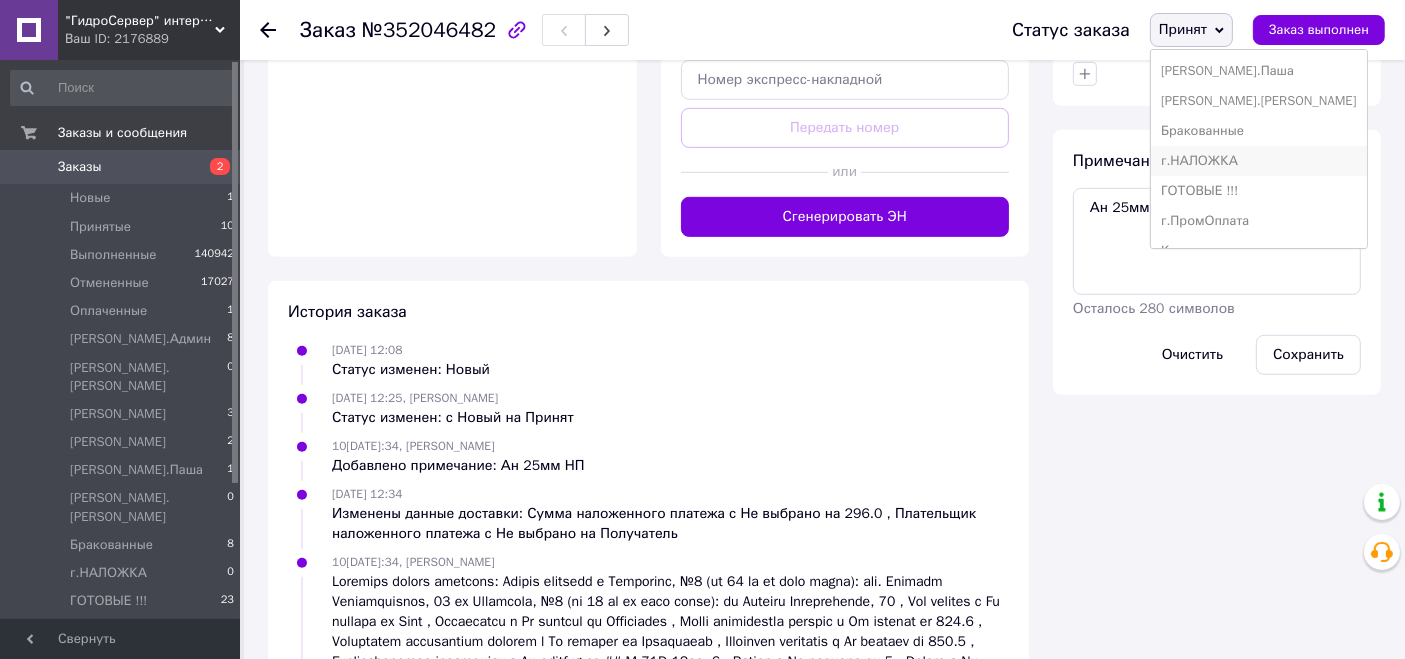 click on "г.НАЛОЖКА" at bounding box center (1259, 161) 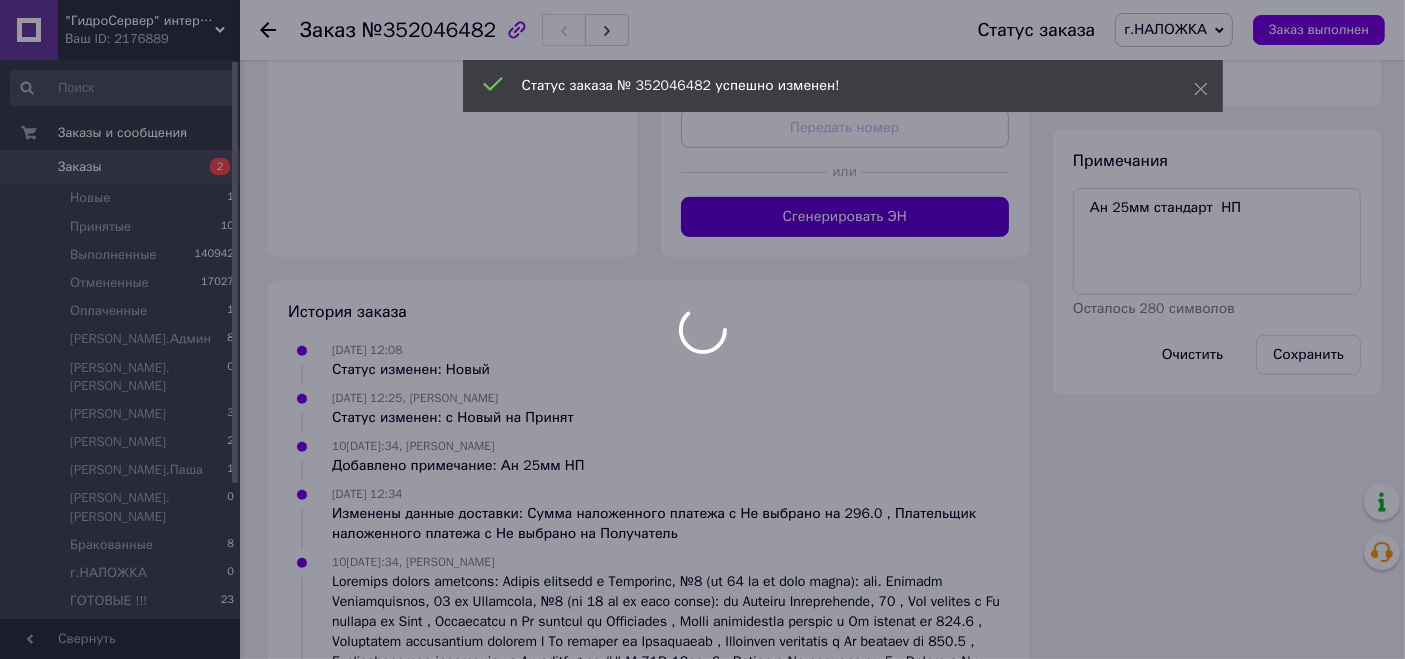 click on "Сгенерировать ЭН" at bounding box center [845, 217] 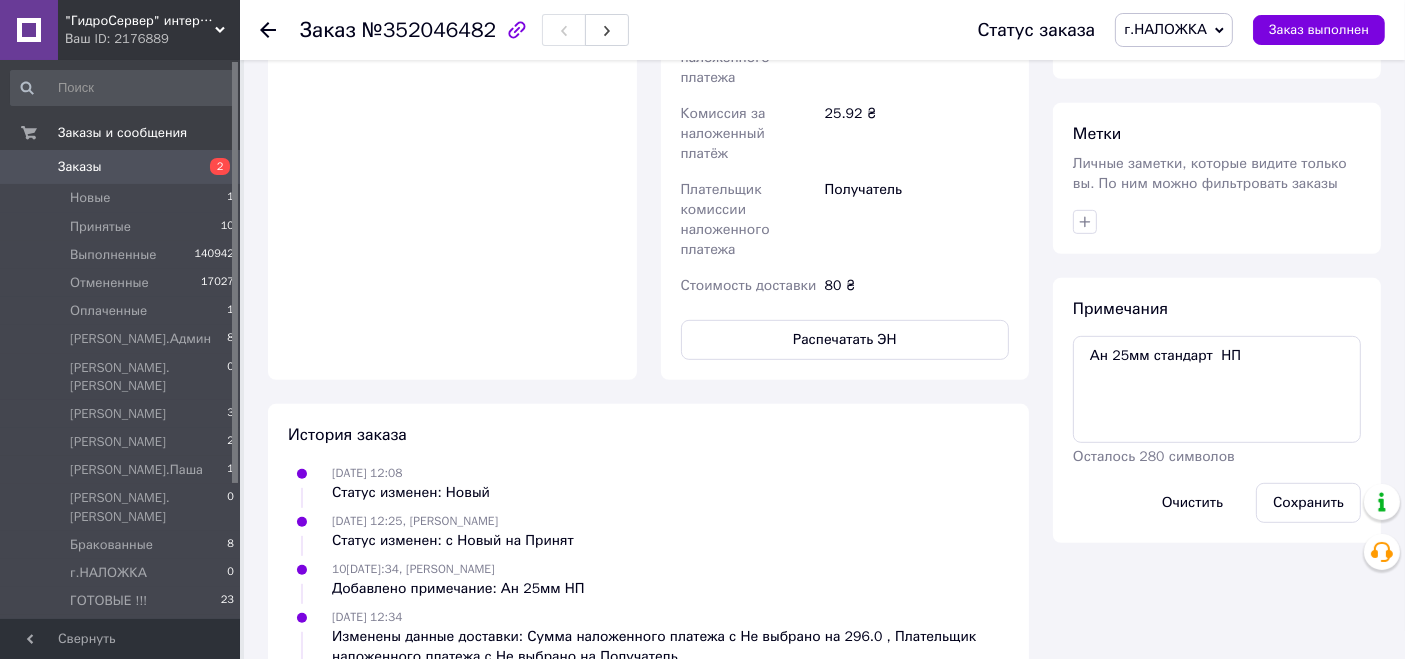 scroll, scrollTop: 931, scrollLeft: 0, axis: vertical 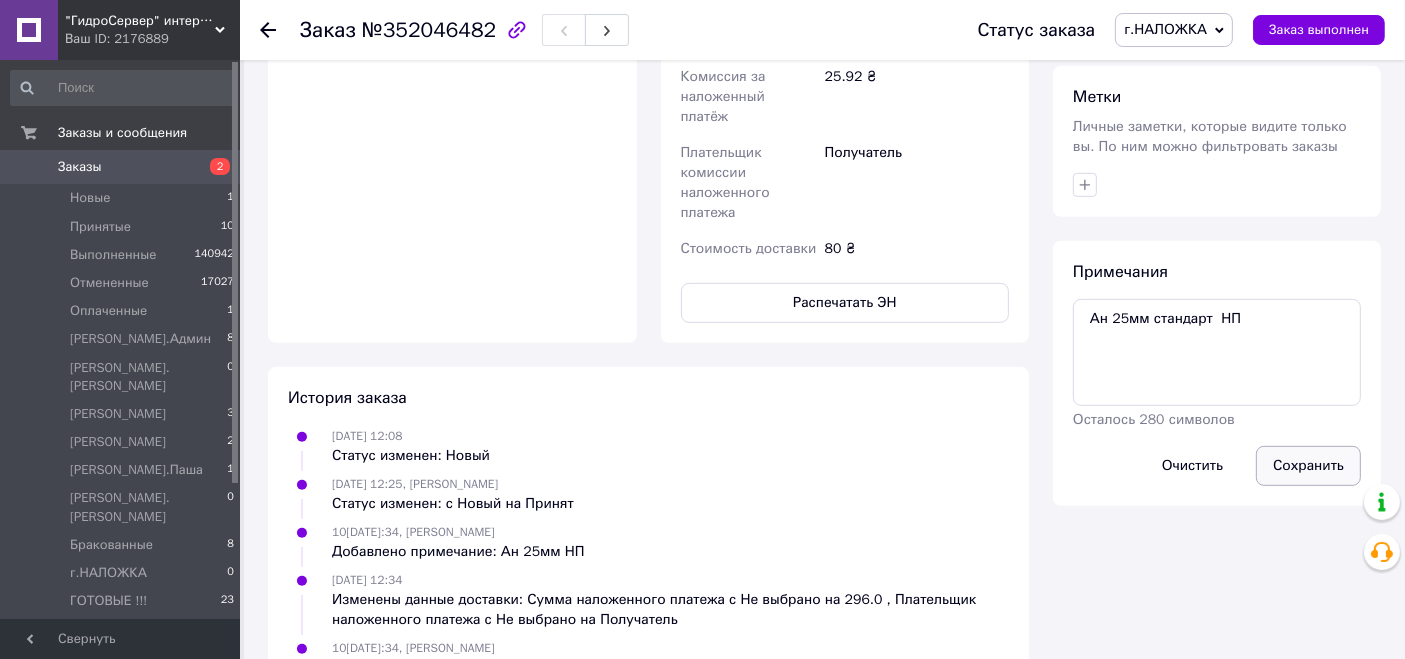 click on "Сохранить" at bounding box center [1308, 466] 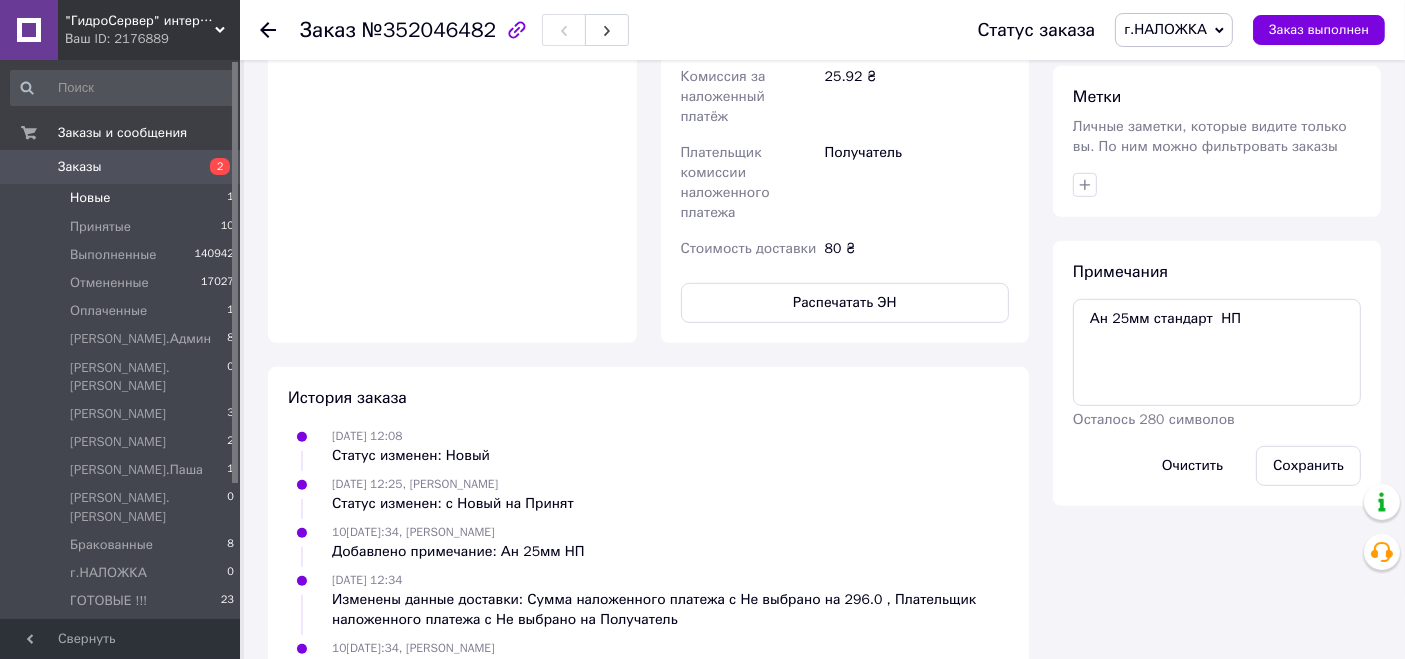 click on "Новые 1" at bounding box center (123, 198) 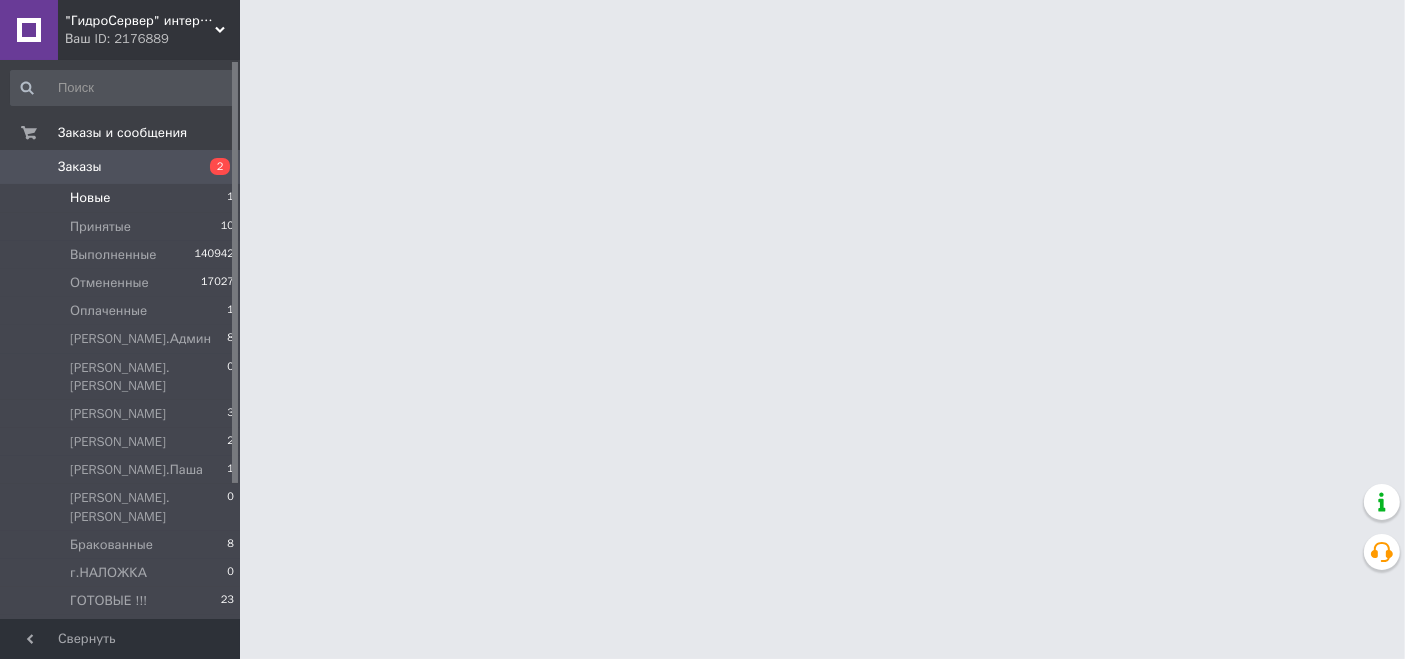 scroll, scrollTop: 0, scrollLeft: 0, axis: both 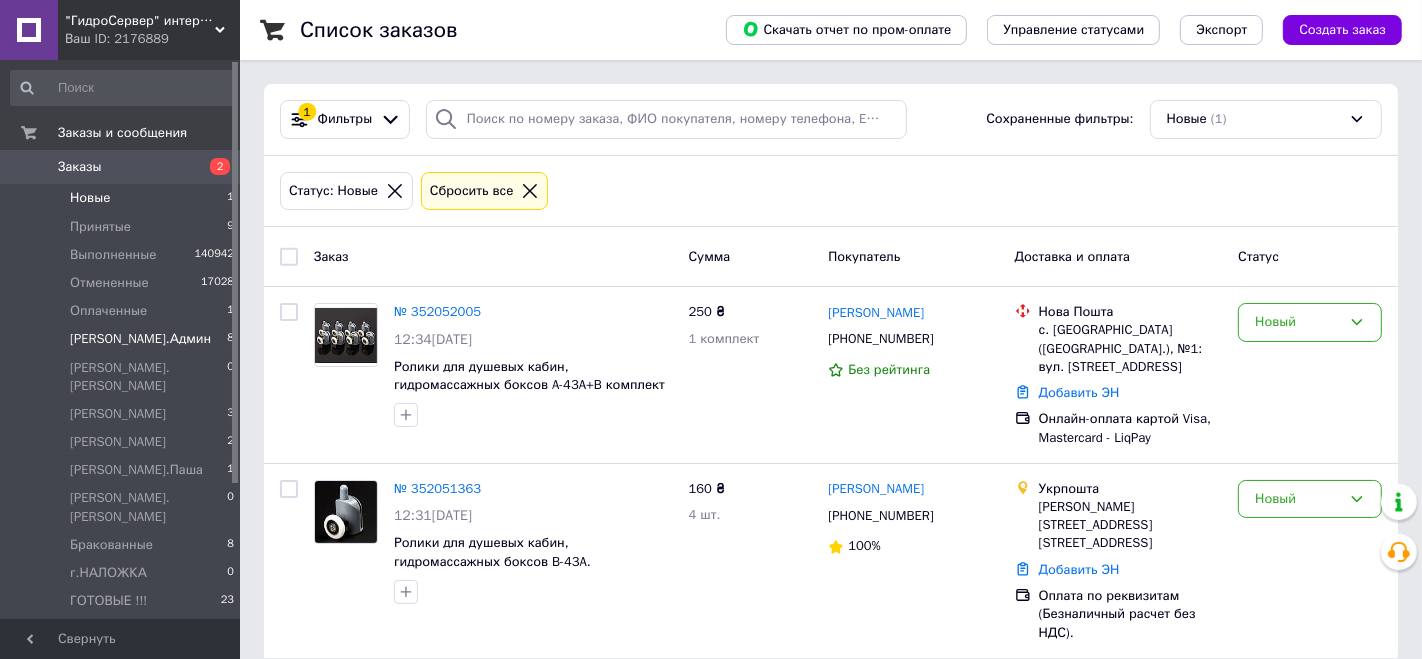 click on "[PERSON_NAME].Админ" at bounding box center [140, 339] 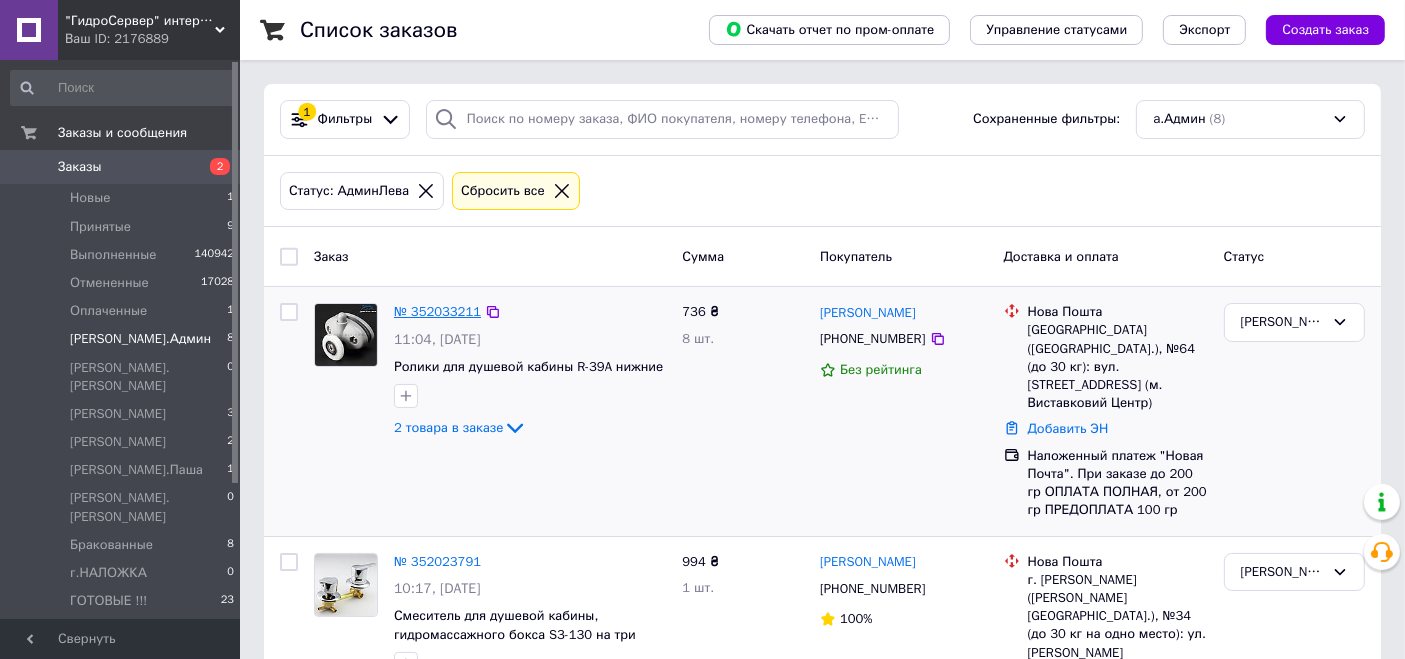 click on "№ 352033211" at bounding box center (437, 311) 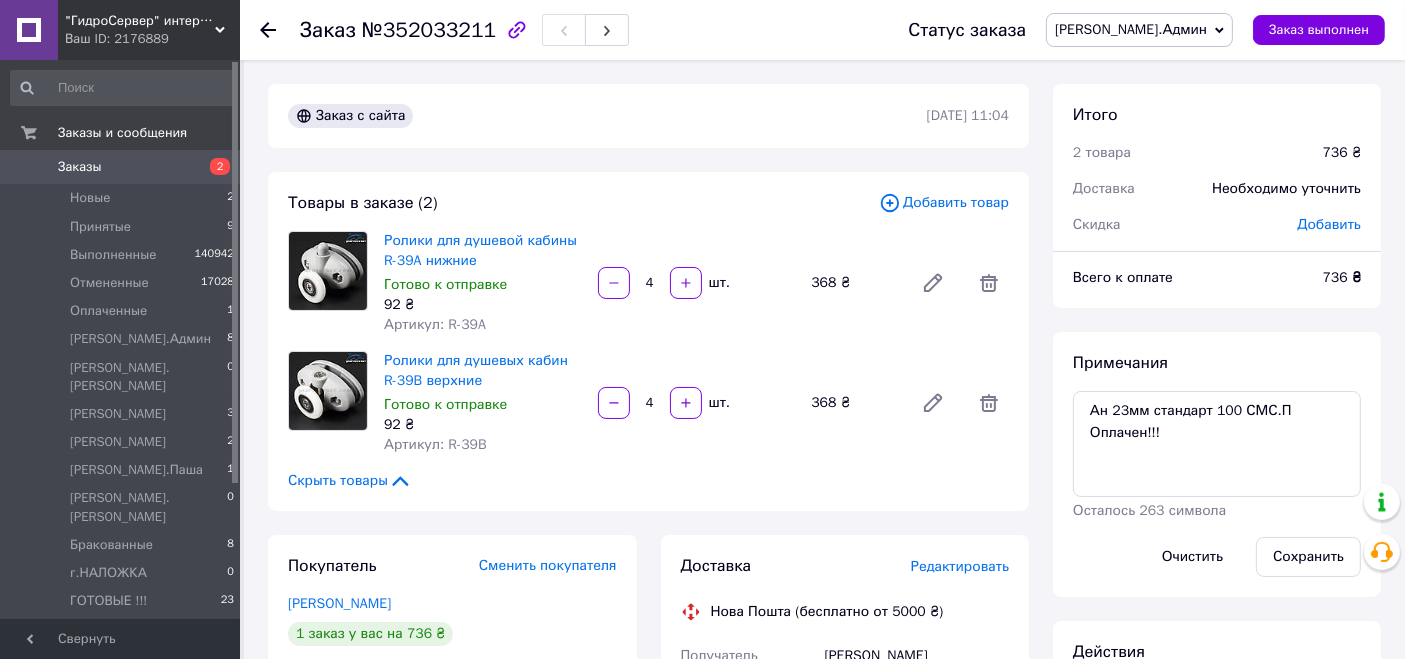 click on "Артикул: R-39A" at bounding box center [435, 324] 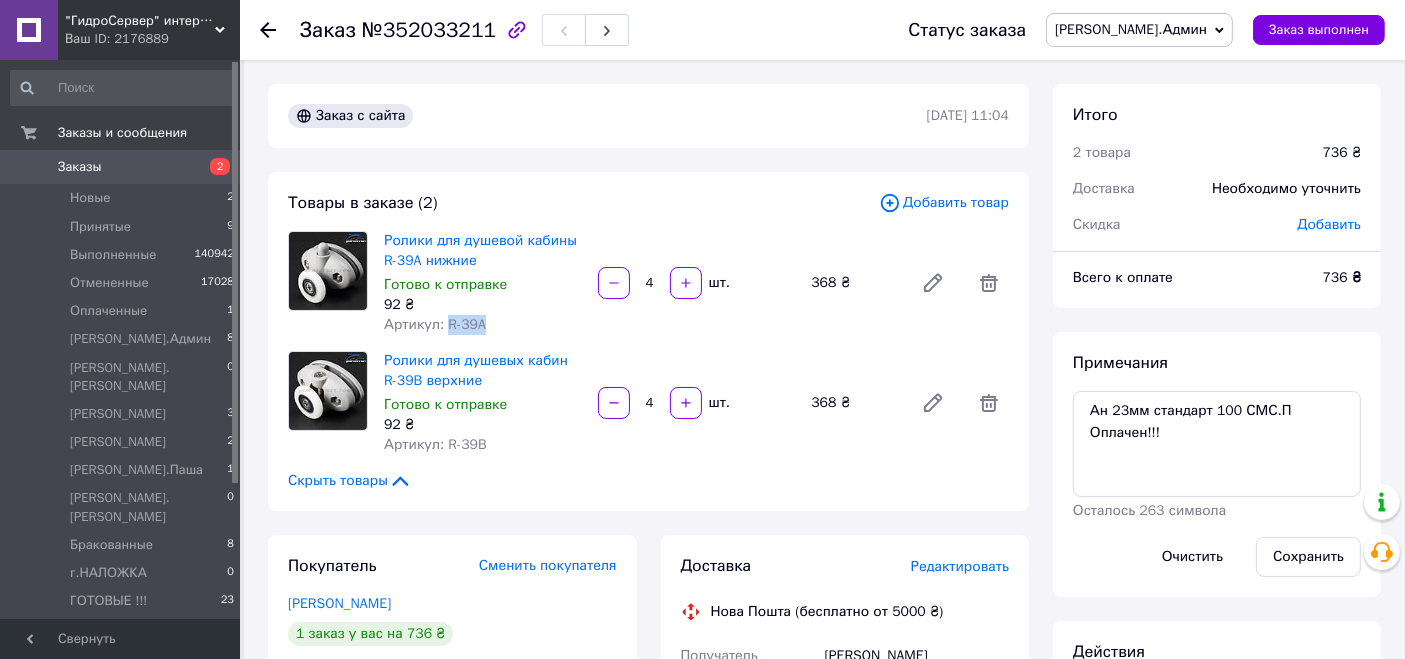 drag, startPoint x: 447, startPoint y: 320, endPoint x: 559, endPoint y: 334, distance: 112.871605 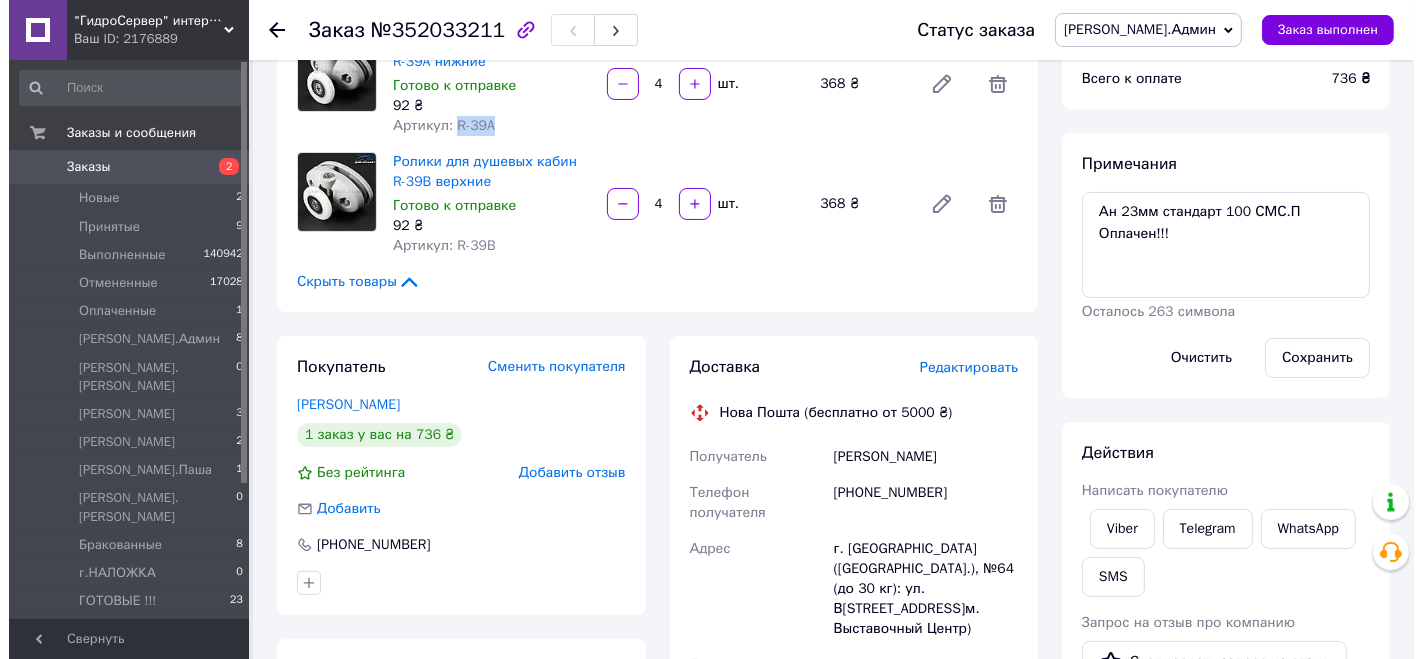scroll, scrollTop: 333, scrollLeft: 0, axis: vertical 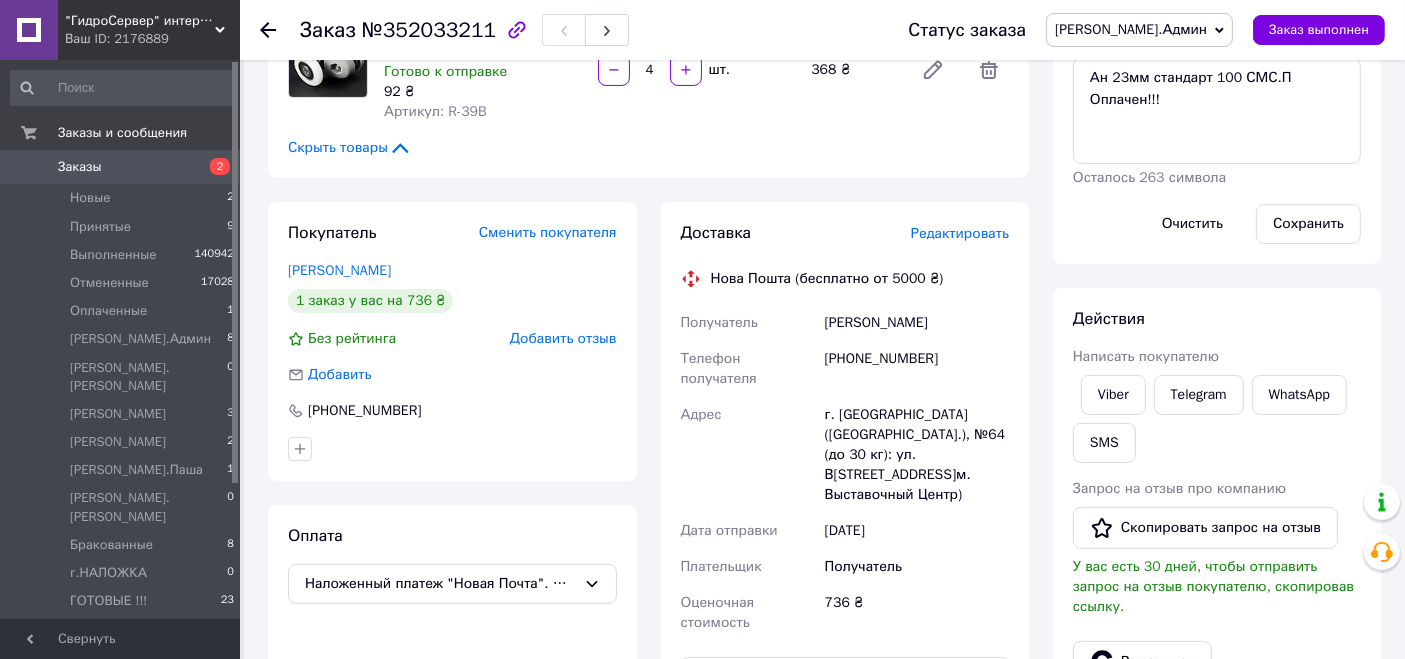 click on "Редактировать" at bounding box center [960, 233] 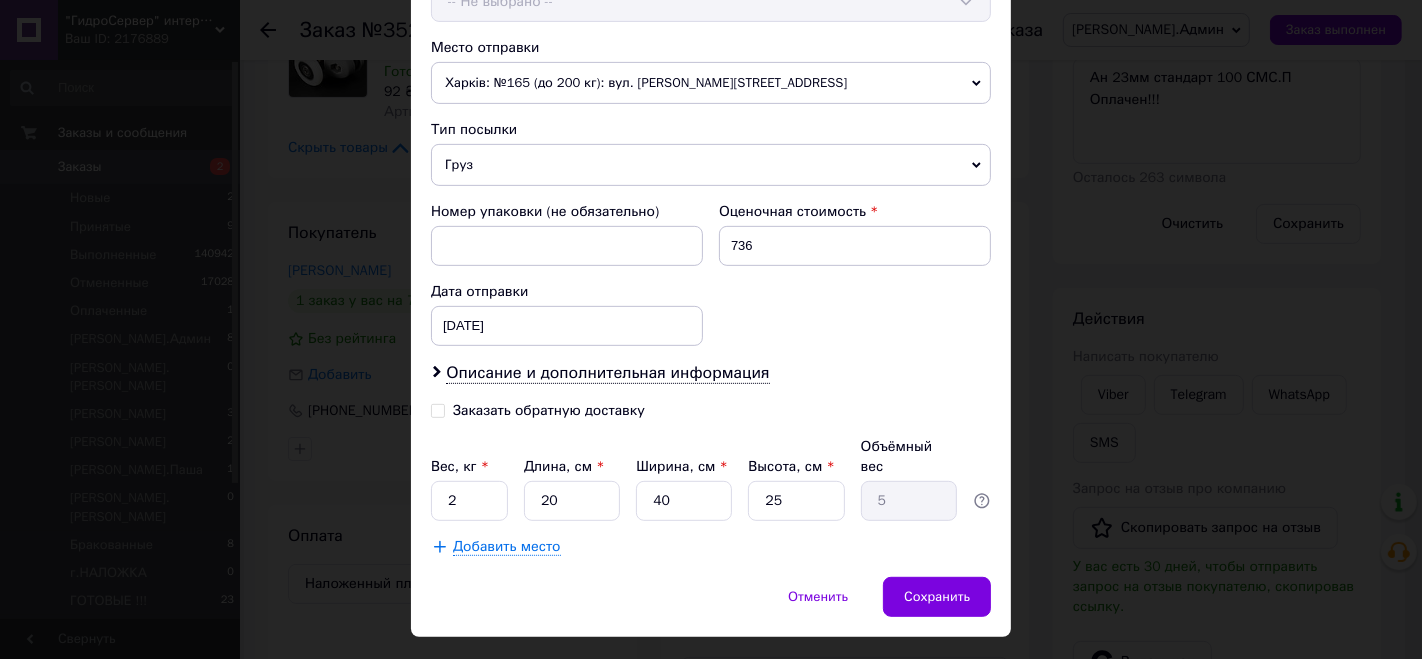 scroll, scrollTop: 697, scrollLeft: 0, axis: vertical 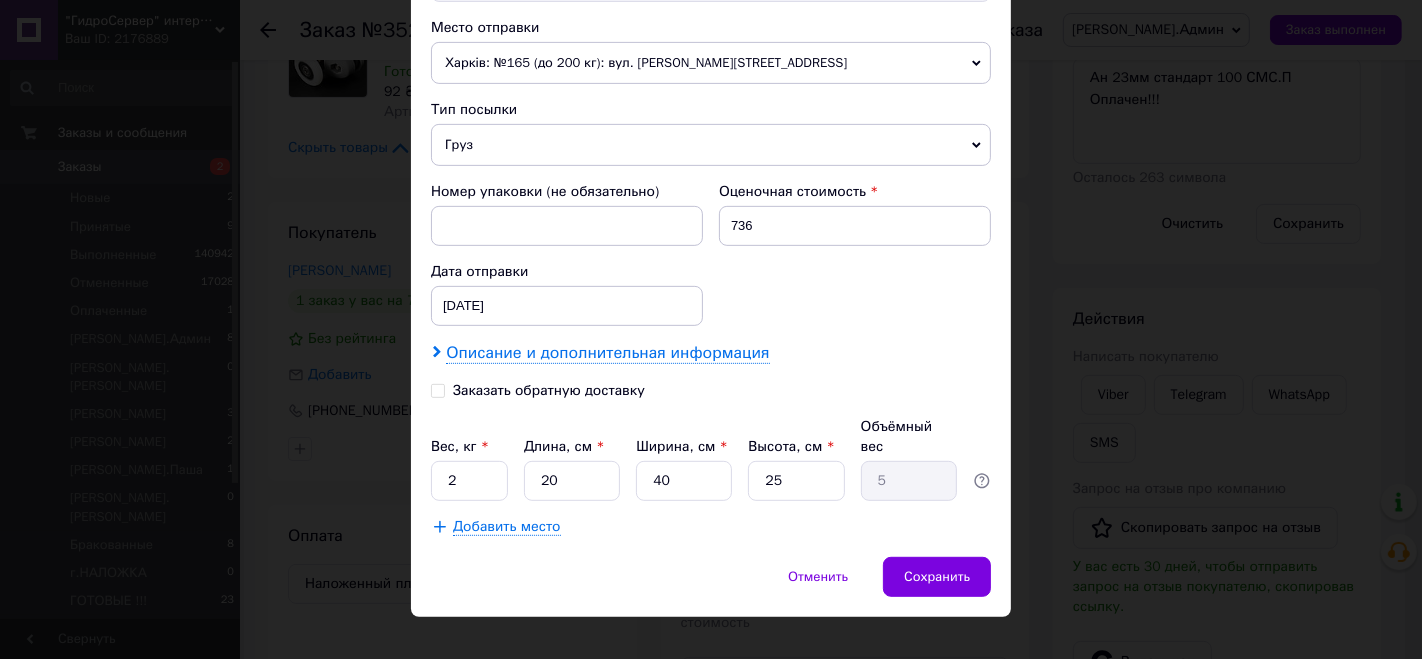 click on "Описание и дополнительная информация" at bounding box center [607, 353] 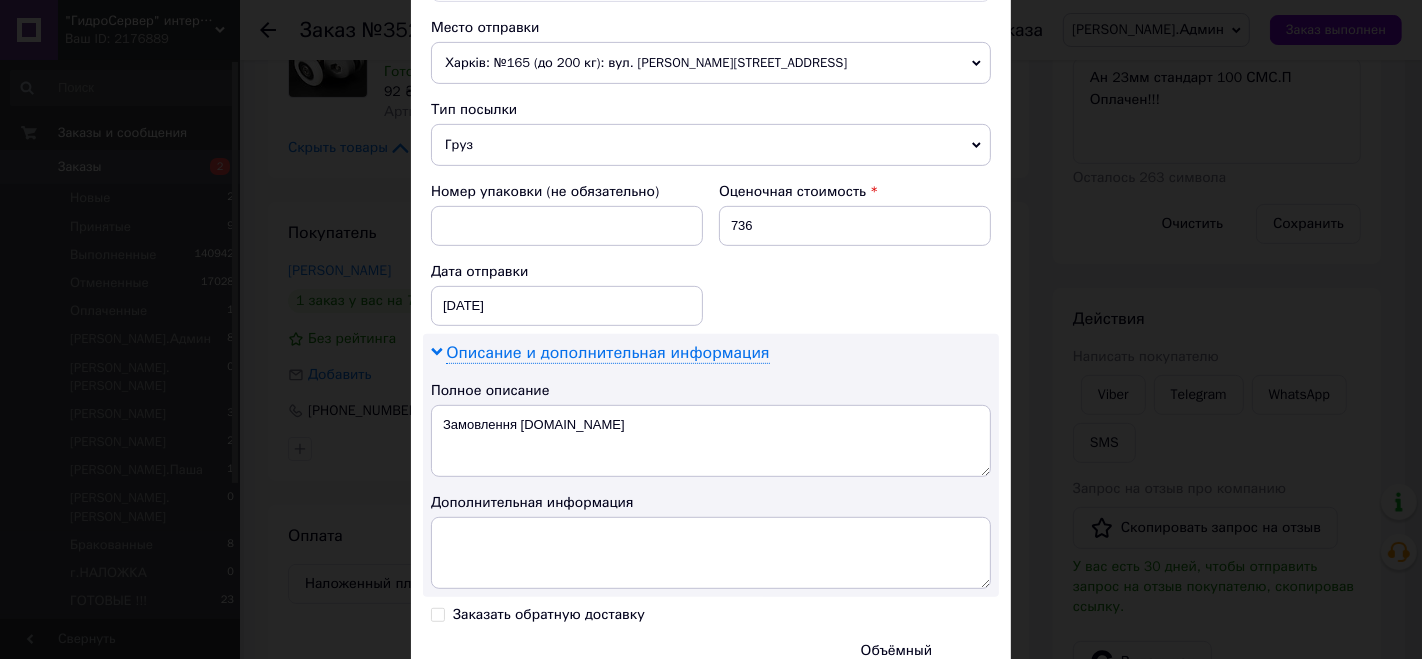 scroll, scrollTop: 920, scrollLeft: 0, axis: vertical 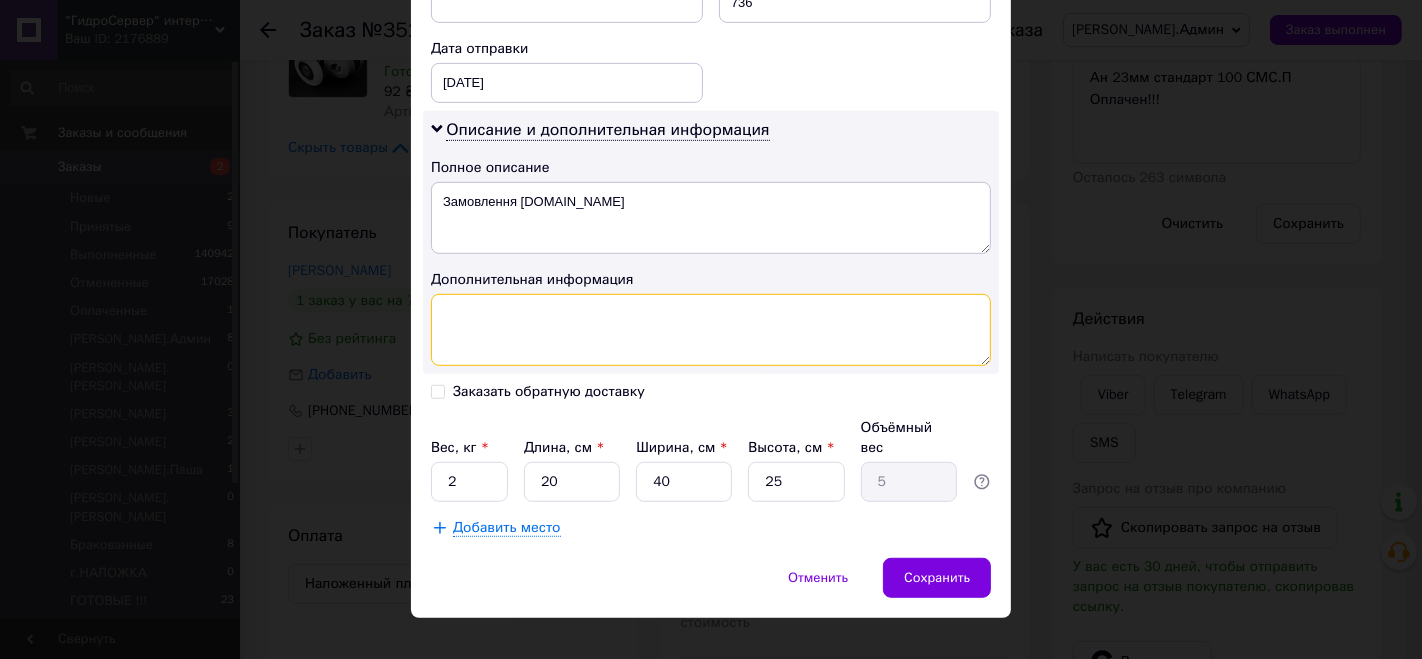 click at bounding box center [711, 330] 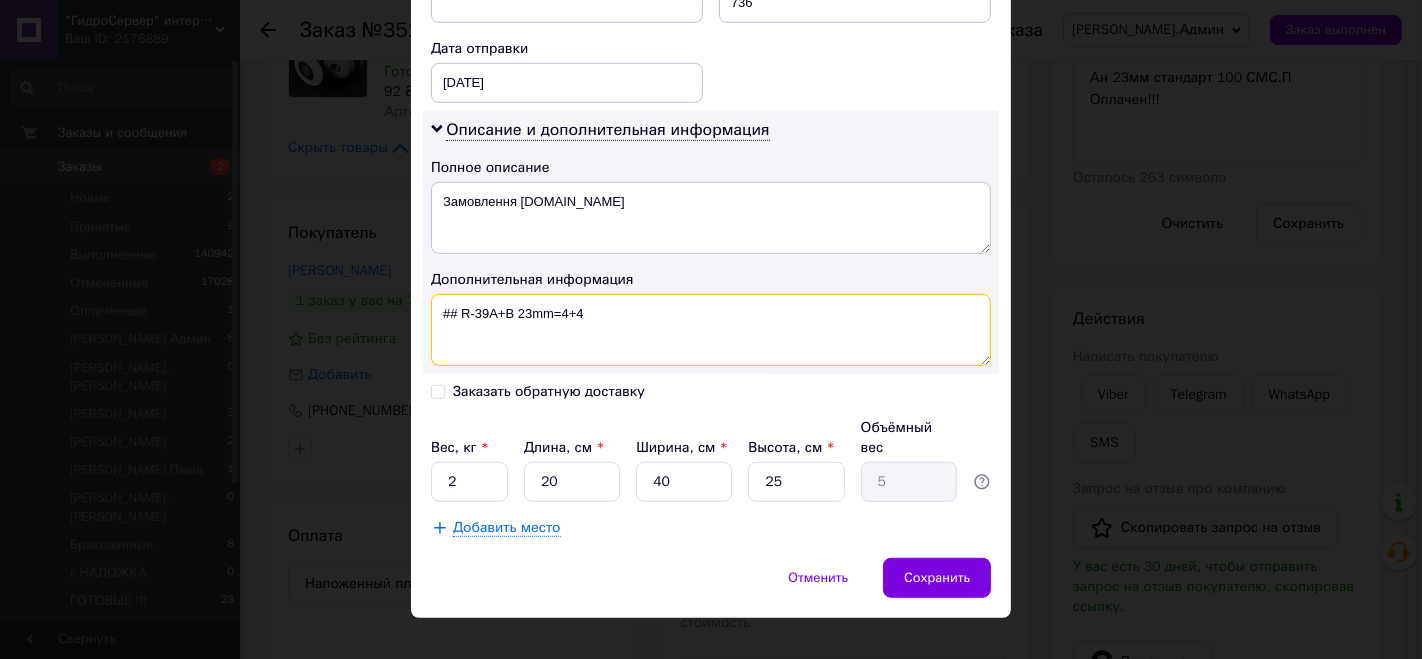 type on "## R-39A+B 23mm=4+4" 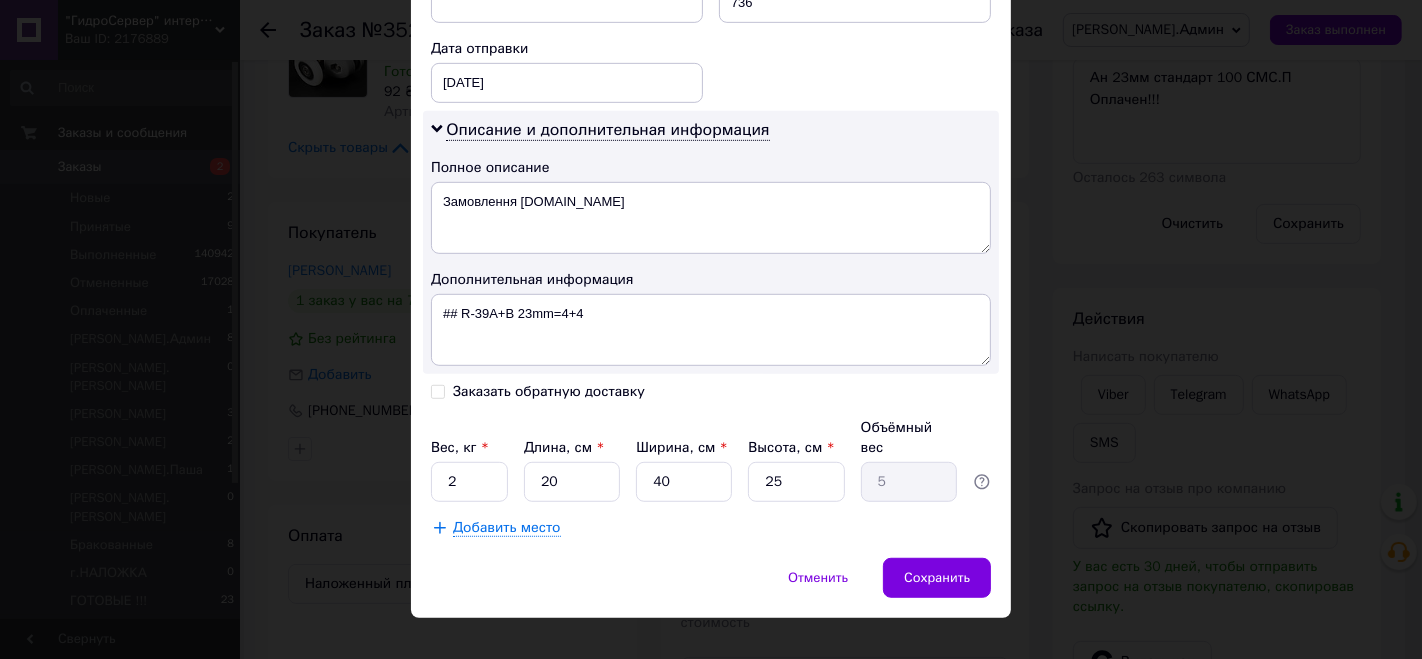 click on "Заказать обратную доставку" at bounding box center [549, 391] 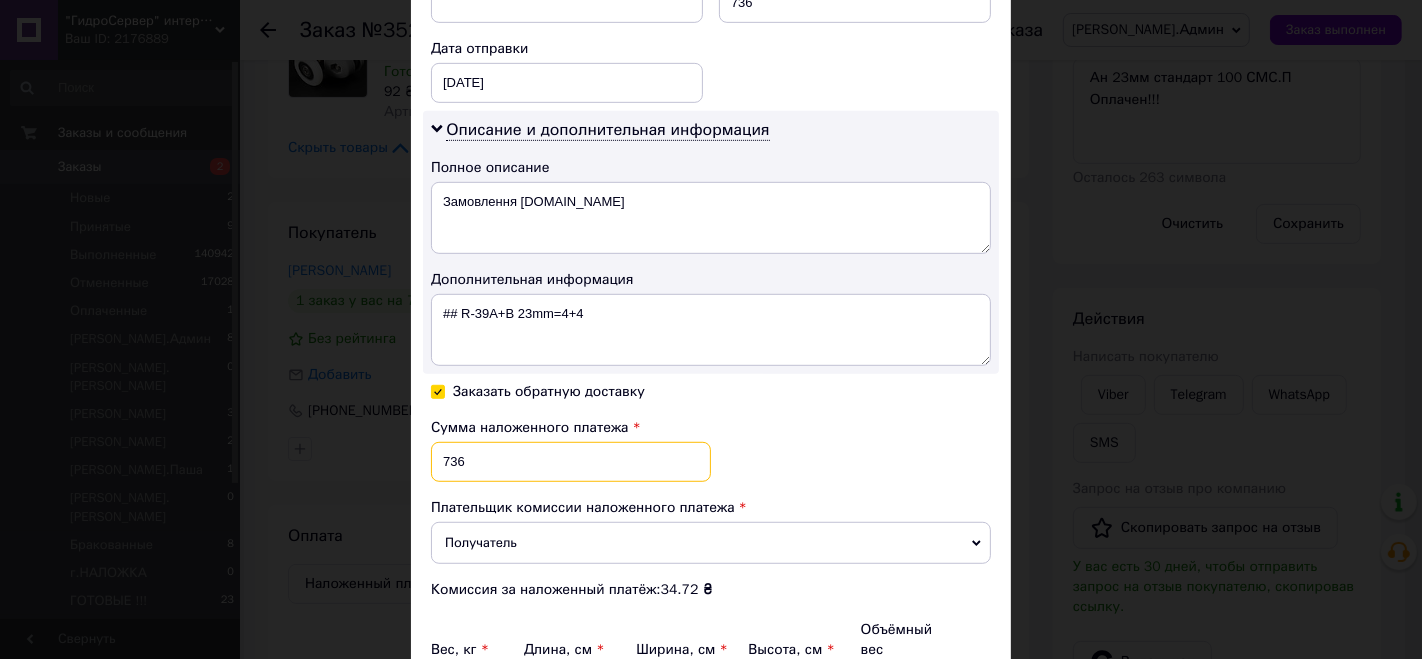 click on "736" at bounding box center [571, 462] 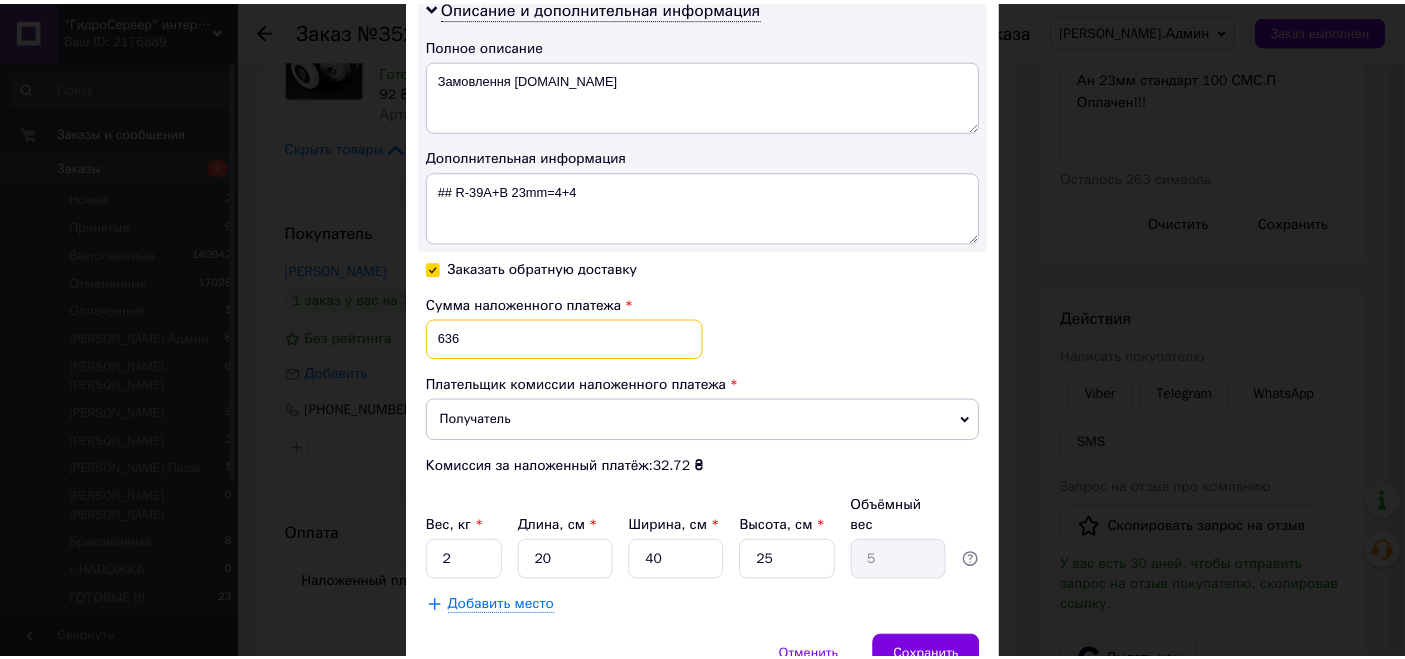 scroll, scrollTop: 1121, scrollLeft: 0, axis: vertical 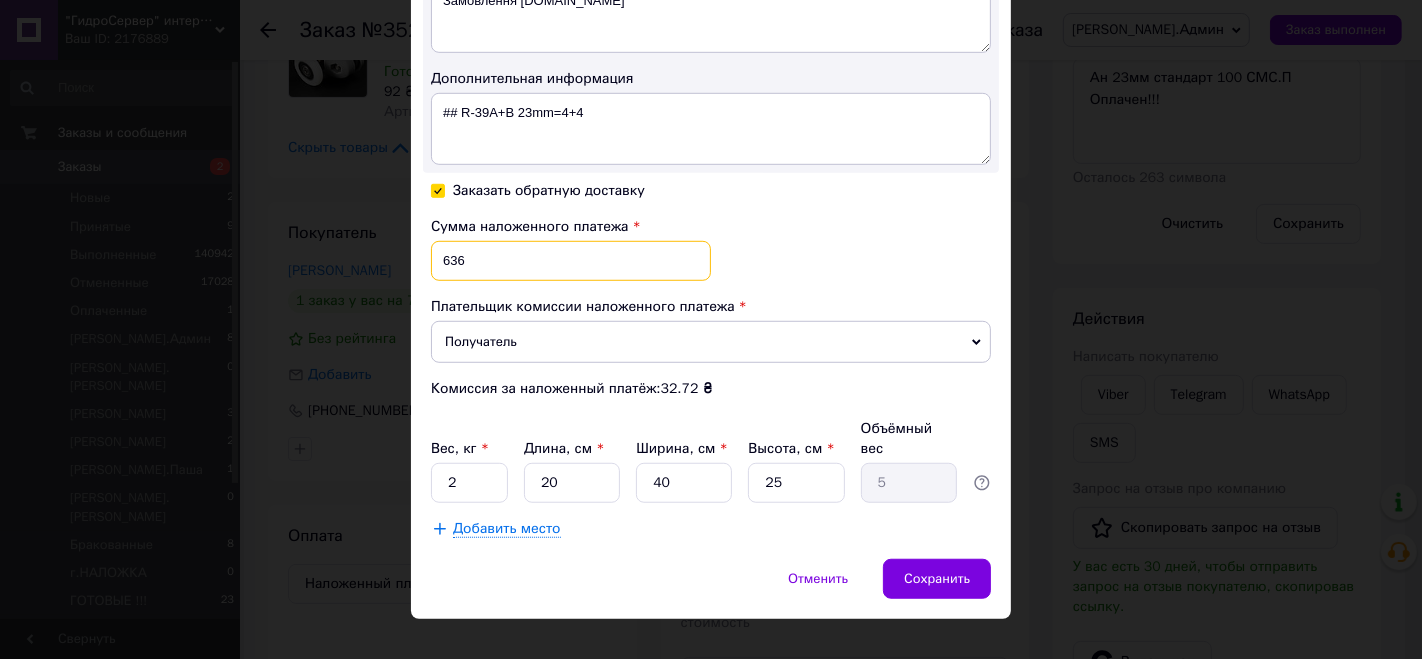 type on "636" 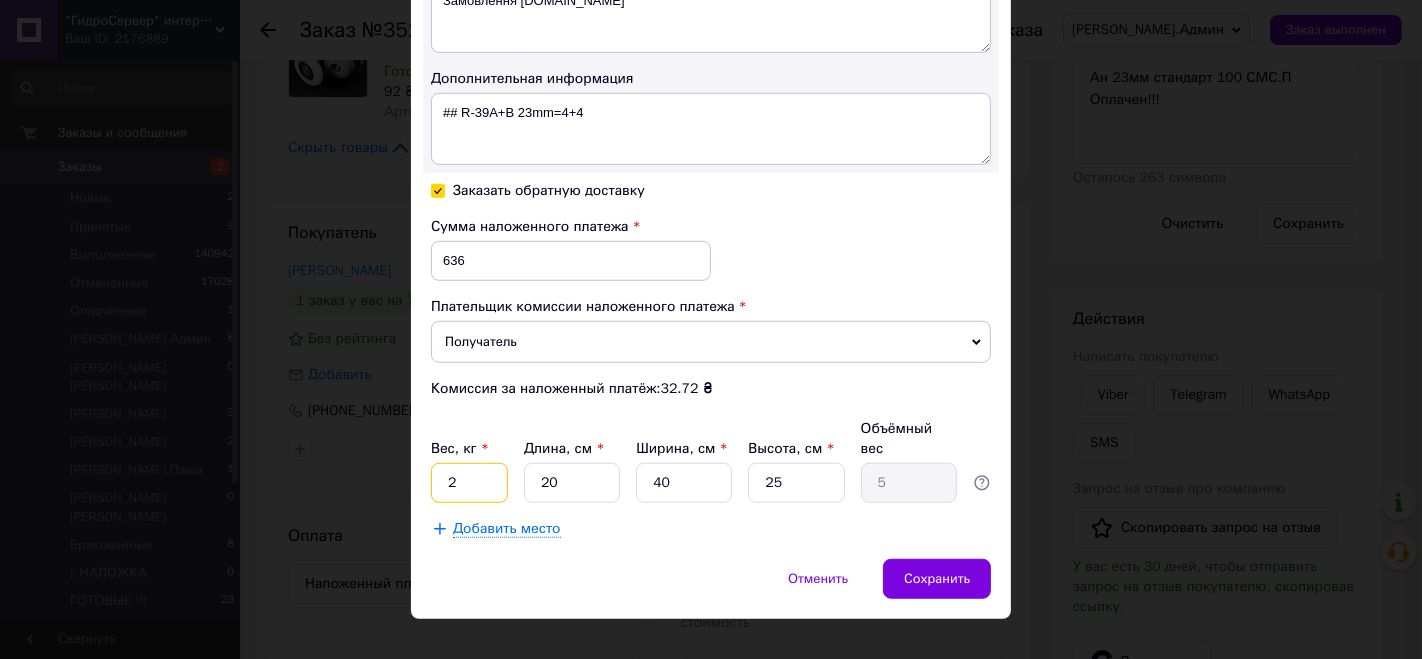 click on "2" at bounding box center (469, 483) 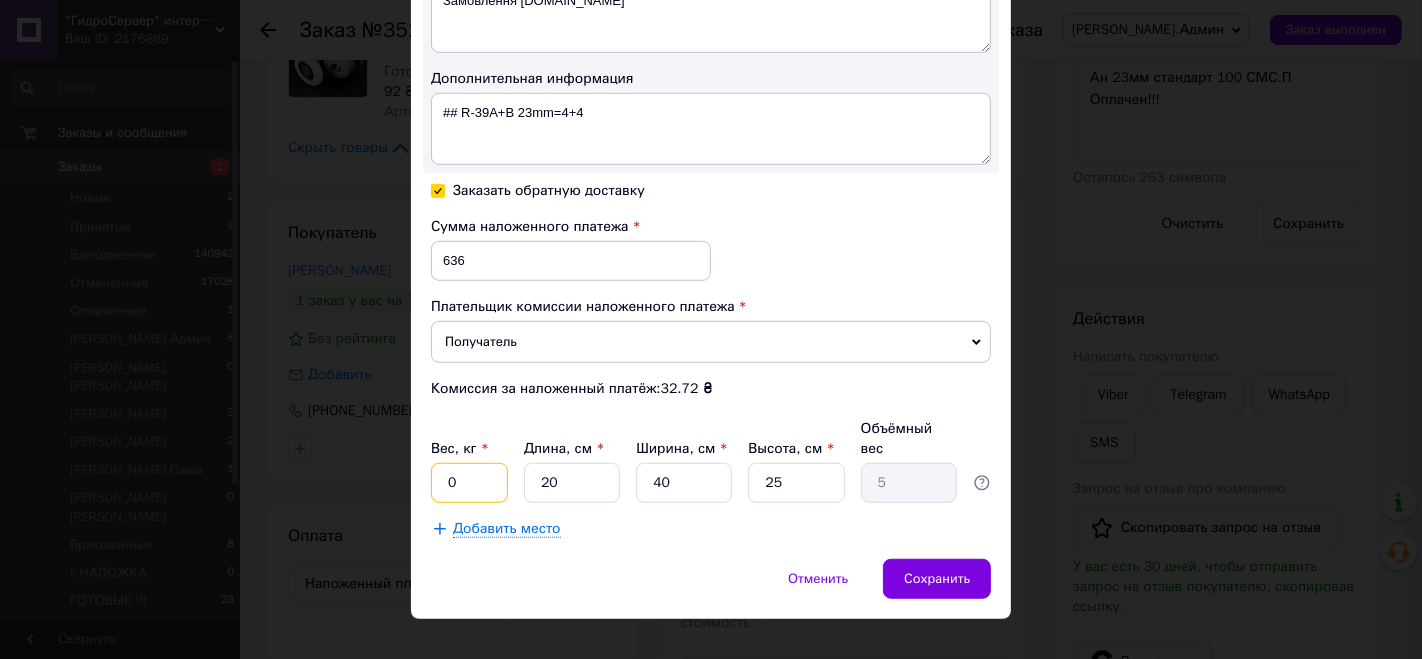 type on "0.5" 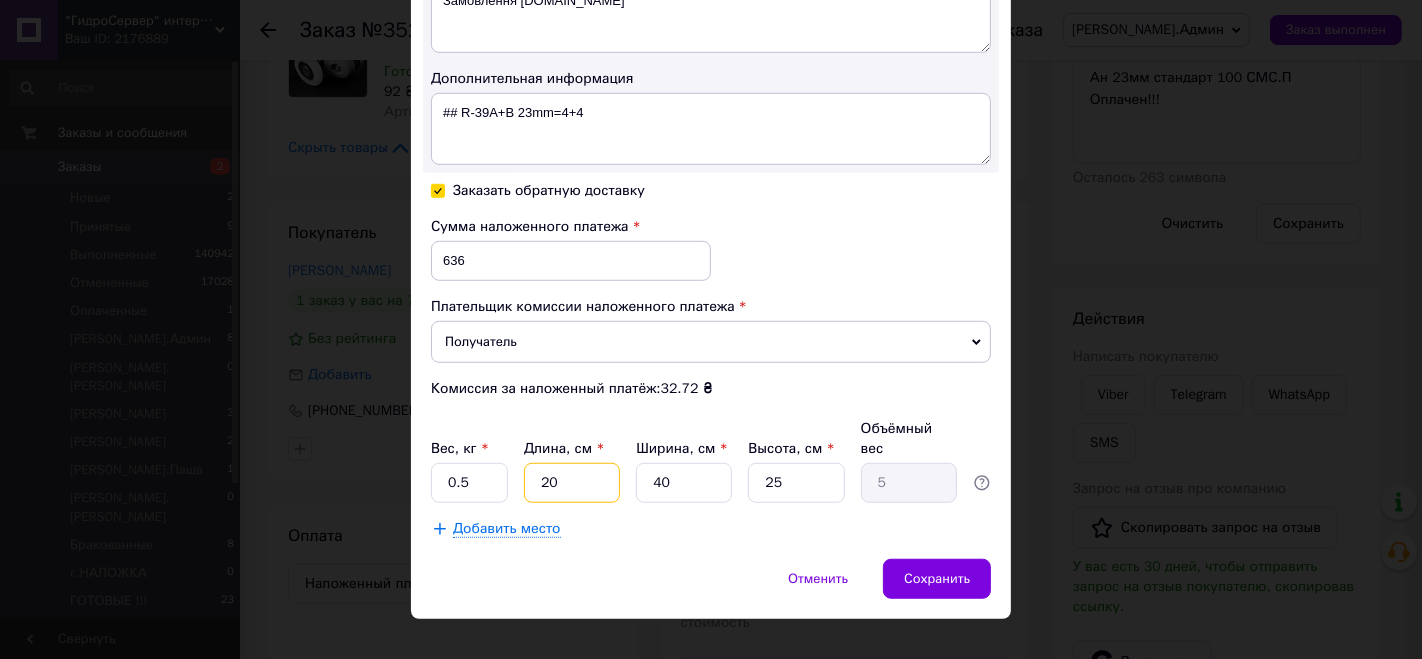 type on "5" 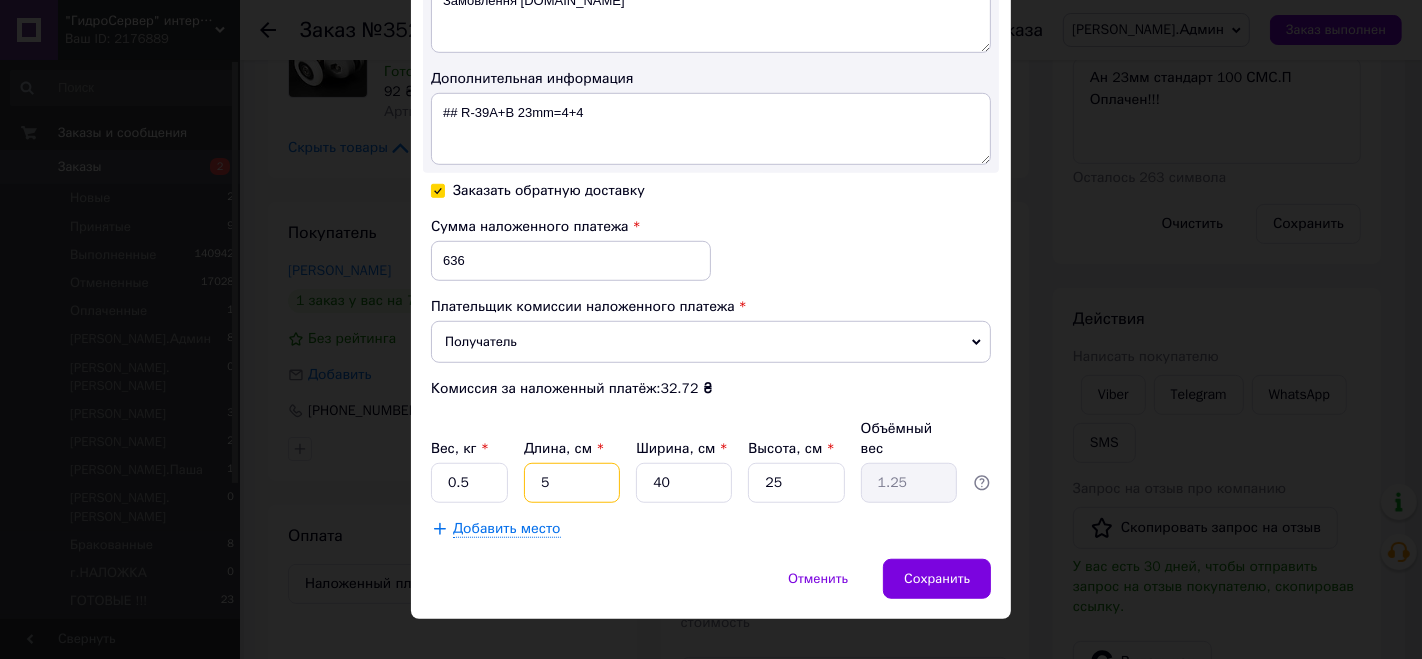 type on "5" 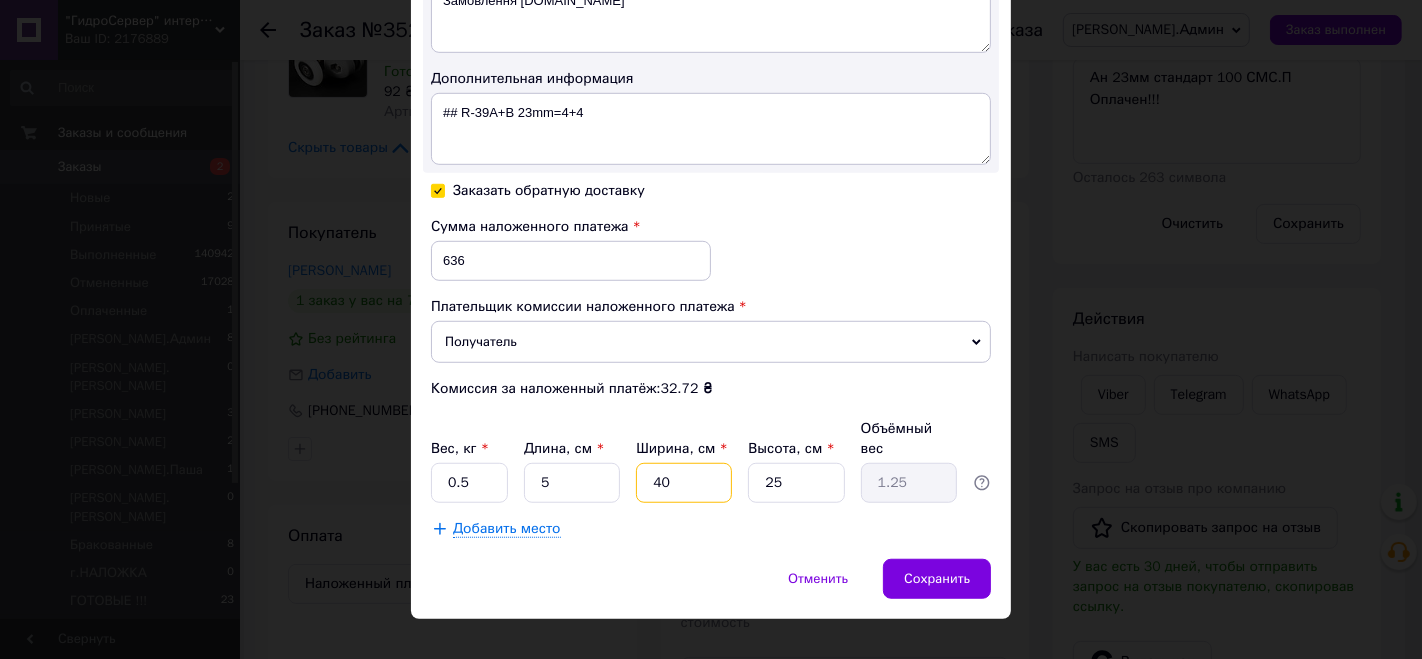 type on "5" 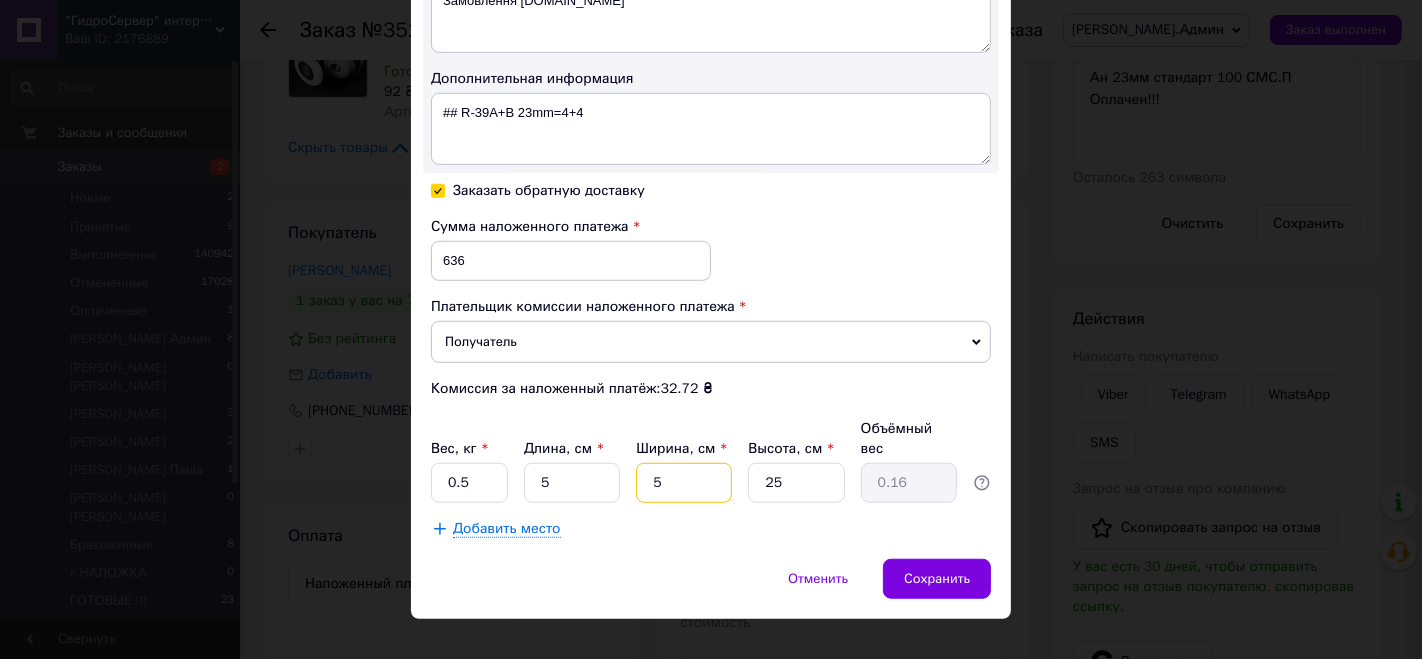 type on "5" 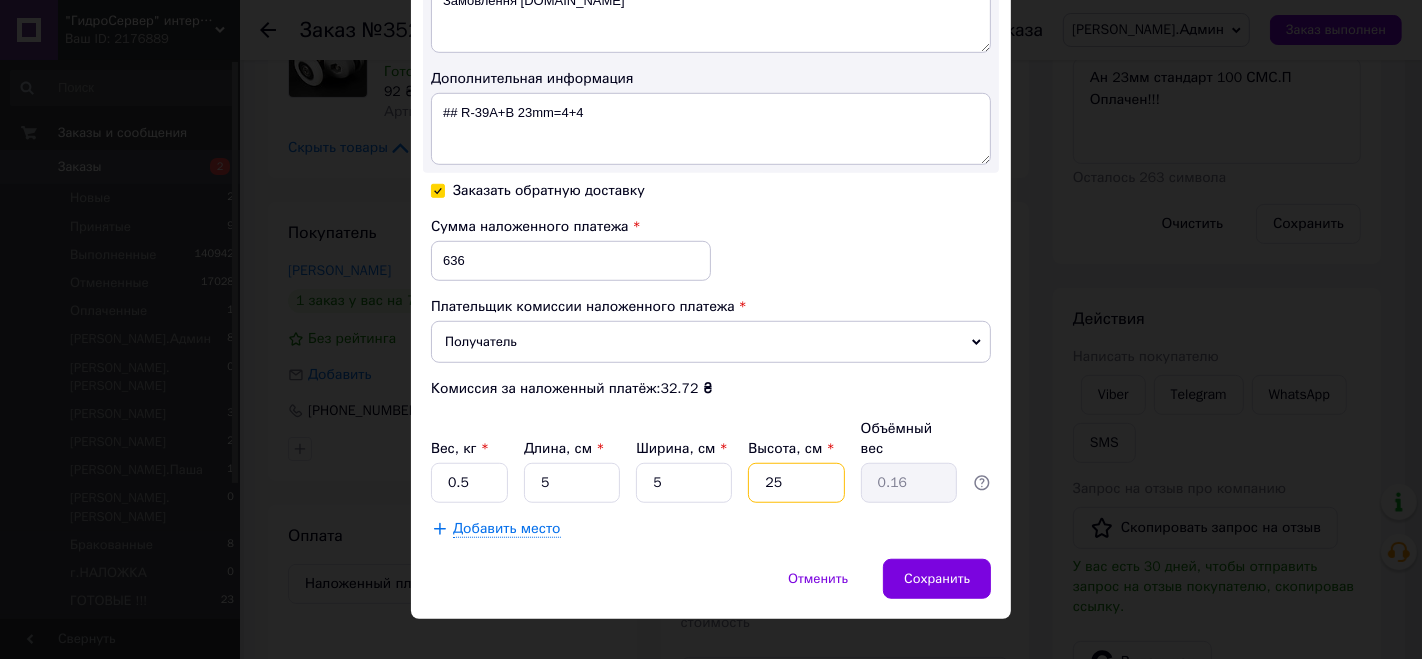 type on "5" 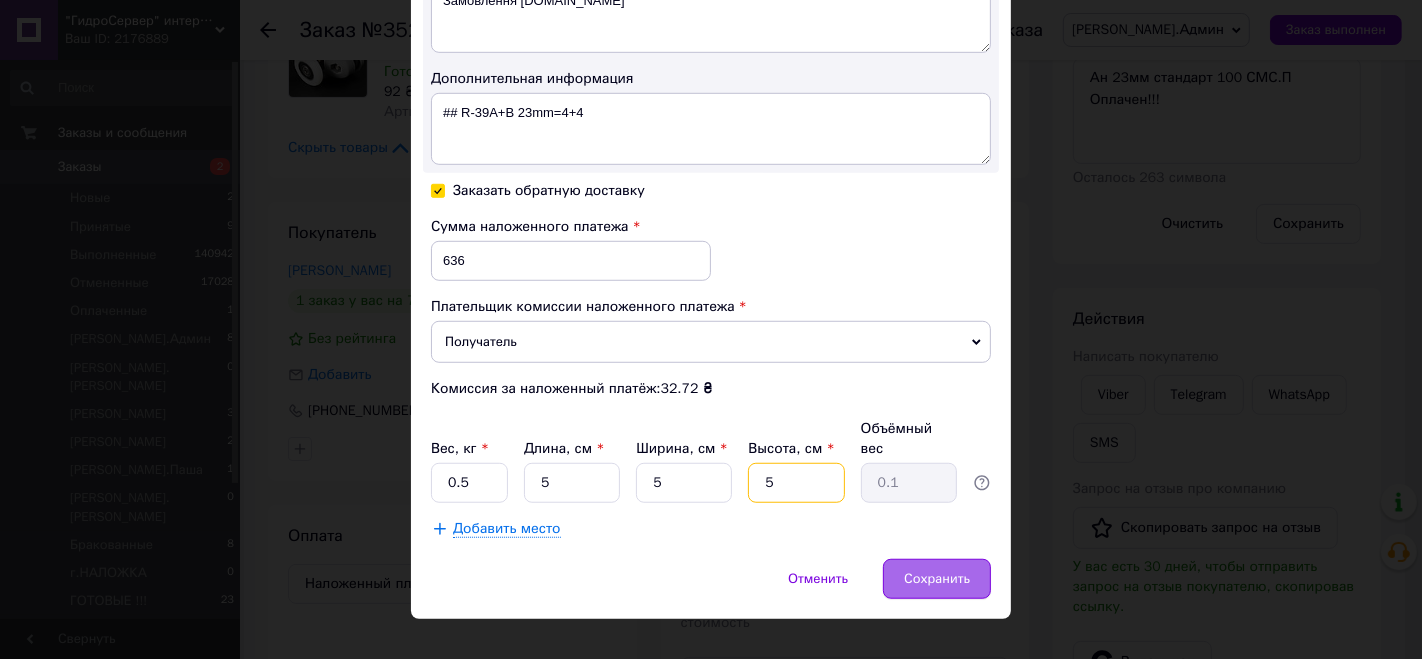 type on "5" 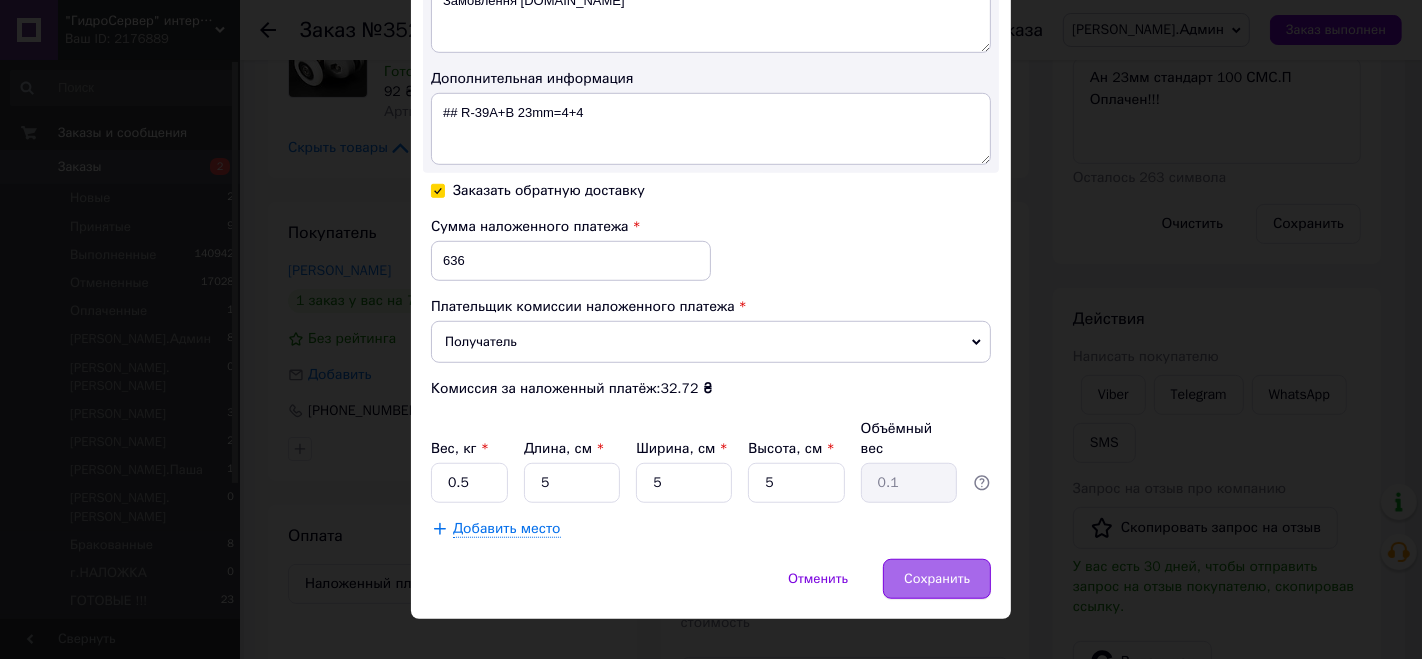 click on "Сохранить" at bounding box center [937, 579] 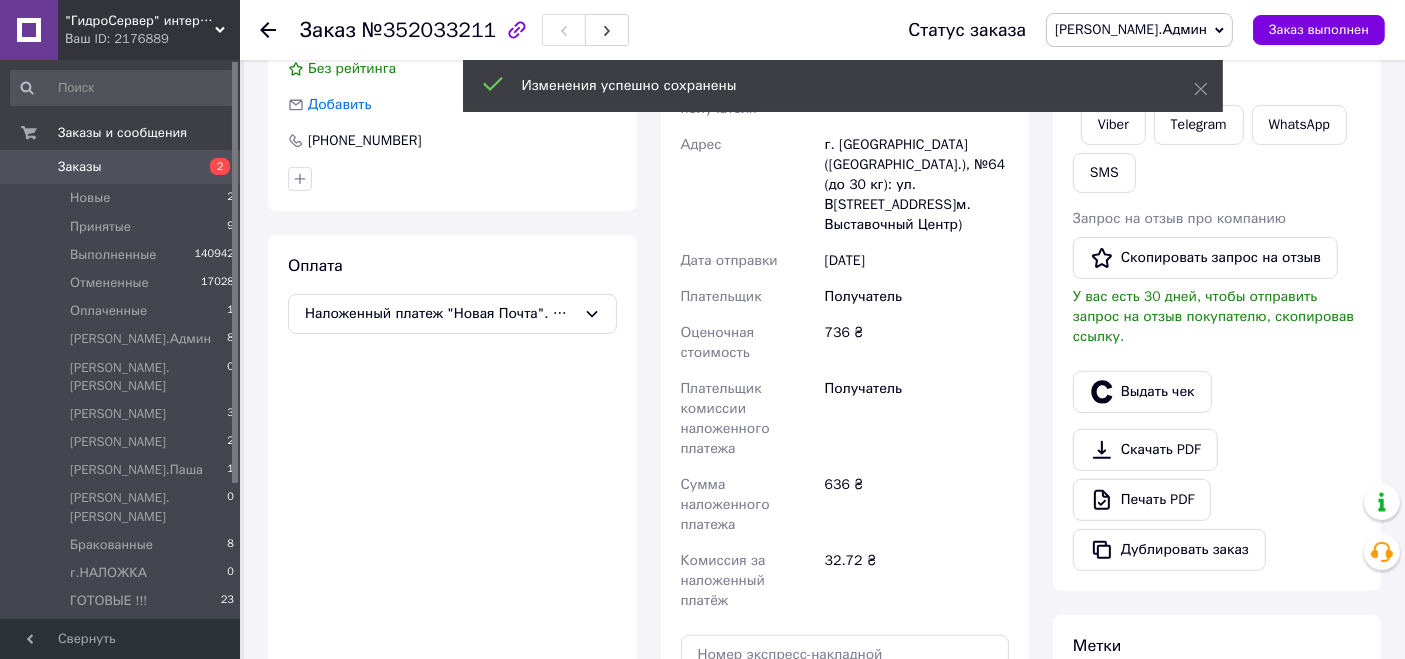 scroll, scrollTop: 666, scrollLeft: 0, axis: vertical 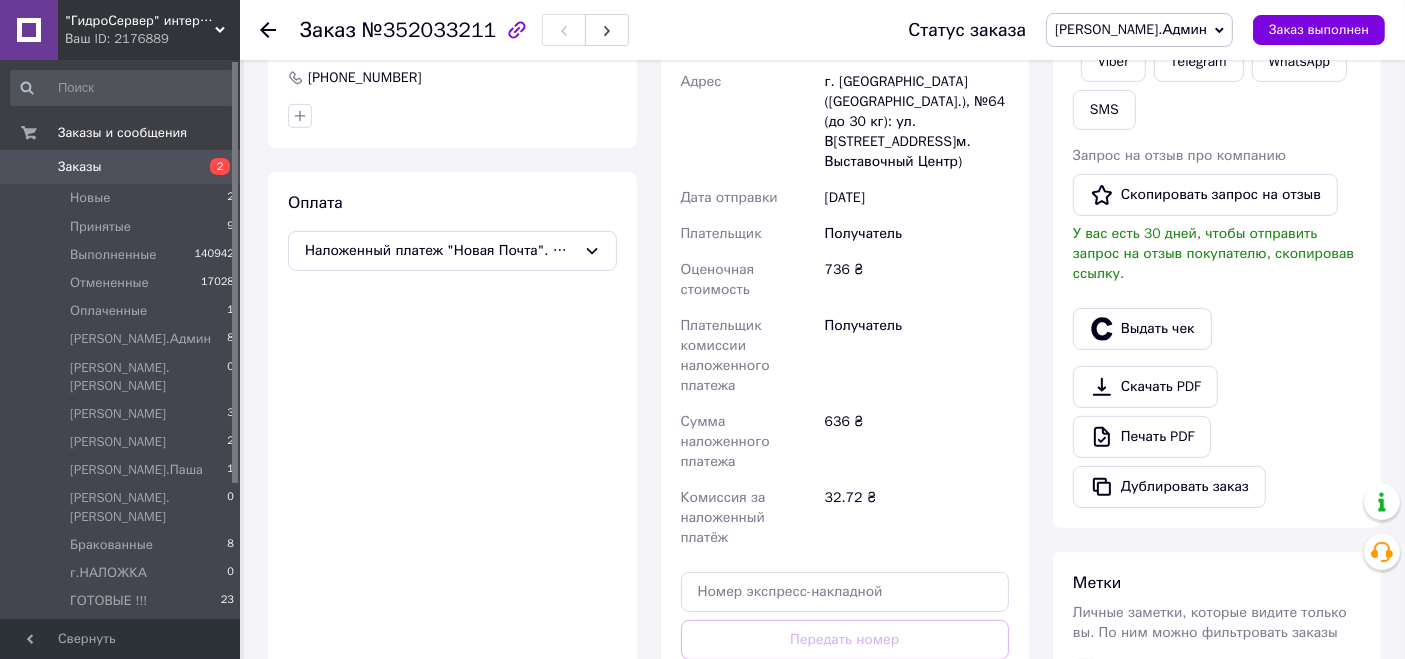click on "Сгенерировать ЭН" at bounding box center (845, 729) 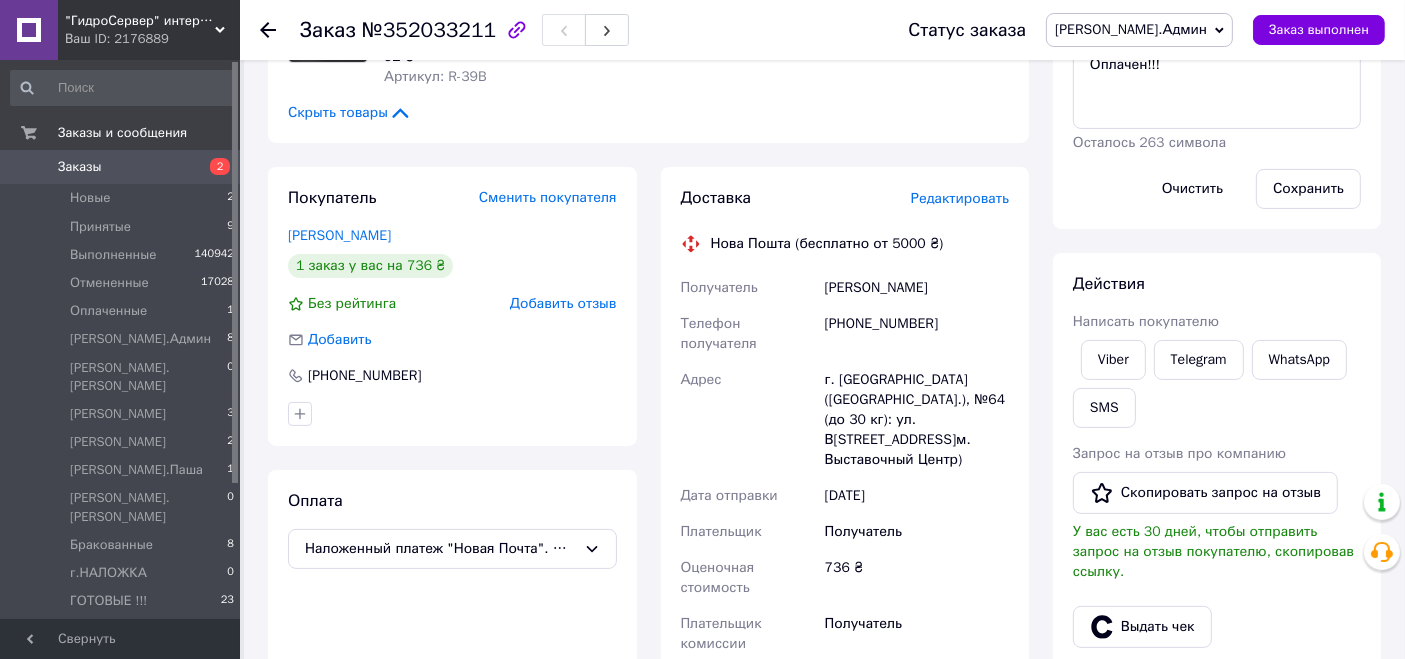 scroll, scrollTop: 333, scrollLeft: 0, axis: vertical 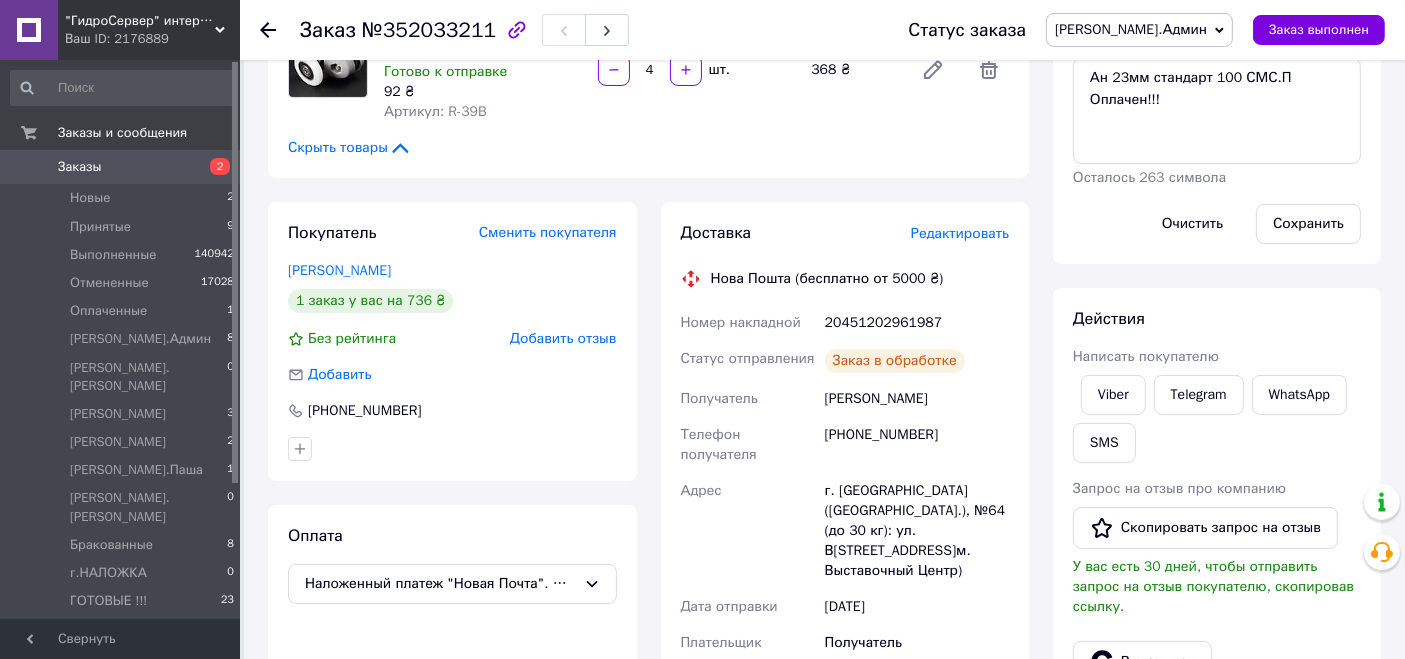 click on "[PERSON_NAME].Админ" at bounding box center (1139, 30) 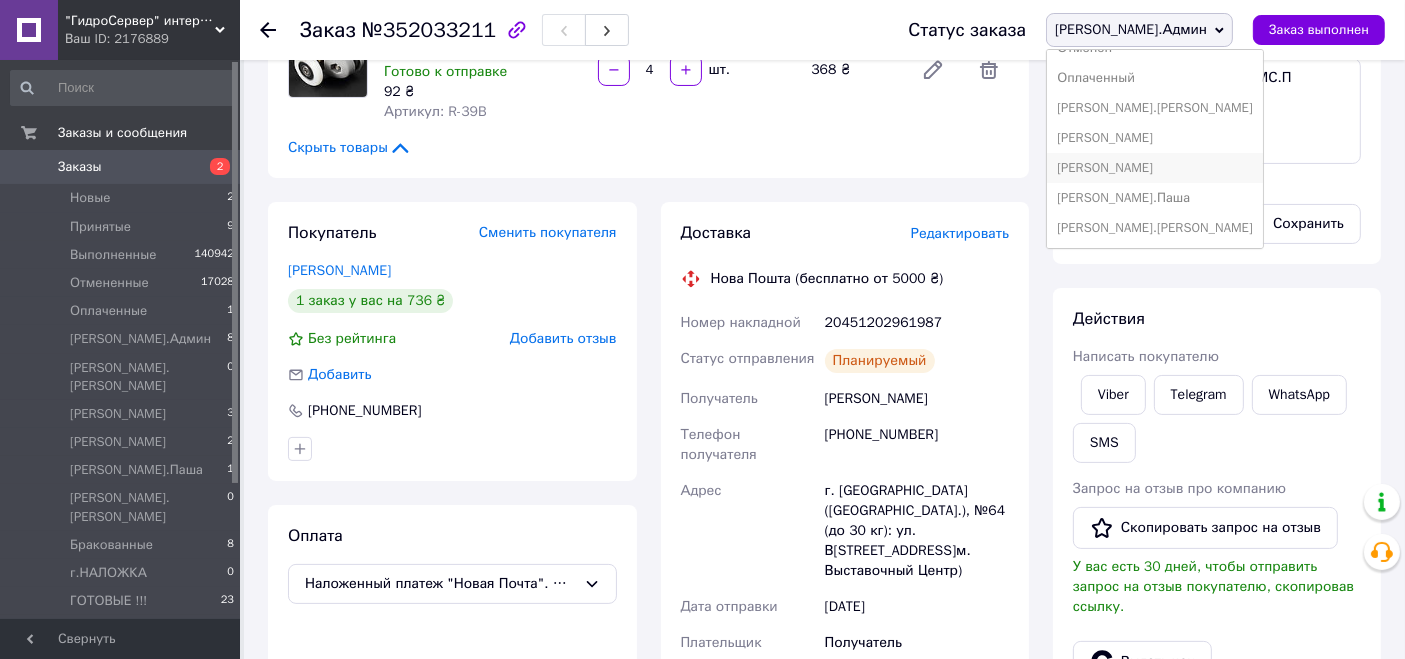 scroll, scrollTop: 111, scrollLeft: 0, axis: vertical 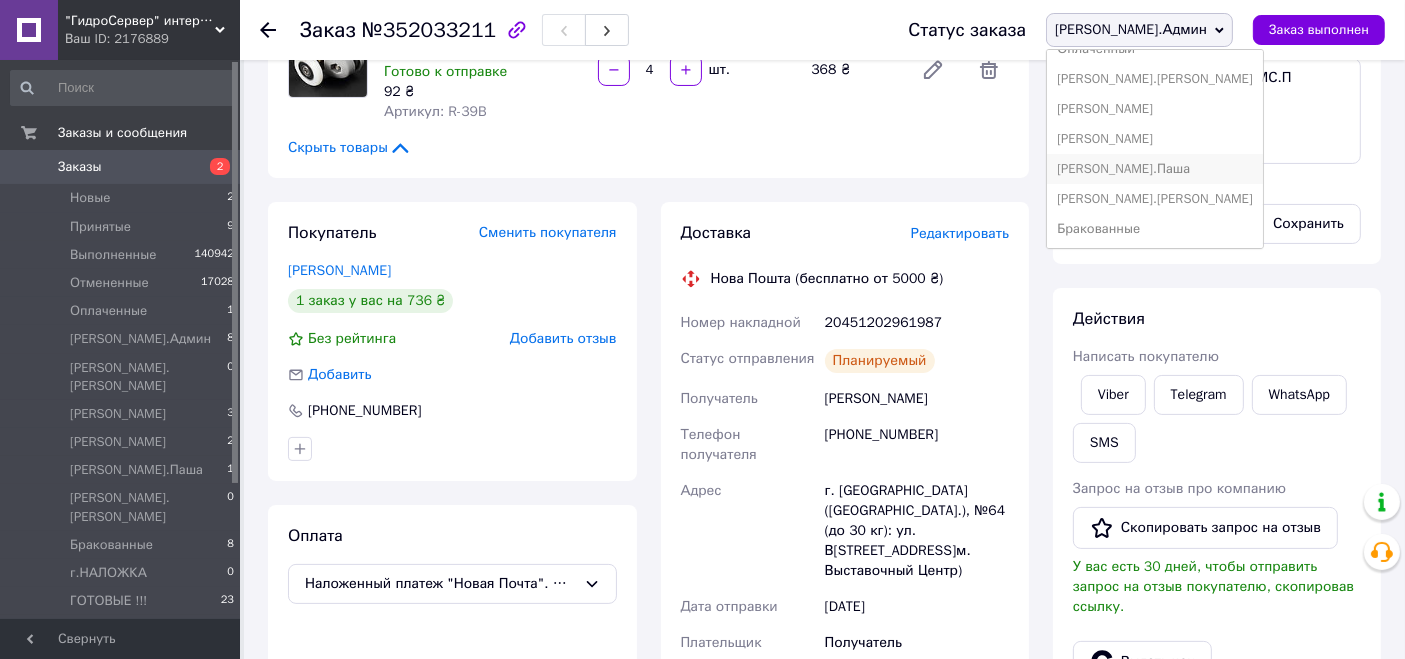 click on "[PERSON_NAME].Паша" at bounding box center [1155, 169] 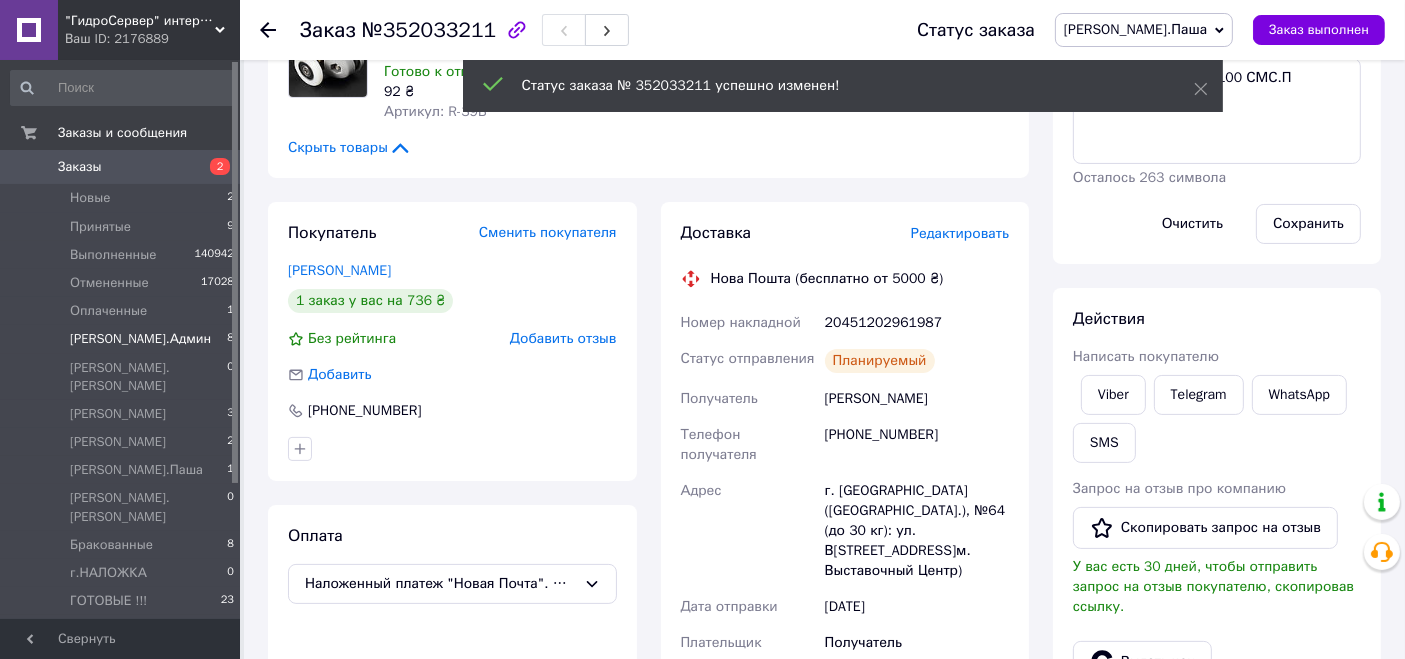 click on "[PERSON_NAME].Админ 8" at bounding box center (123, 339) 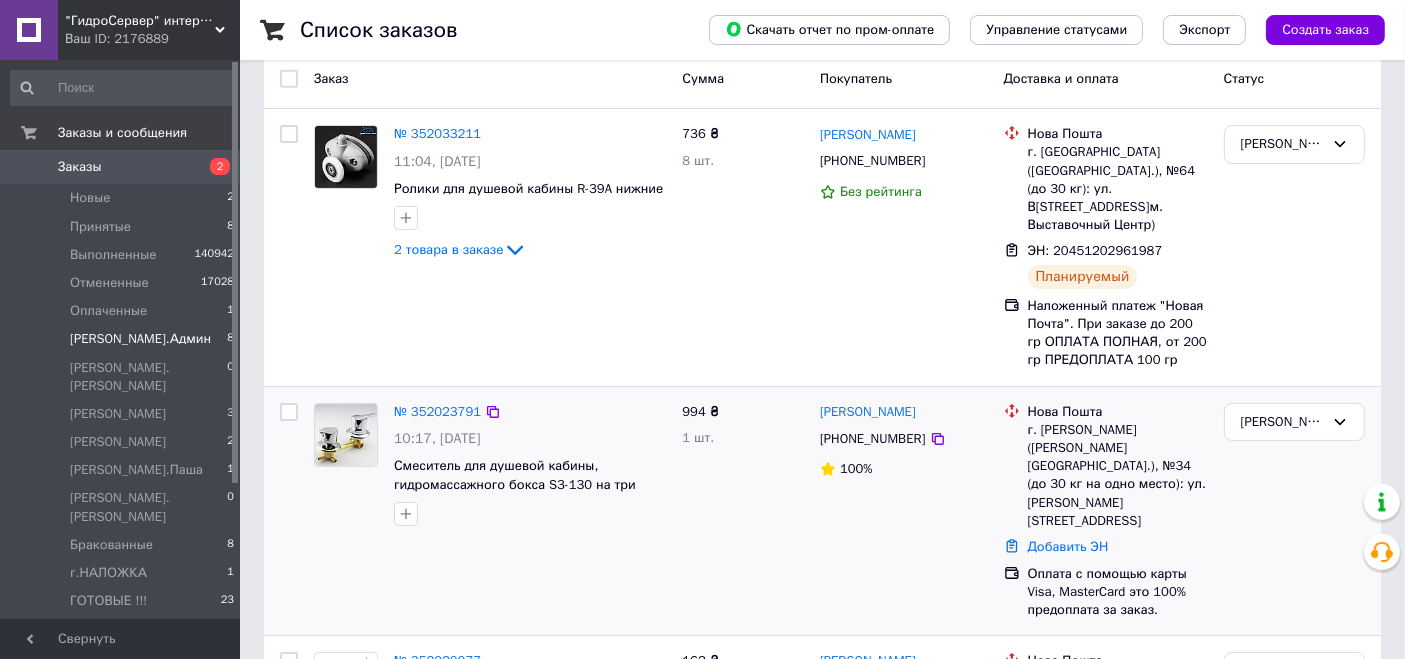 scroll, scrollTop: 222, scrollLeft: 0, axis: vertical 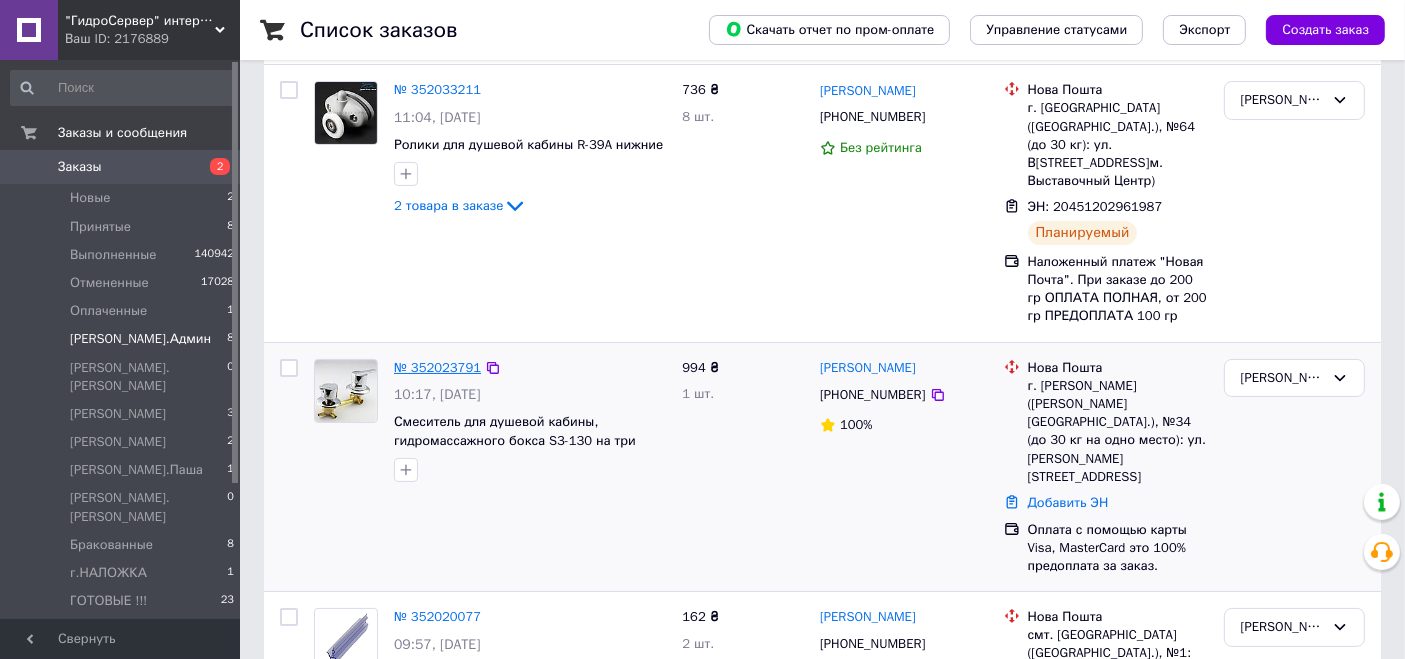 click on "№ 352023791" at bounding box center (437, 367) 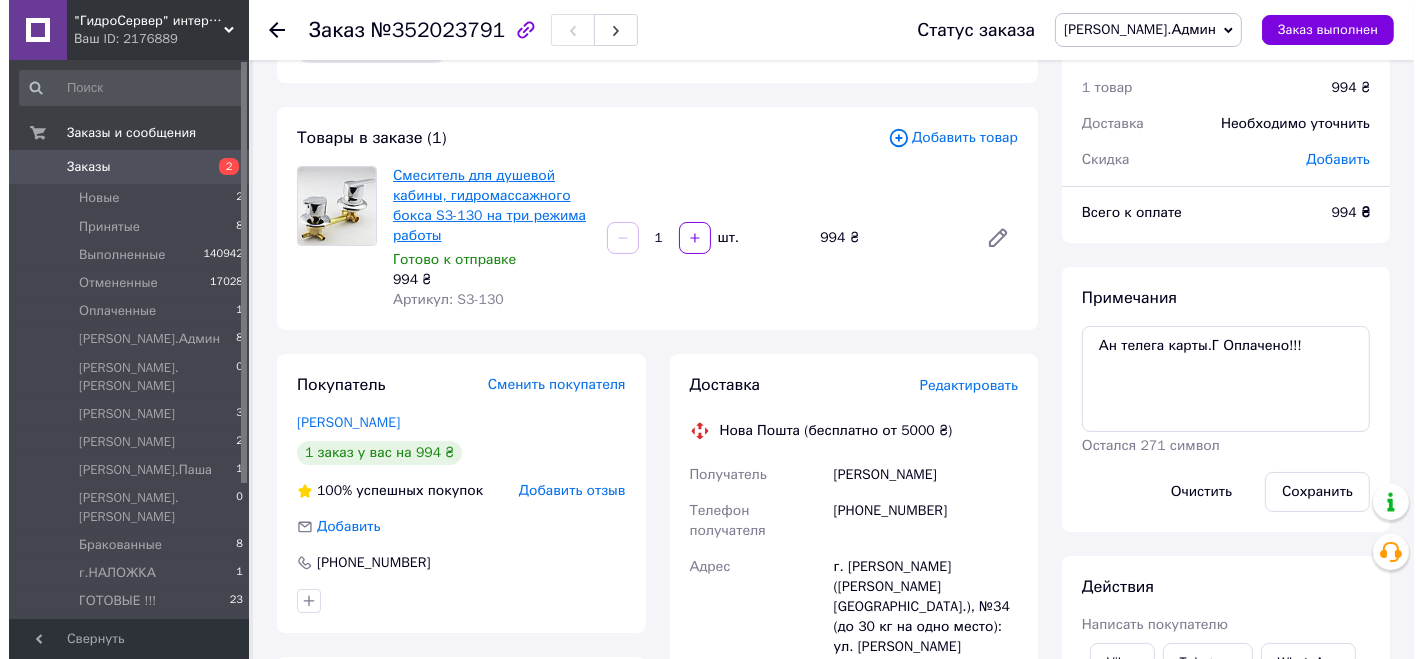 scroll, scrollTop: 0, scrollLeft: 0, axis: both 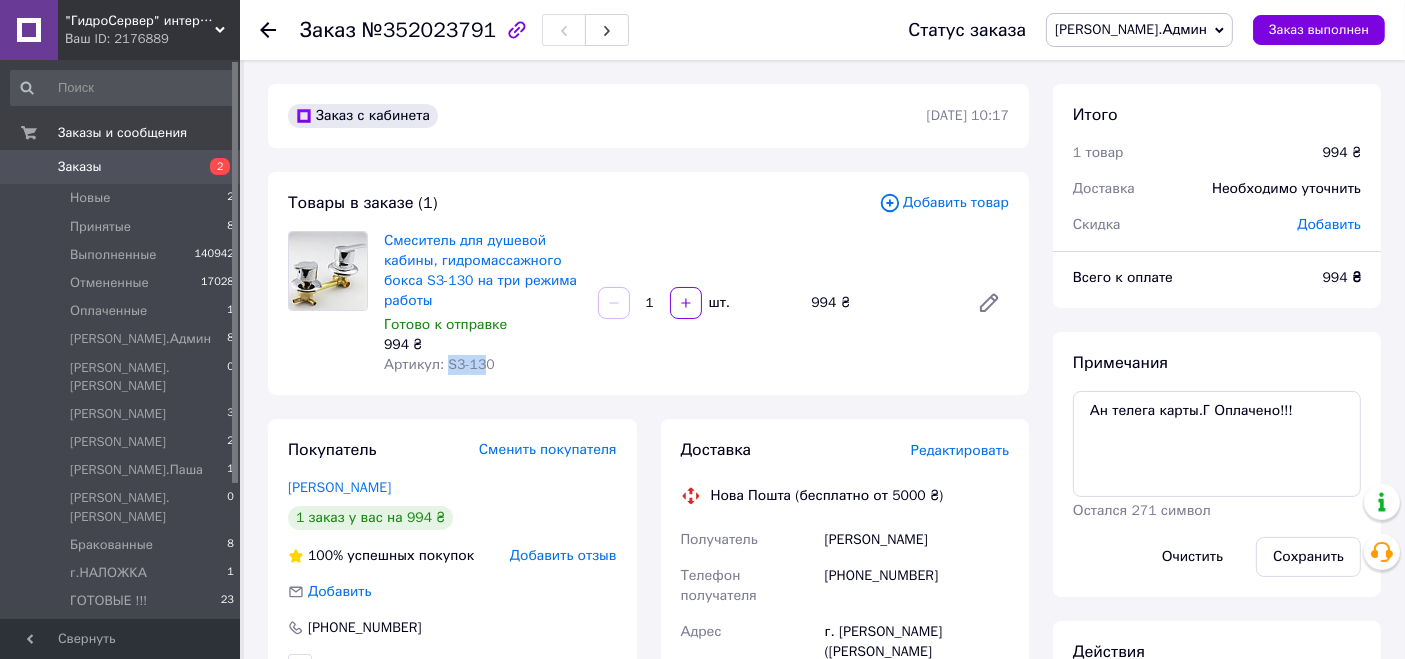 drag, startPoint x: 449, startPoint y: 367, endPoint x: 497, endPoint y: 371, distance: 48.166378 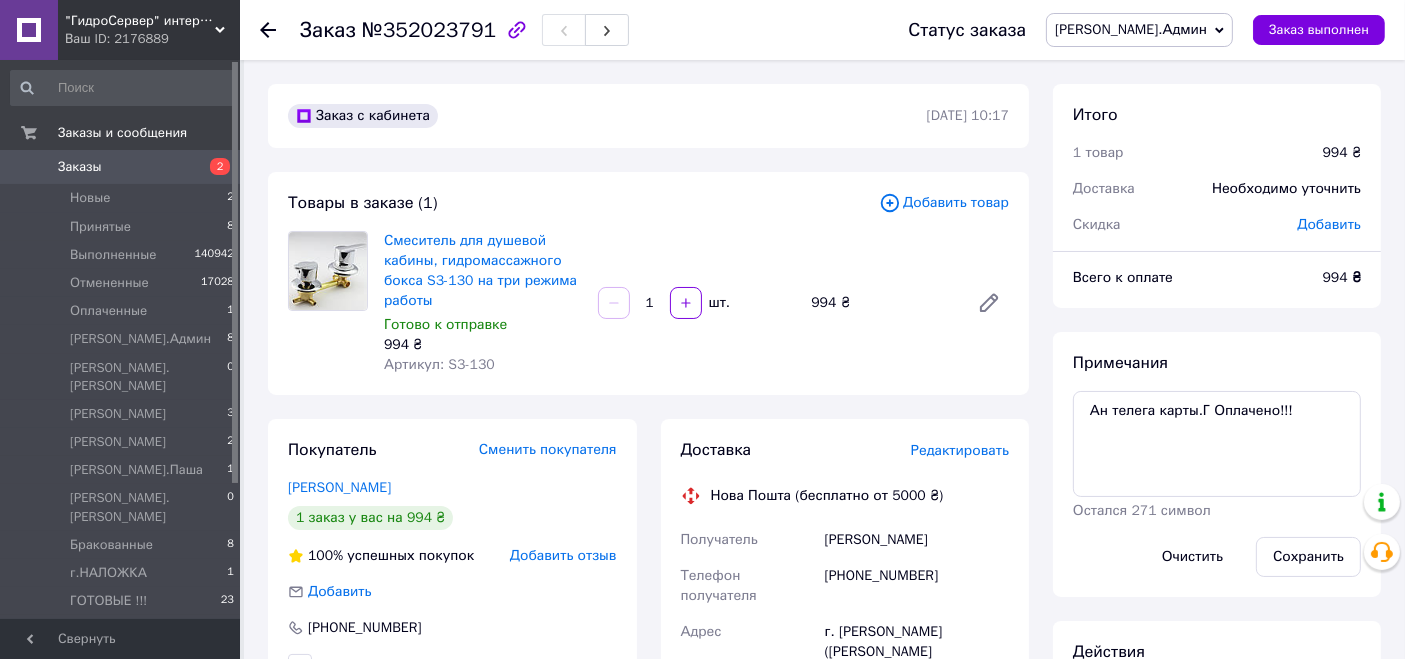click on "Редактировать" at bounding box center (960, 450) 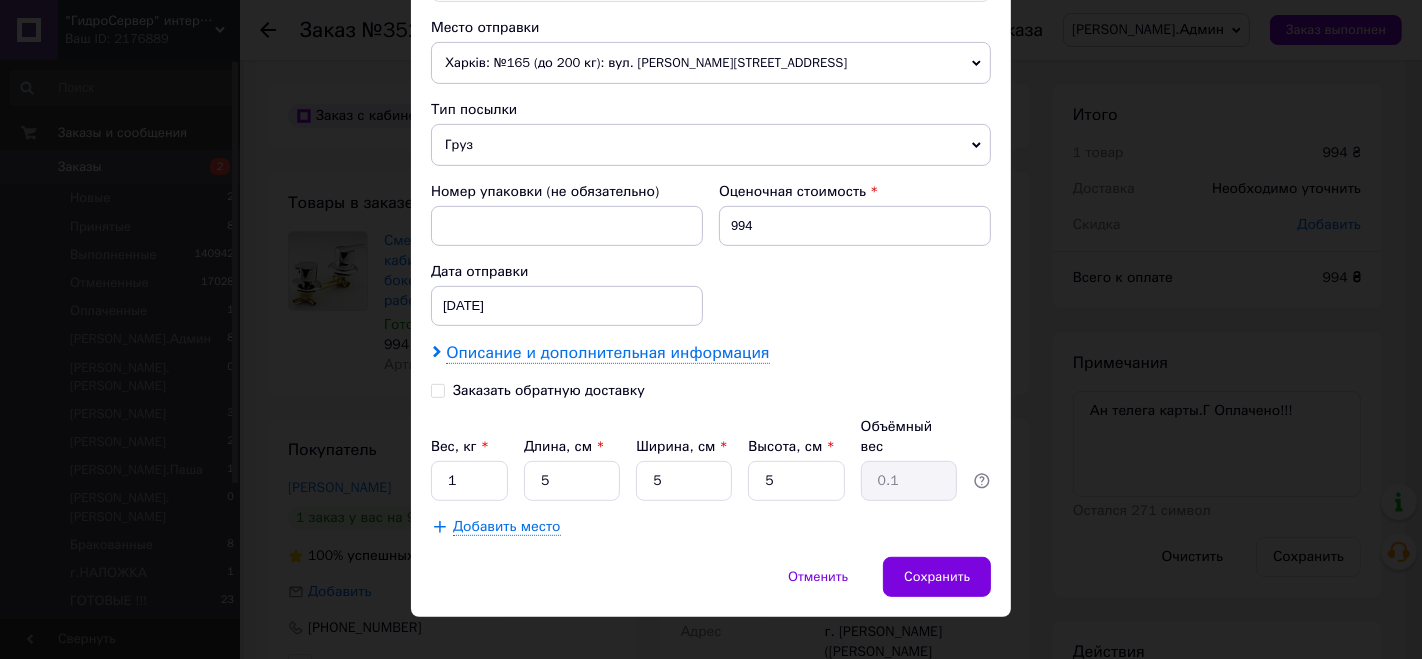 click on "Описание и дополнительная информация" at bounding box center [607, 353] 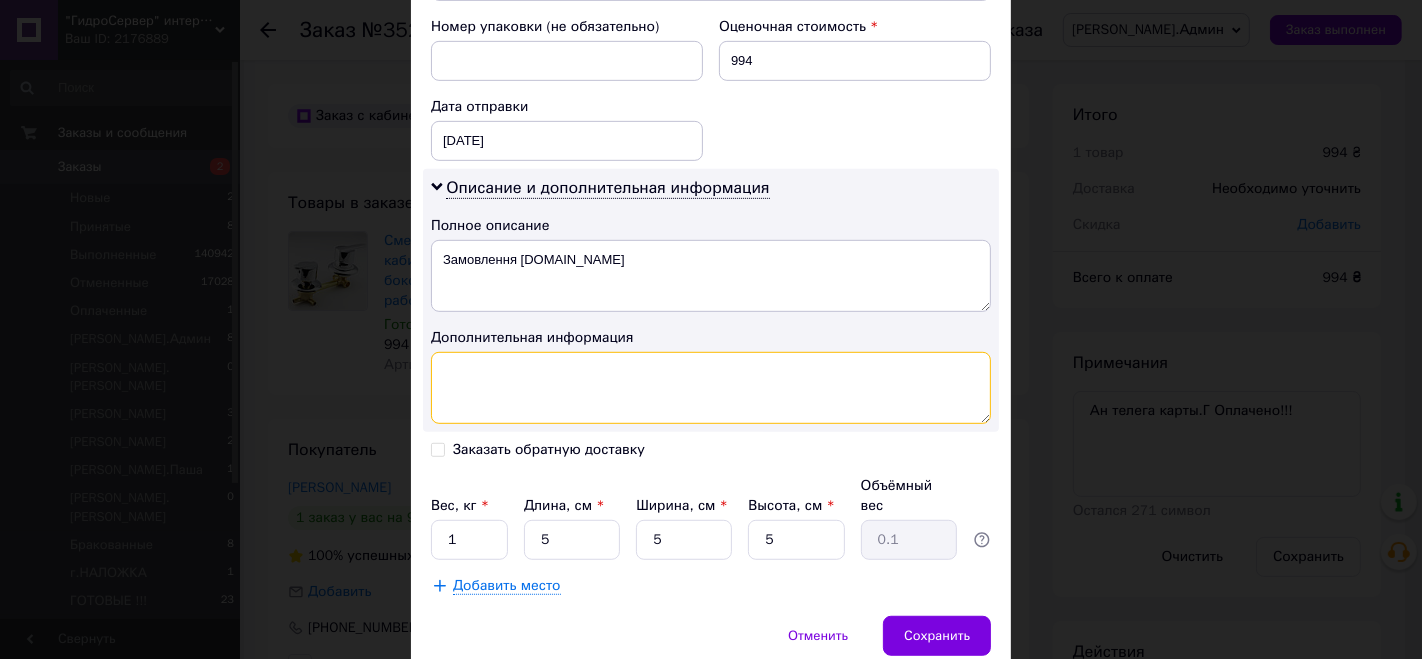 click at bounding box center (711, 388) 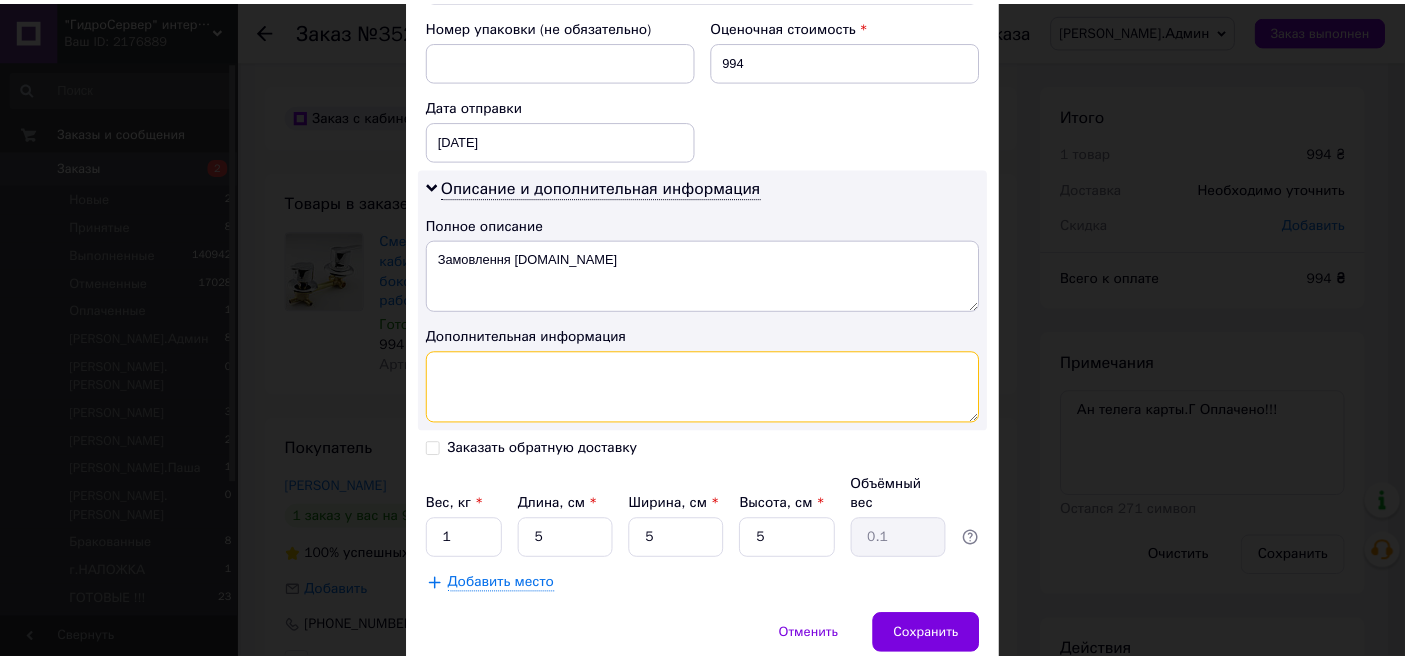 scroll, scrollTop: 920, scrollLeft: 0, axis: vertical 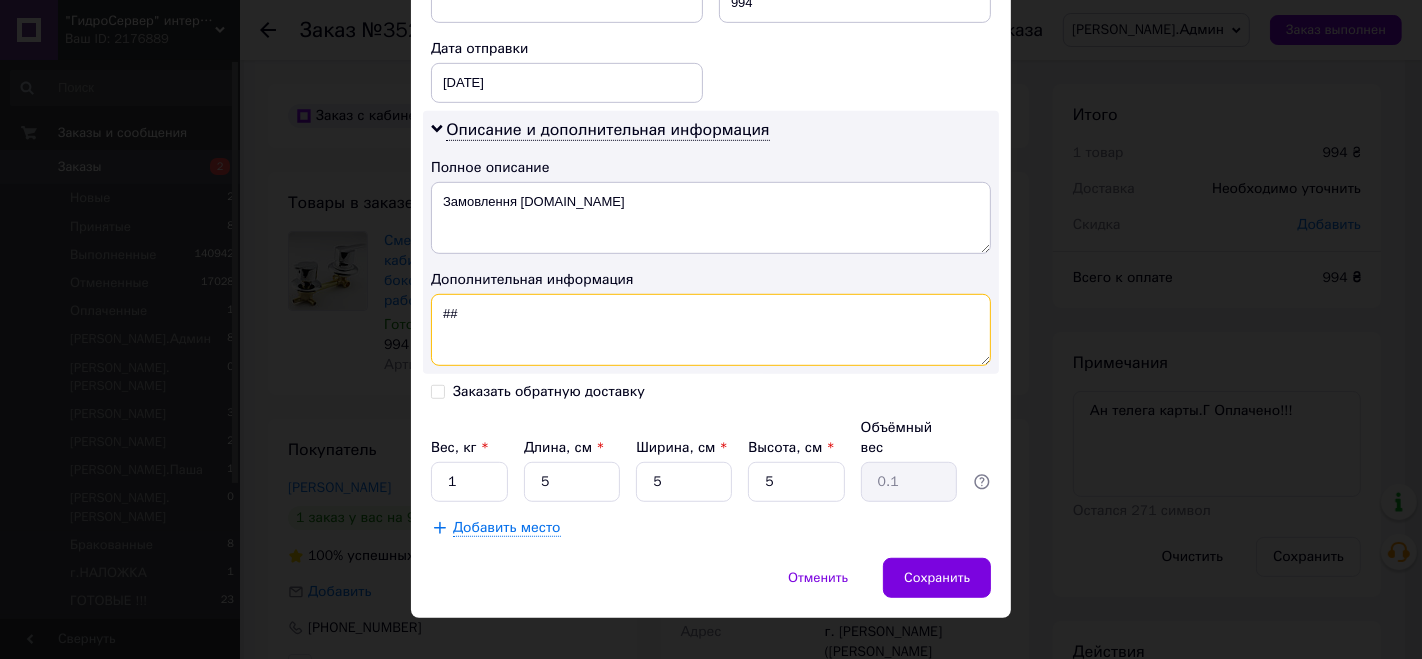 paste on "S3-130" 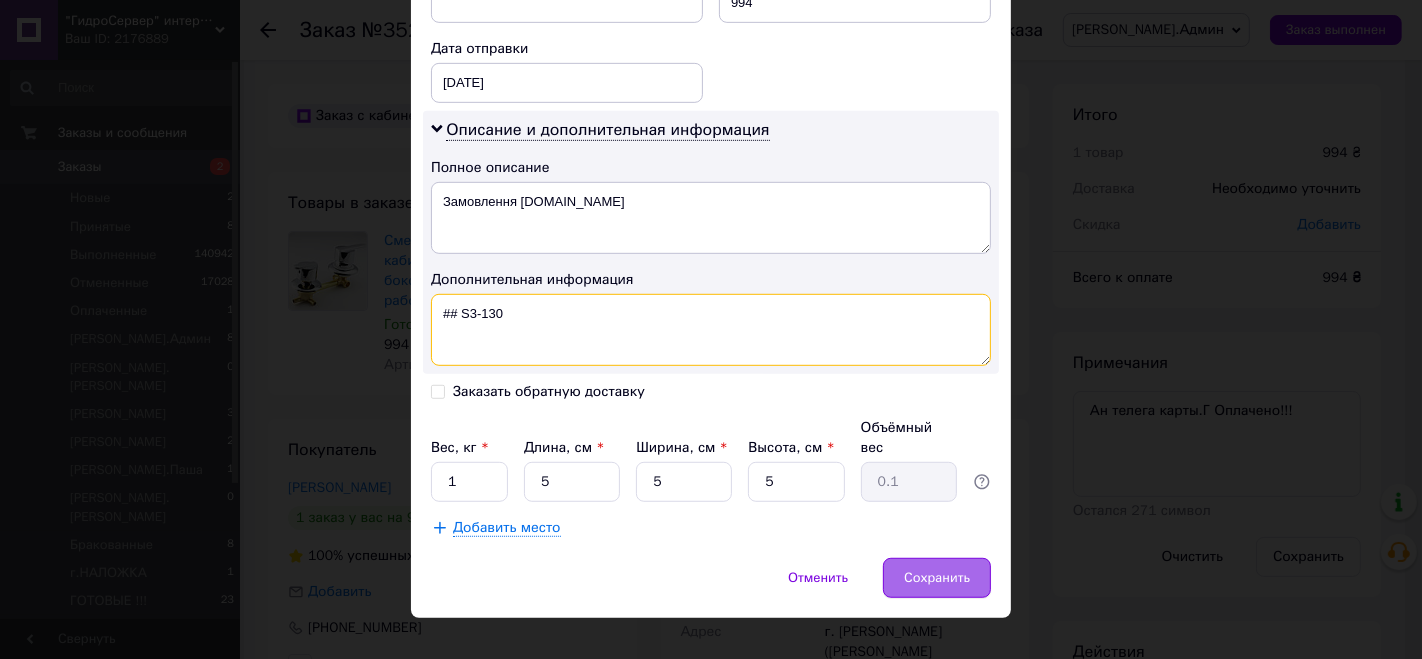 type on "## S3-130" 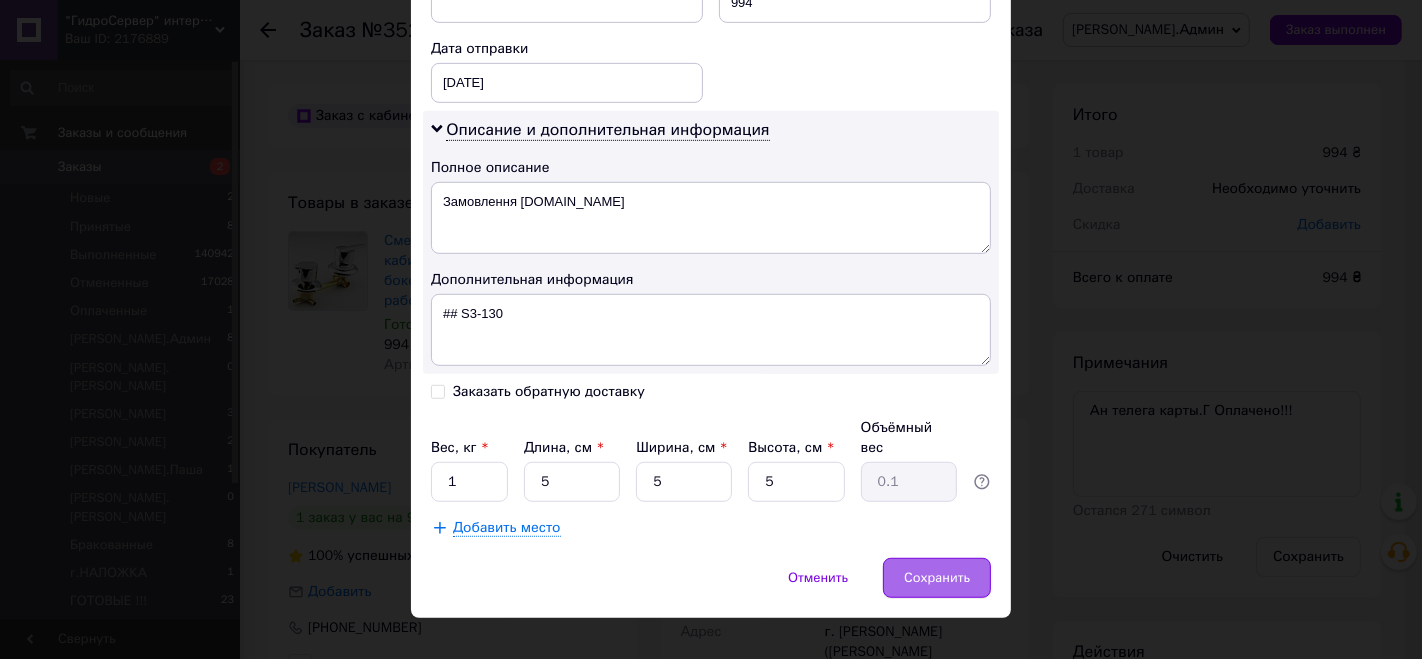 click on "Сохранить" at bounding box center (937, 578) 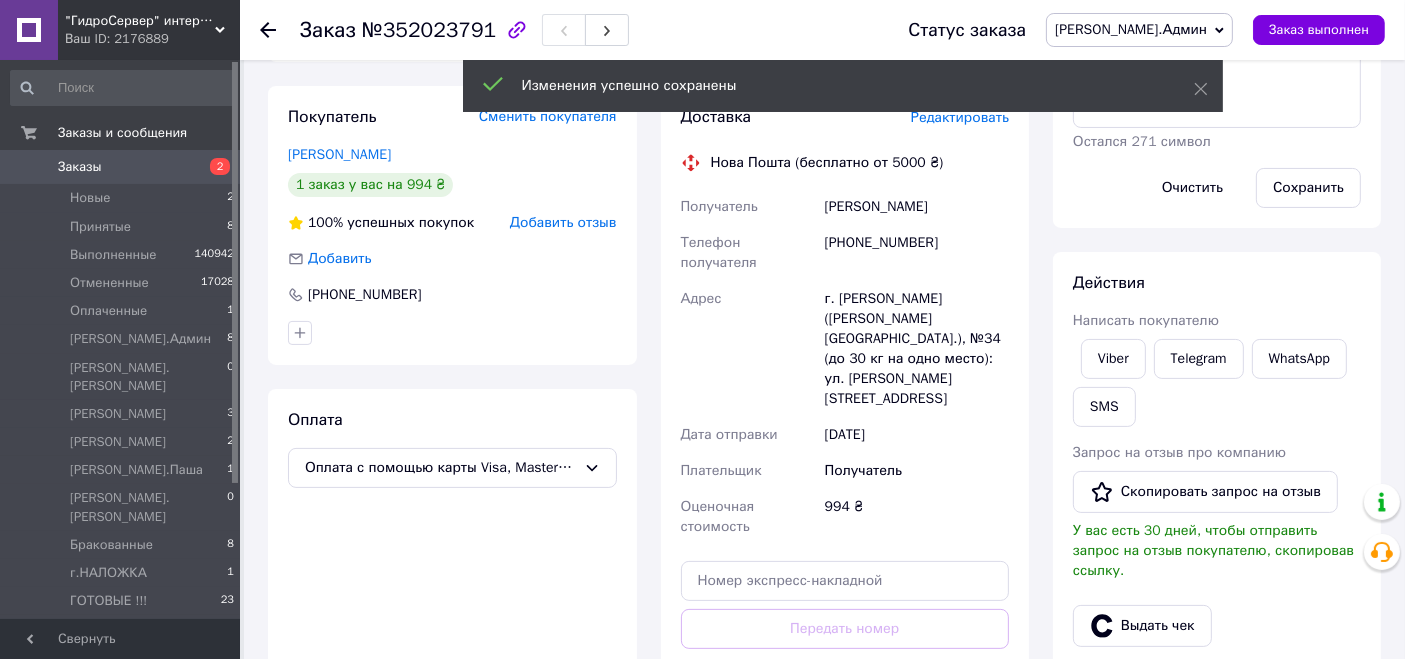scroll, scrollTop: 444, scrollLeft: 0, axis: vertical 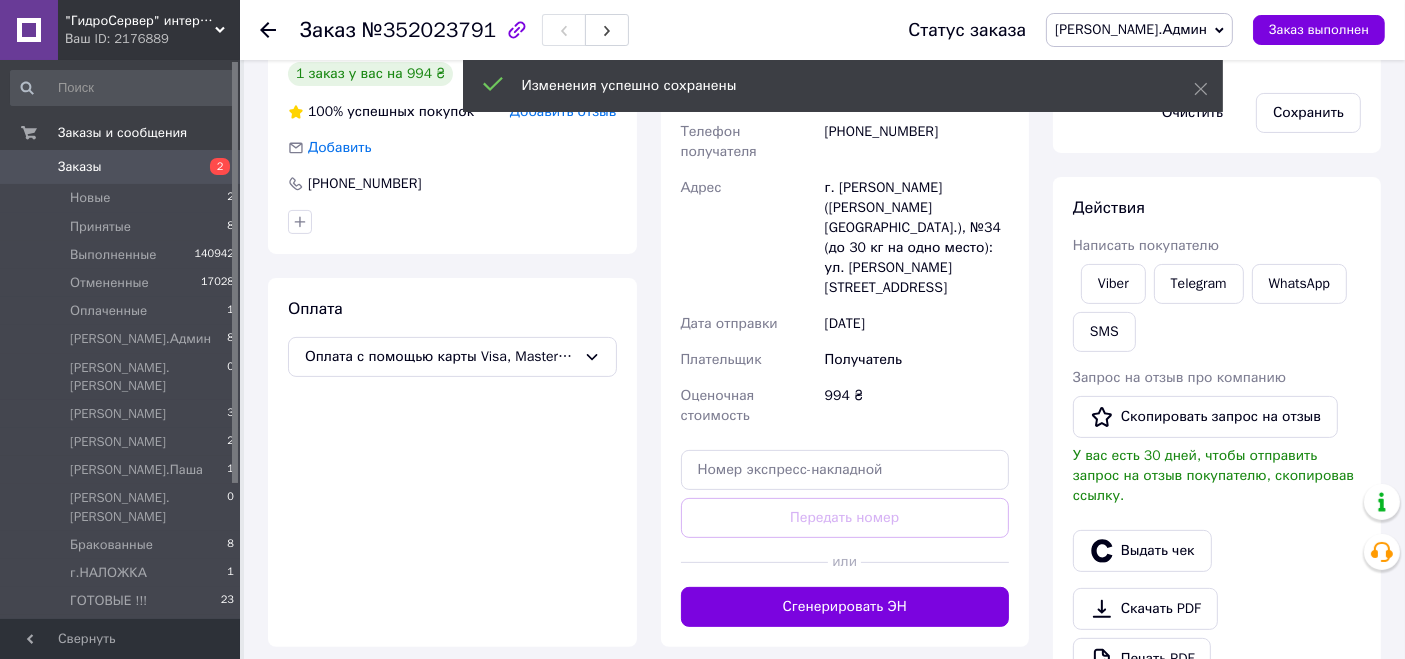 click on "Сгенерировать ЭН" at bounding box center (845, 607) 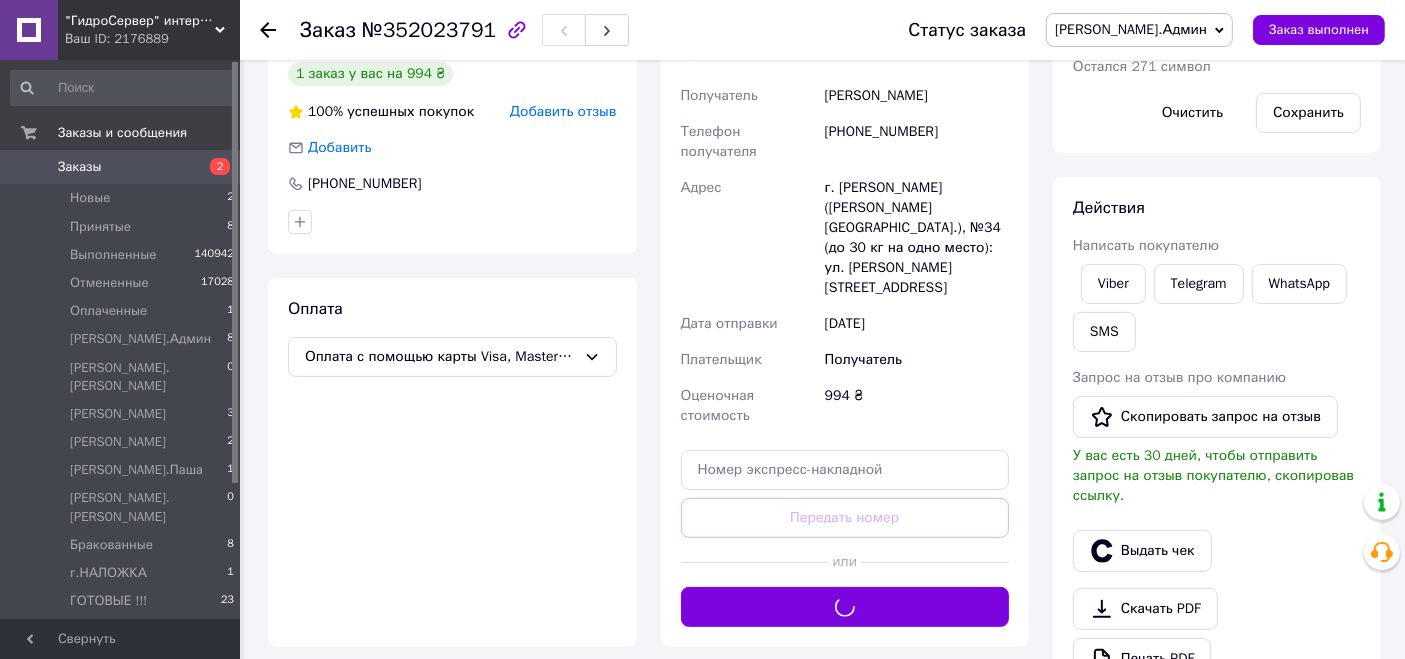 click on "[PERSON_NAME].Админ" at bounding box center (1131, 29) 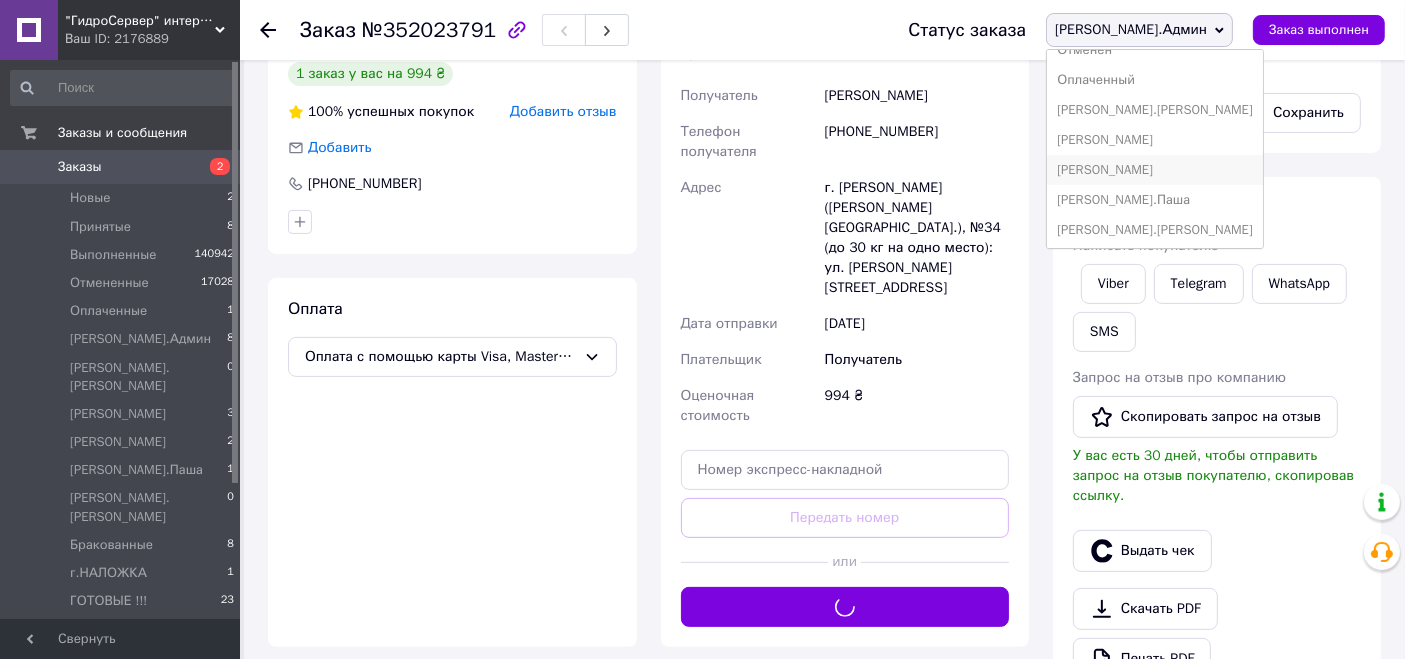 scroll, scrollTop: 111, scrollLeft: 0, axis: vertical 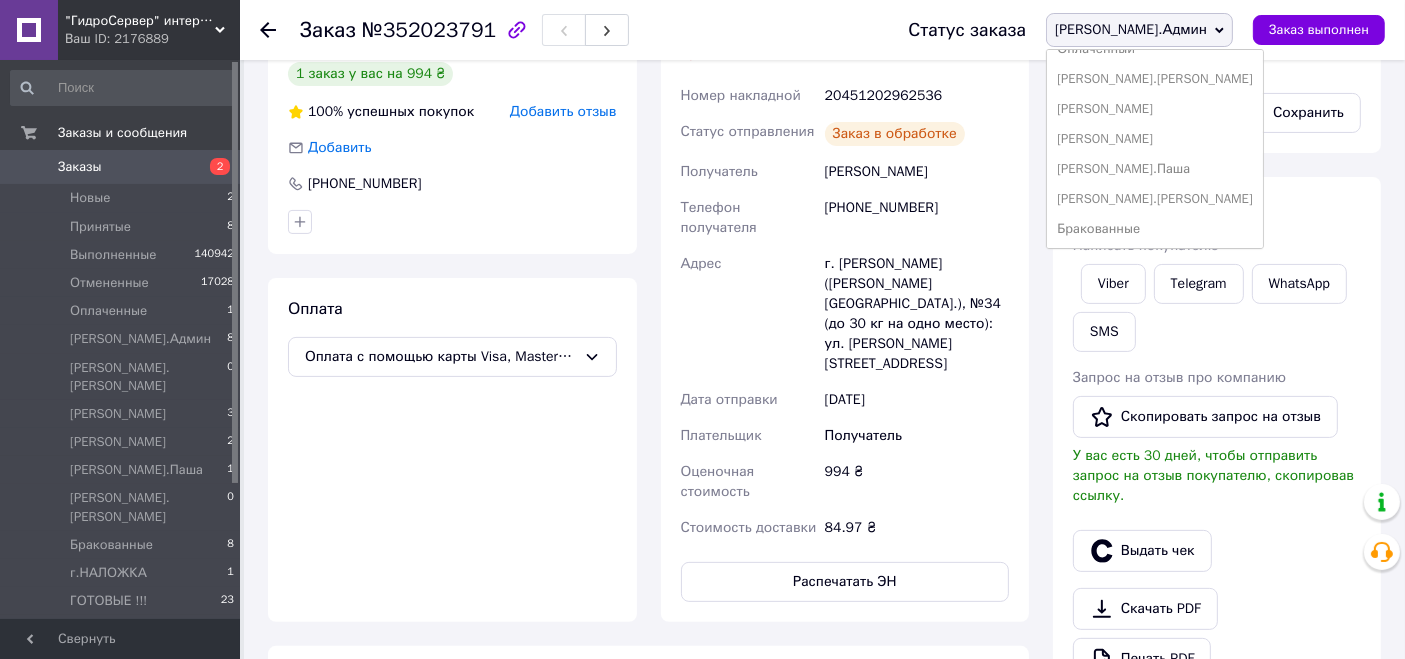 click on "[PERSON_NAME]" at bounding box center [1155, 139] 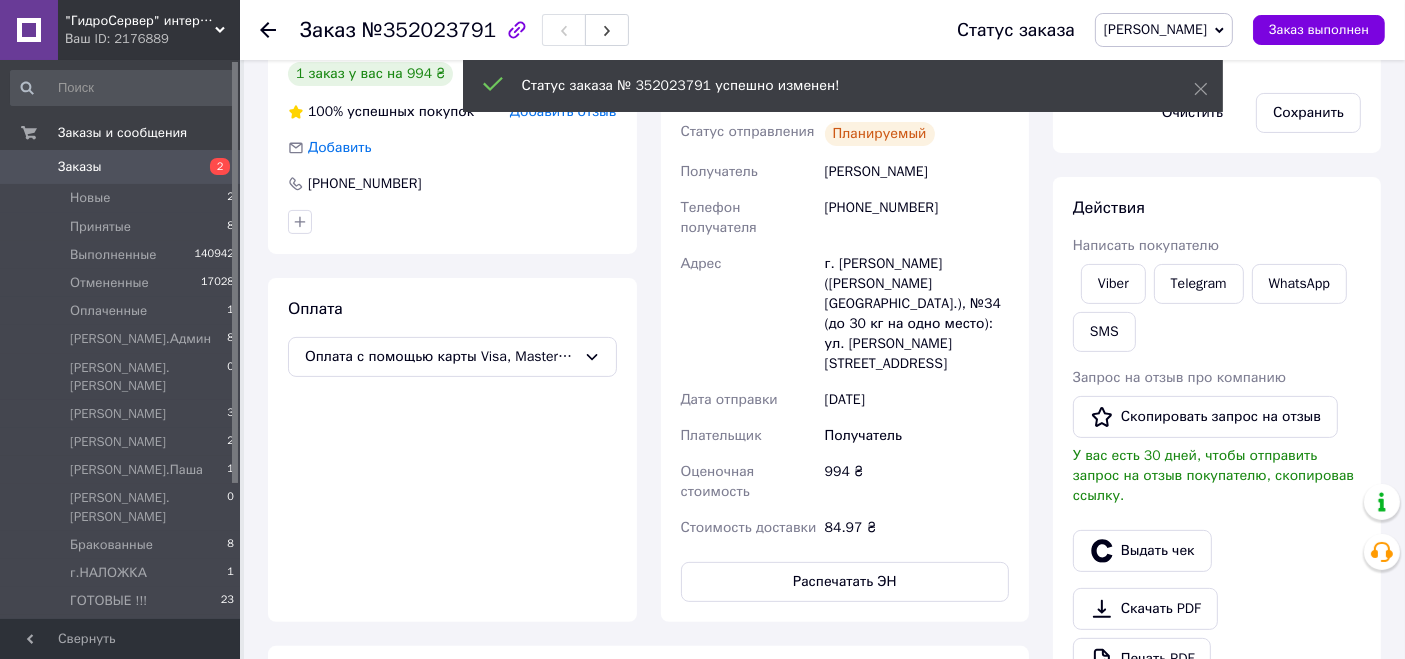 scroll, scrollTop: 0, scrollLeft: 0, axis: both 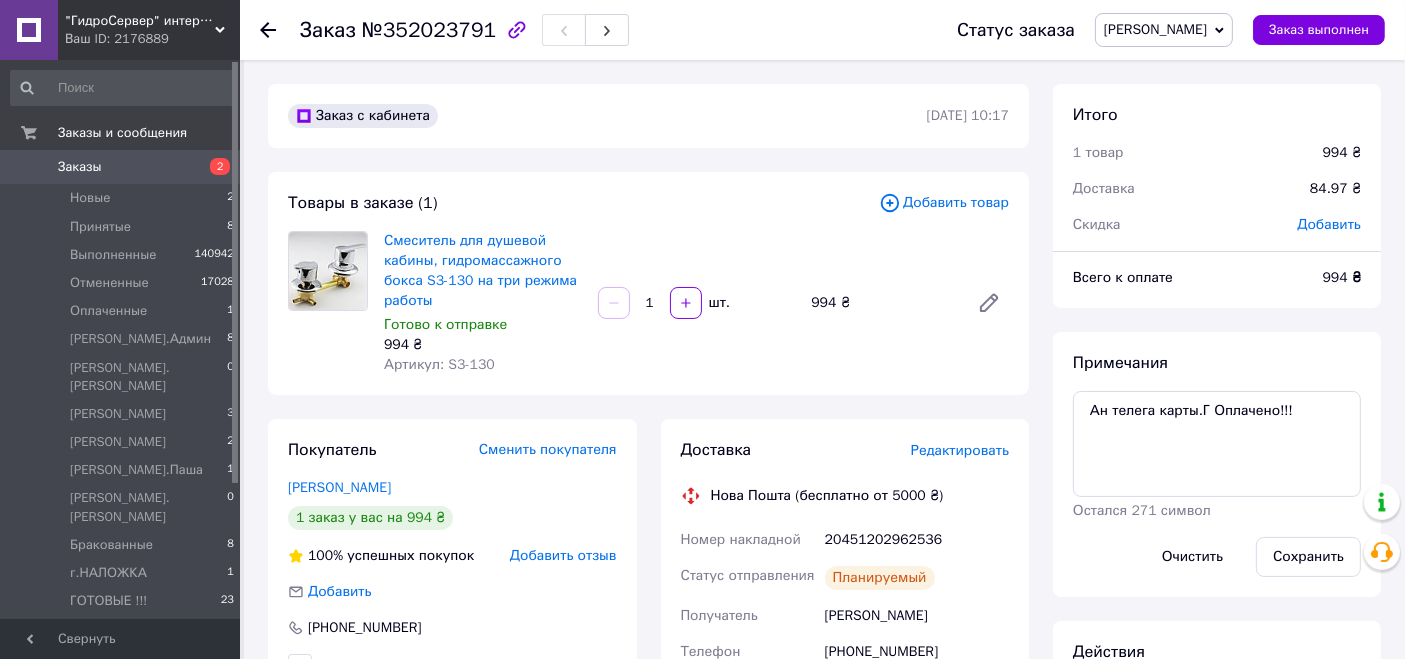 click 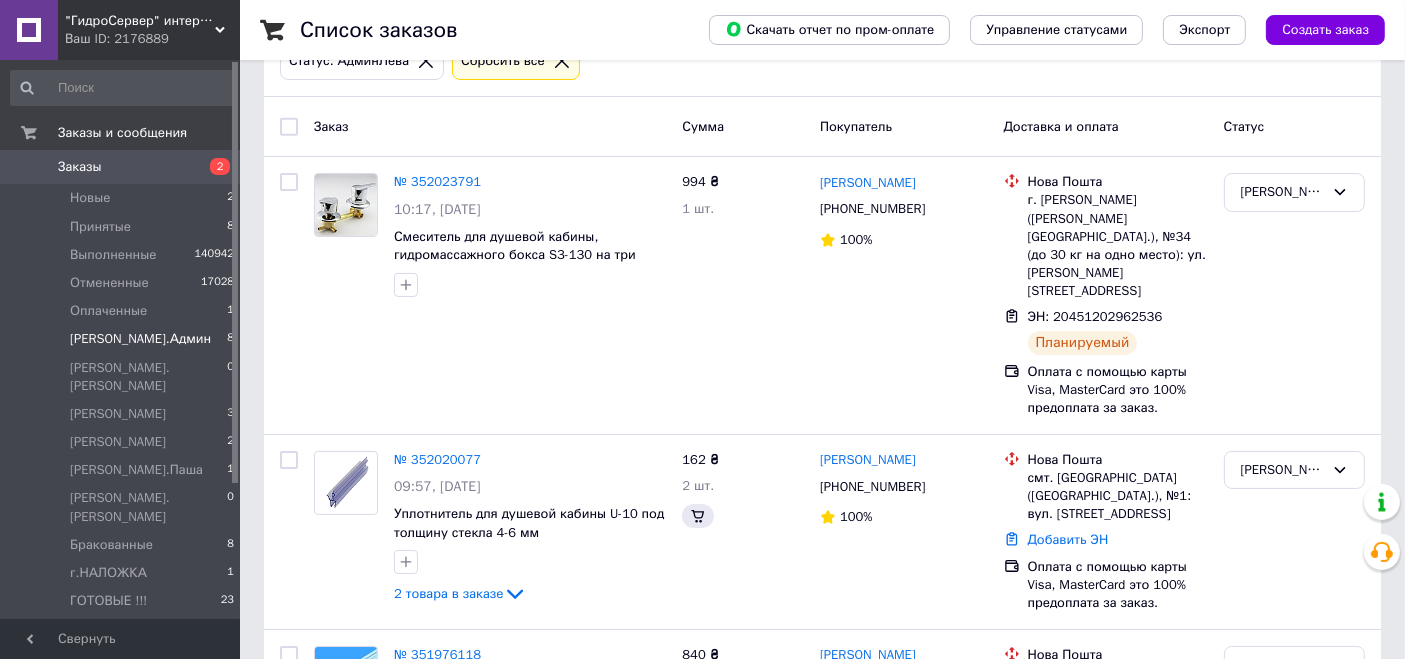 scroll, scrollTop: 222, scrollLeft: 0, axis: vertical 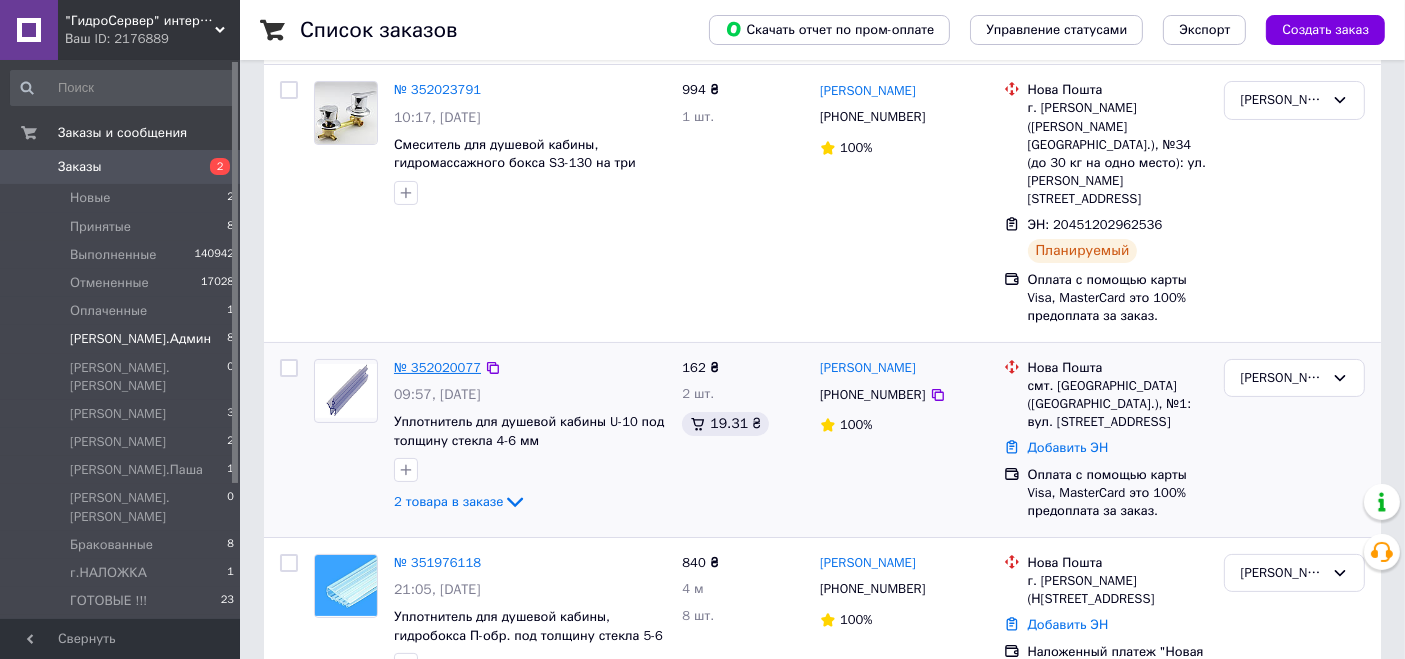 click on "№ 352020077" at bounding box center (437, 367) 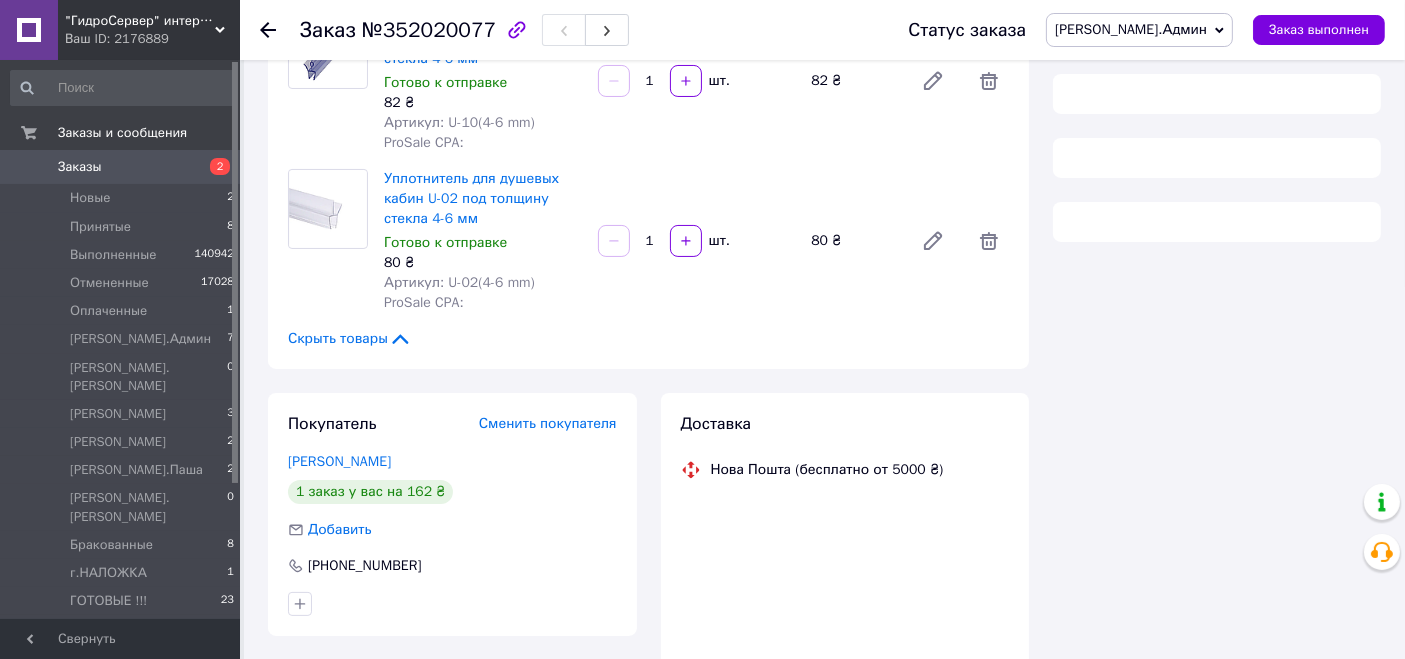 scroll, scrollTop: 0, scrollLeft: 0, axis: both 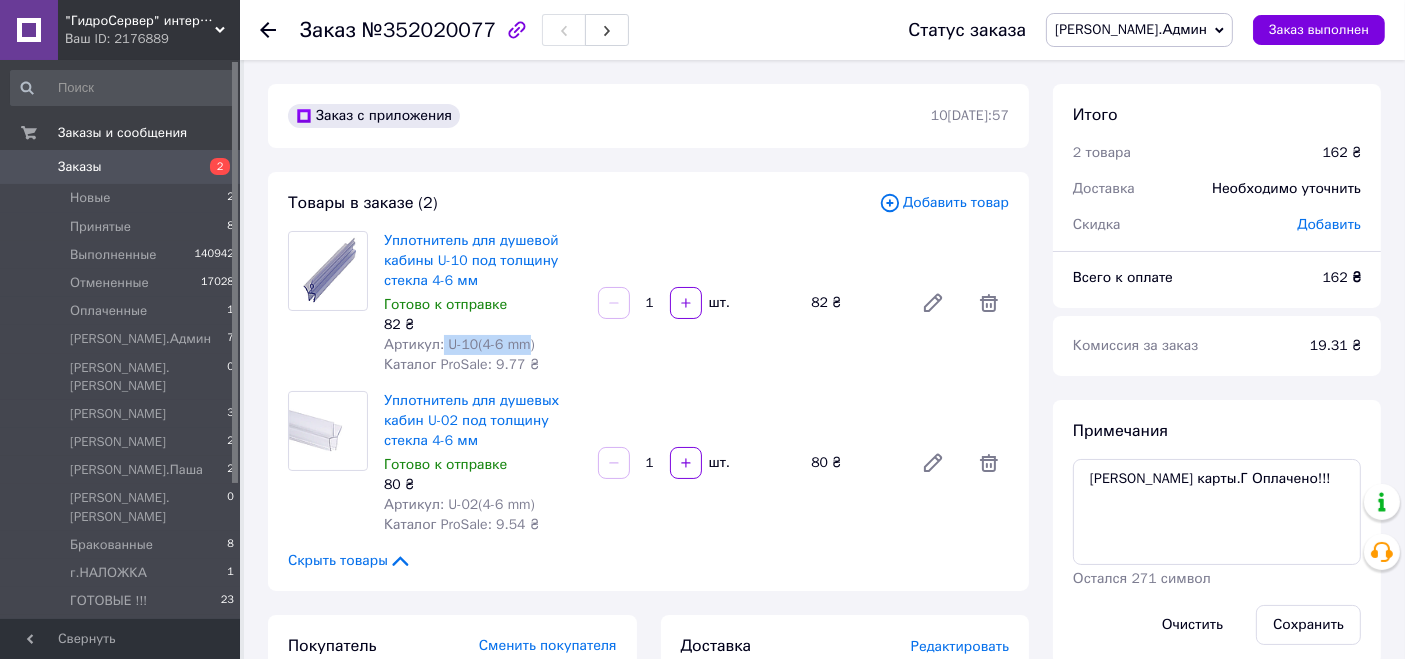 drag, startPoint x: 438, startPoint y: 339, endPoint x: 562, endPoint y: 338, distance: 124.004036 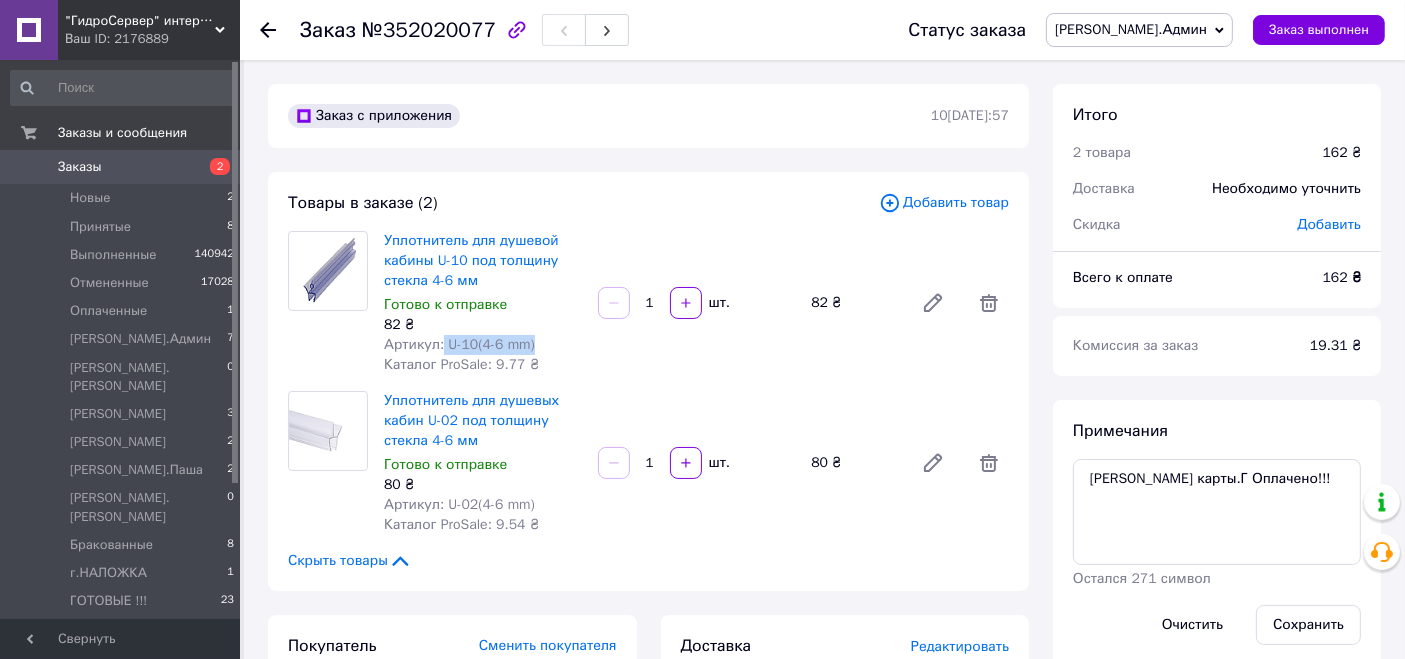 copy on "U-10(4-6 mm)" 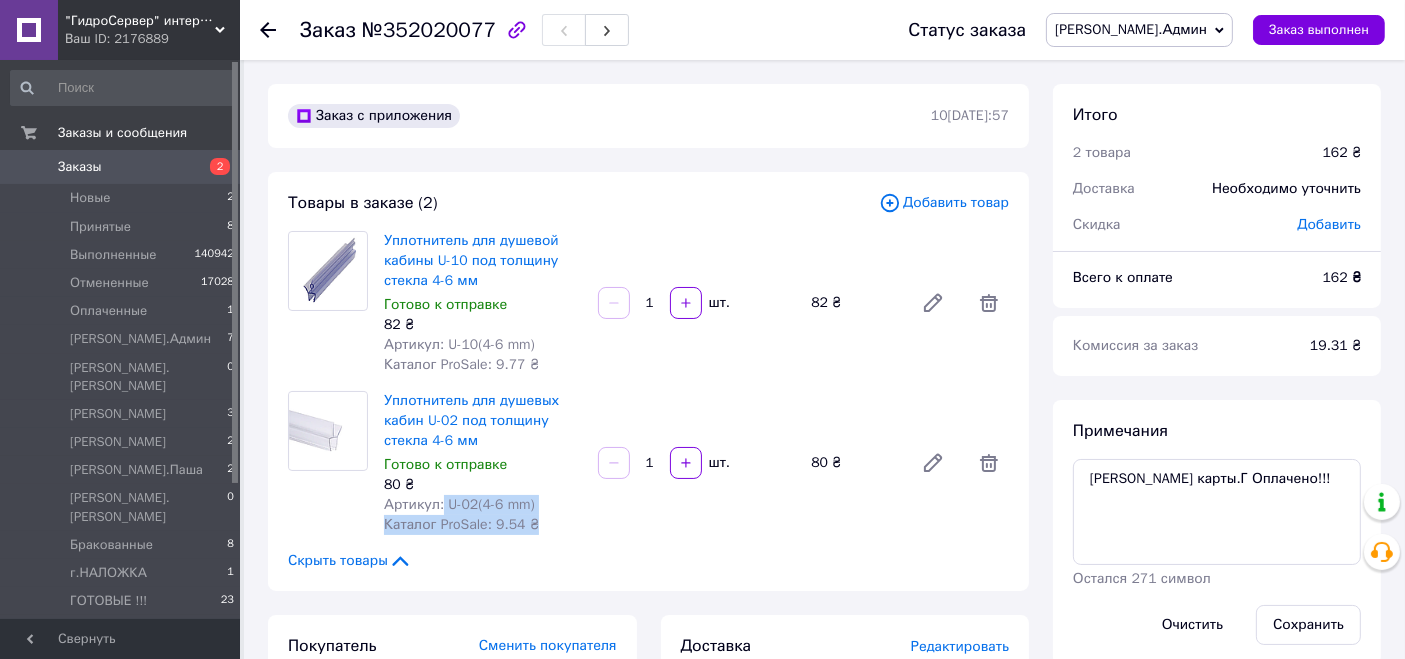 drag, startPoint x: 439, startPoint y: 505, endPoint x: 580, endPoint y: 513, distance: 141.22676 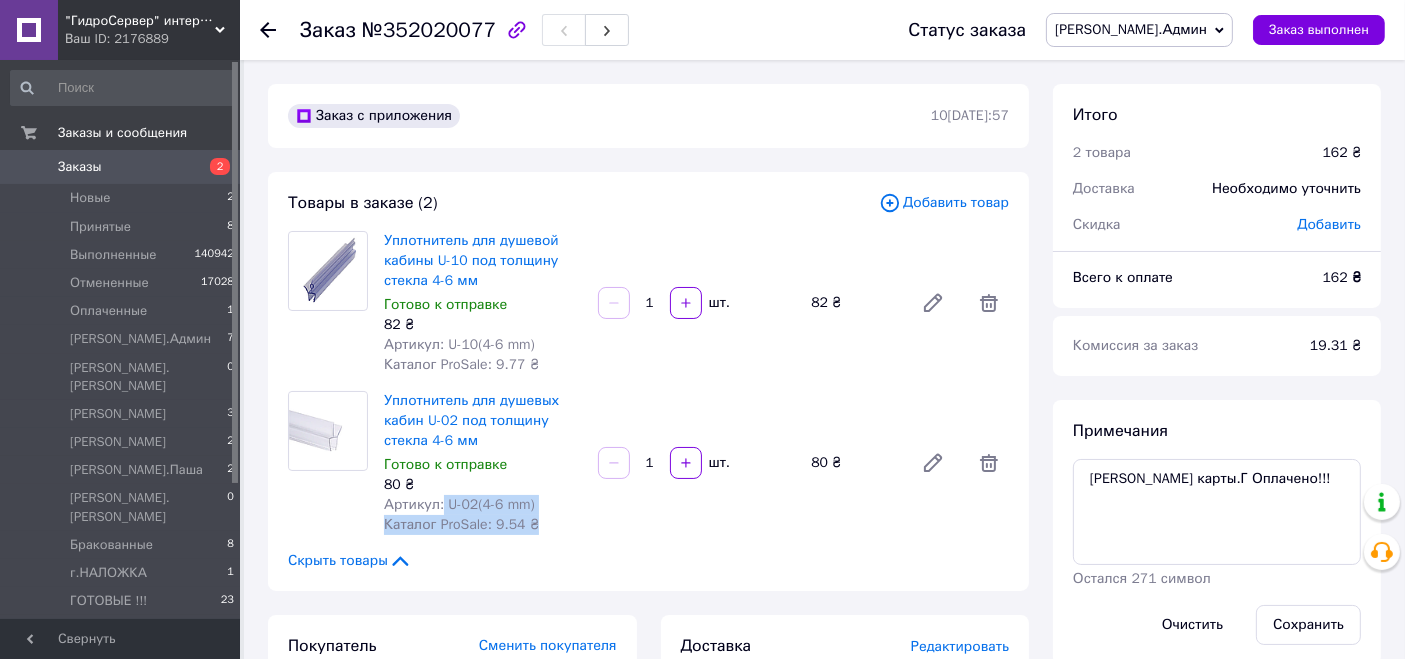 click on "Артикул: U-02(4-6 mm)" at bounding box center [459, 504] 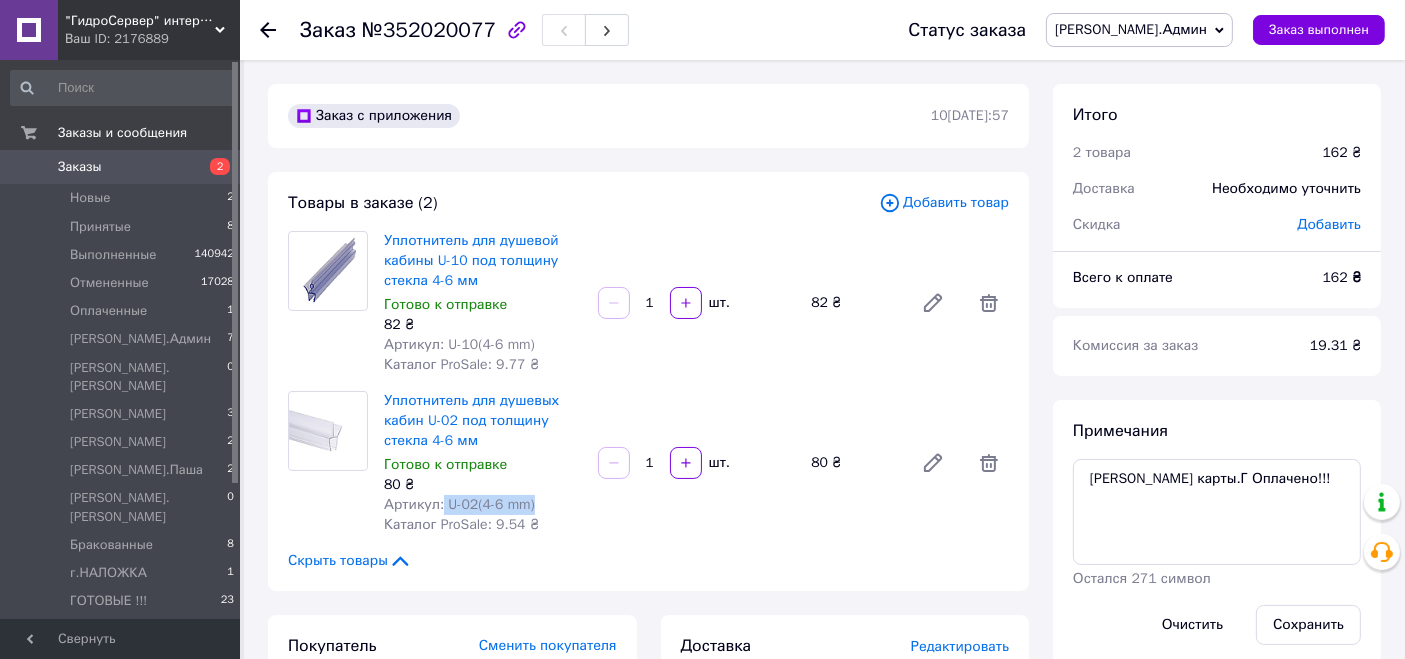 drag, startPoint x: 440, startPoint y: 498, endPoint x: 571, endPoint y: 503, distance: 131.09538 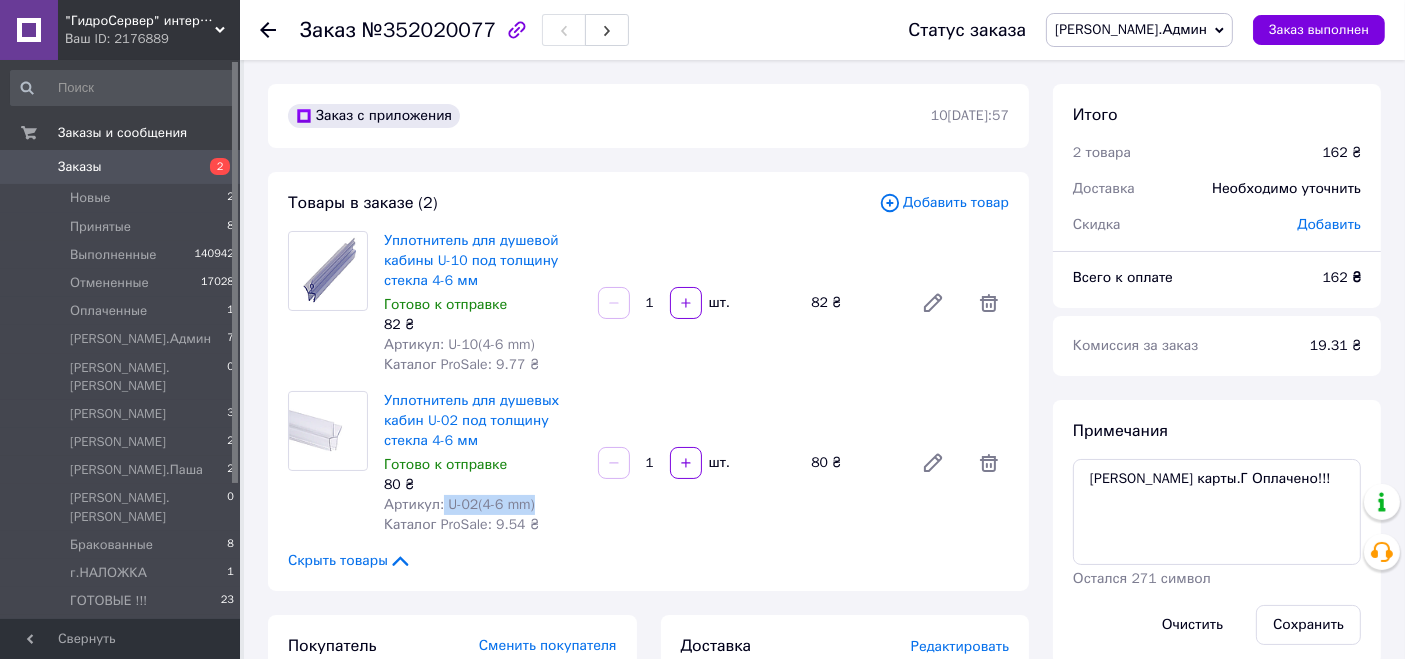 copy on "U-02(4-6 mm)" 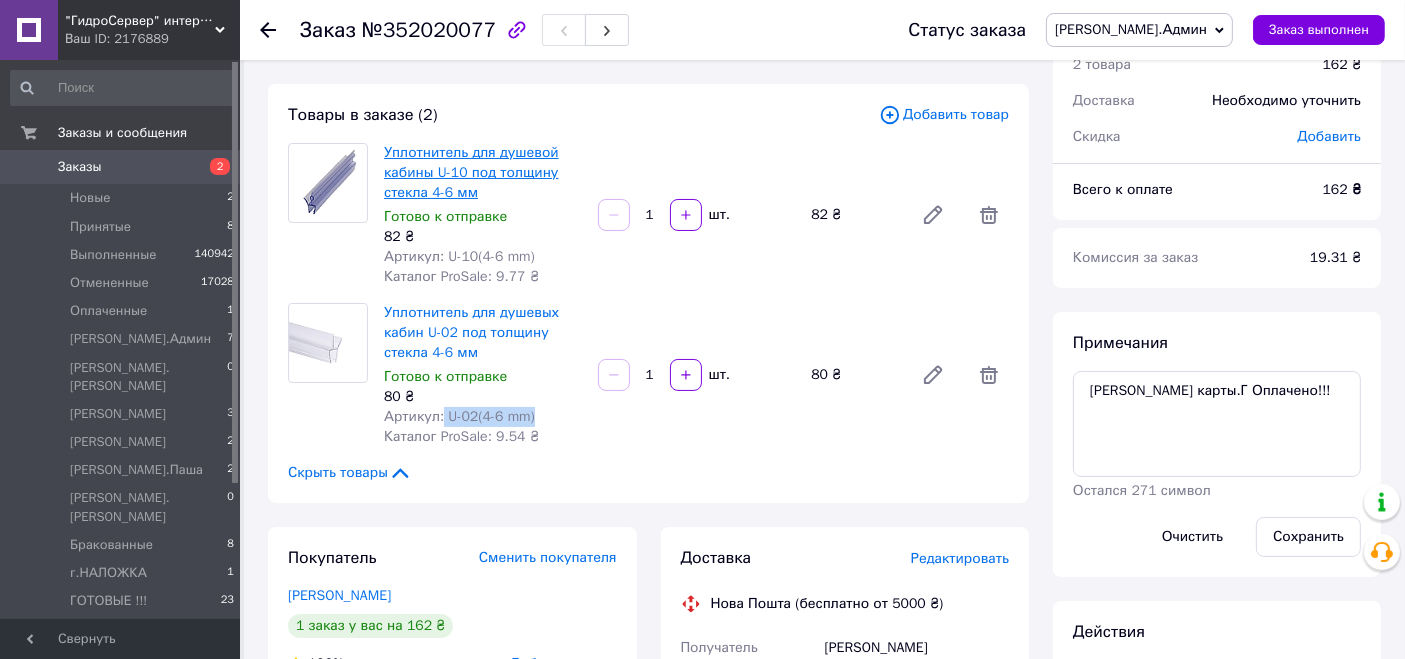 scroll, scrollTop: 0, scrollLeft: 0, axis: both 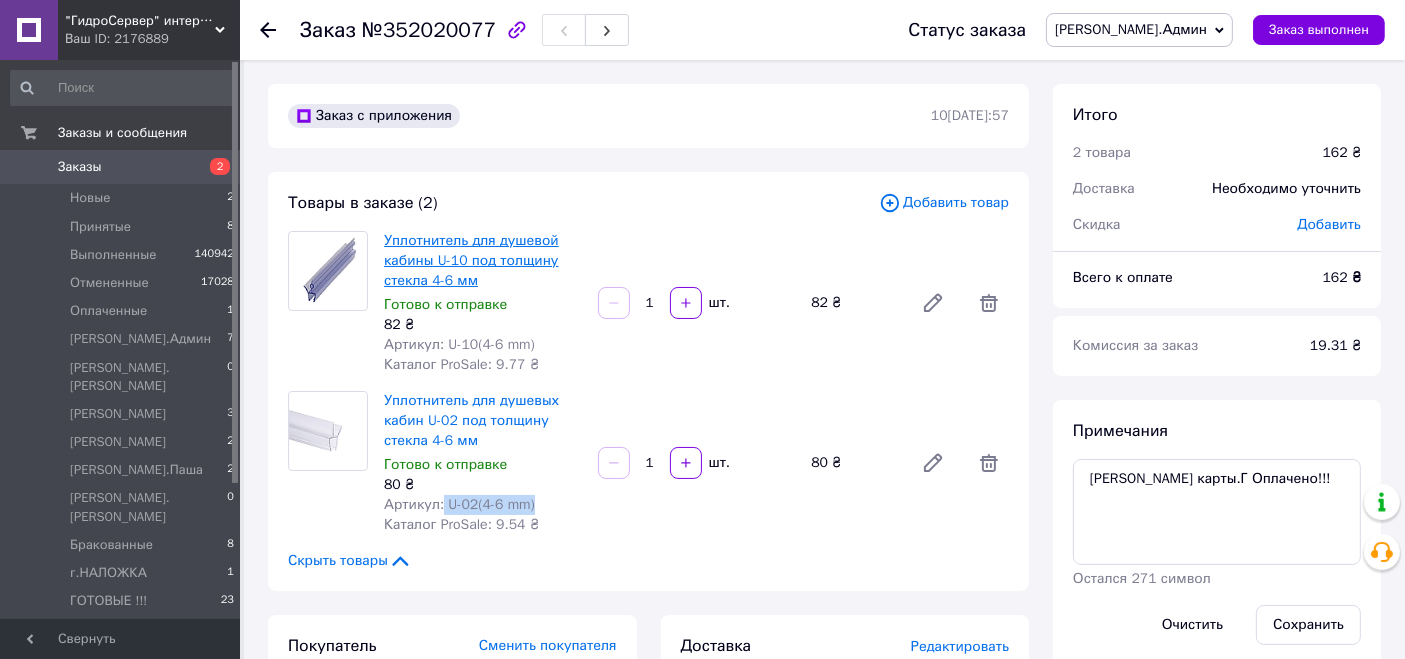 click on "Уплотнитель для душевой кабины U-10 под толщину стекла 4-6 мм" at bounding box center (471, 260) 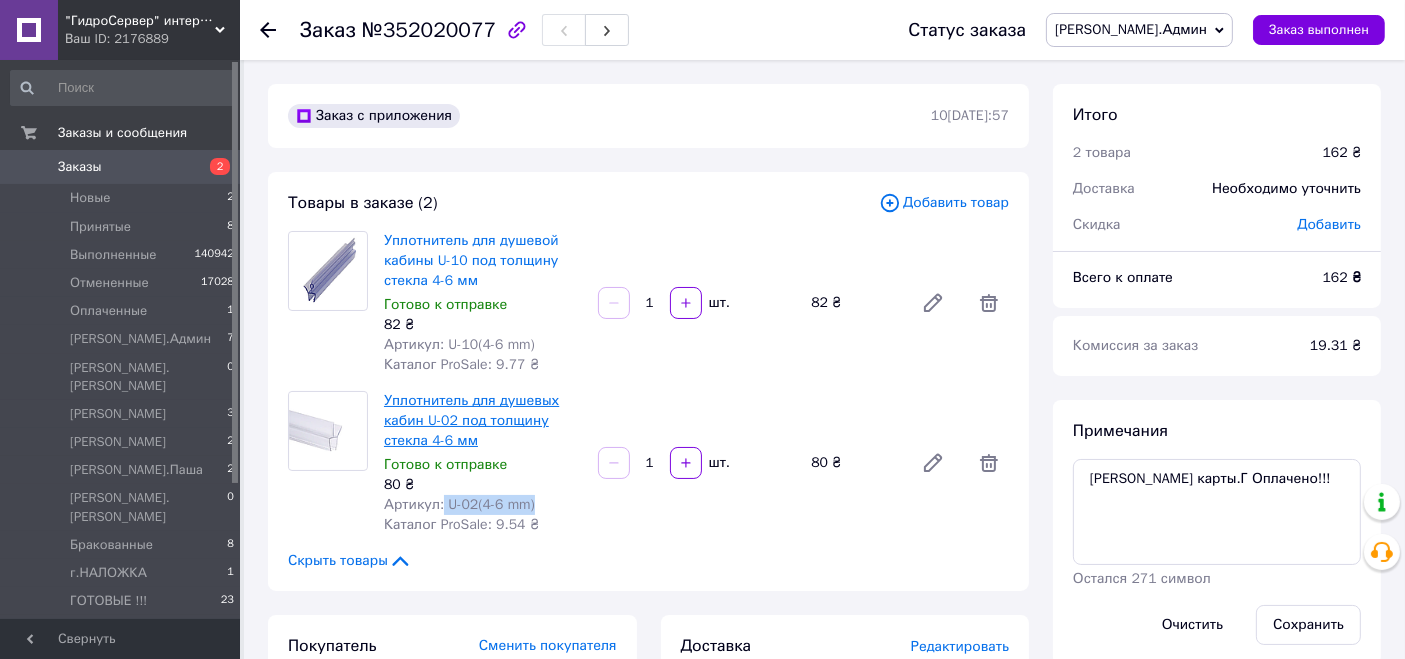 click on "Уплотнитель для душевых кабин U-02 под толщину стекла 4-6 мм" at bounding box center (471, 420) 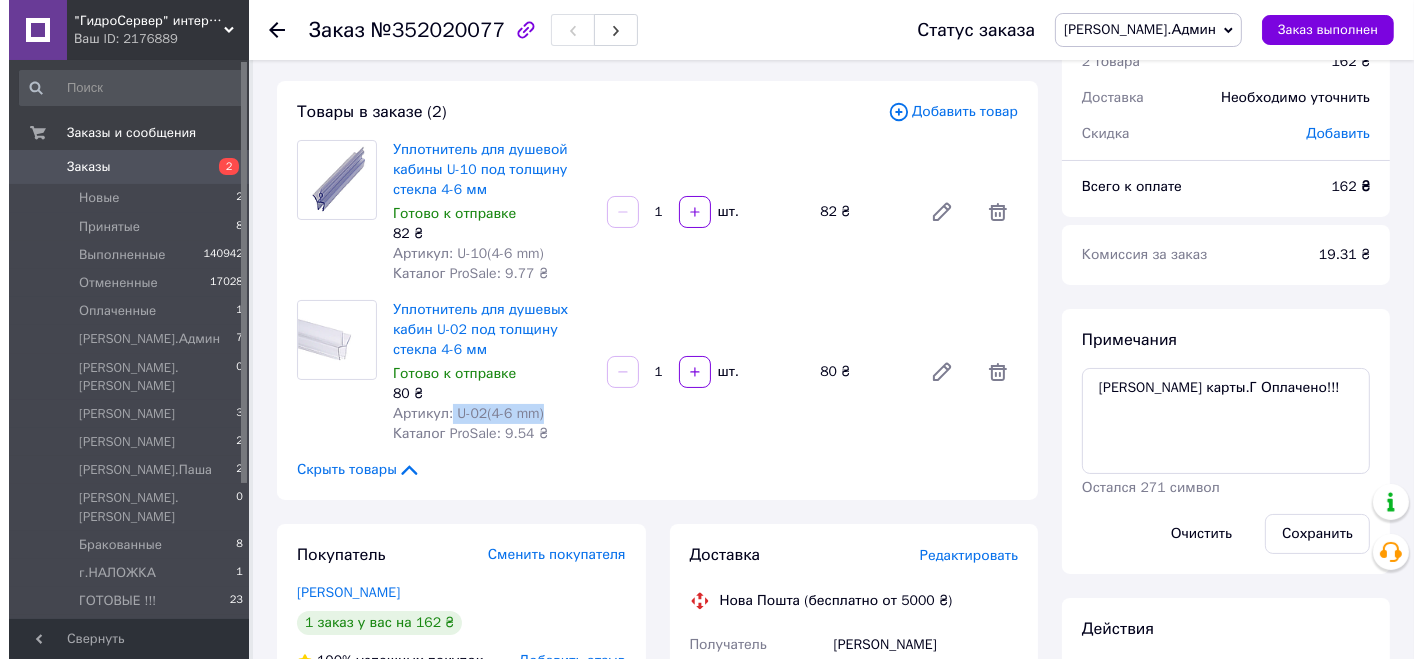 scroll, scrollTop: 444, scrollLeft: 0, axis: vertical 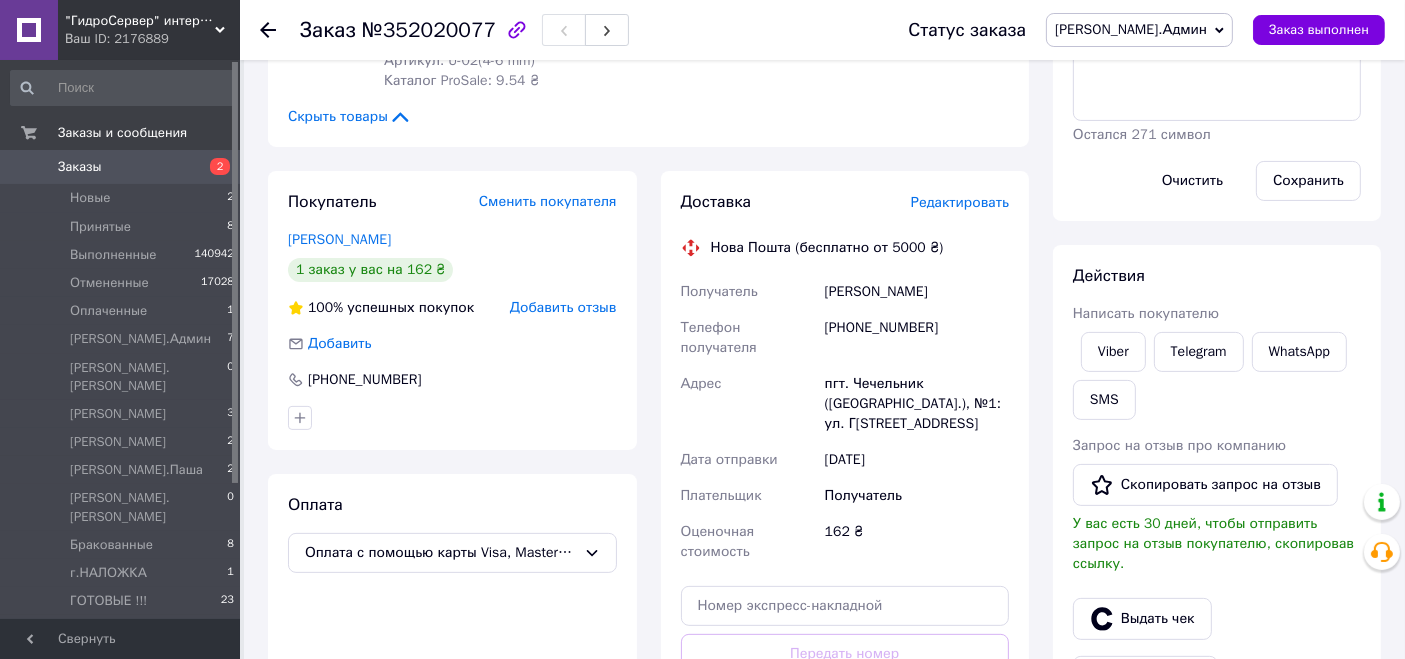 click on "Редактировать" at bounding box center (960, 202) 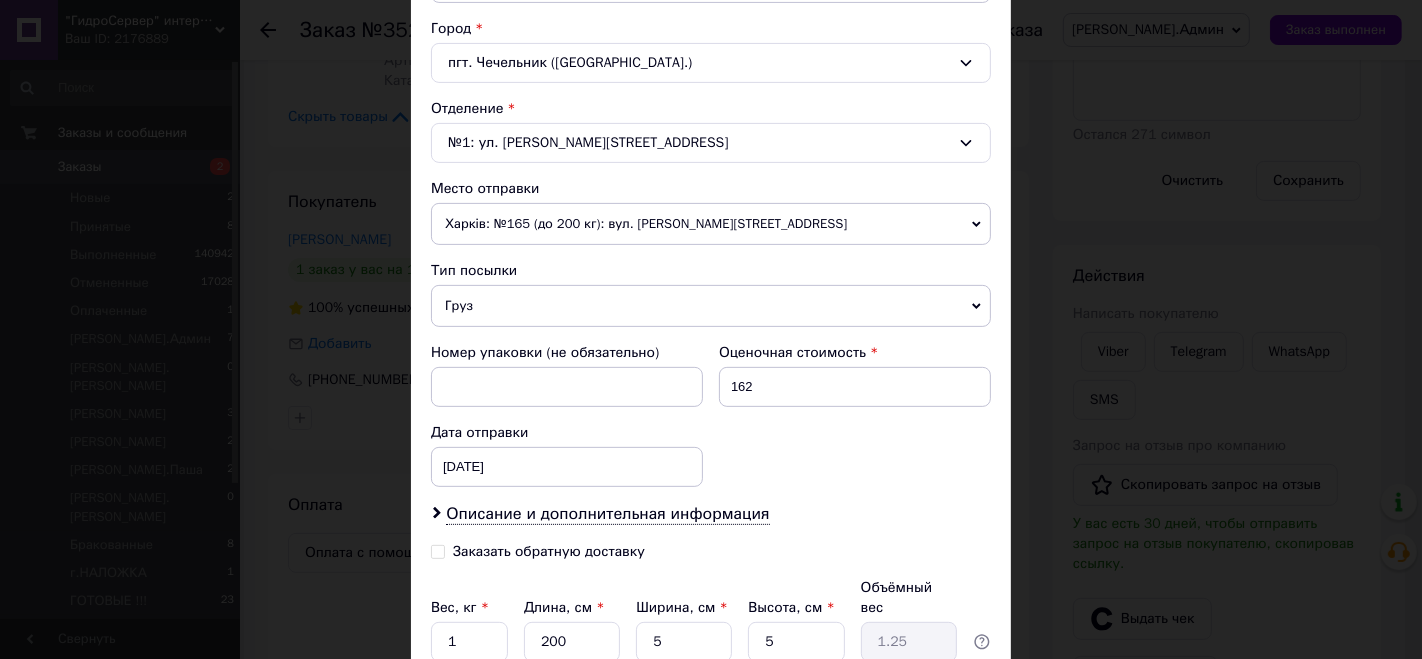 scroll, scrollTop: 666, scrollLeft: 0, axis: vertical 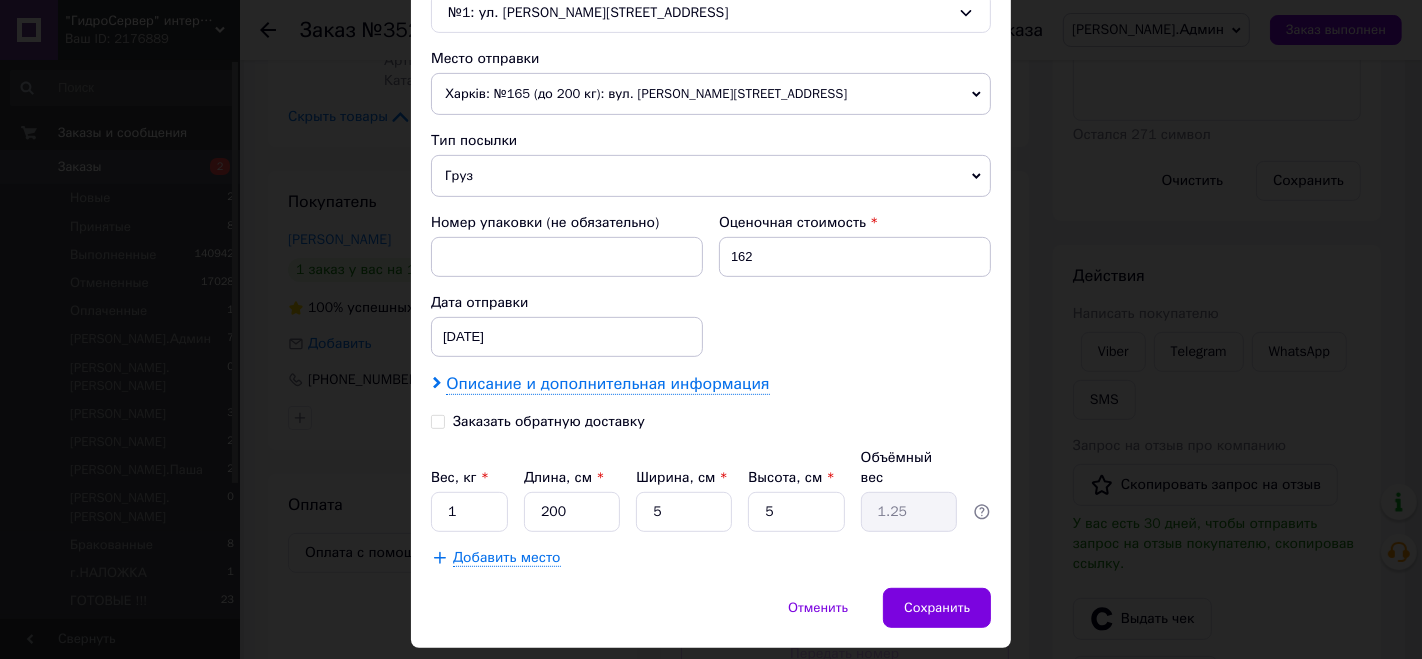 click on "Описание и дополнительная информация" at bounding box center (607, 384) 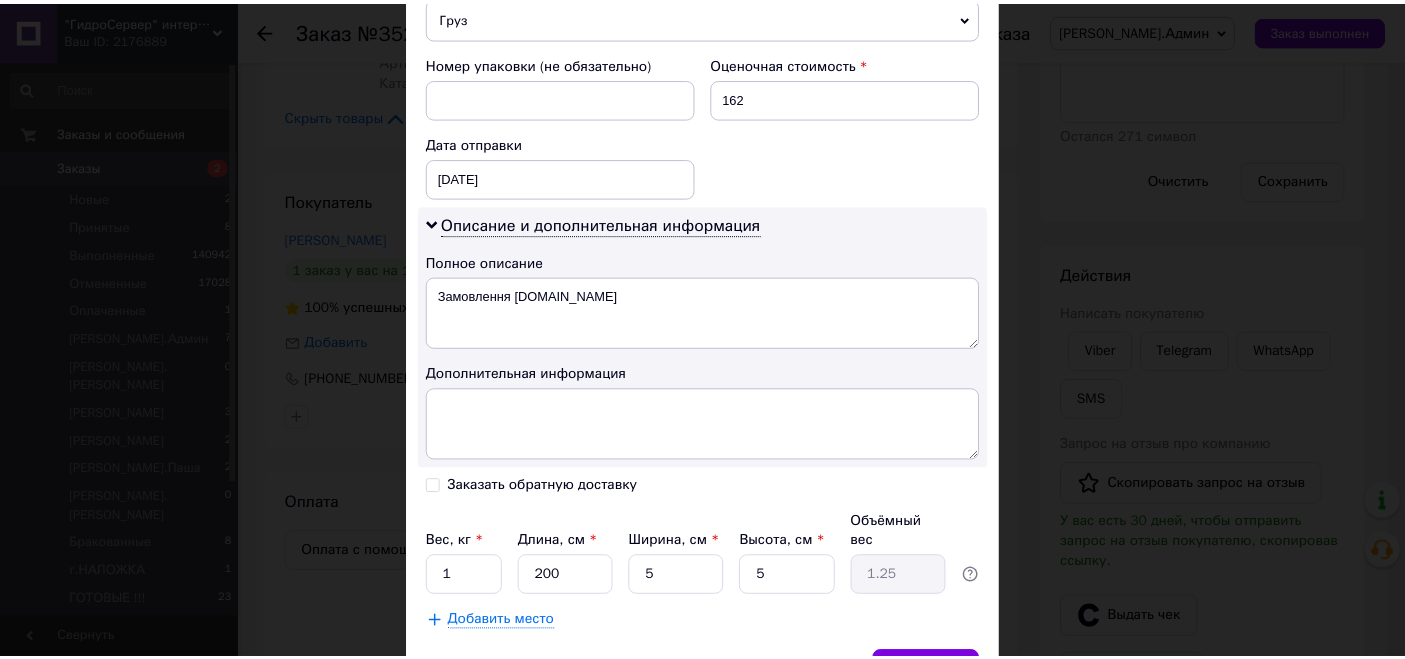 scroll, scrollTop: 920, scrollLeft: 0, axis: vertical 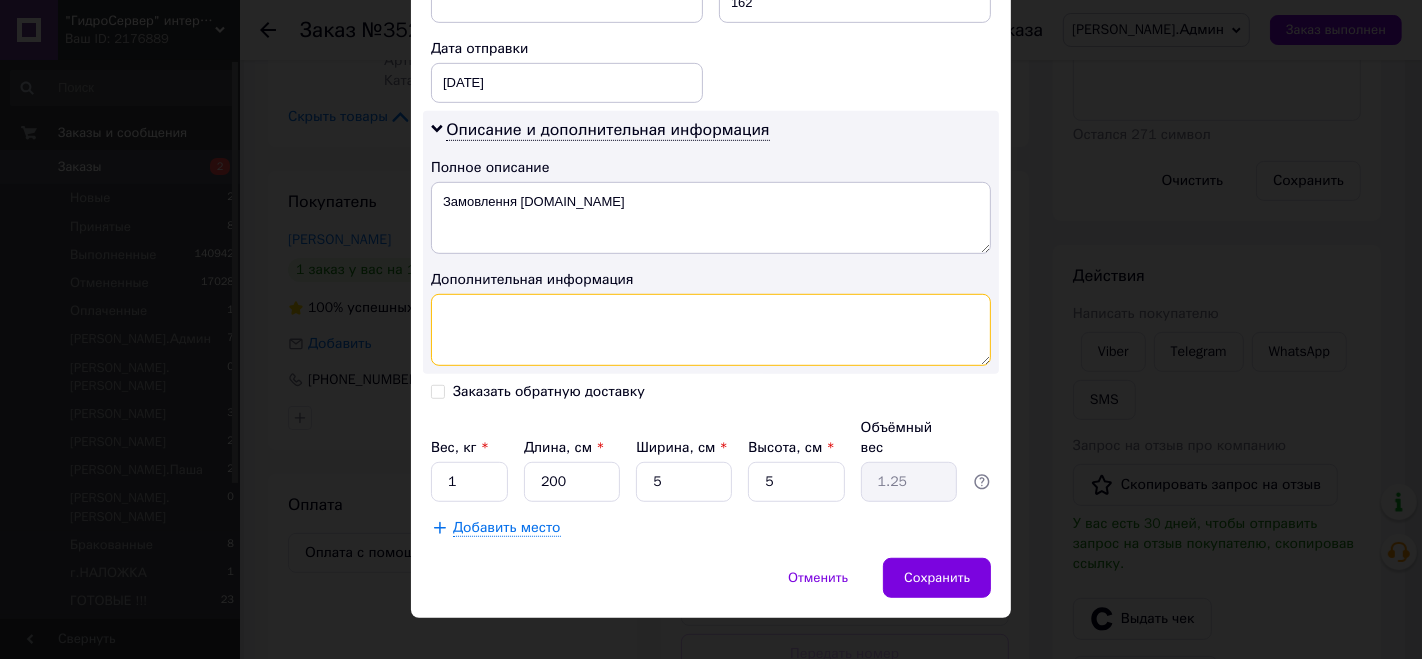 click at bounding box center (711, 330) 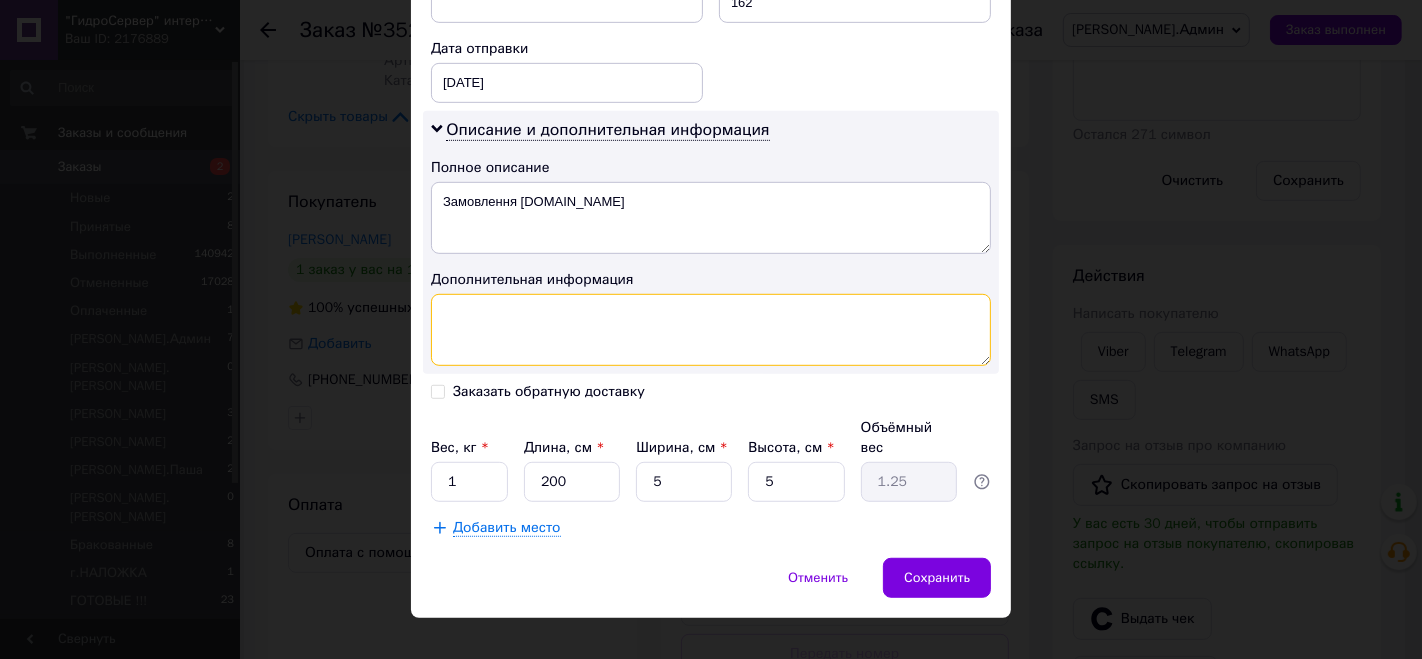 paste on "## U-10(4-6 mm)+U-02(4-6 mm)" 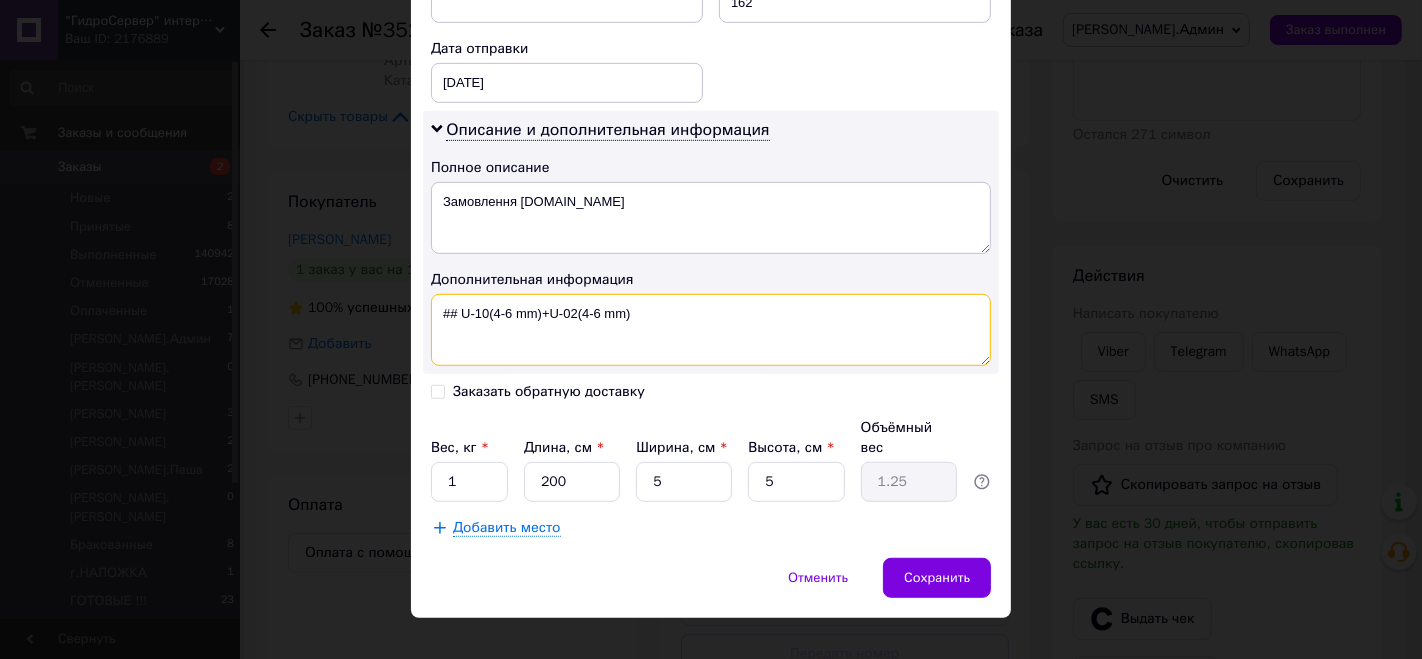 type on "## U-10(4-6 mm)+U-02(4-6 mm)" 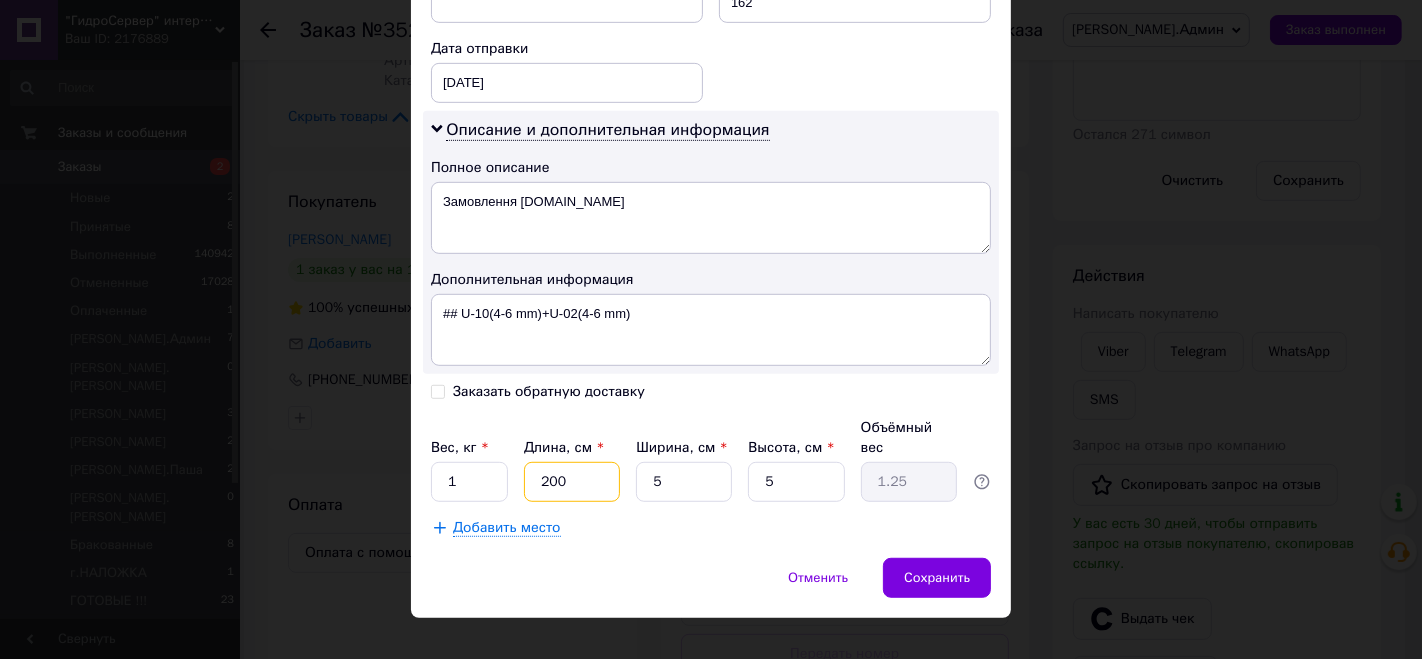 click on "200" at bounding box center [572, 482] 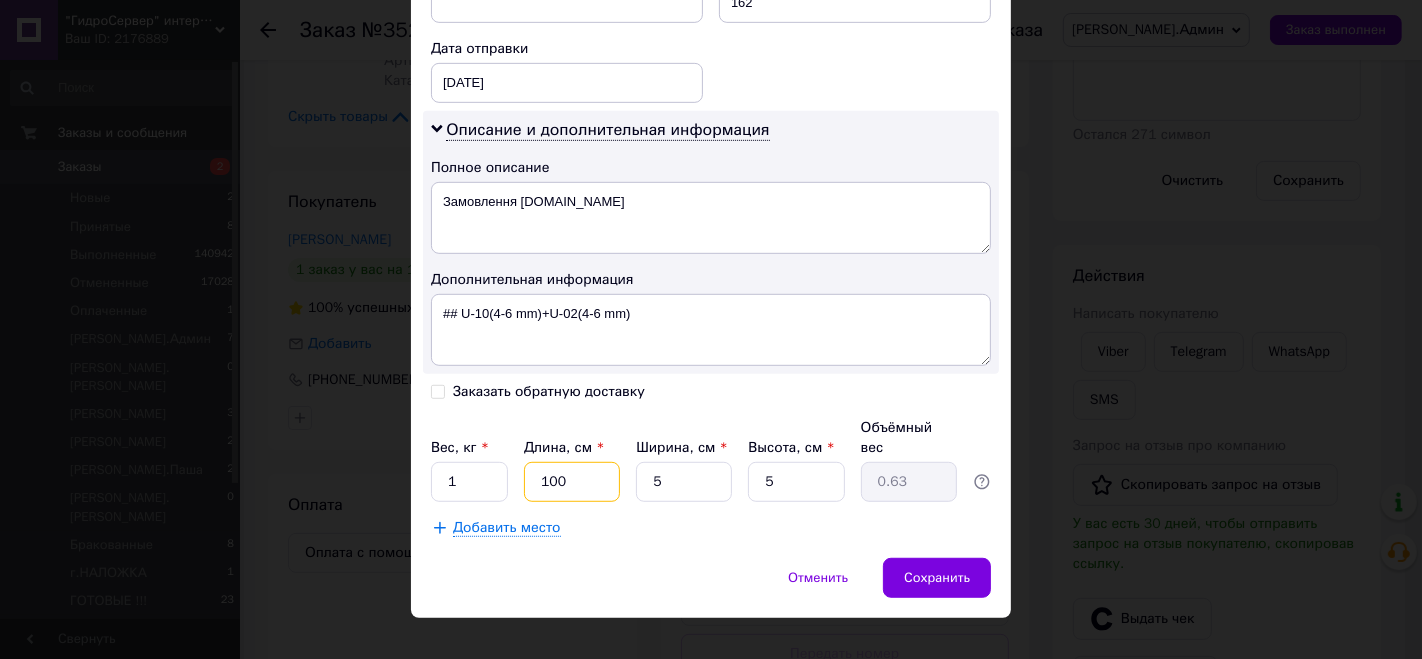 type on "100" 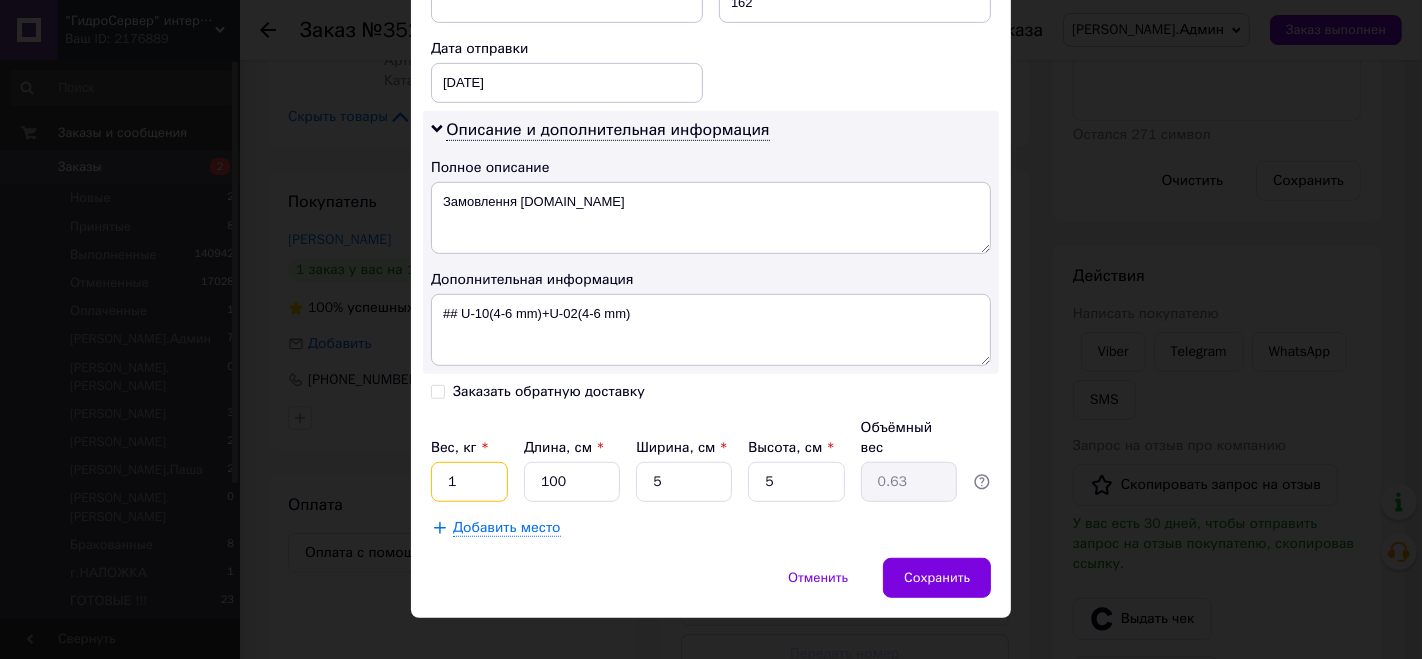 click on "1" at bounding box center (469, 482) 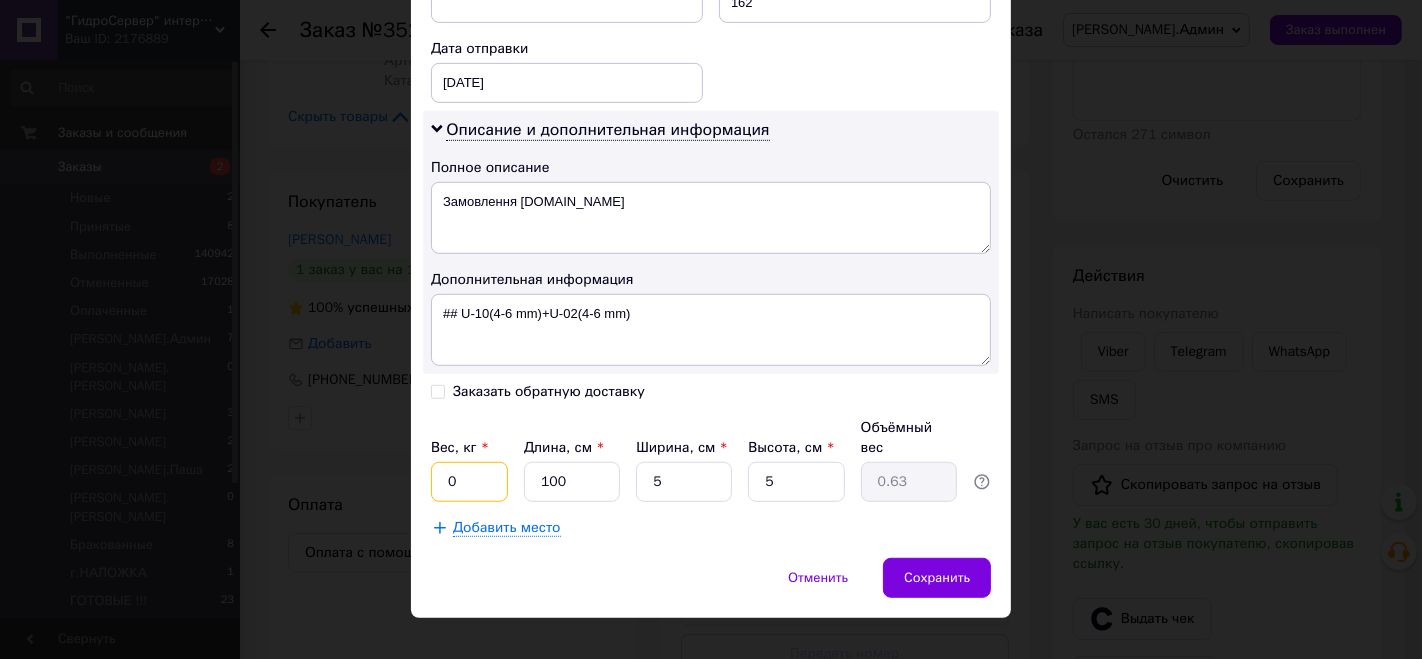 type on "0.5" 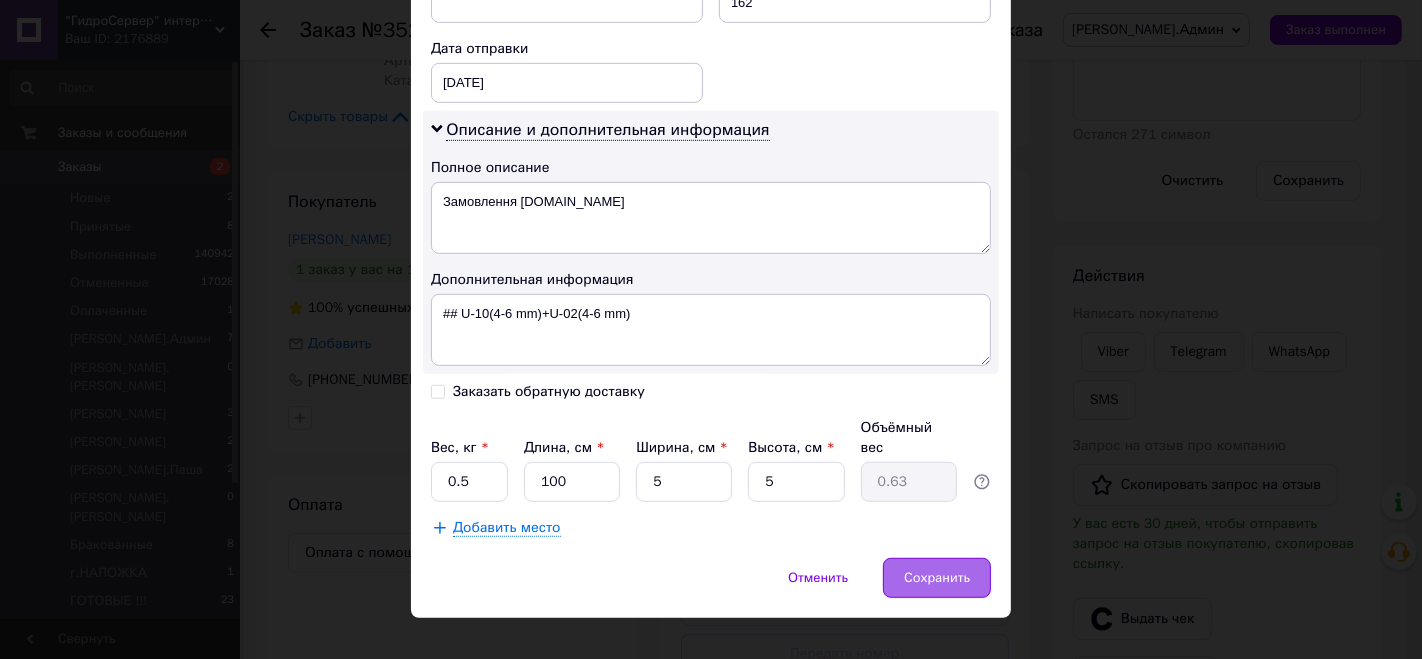 click on "Сохранить" at bounding box center [937, 578] 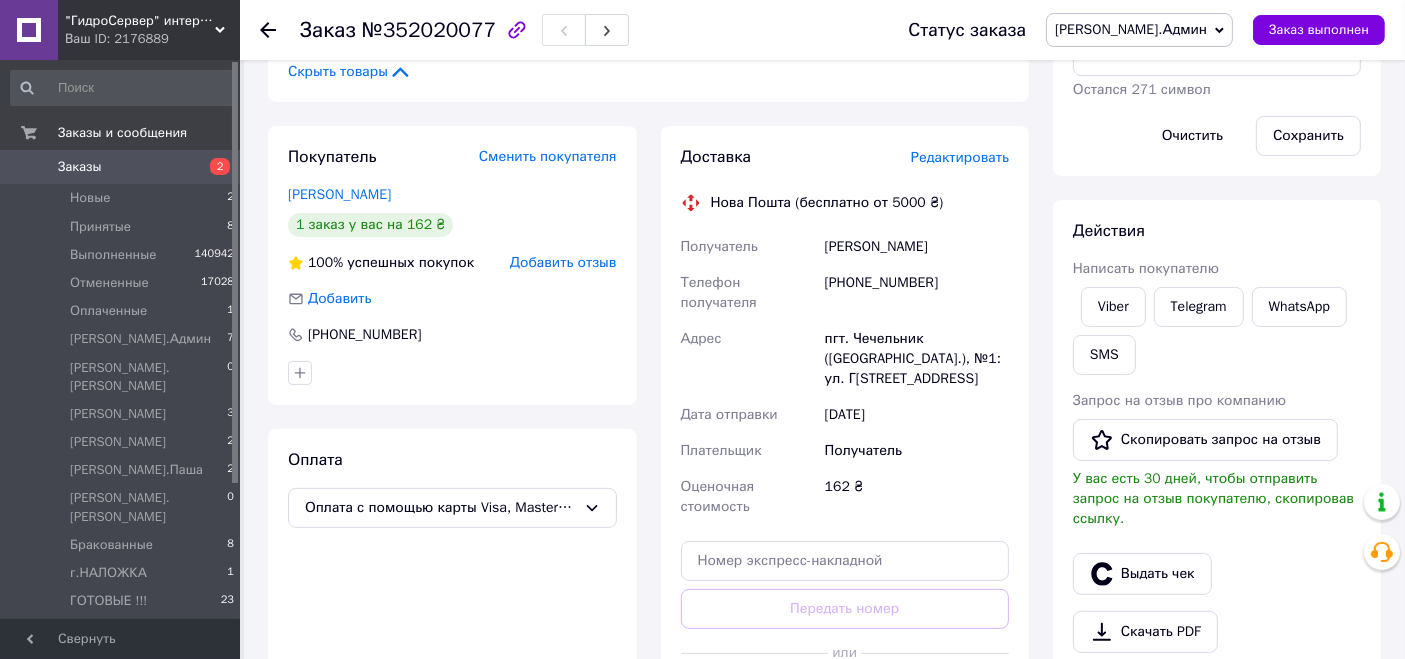 scroll, scrollTop: 555, scrollLeft: 0, axis: vertical 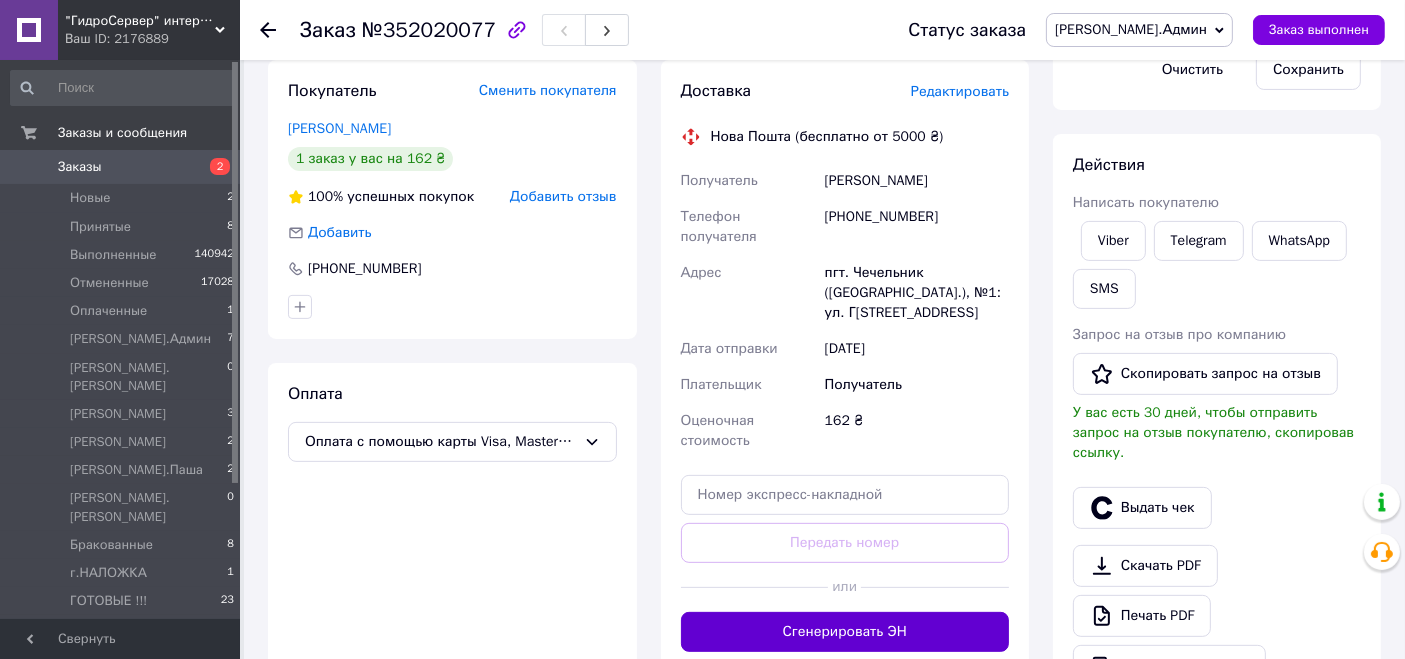 click on "Сгенерировать ЭН" at bounding box center (845, 632) 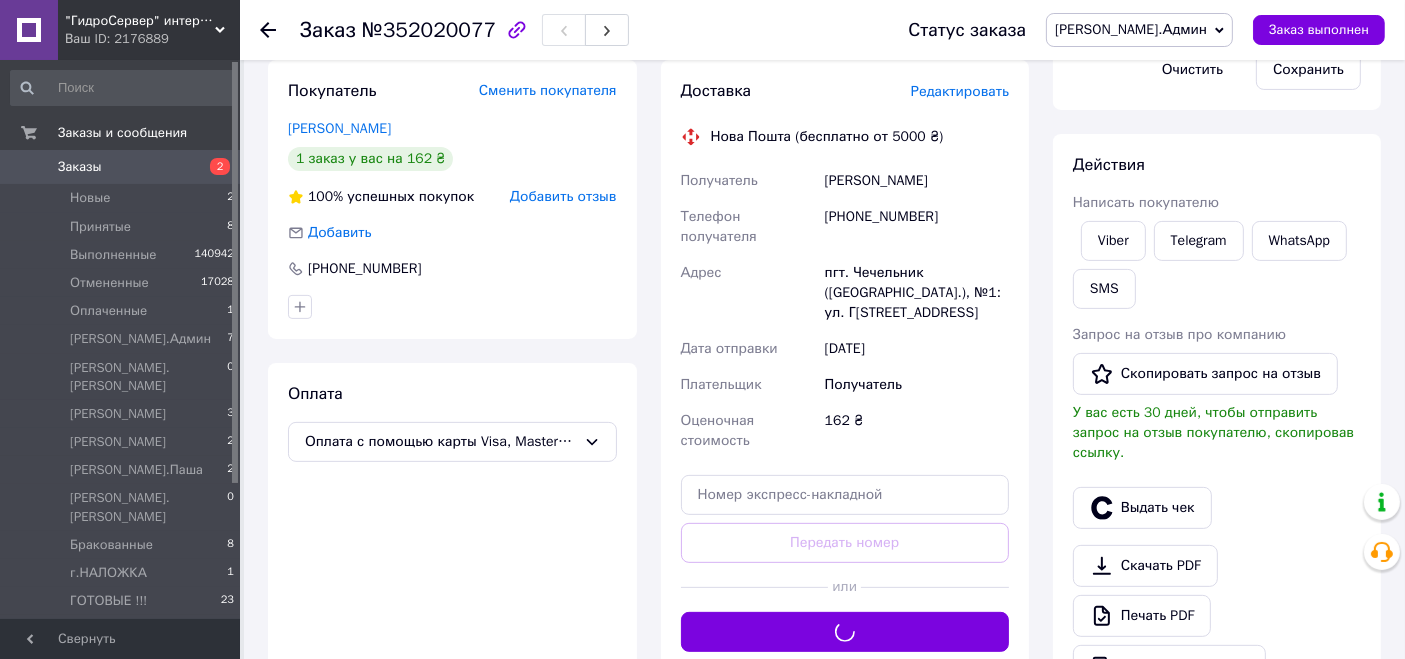 click on "[PERSON_NAME].Админ" at bounding box center (1131, 29) 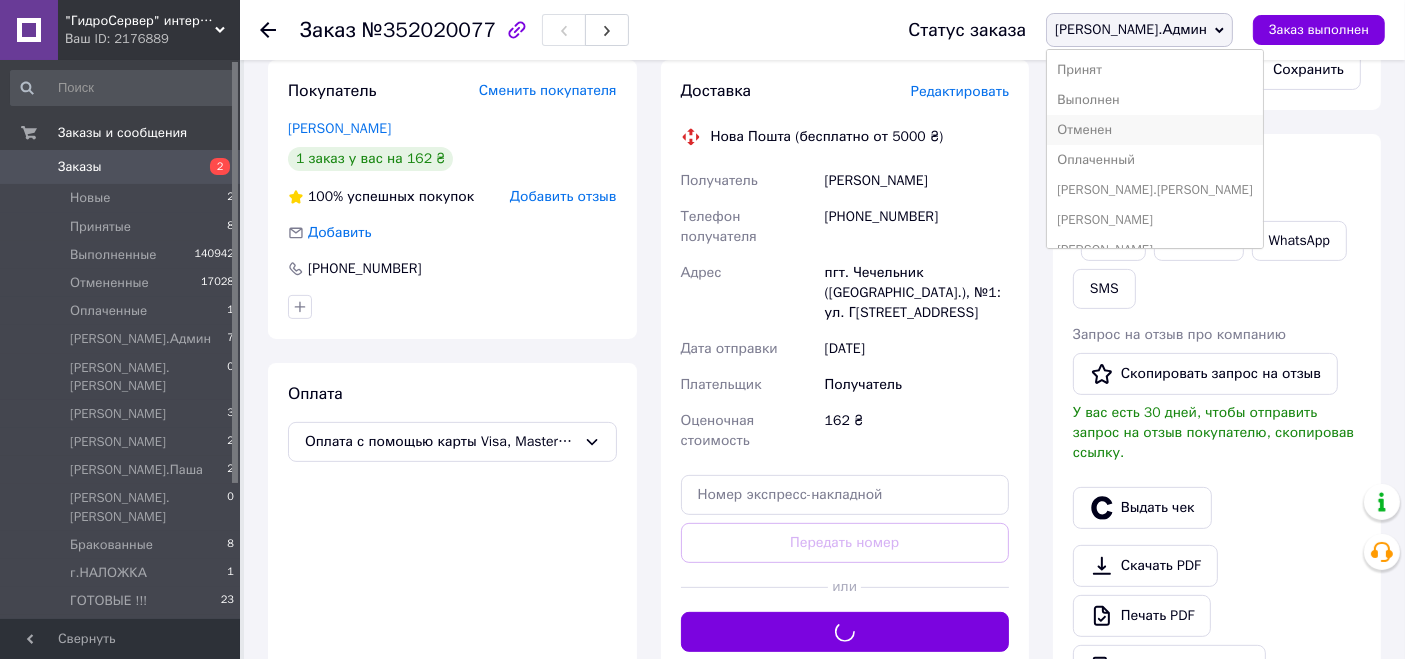 scroll, scrollTop: 111, scrollLeft: 0, axis: vertical 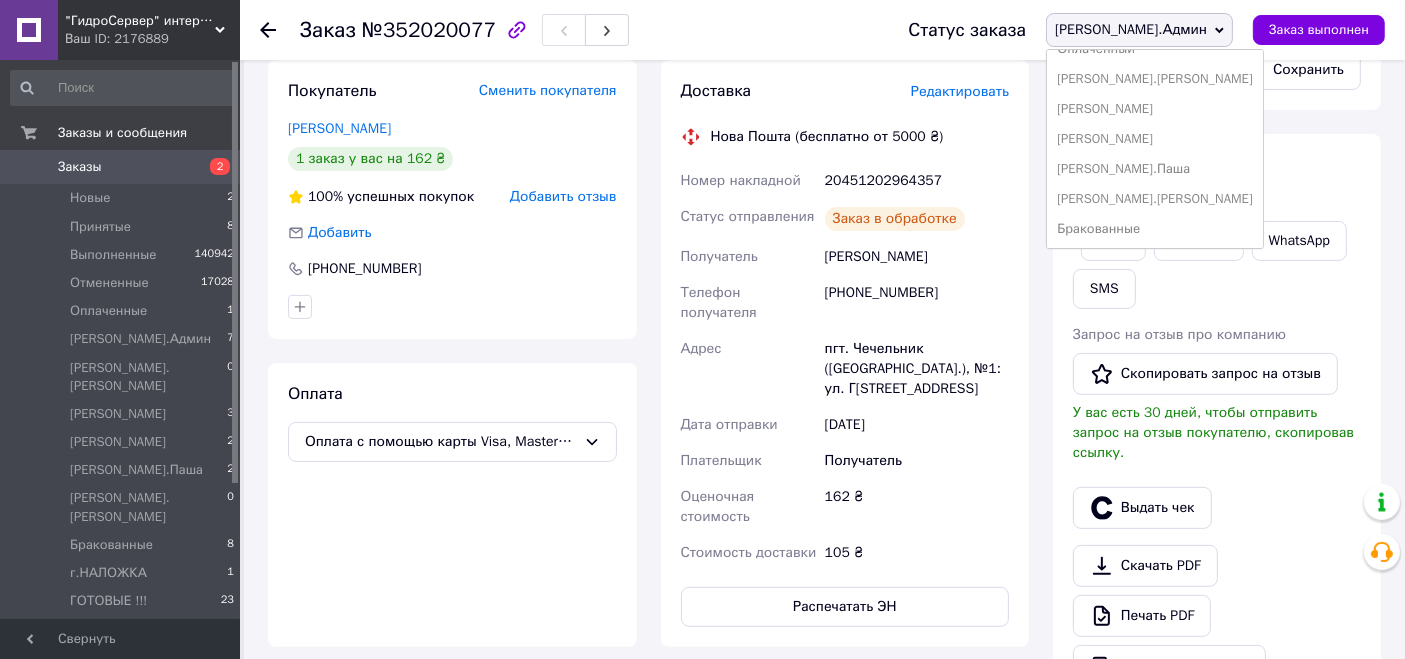 click on "[PERSON_NAME]" at bounding box center [1155, 139] 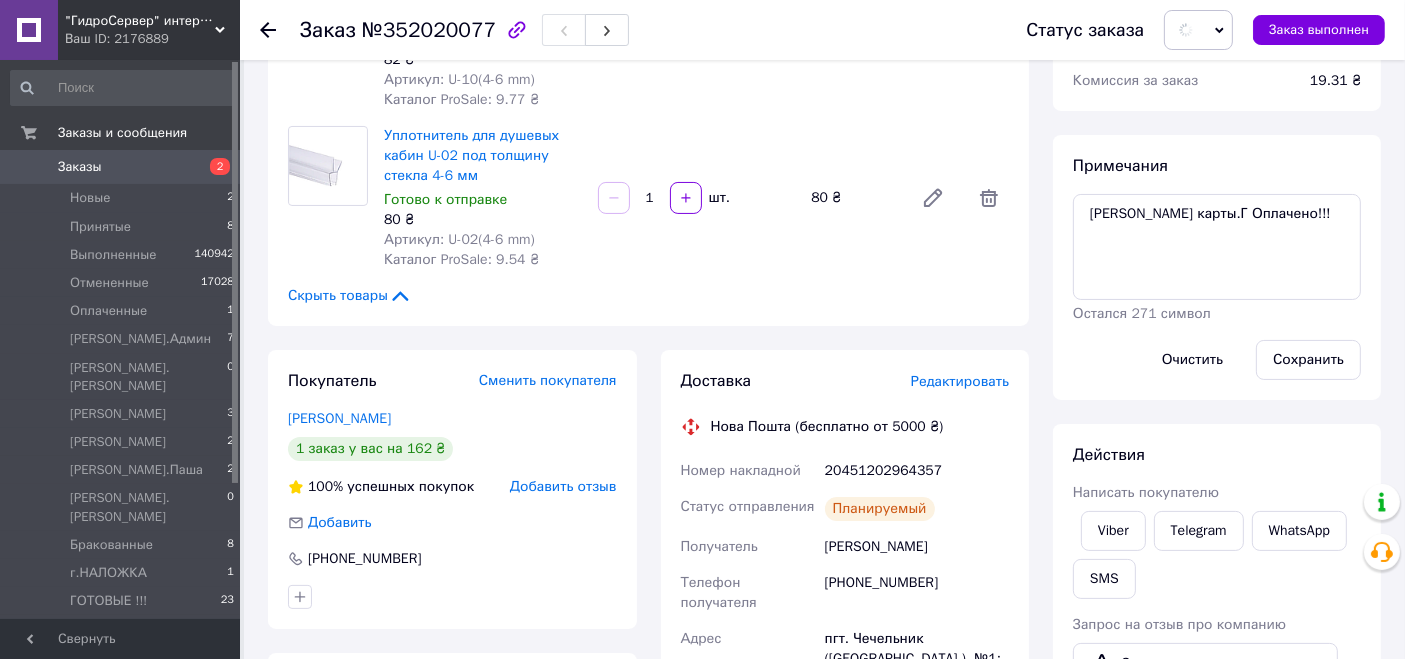 scroll, scrollTop: 222, scrollLeft: 0, axis: vertical 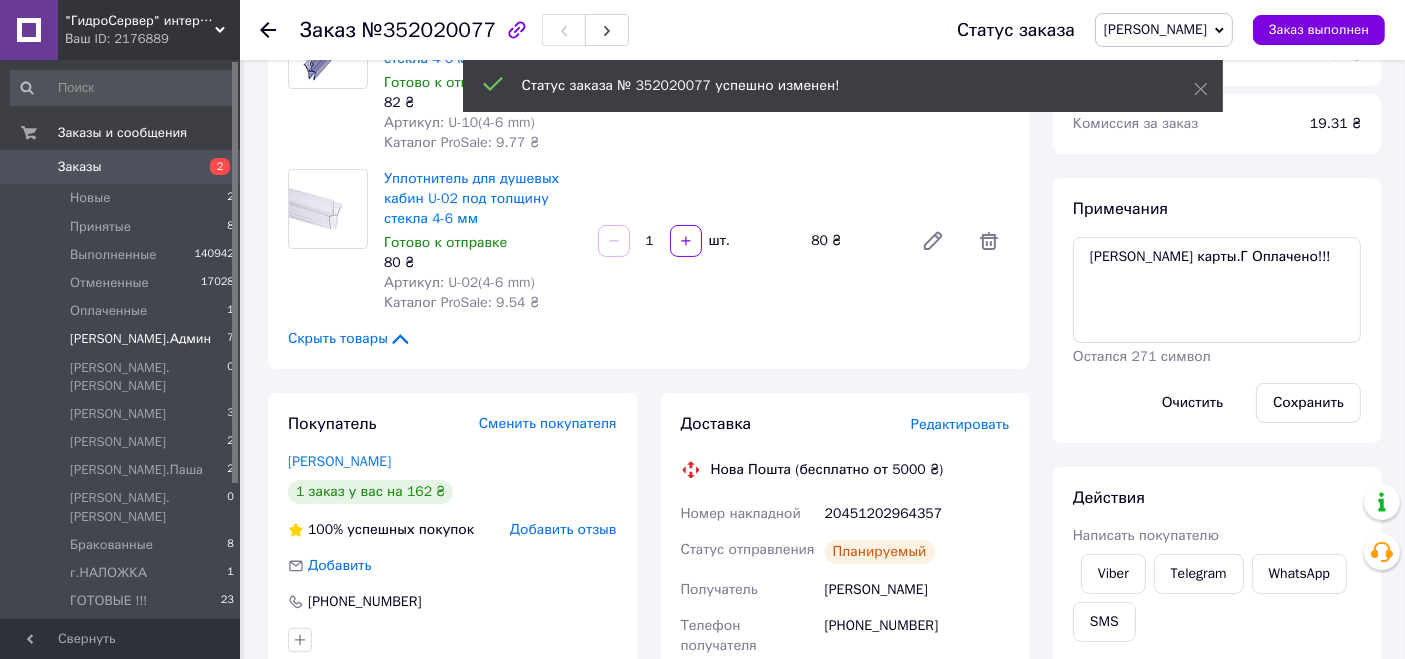 click on "[PERSON_NAME].Админ 7" at bounding box center [123, 339] 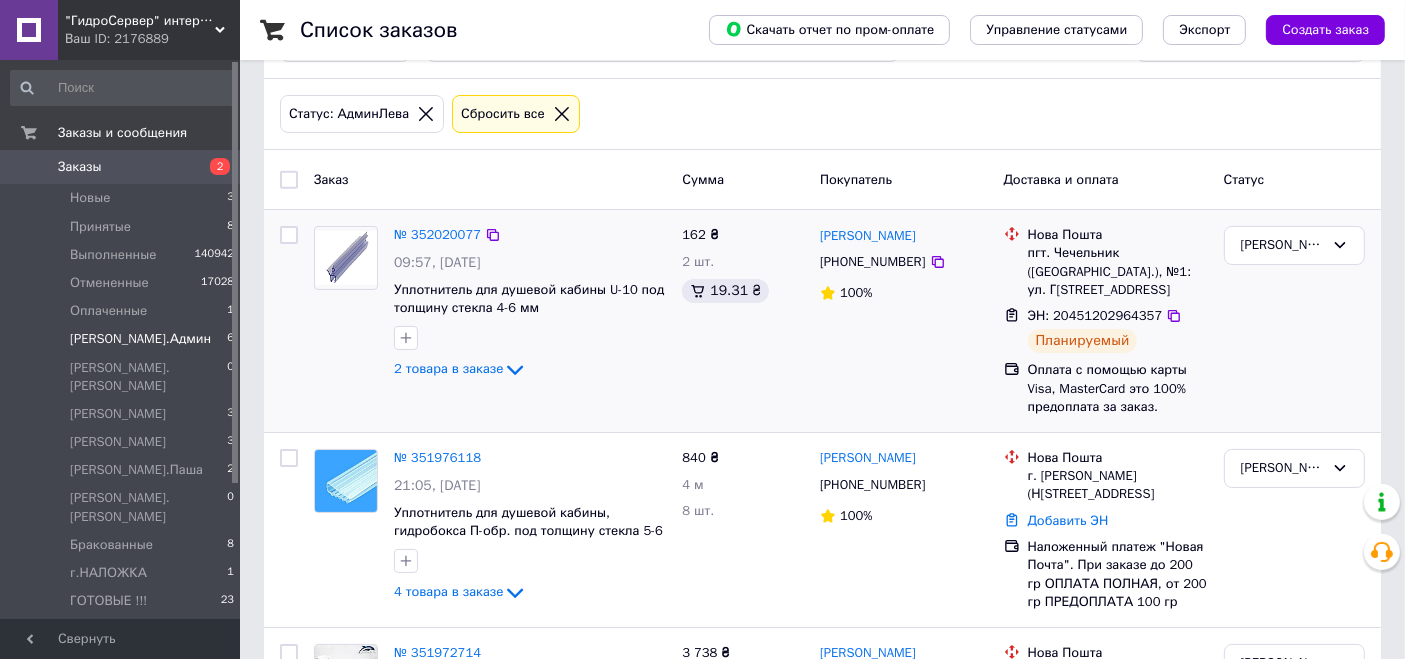 scroll, scrollTop: 111, scrollLeft: 0, axis: vertical 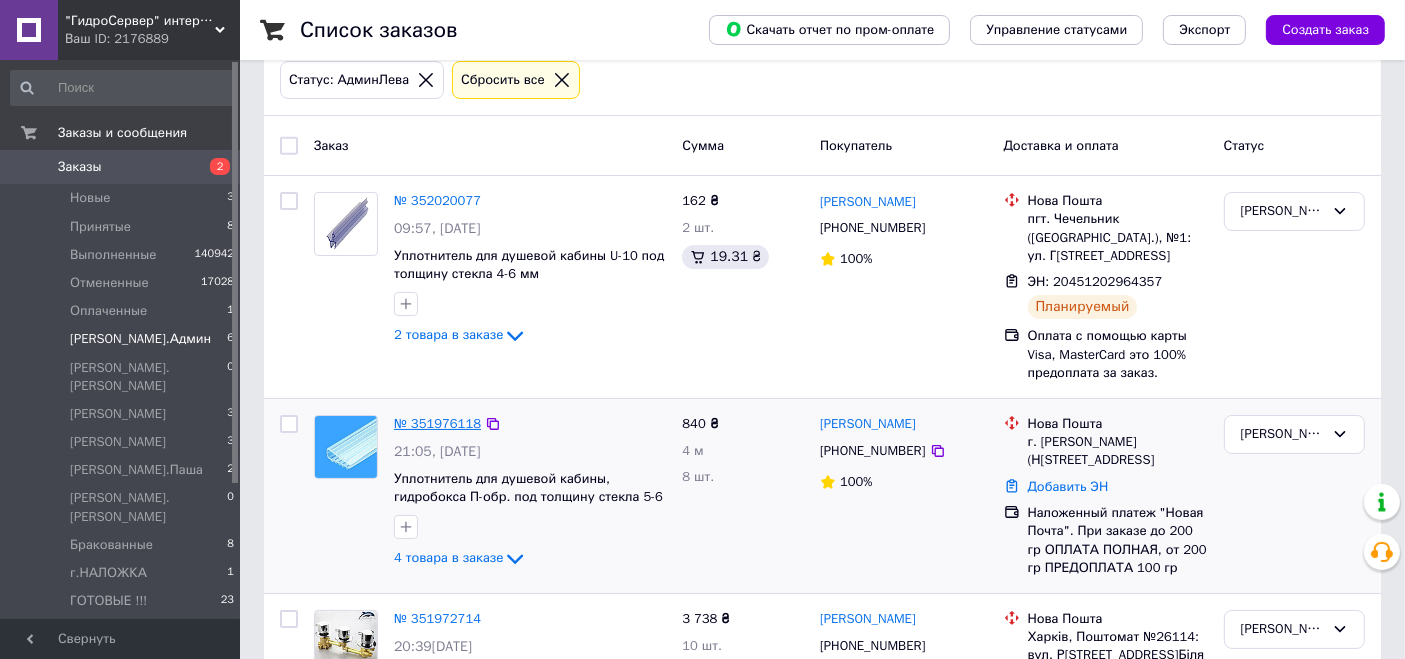 click on "№ 351976118" at bounding box center [437, 423] 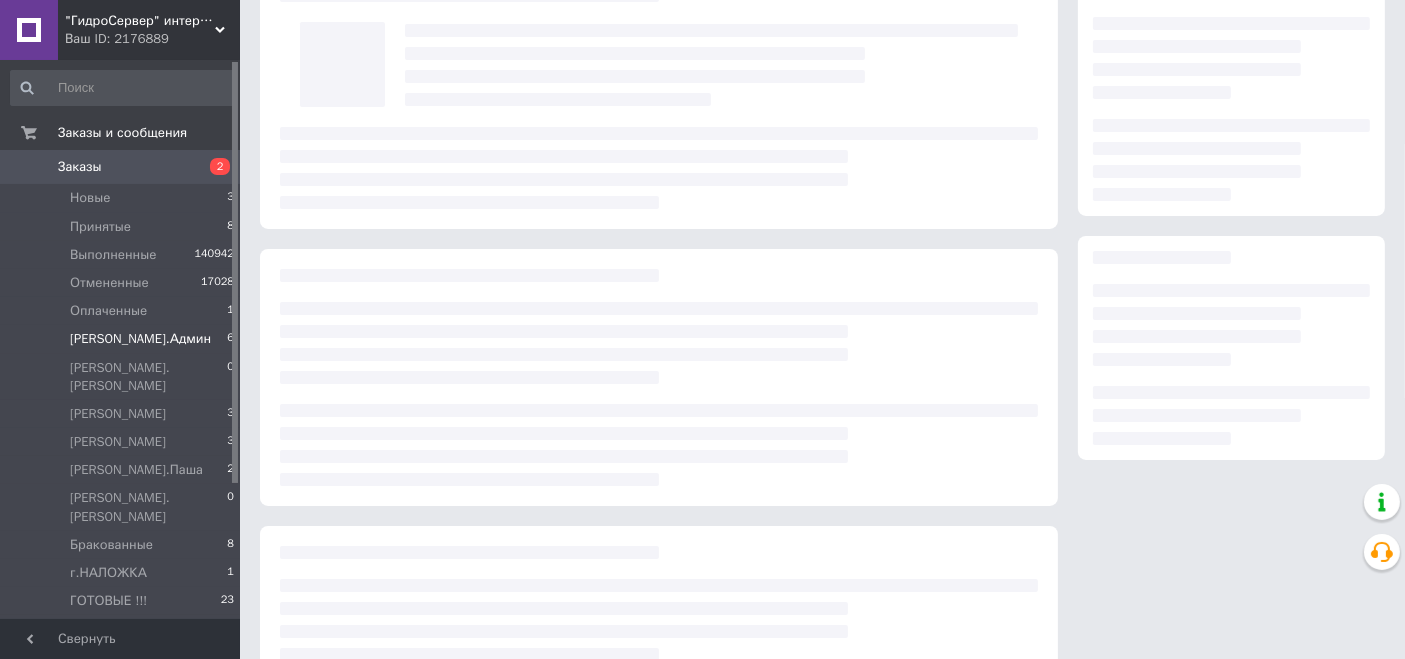 scroll, scrollTop: 0, scrollLeft: 0, axis: both 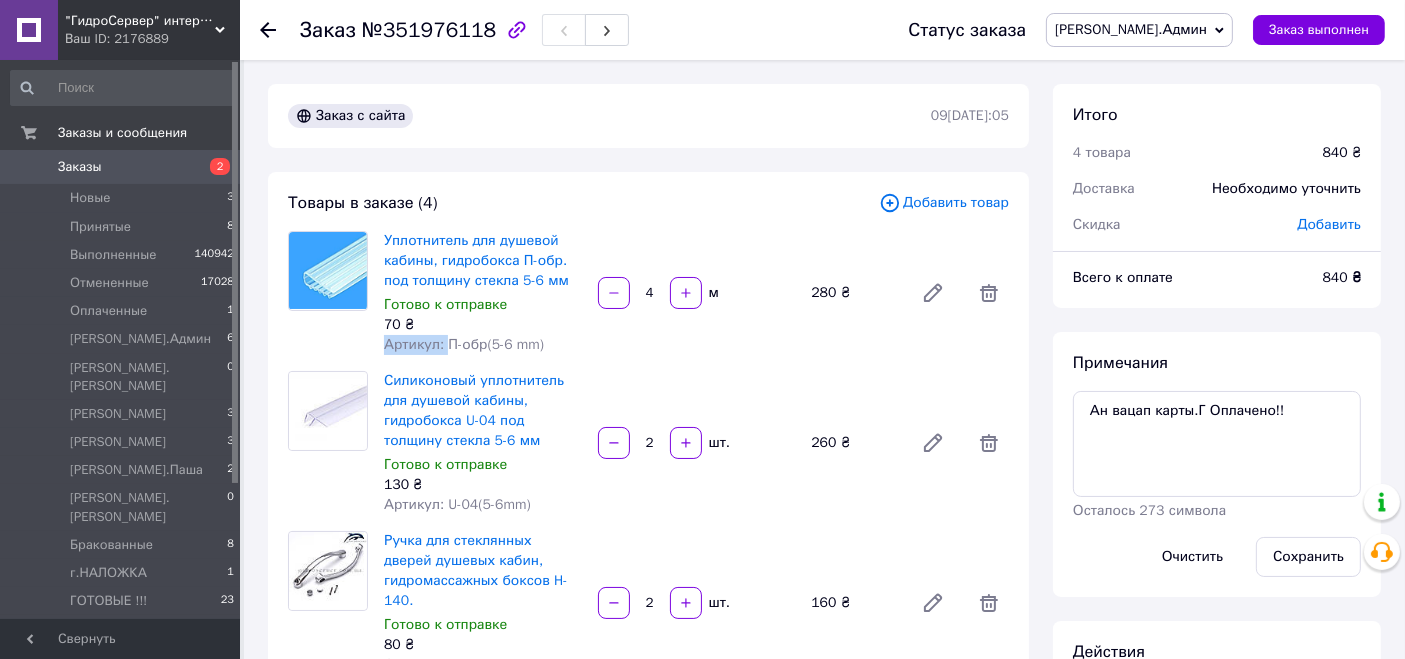 drag, startPoint x: 443, startPoint y: 348, endPoint x: 572, endPoint y: 330, distance: 130.24976 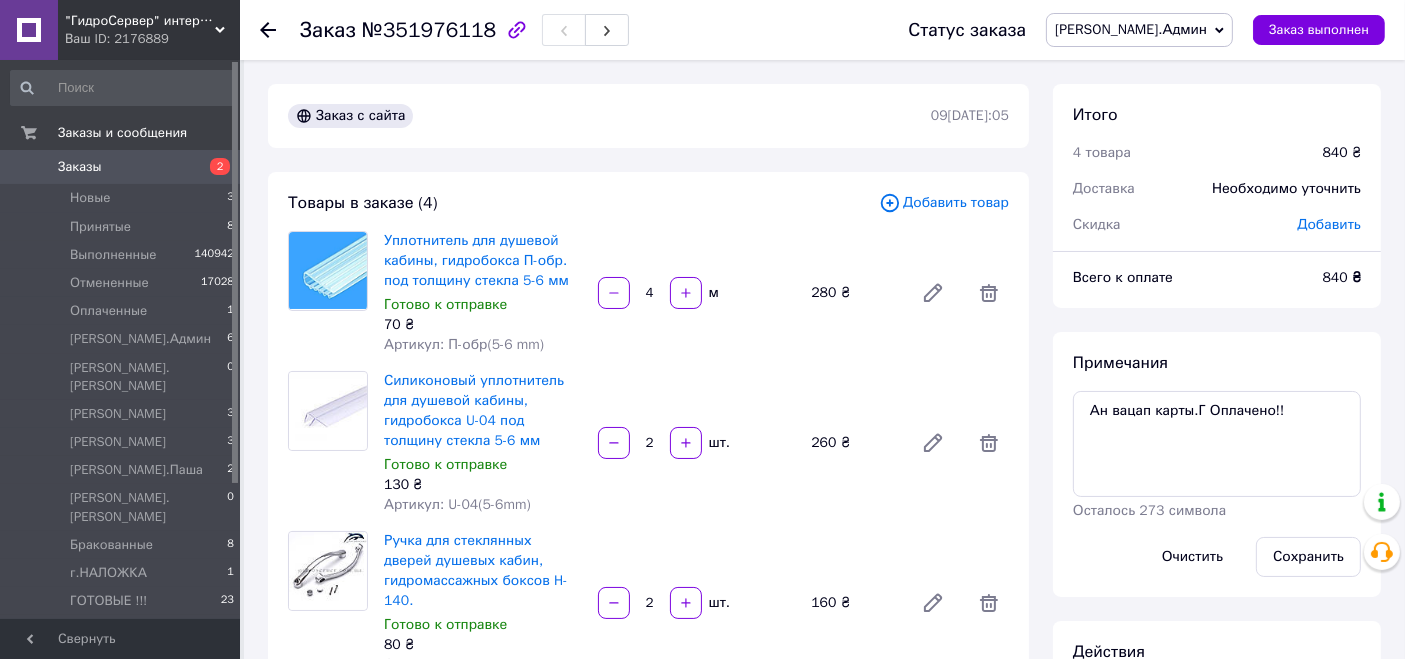 click on "Артикул: П-обр(5-6 mm)" at bounding box center (464, 344) 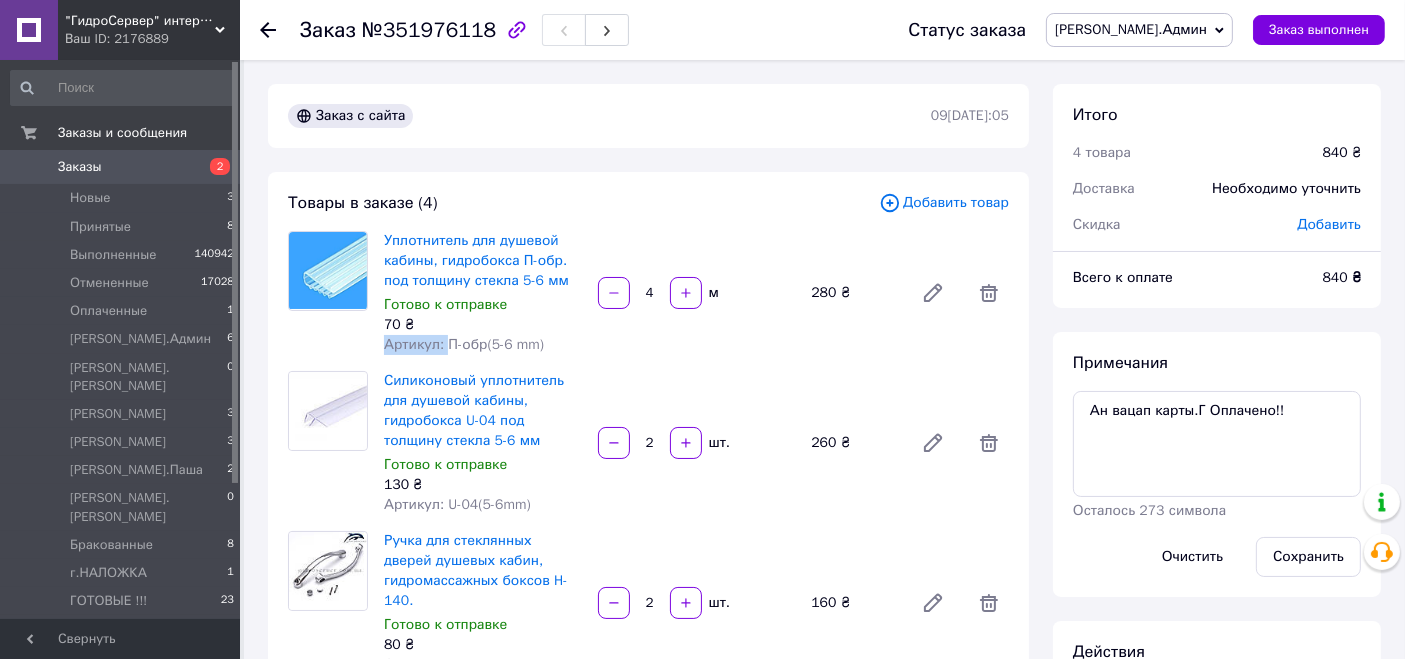 drag, startPoint x: 447, startPoint y: 346, endPoint x: 586, endPoint y: 323, distance: 140.89003 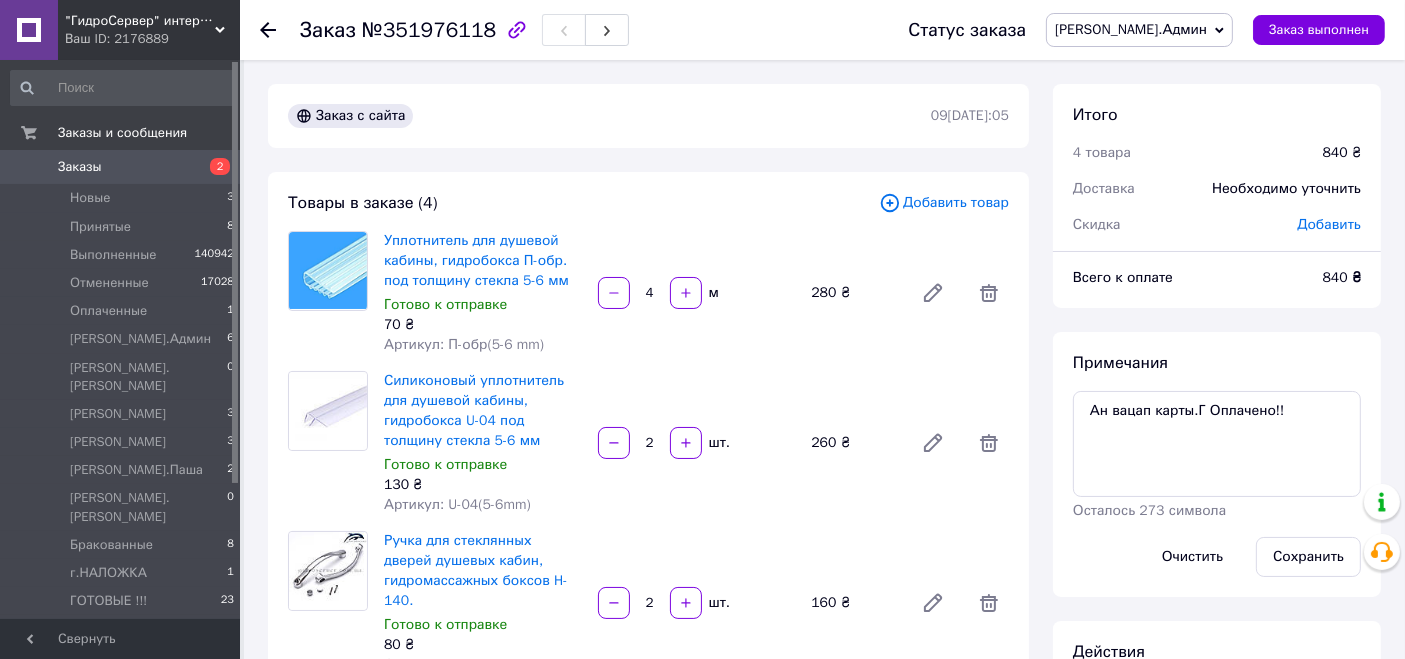 click on "Артикул: П-обр(5-6 mm)" at bounding box center [464, 344] 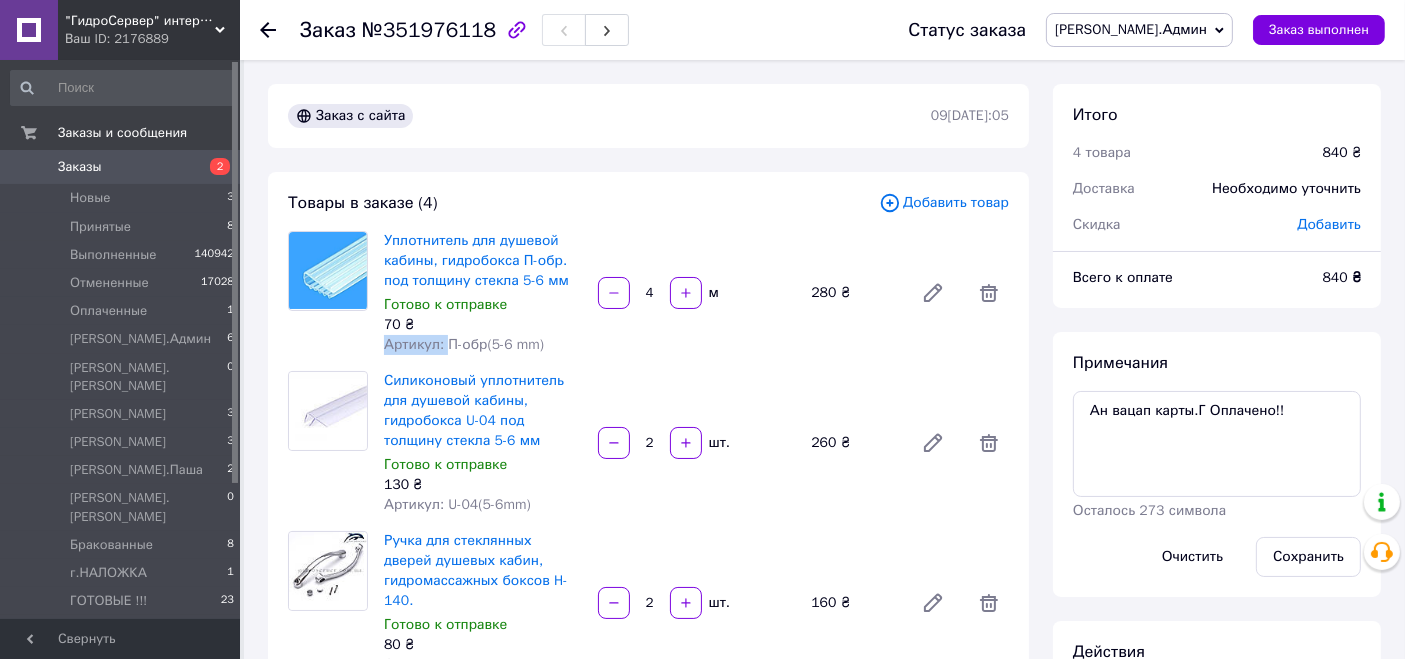 drag, startPoint x: 444, startPoint y: 345, endPoint x: 557, endPoint y: 332, distance: 113.74533 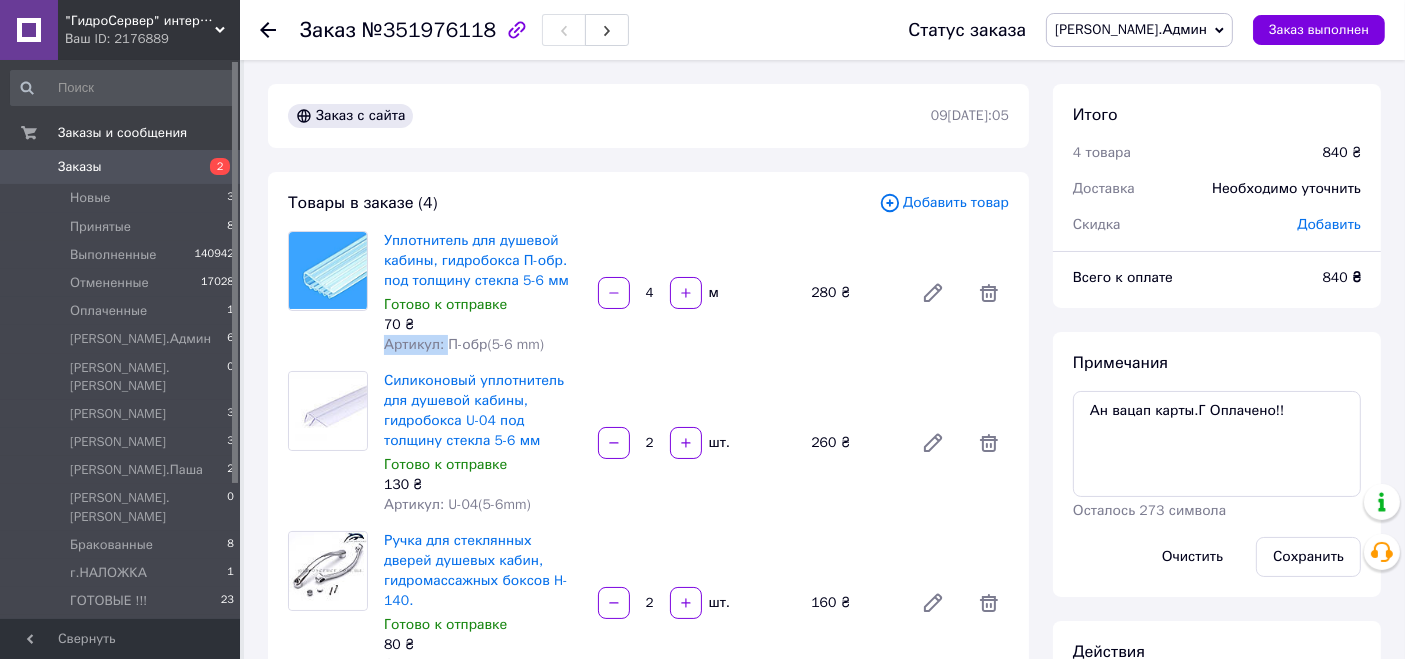drag, startPoint x: 447, startPoint y: 348, endPoint x: 590, endPoint y: 332, distance: 143.89232 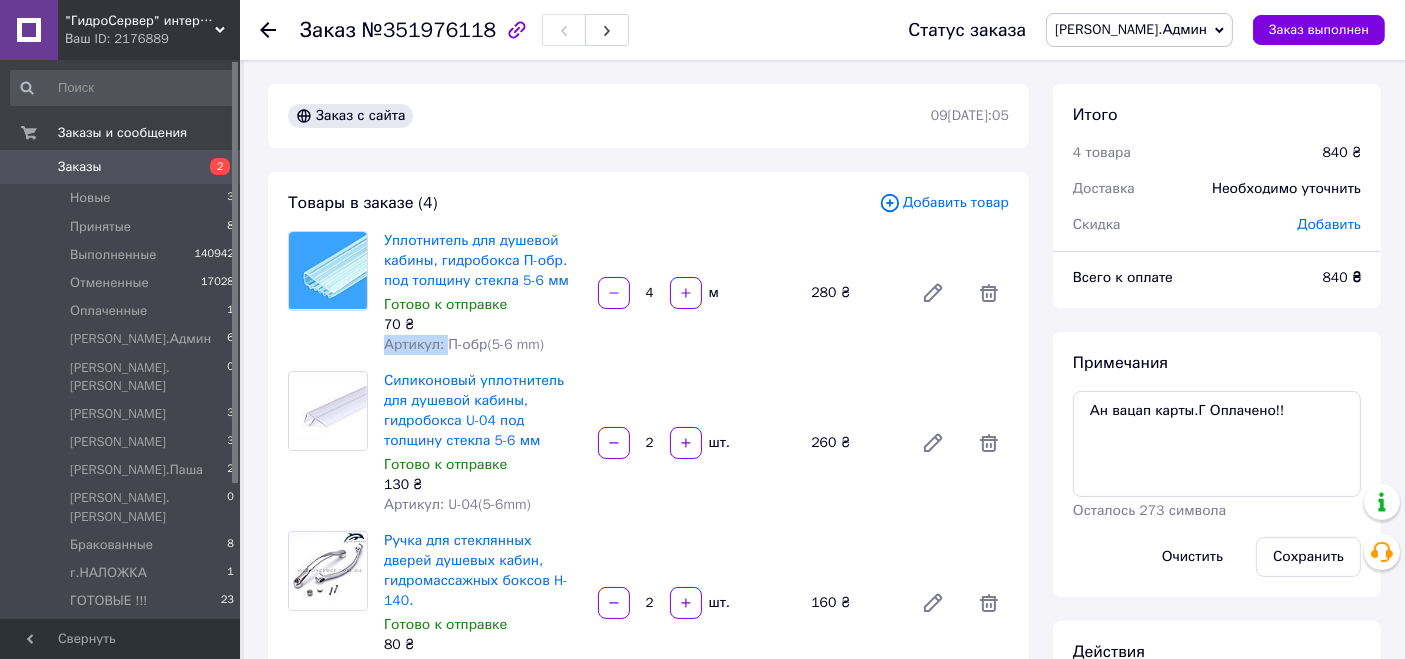 click on "Артикул: П-обр(5-6 mm)" at bounding box center (464, 344) 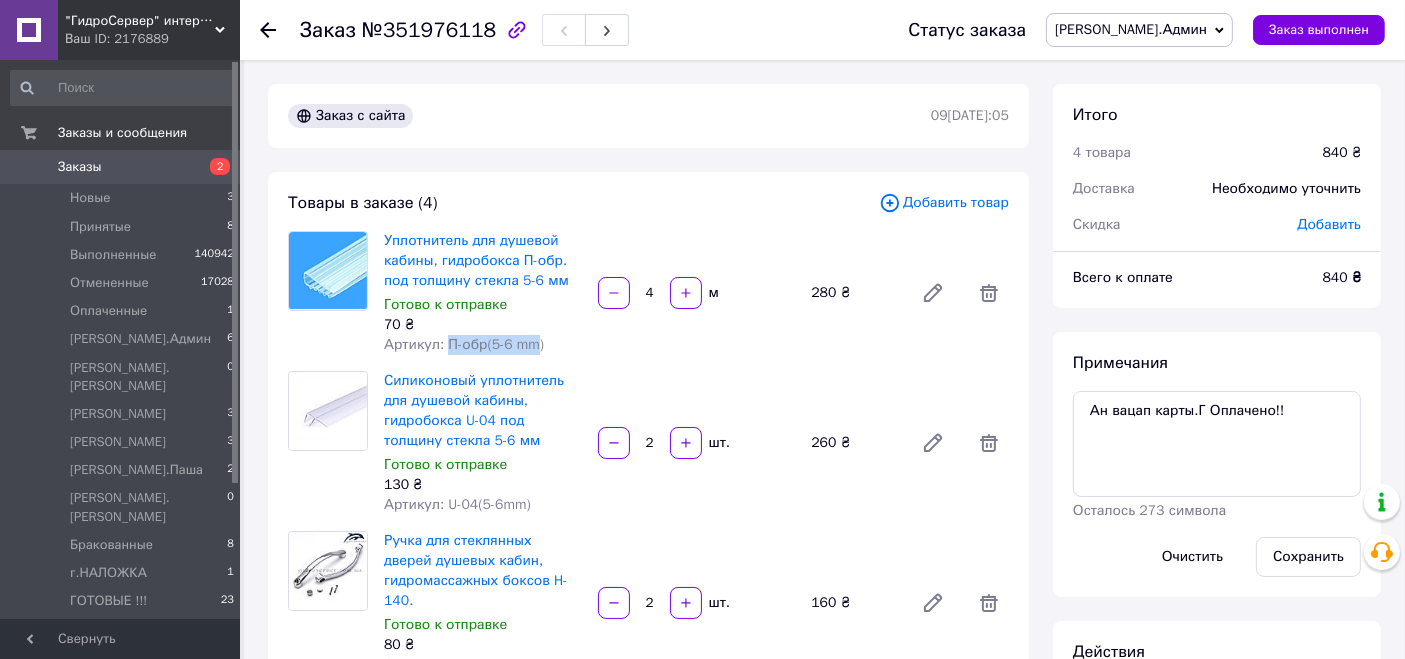 drag, startPoint x: 443, startPoint y: 350, endPoint x: 534, endPoint y: 342, distance: 91.350975 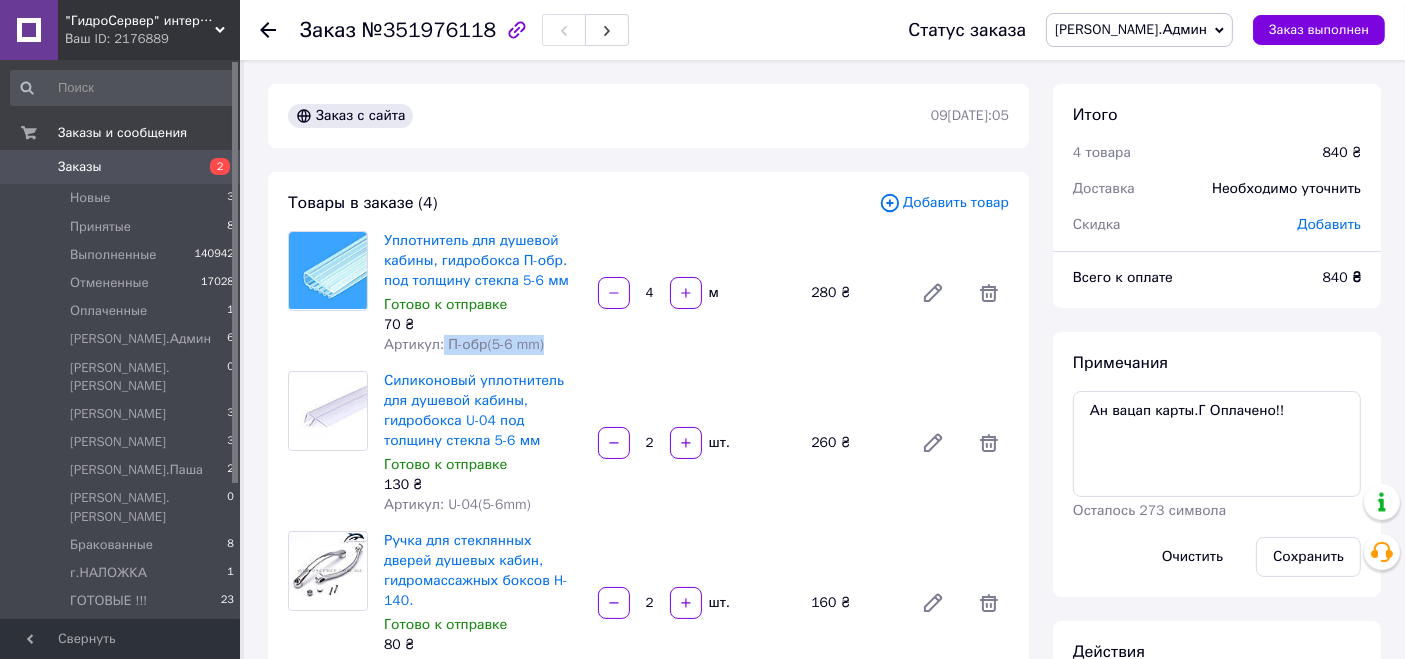 drag, startPoint x: 440, startPoint y: 348, endPoint x: 558, endPoint y: 339, distance: 118.34272 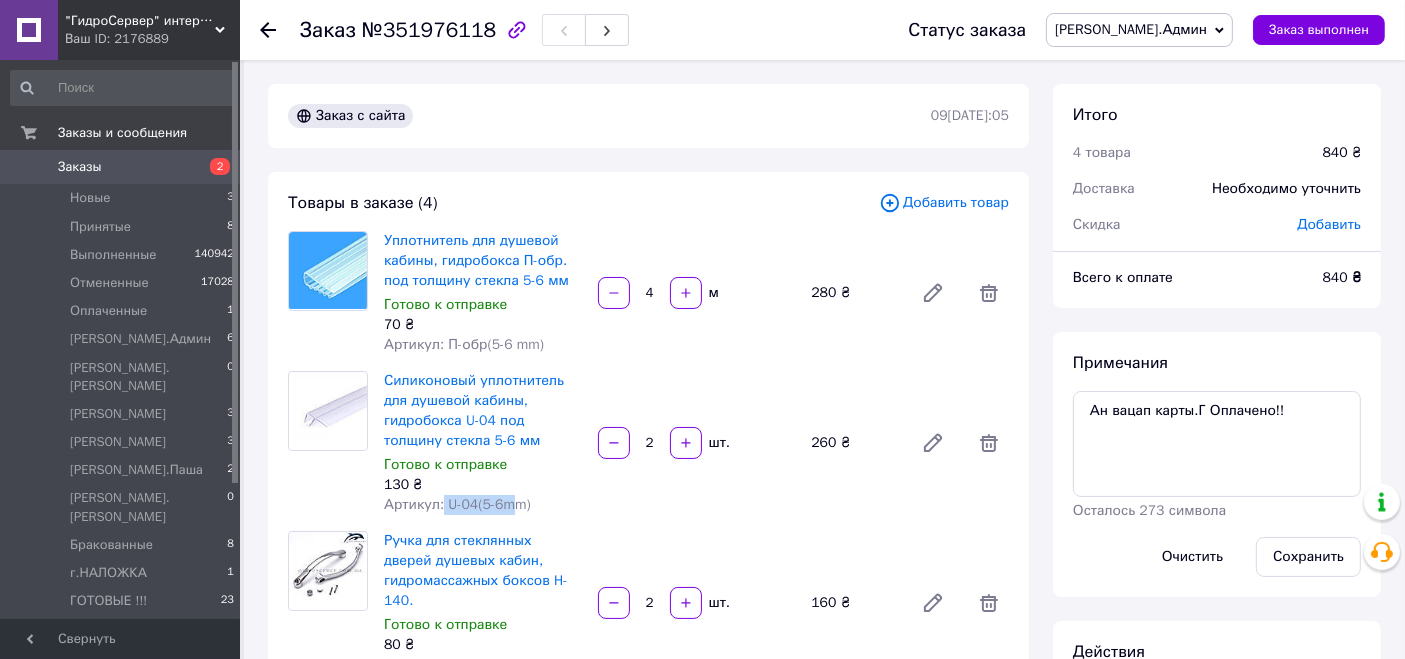 drag, startPoint x: 440, startPoint y: 506, endPoint x: 554, endPoint y: 516, distance: 114.43776 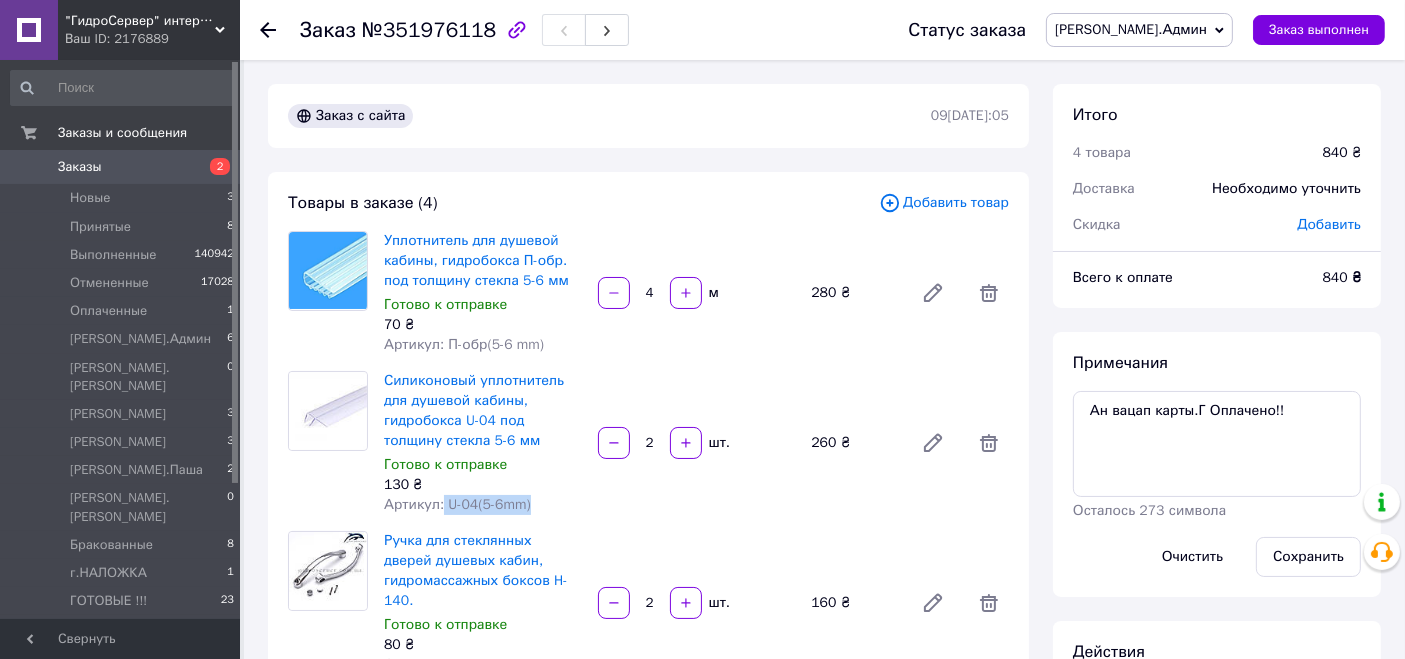 copy on "U-04(5-6mm)" 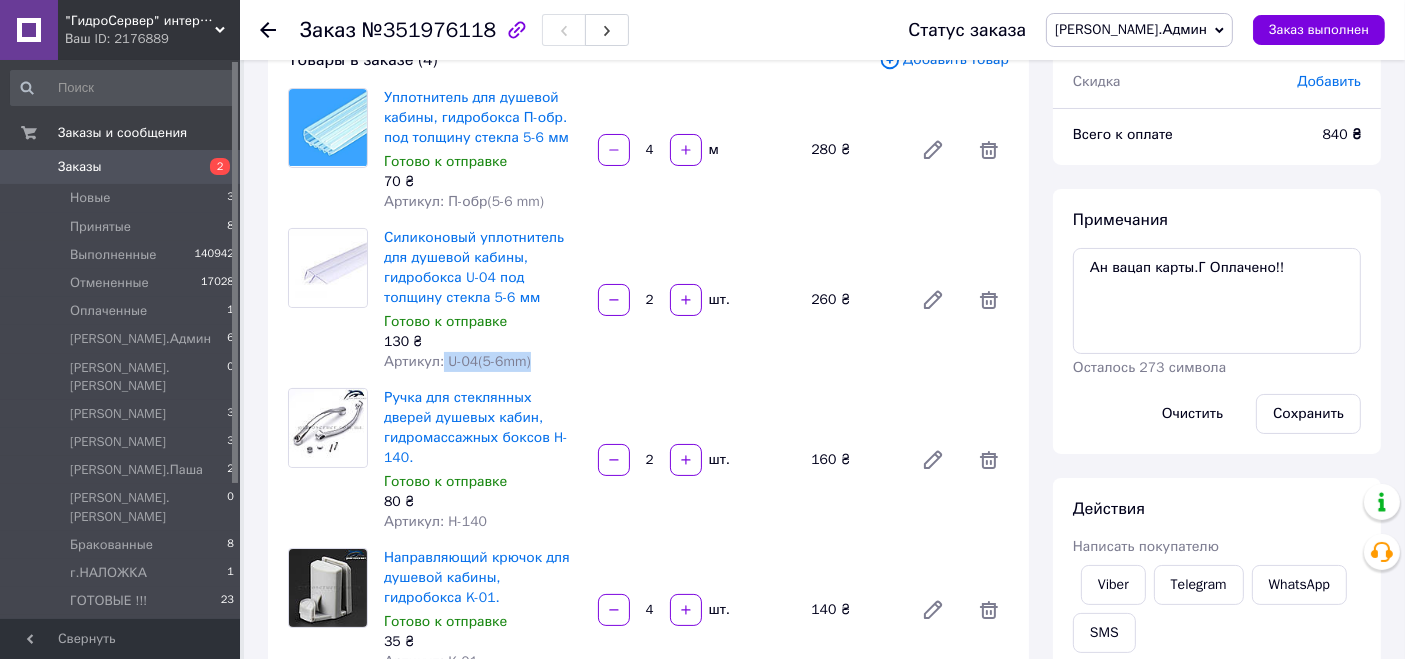 scroll, scrollTop: 333, scrollLeft: 0, axis: vertical 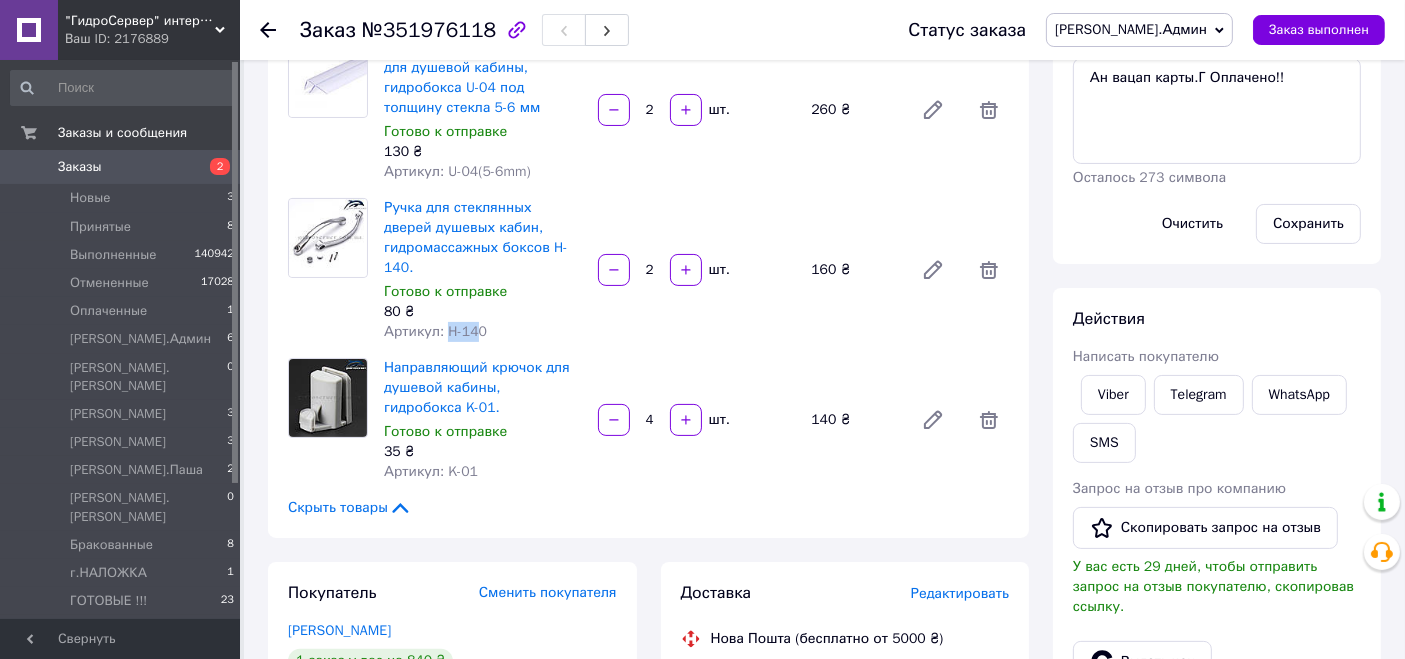 drag, startPoint x: 443, startPoint y: 331, endPoint x: 488, endPoint y: 330, distance: 45.01111 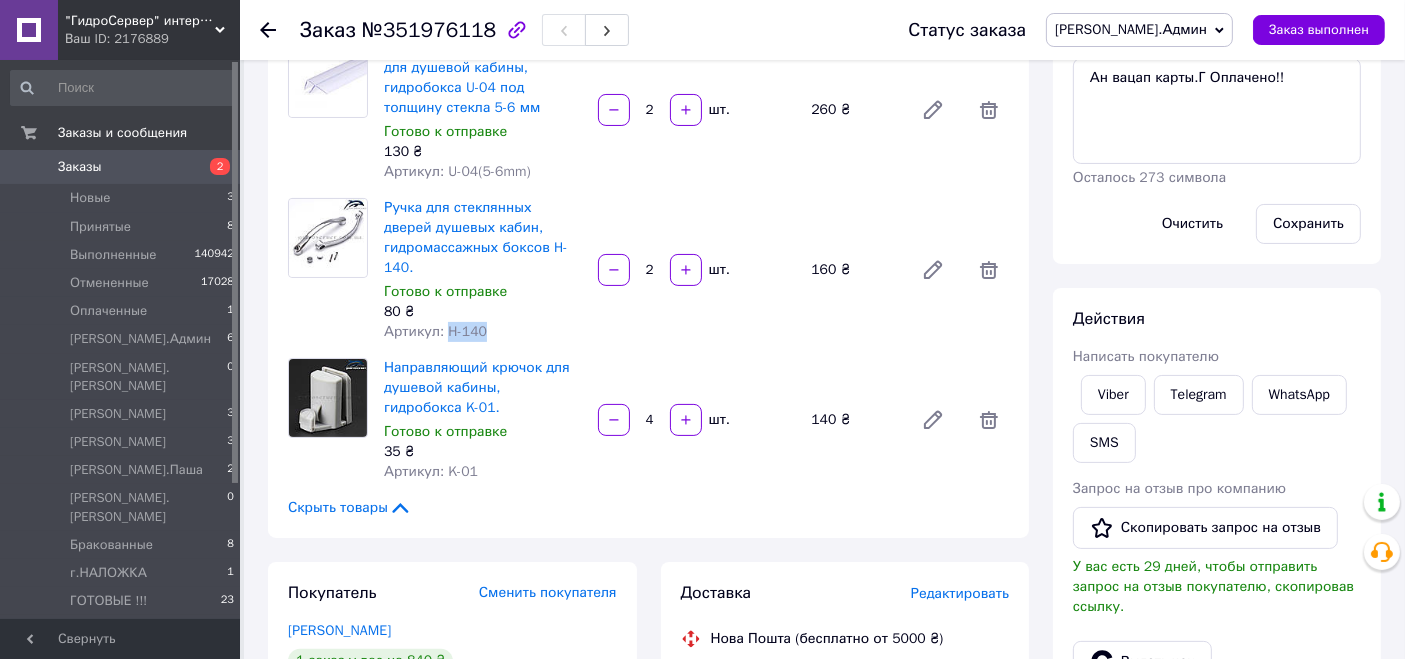 copy on "H-140" 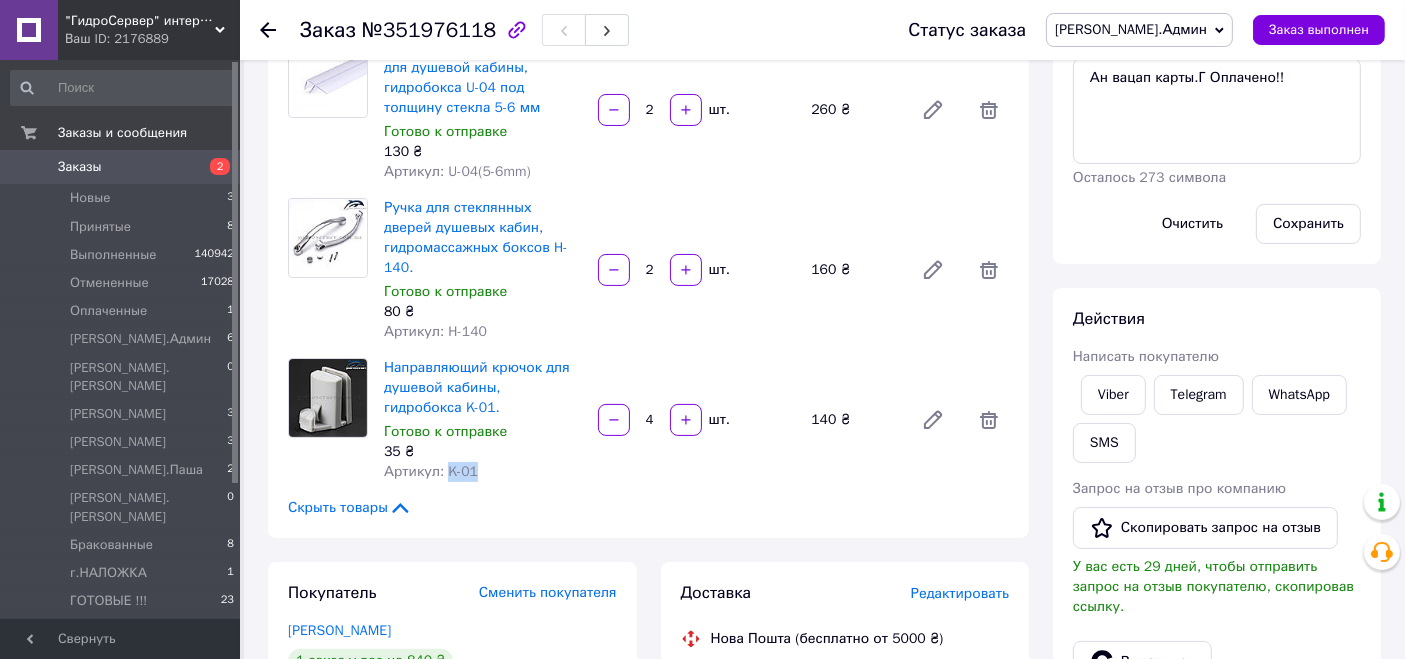 drag, startPoint x: 445, startPoint y: 469, endPoint x: 494, endPoint y: 475, distance: 49.365982 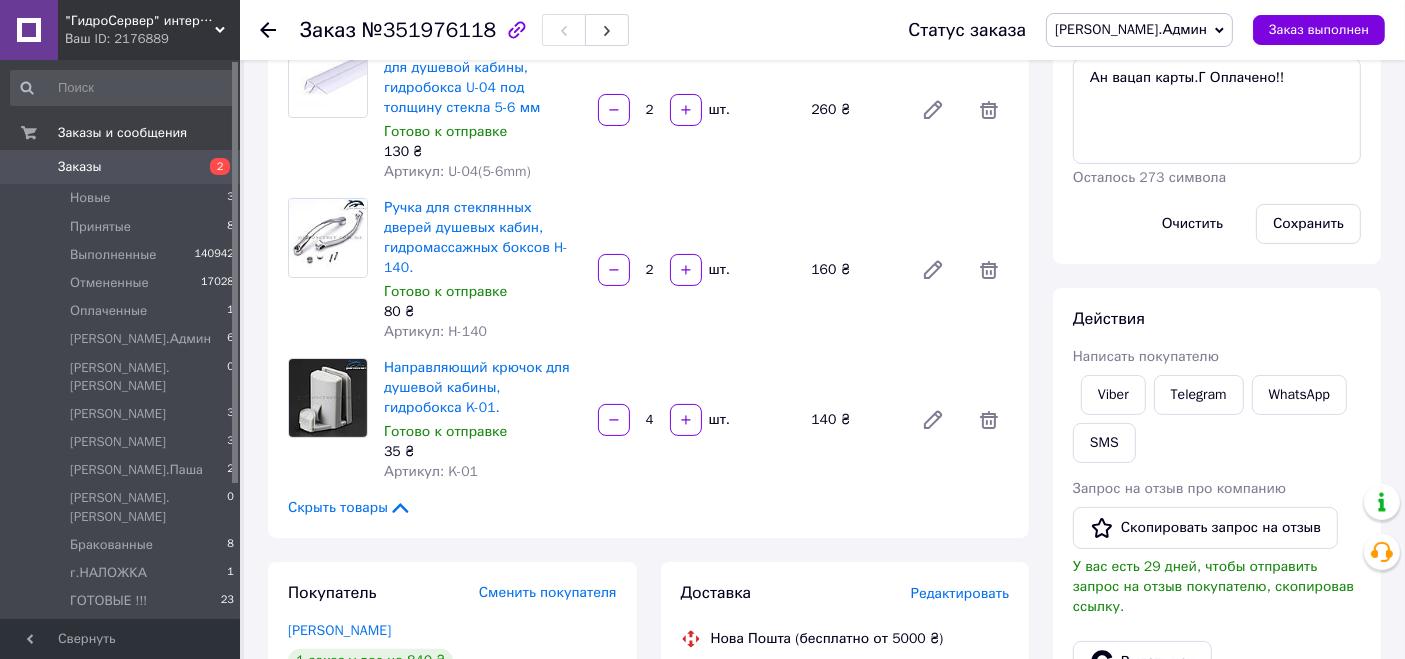 drag, startPoint x: 438, startPoint y: 484, endPoint x: 435, endPoint y: 496, distance: 12.369317 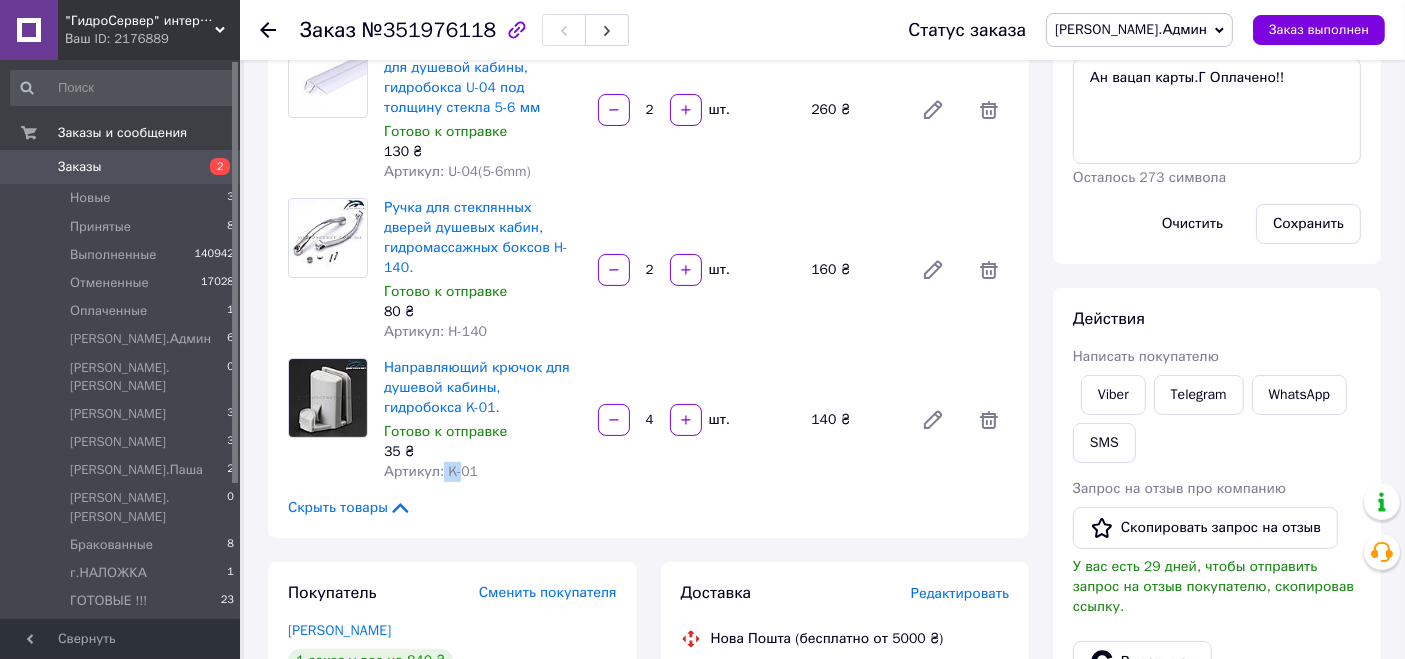 drag, startPoint x: 440, startPoint y: 472, endPoint x: 485, endPoint y: 474, distance: 45.044422 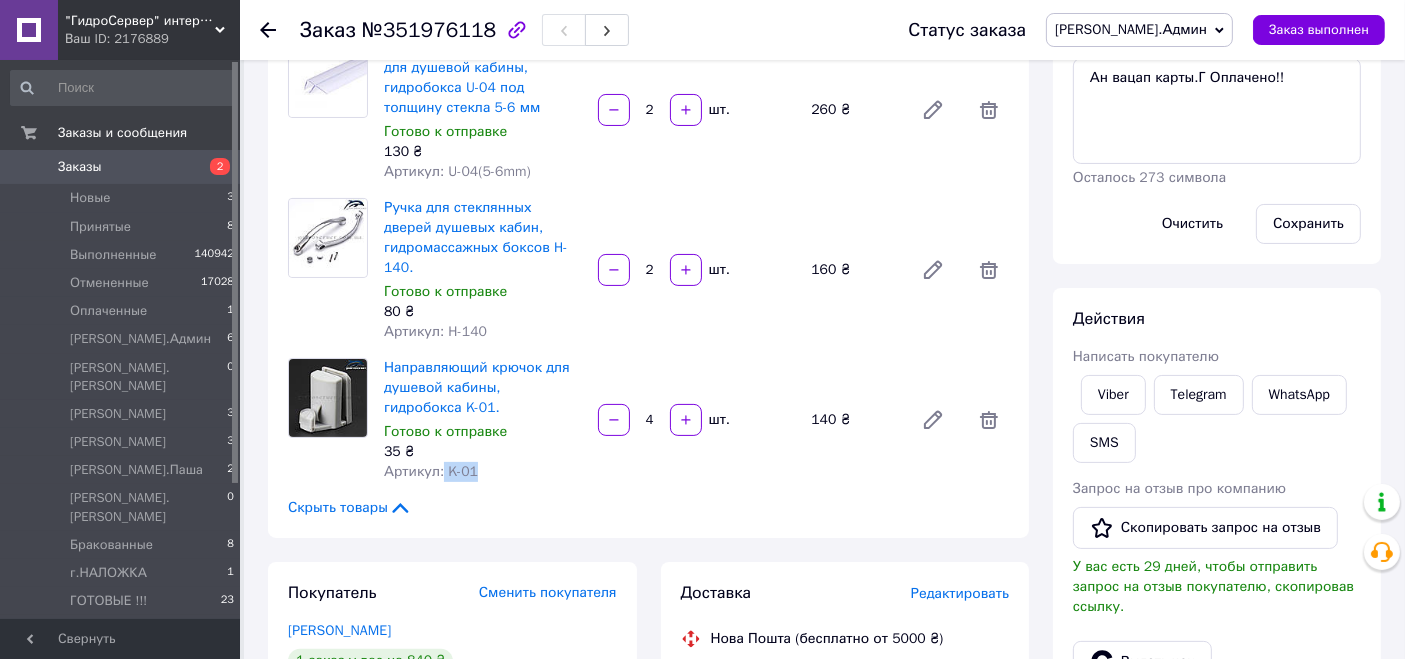 copy on "K-01" 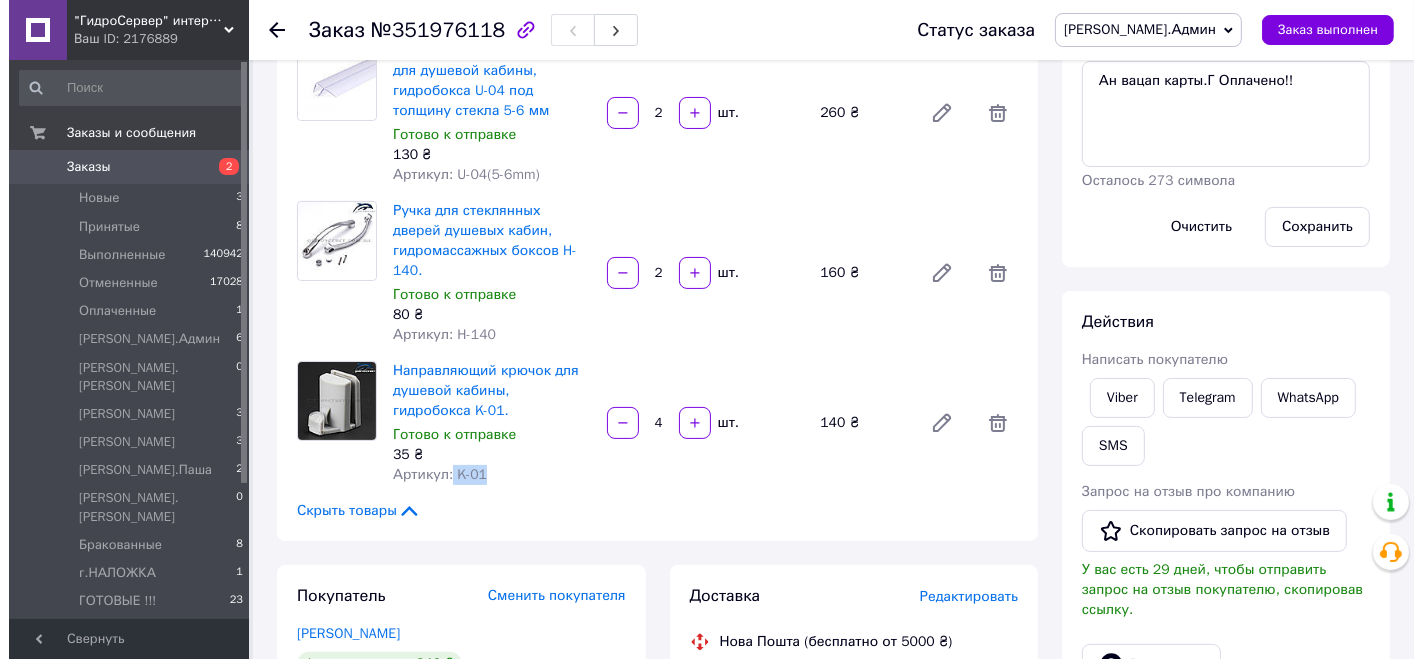 scroll, scrollTop: 333, scrollLeft: 0, axis: vertical 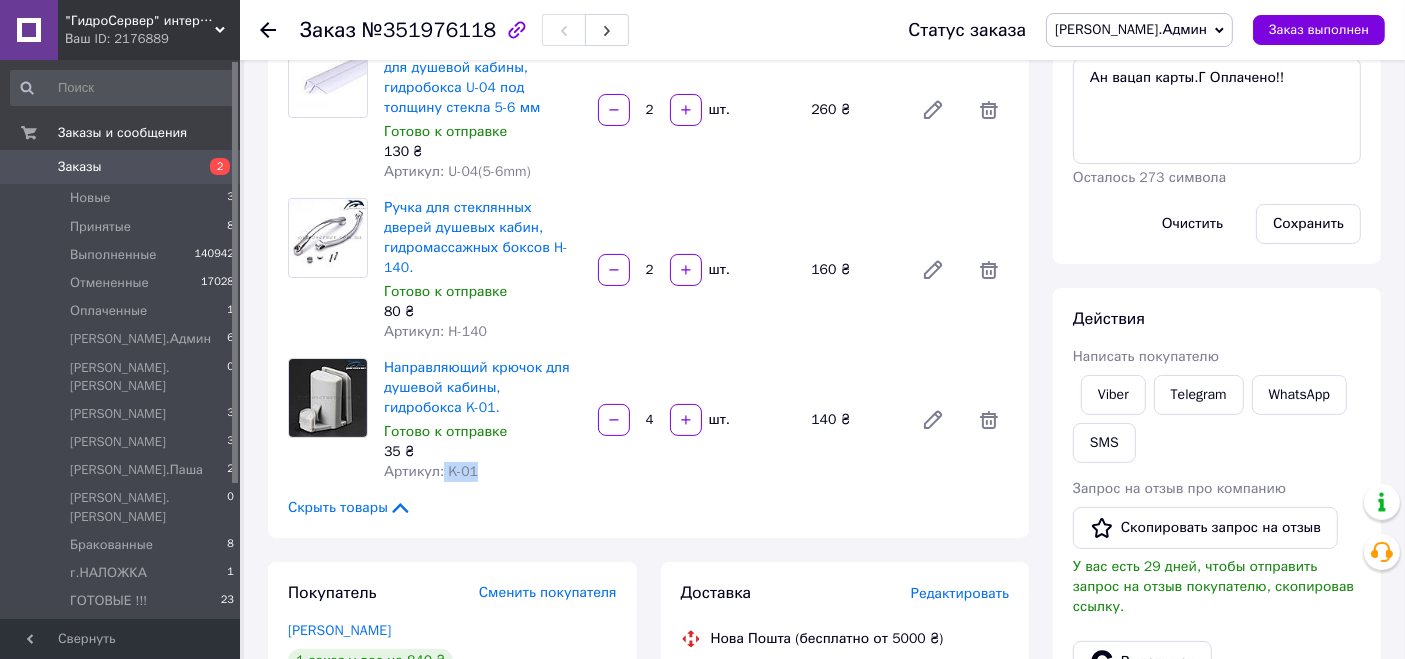 click on "Редактировать" at bounding box center (960, 593) 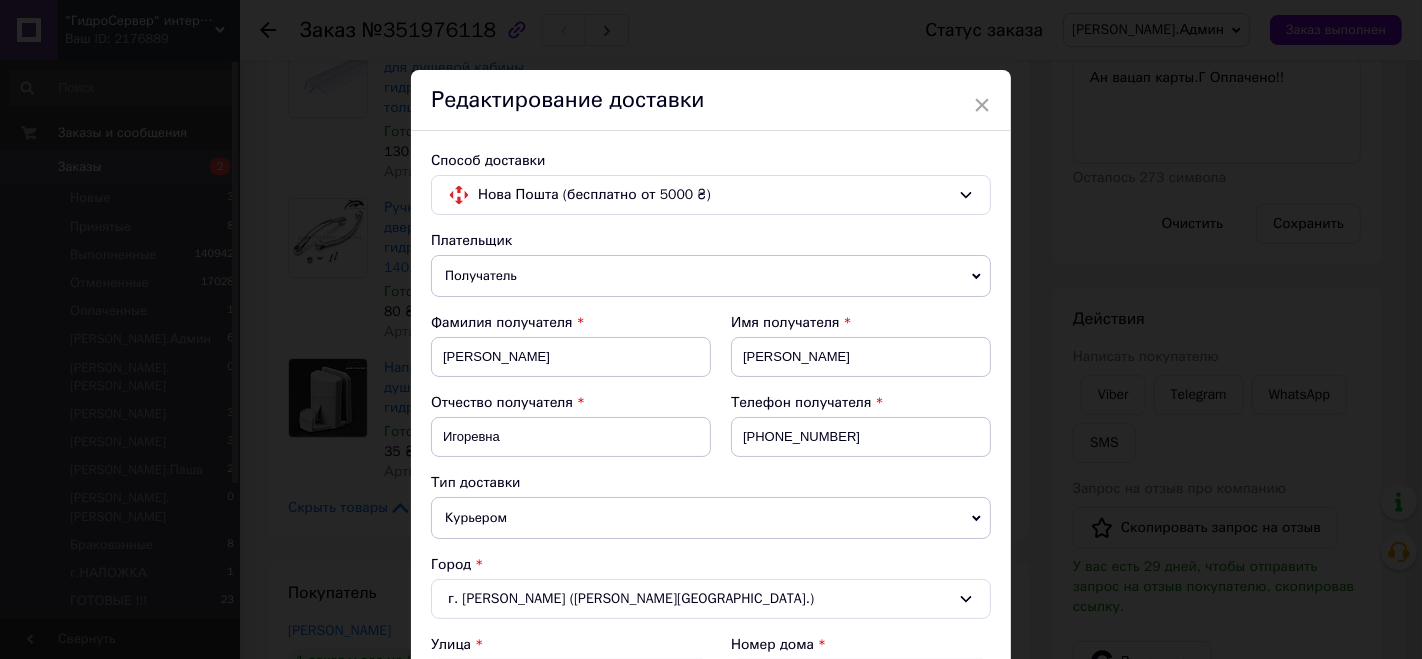 scroll, scrollTop: 666, scrollLeft: 0, axis: vertical 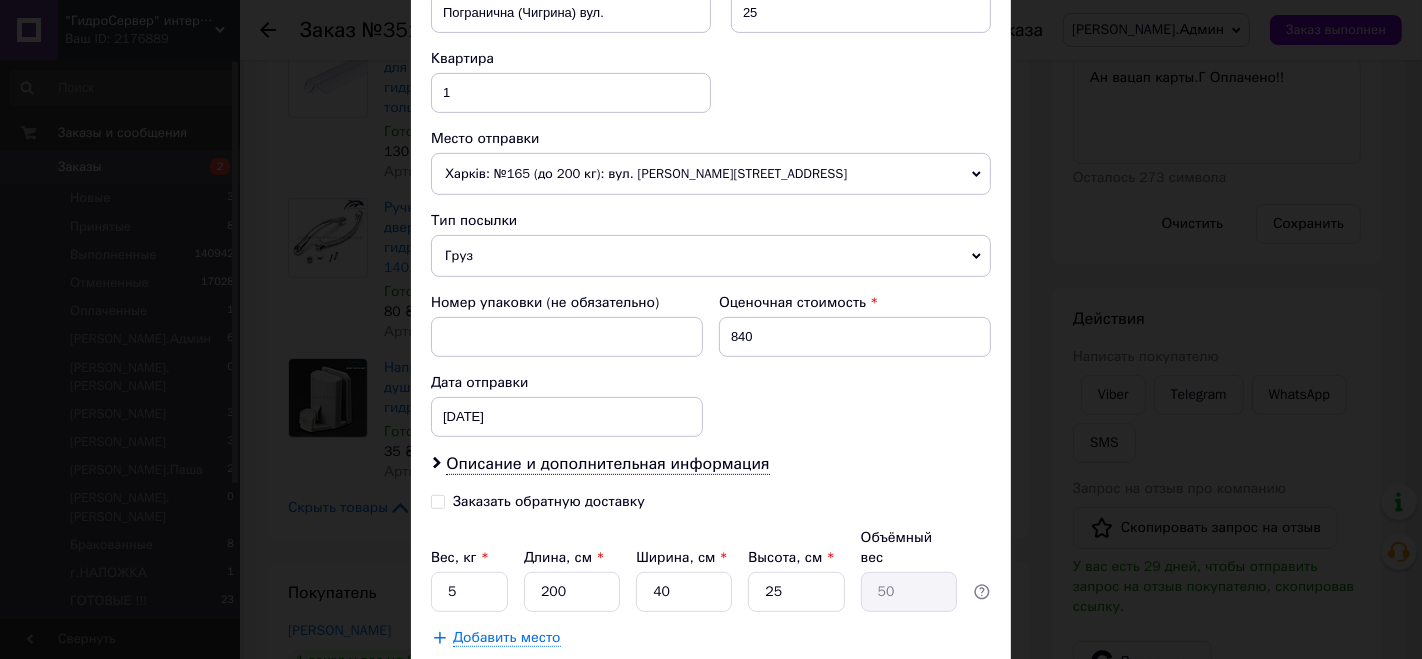 click on "Плательщик Получатель Отправитель Фамилия получателя [PERSON_NAME] Имя получателя [PERSON_NAME] Отчество получателя [PERSON_NAME] Телефон получателя [PHONE_NUMBER] Тип доставки Курьером В отделении В почтомате Город г. [PERSON_NAME] ([PERSON_NAME][GEOGRAPHIC_DATA].) Улица Погранична (Чигрина) вул. Номер дома 25 Квартира 1 Место отправки Харків: №165 (до 200 кг): вул. А[STREET_ADDRESS]� Нет совпадений. Попробуйте изменить условия поиска Добавить еще место отправки Тип посылки Груз Документы Номер упаковки (не обязательно) Оценочная стоимость 840 Дата отправки 10[DATE] 2025 > < Июль > Пн Вт Ср Чт Пт Сб Вс 30 1 2 3 4 5 6 7" at bounding box center (711, 106) 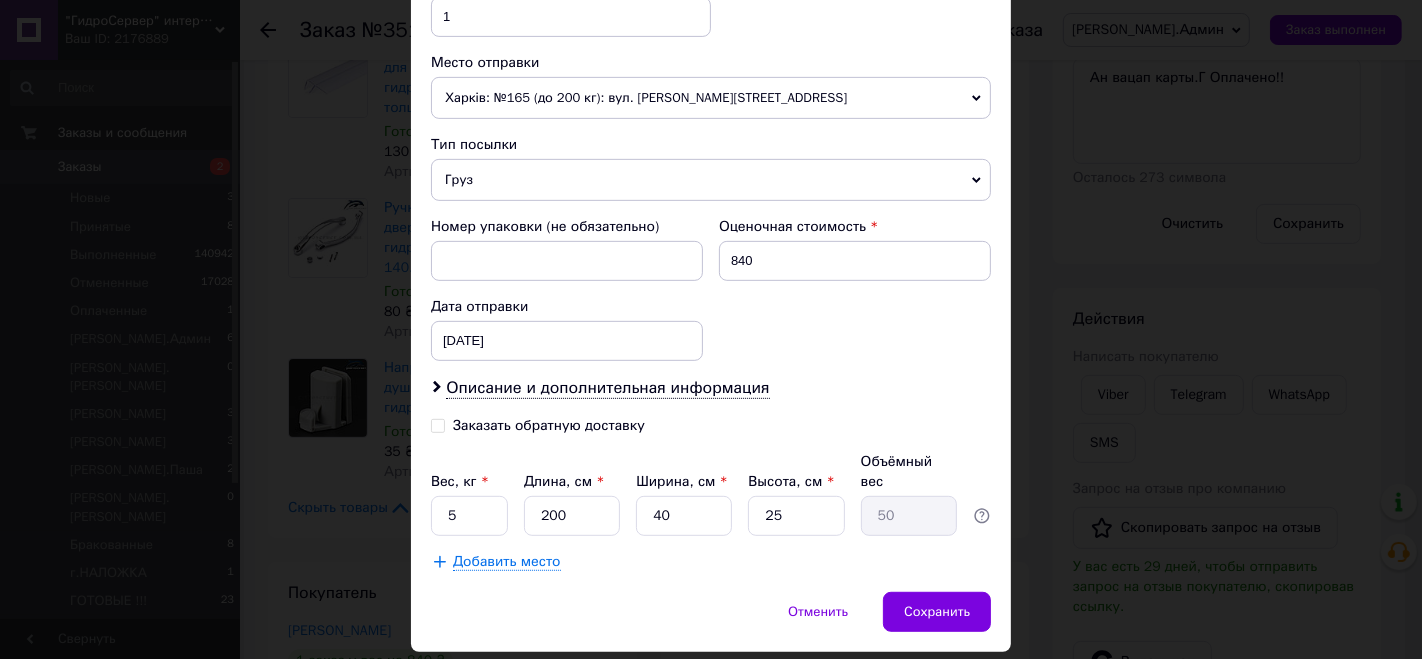 scroll, scrollTop: 777, scrollLeft: 0, axis: vertical 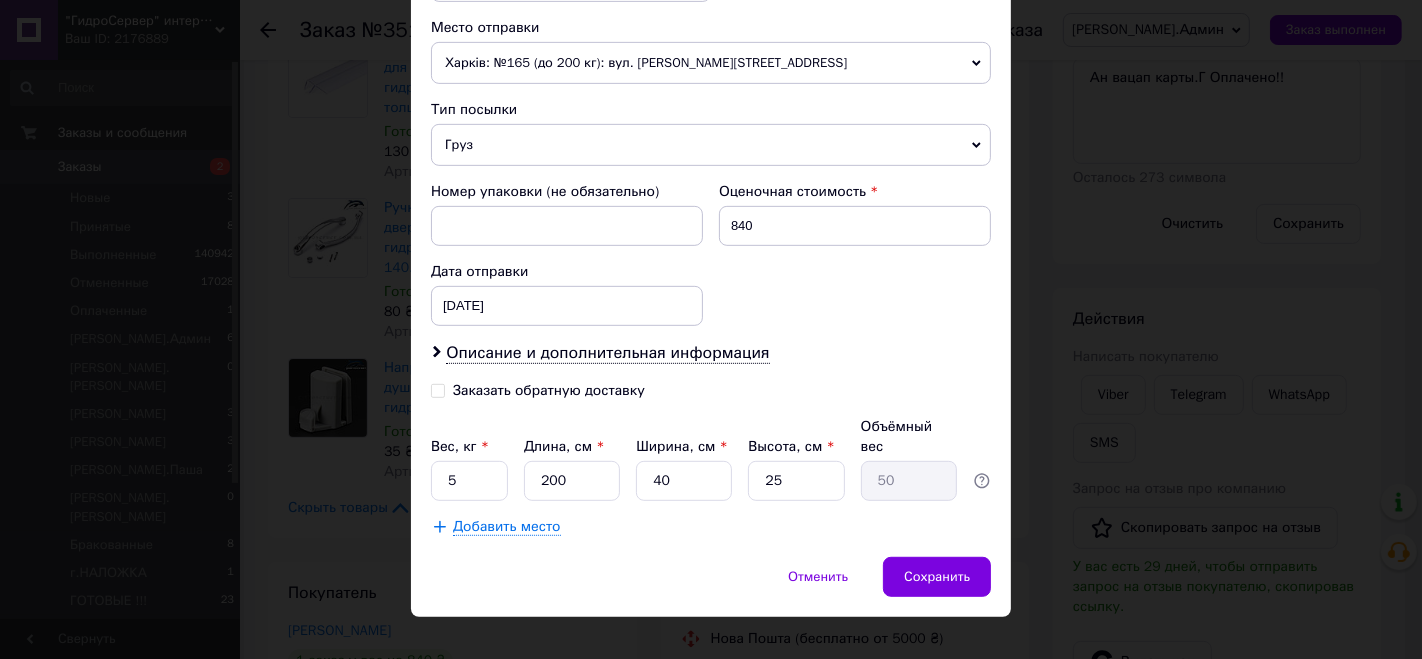 drag, startPoint x: 609, startPoint y: 342, endPoint x: 607, endPoint y: 363, distance: 21.095022 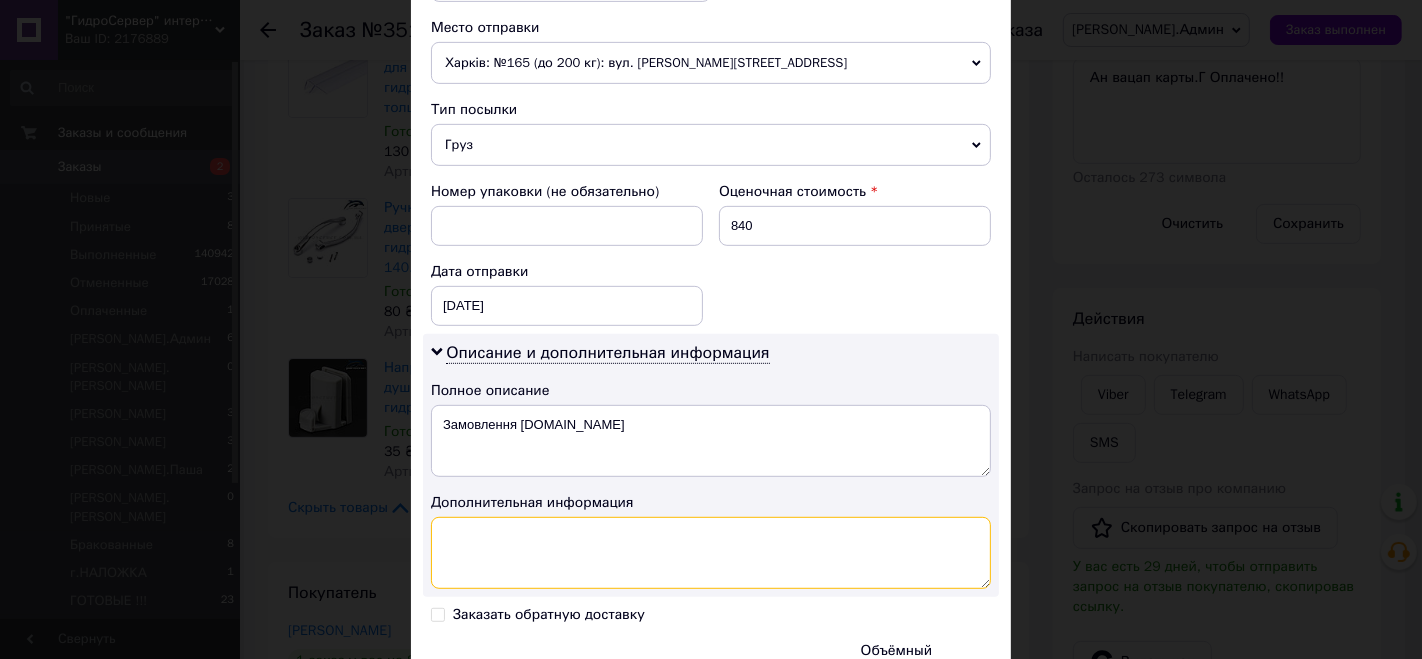 click at bounding box center [711, 553] 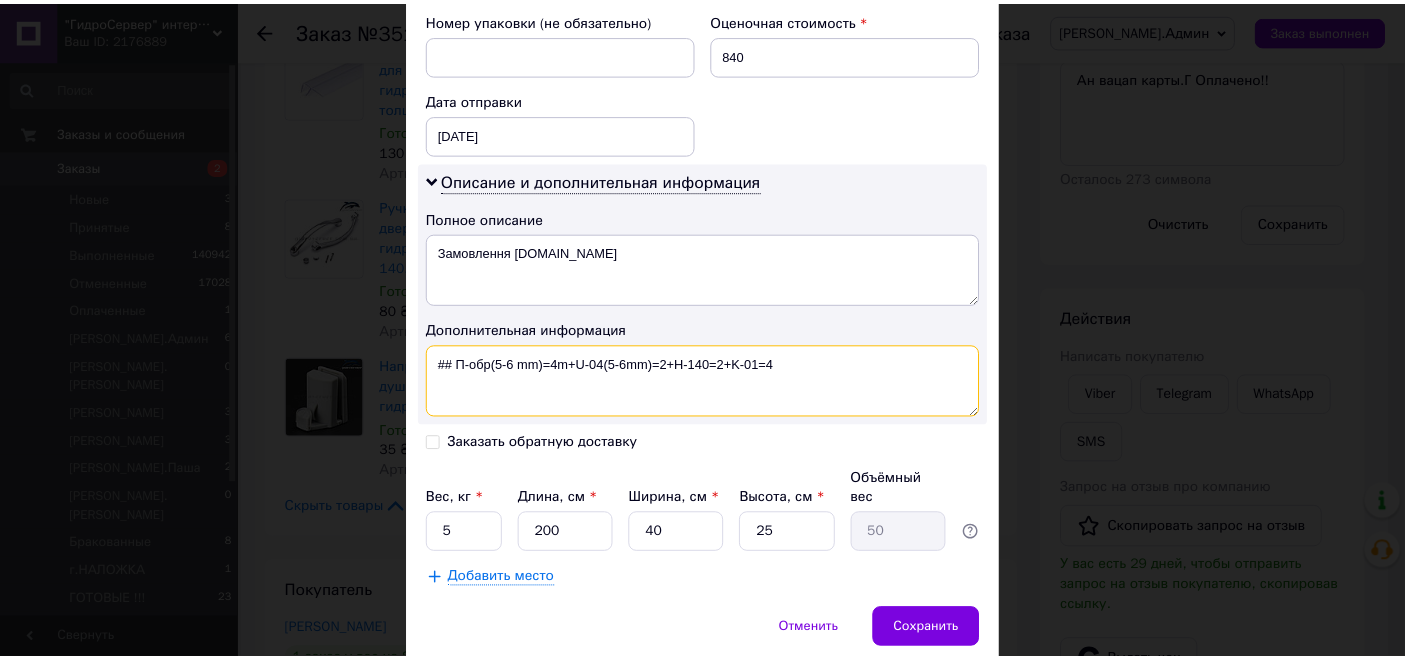 scroll, scrollTop: 1000, scrollLeft: 0, axis: vertical 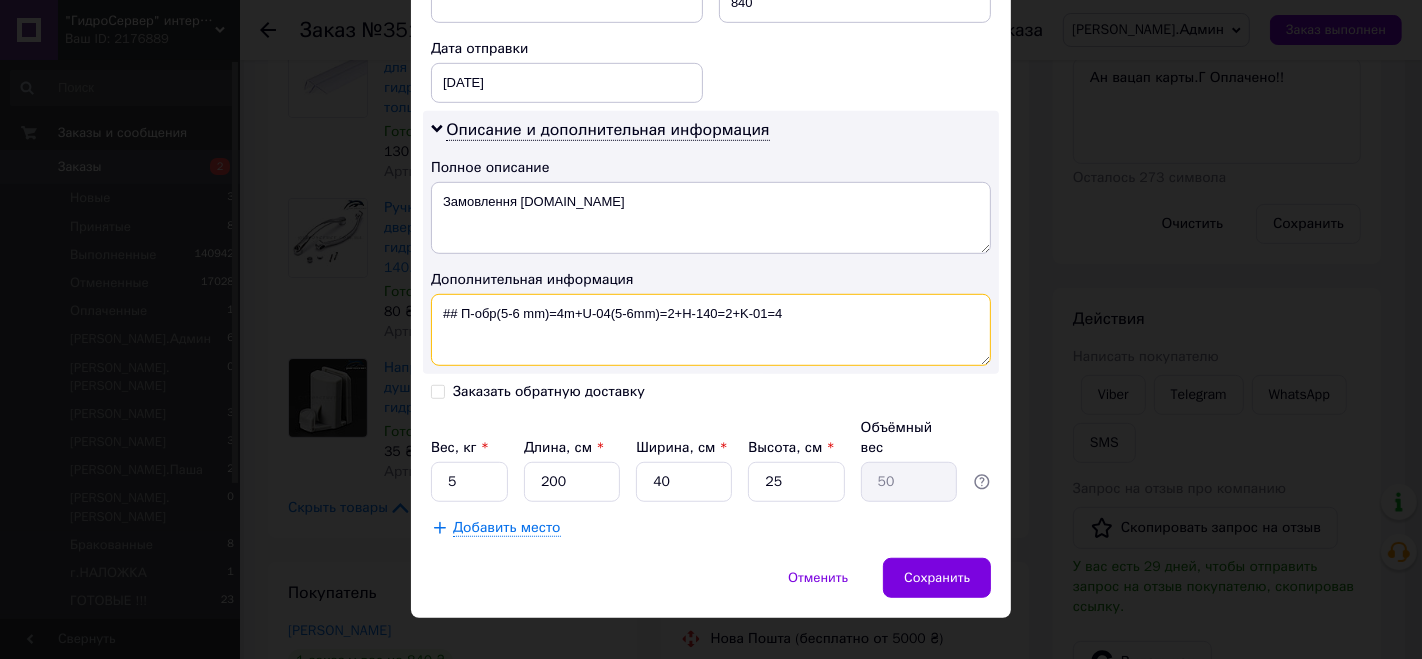 type on "## П-обр(5-6 mm)=4m+U-04(5-6mm)=2+H-140=2+K-01=4" 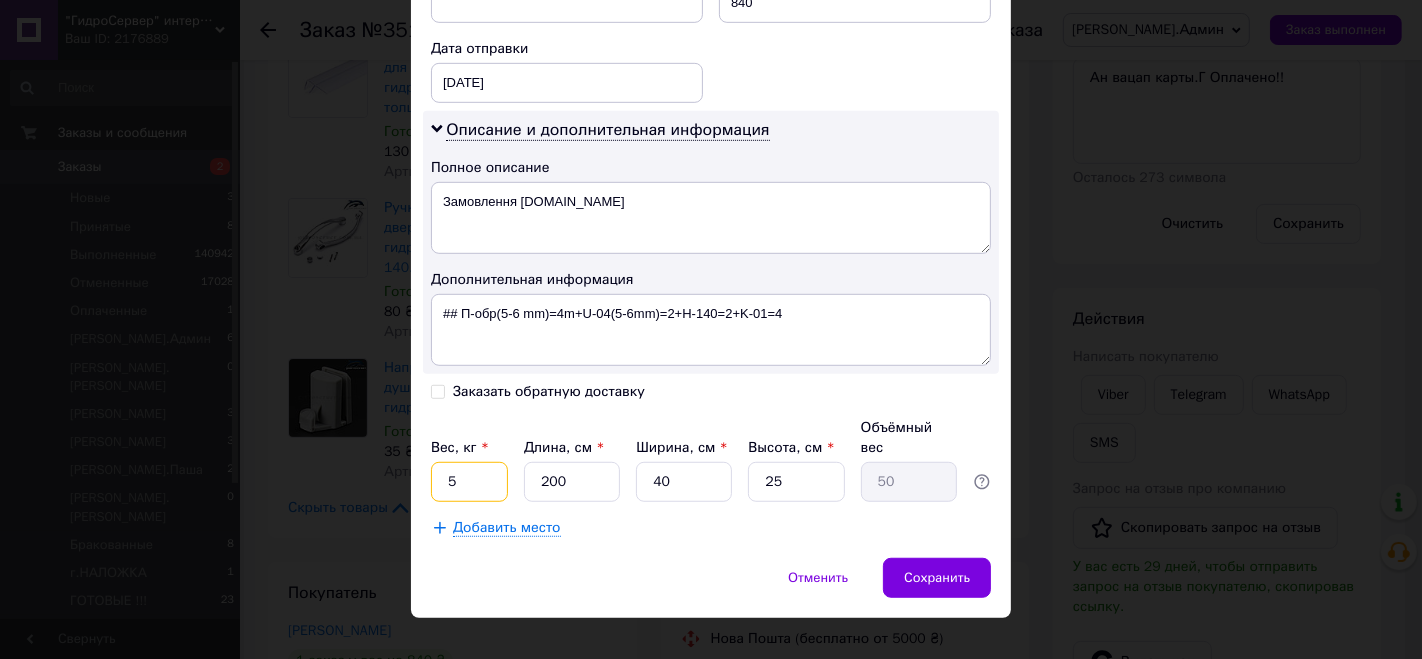 click on "5" at bounding box center [469, 482] 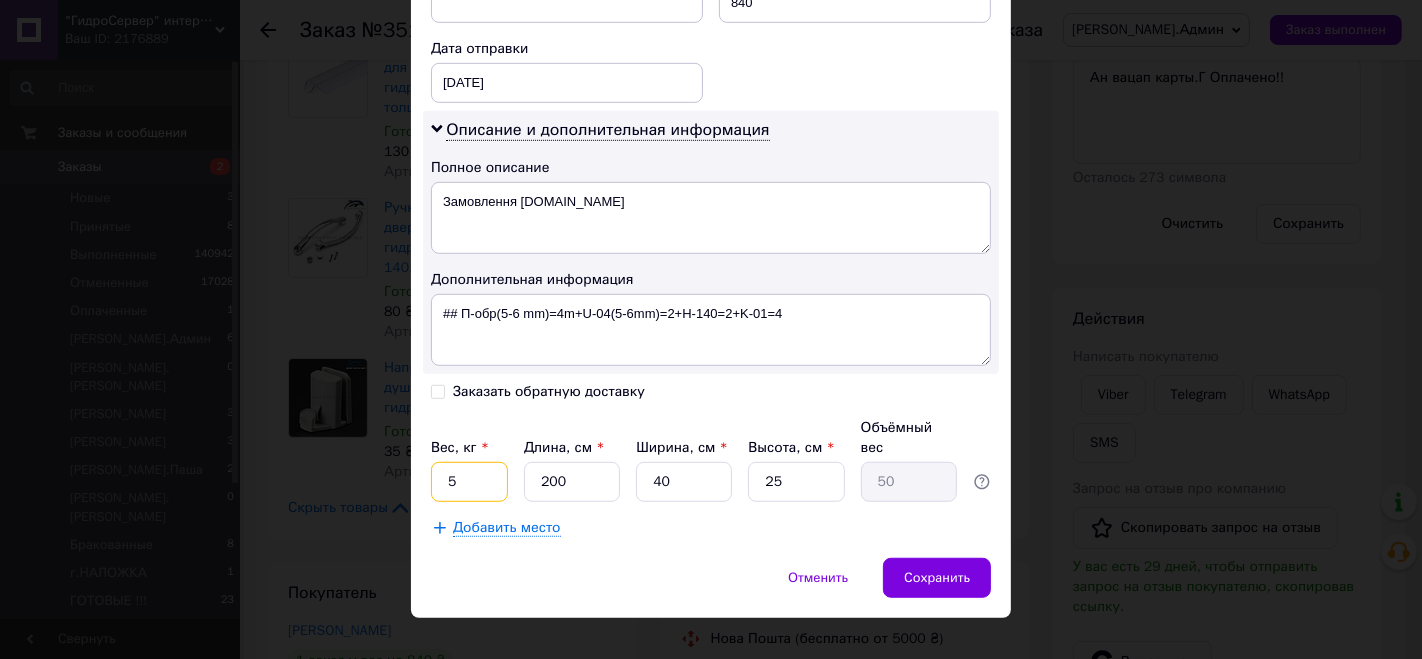 click on "5" at bounding box center (469, 482) 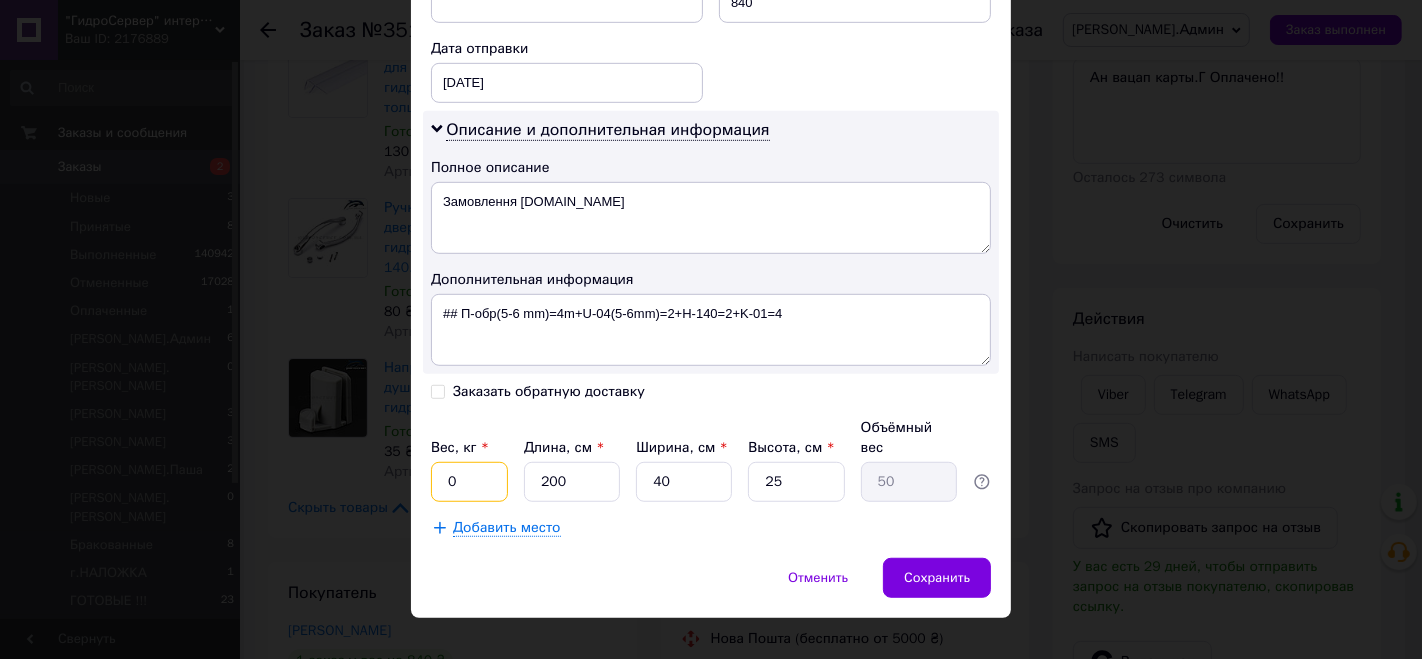 type on "0.5" 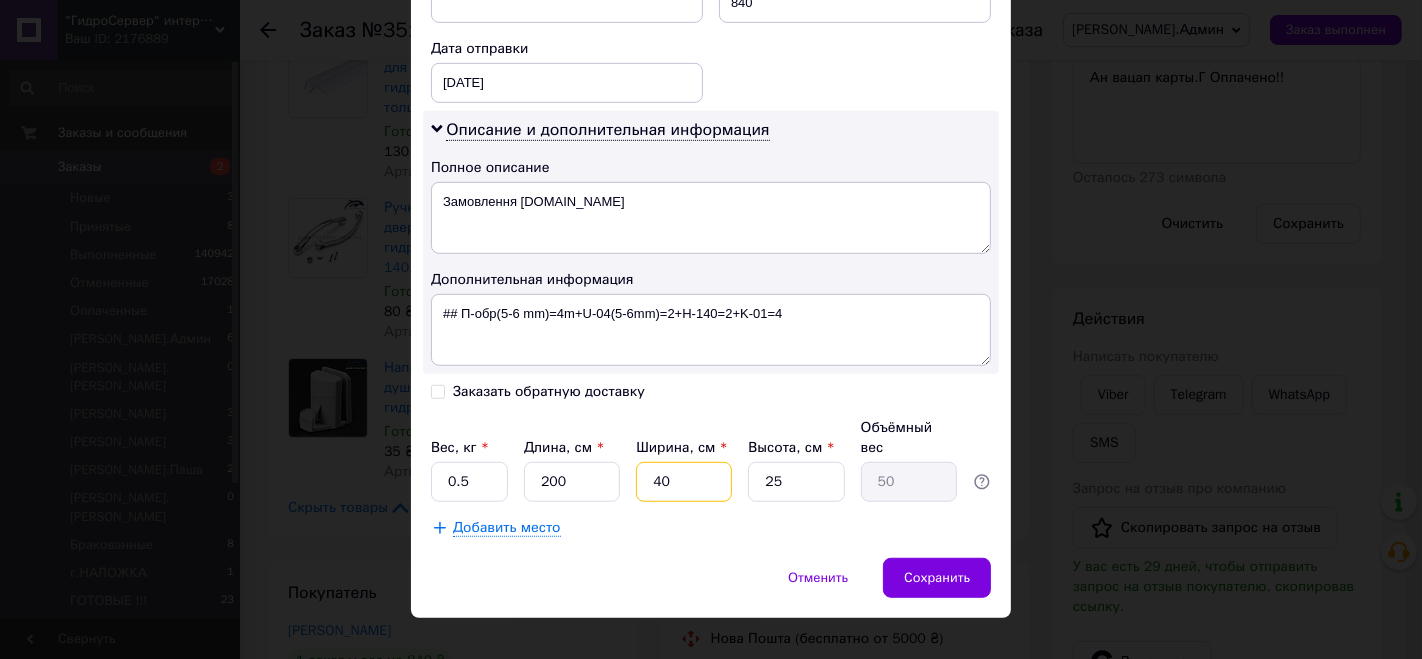click on "40" at bounding box center [684, 482] 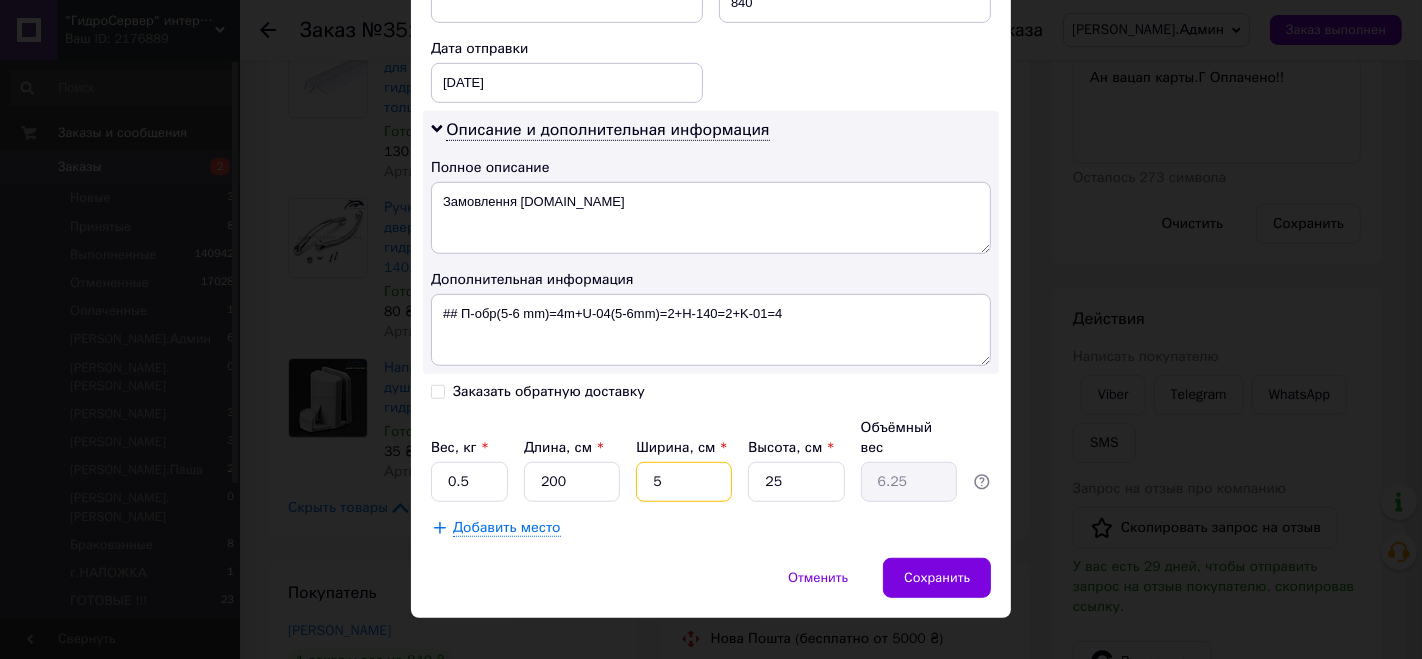 type on "5" 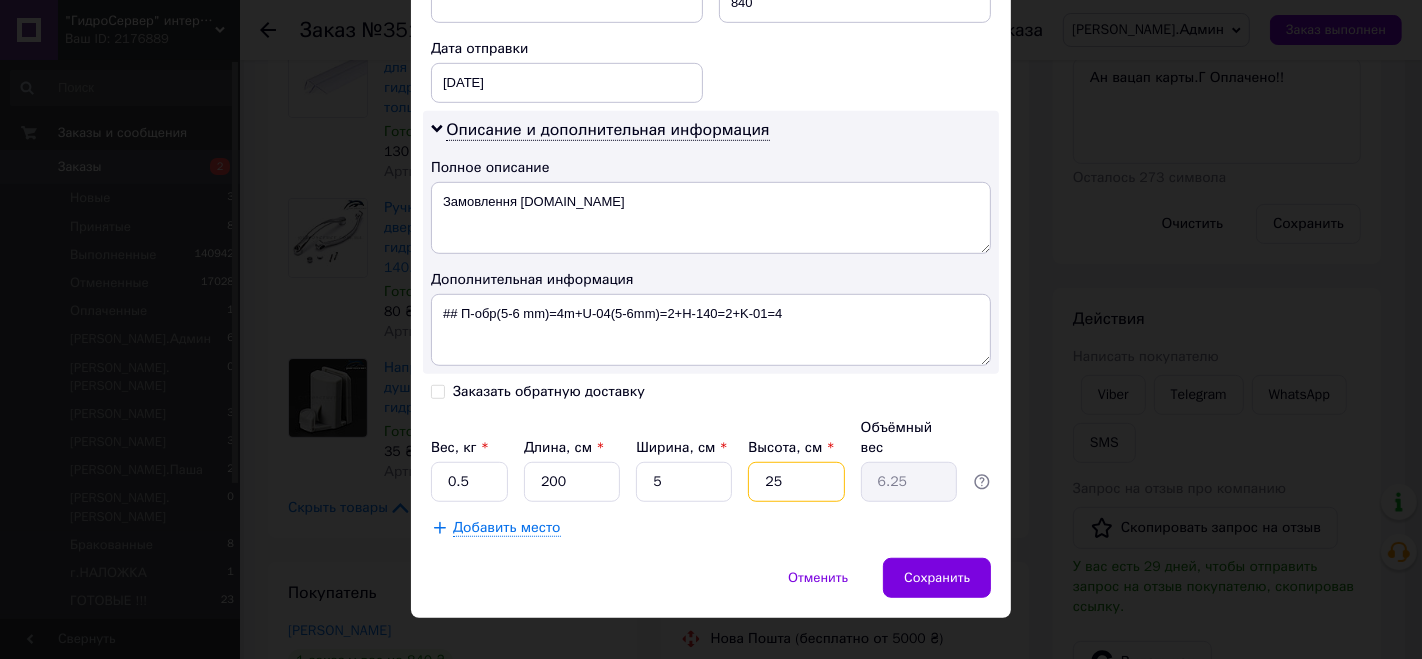 click on "25" at bounding box center [796, 482] 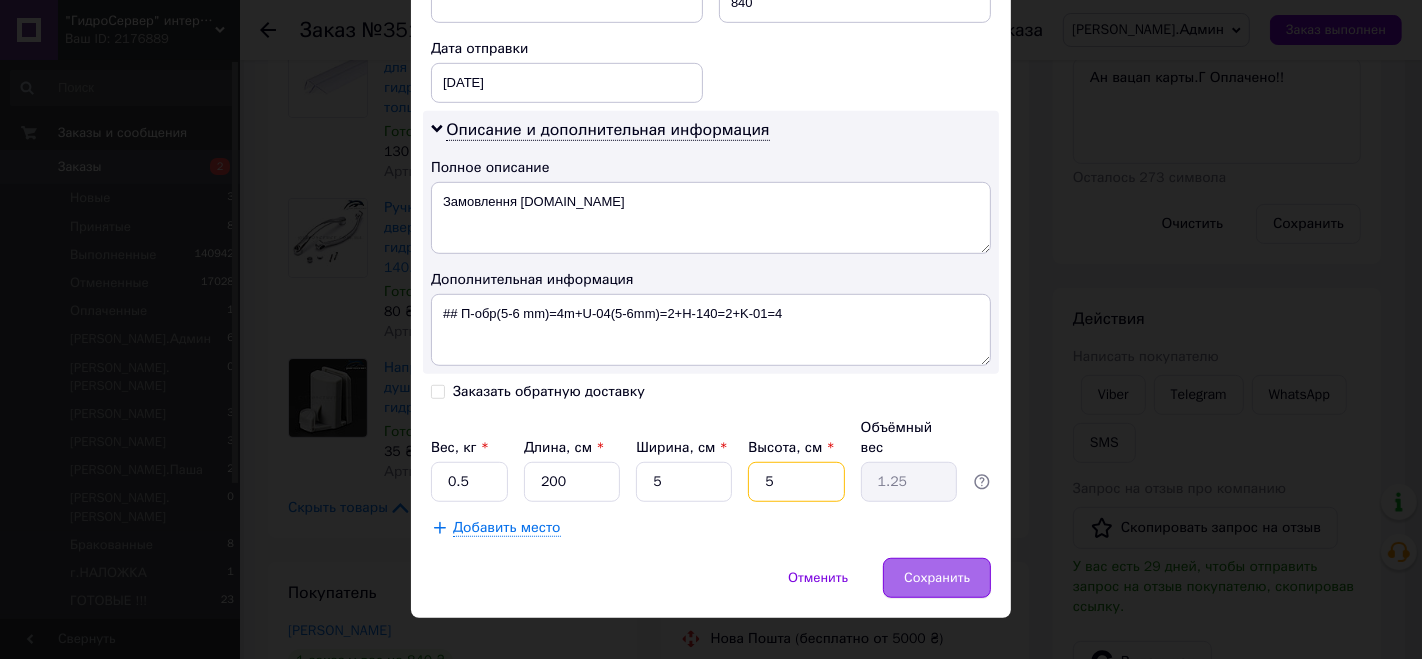 type on "5" 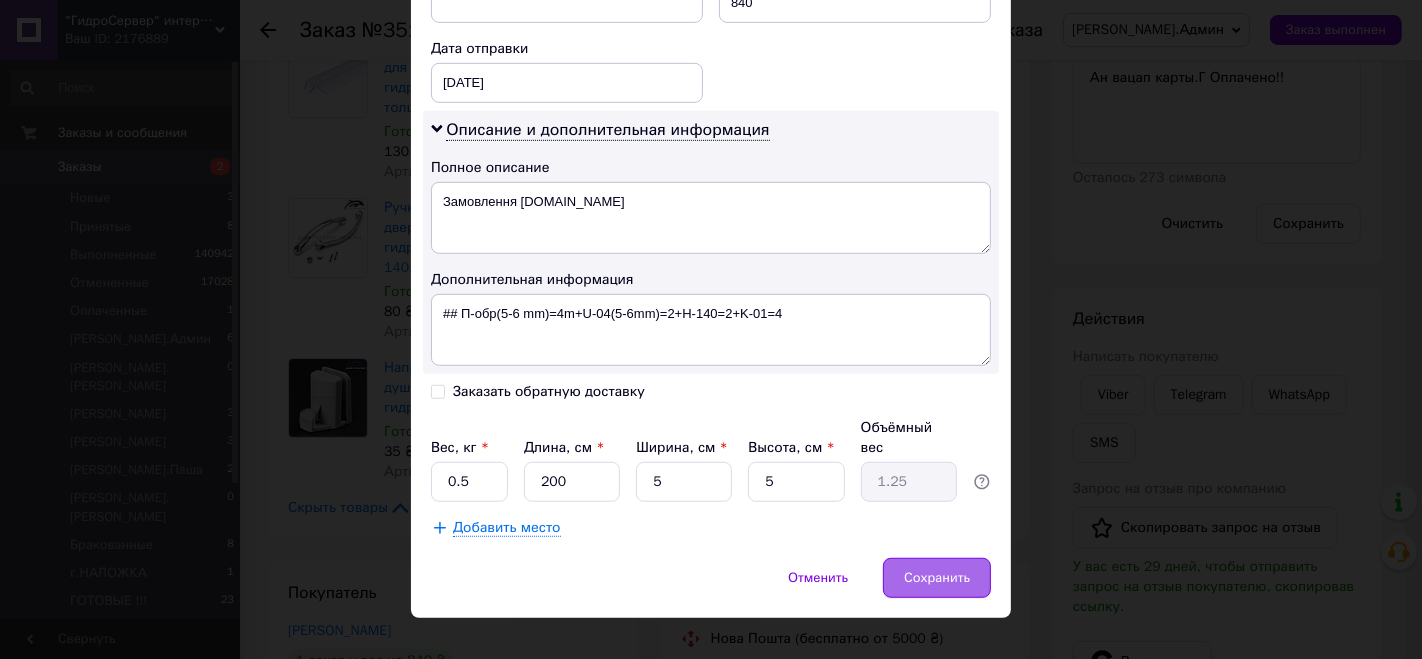 click on "Сохранить" at bounding box center (937, 578) 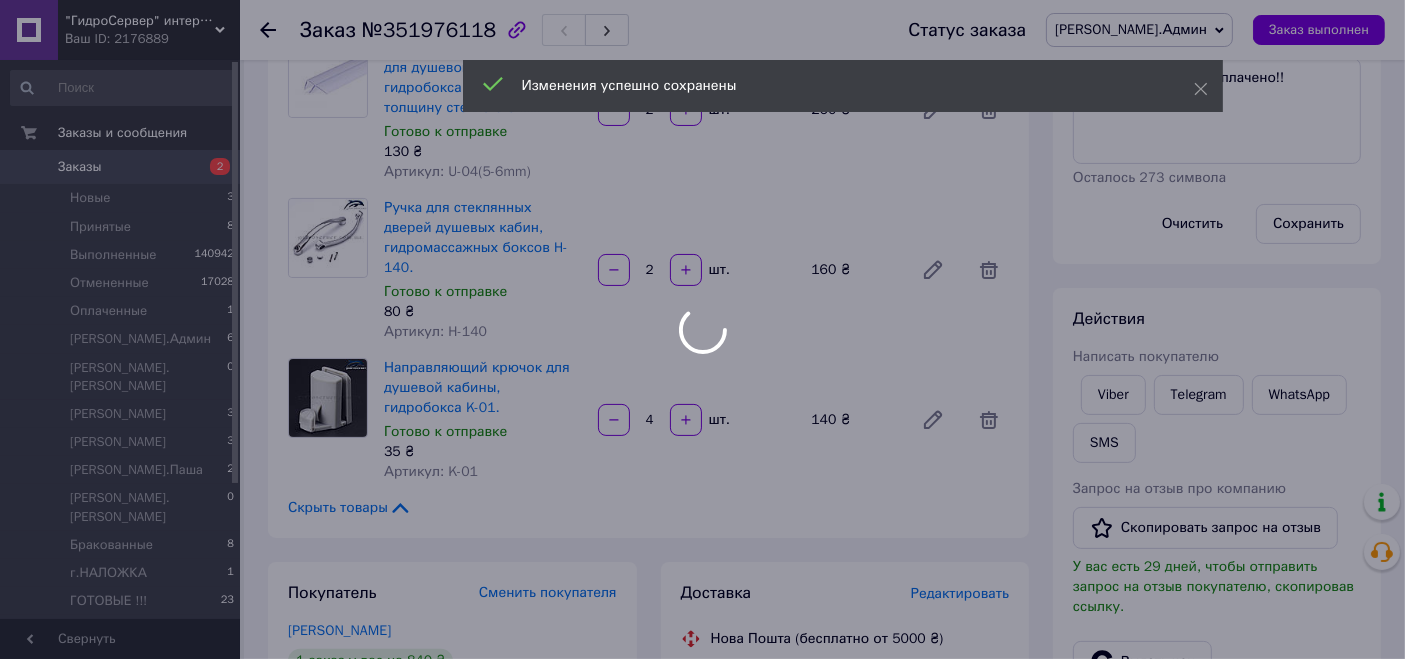 scroll, scrollTop: 52, scrollLeft: 0, axis: vertical 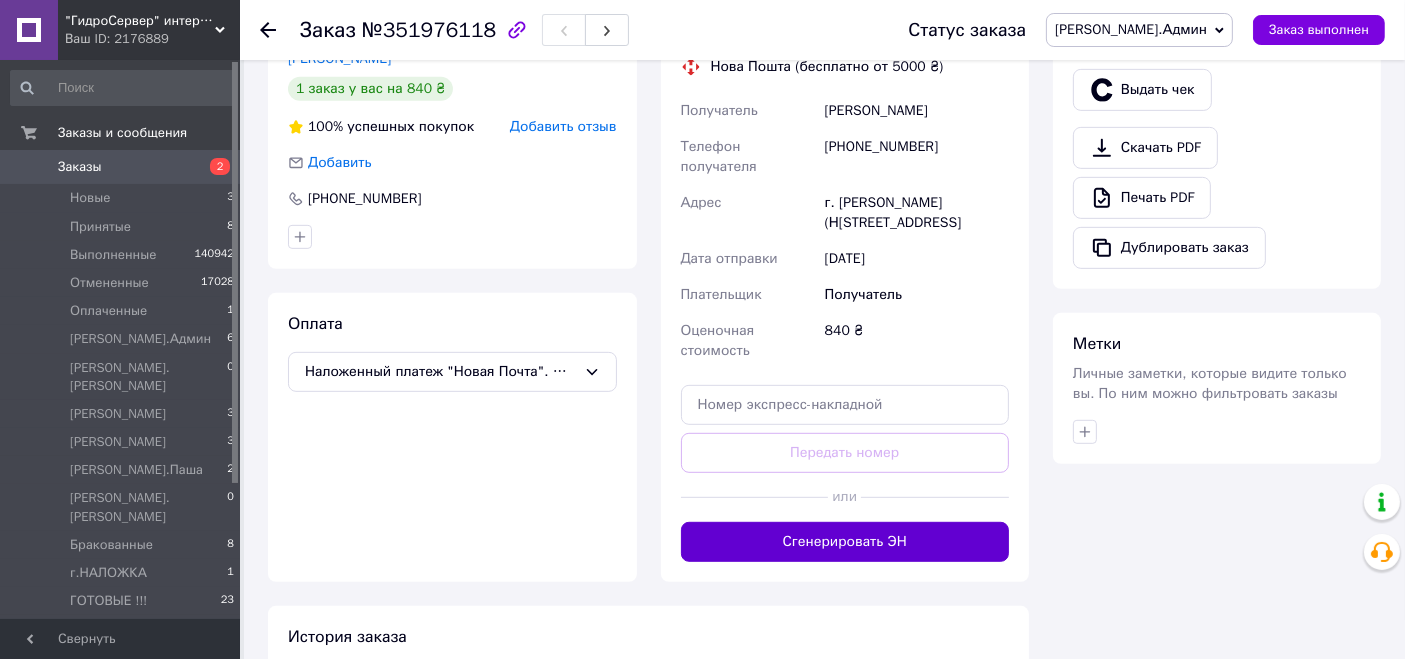 click on "Сгенерировать ЭН" at bounding box center [845, 542] 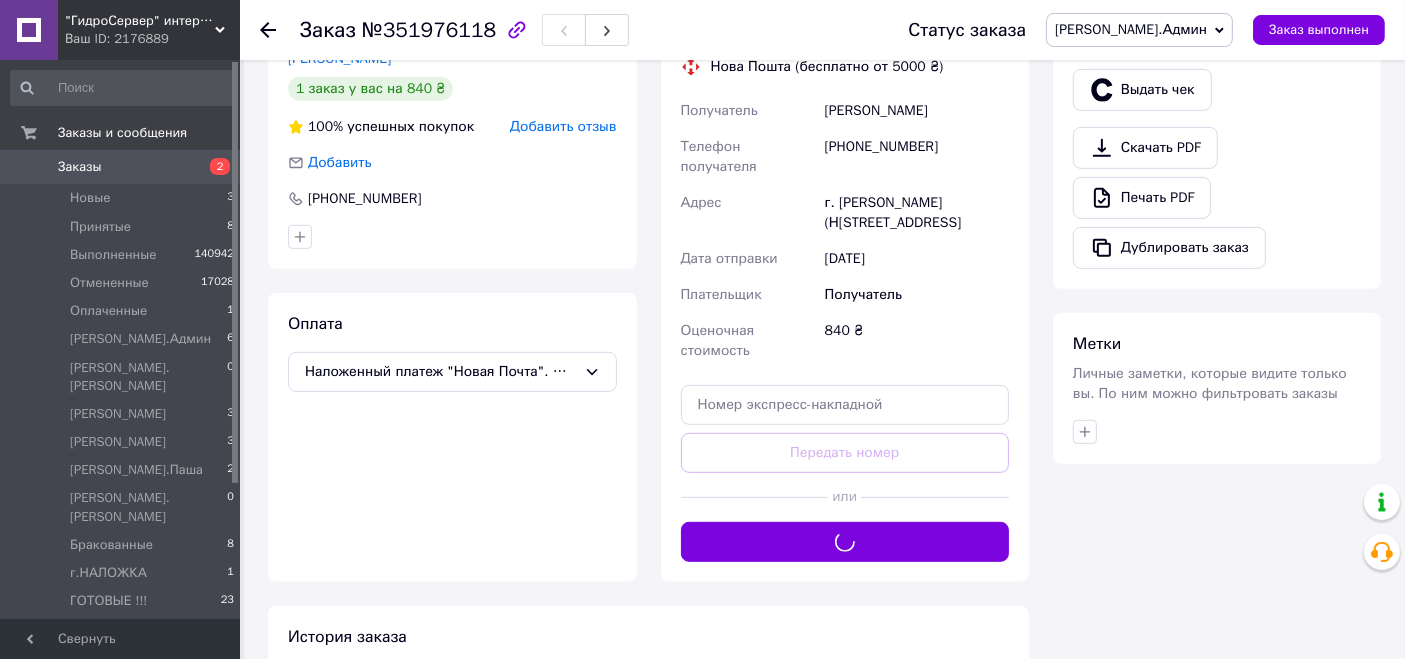 drag, startPoint x: 1220, startPoint y: 23, endPoint x: 1211, endPoint y: 56, distance: 34.20526 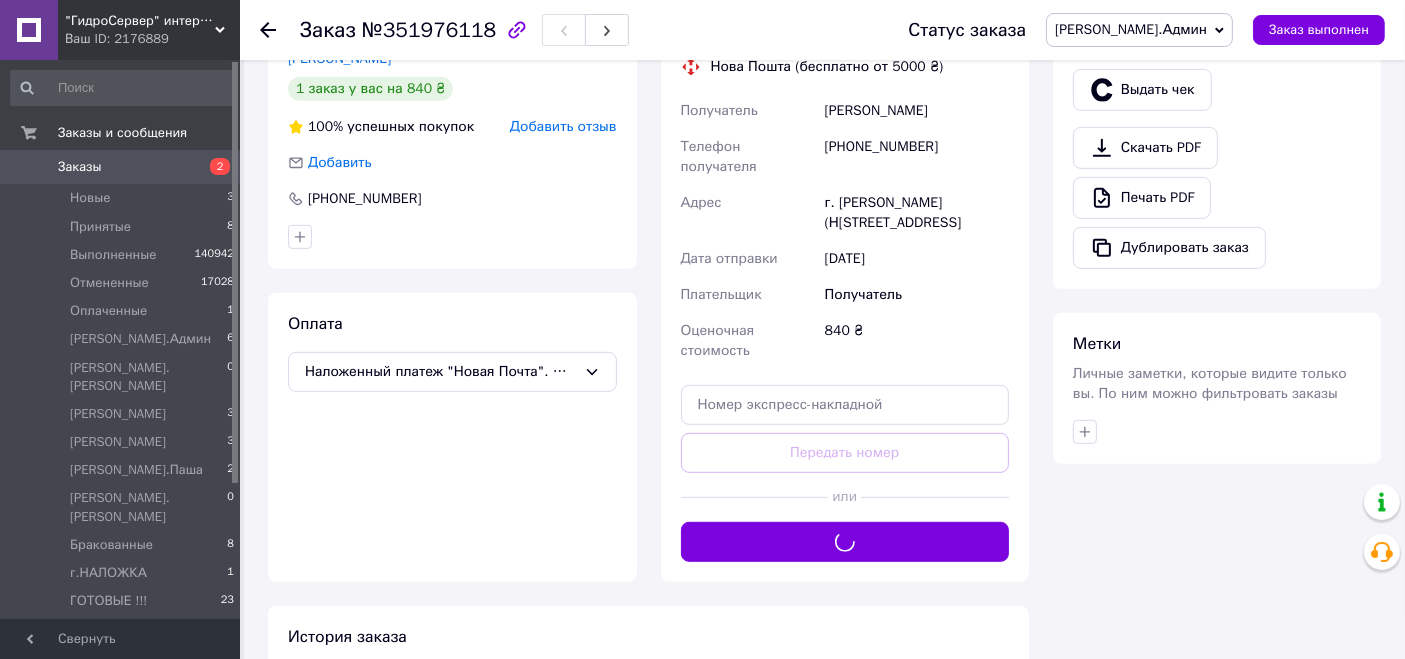 click on "[PERSON_NAME].Админ" at bounding box center (1139, 30) 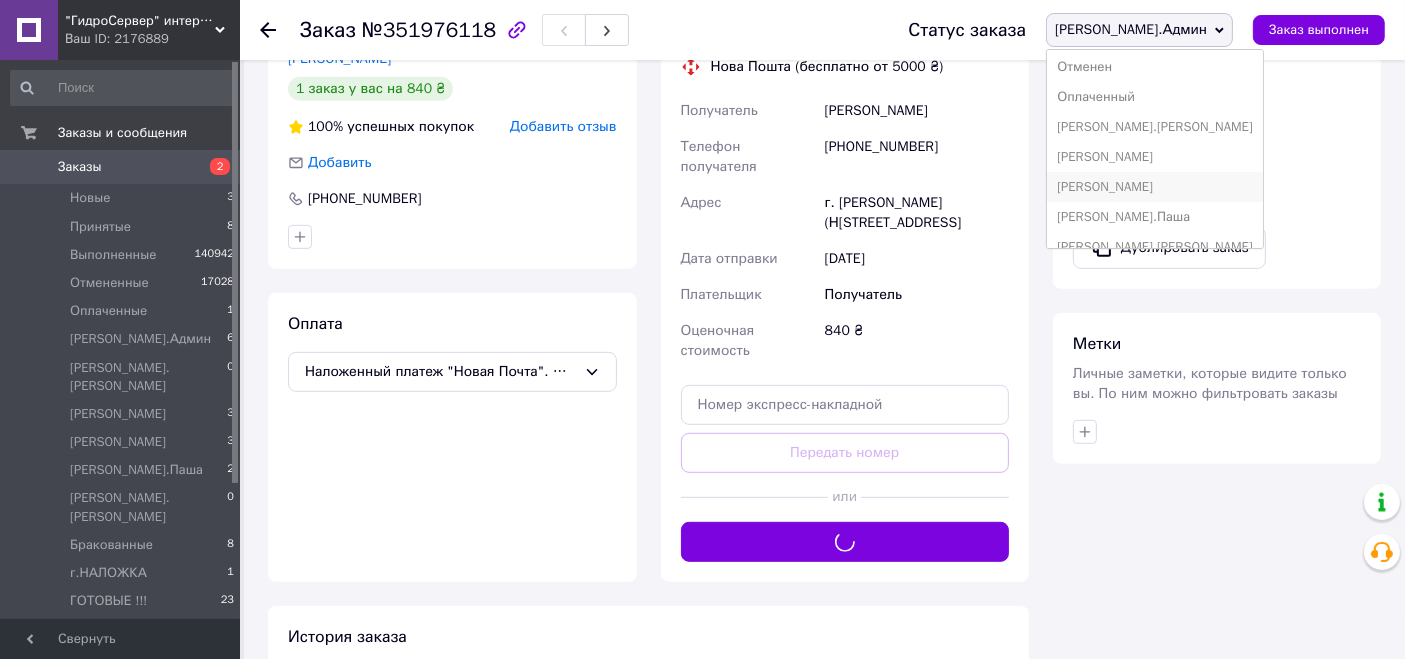scroll, scrollTop: 111, scrollLeft: 0, axis: vertical 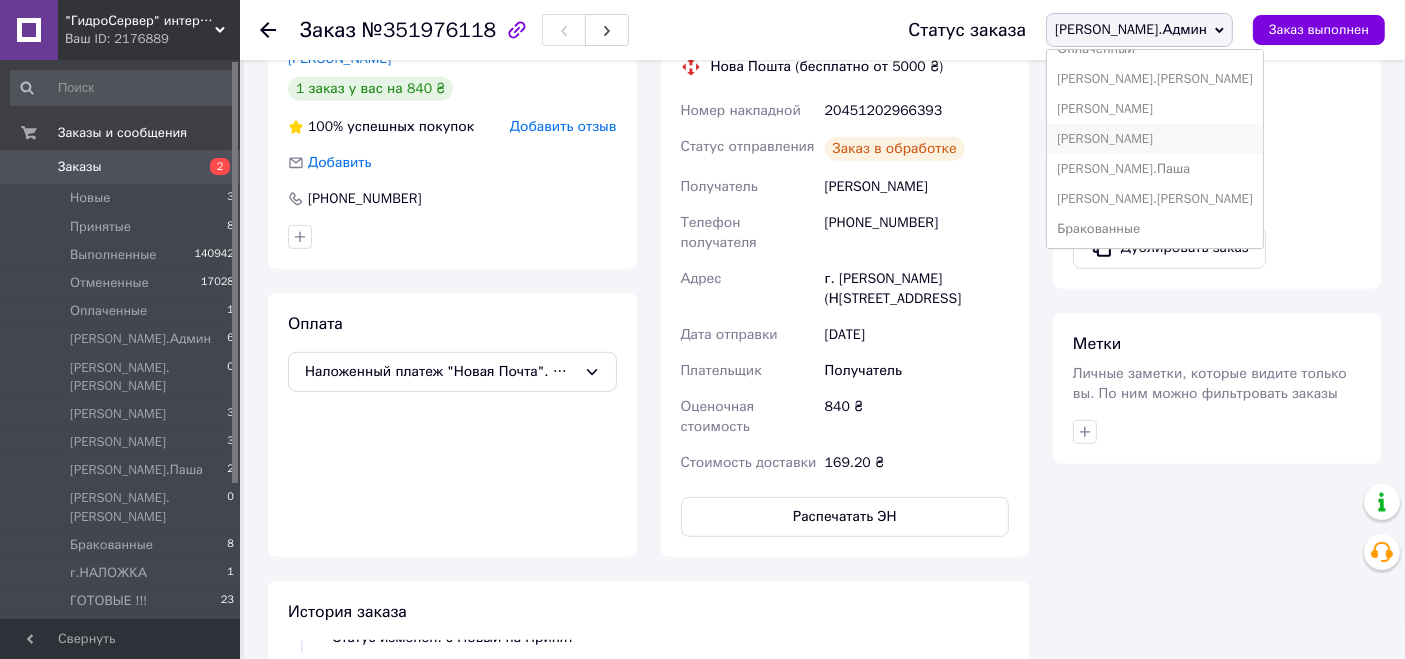 click on "[PERSON_NAME]" at bounding box center [1155, 139] 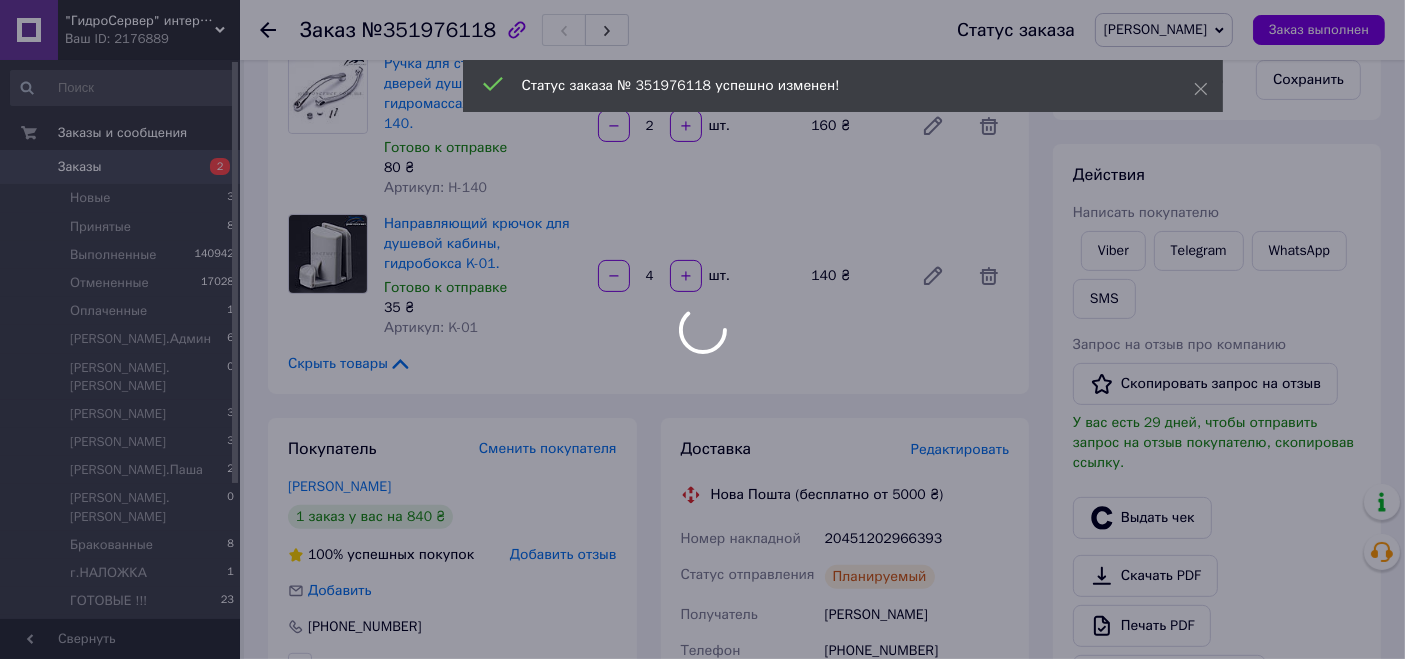 scroll, scrollTop: 350, scrollLeft: 0, axis: vertical 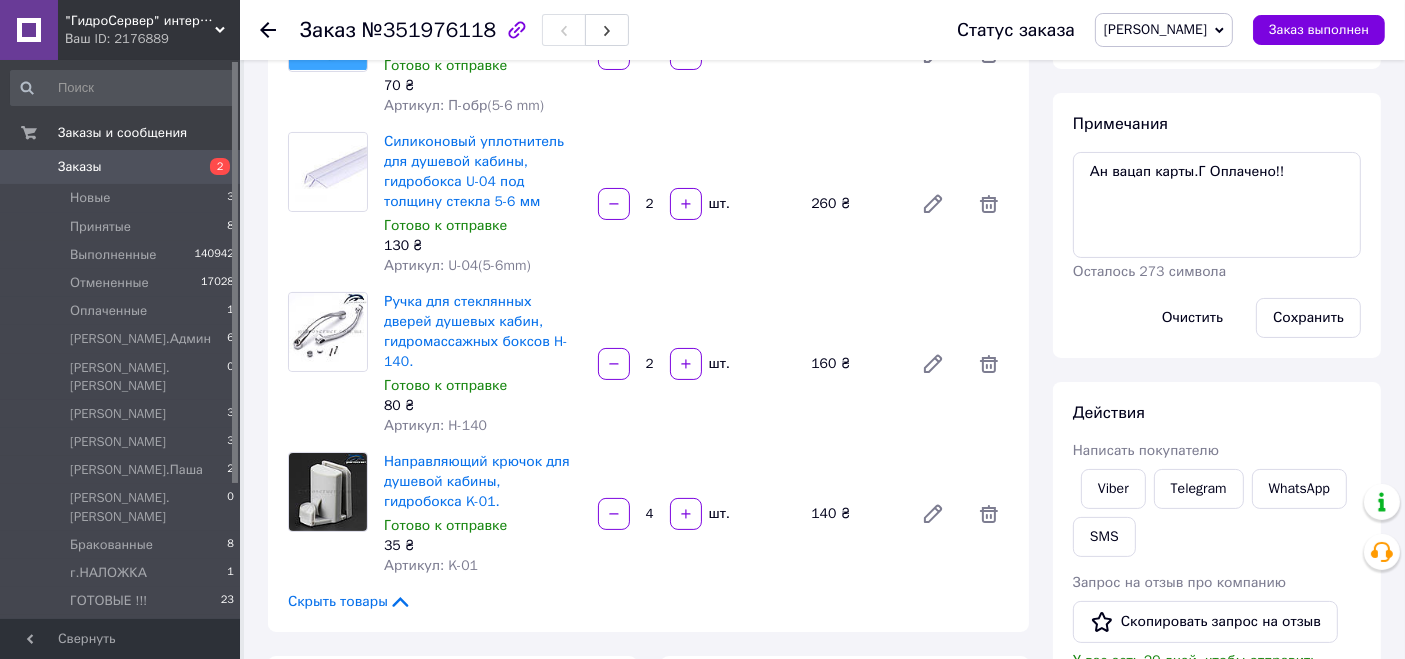 click 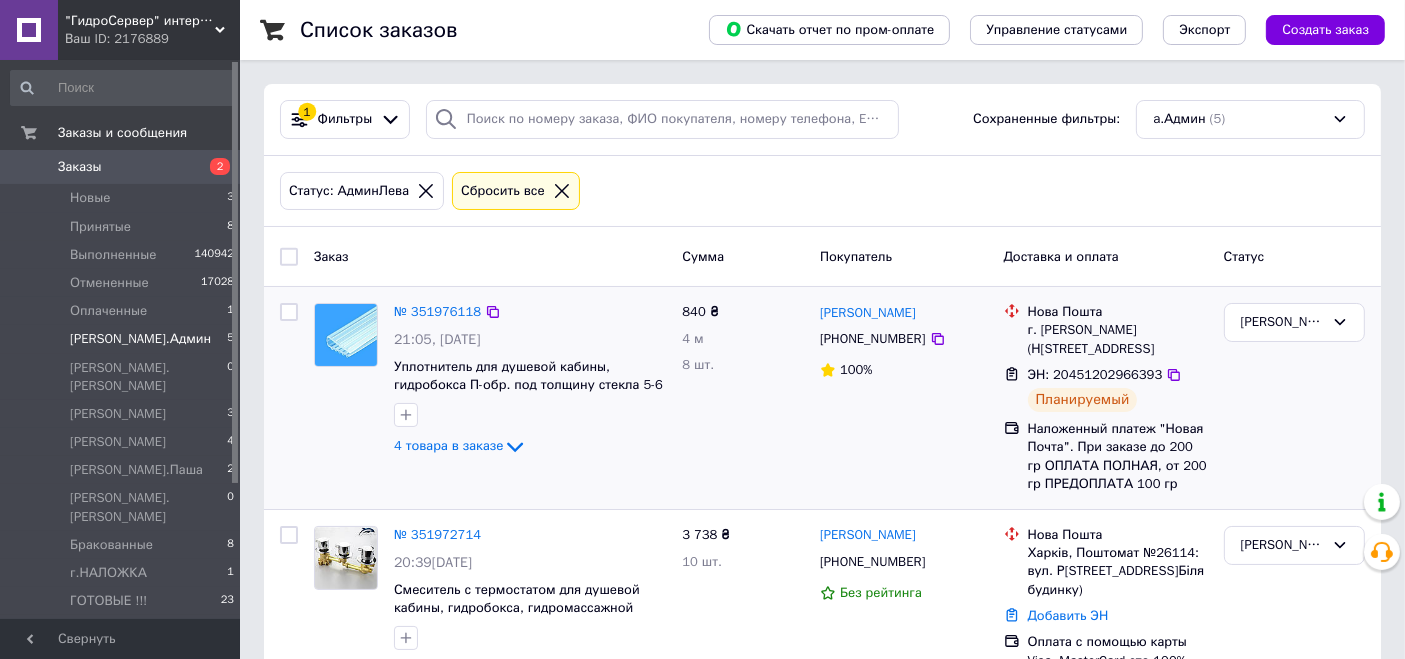 scroll, scrollTop: 222, scrollLeft: 0, axis: vertical 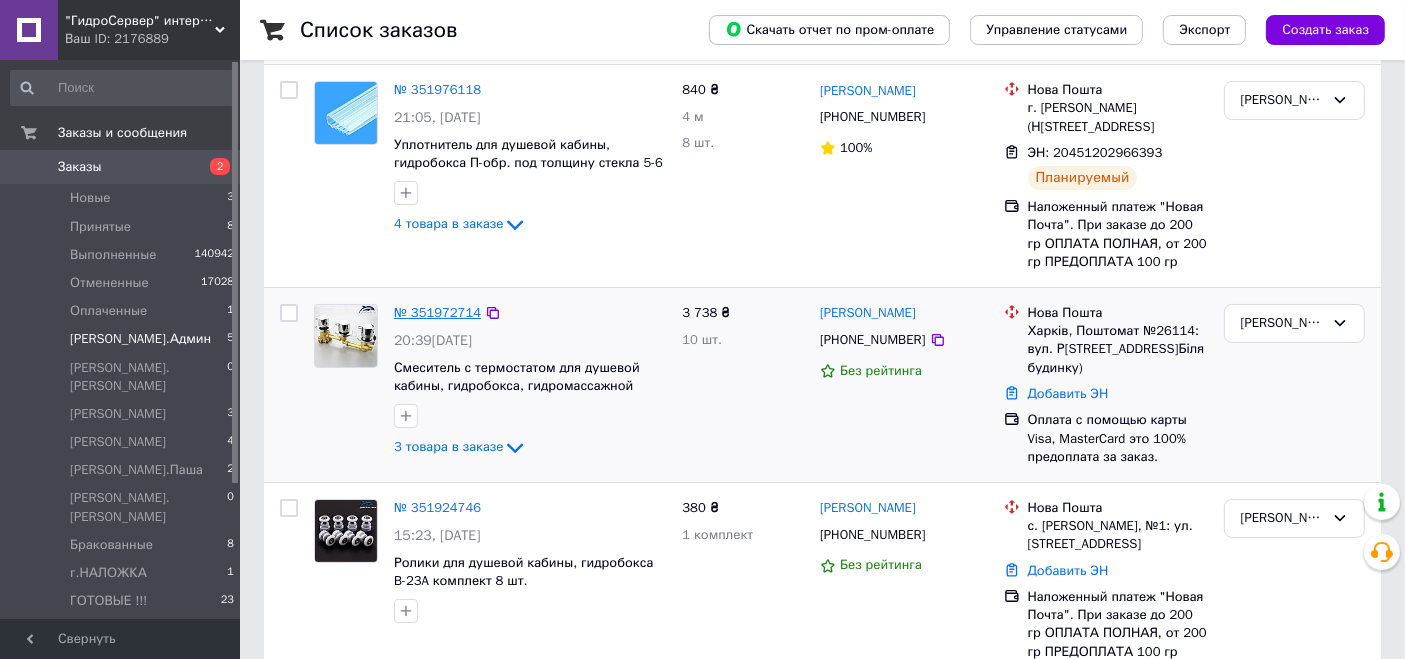 click on "№ 351972714" at bounding box center (437, 312) 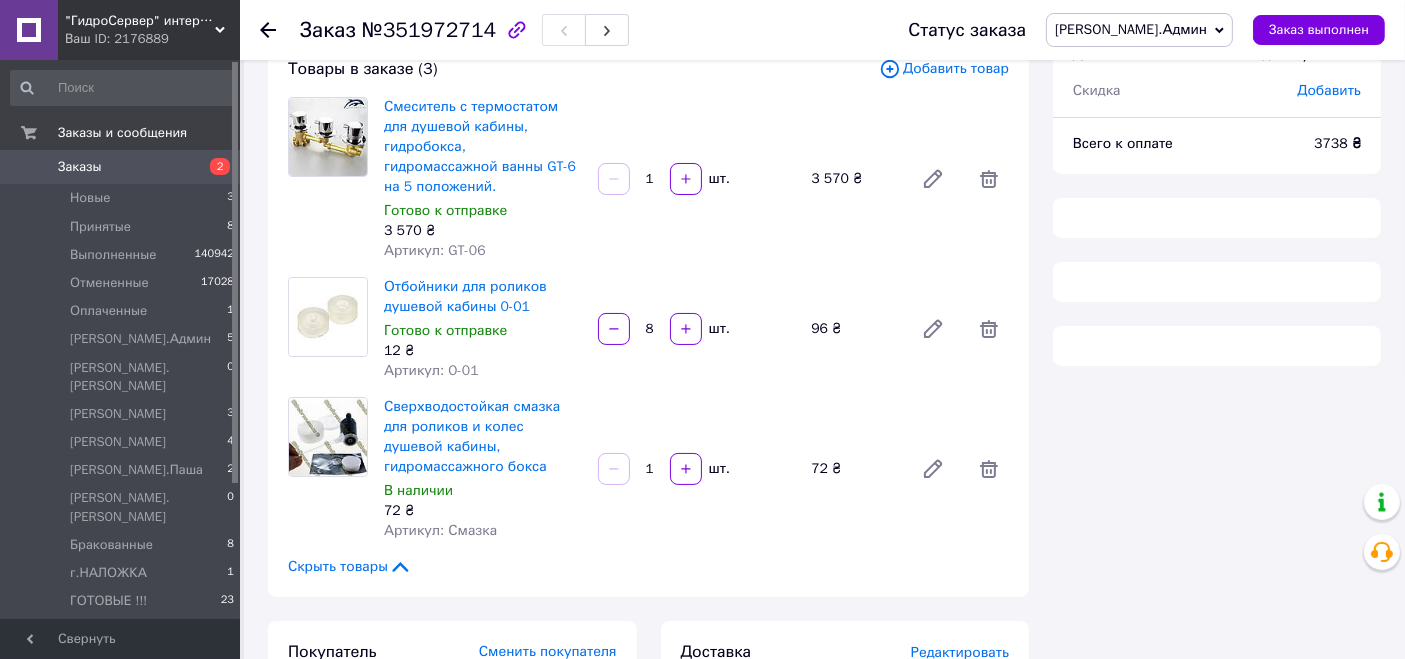 scroll, scrollTop: 0, scrollLeft: 0, axis: both 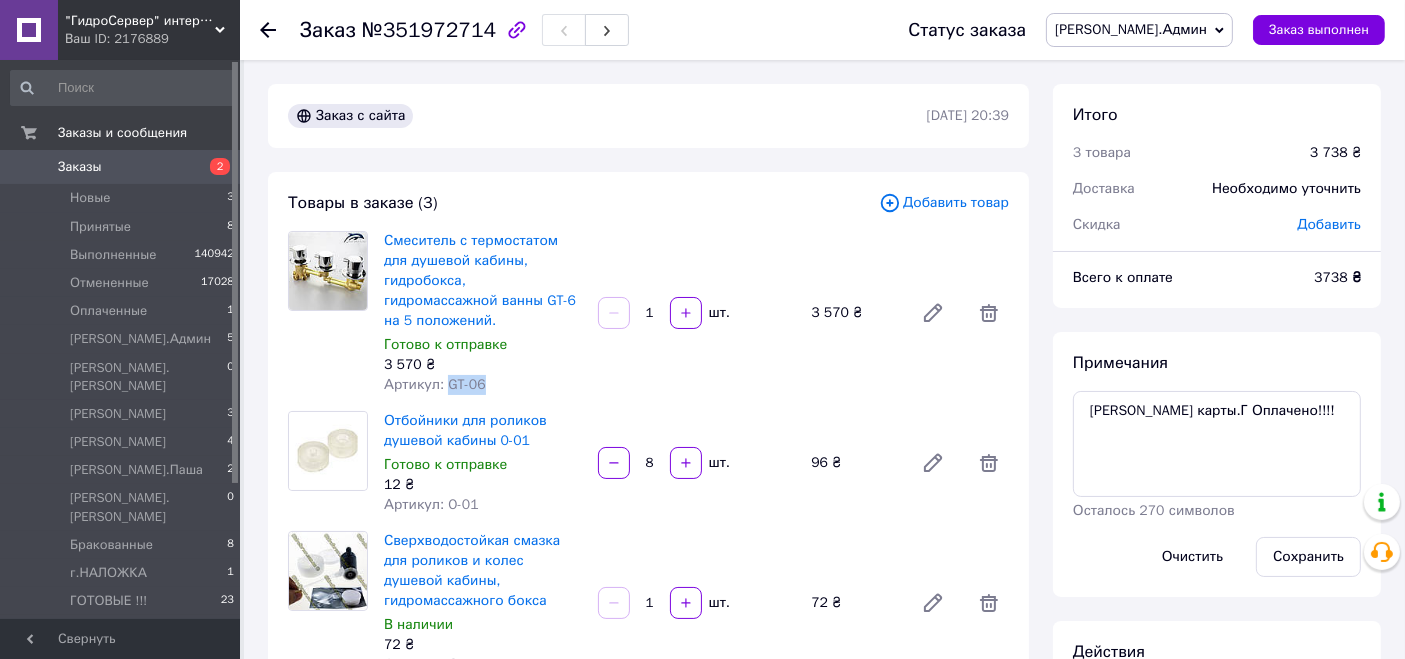 drag, startPoint x: 445, startPoint y: 366, endPoint x: 496, endPoint y: 364, distance: 51.0392 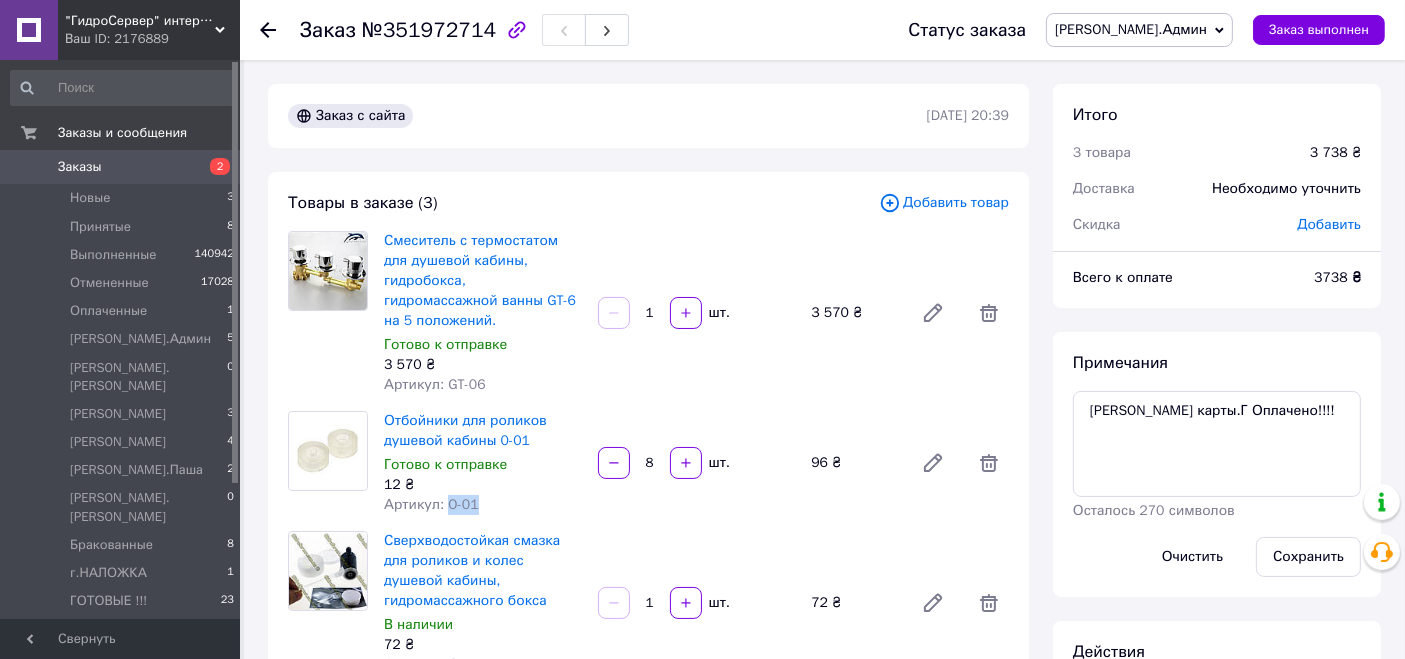drag, startPoint x: 445, startPoint y: 478, endPoint x: 540, endPoint y: 473, distance: 95.131485 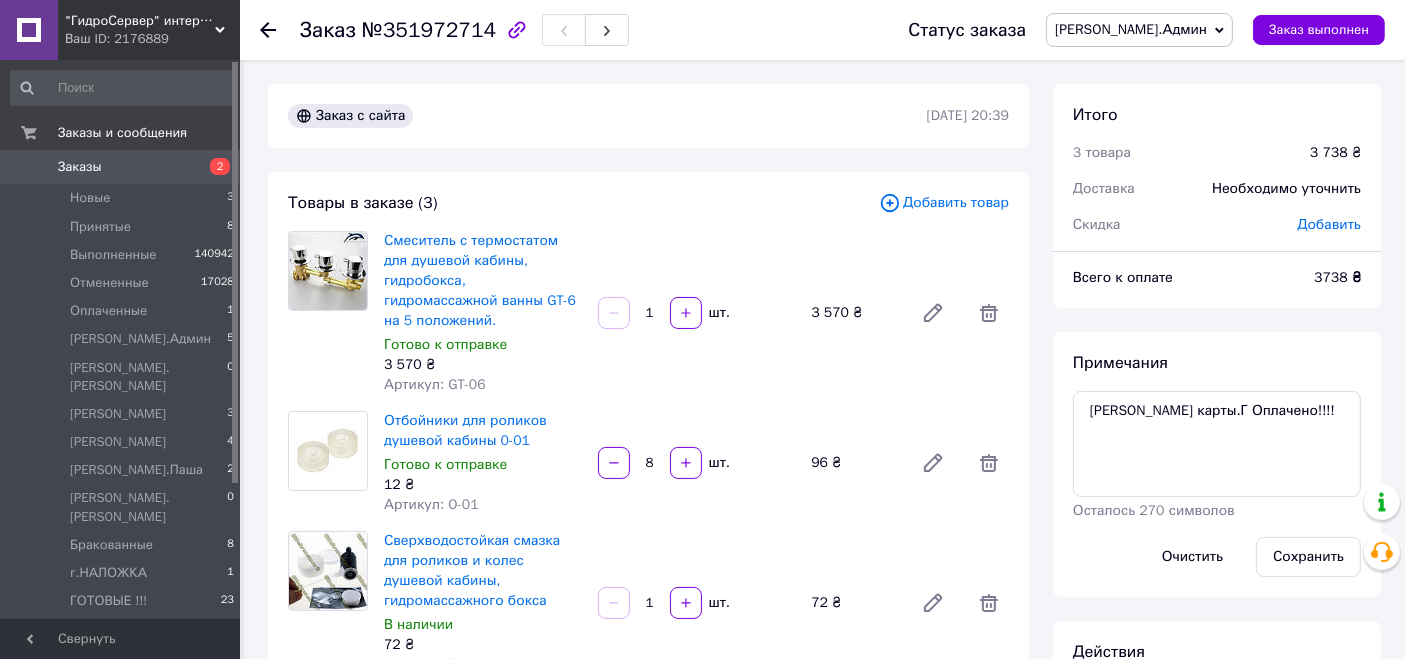 click on "Артикул: O-01" at bounding box center (431, 504) 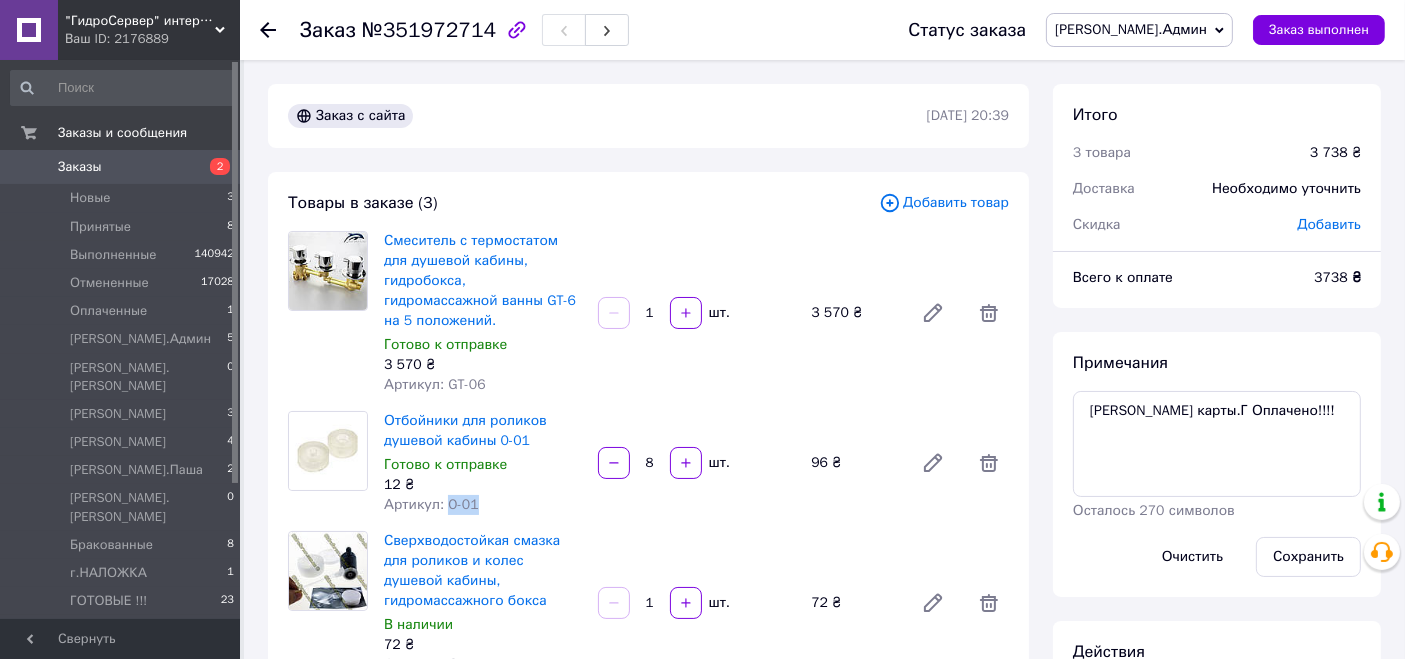 drag, startPoint x: 442, startPoint y: 487, endPoint x: 531, endPoint y: 486, distance: 89.005615 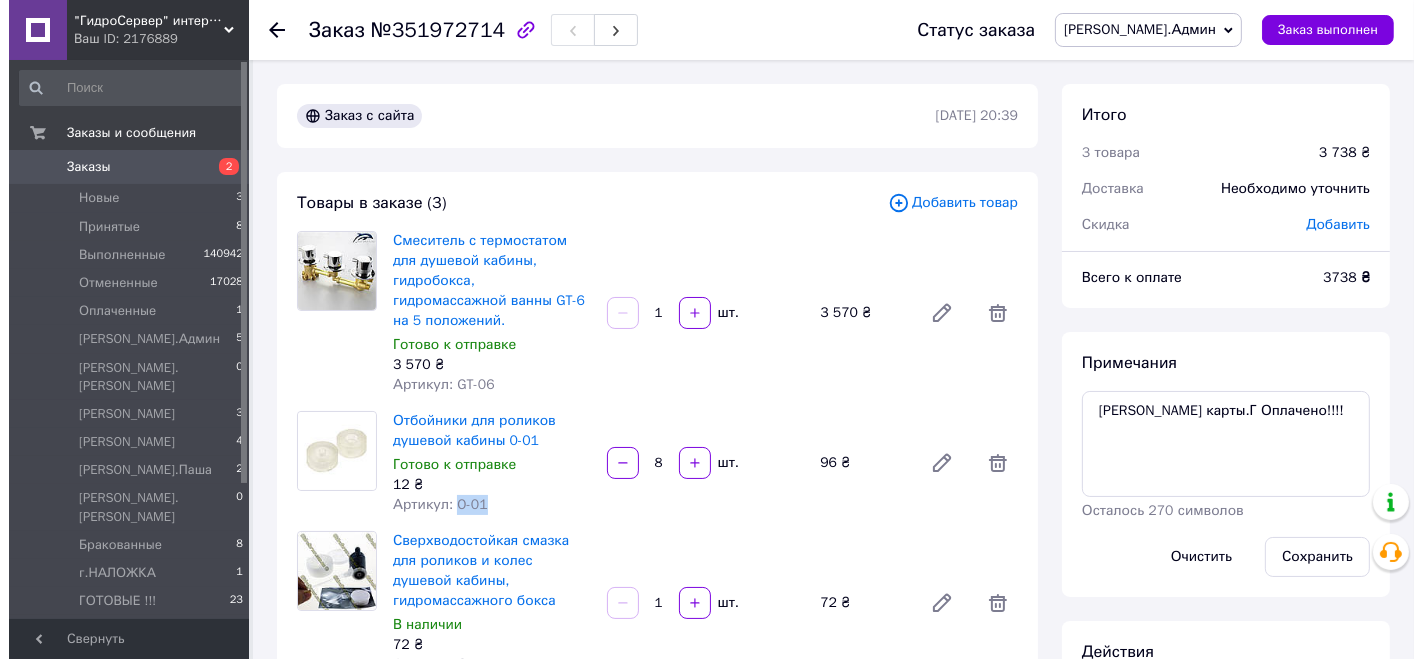 scroll, scrollTop: 222, scrollLeft: 0, axis: vertical 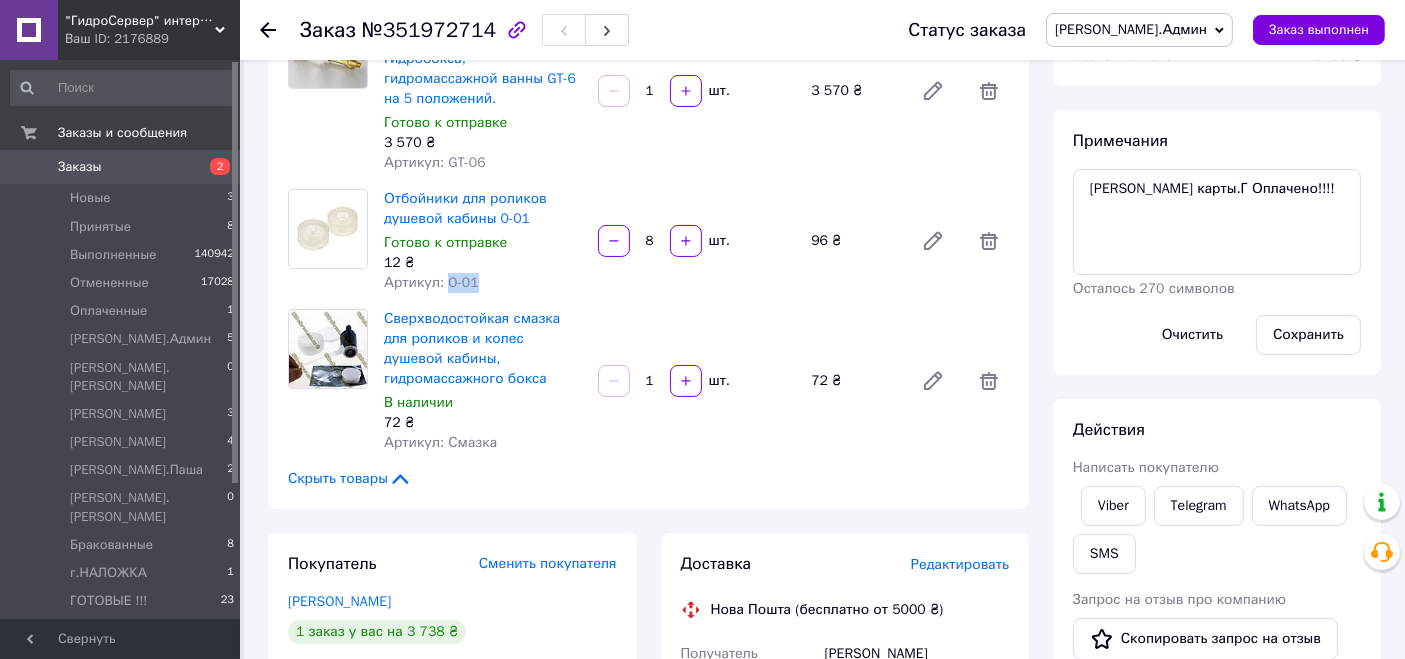 click on "Редактировать" at bounding box center (960, 564) 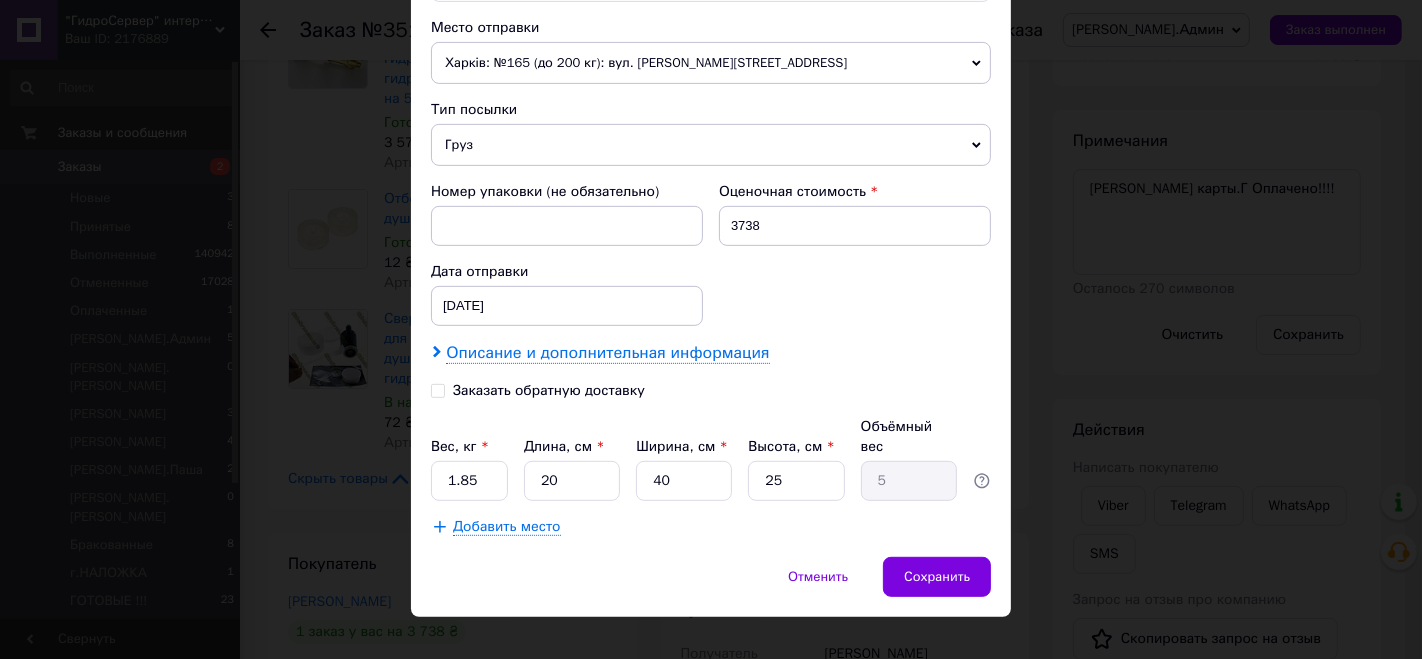 click on "Описание и дополнительная информация" at bounding box center (607, 353) 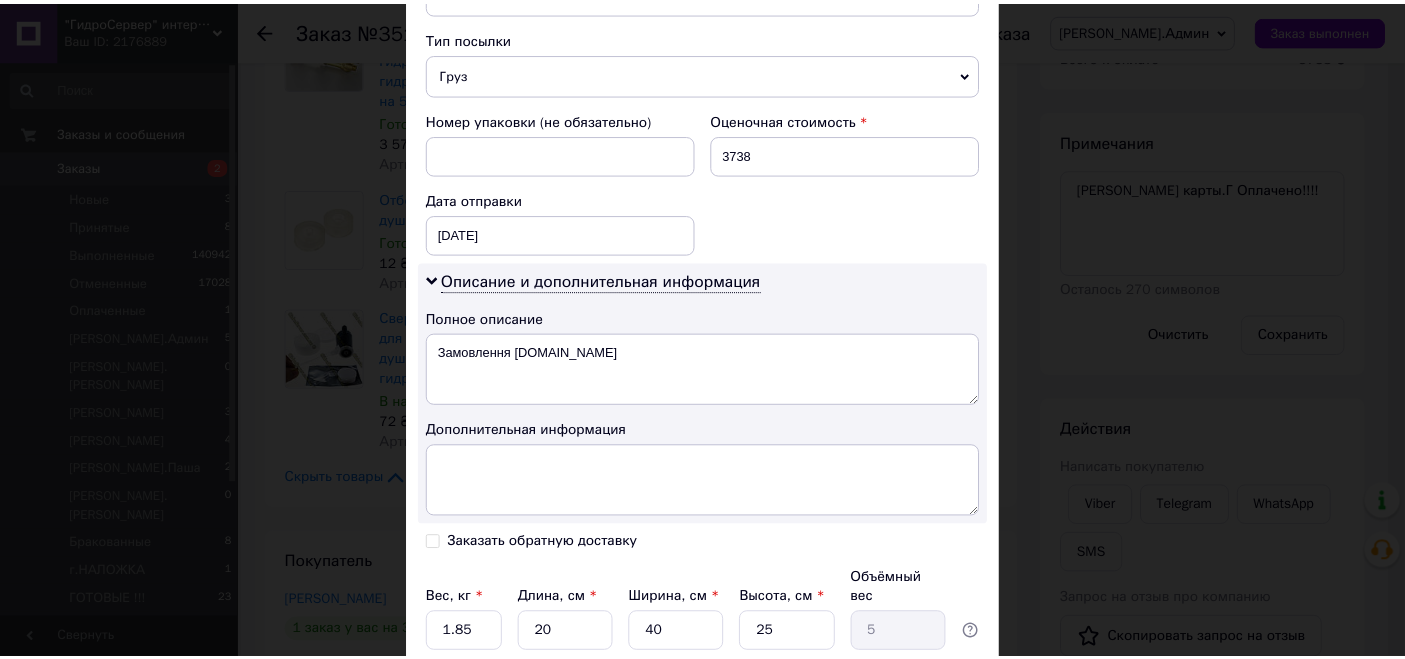 scroll, scrollTop: 920, scrollLeft: 0, axis: vertical 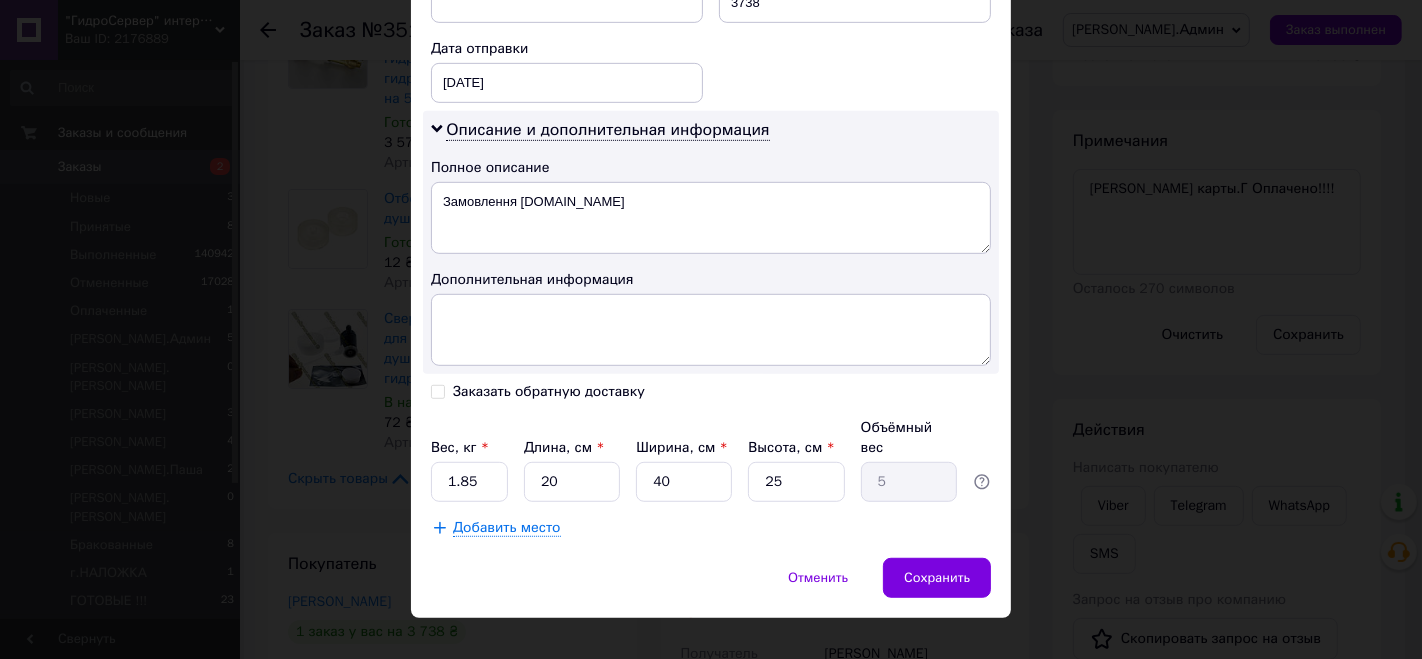 click on "Плательщик Получатель Отправитель Фамилия получателя [PERSON_NAME] Имя получателя [PERSON_NAME] Отчество получателя Телефон получателя [PHONE_NUMBER] Тип доставки В почтомате В отделении Курьером Город Харьков Почтомат Почтомат №26114: ул. [PERSON_NAME][STREET_ADDRESS] (Возле дома) Место отправки Харків: №165 (до 200 кг): вул. [PERSON_NAME][STREET_ADDRESS]-А Нет совпадений. Попробуйте изменить условия поиска Добавить еще место отправки Тип посылки Груз Документы Номер упаковки (не обязательно) Оценочная стоимость 3738 Дата отправки [DATE] < 2025 > < Июль > Пн Вт Ср Чт Пт Сб Вс 30 1 2 3 4 5 6 7 8 9 10 11 12 13 14 15 16 17 18 19 20 21 22 23 24 25 26" at bounding box center [711, -76] 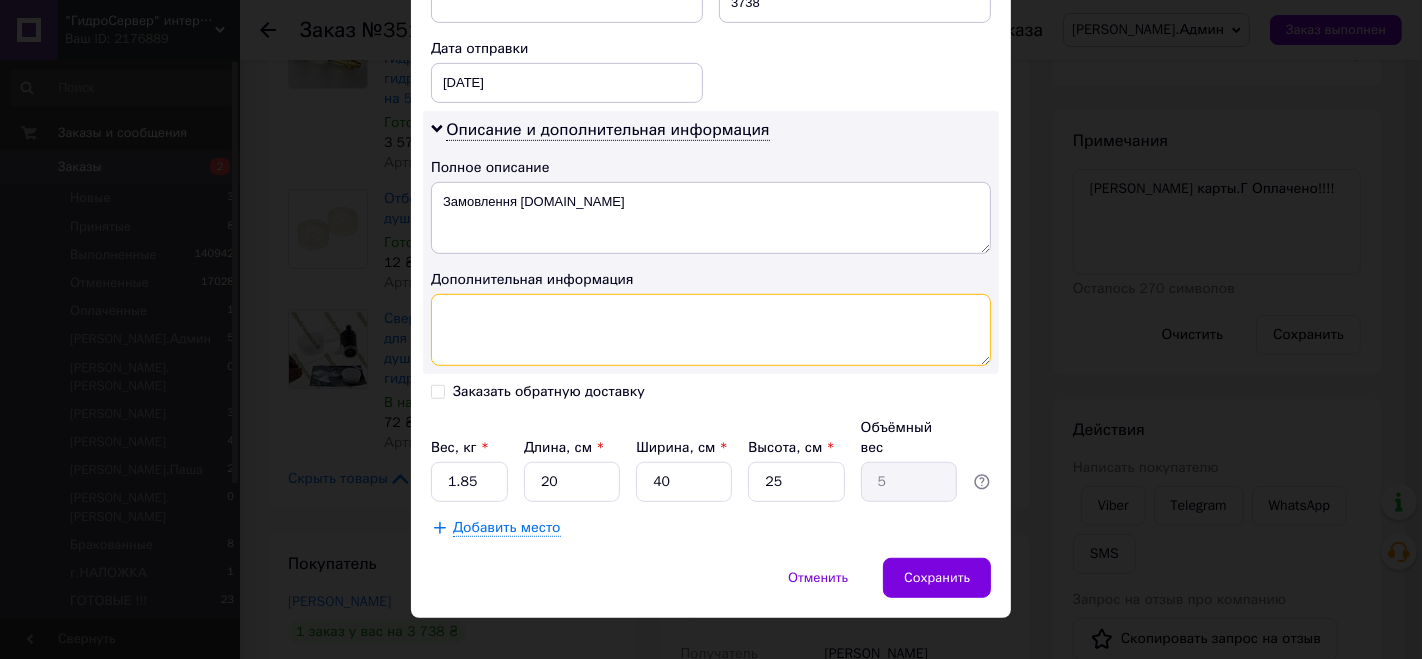 click at bounding box center (711, 330) 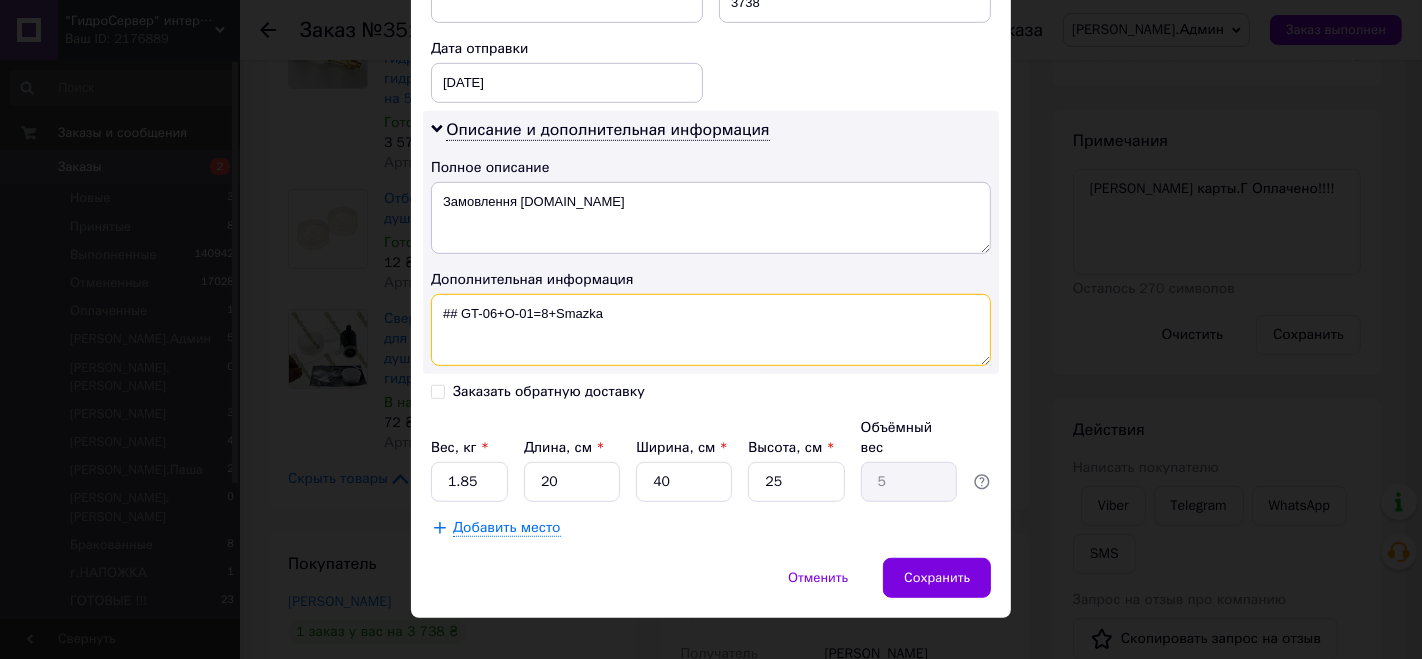 type on "## GT-06+O-01=8+Smazka" 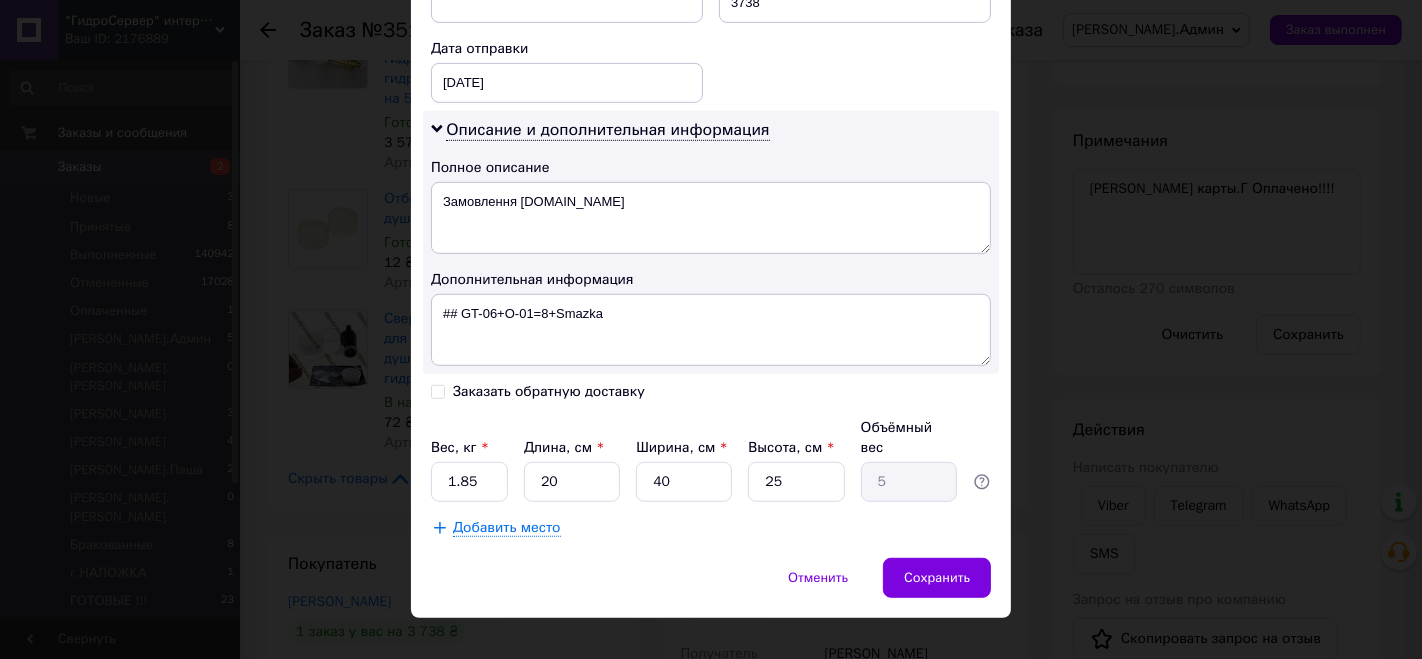 click on "Вес, кг   * 1.85 Длина, см   * 20 Ширина, см   * 40 Высота, см   * 25 Объёмный вес 5" at bounding box center (711, 460) 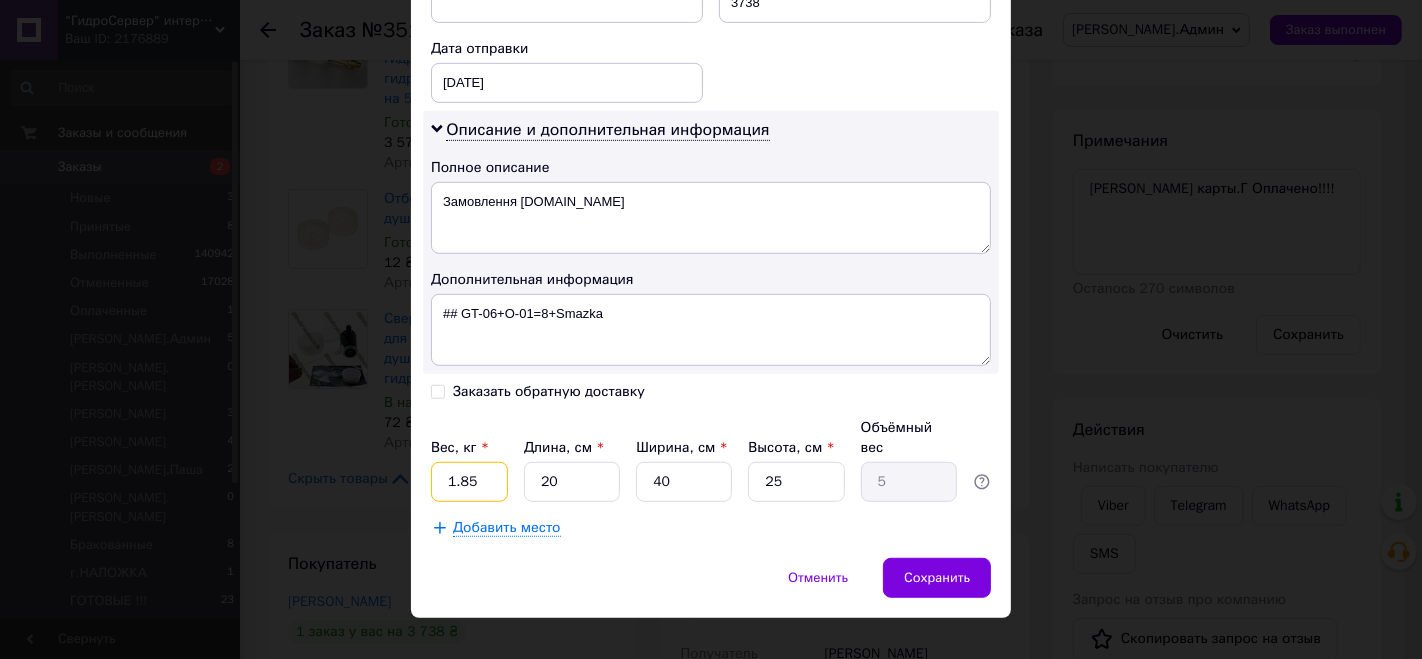 click on "1.85" at bounding box center (469, 482) 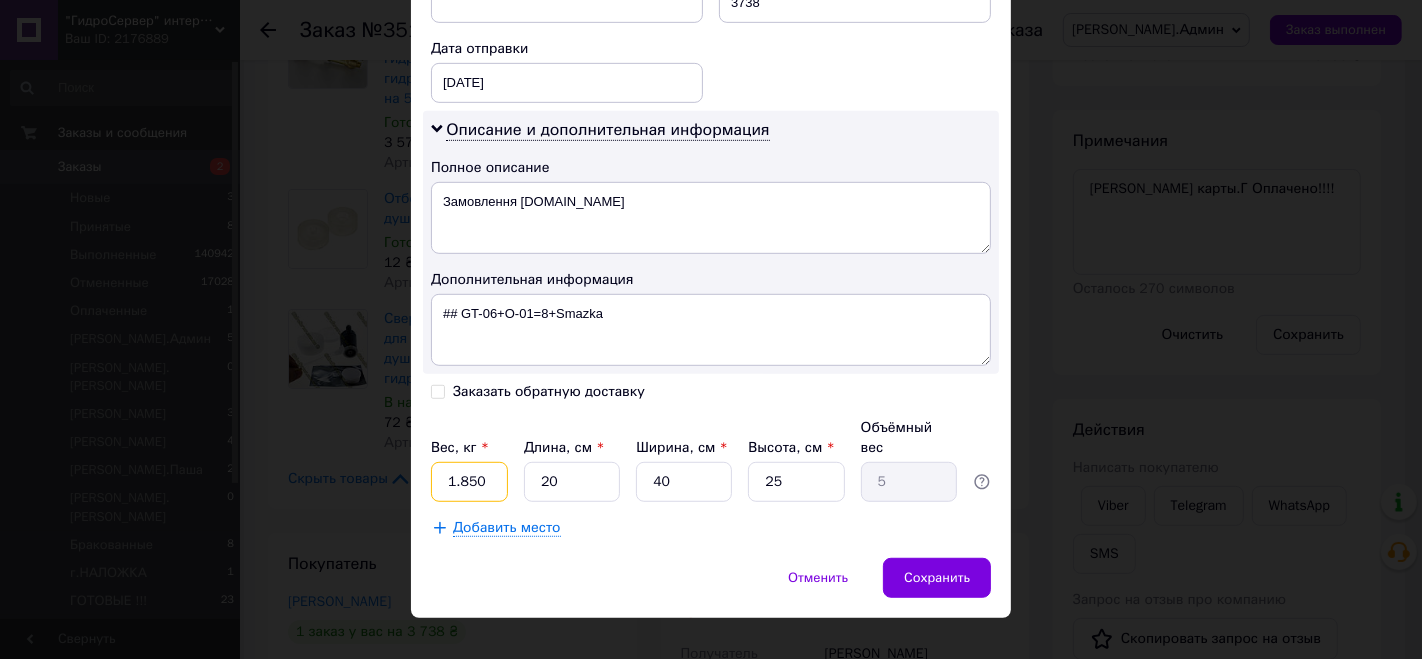 click on "1.850" at bounding box center (469, 482) 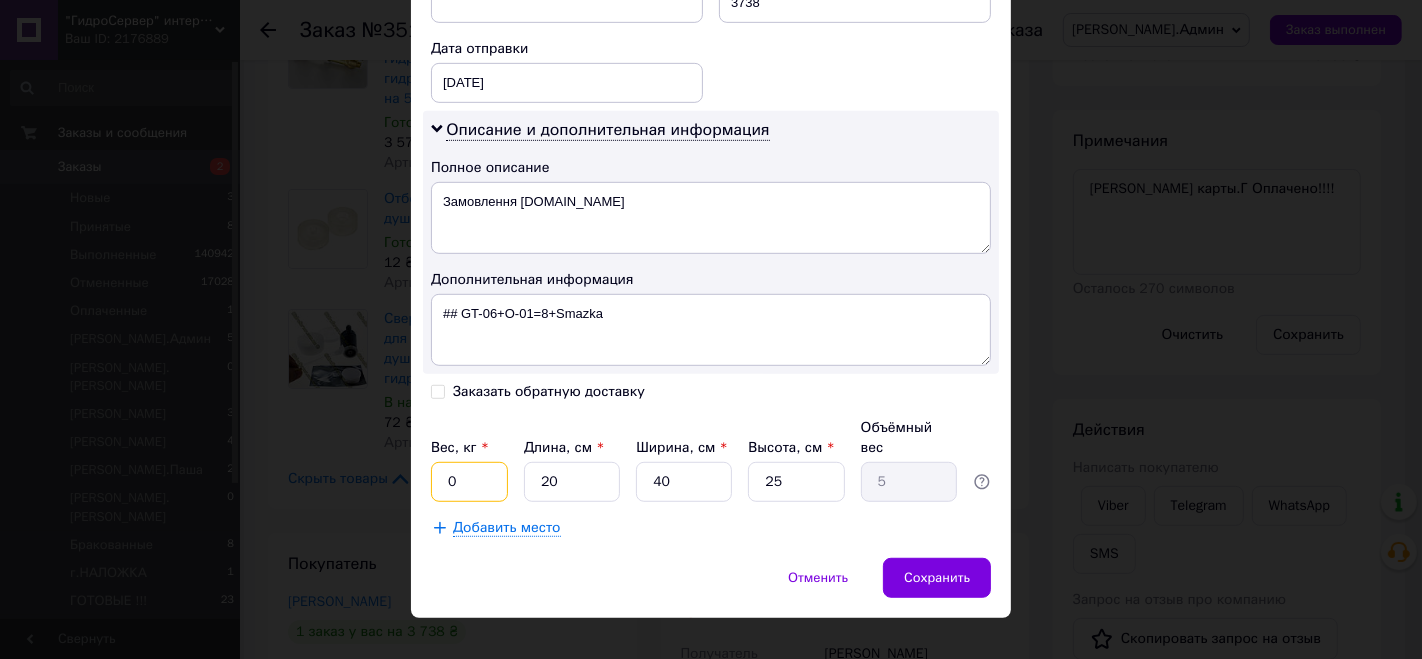 type on "0.5" 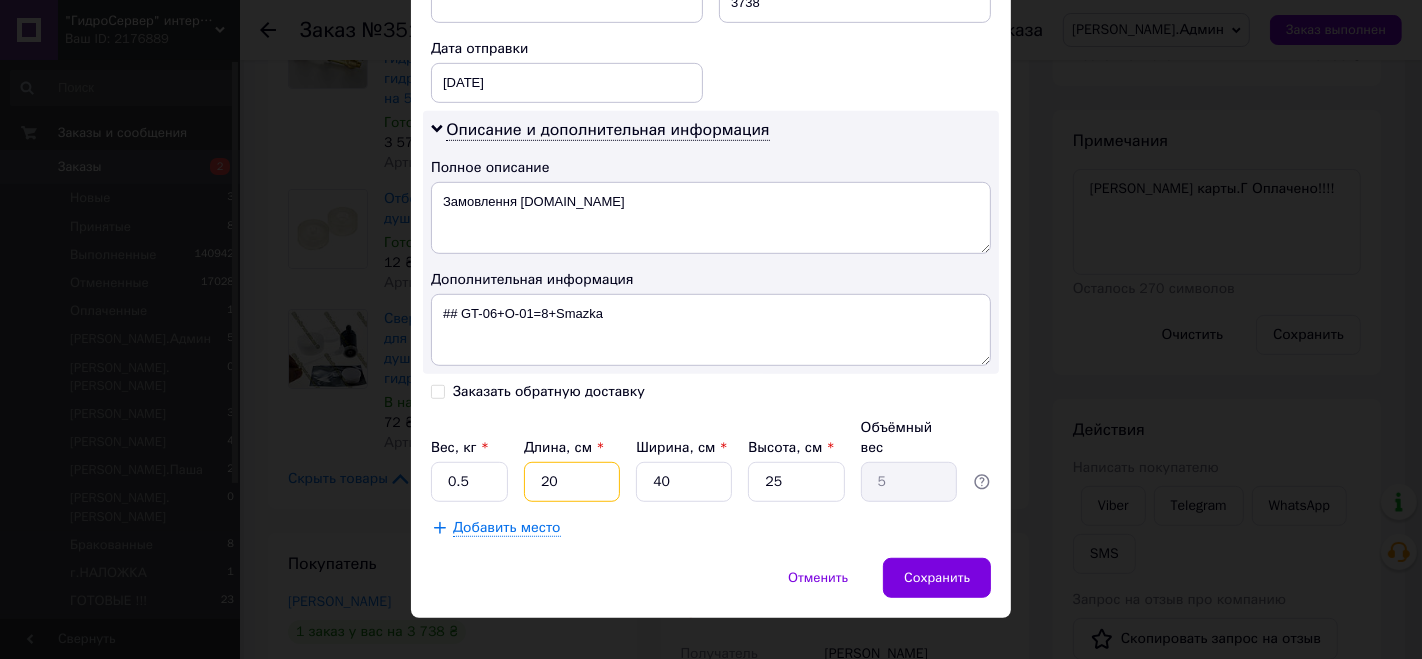 click on "20" at bounding box center (572, 482) 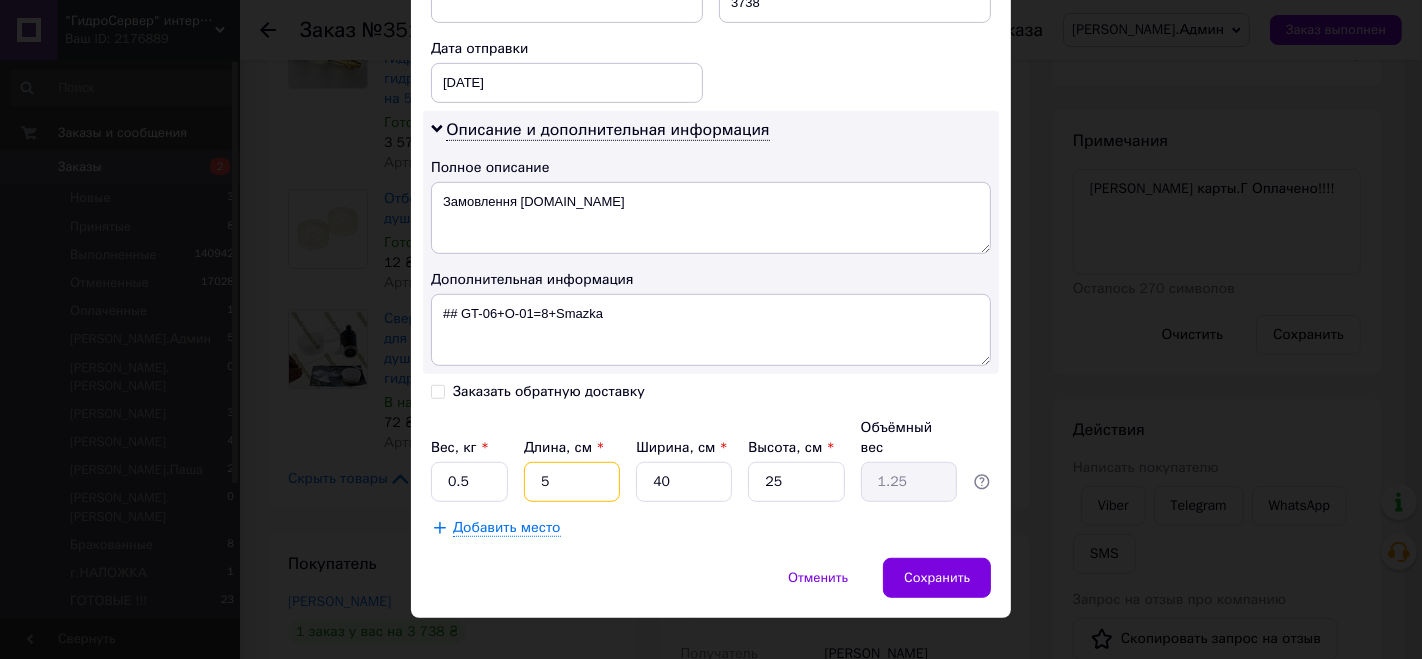type on "5" 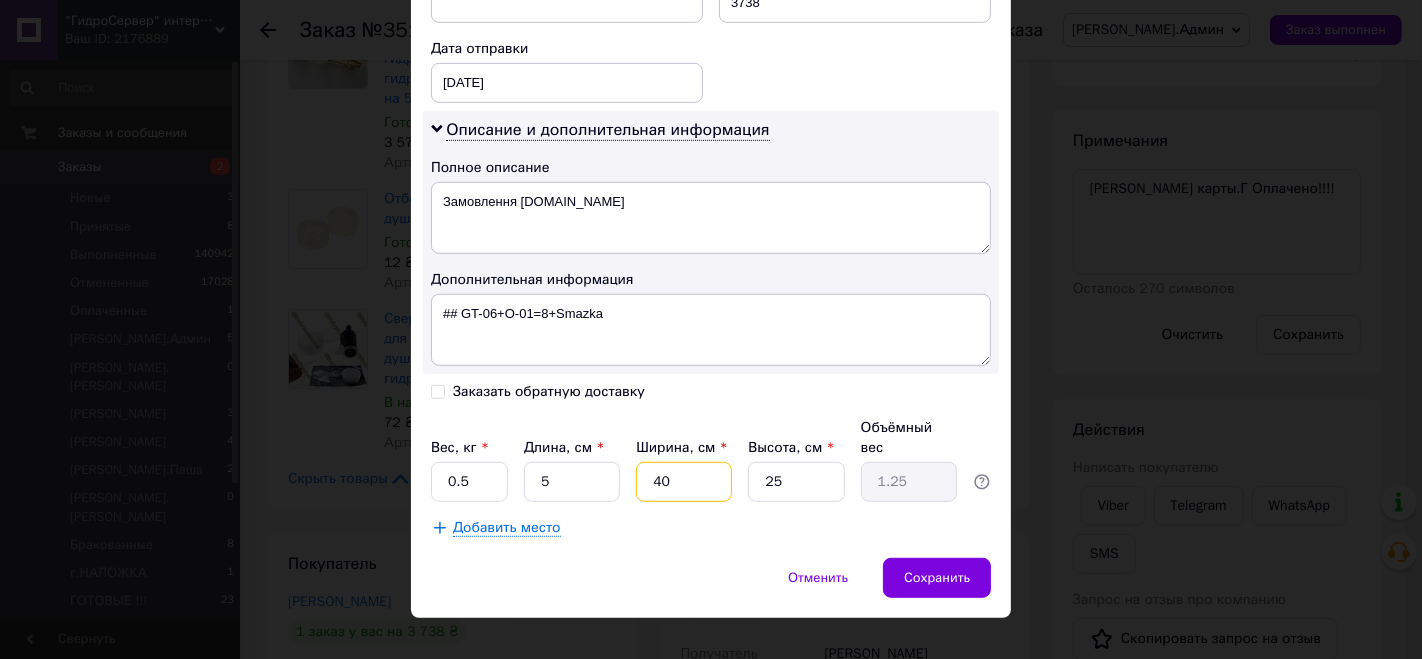 click on "40" at bounding box center (684, 482) 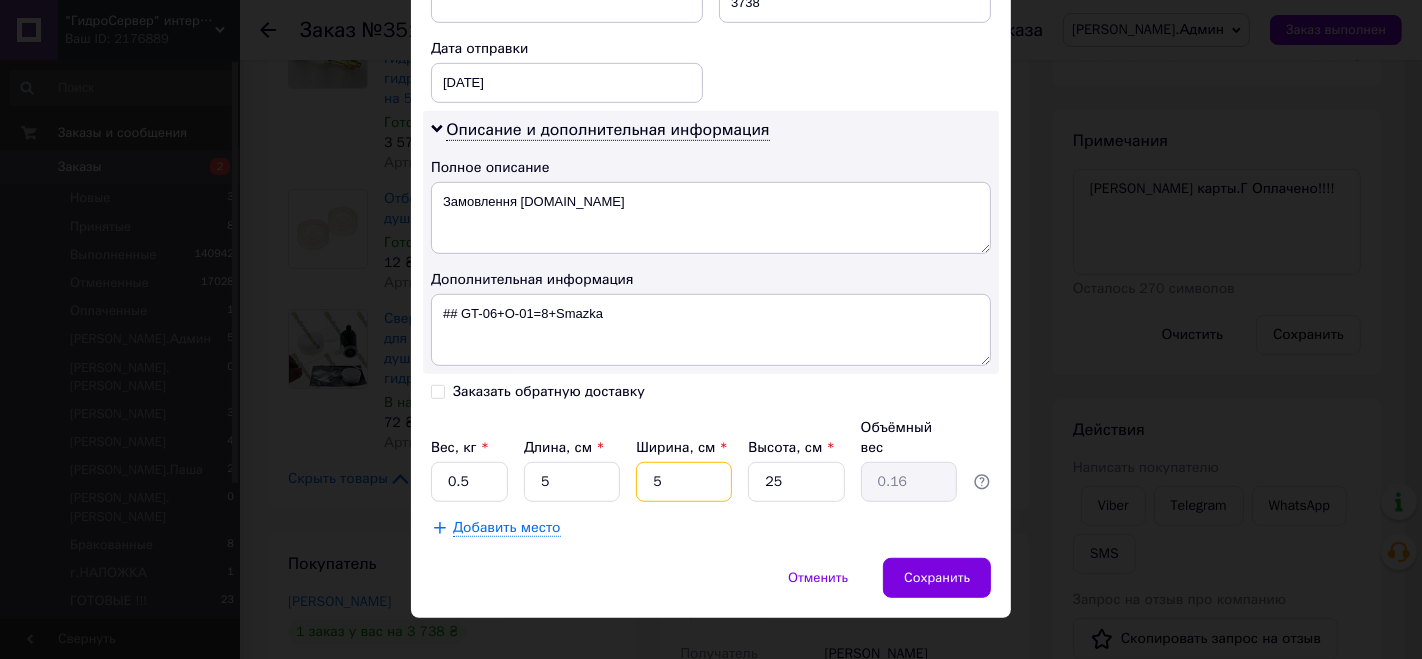 type on "5" 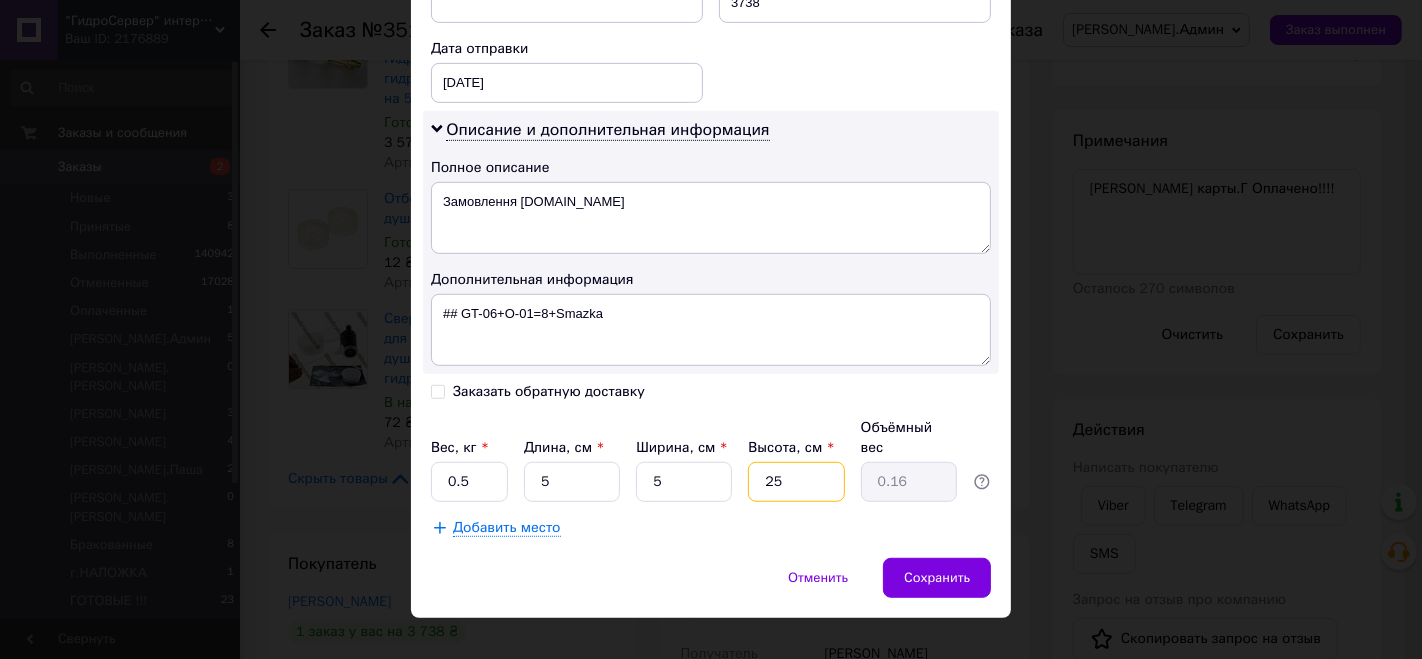 click on "25" at bounding box center [796, 482] 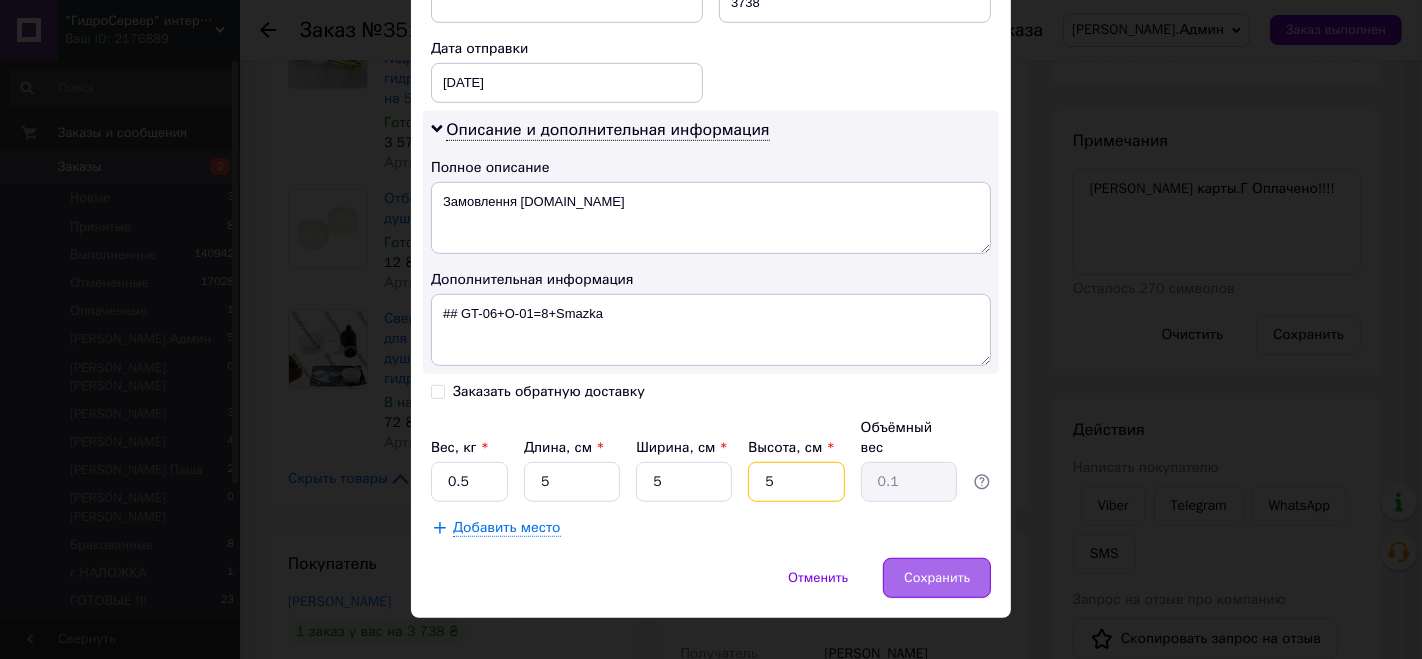 type on "5" 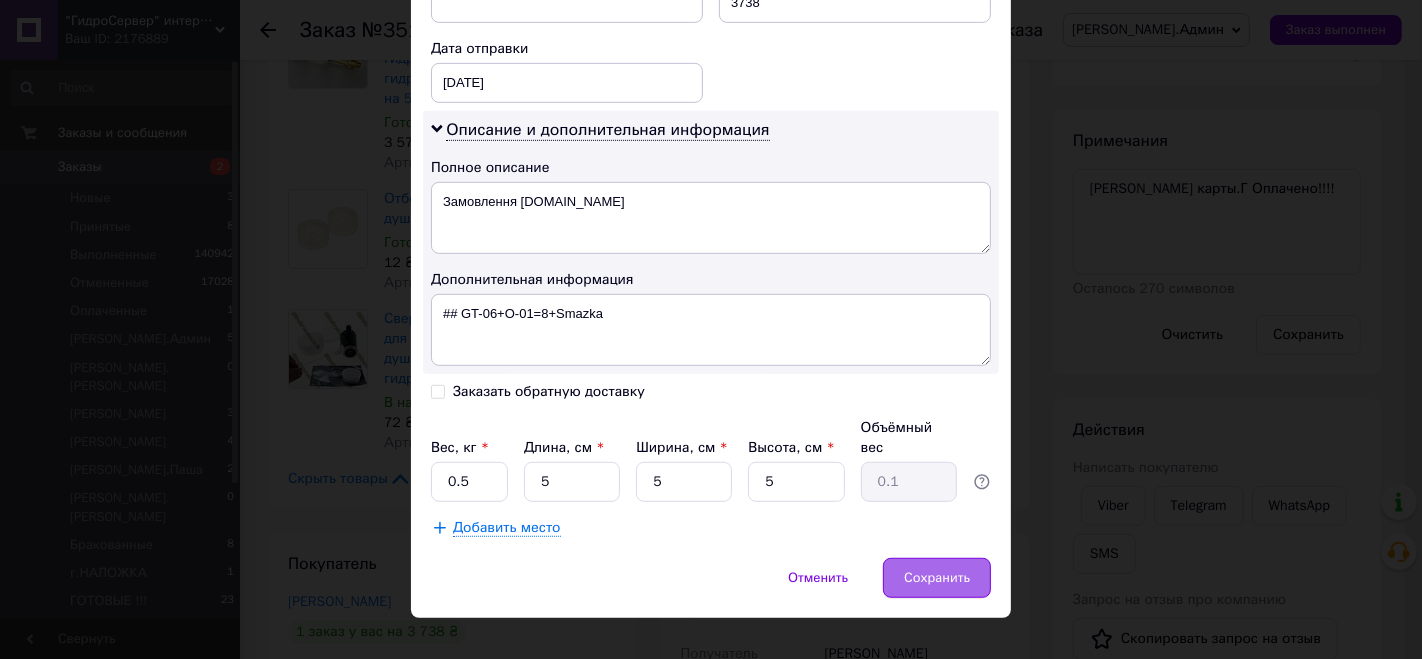 click on "Сохранить" at bounding box center [937, 578] 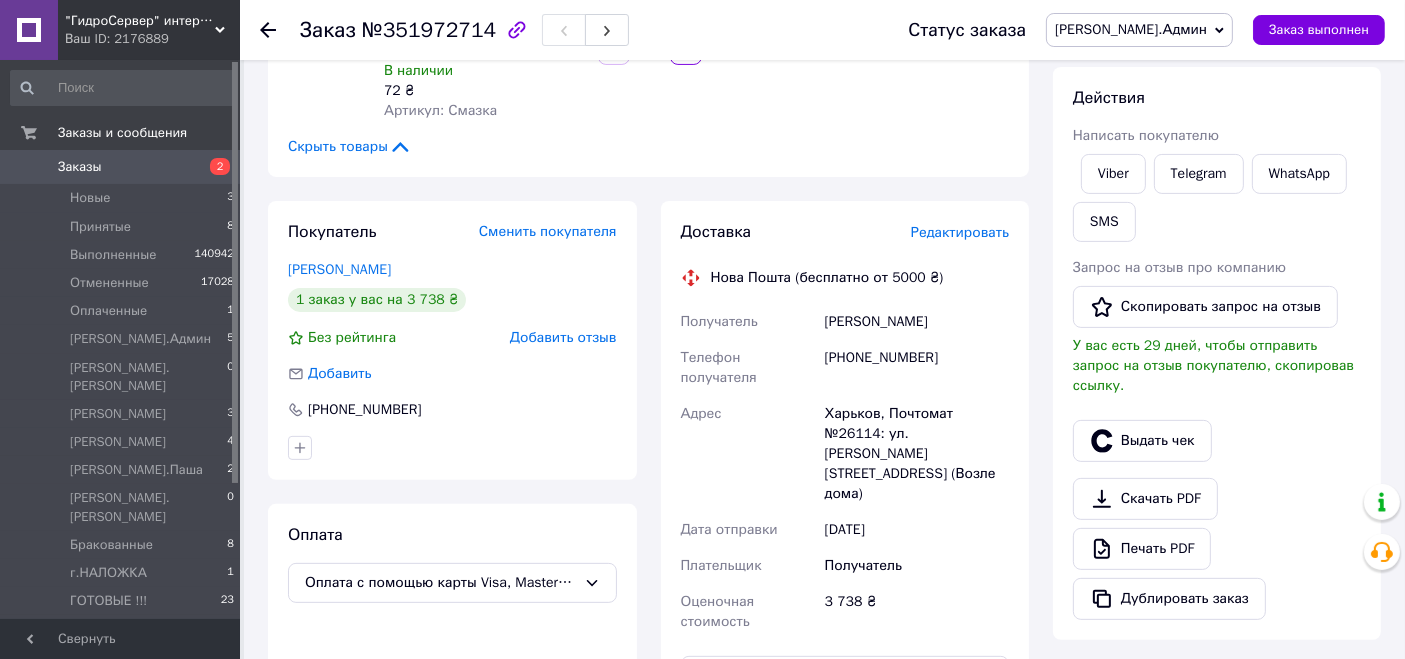 scroll, scrollTop: 666, scrollLeft: 0, axis: vertical 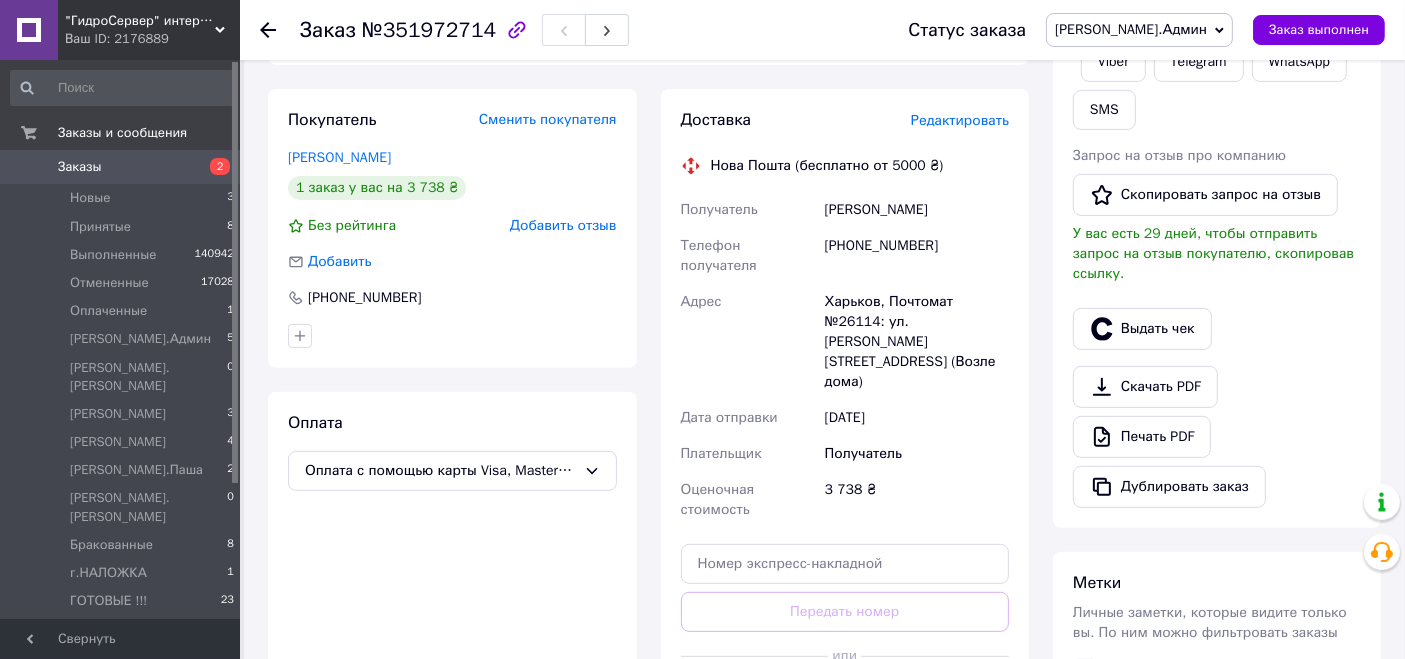 click at bounding box center (755, 656) 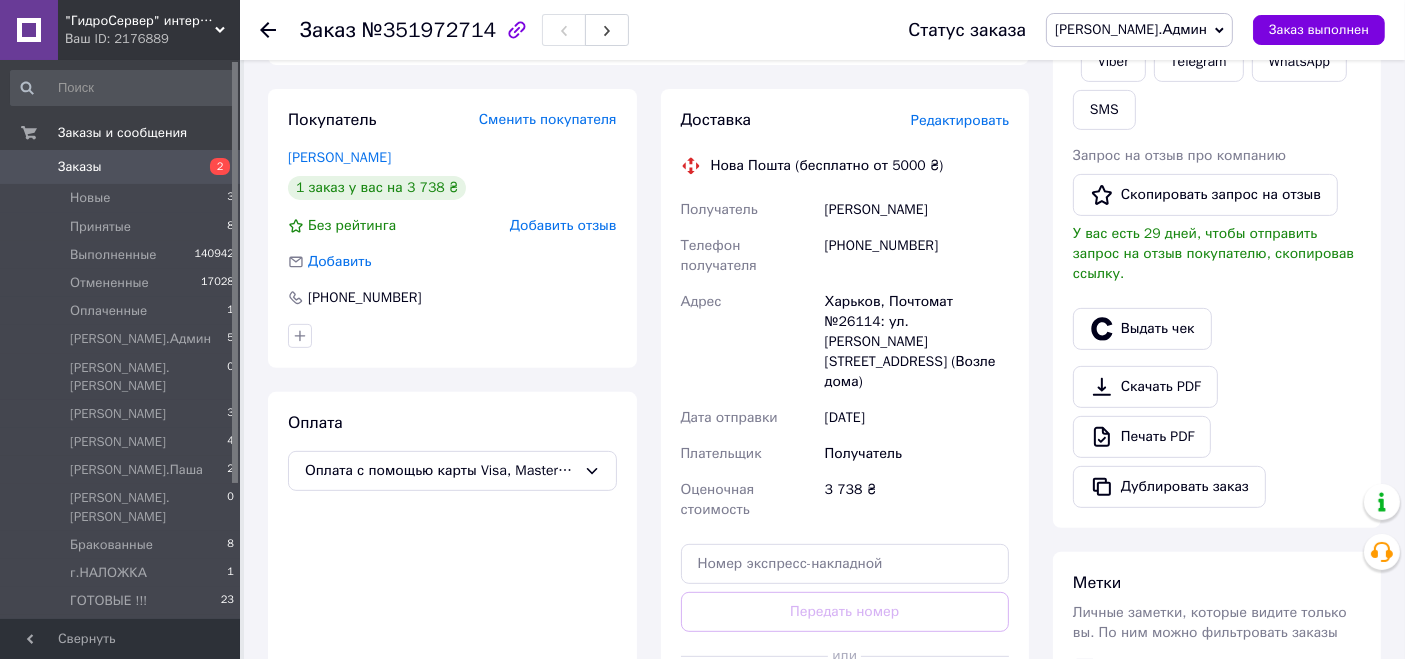 click on "[PERSON_NAME].Админ" at bounding box center [1131, 29] 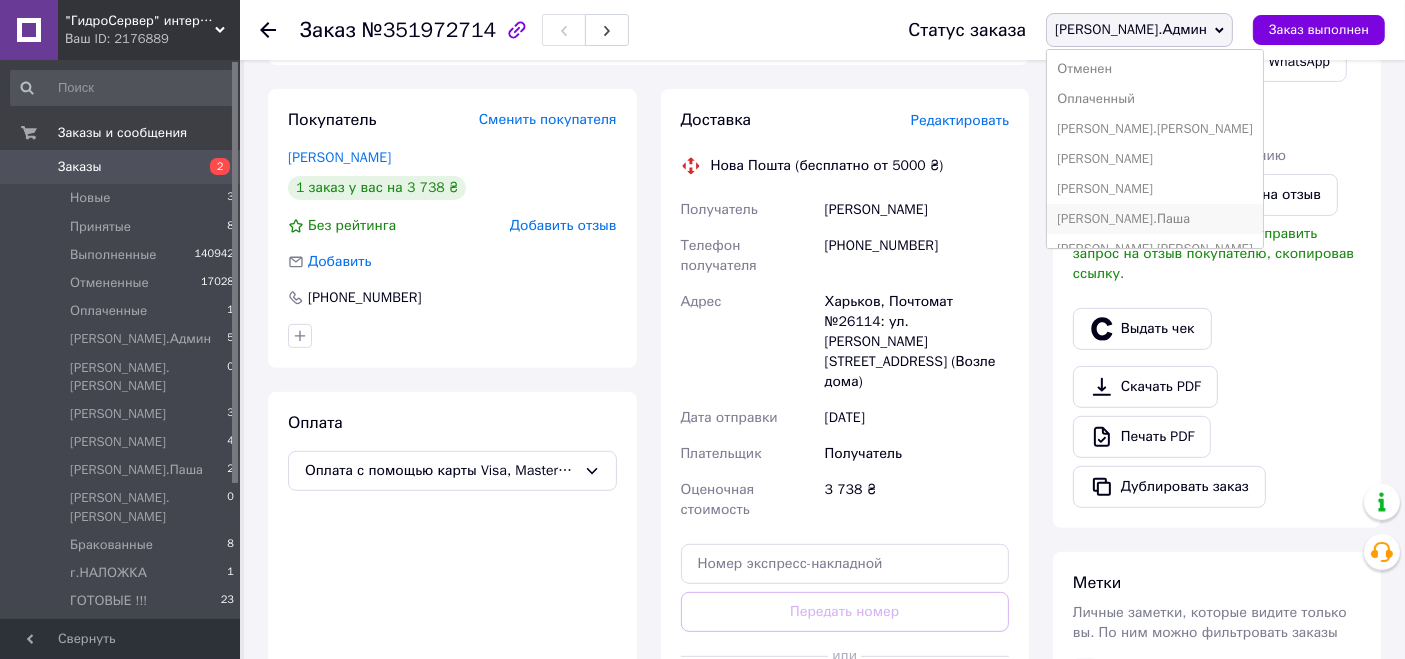 scroll, scrollTop: 111, scrollLeft: 0, axis: vertical 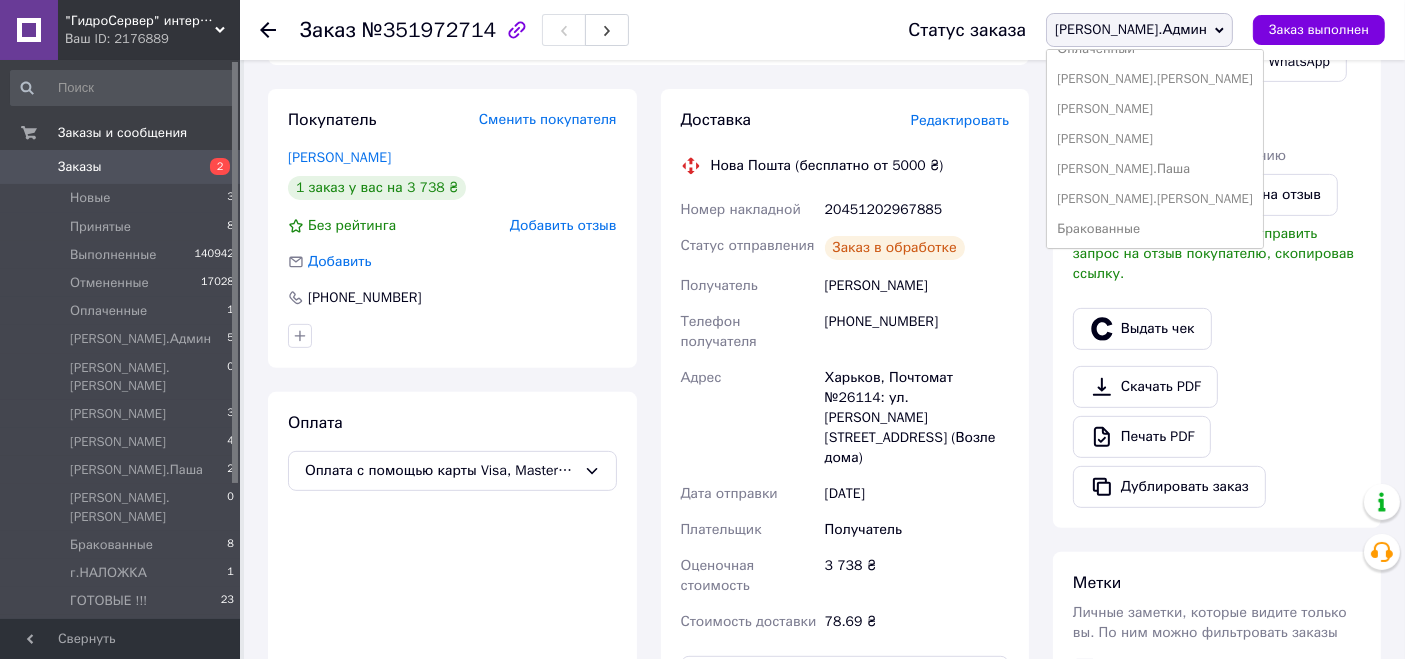 click on "[PERSON_NAME]" at bounding box center (1155, 139) 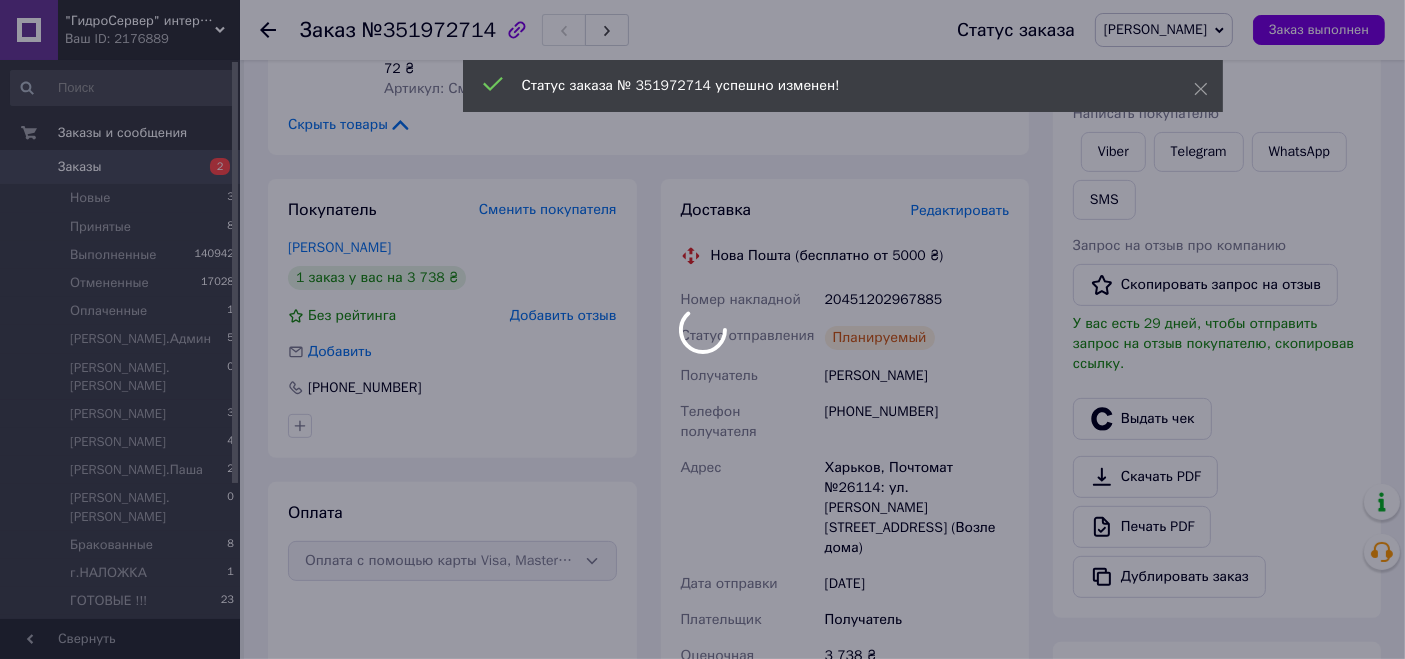 scroll, scrollTop: 444, scrollLeft: 0, axis: vertical 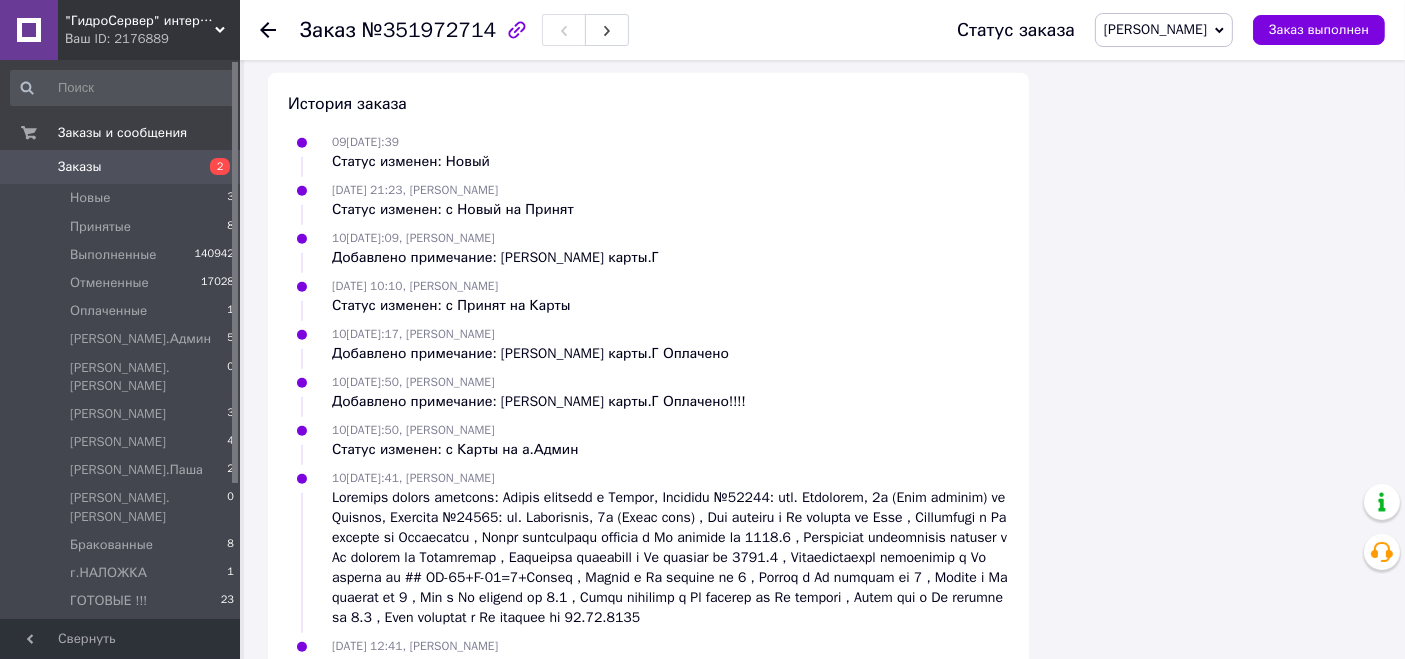 click 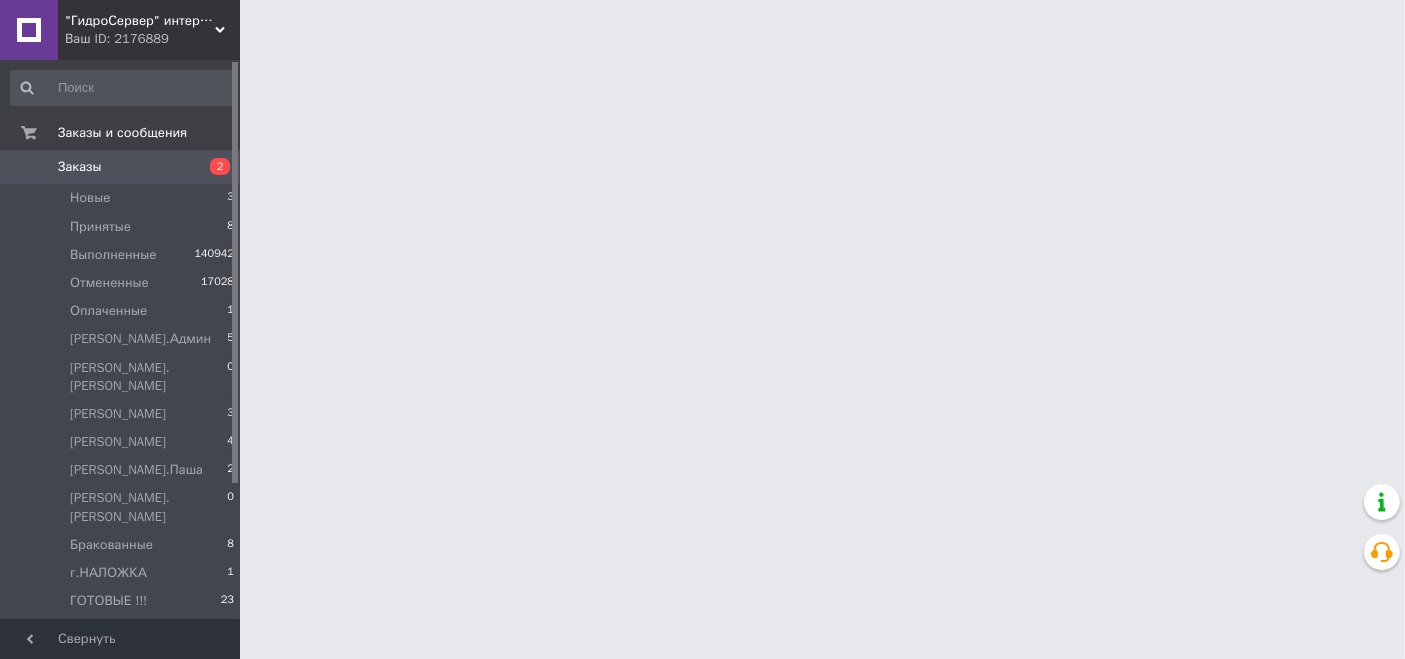 scroll, scrollTop: 0, scrollLeft: 0, axis: both 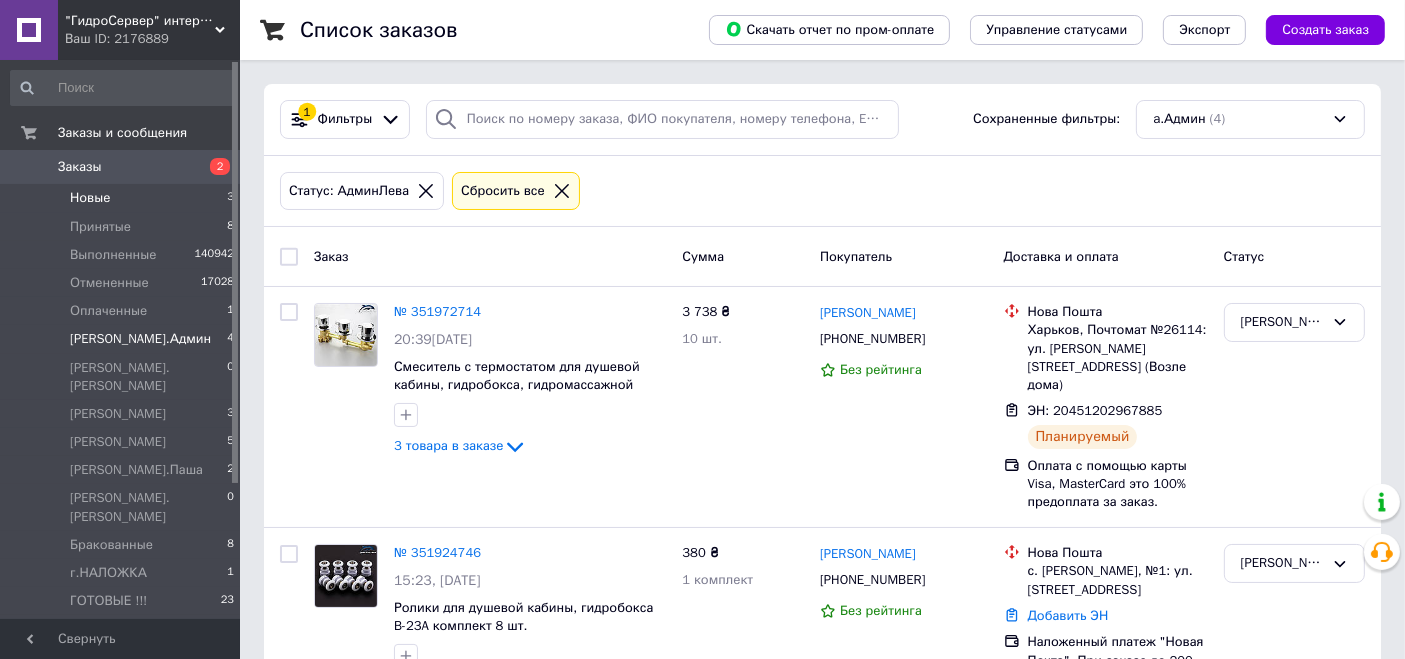 click on "Новые 3" at bounding box center (123, 198) 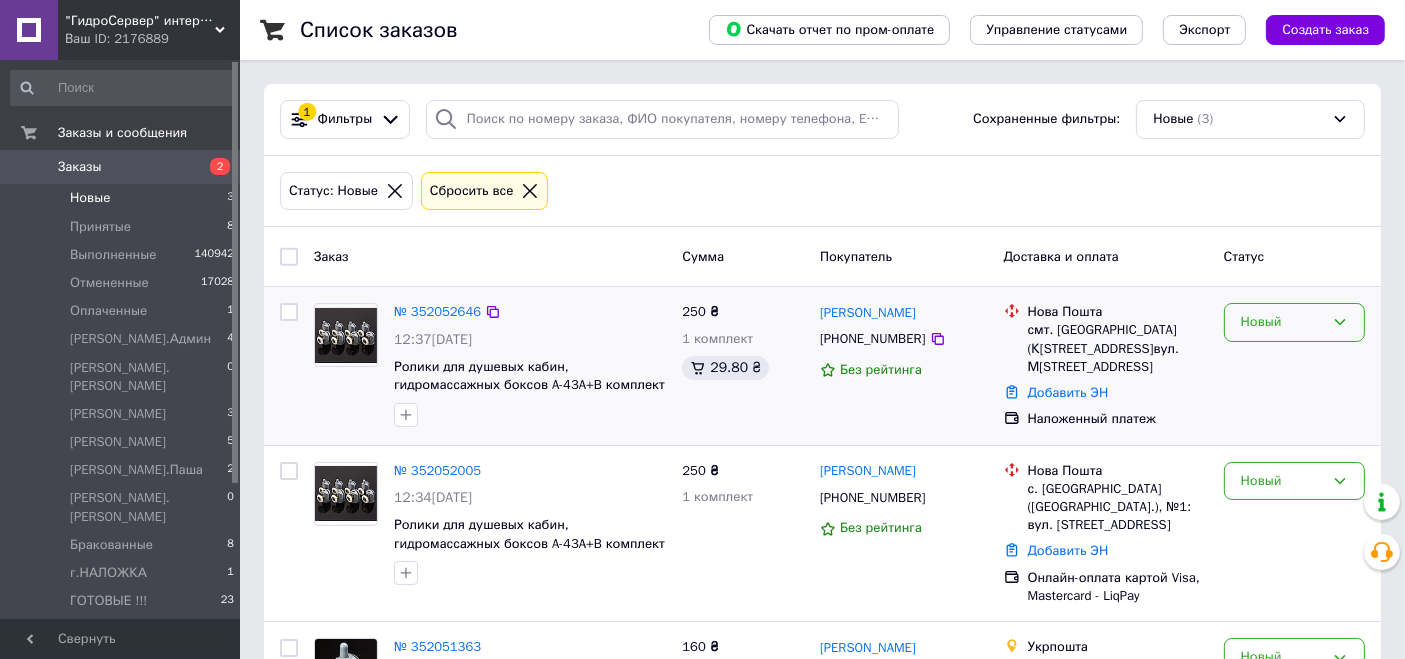 click on "Новый" at bounding box center [1282, 322] 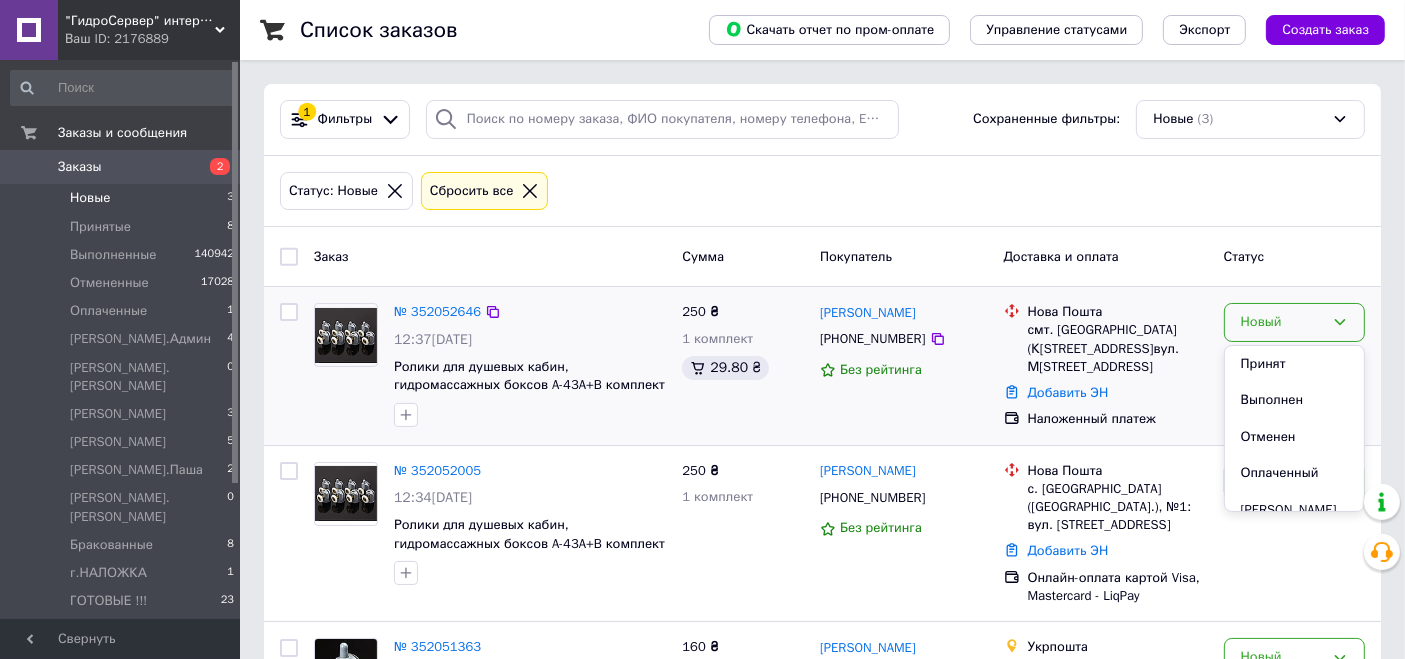 click on "Новый" at bounding box center [1282, 322] 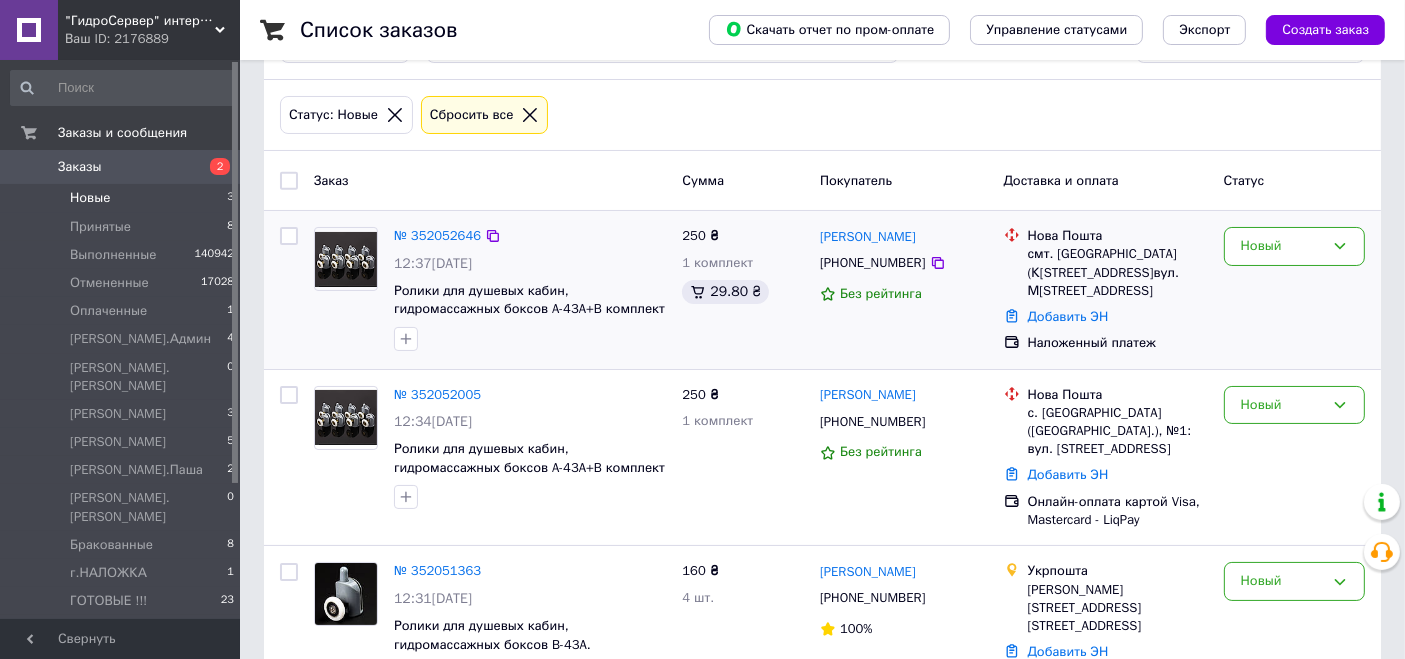 scroll, scrollTop: 111, scrollLeft: 0, axis: vertical 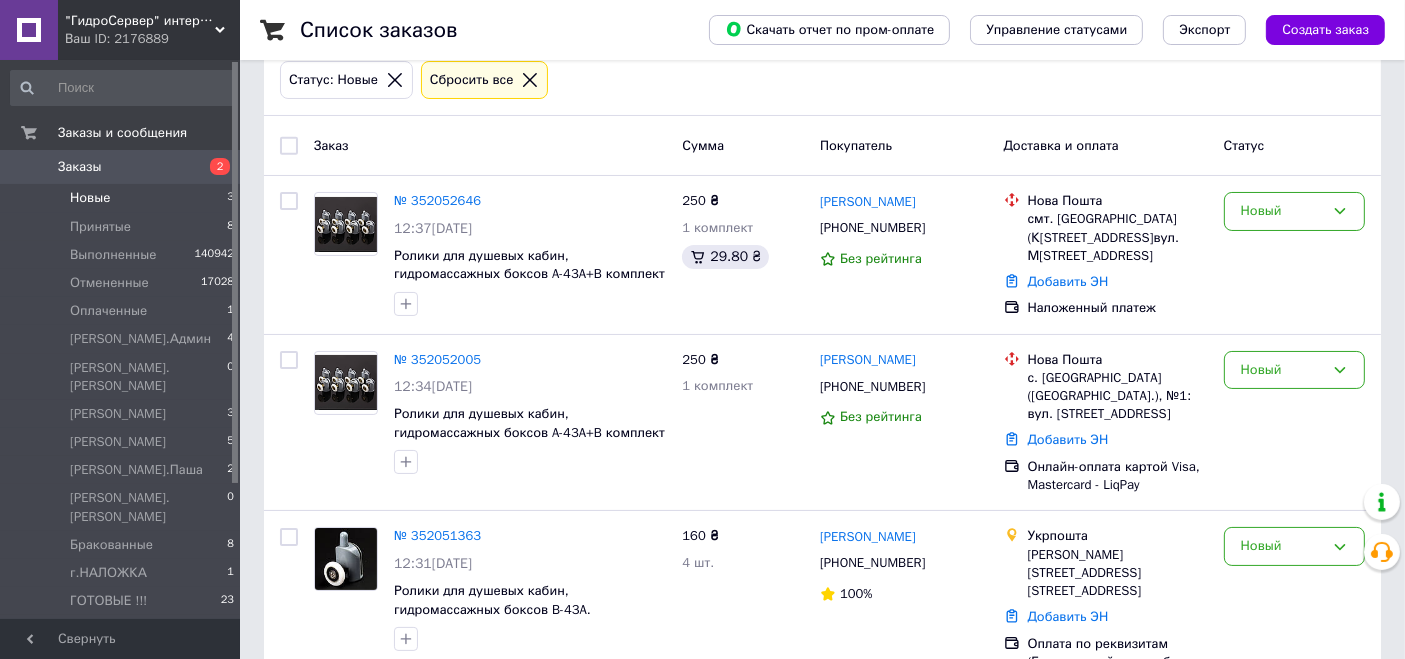 click at bounding box center (289, 146) 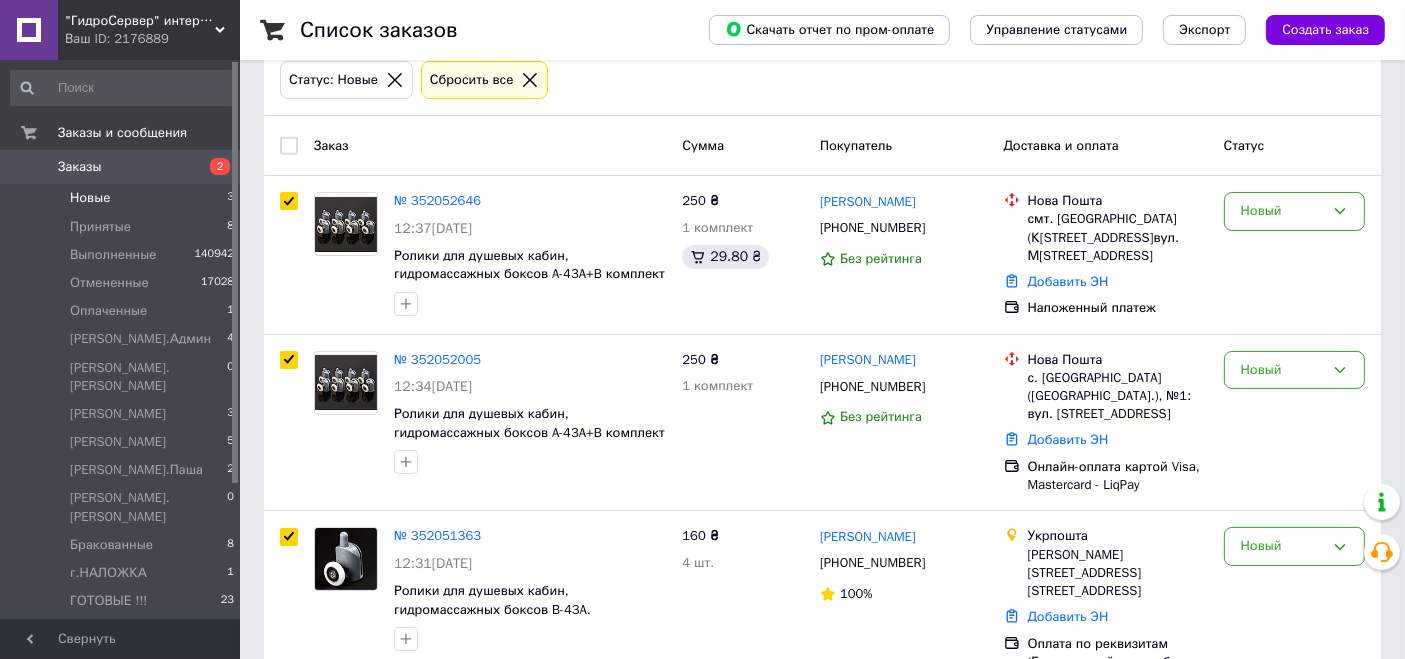checkbox on "true" 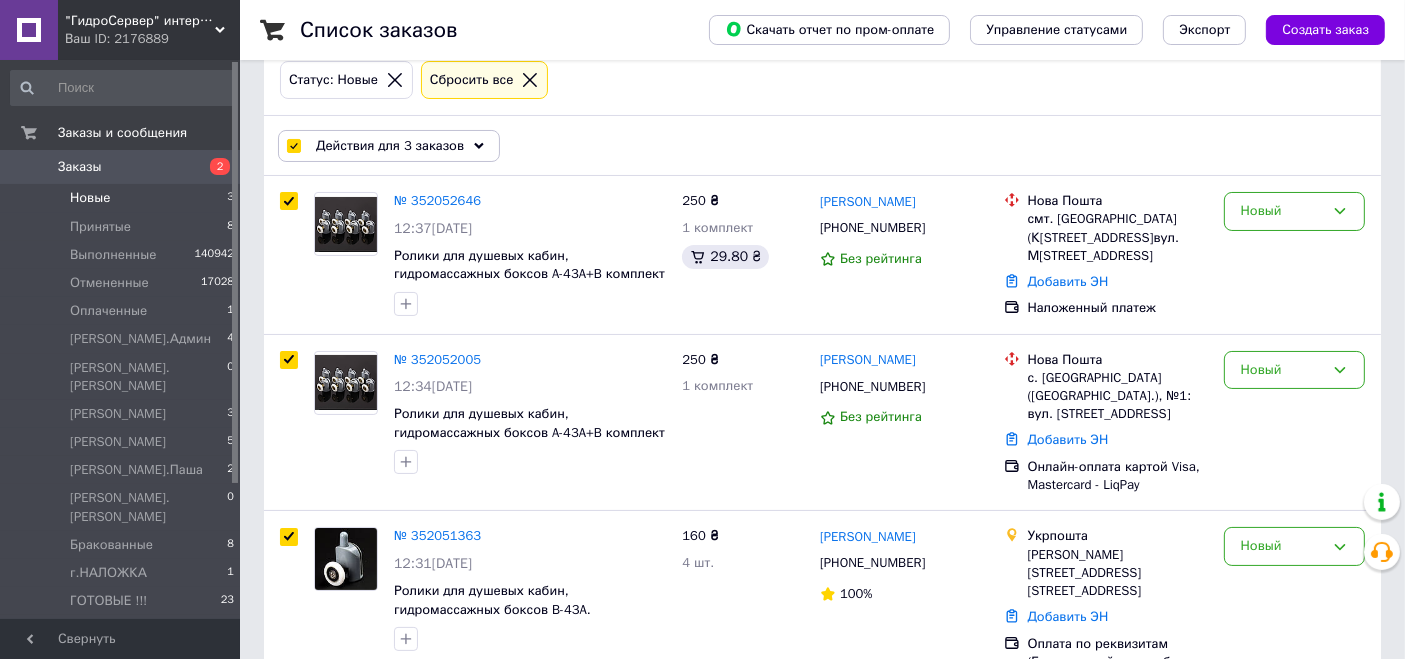 click on "Действия для 3 заказов" at bounding box center (390, 146) 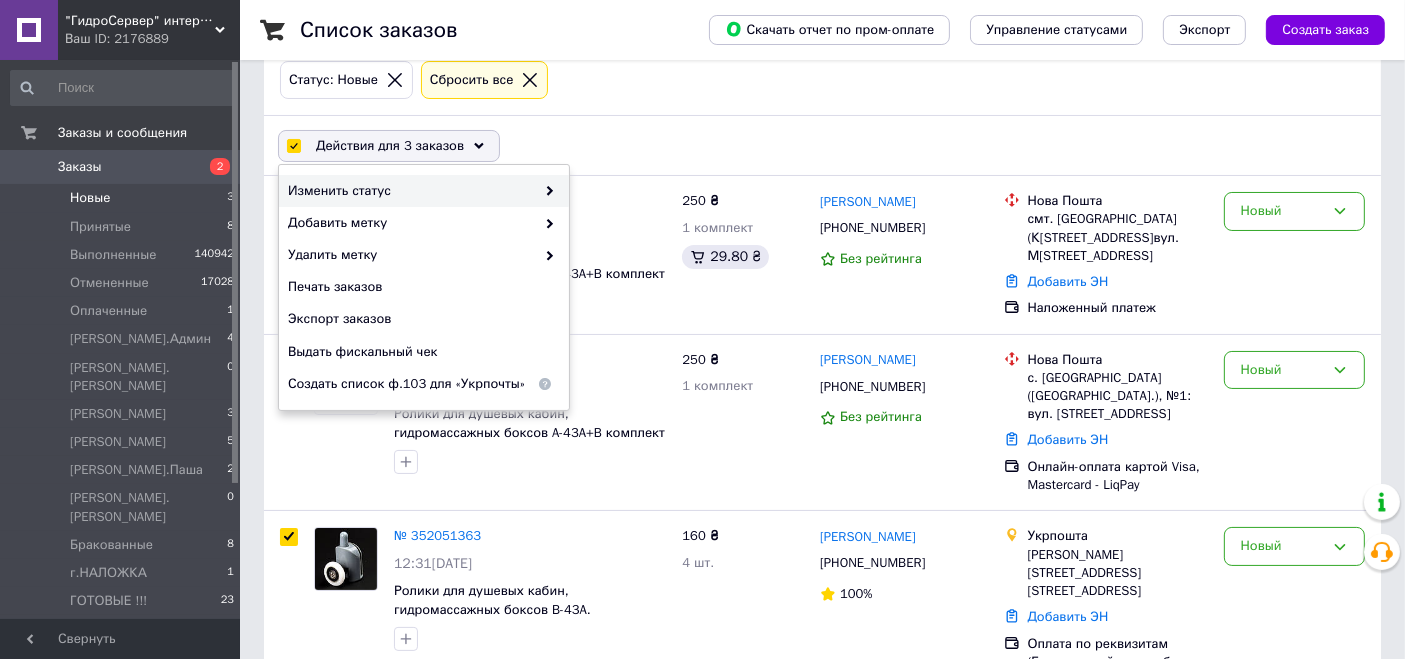 click on "Изменить статус" at bounding box center (411, 191) 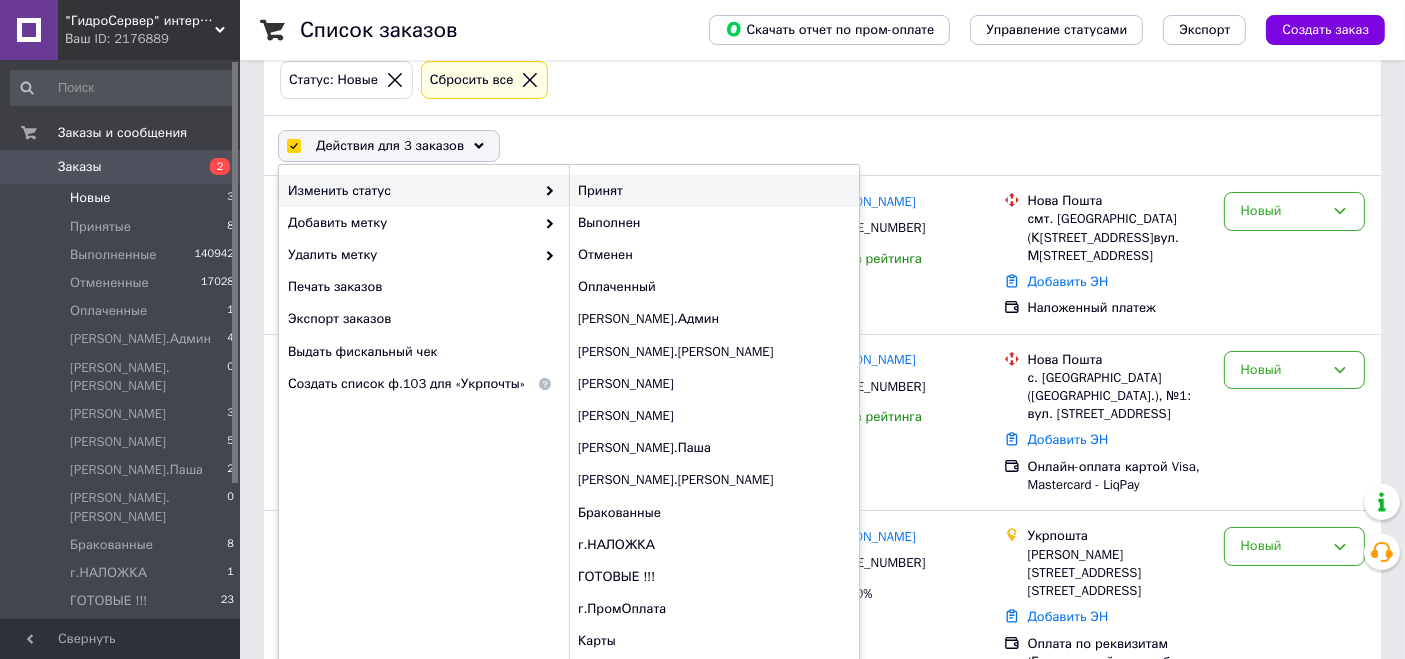 click on "Принят" at bounding box center (714, 191) 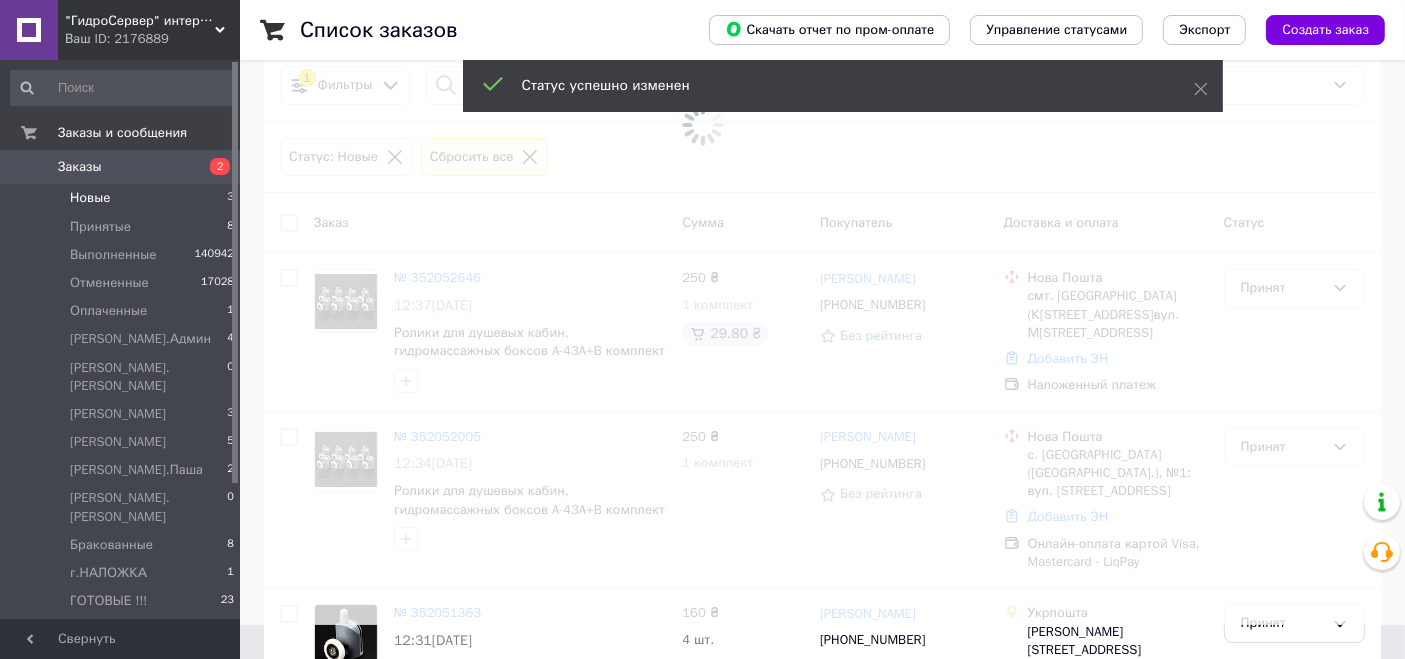 scroll, scrollTop: 0, scrollLeft: 0, axis: both 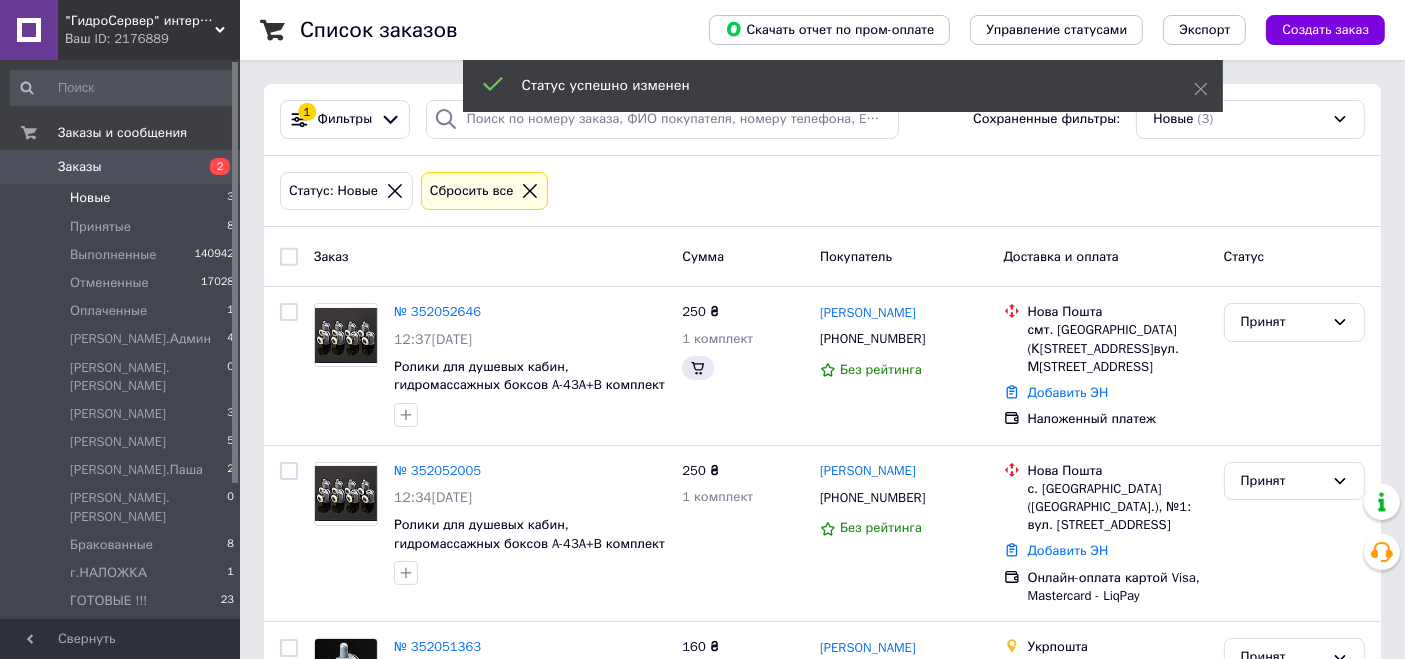 click on "Заказы" at bounding box center (121, 167) 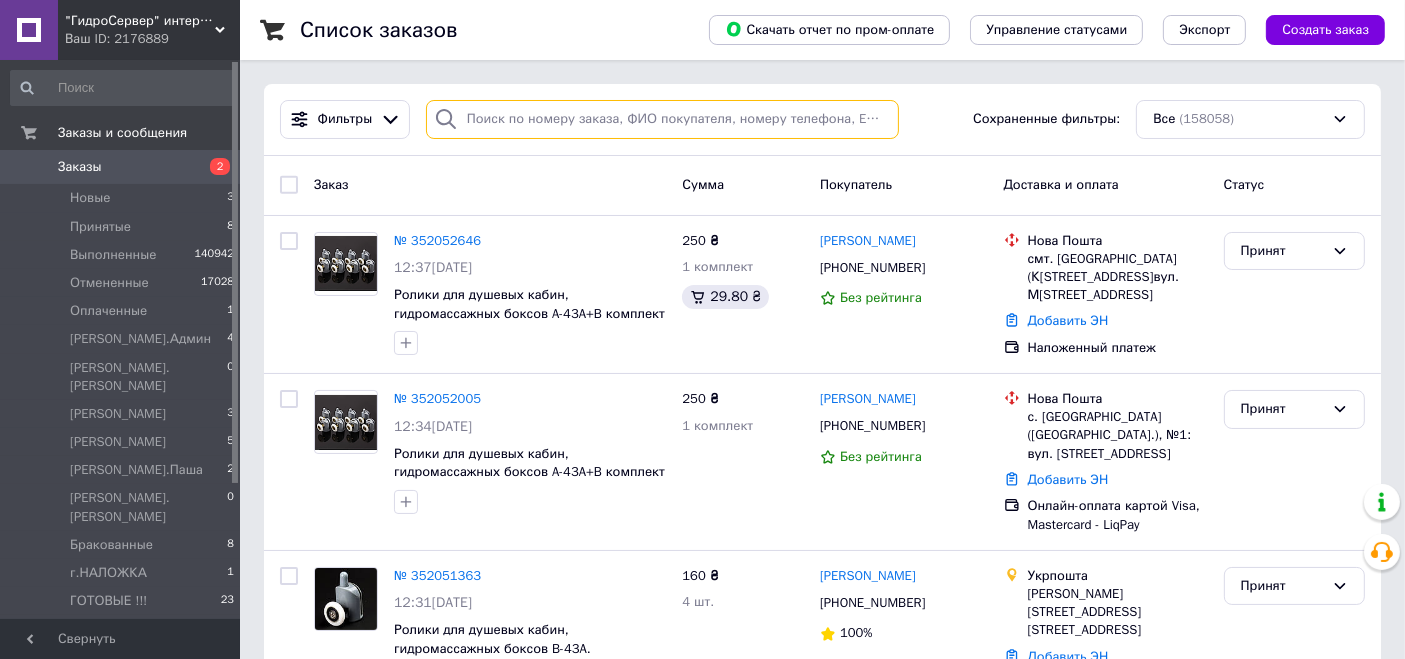 click at bounding box center (662, 119) 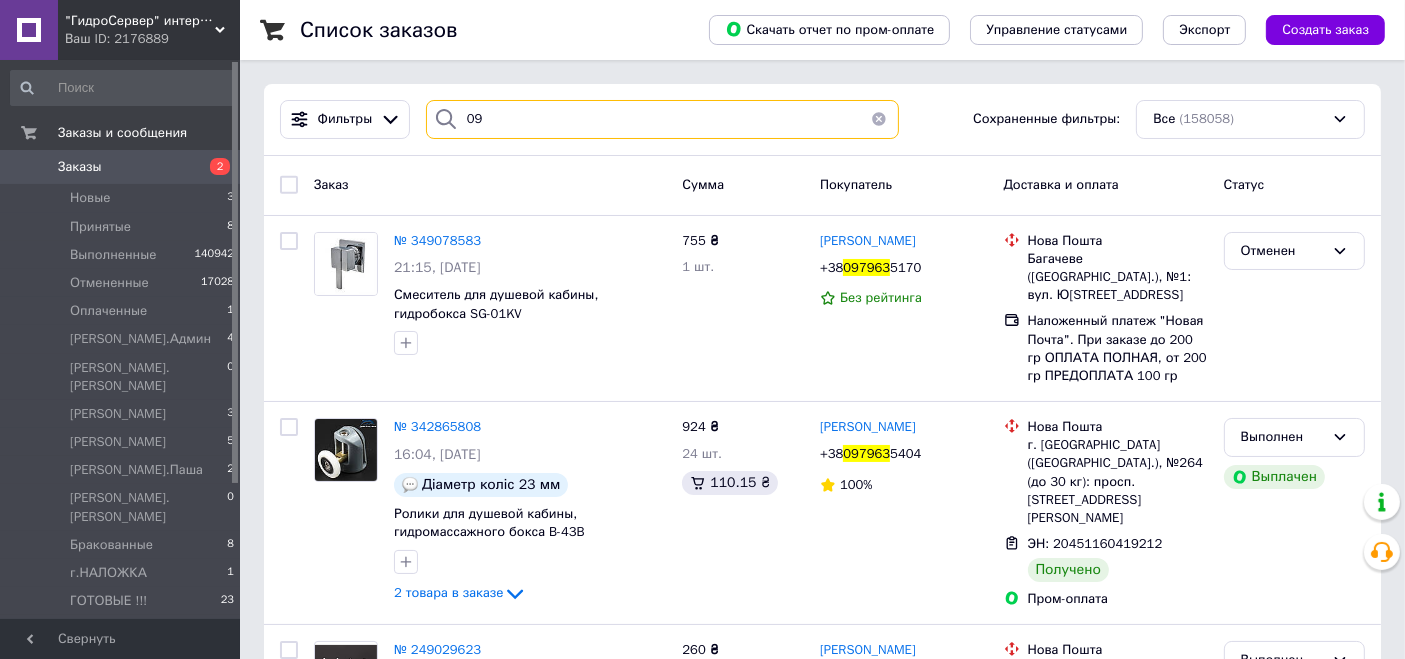 type on "0" 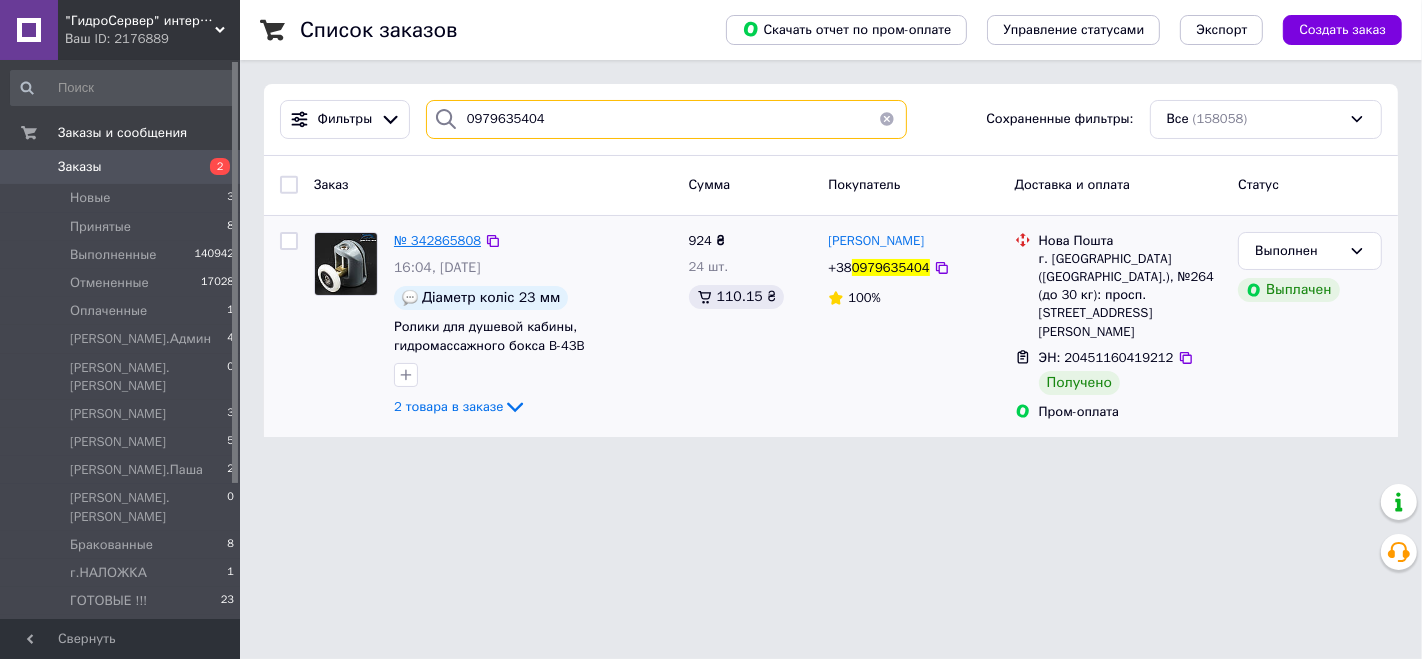 type on "0979635404" 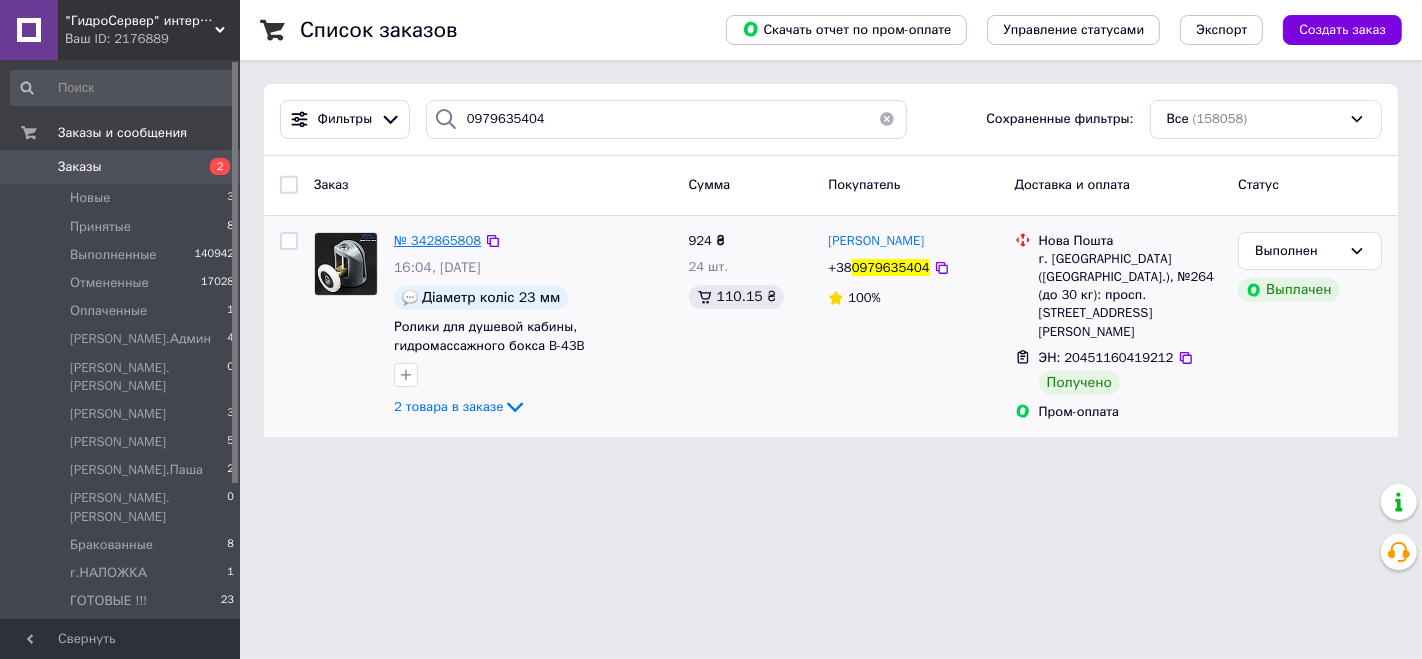 click on "№ 342865808" at bounding box center (437, 240) 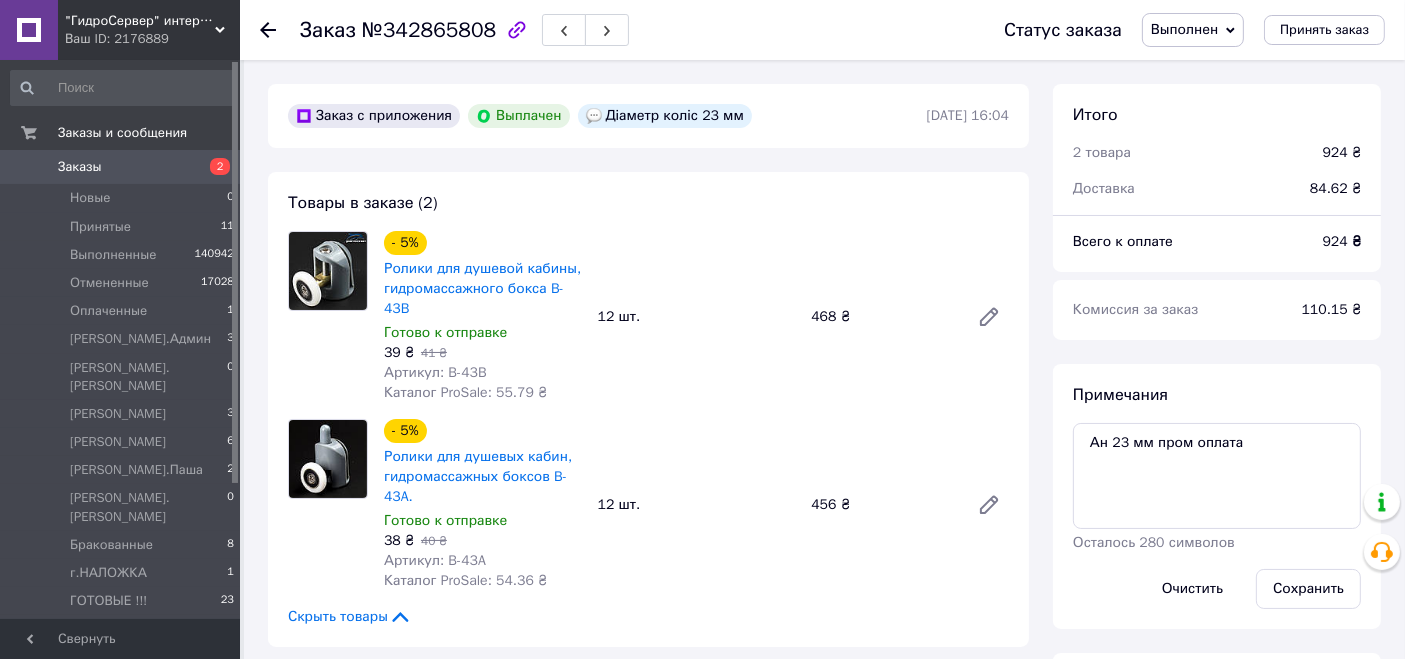 scroll, scrollTop: 204, scrollLeft: 0, axis: vertical 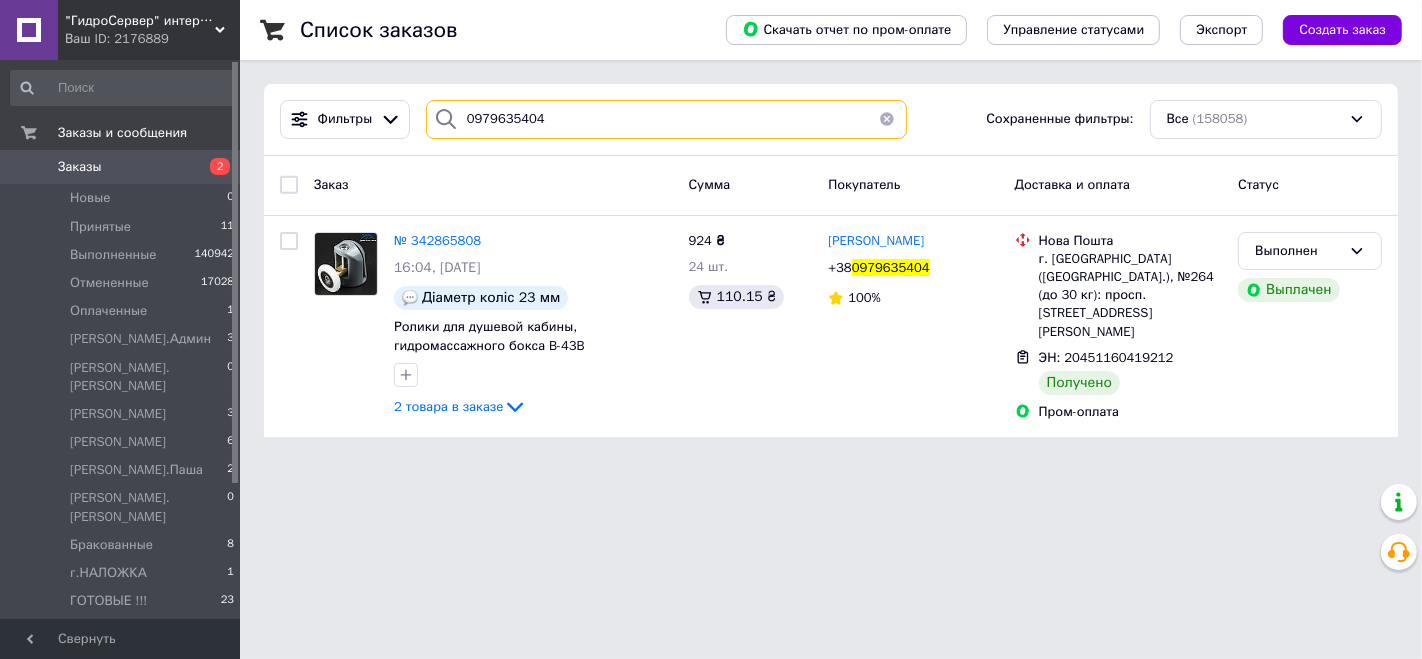 click on "0979635404" at bounding box center [666, 119] 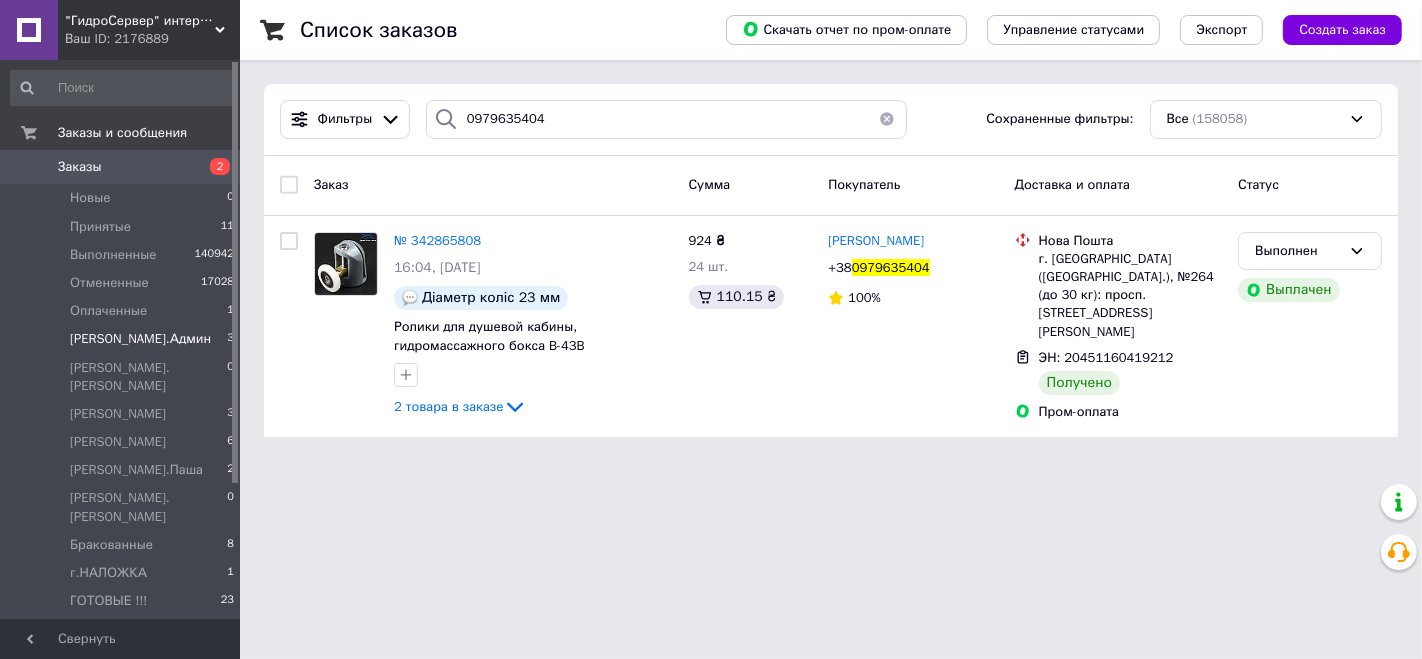 click on "[PERSON_NAME].Админ 3" at bounding box center (123, 339) 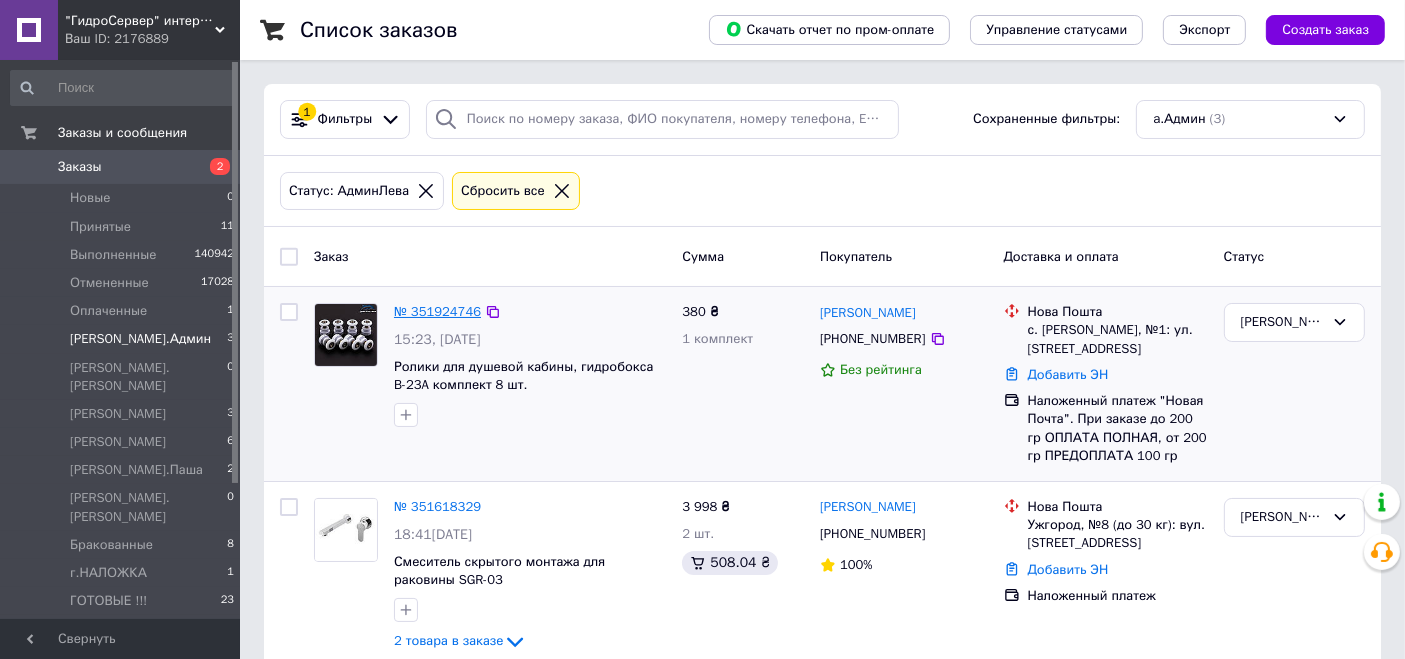 click on "№ 351924746" at bounding box center [437, 311] 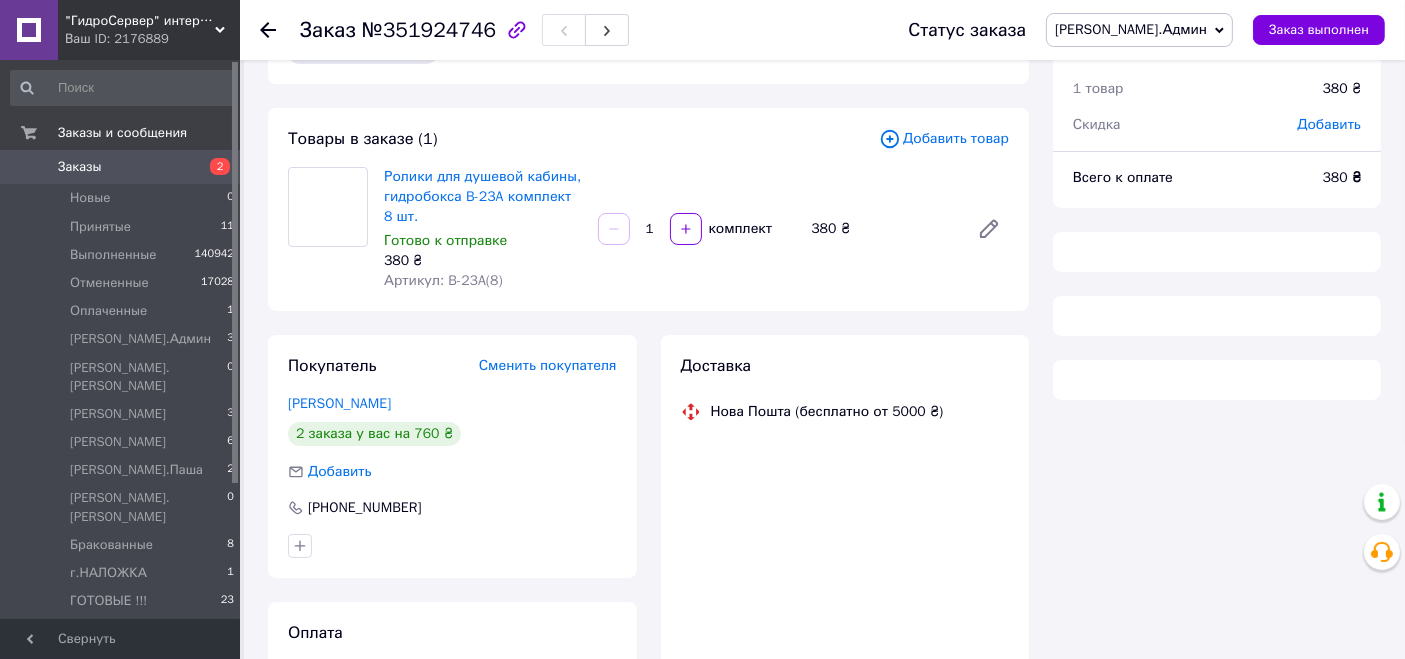 scroll, scrollTop: 0, scrollLeft: 0, axis: both 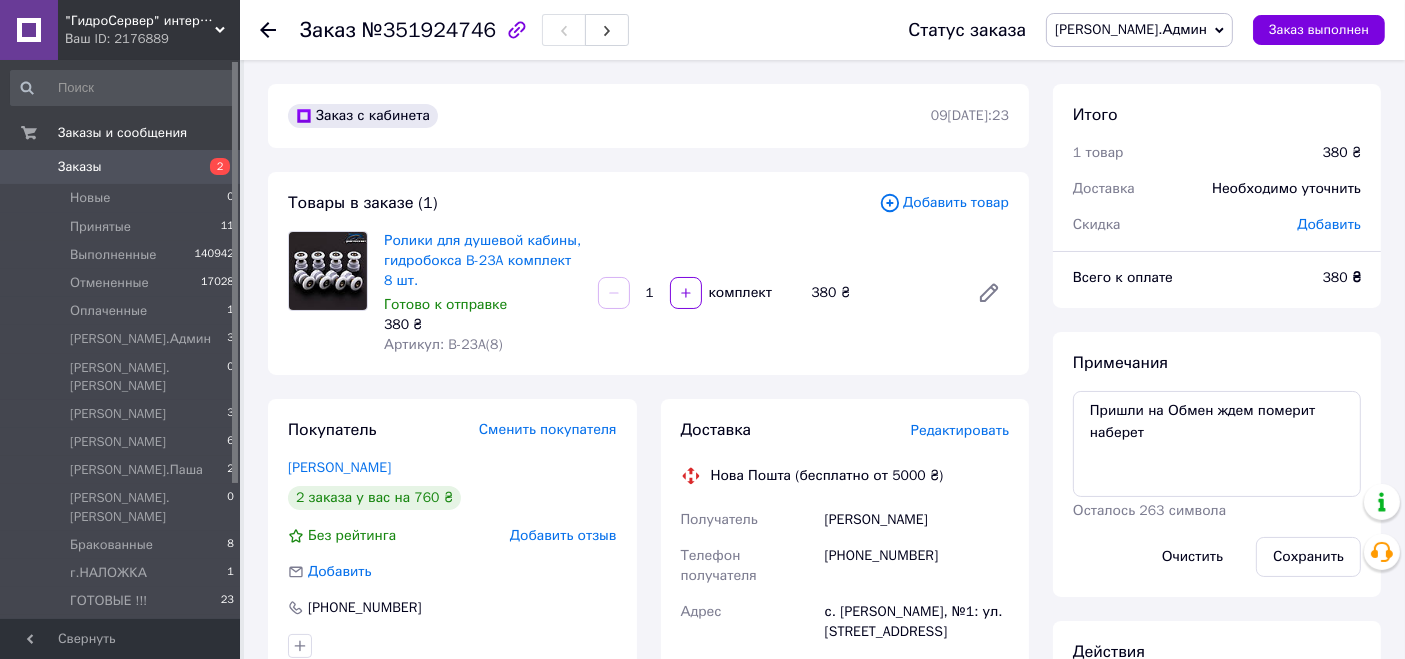 click 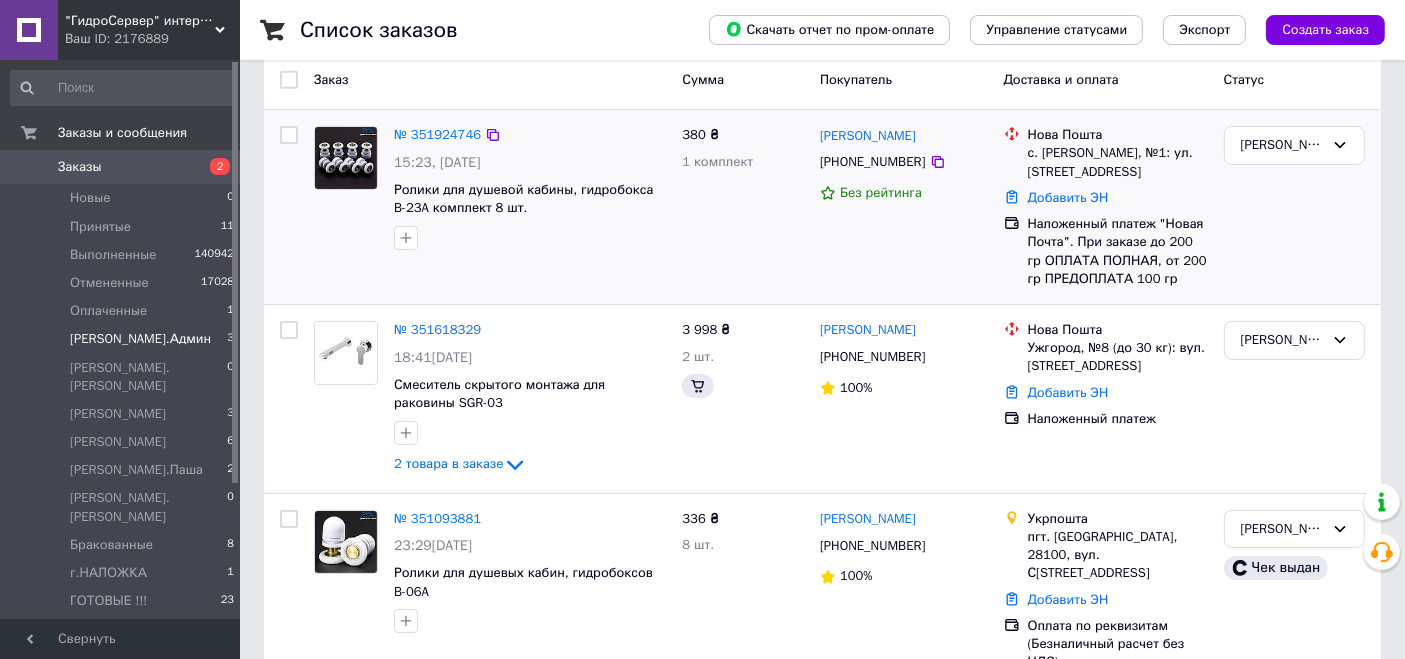 scroll, scrollTop: 210, scrollLeft: 0, axis: vertical 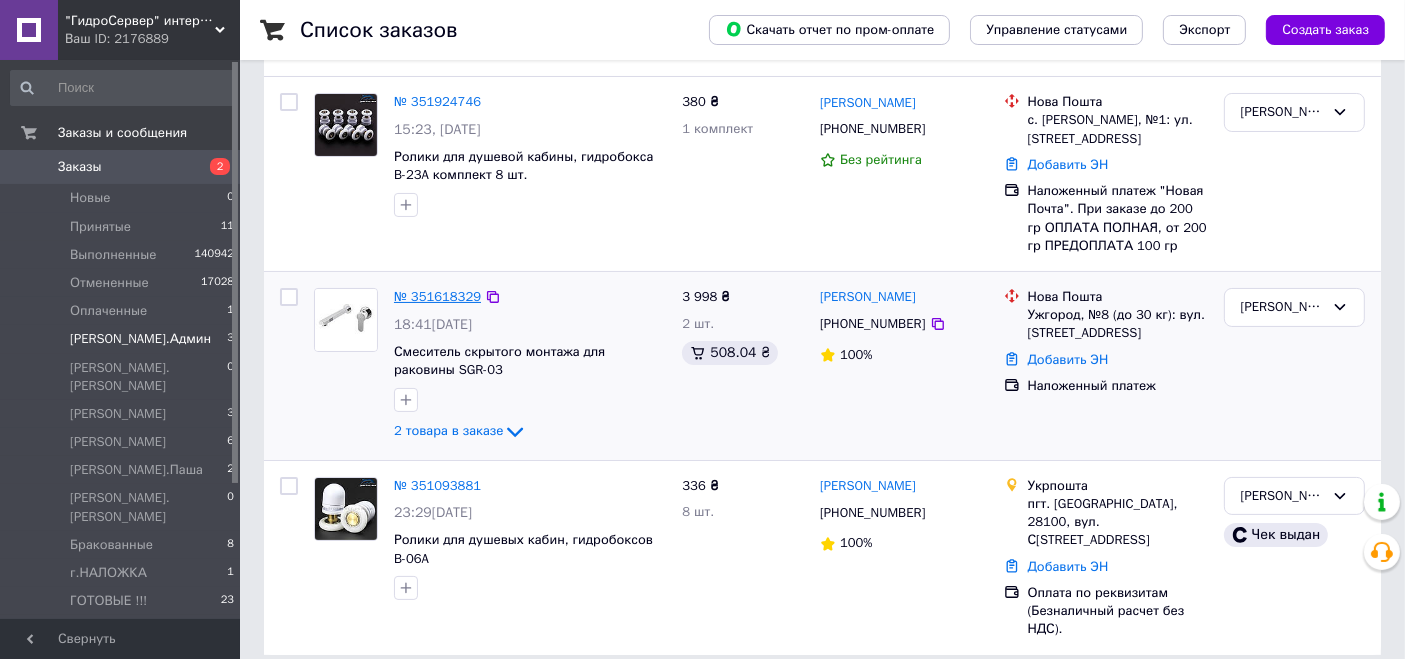 click on "№ 351618329" at bounding box center [437, 296] 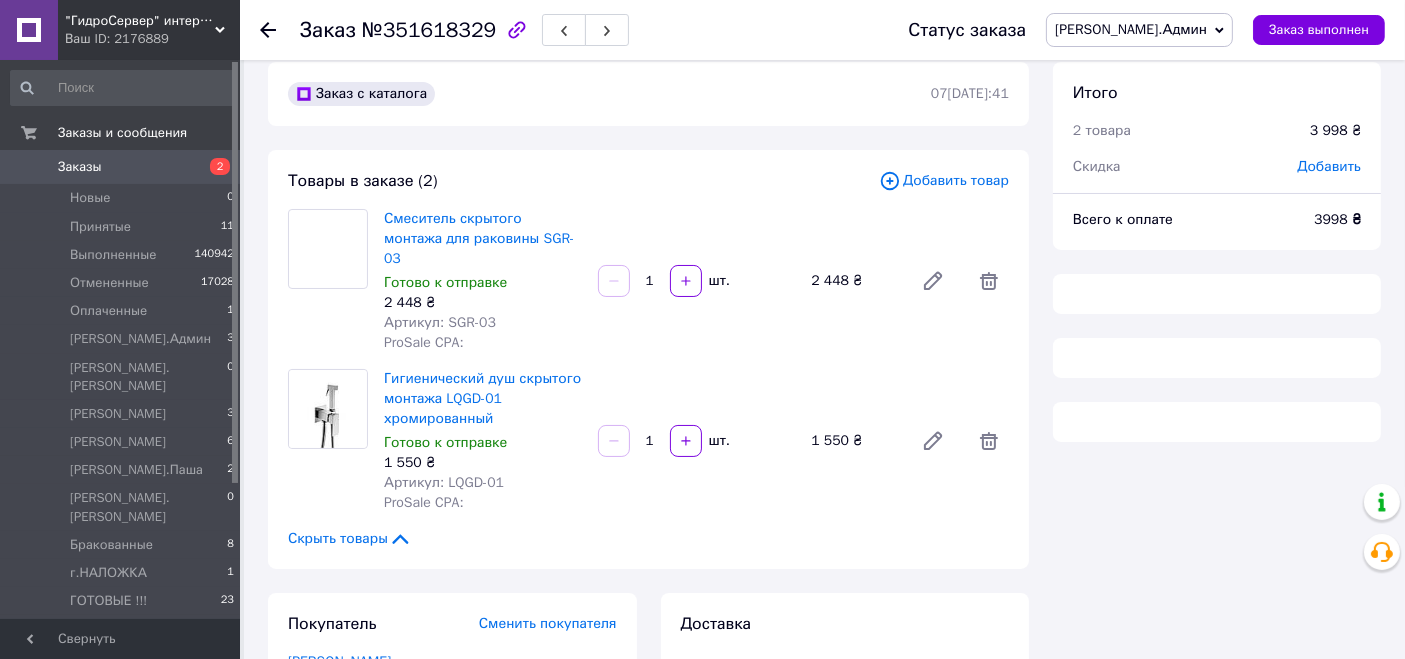 scroll, scrollTop: 0, scrollLeft: 0, axis: both 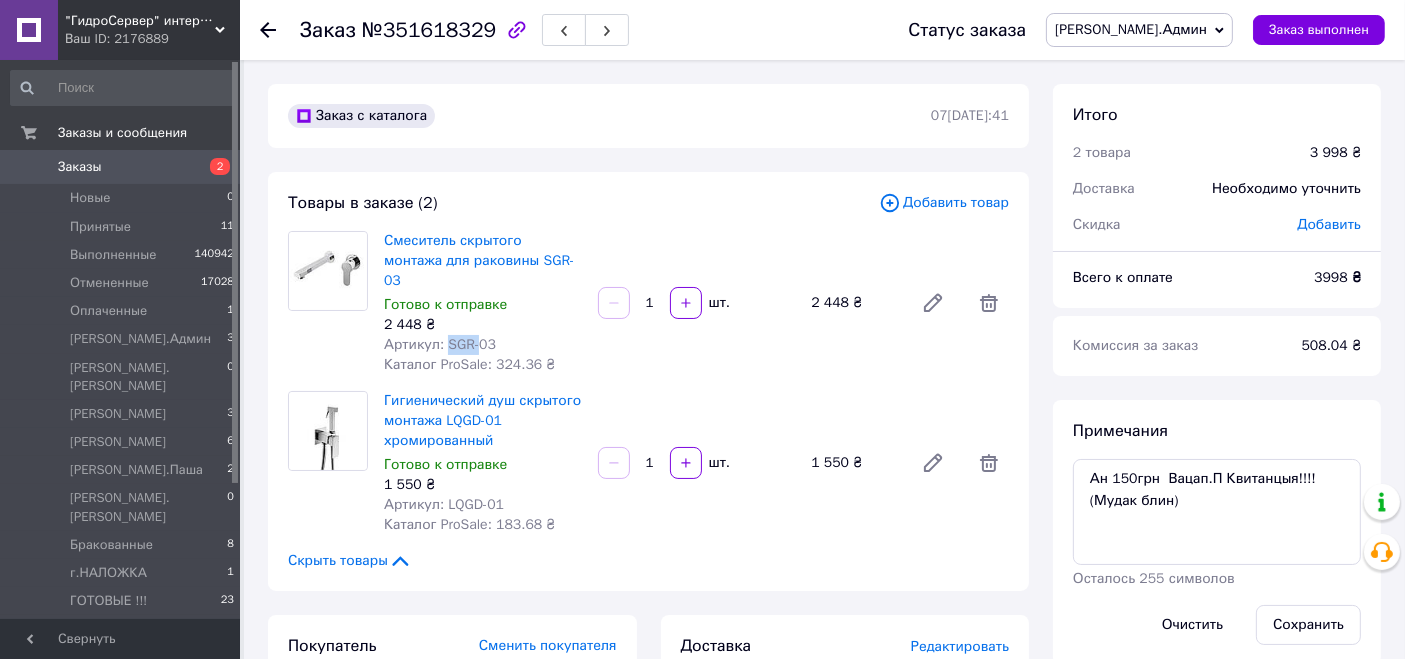 drag, startPoint x: 446, startPoint y: 324, endPoint x: 511, endPoint y: 324, distance: 65 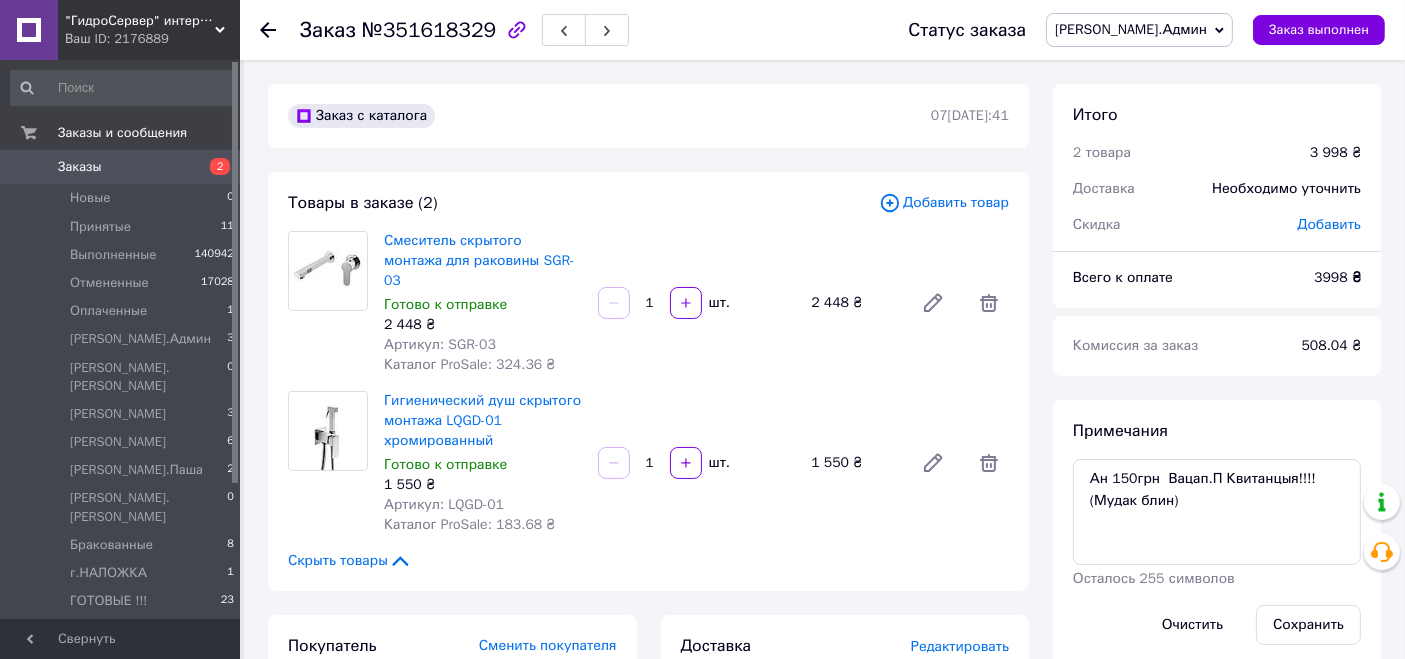 click on "Каталог ProSale: 324.36 ₴" at bounding box center (470, 364) 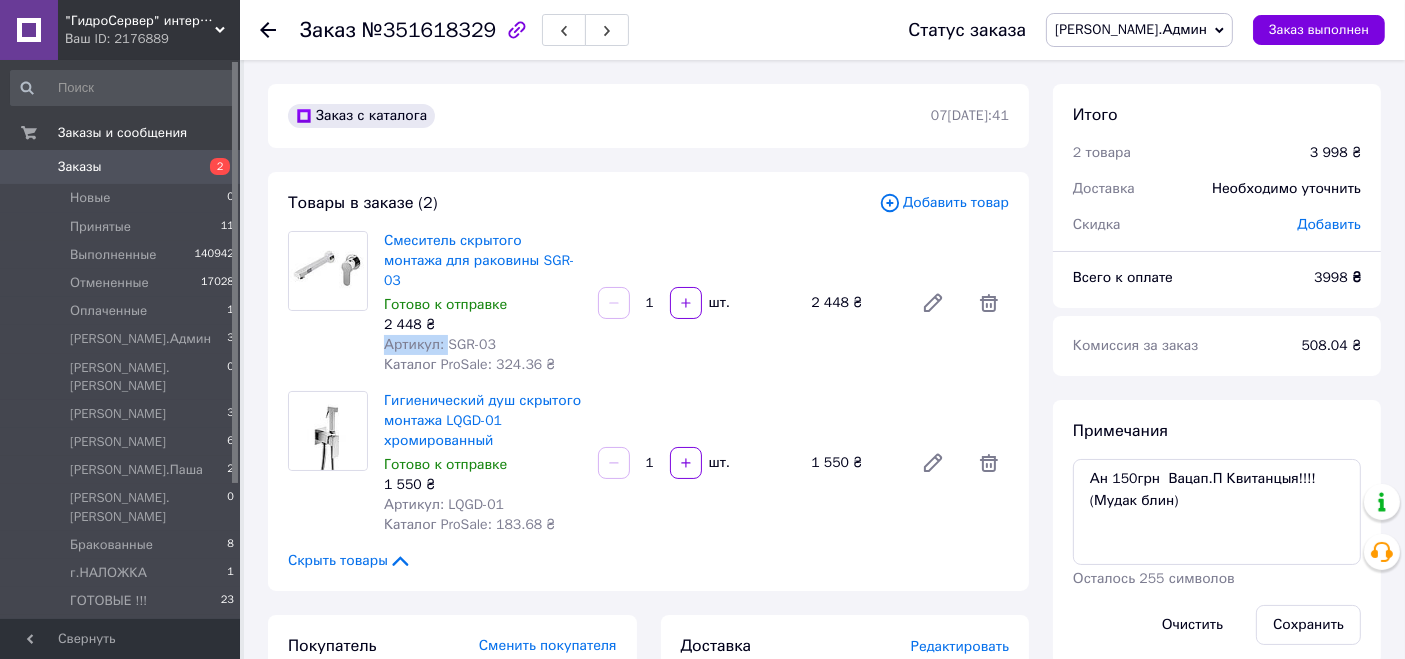 drag, startPoint x: 442, startPoint y: 326, endPoint x: 486, endPoint y: 312, distance: 46.173584 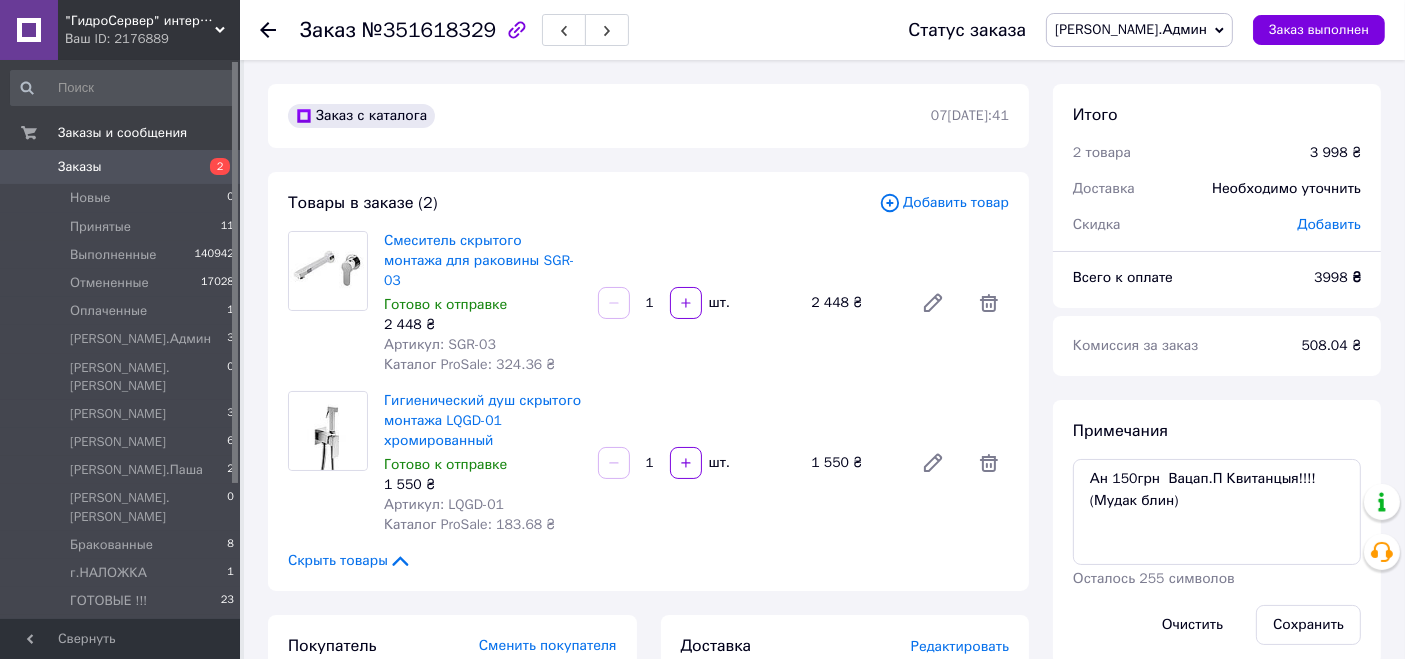 click on "Артикул: SGR-03" at bounding box center (440, 344) 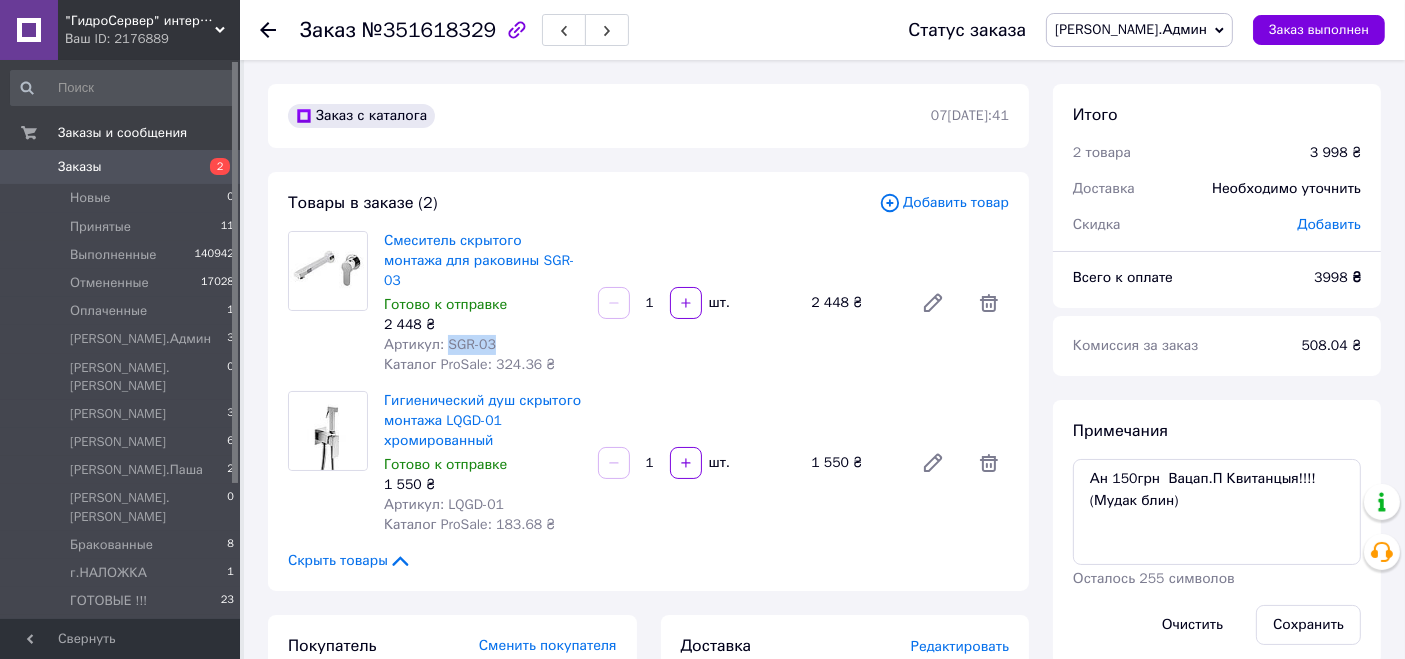 drag, startPoint x: 441, startPoint y: 327, endPoint x: 503, endPoint y: 319, distance: 62.514 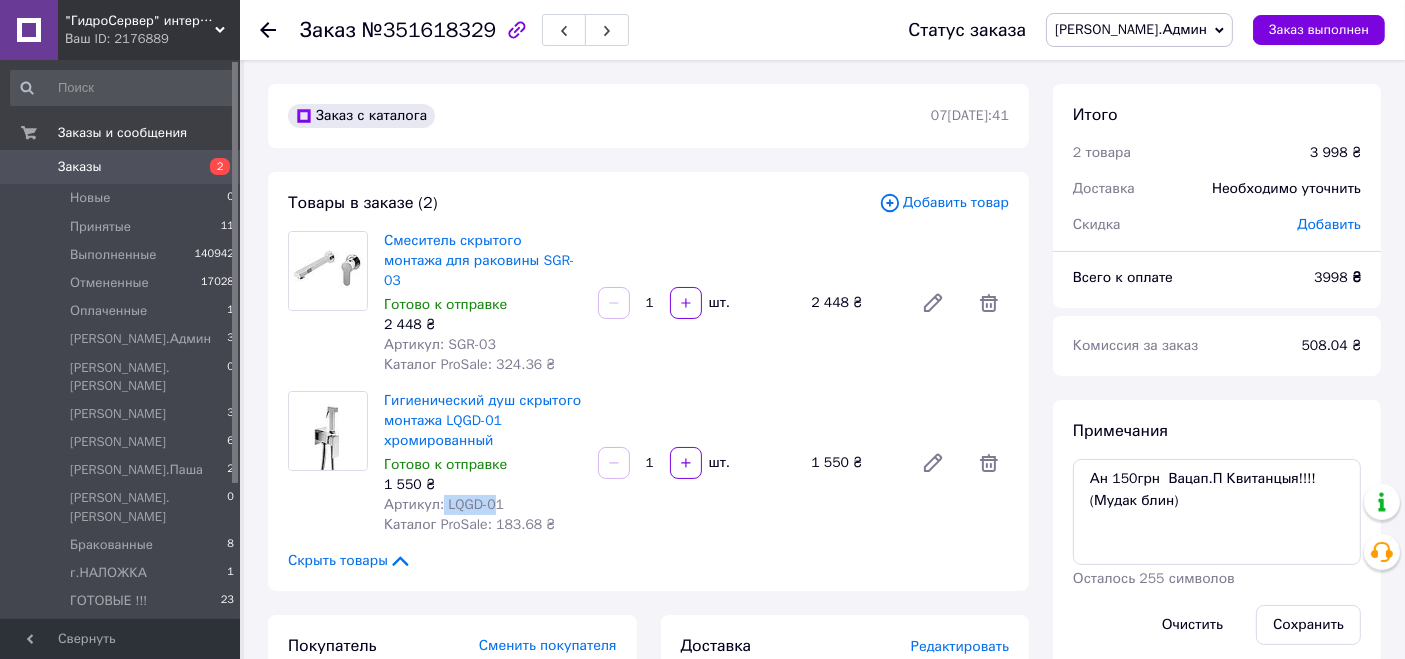 drag, startPoint x: 514, startPoint y: 486, endPoint x: 534, endPoint y: 480, distance: 20.880613 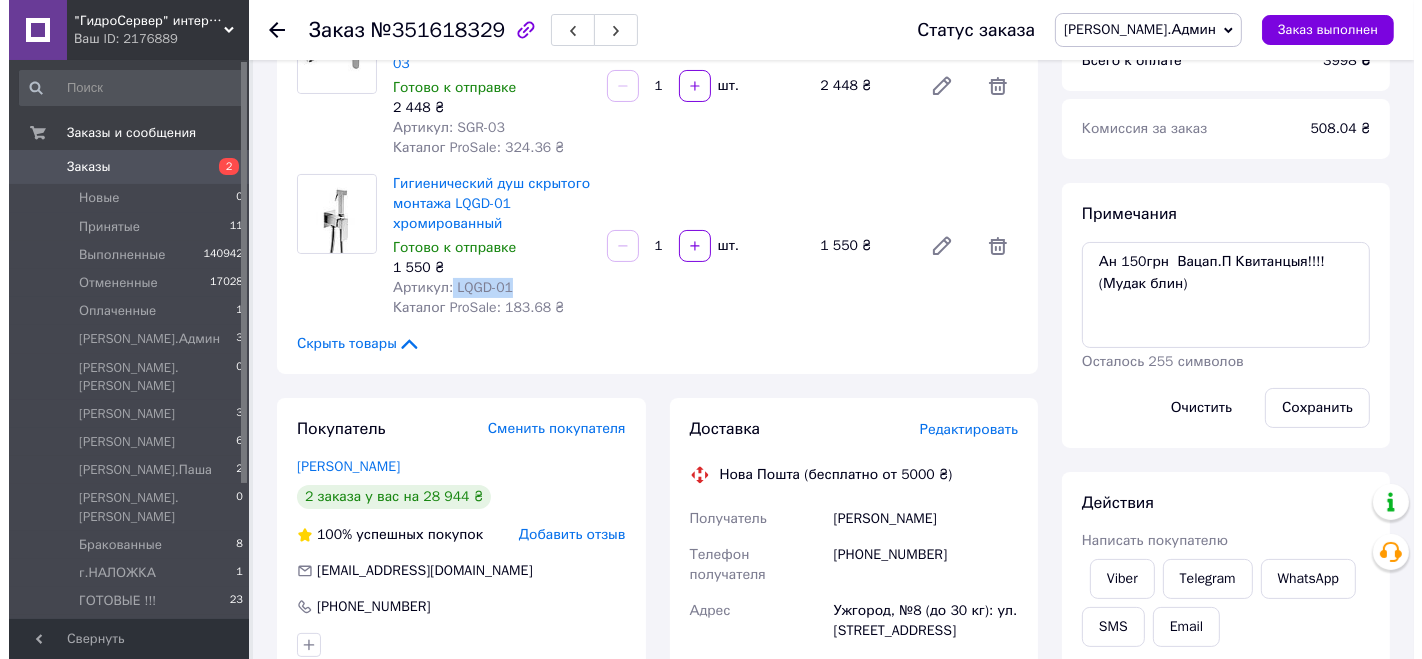 scroll, scrollTop: 333, scrollLeft: 0, axis: vertical 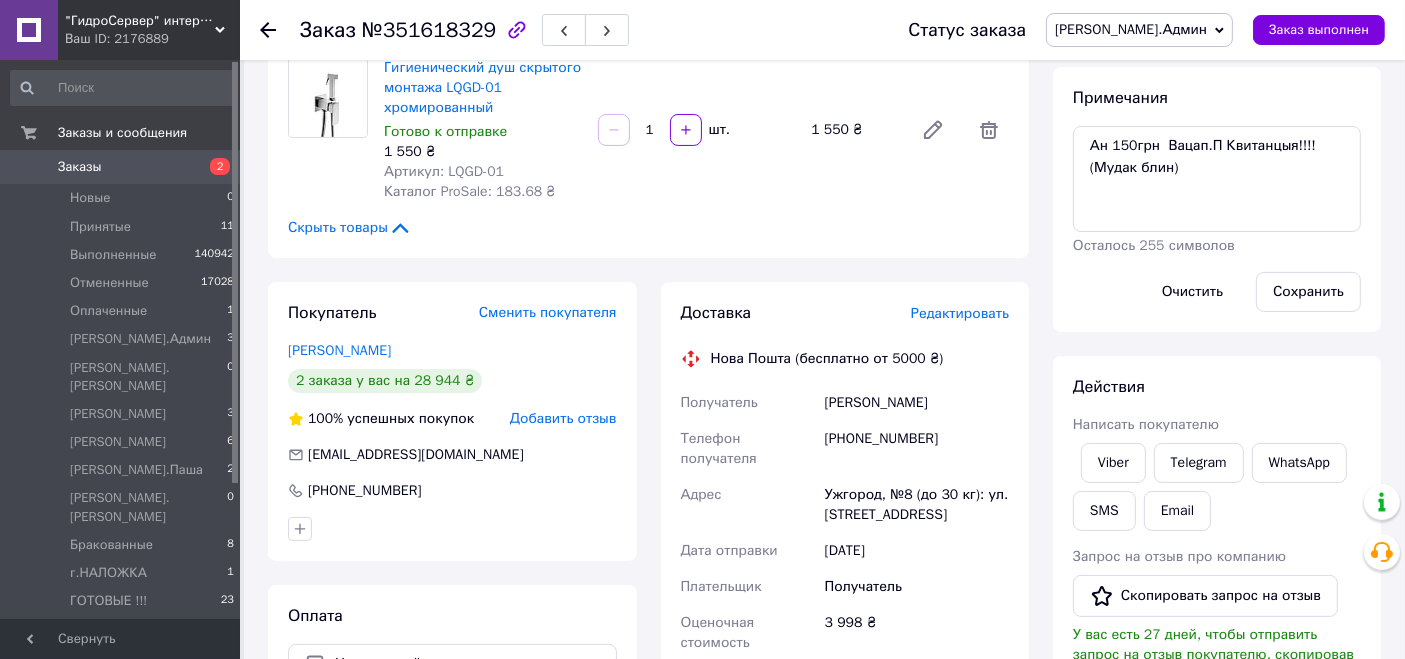 click on "Редактировать" at bounding box center [960, 313] 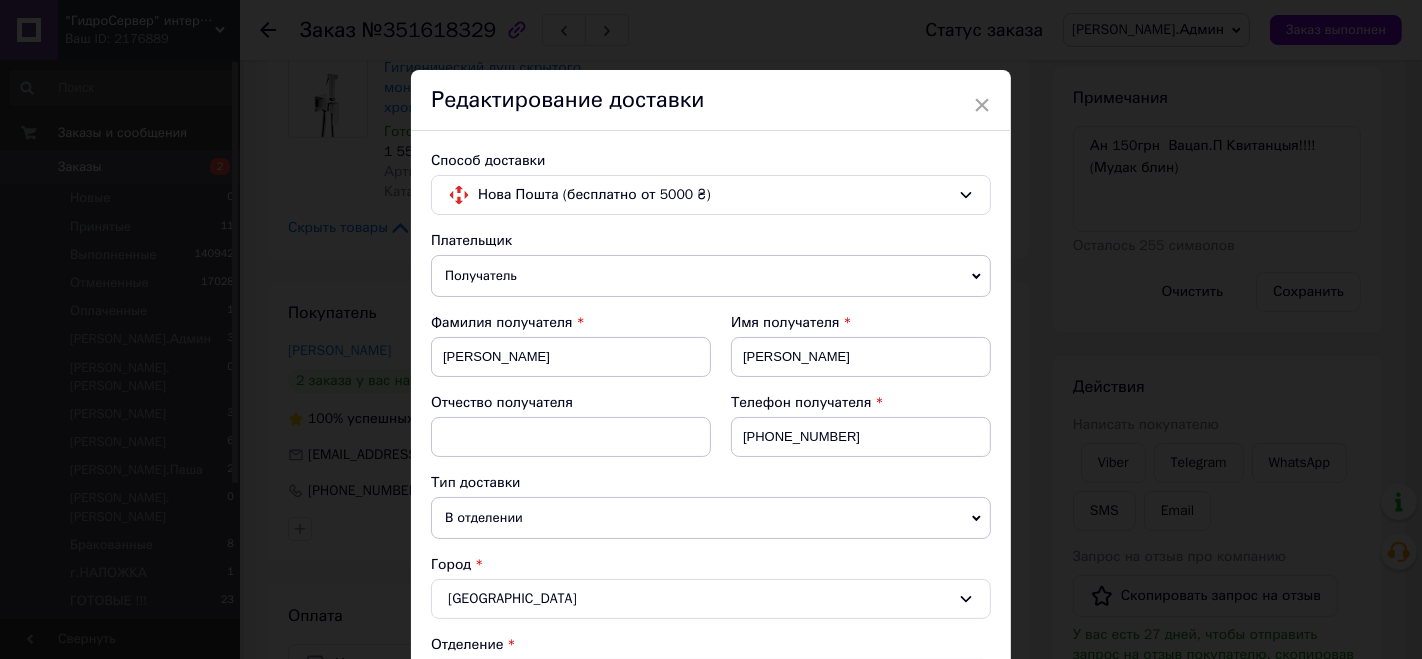 scroll, scrollTop: 777, scrollLeft: 0, axis: vertical 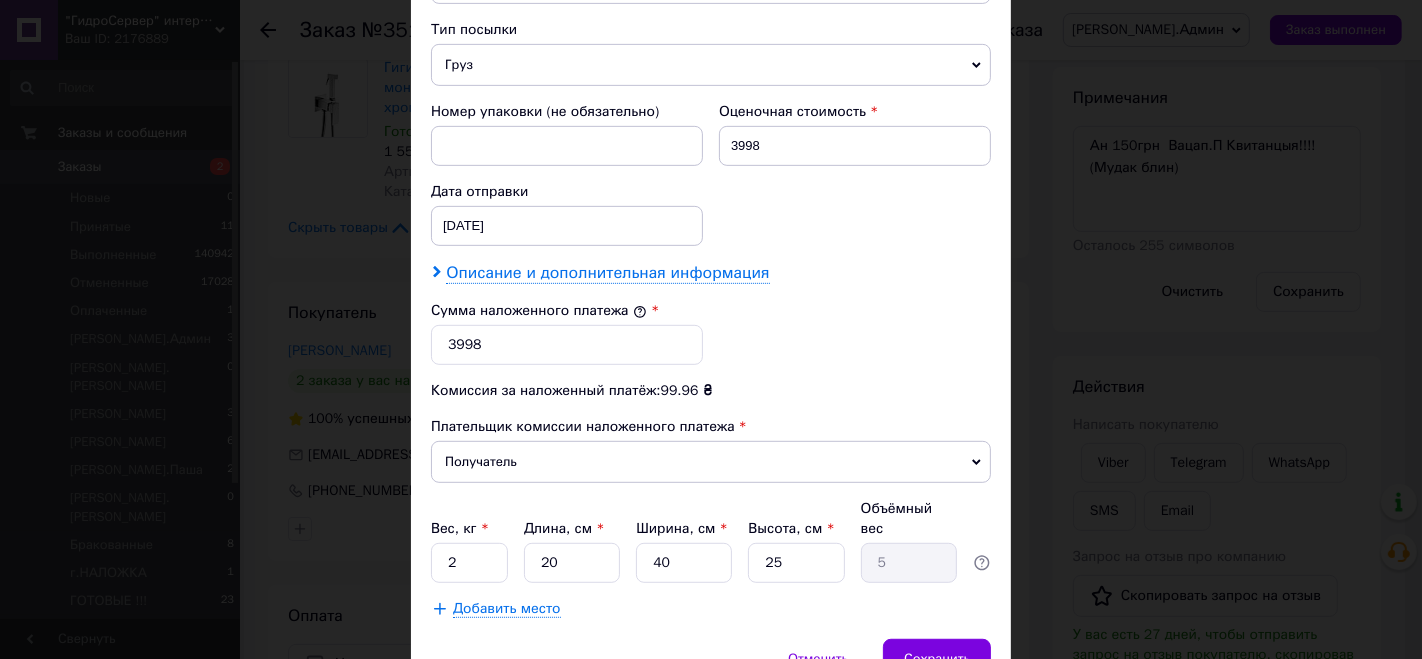click on "Описание и дополнительная информация" at bounding box center [607, 273] 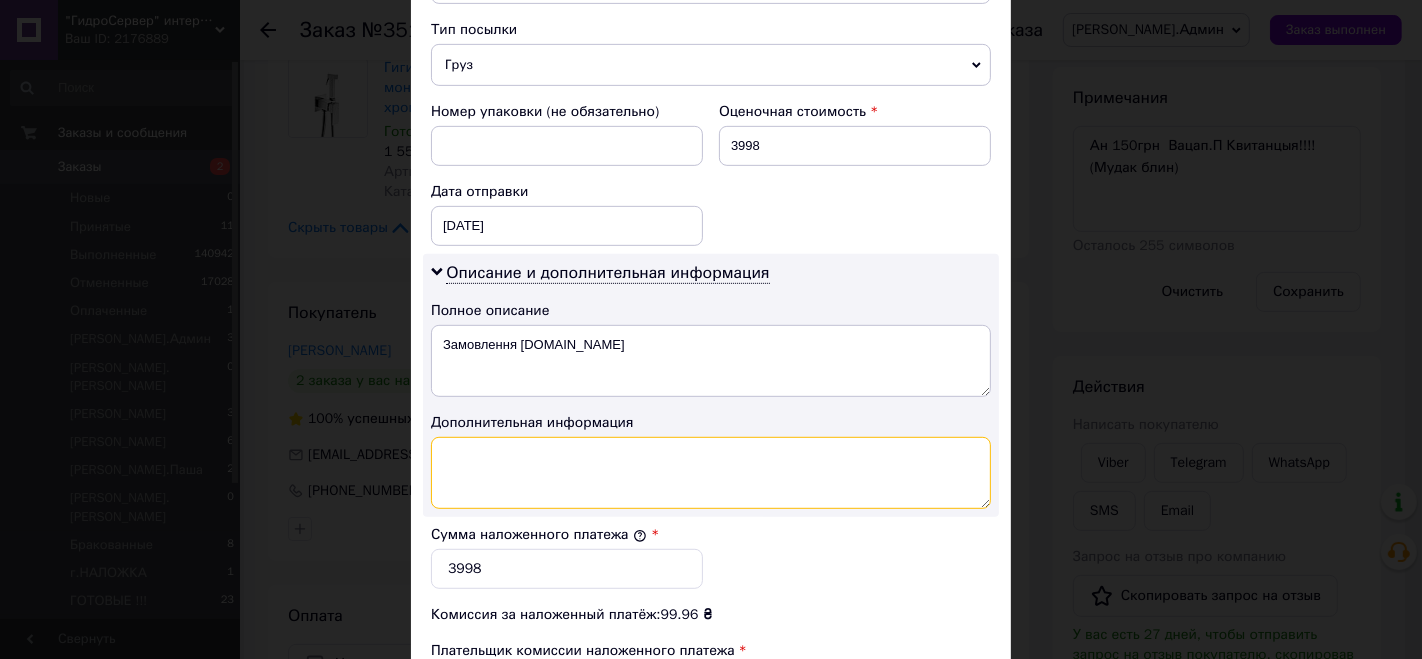 click at bounding box center [711, 473] 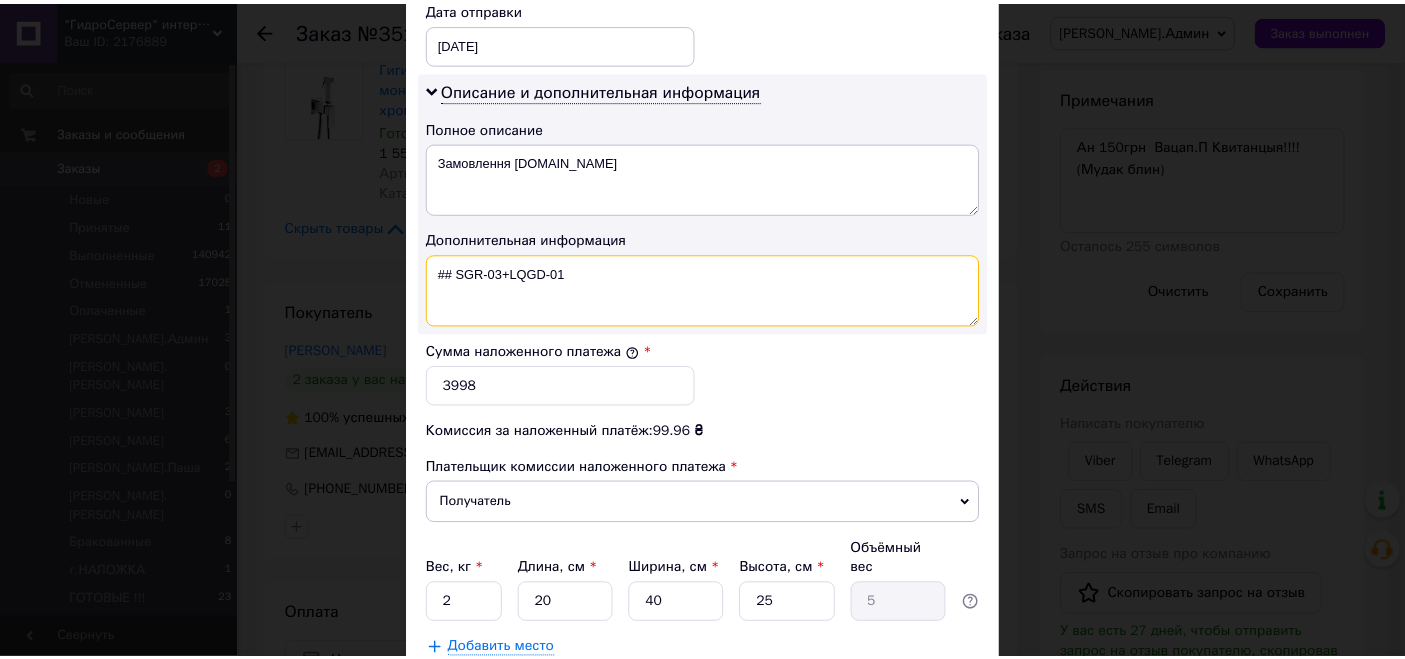 scroll, scrollTop: 1081, scrollLeft: 0, axis: vertical 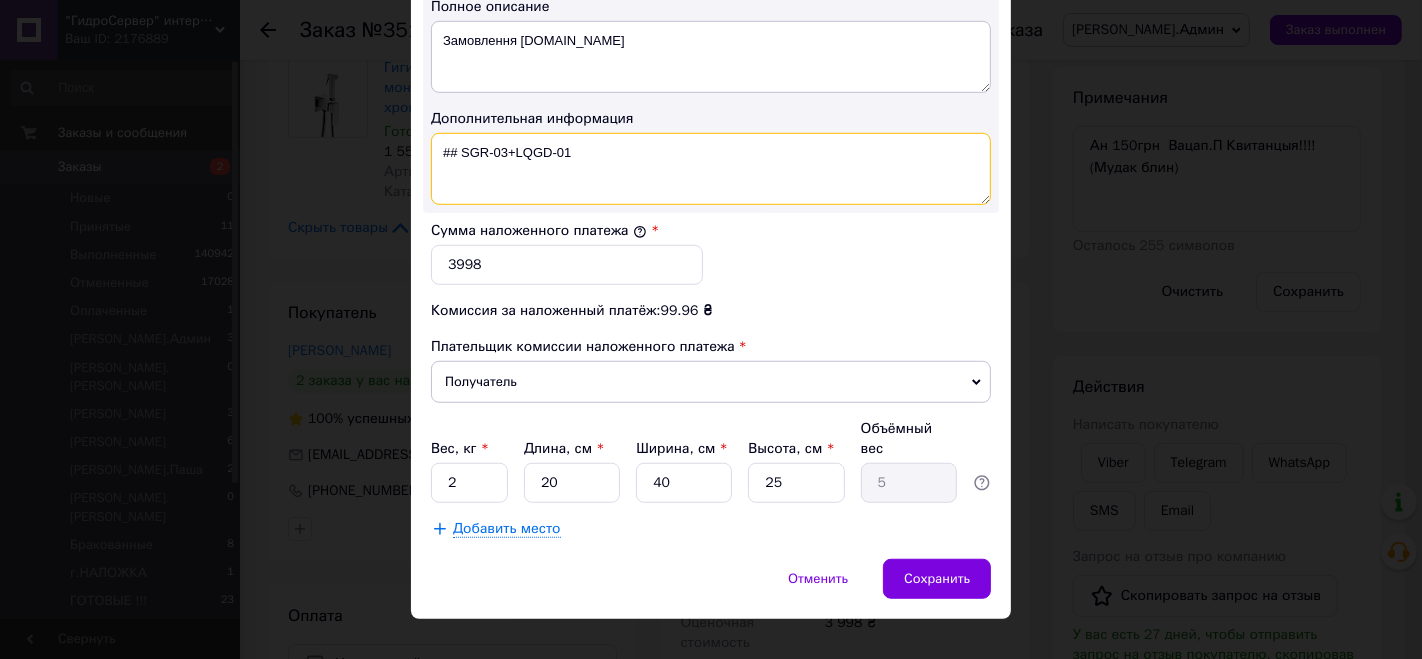 type on "## SGR-03+LQGD-01" 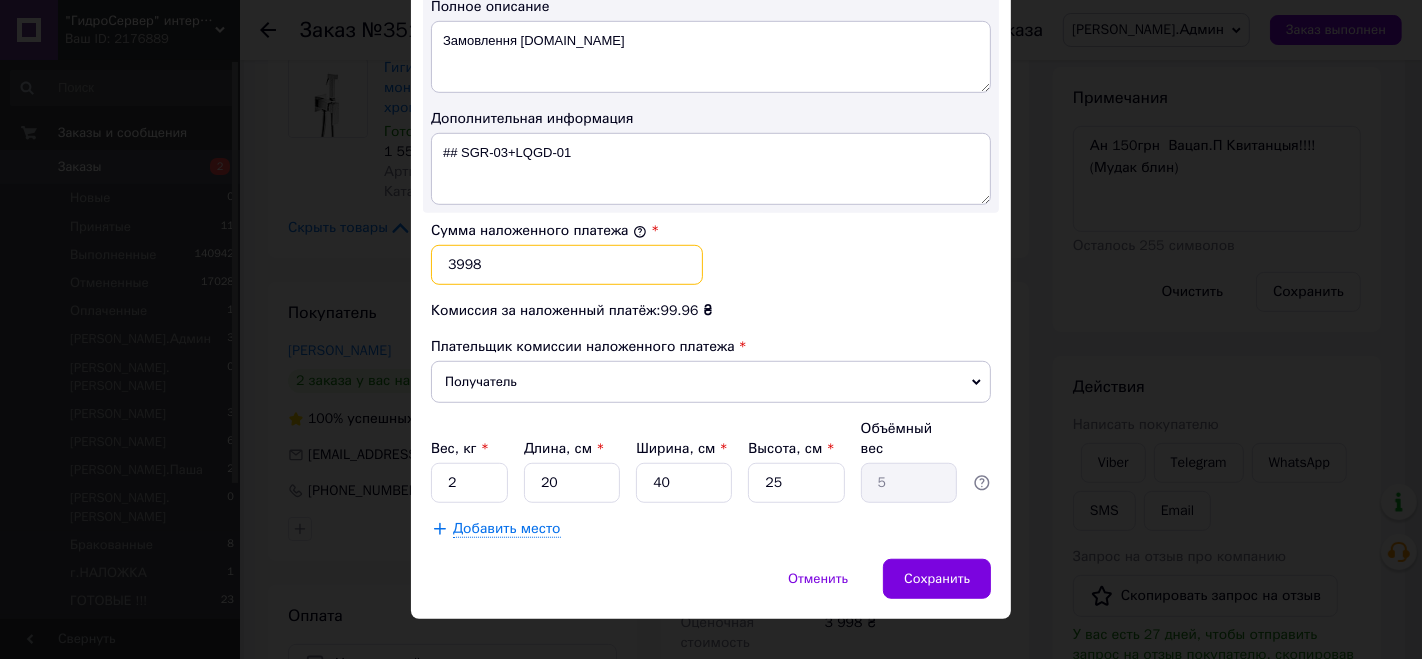 click on "3998" at bounding box center (567, 265) 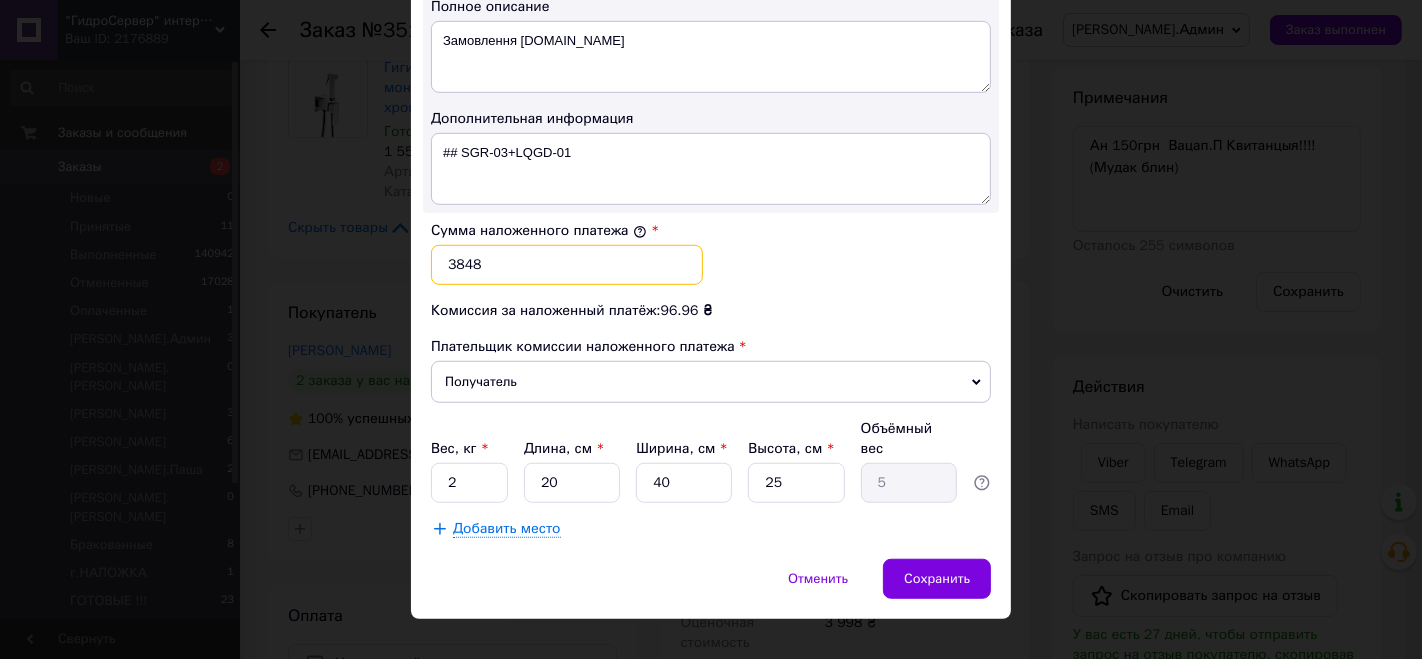 type on "3848" 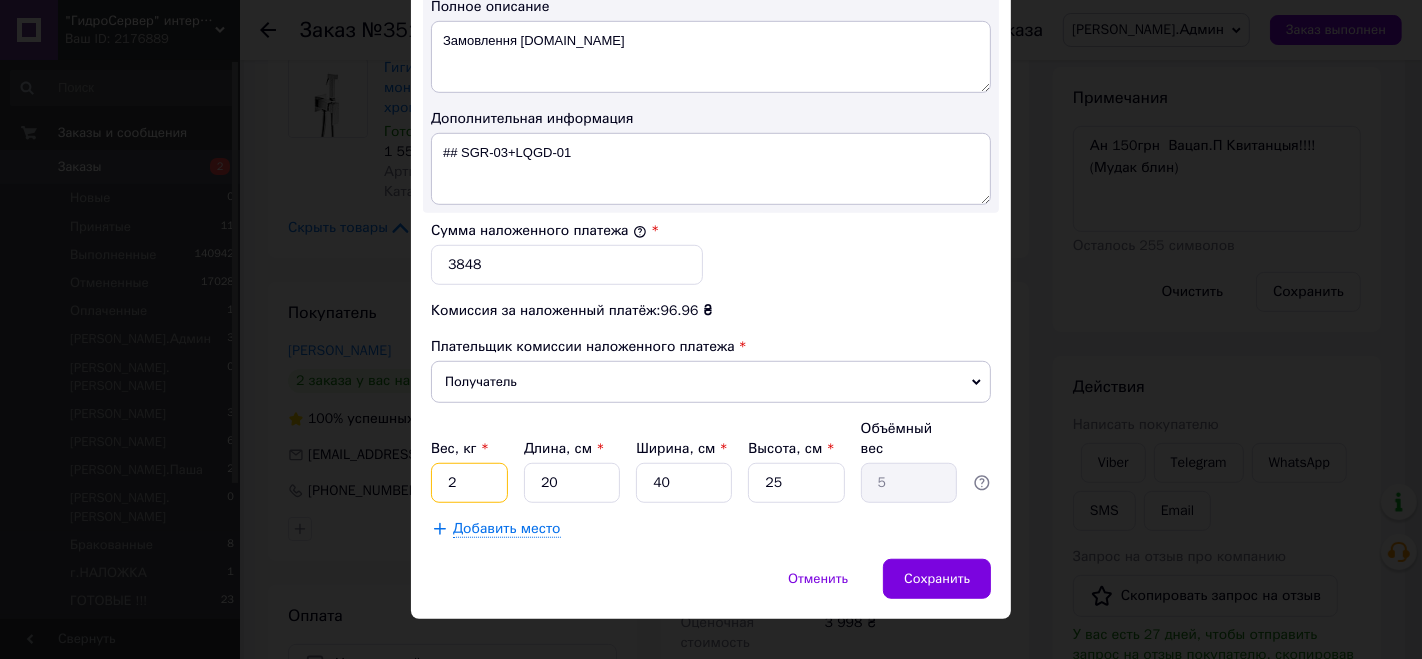 click on "2" at bounding box center [469, 483] 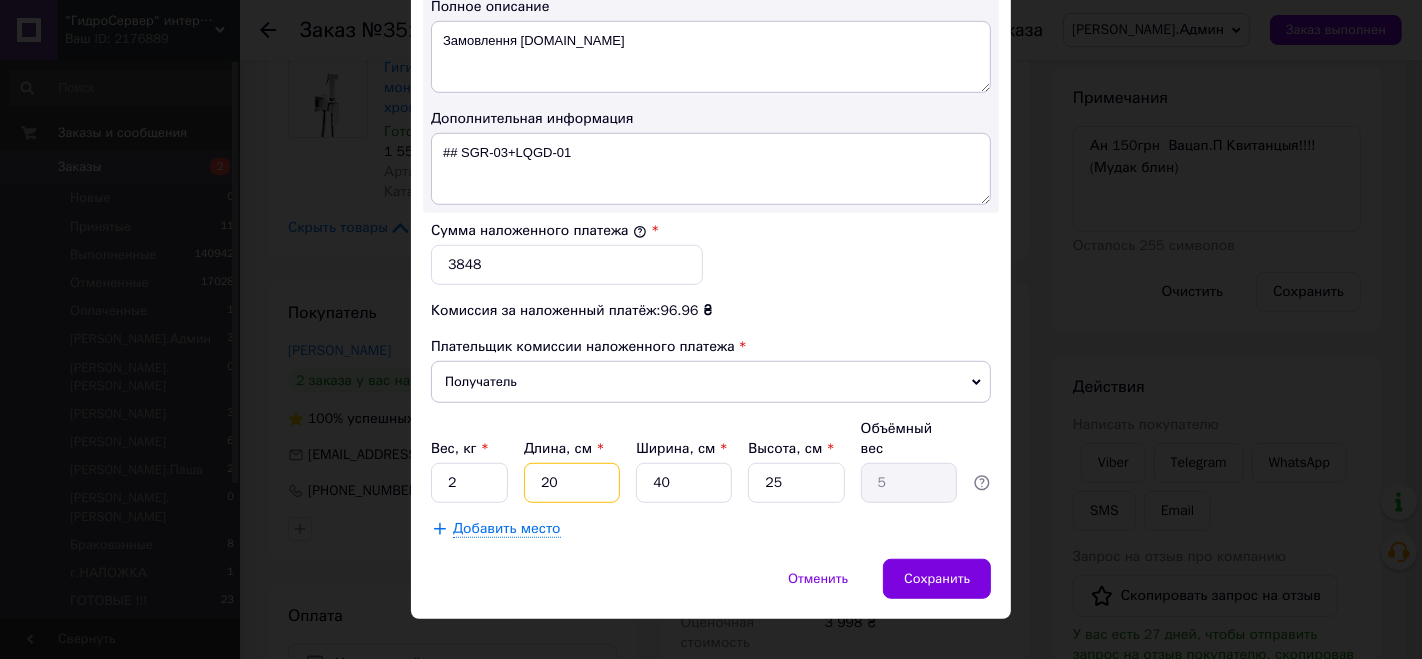 click on "20" at bounding box center [572, 483] 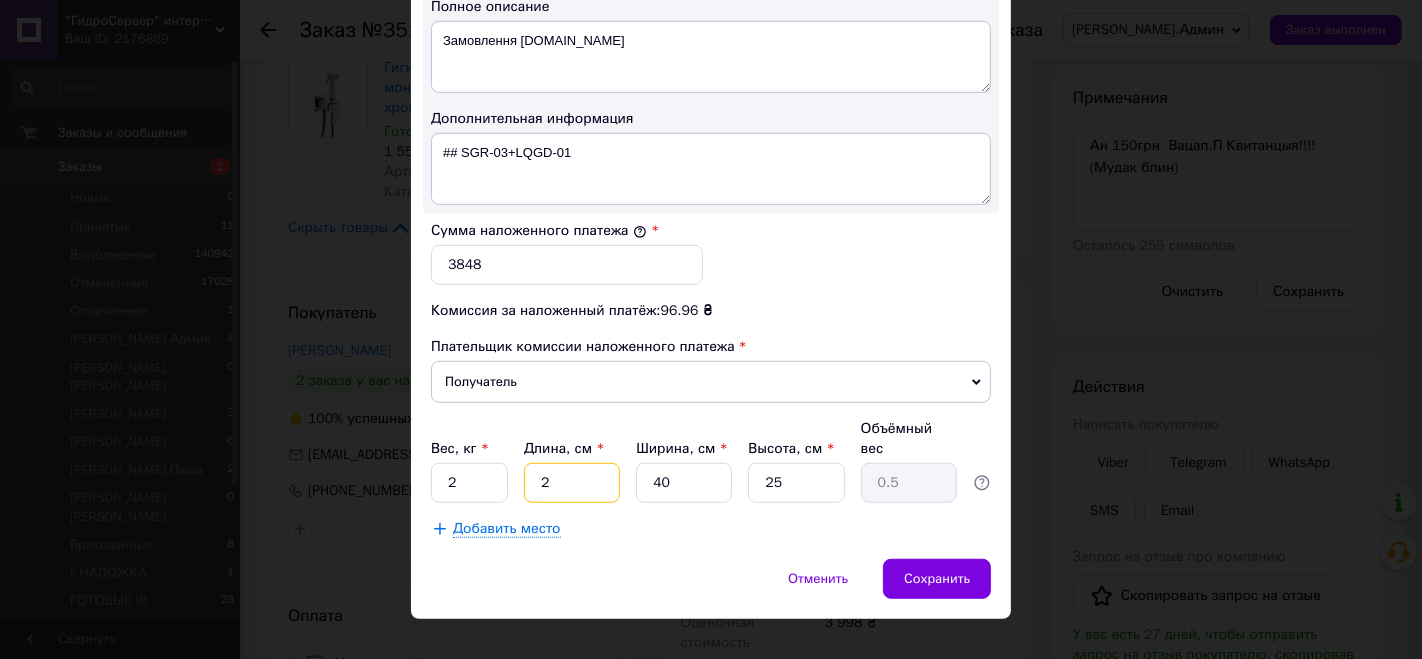 type on "20" 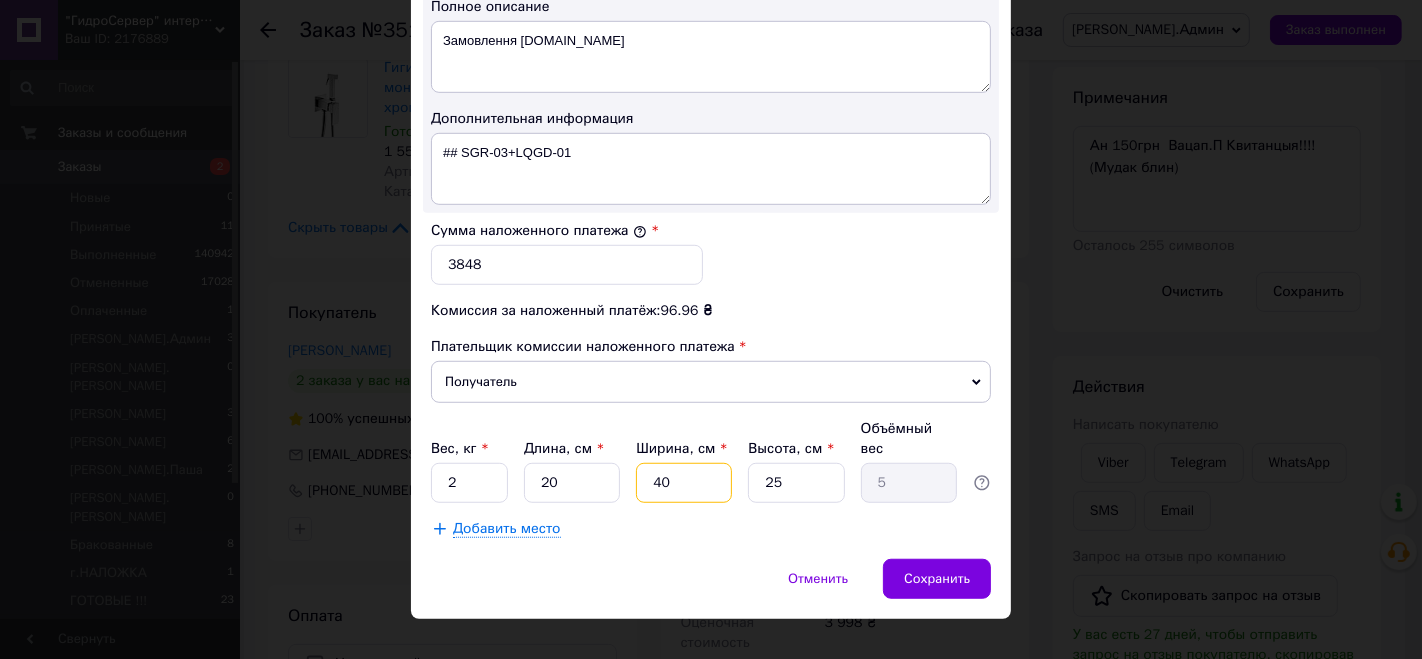 type on "2" 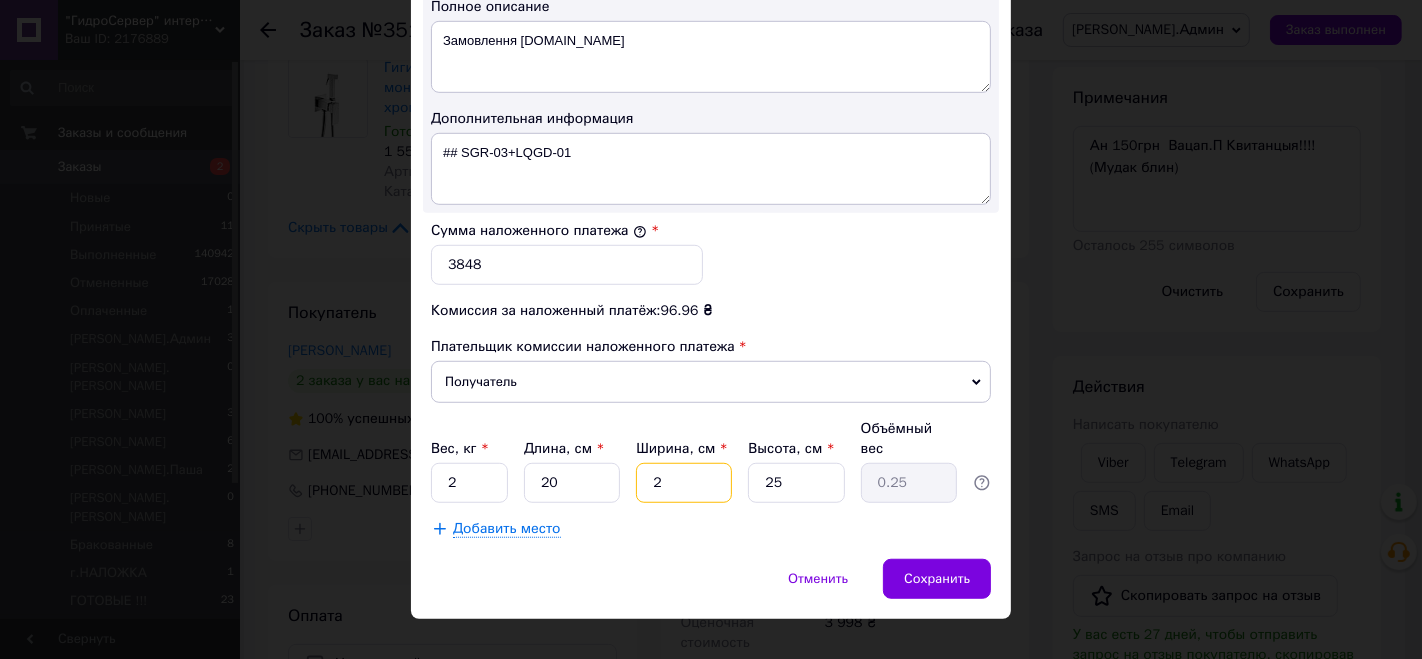 type on "20" 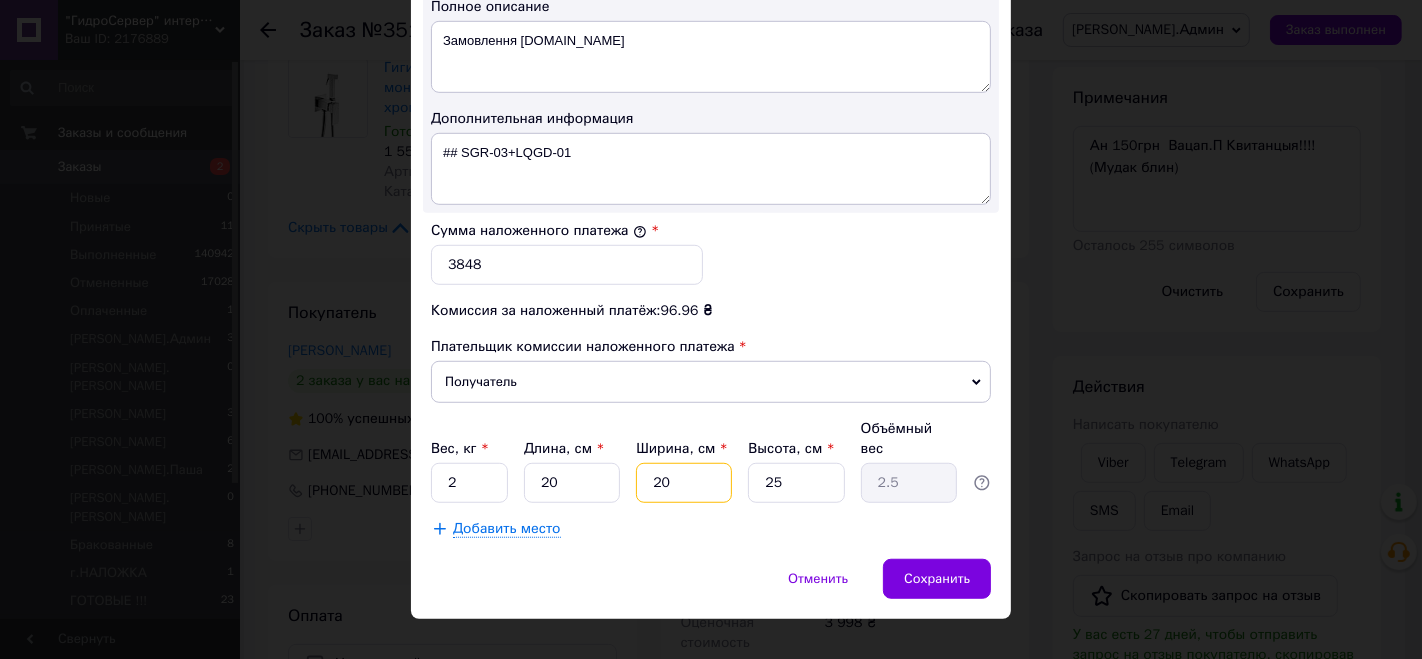 type on "20" 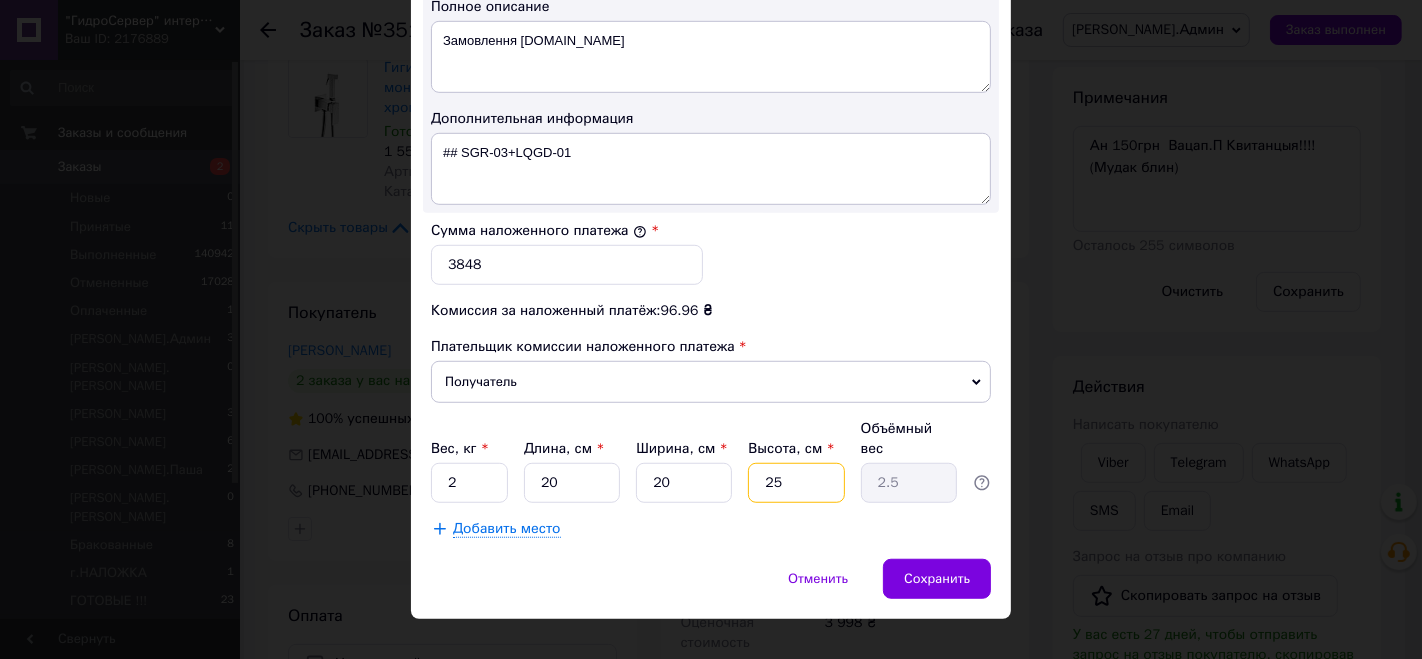 type on "2" 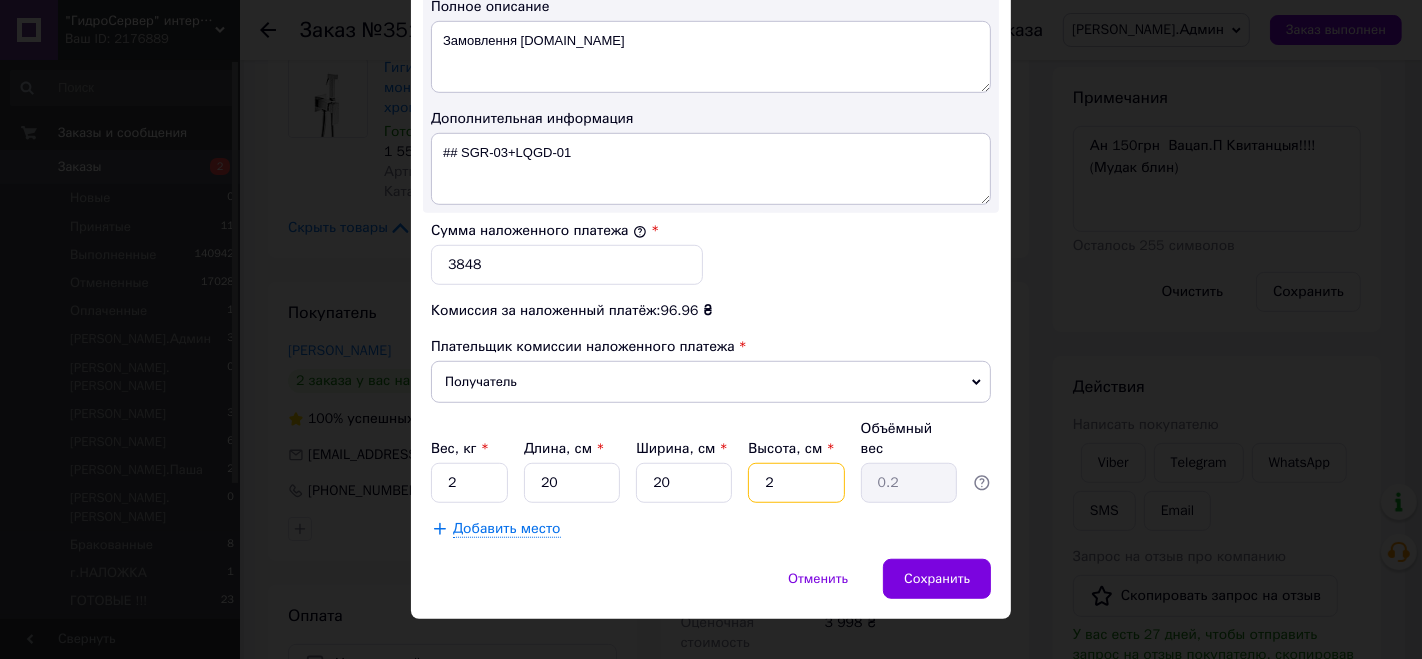 type on "20" 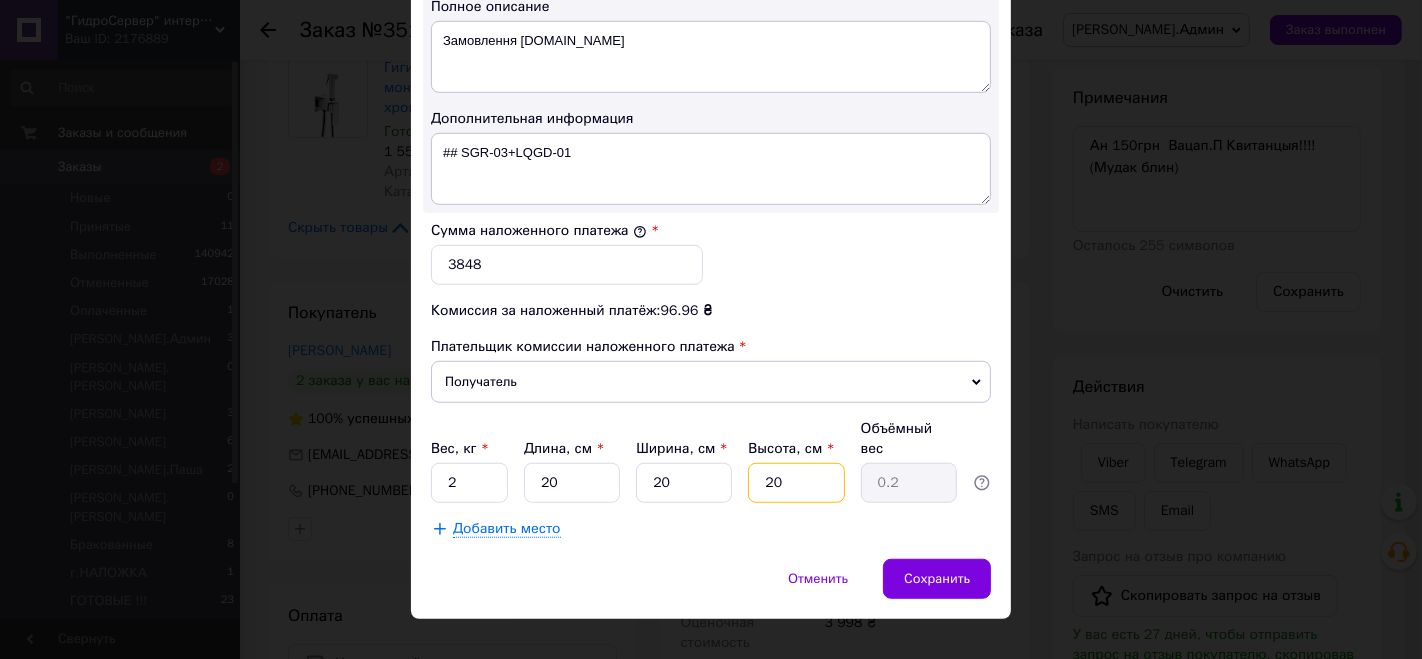 type on "2" 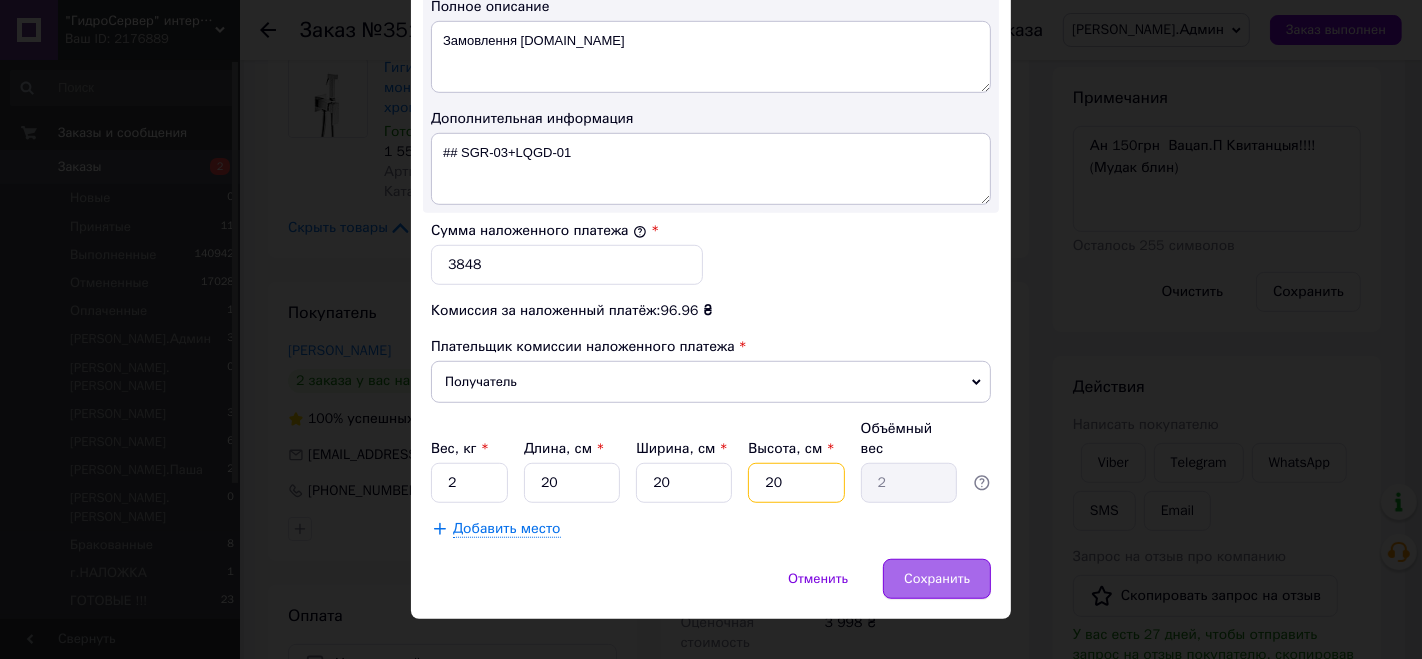 type on "20" 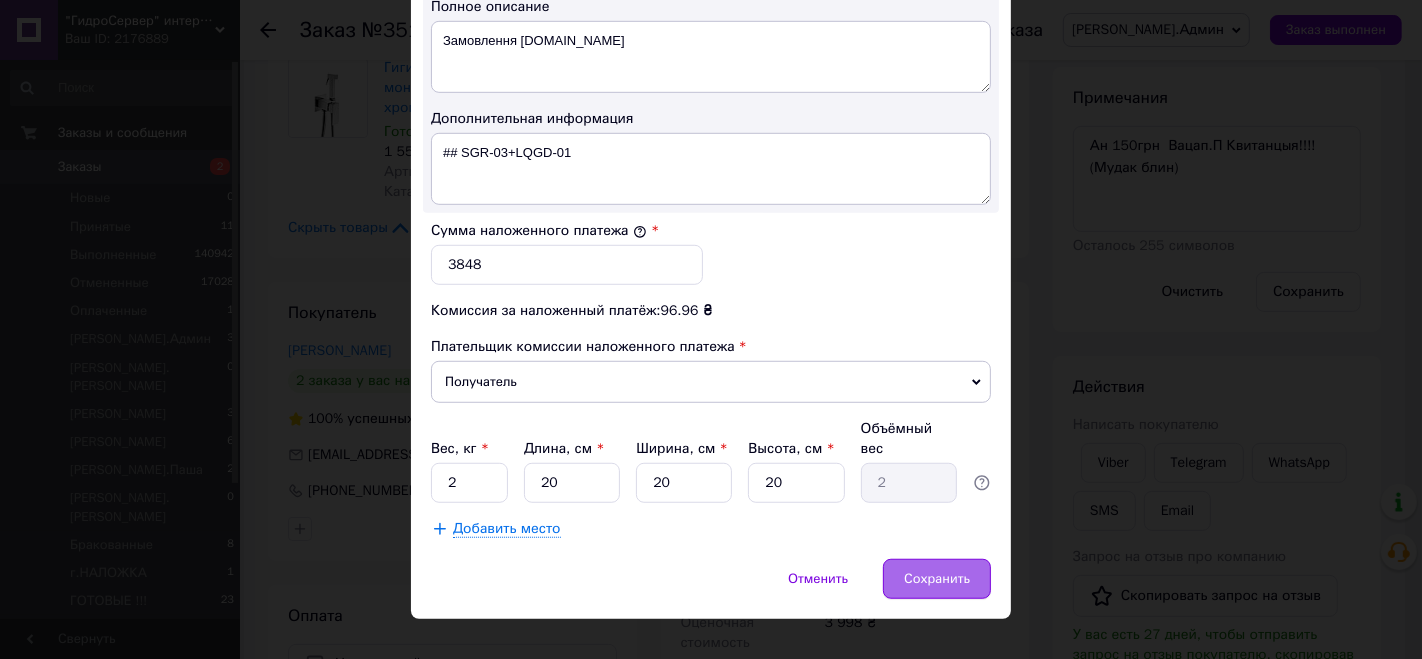 click on "Сохранить" at bounding box center (937, 579) 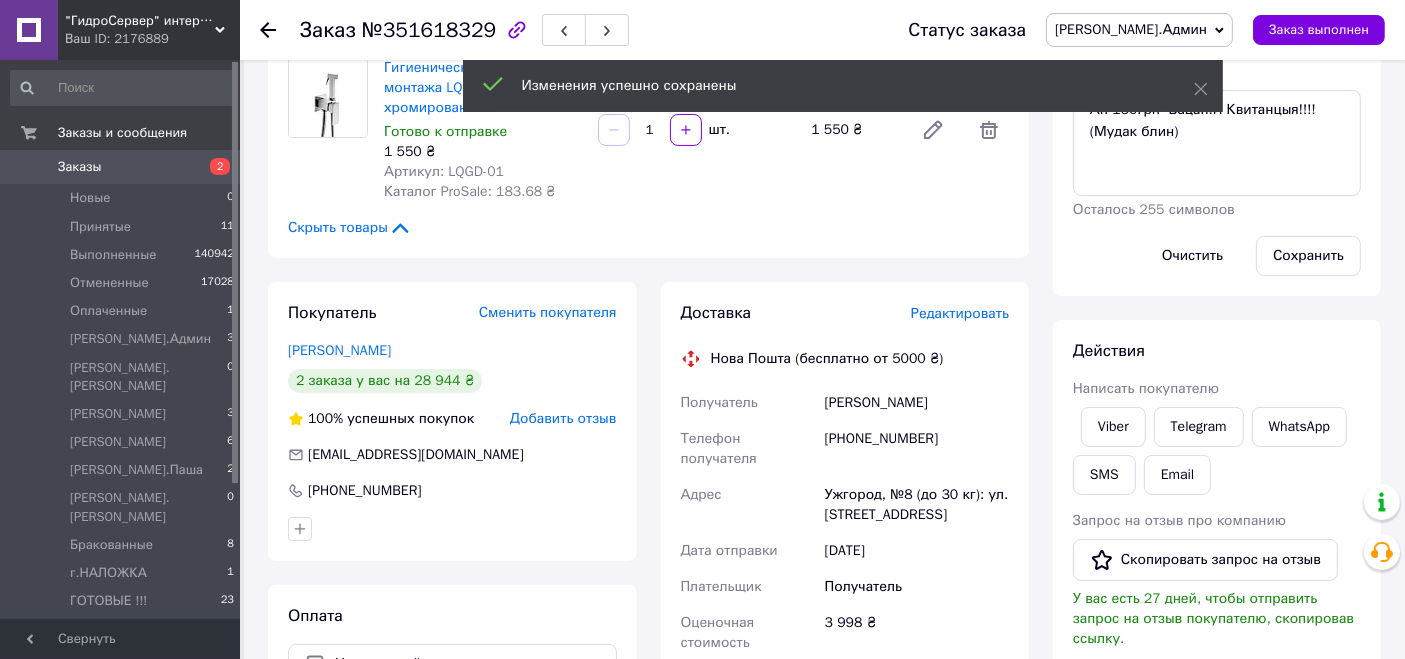 scroll, scrollTop: 416, scrollLeft: 0, axis: vertical 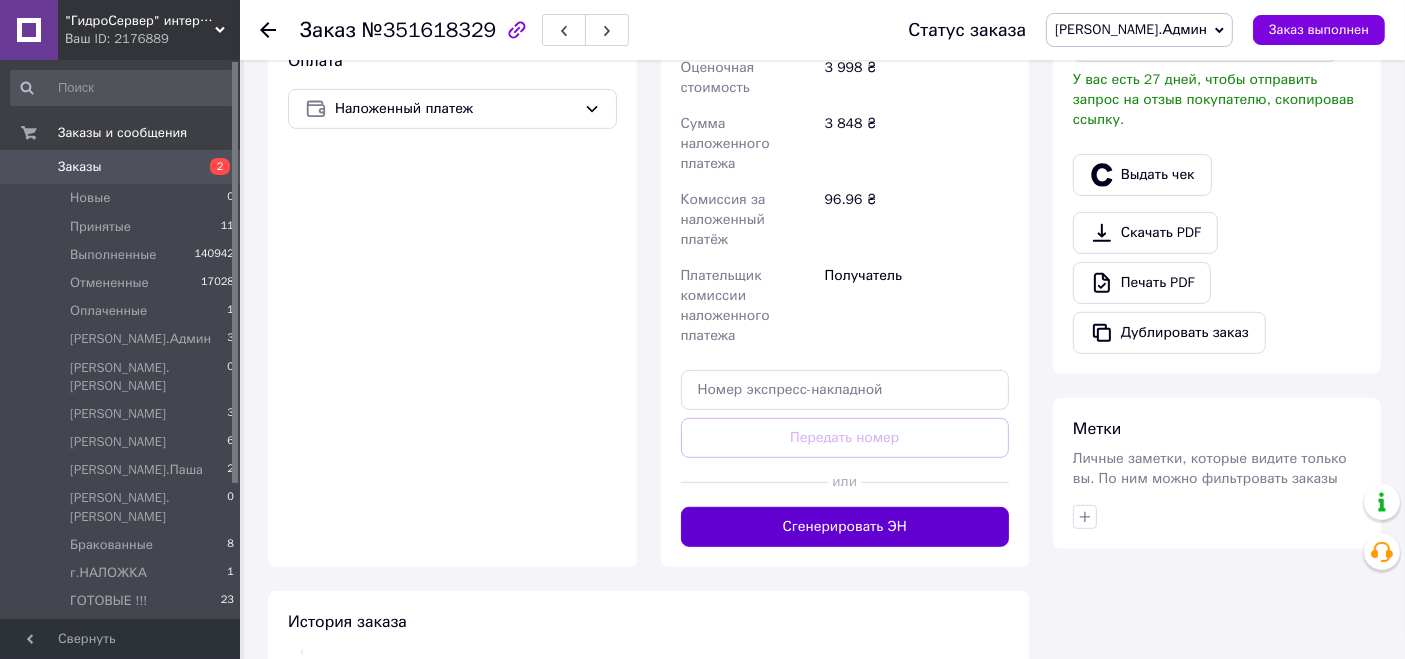 click on "Сгенерировать ЭН" at bounding box center [845, 527] 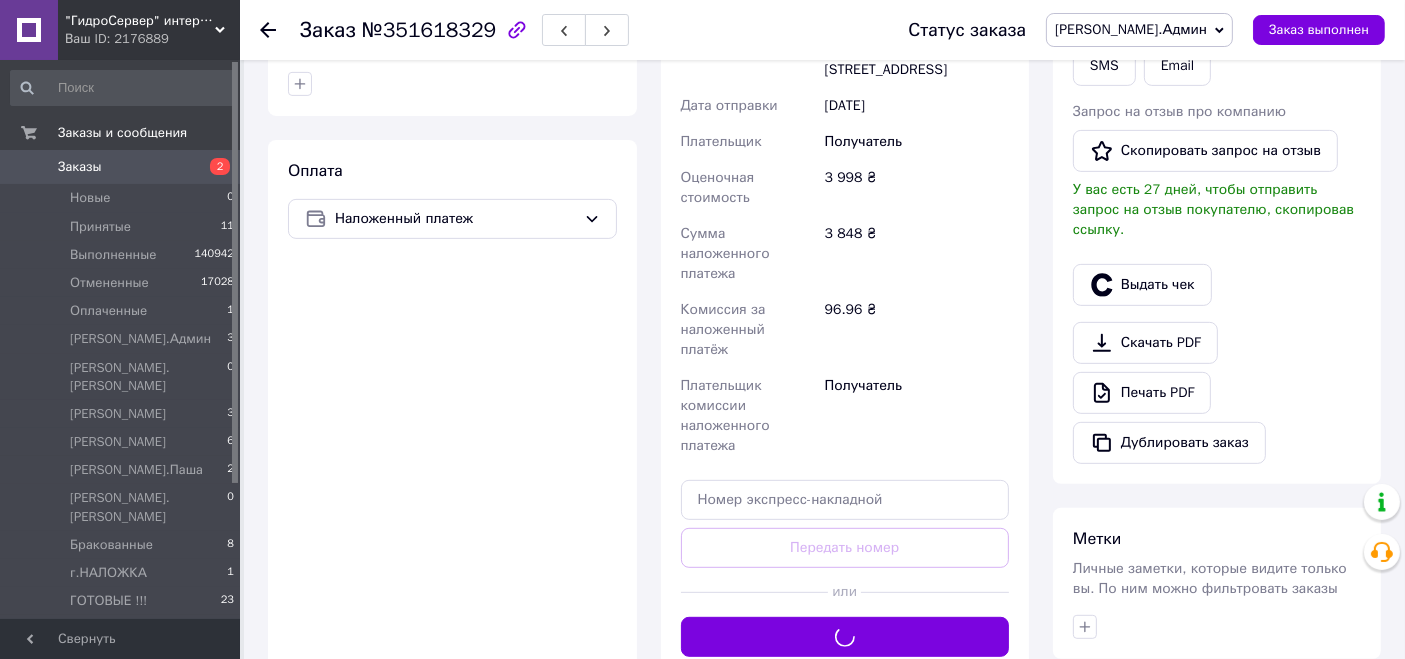 scroll, scrollTop: 666, scrollLeft: 0, axis: vertical 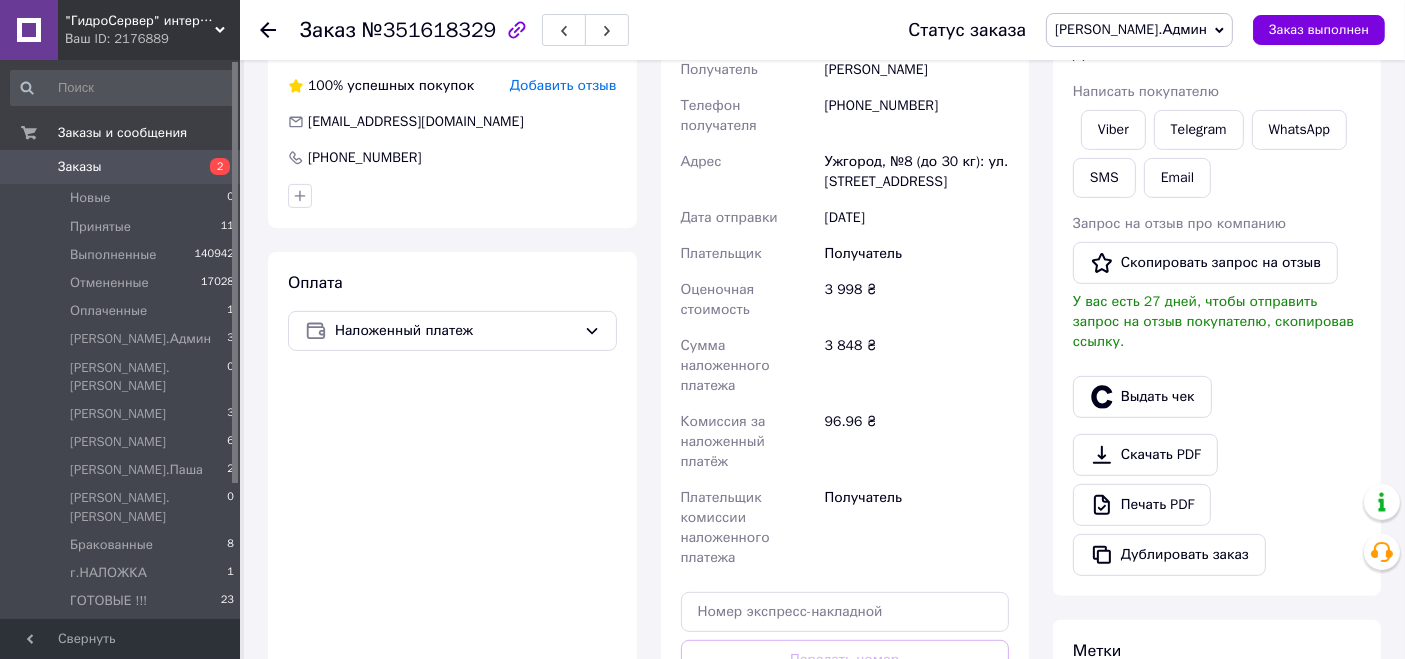 type 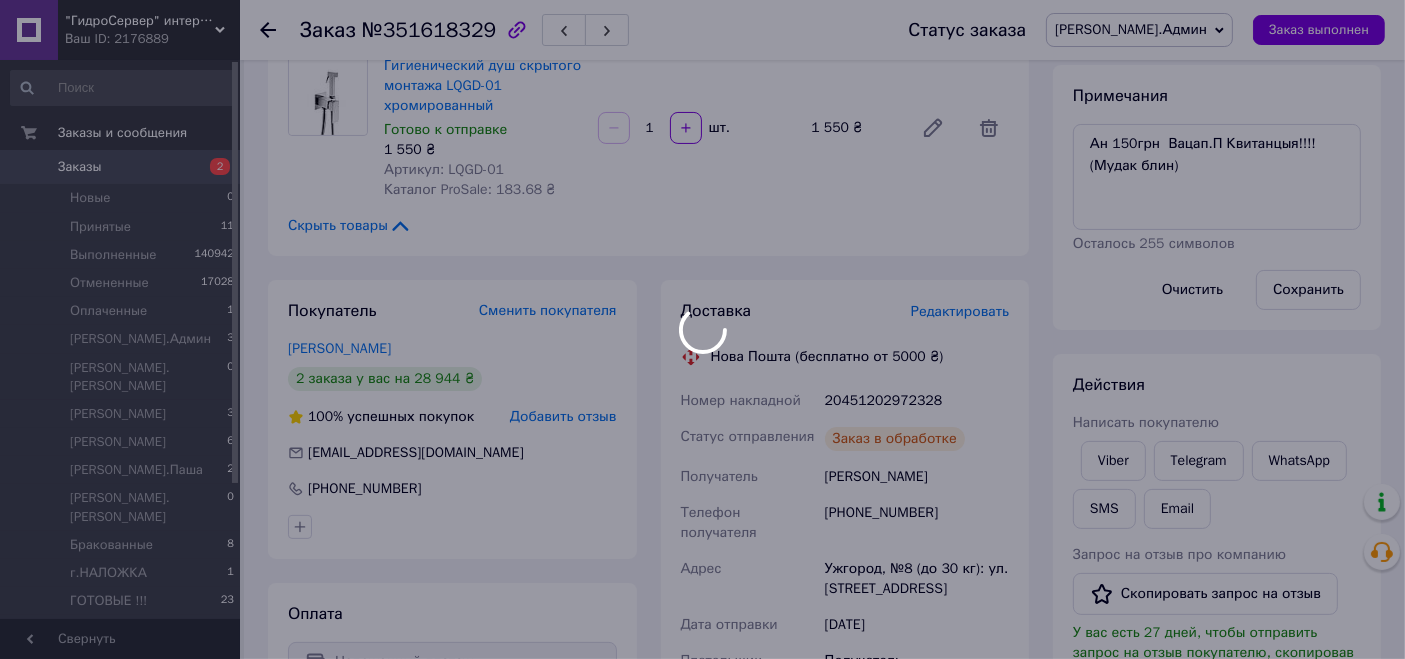 scroll, scrollTop: 333, scrollLeft: 0, axis: vertical 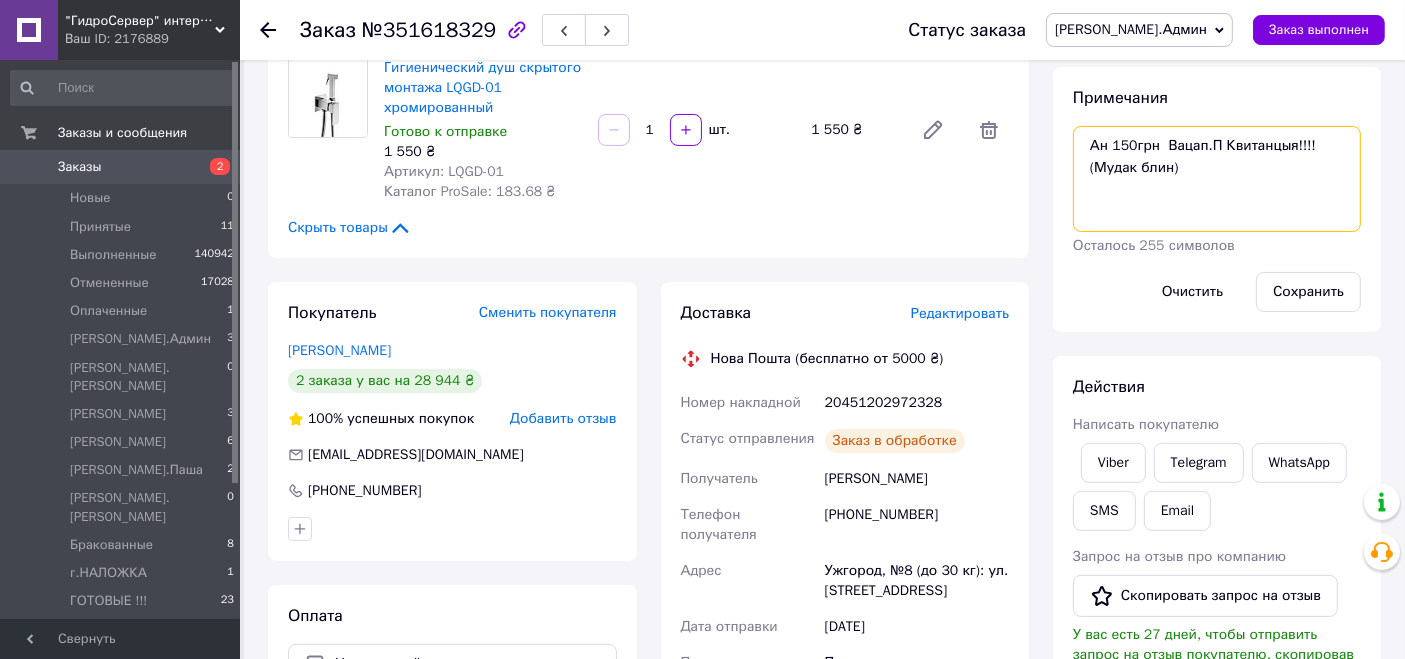 click on "Ан 150грн  Вацап.П Квитанцыя!!!!
(Мудак блин)" at bounding box center (1217, 179) 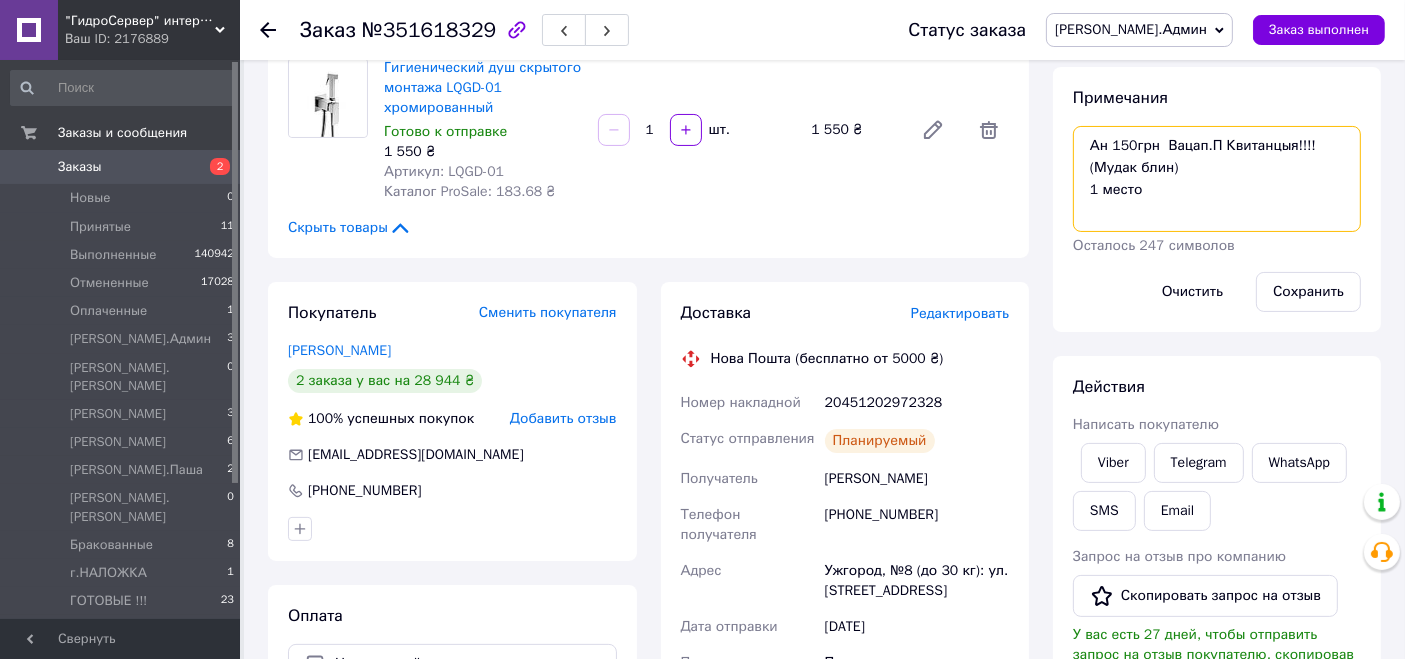 type on "Ан 150грн  Вацап.П Квитанцыя!!!!
(Мудак блин)
1 место" 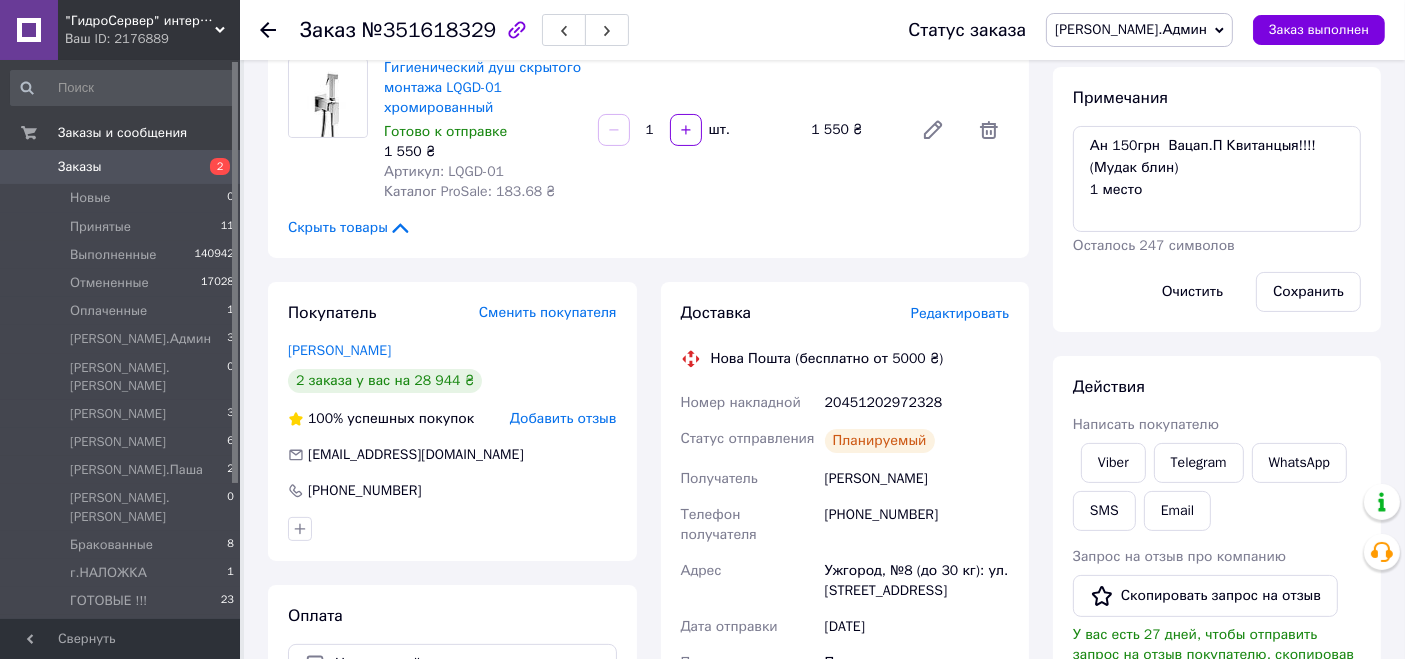 click on "Сохранить" at bounding box center [1308, 292] 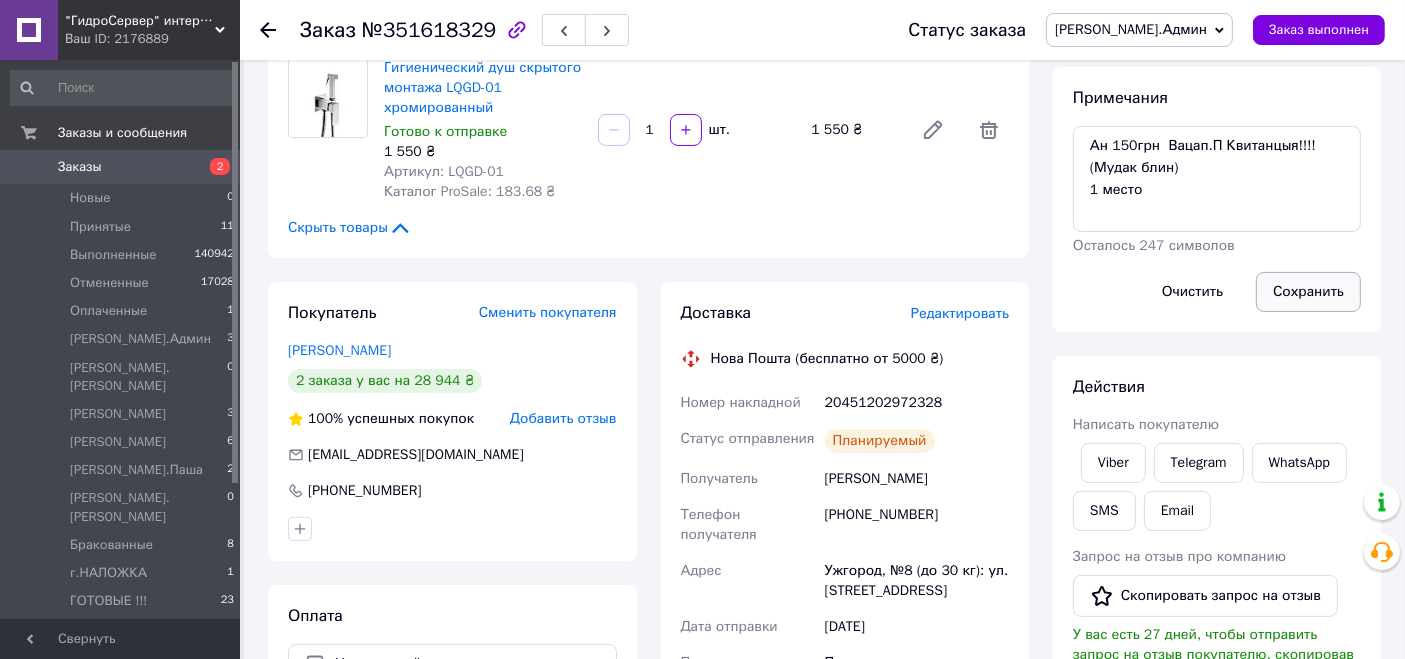click on "Сохранить" at bounding box center (1308, 292) 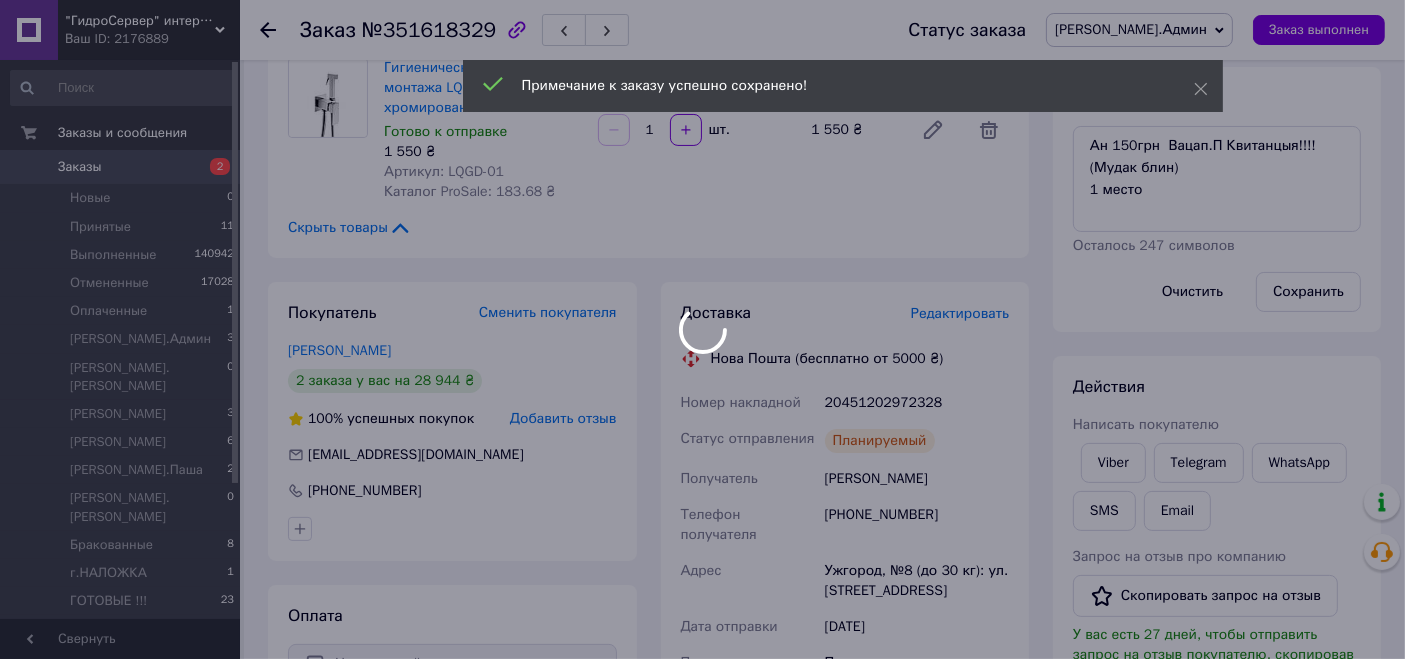 scroll, scrollTop: 512, scrollLeft: 0, axis: vertical 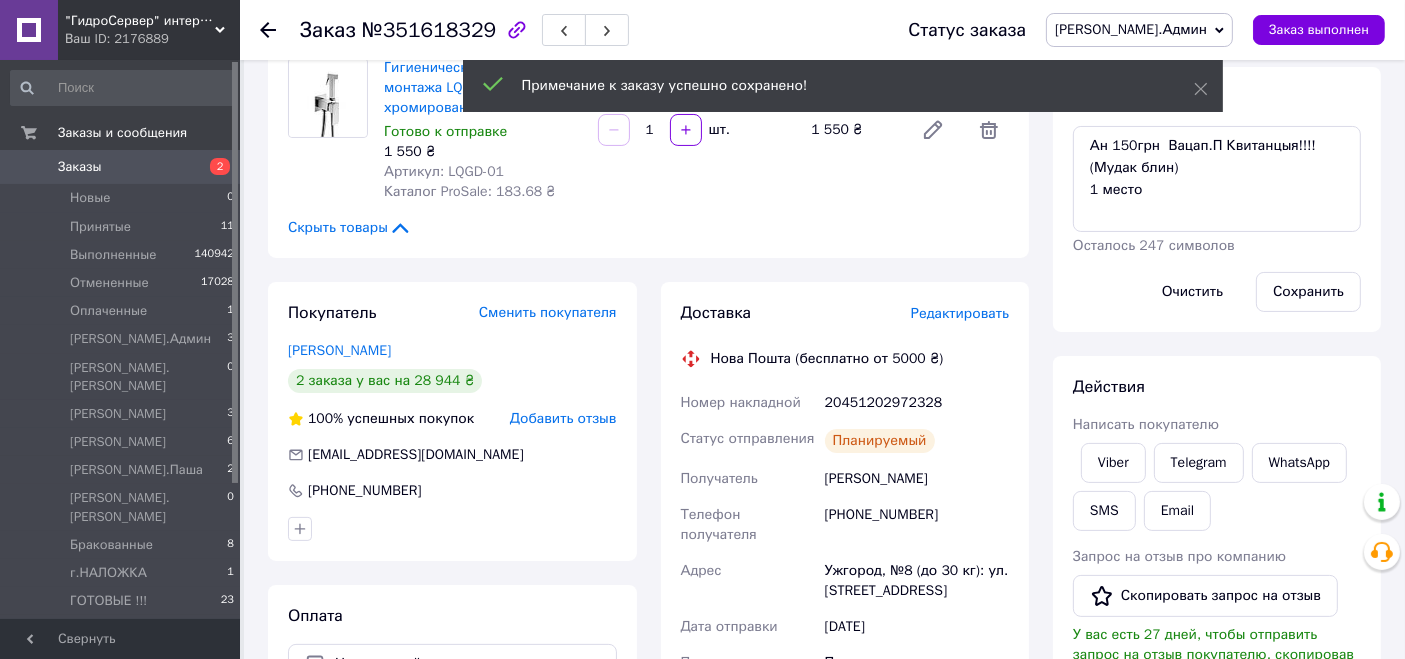 click on "[PERSON_NAME].Админ" at bounding box center (1131, 29) 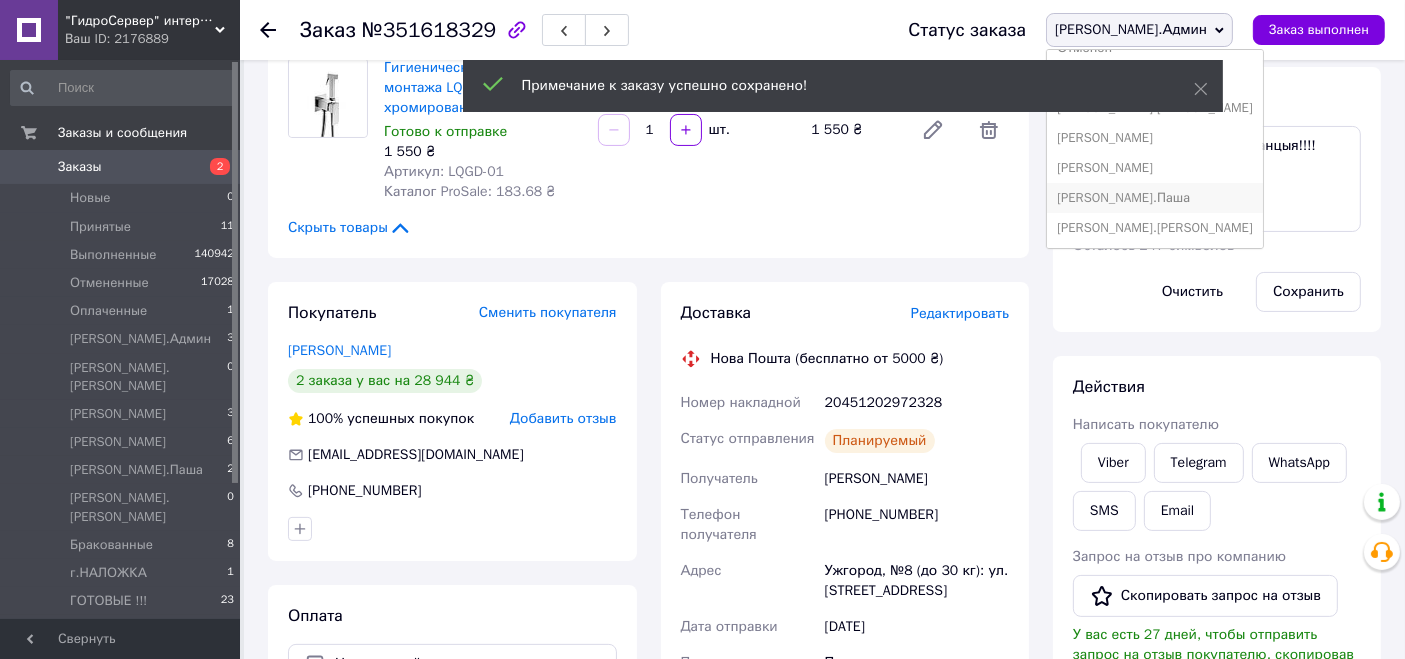 scroll, scrollTop: 111, scrollLeft: 0, axis: vertical 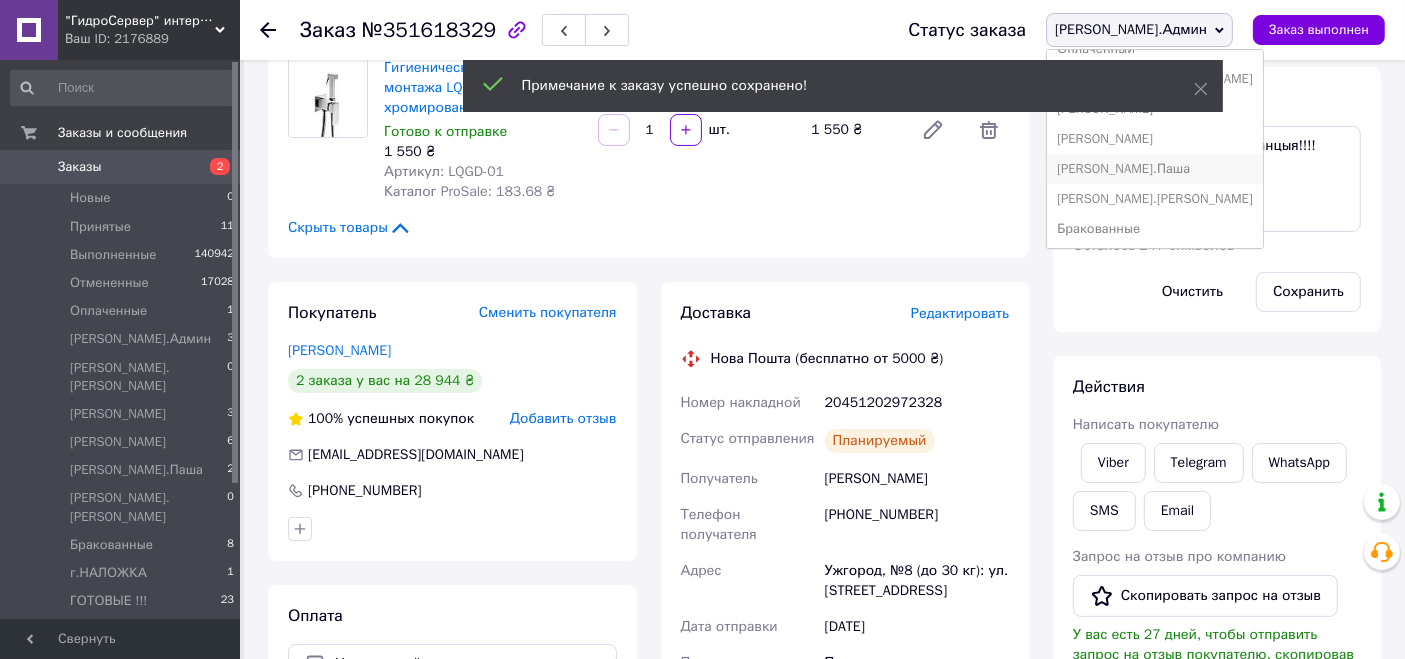 click on "[PERSON_NAME].Паша" at bounding box center [1155, 169] 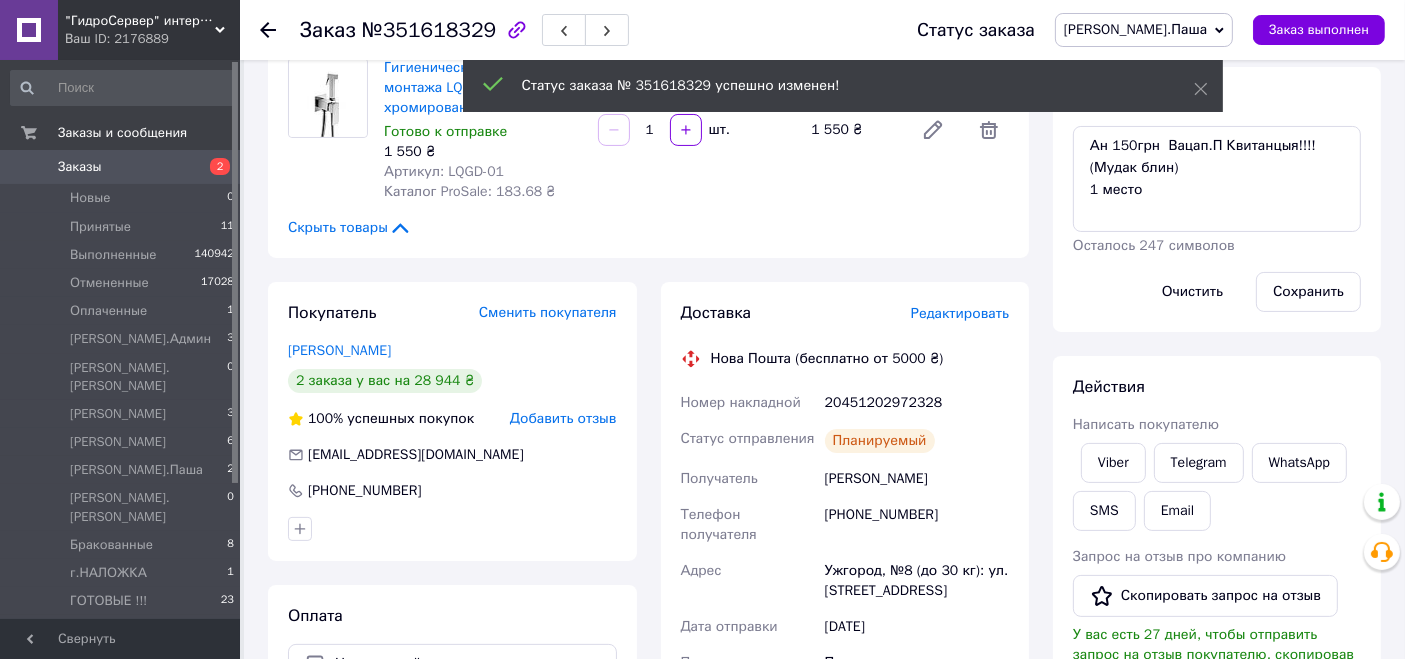scroll, scrollTop: 560, scrollLeft: 0, axis: vertical 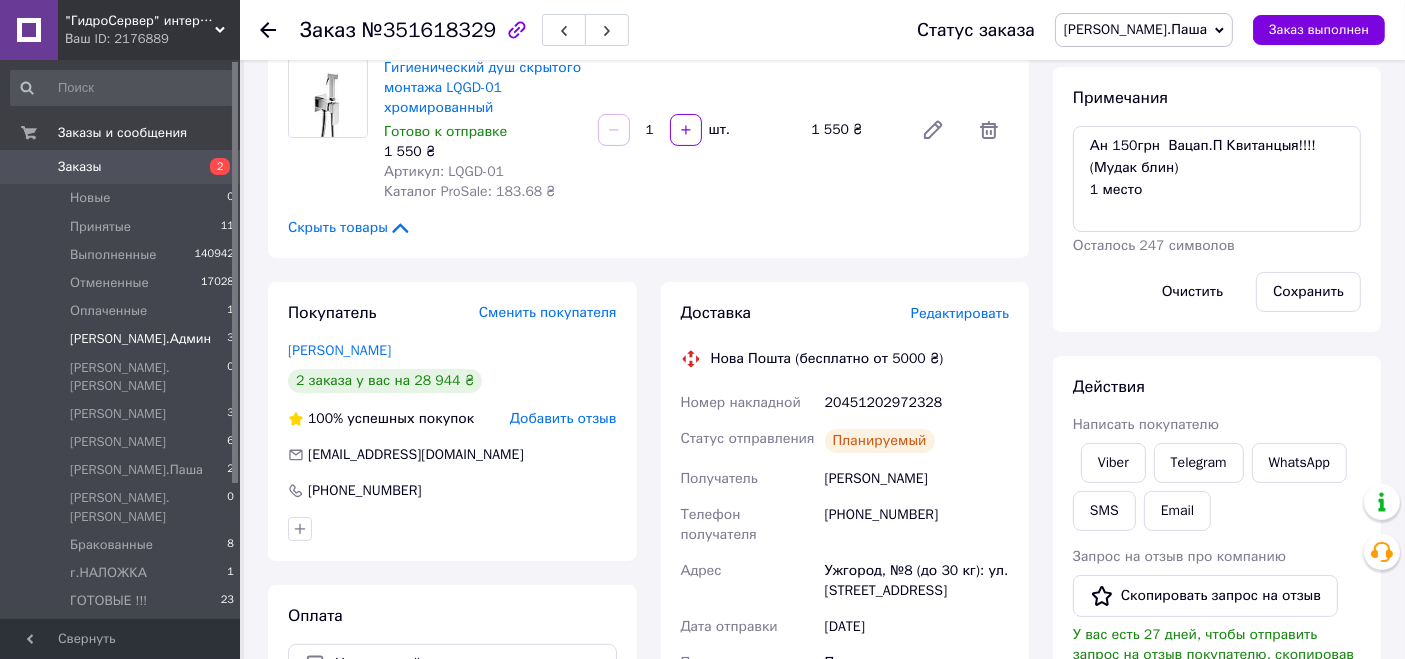 click on "[PERSON_NAME].Админ 3" at bounding box center (123, 339) 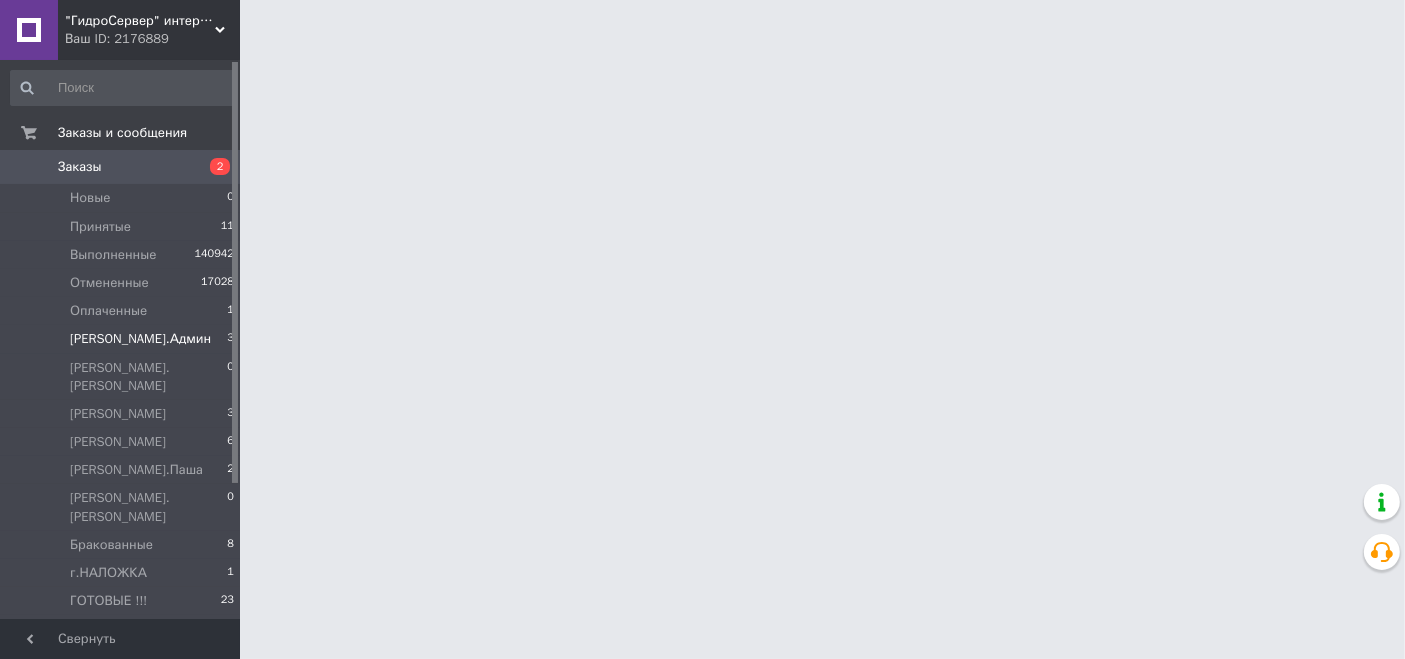 scroll, scrollTop: 0, scrollLeft: 0, axis: both 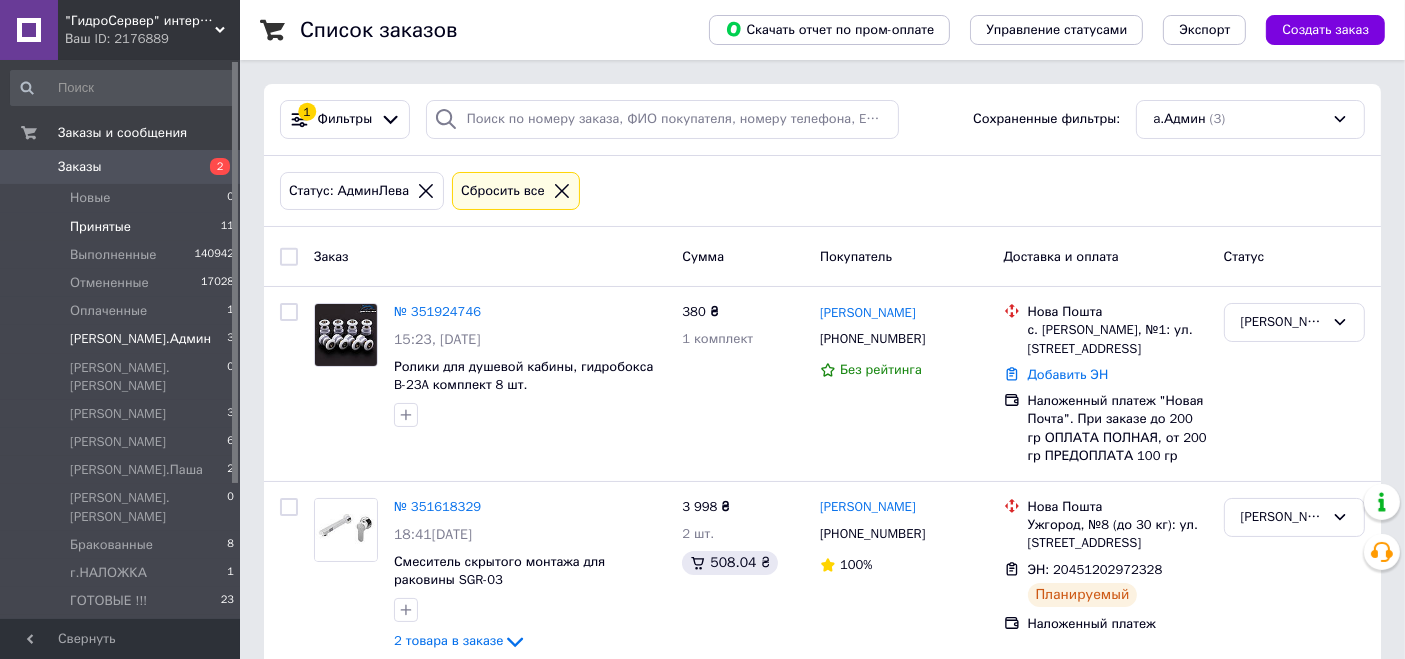 click on "Принятые" at bounding box center (100, 227) 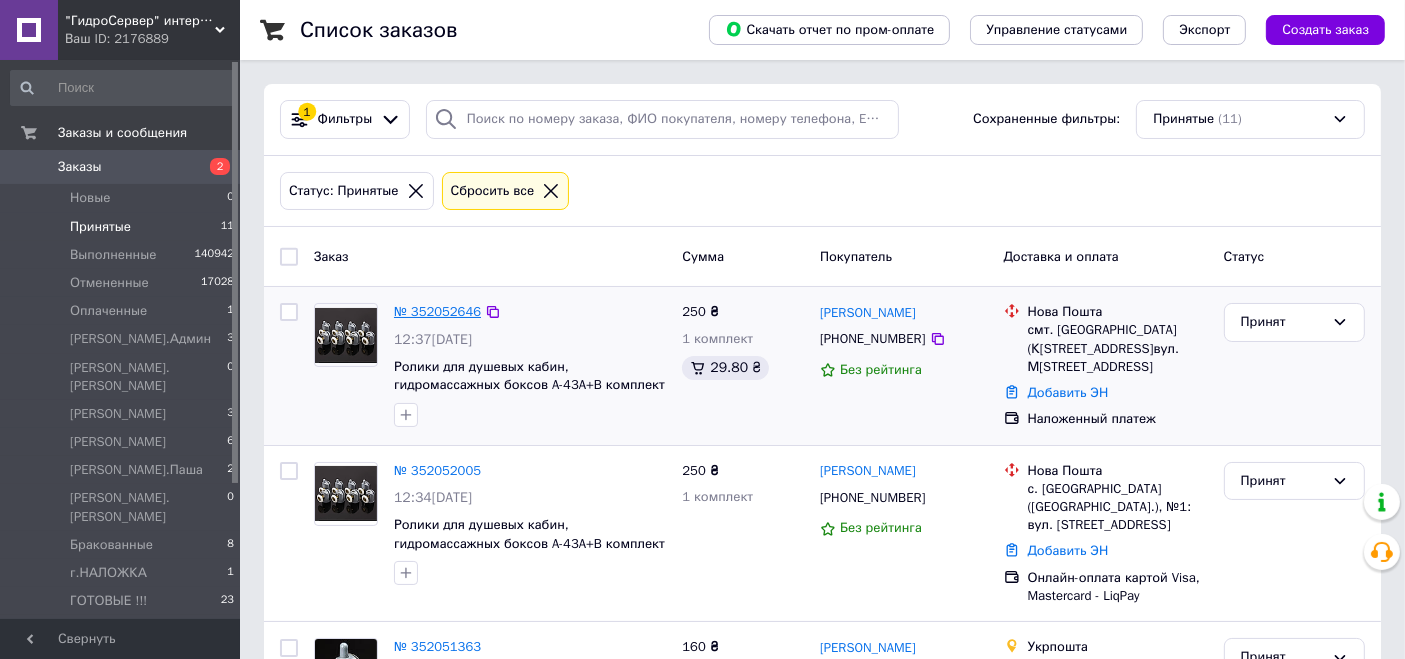 click on "№ 352052646" at bounding box center (437, 311) 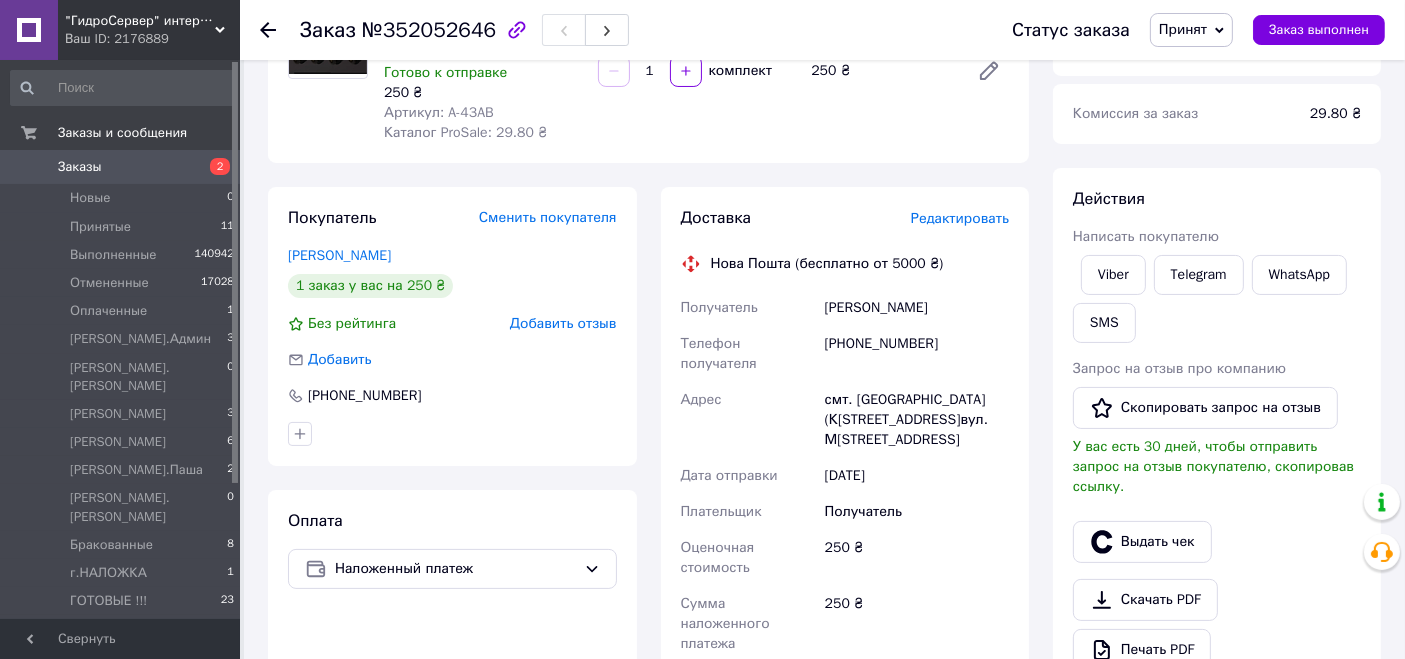 scroll, scrollTop: 777, scrollLeft: 0, axis: vertical 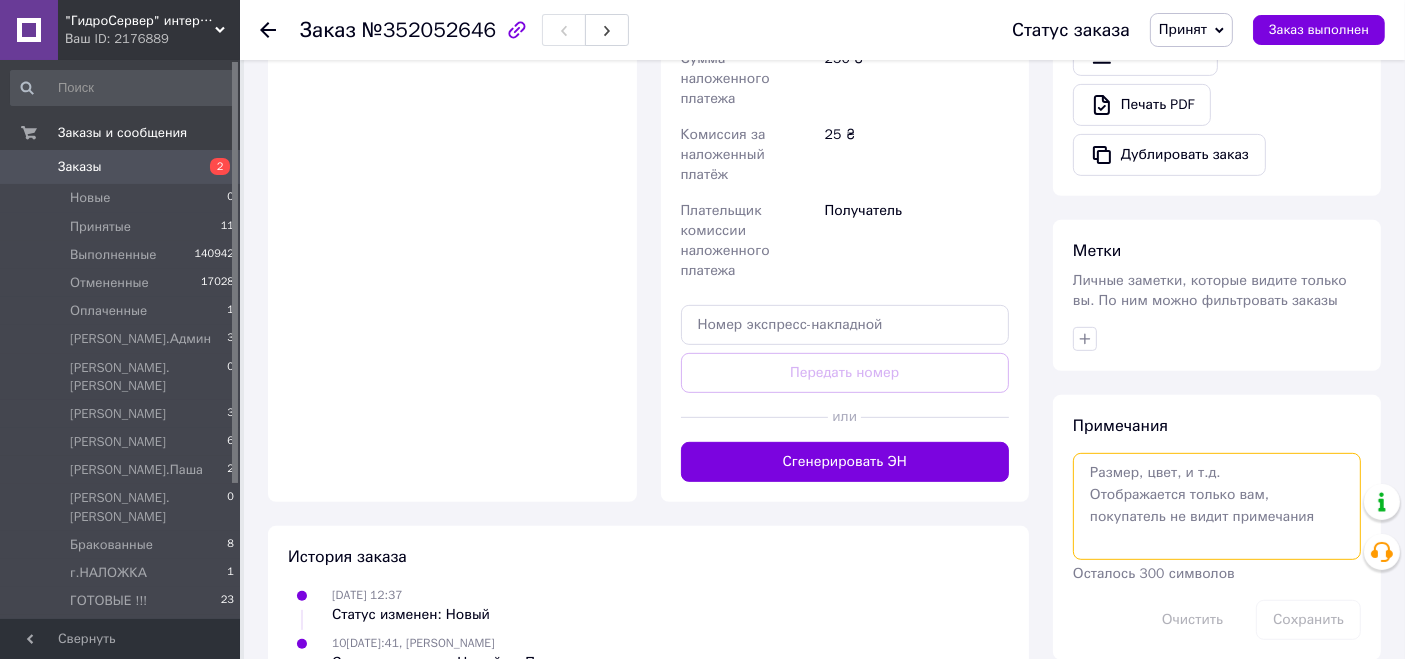 click at bounding box center (1217, 506) 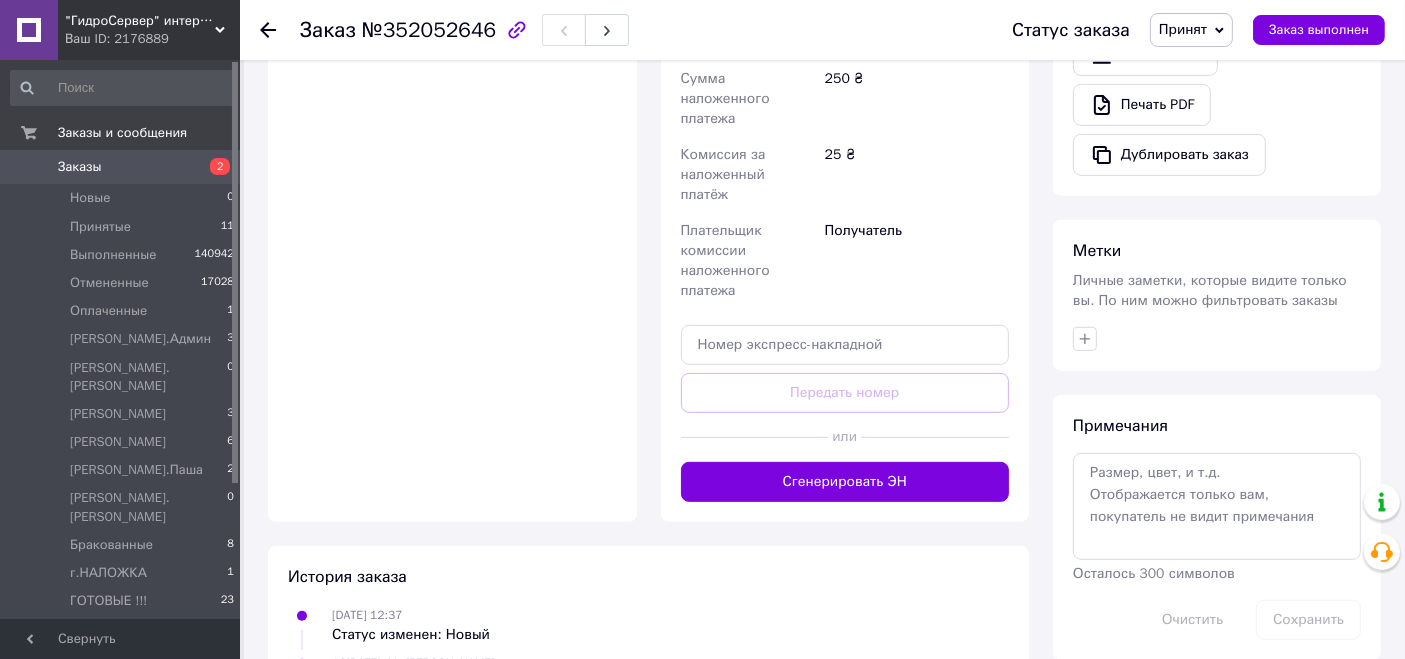 drag, startPoint x: 1189, startPoint y: 484, endPoint x: 995, endPoint y: 603, distance: 227.58954 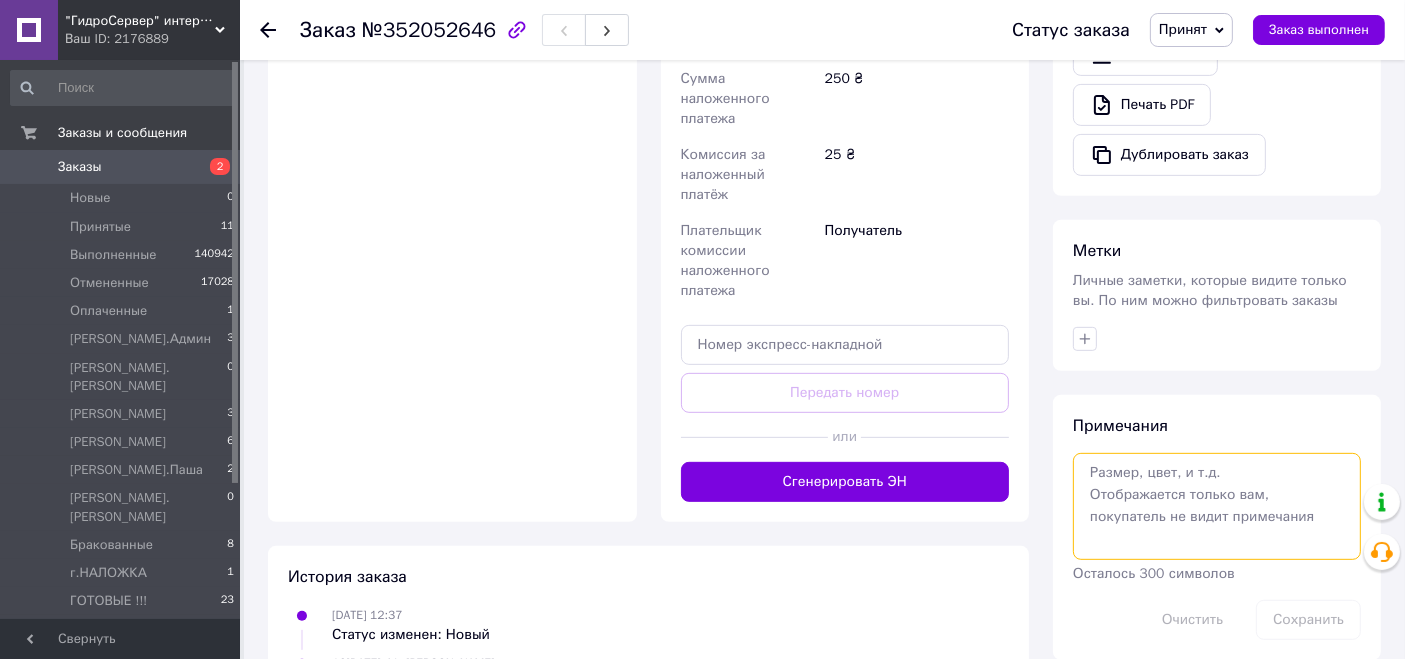 click at bounding box center [1217, 506] 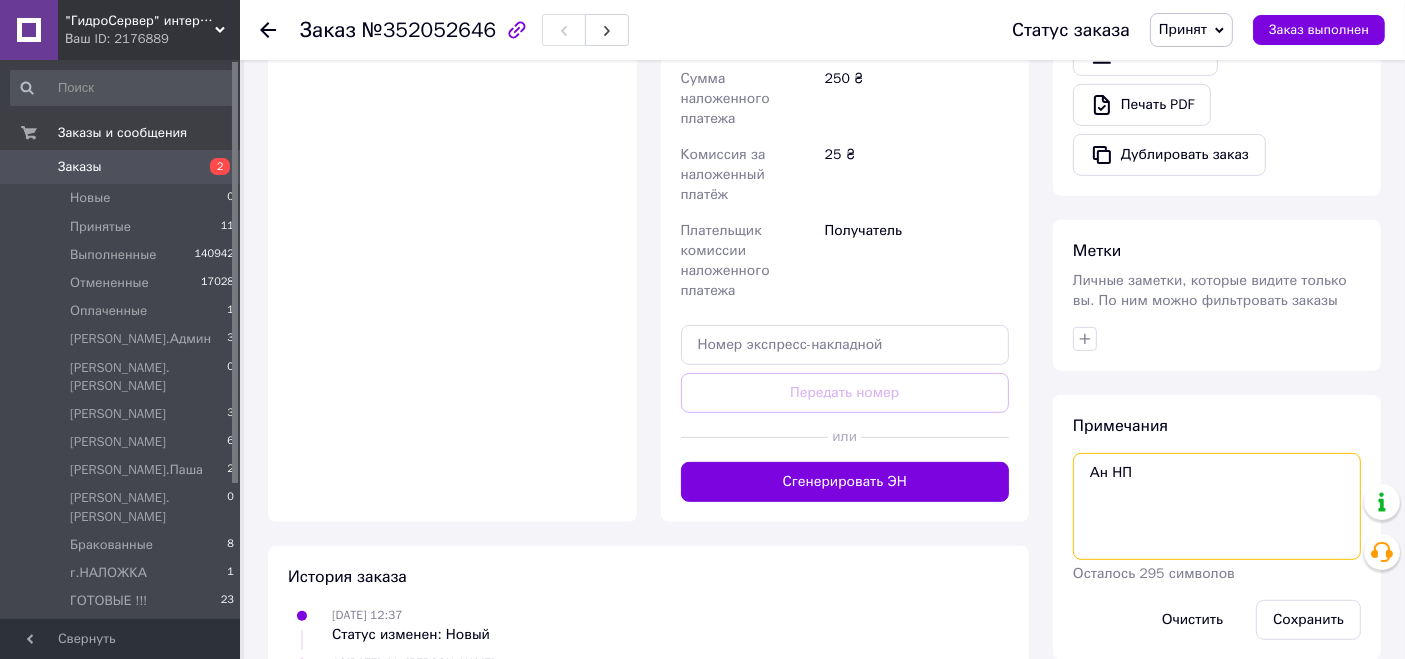 click on "Ан НП" at bounding box center (1217, 506) 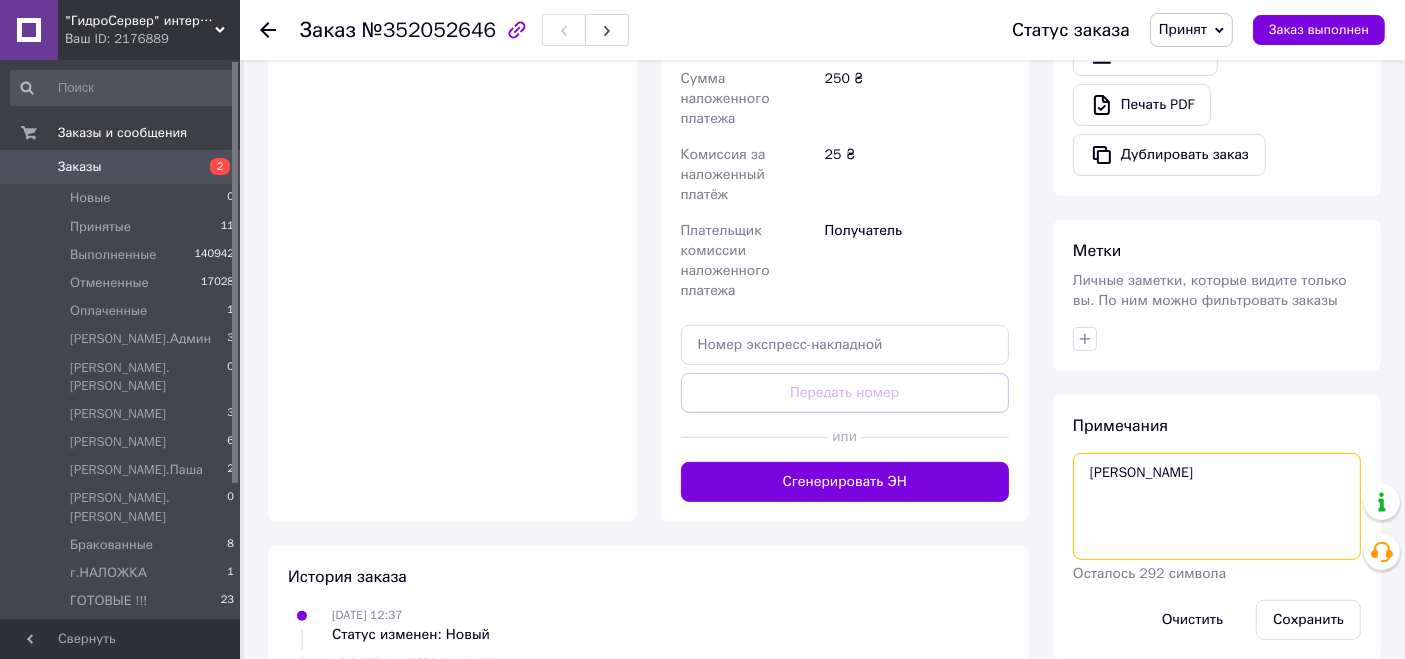 click on "[PERSON_NAME]" at bounding box center [1217, 506] 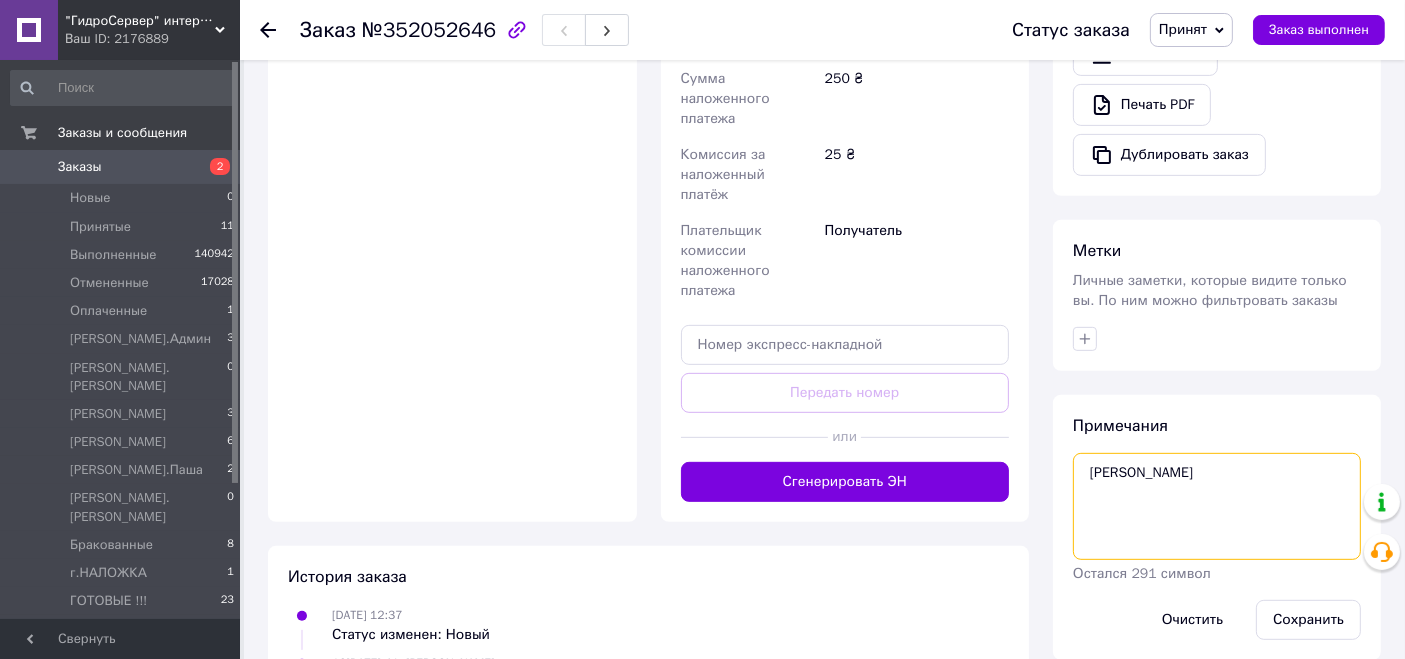 click on "[PERSON_NAME]" at bounding box center [1217, 506] 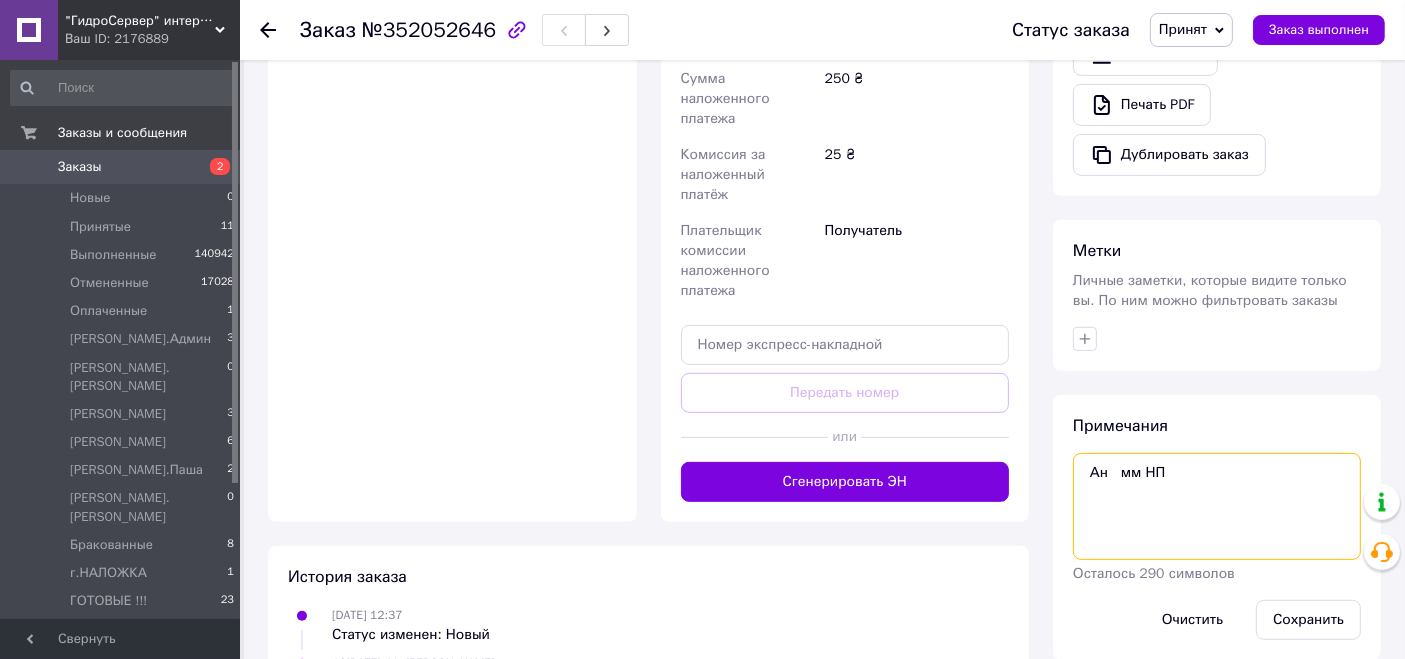click on "Ан   мм НП" at bounding box center [1217, 506] 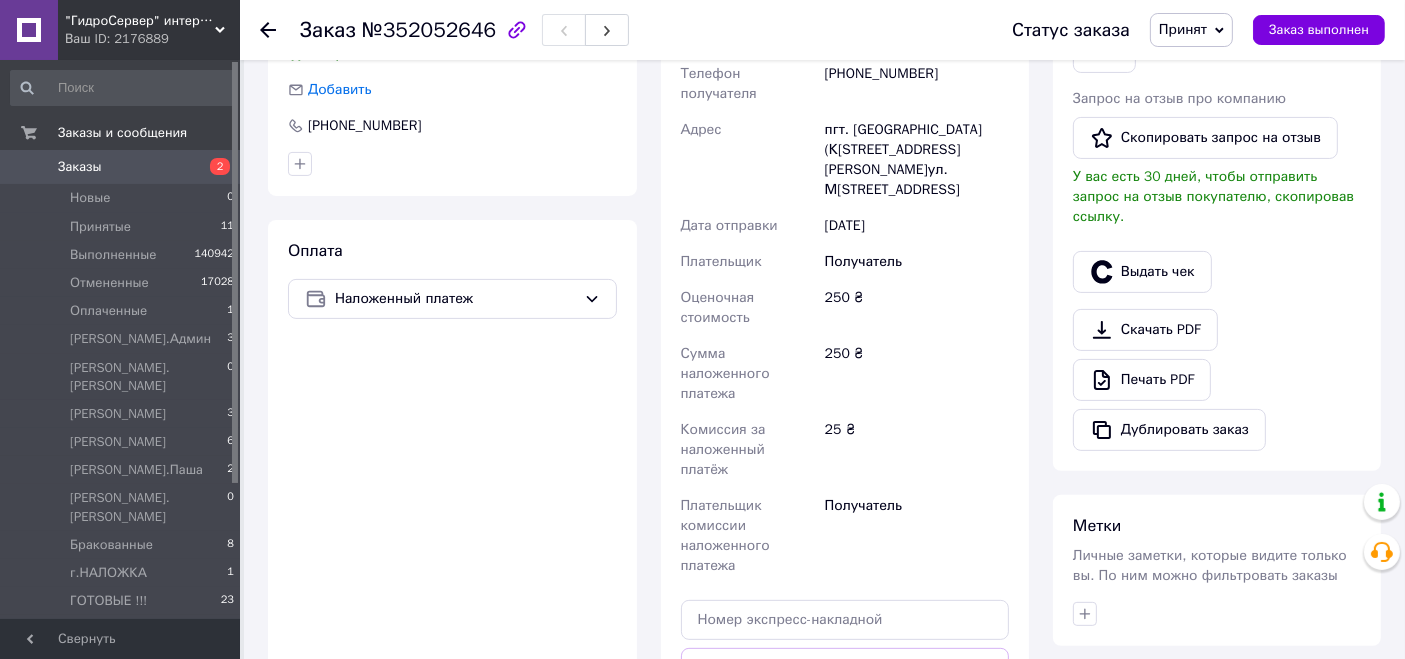 scroll, scrollTop: 666, scrollLeft: 0, axis: vertical 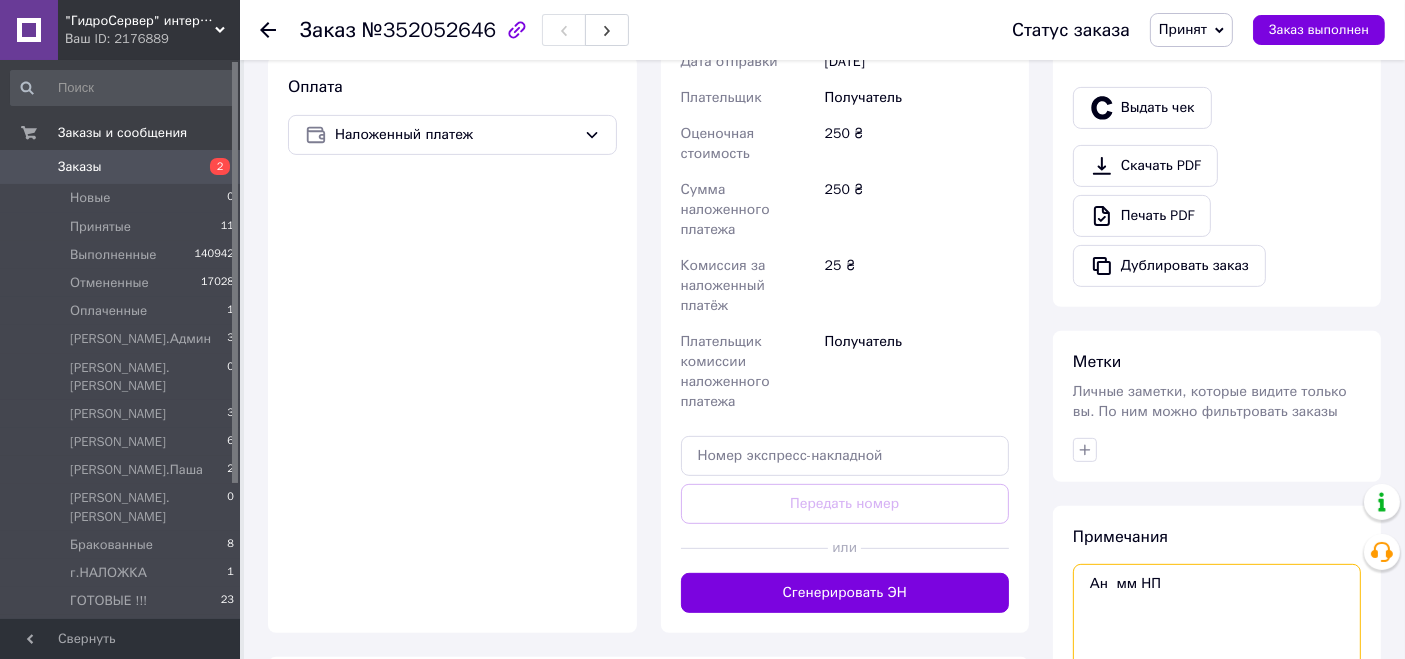 click on "Ан  мм НП" at bounding box center [1217, 617] 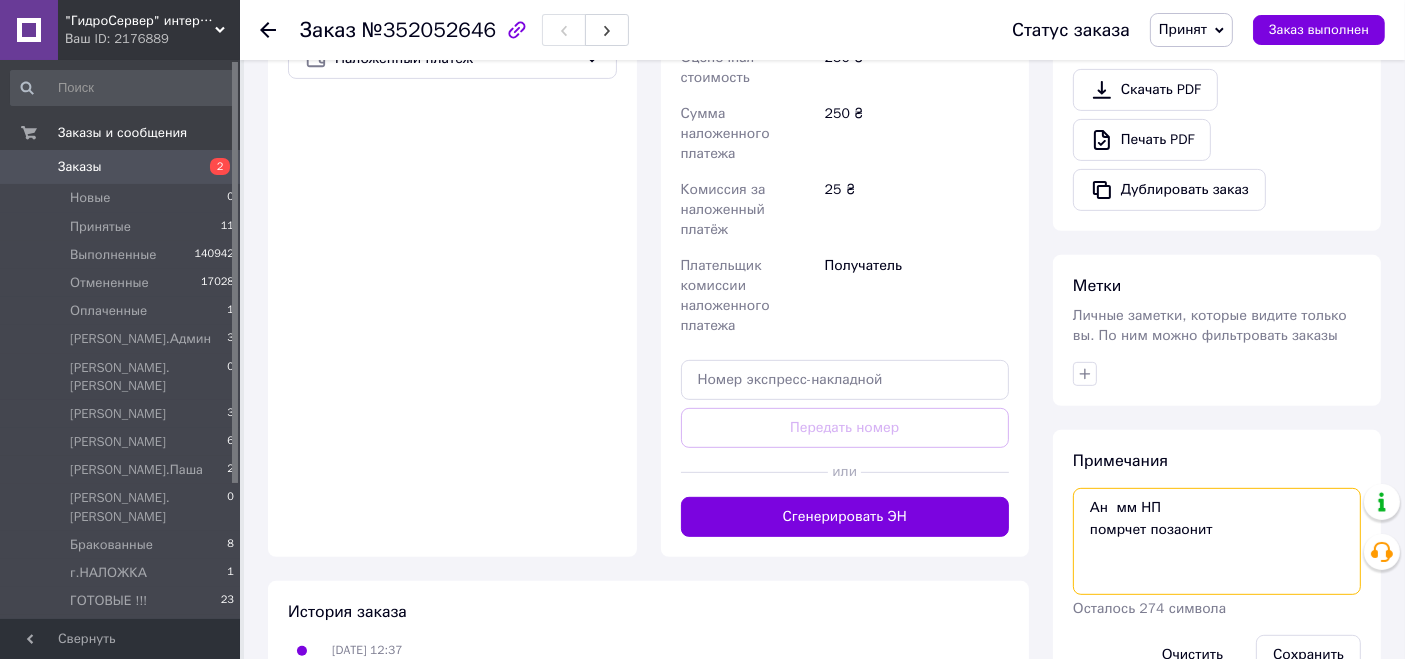 scroll, scrollTop: 777, scrollLeft: 0, axis: vertical 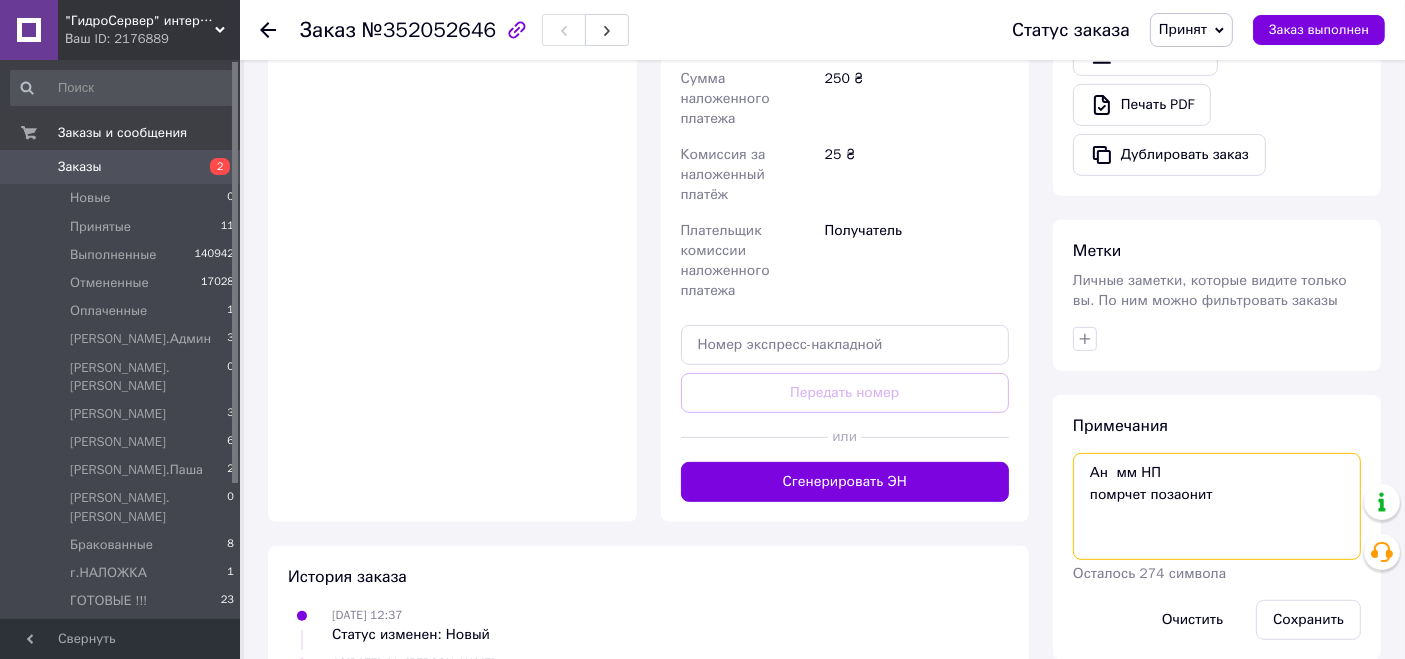 click on "Ан  мм НП
помрчет позаонит" at bounding box center [1217, 506] 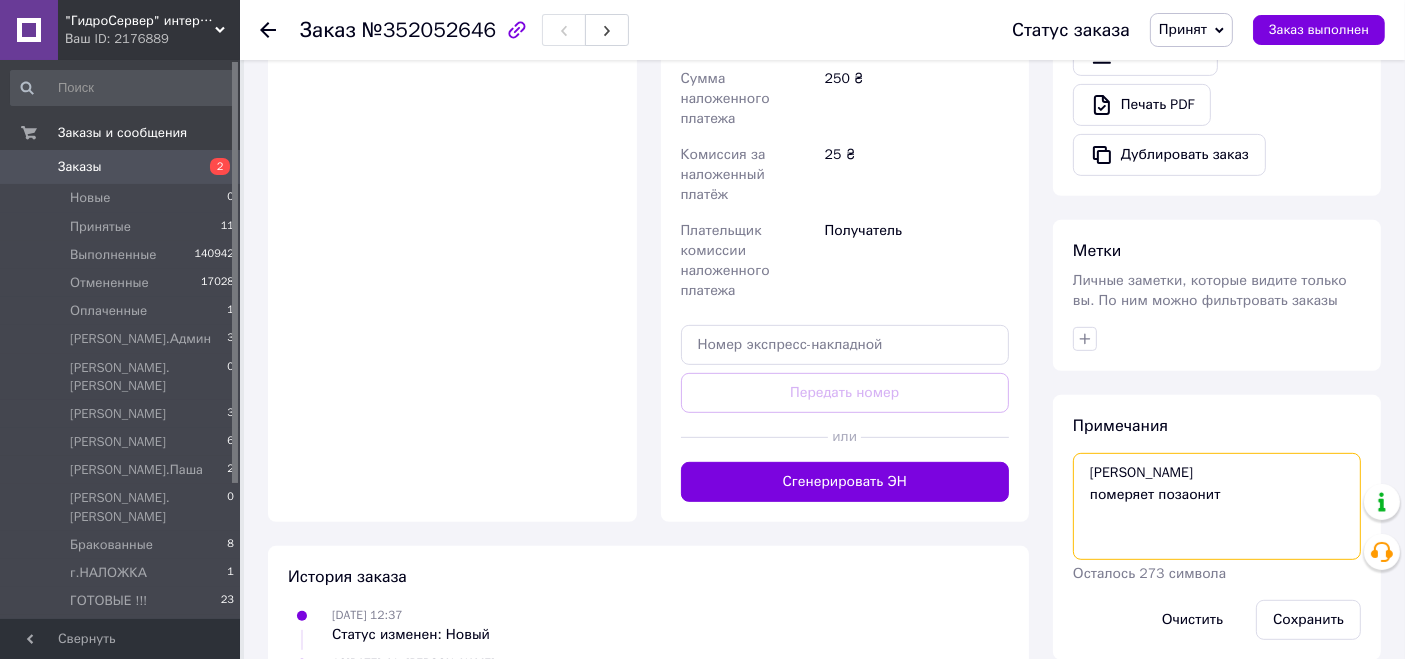 click on "[PERSON_NAME]
померяет позаонит" at bounding box center (1217, 506) 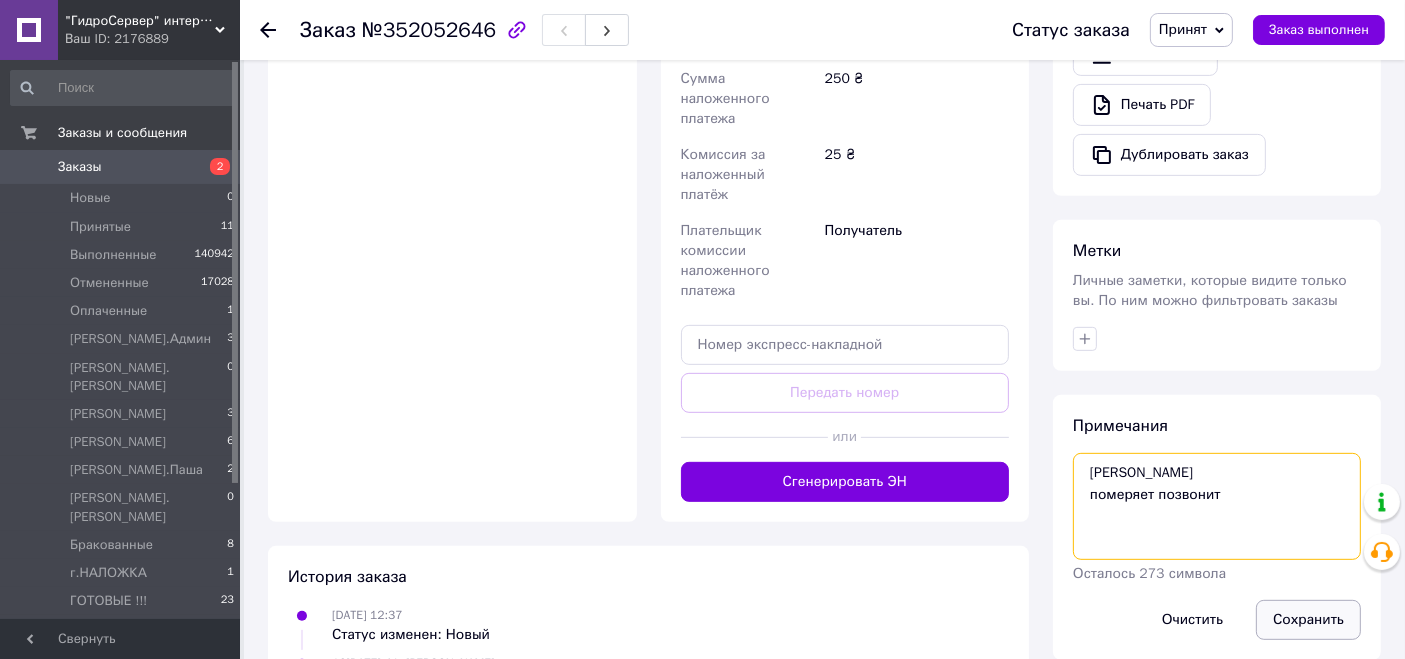 type on "[PERSON_NAME]
померяет позвонит" 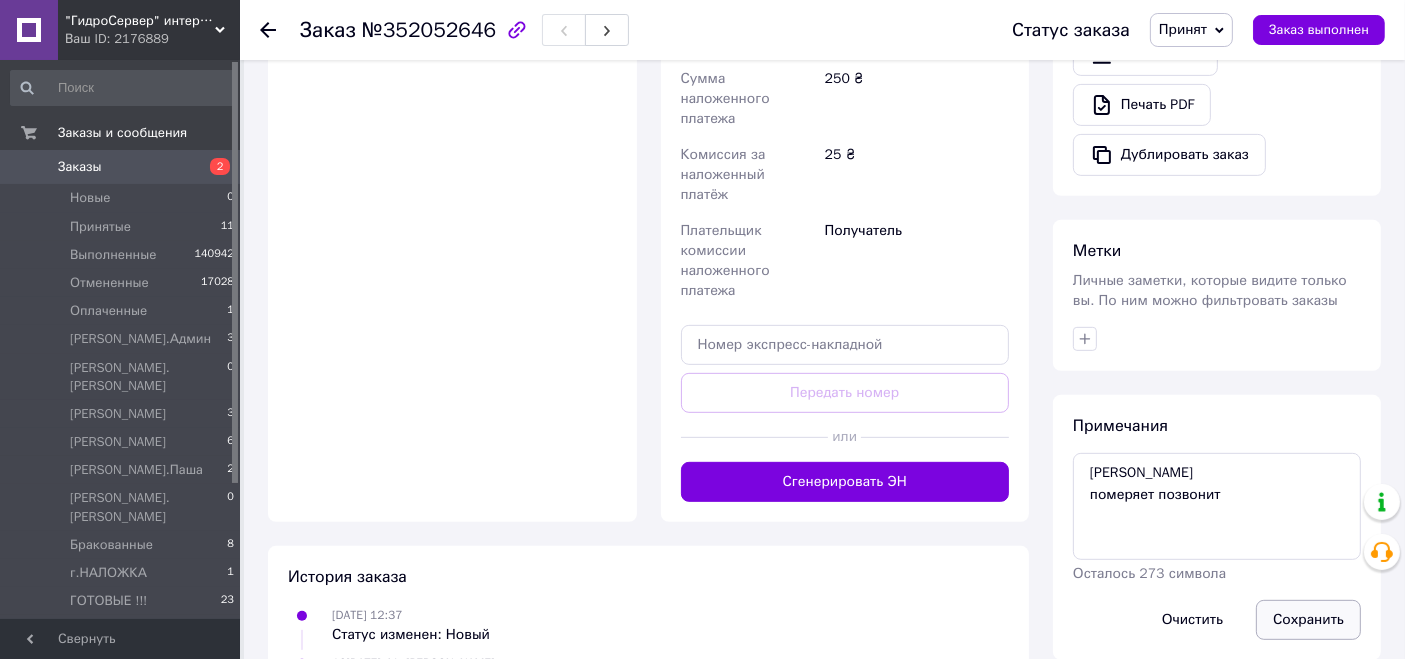 click on "Сохранить" at bounding box center (1308, 620) 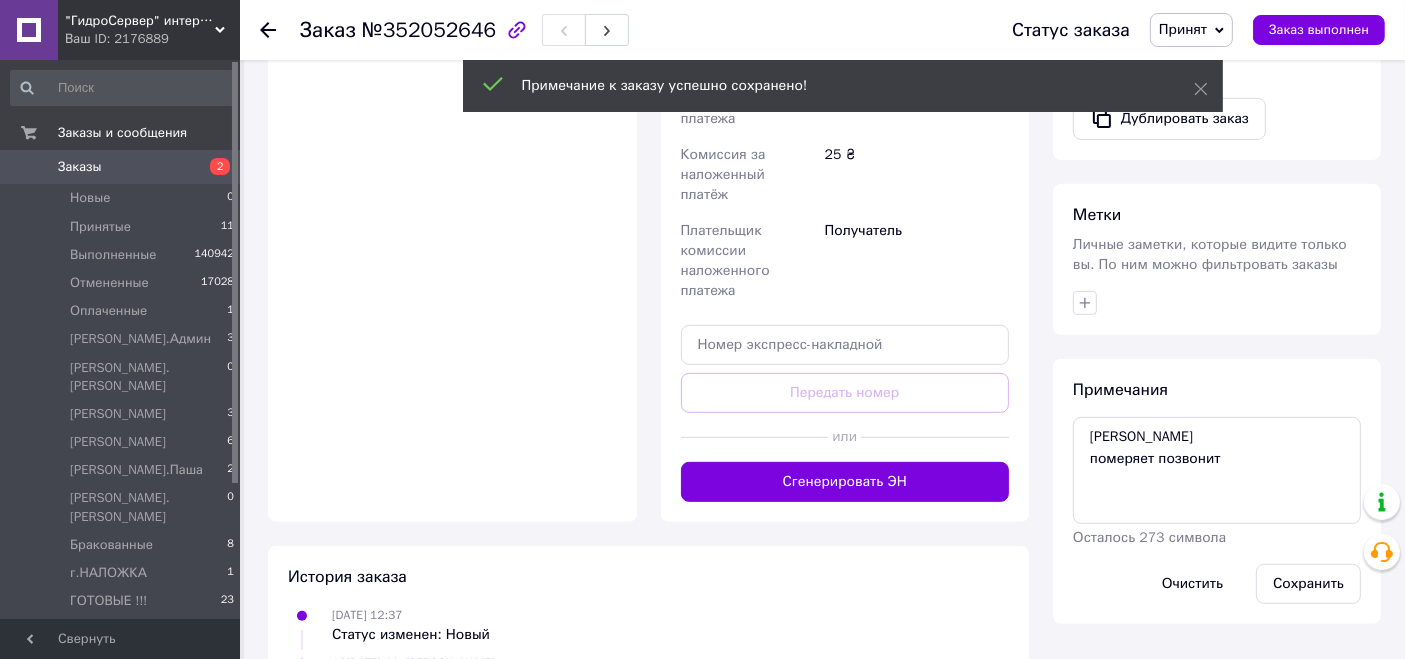 click on "Принят" at bounding box center [1183, 29] 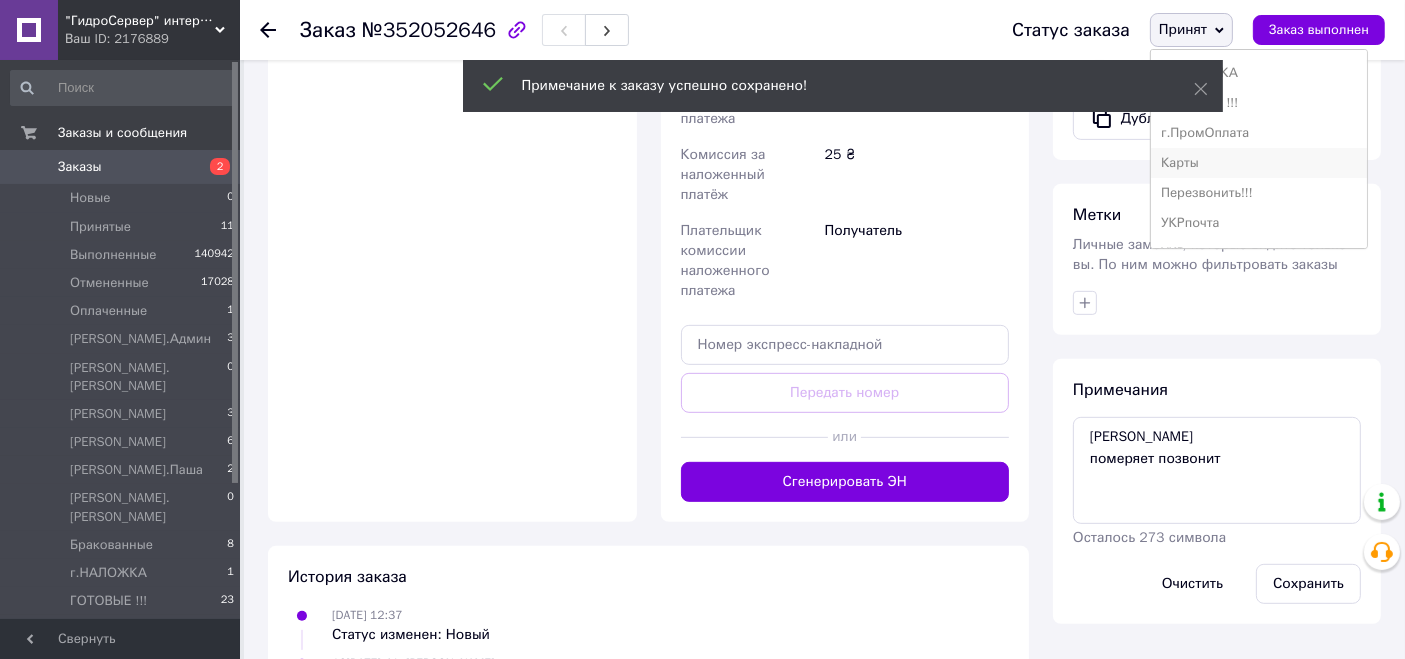 scroll, scrollTop: 320, scrollLeft: 0, axis: vertical 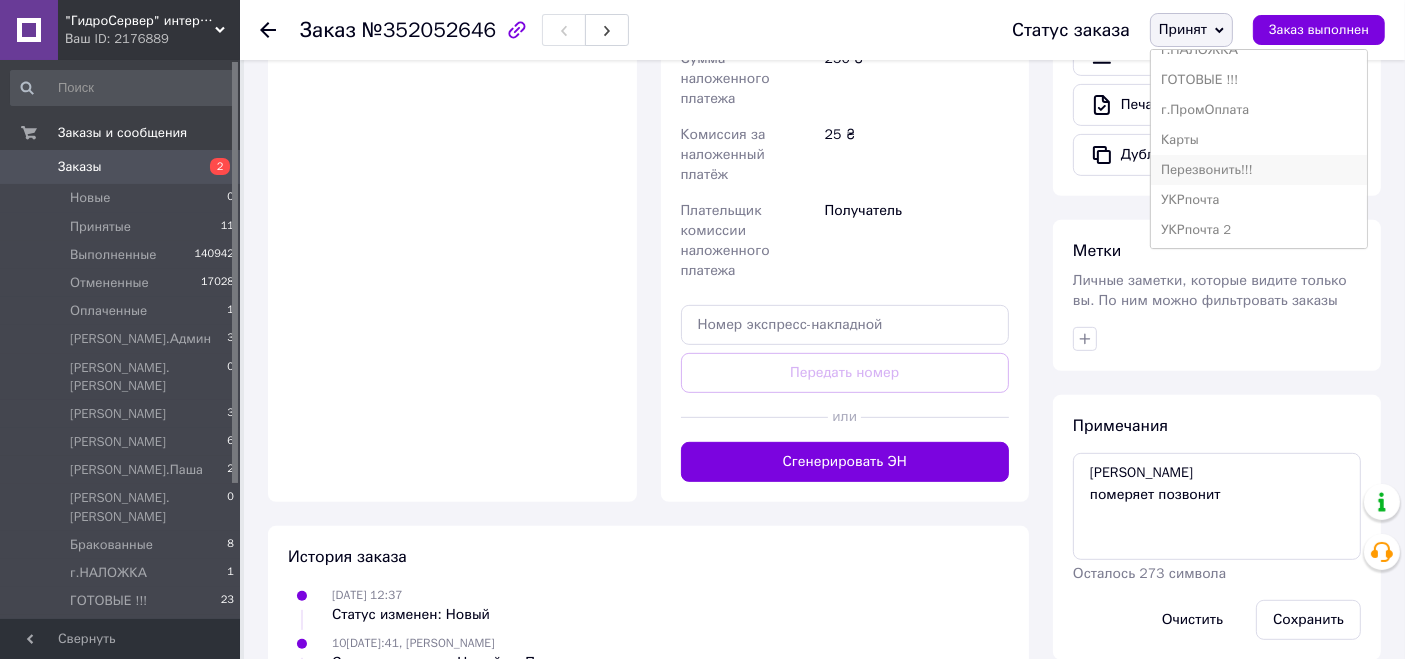 click on "Перезвонить!!!" at bounding box center (1259, 170) 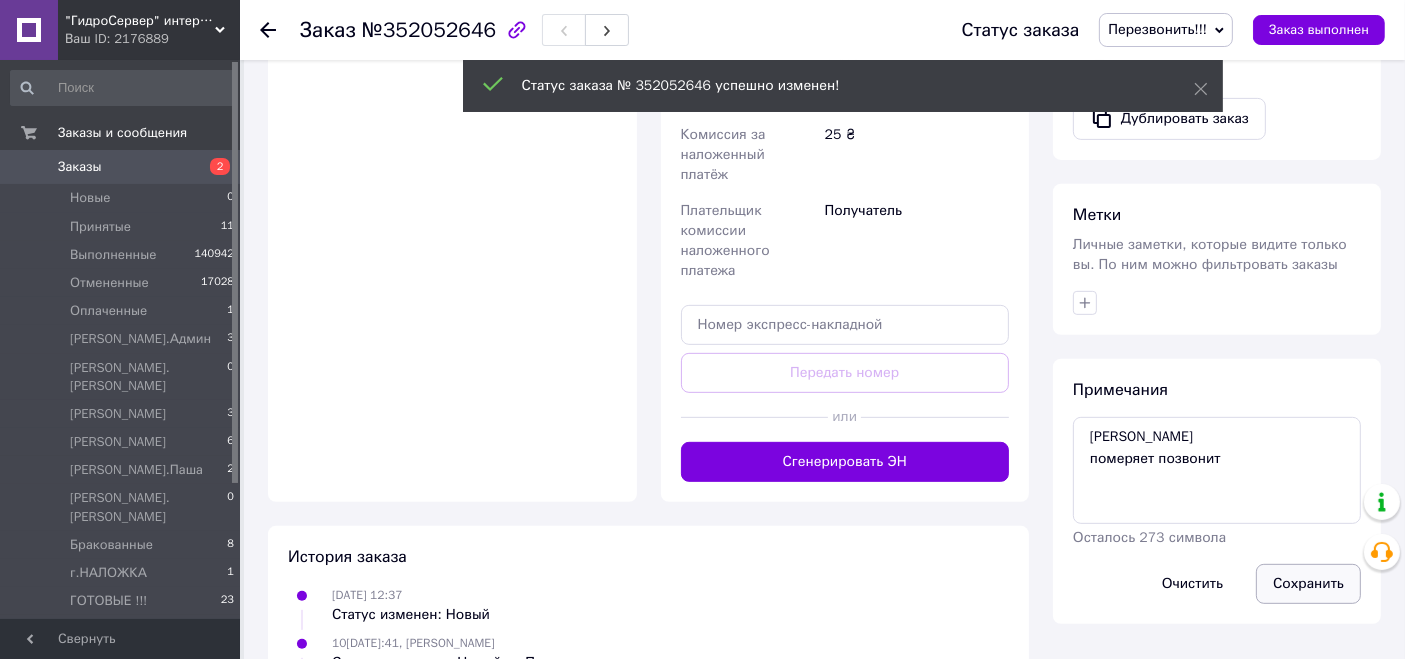 click on "Сохранить" at bounding box center (1308, 584) 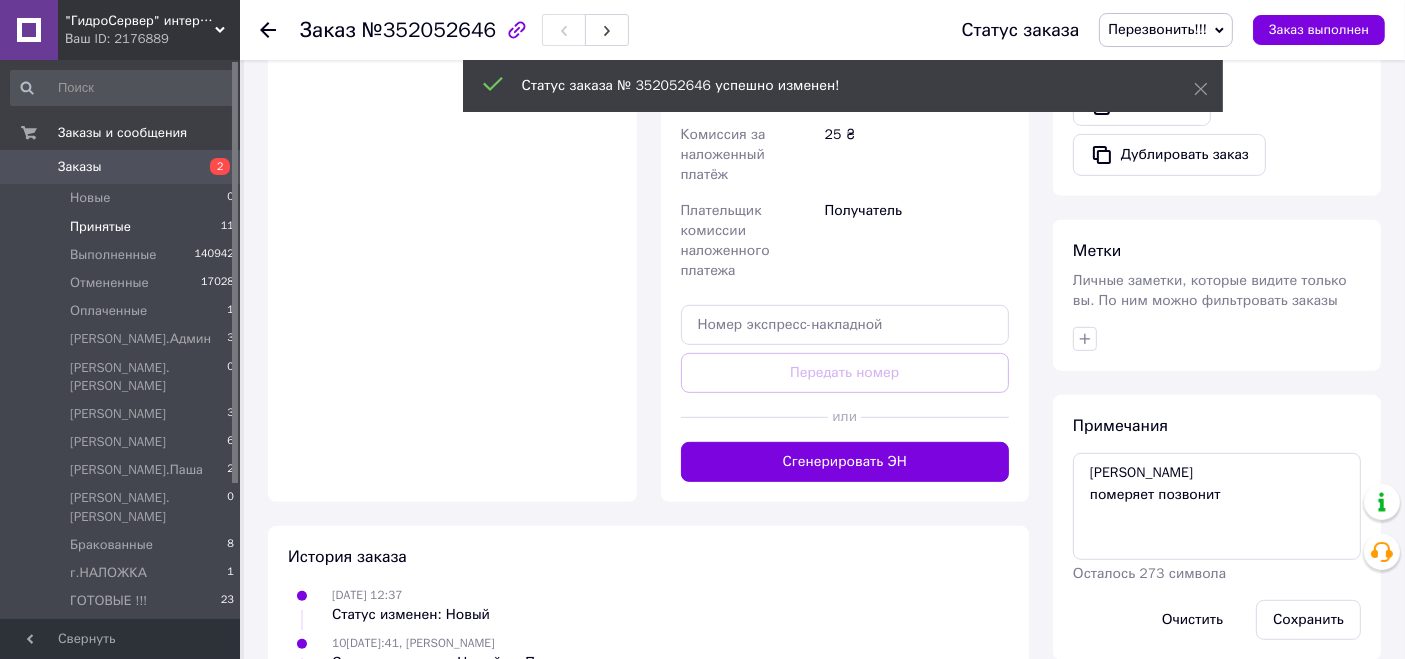 click on "Принятые 11" at bounding box center (123, 227) 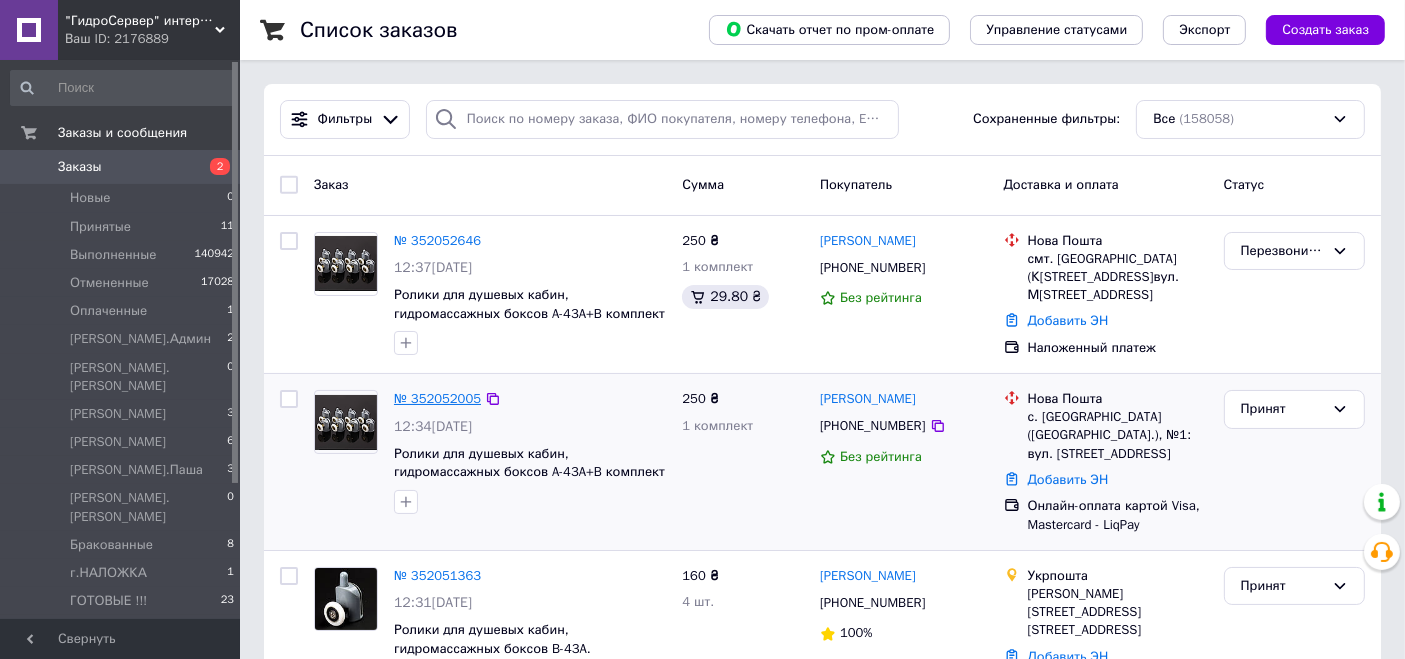 click on "№ 352052005" at bounding box center [437, 398] 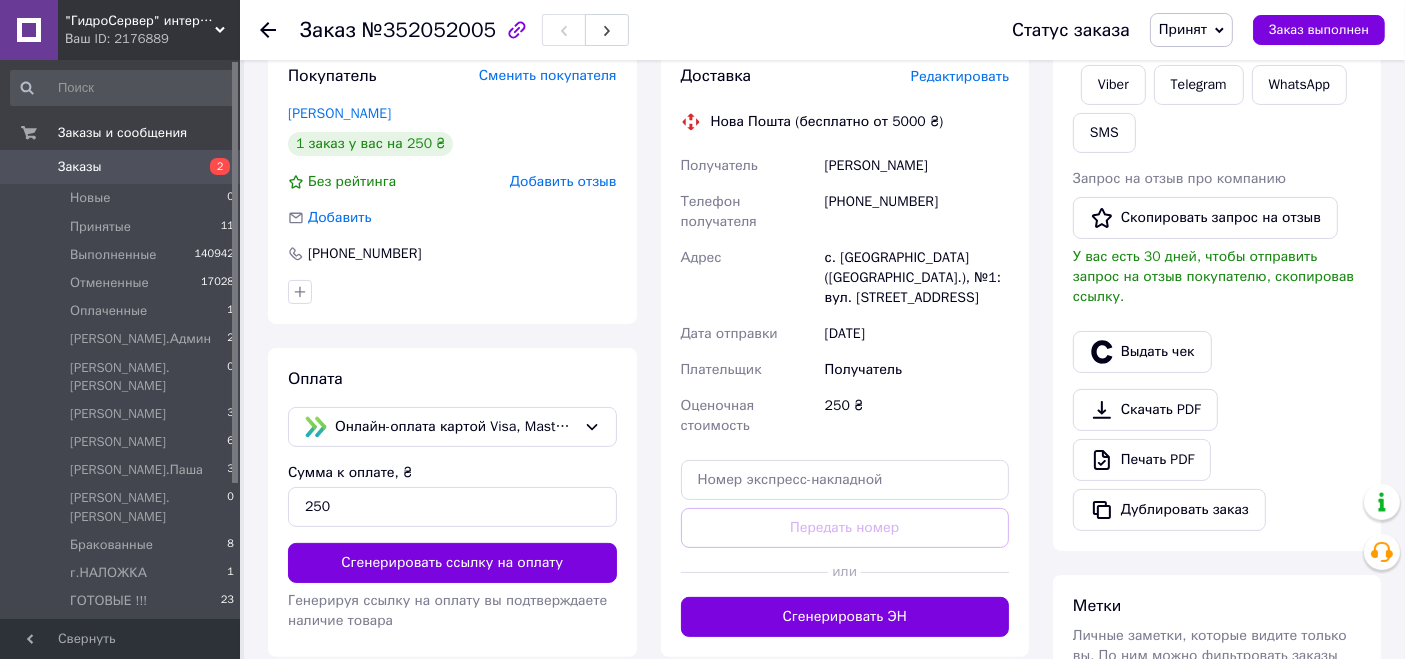 scroll, scrollTop: 673, scrollLeft: 0, axis: vertical 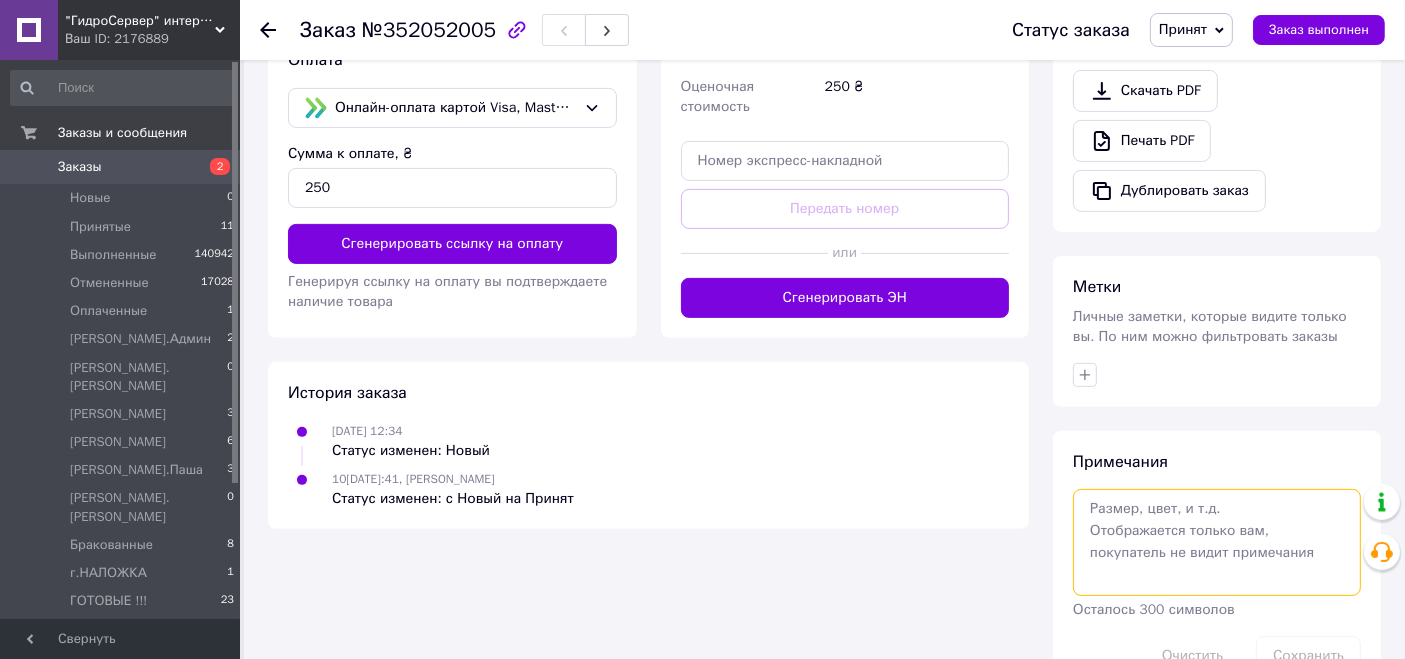 click at bounding box center (1217, 542) 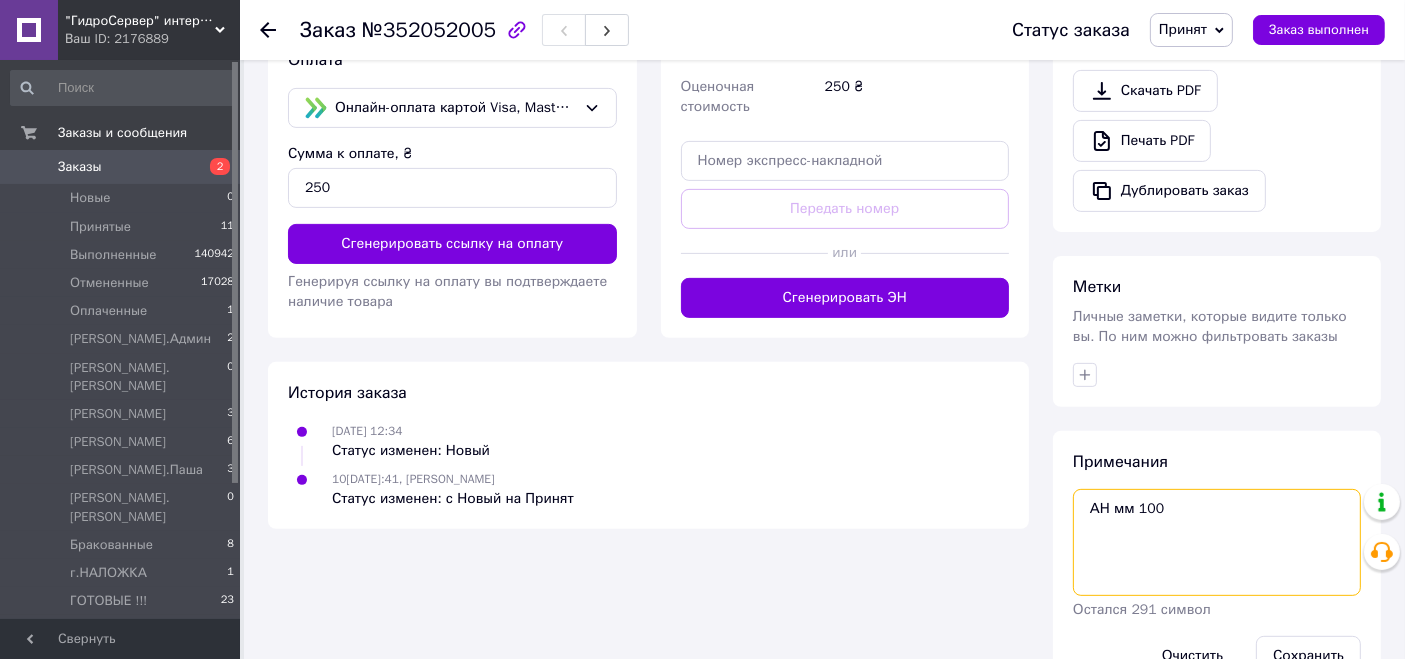 click on "АН мм 100" at bounding box center [1217, 542] 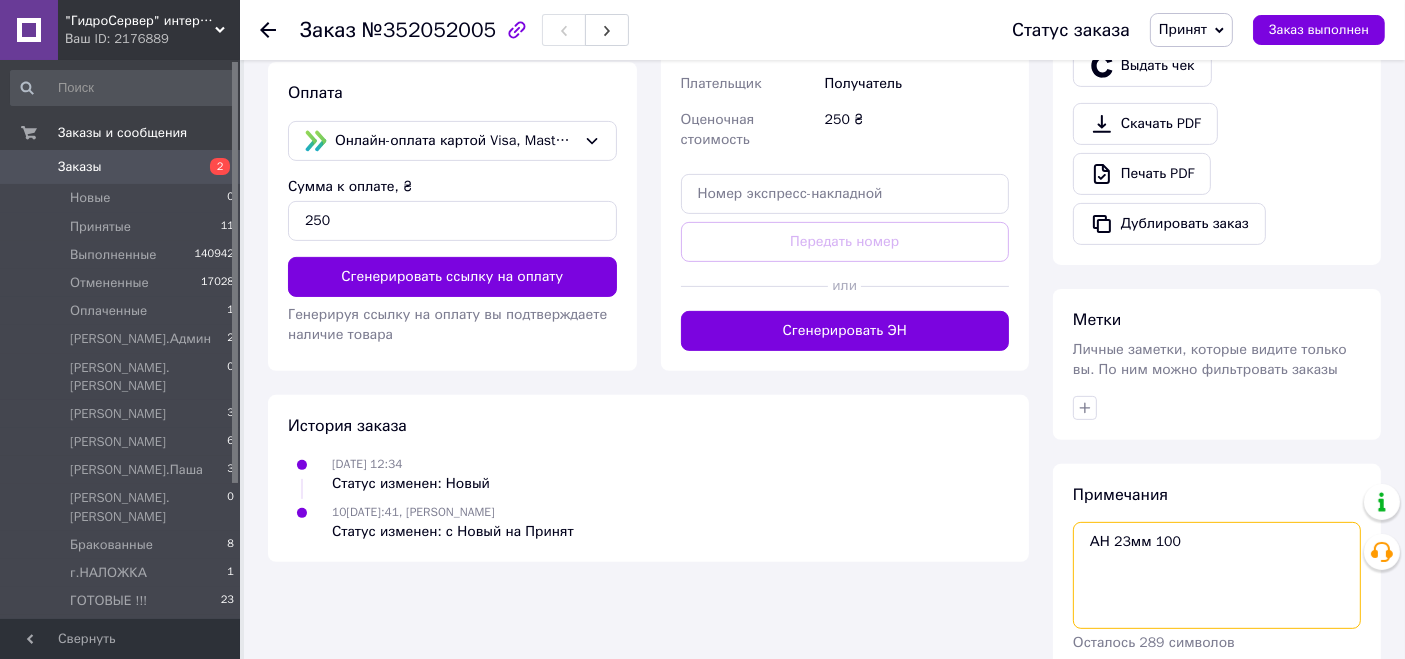 scroll, scrollTop: 709, scrollLeft: 0, axis: vertical 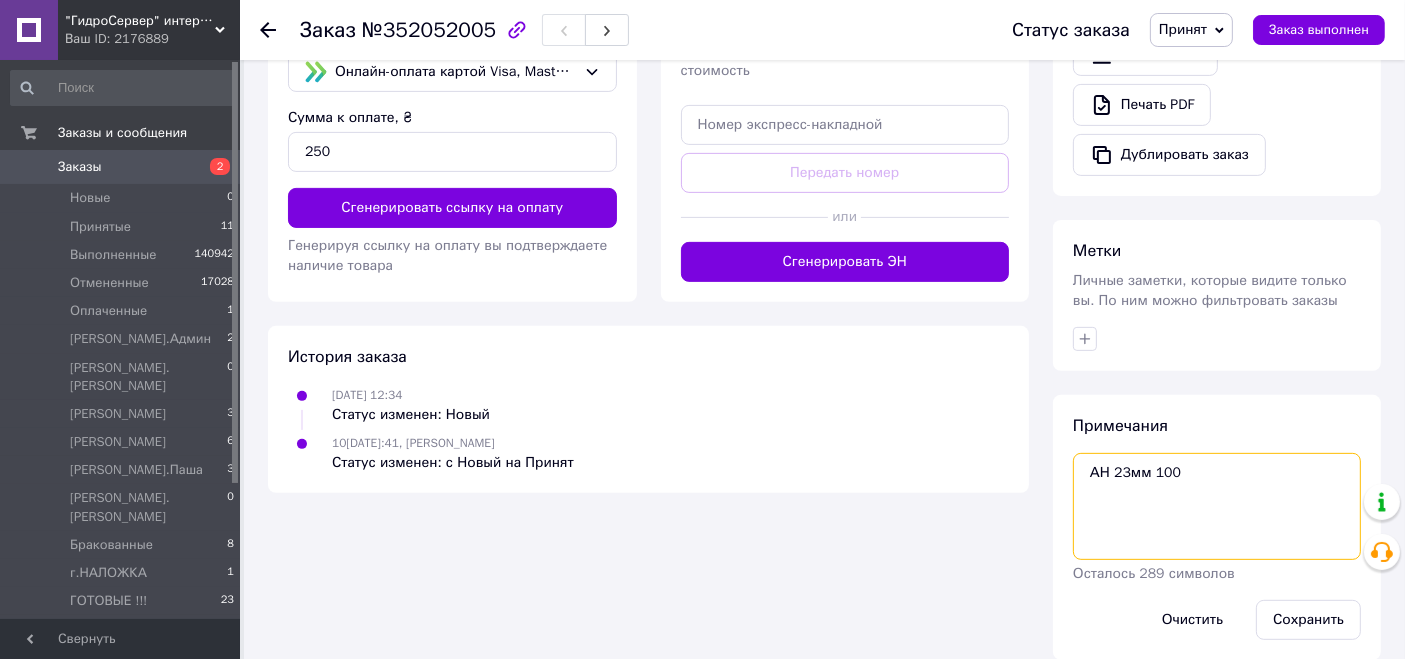 click on "АН 23мм 100" at bounding box center [1217, 506] 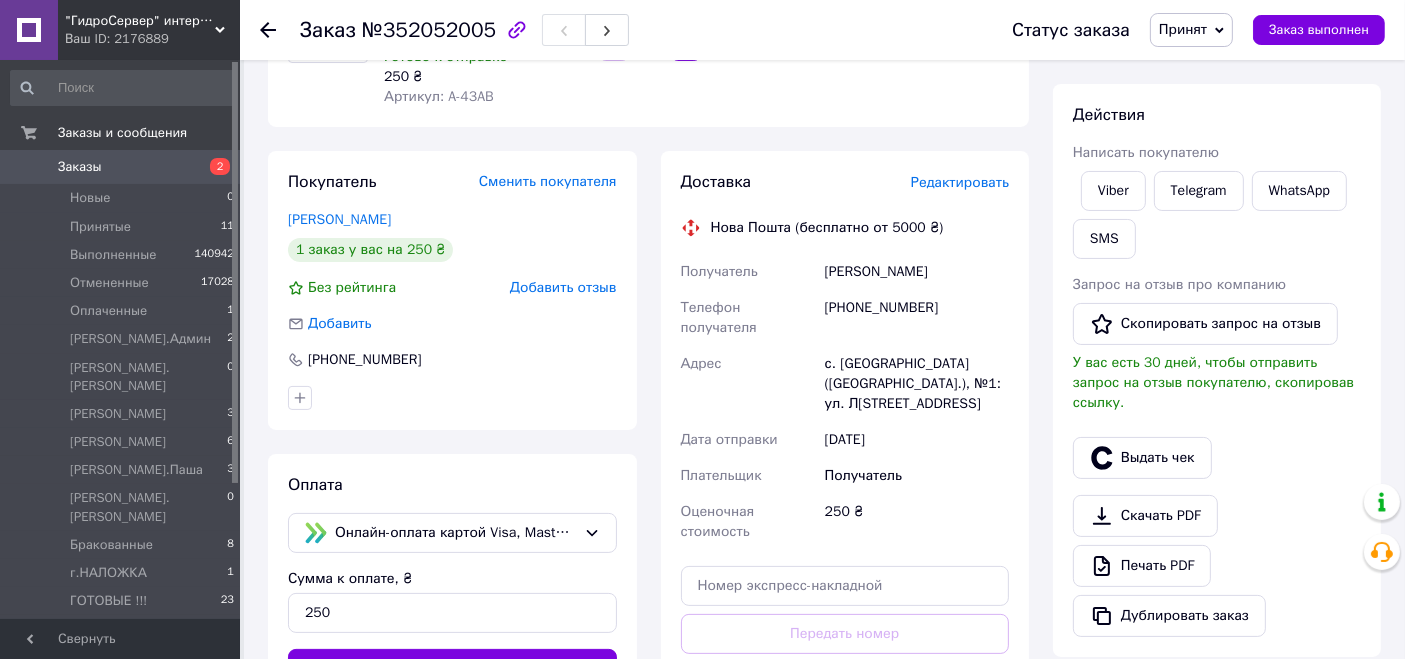 scroll, scrollTop: 709, scrollLeft: 0, axis: vertical 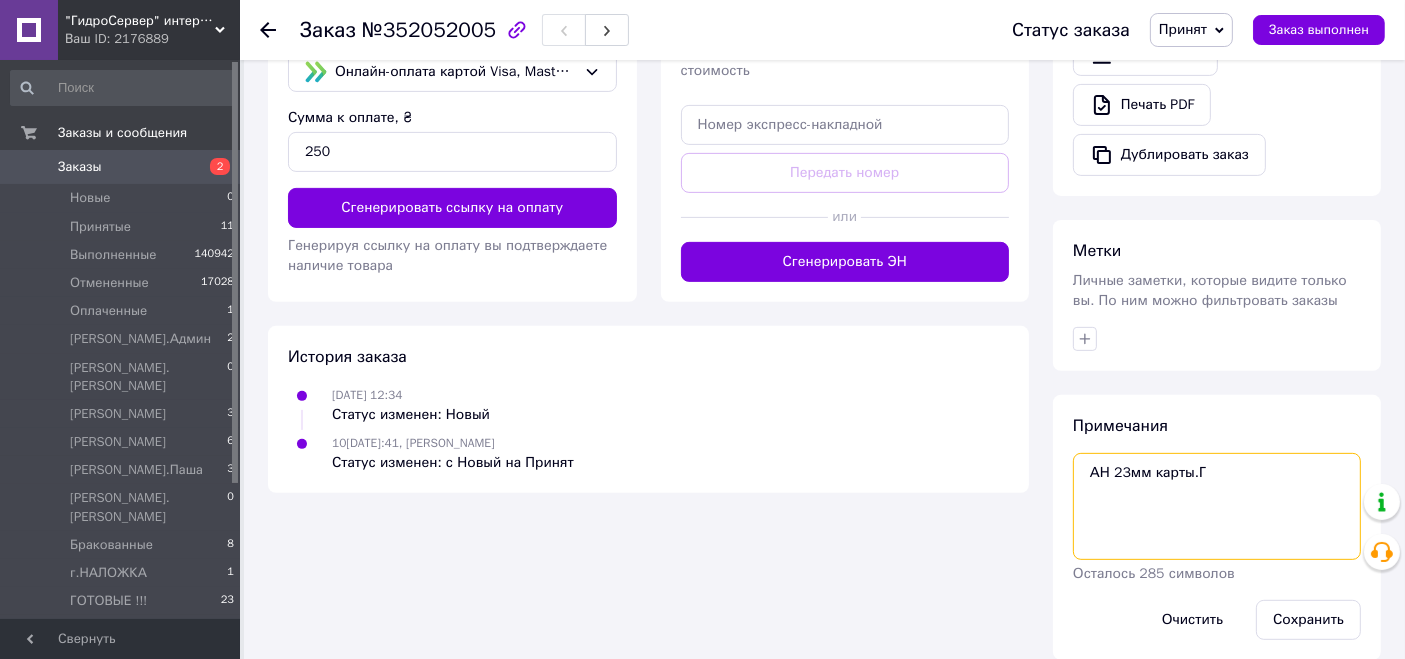 click on "АН 23мм карты.Г" at bounding box center [1217, 506] 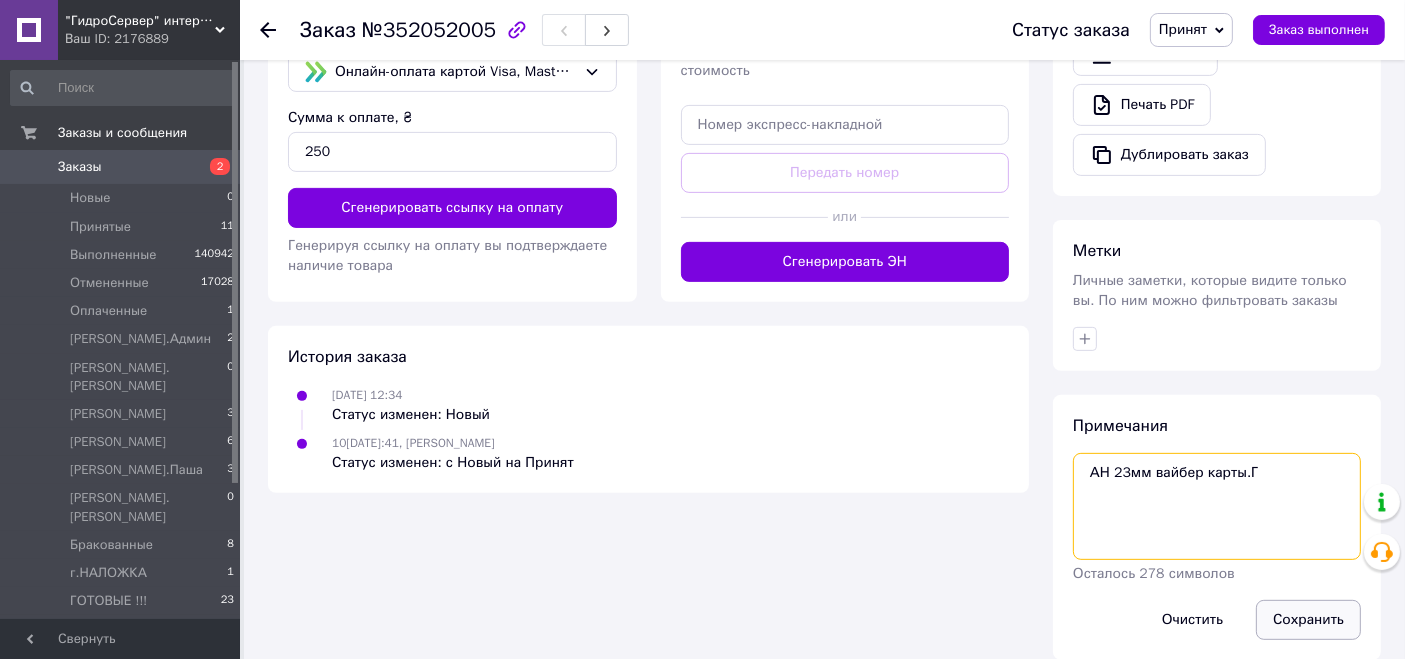 type on "АН 23мм вайбер карты.Г" 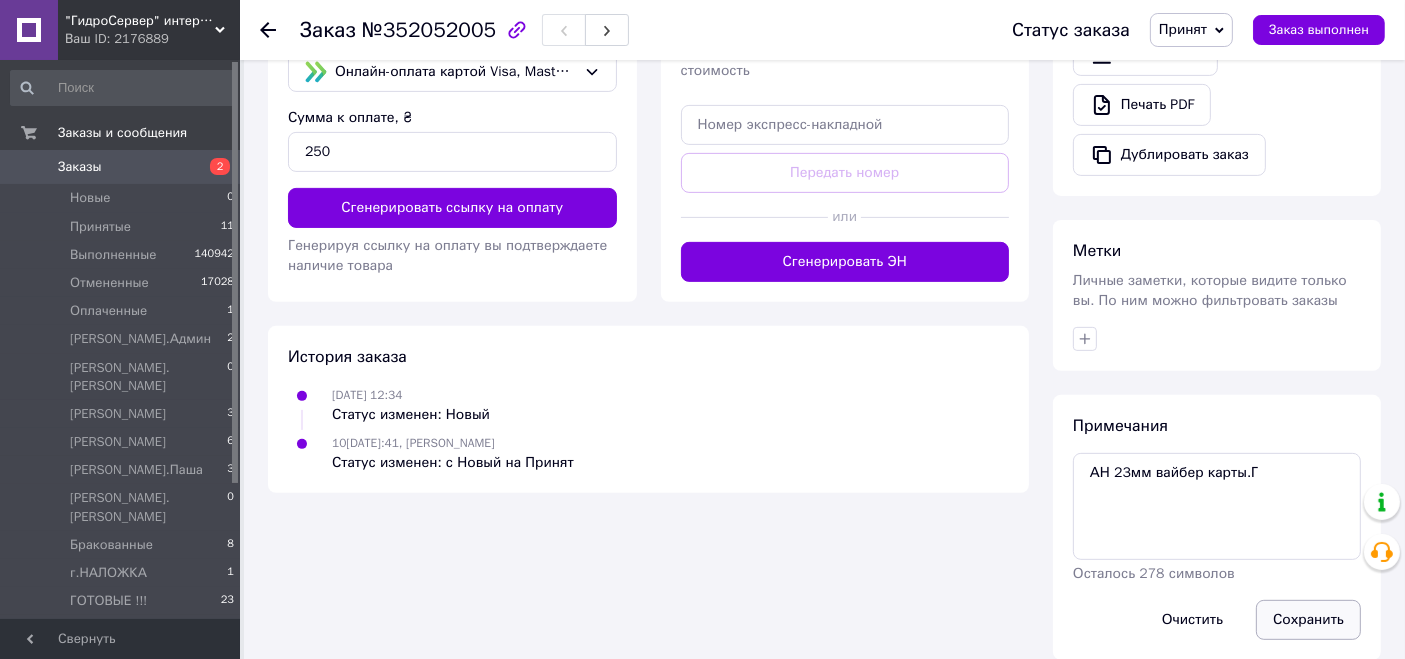 click on "Сохранить" at bounding box center [1308, 620] 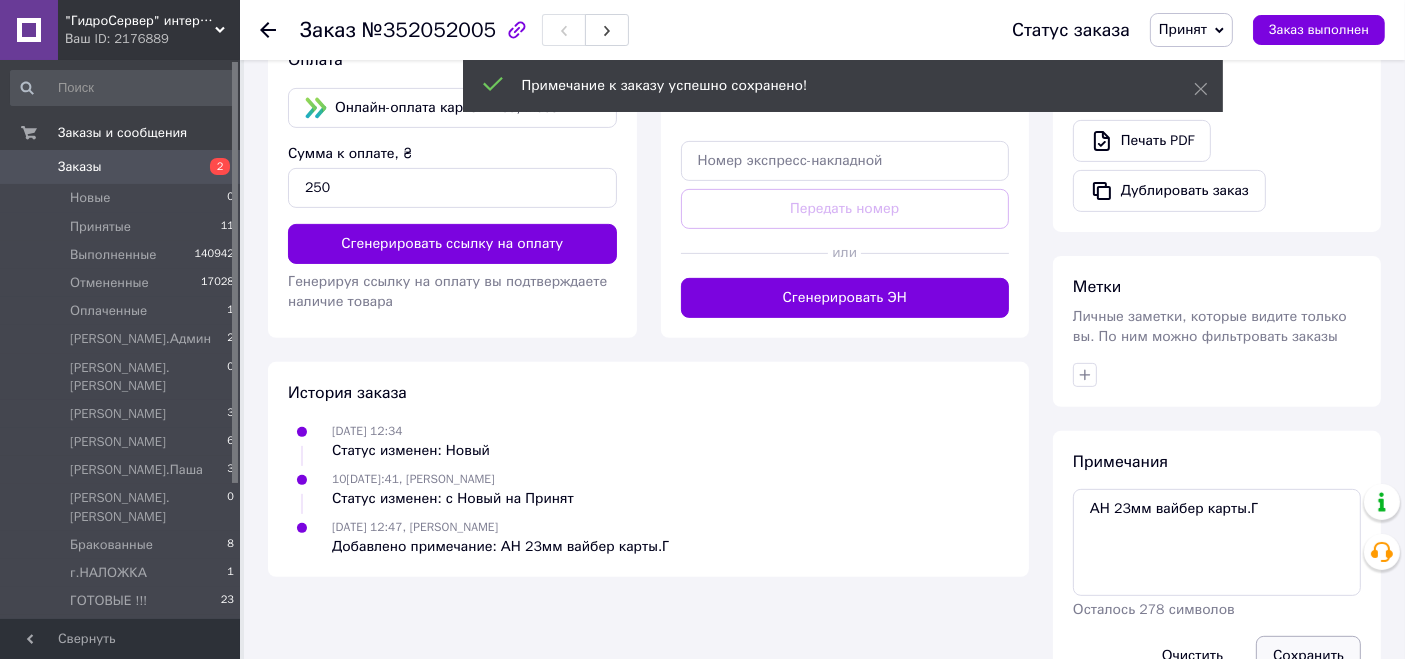 scroll, scrollTop: 709, scrollLeft: 0, axis: vertical 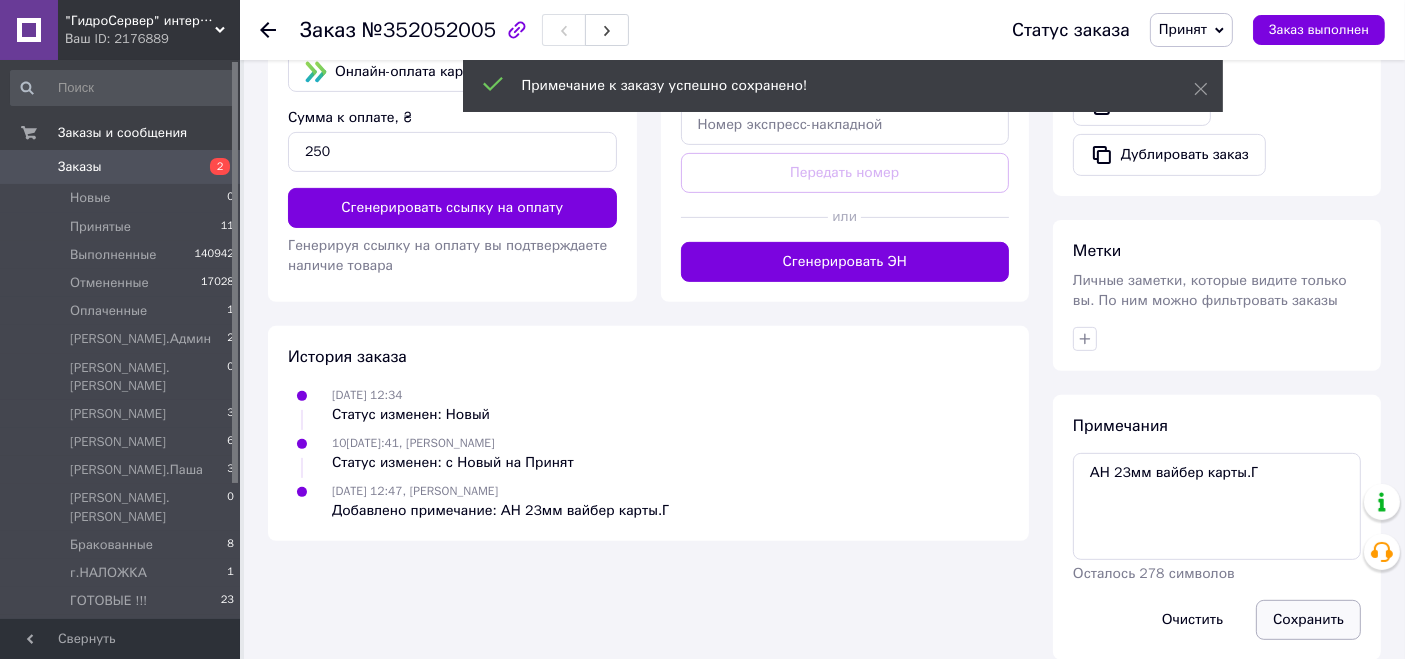 click on "Сохранить" at bounding box center (1308, 620) 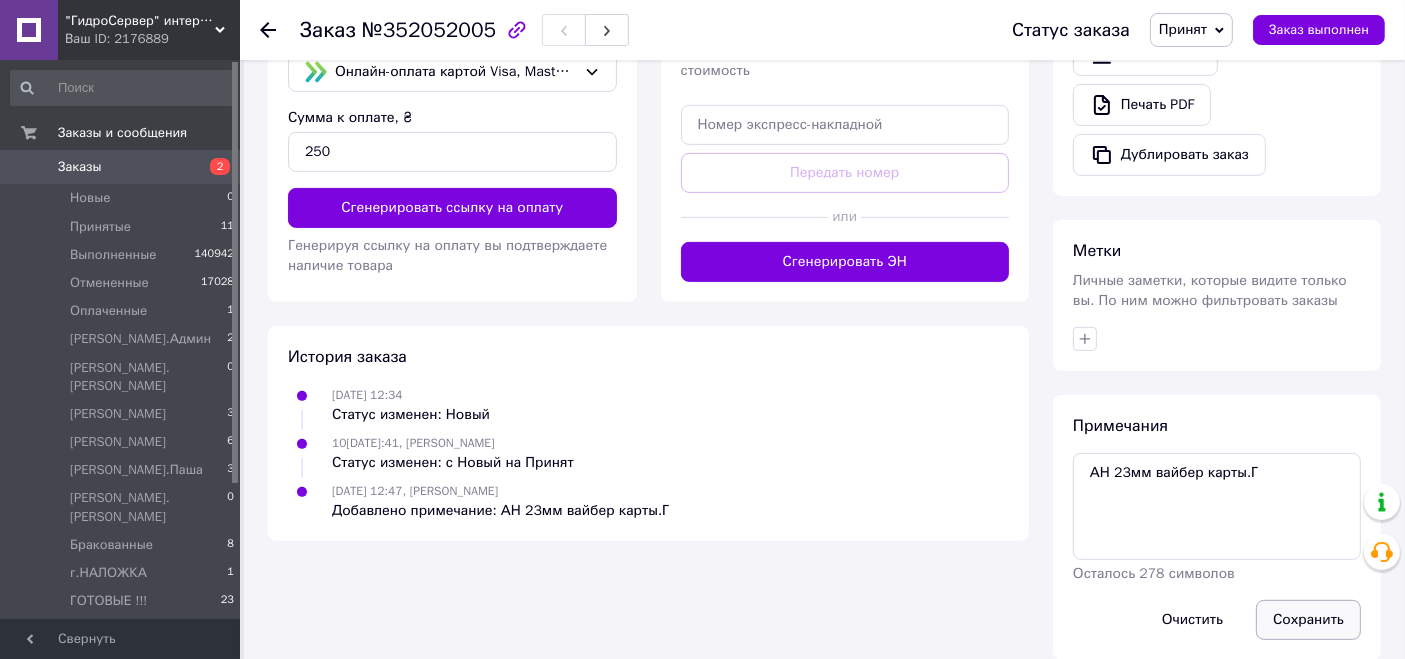 click on "Сохранить" at bounding box center (1308, 620) 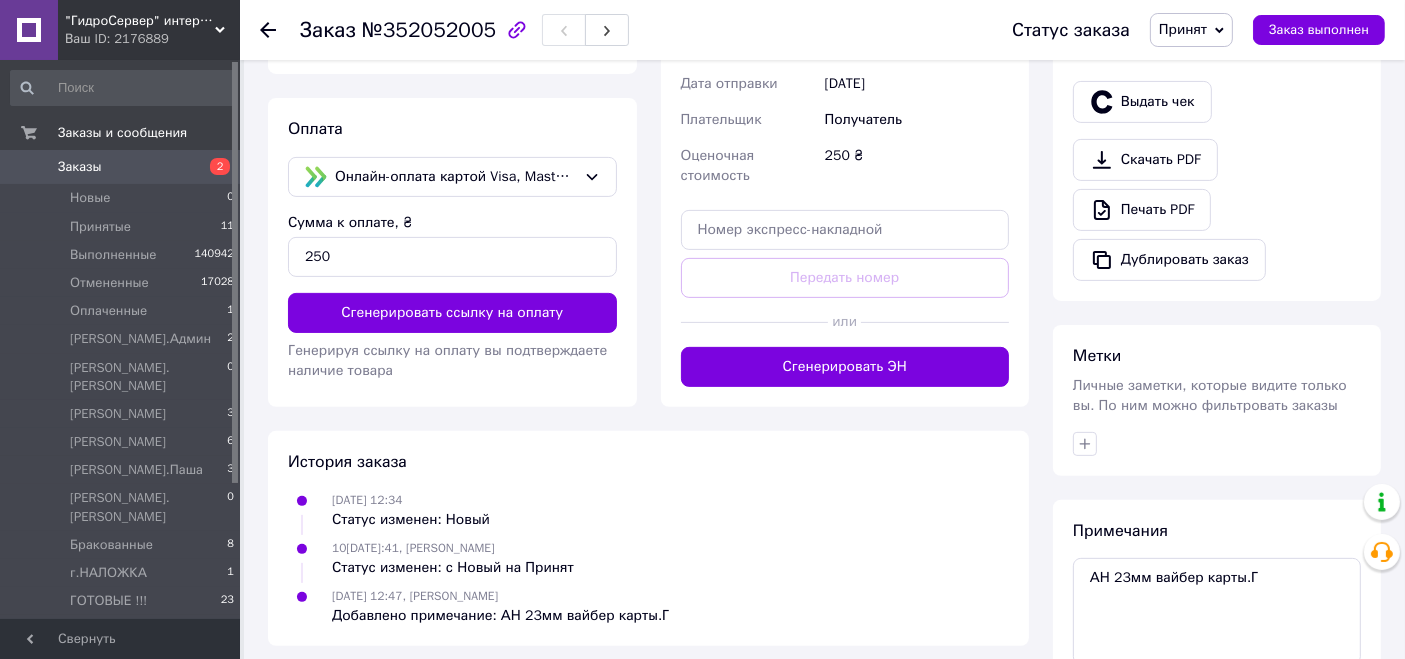scroll, scrollTop: 376, scrollLeft: 0, axis: vertical 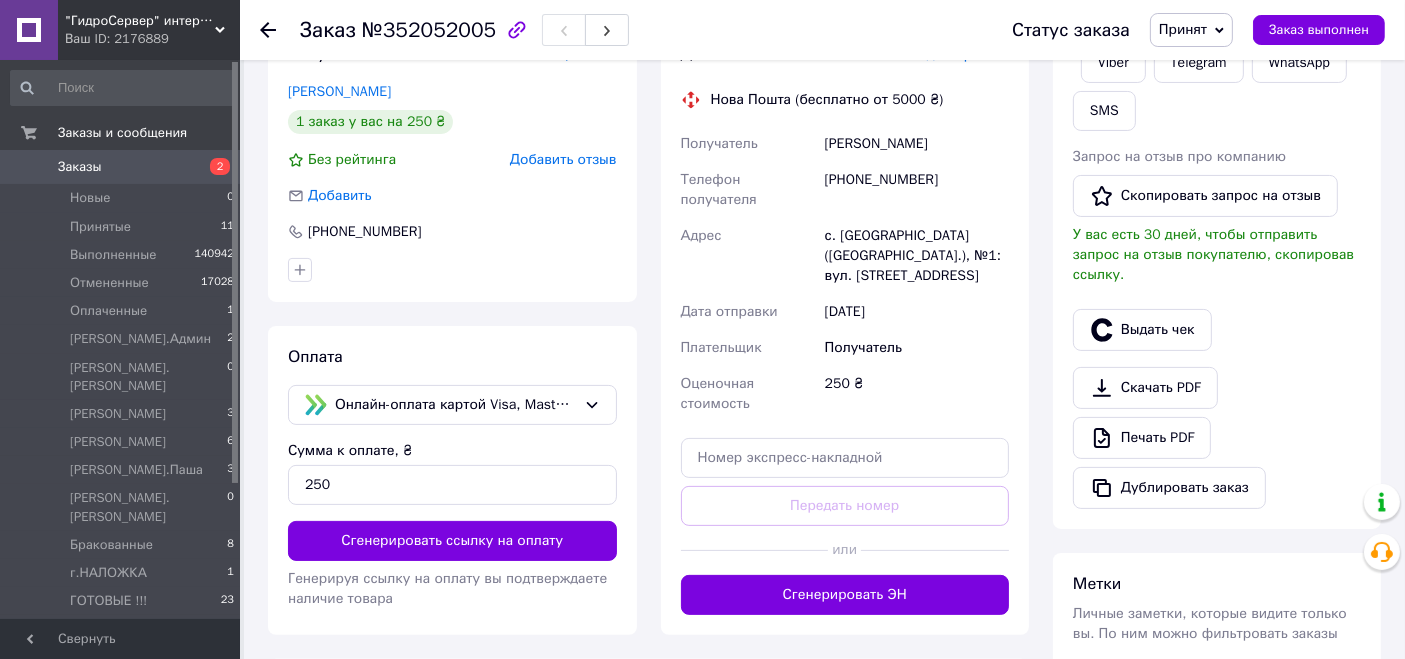 click on "Статус заказа Принят Выполнен Отменен Оплаченный а.[PERSON_NAME][PERSON_NAME] [PERSON_NAME] а.[PERSON_NAME][PERSON_NAME] Бракованные г.НАЛОЖКА ГОТОВЫЕ !!! г.ПромОплата Карты Перезвонить!!! УКРпочта УКРпочта 2 Заказ выполнен" at bounding box center [1178, 30] 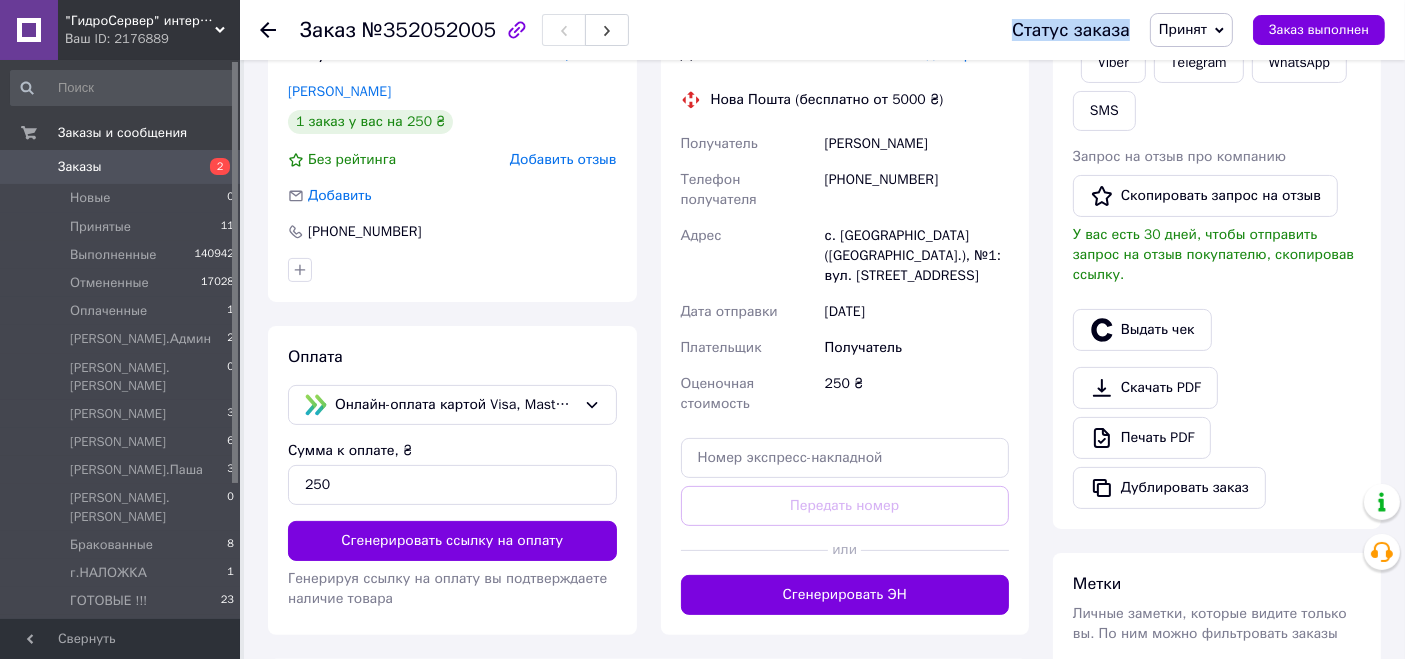 click on "Принят" at bounding box center (1191, 30) 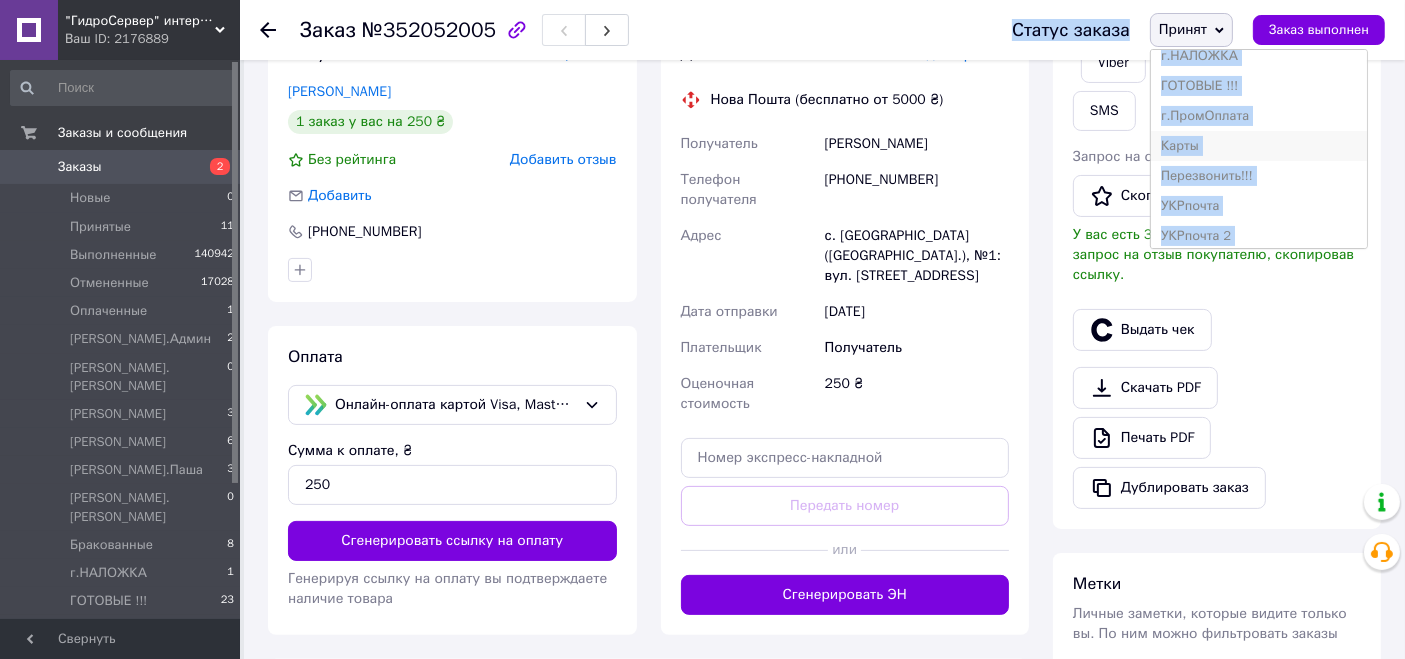 scroll, scrollTop: 320, scrollLeft: 0, axis: vertical 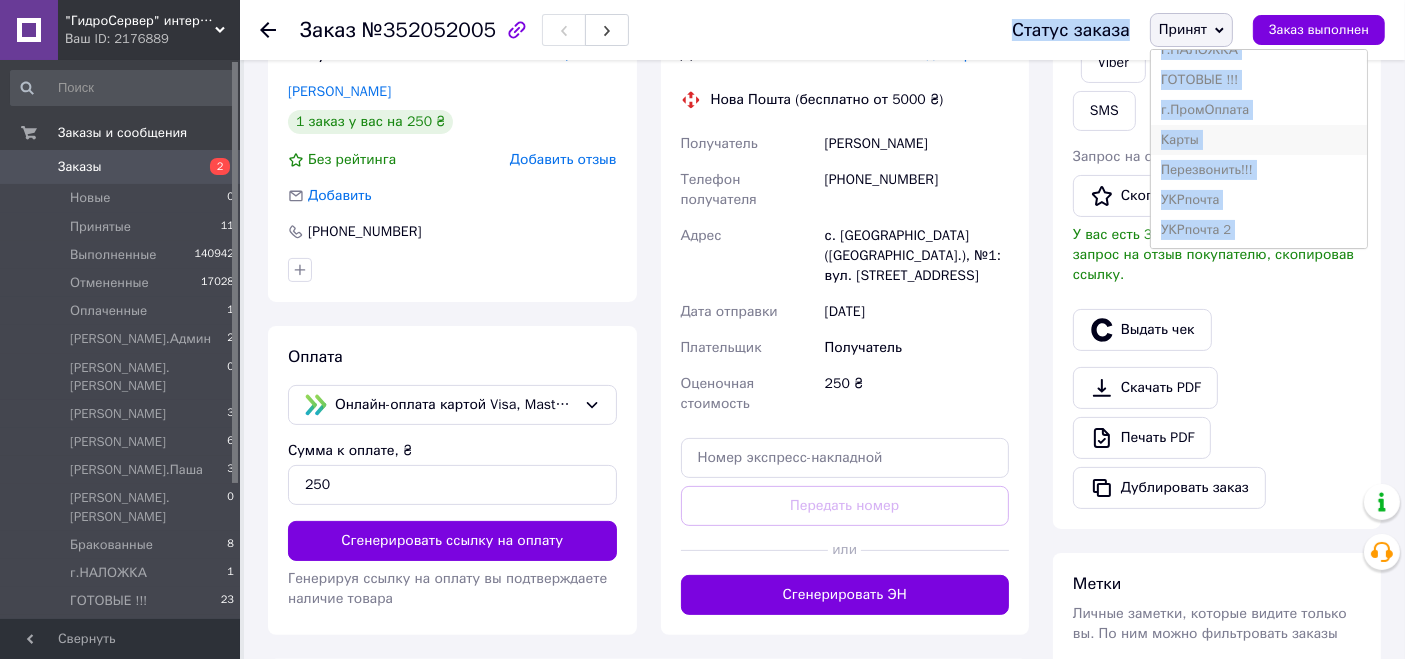 click on "Карты" at bounding box center (1259, 140) 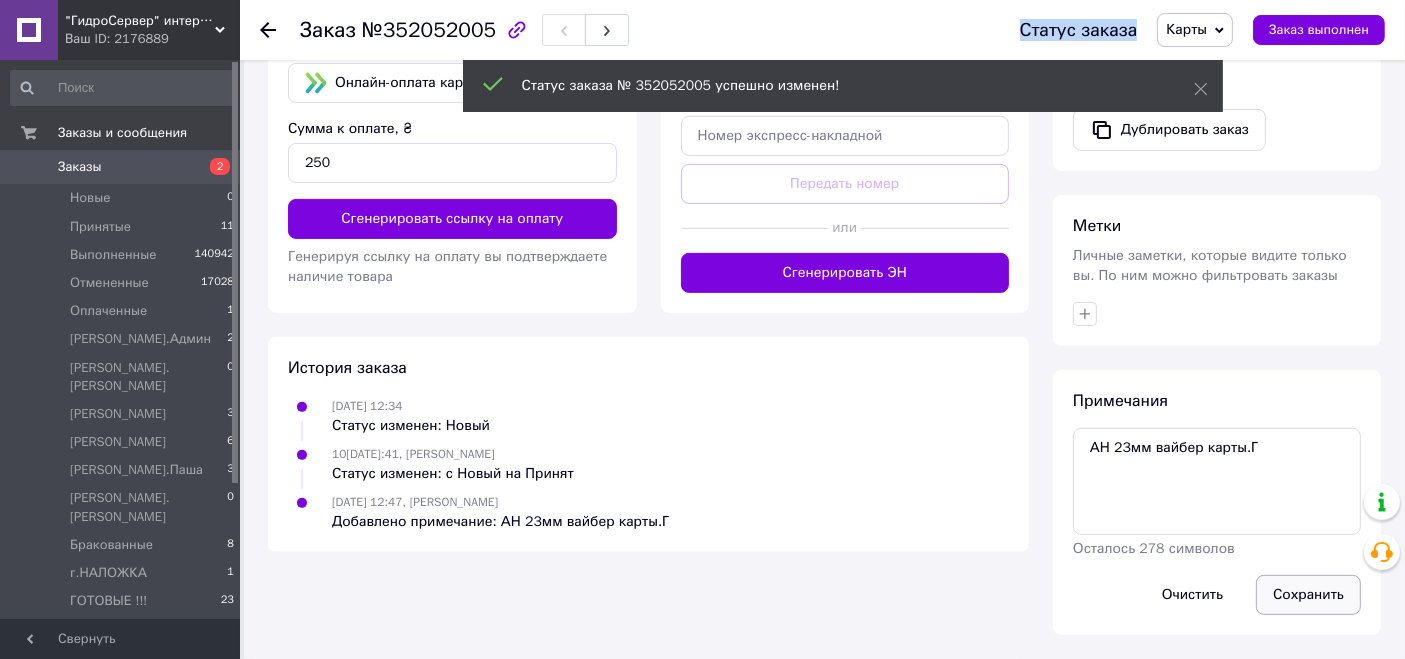 scroll, scrollTop: 673, scrollLeft: 0, axis: vertical 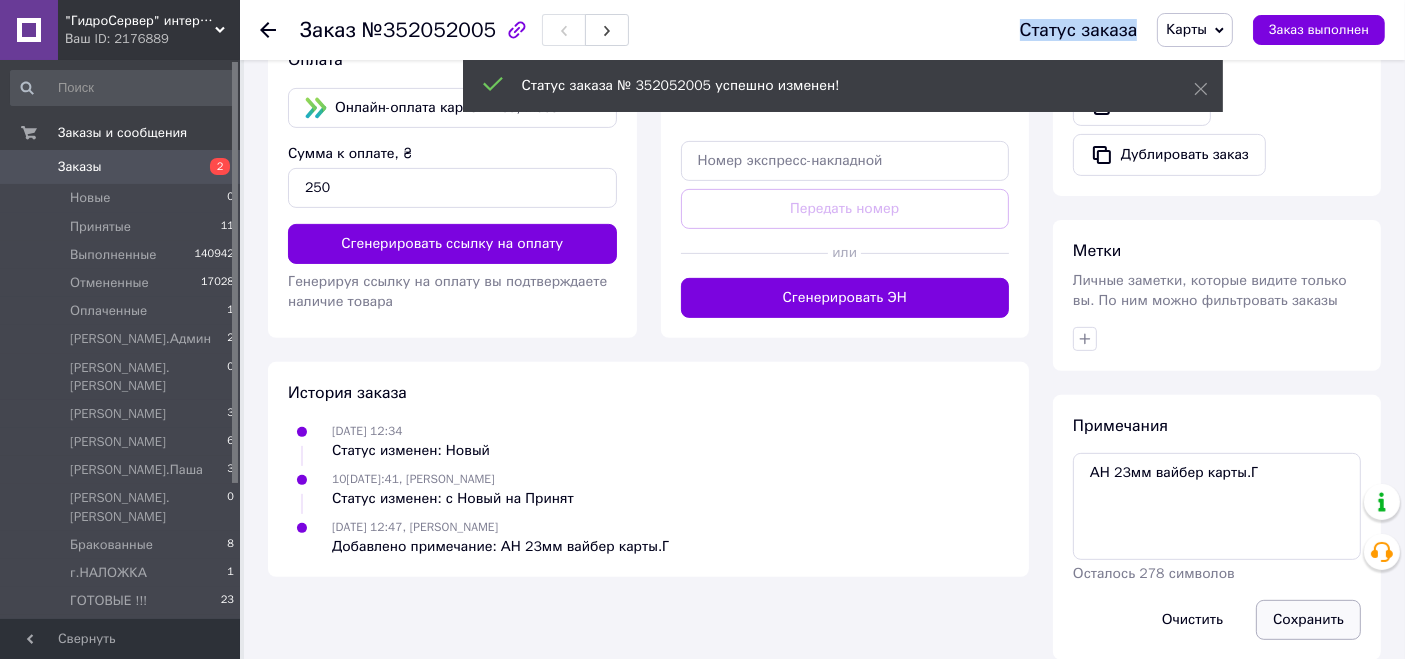 click on "Сохранить" at bounding box center [1308, 620] 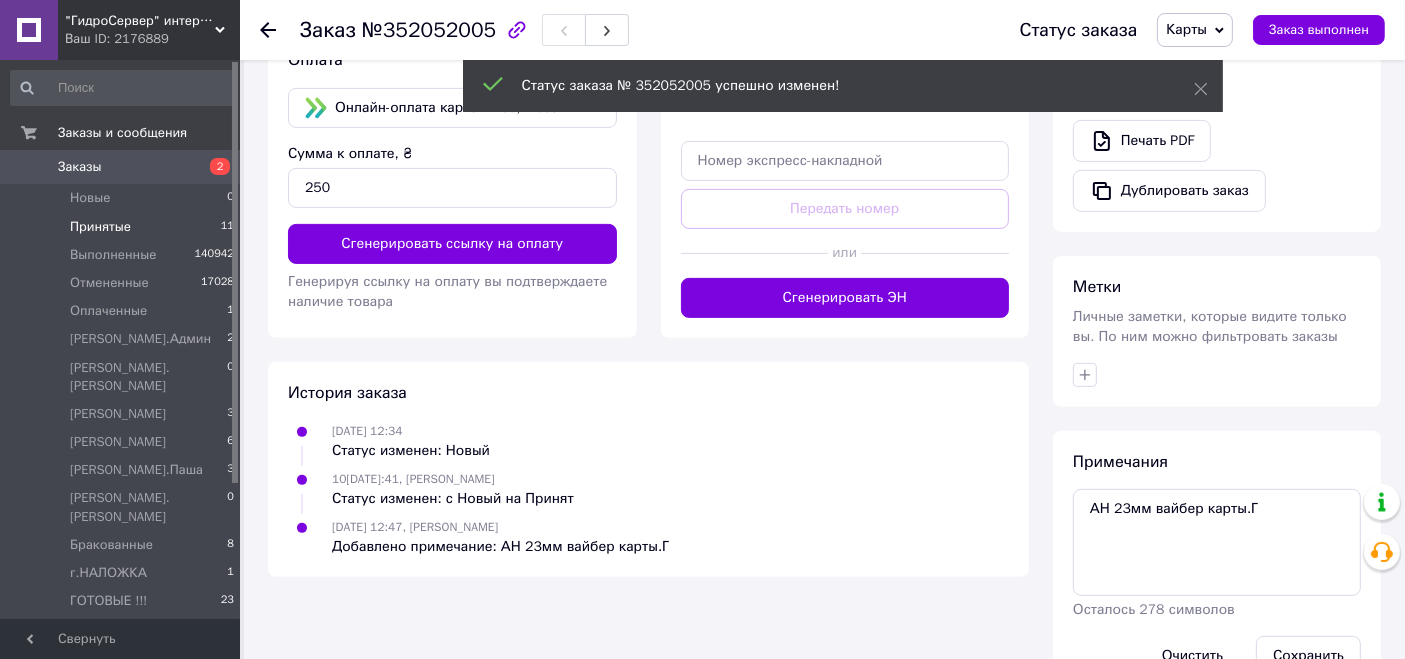 click on "Принятые 11" at bounding box center [123, 227] 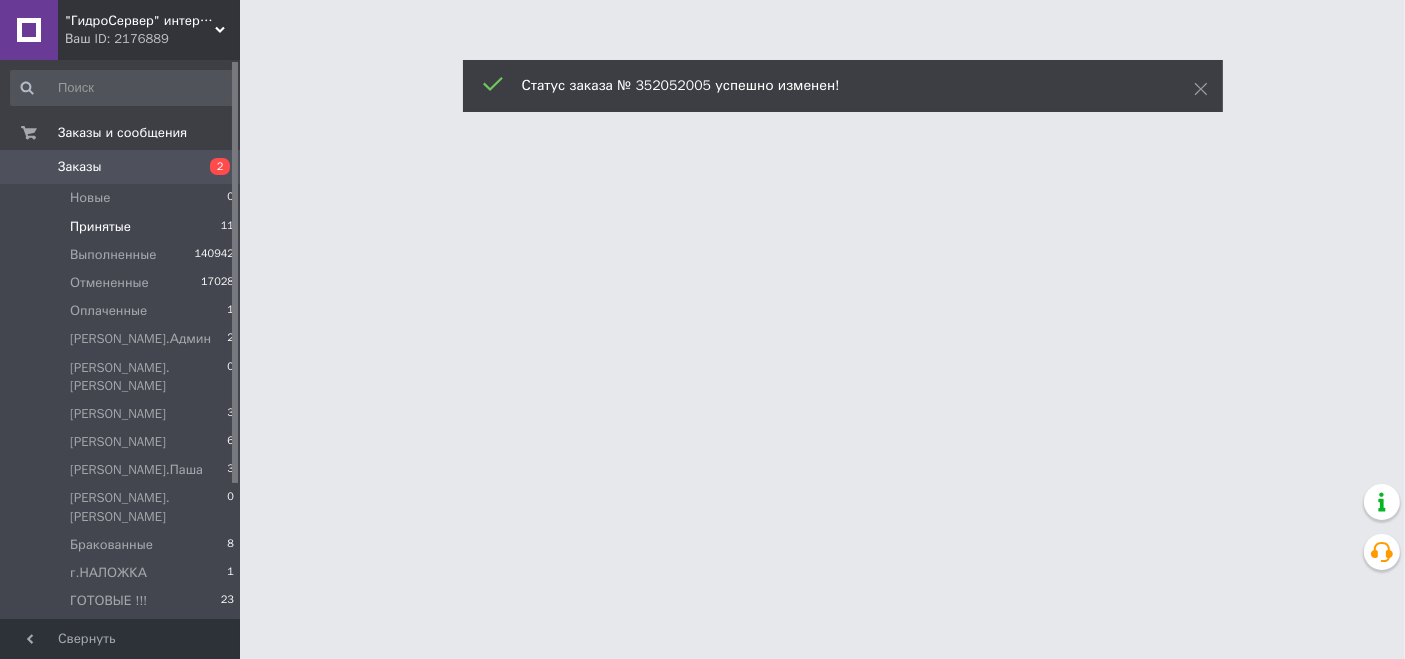 scroll, scrollTop: 0, scrollLeft: 0, axis: both 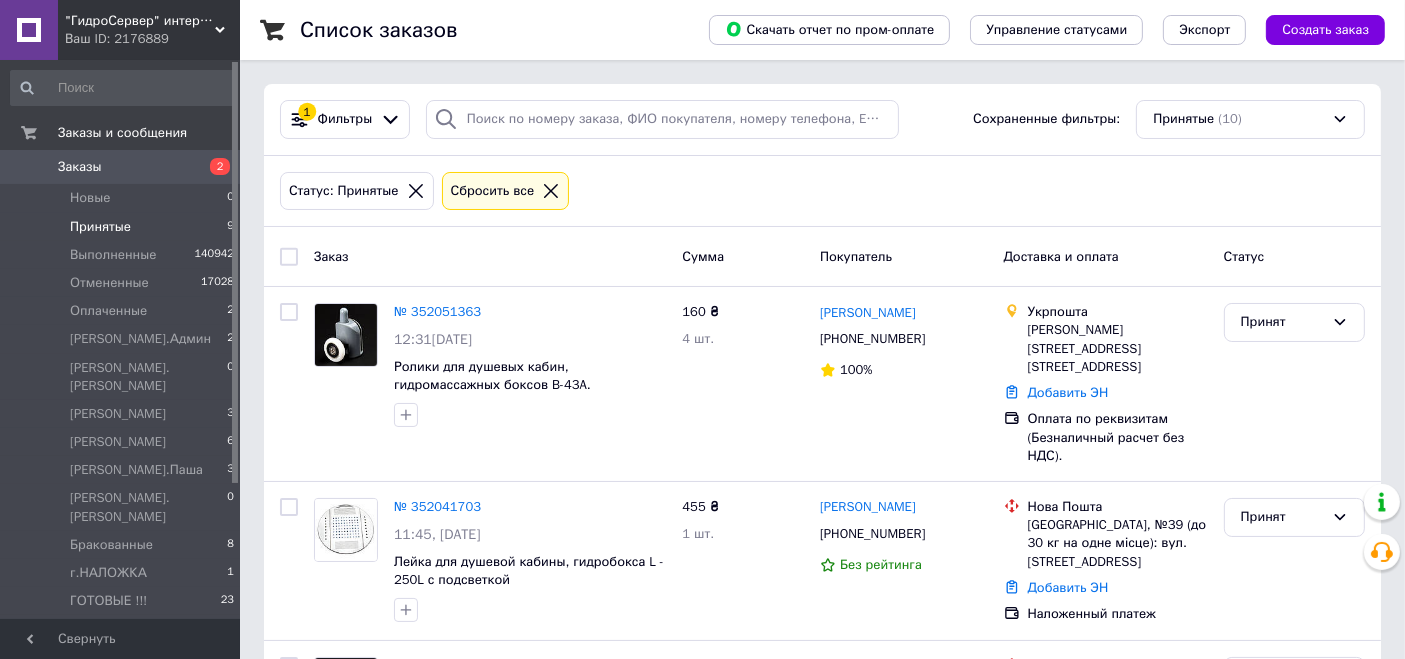 click on "Заказы 2" at bounding box center (123, 167) 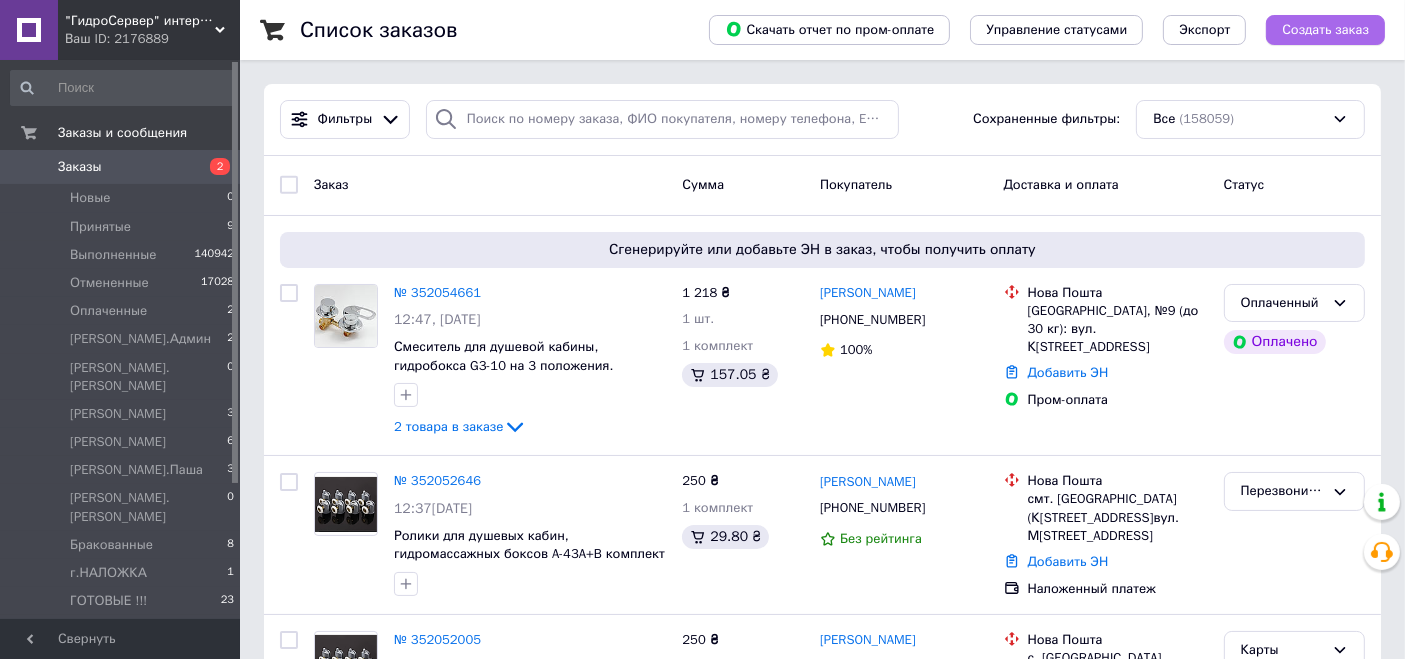 click on "Создать заказ" at bounding box center (1325, 30) 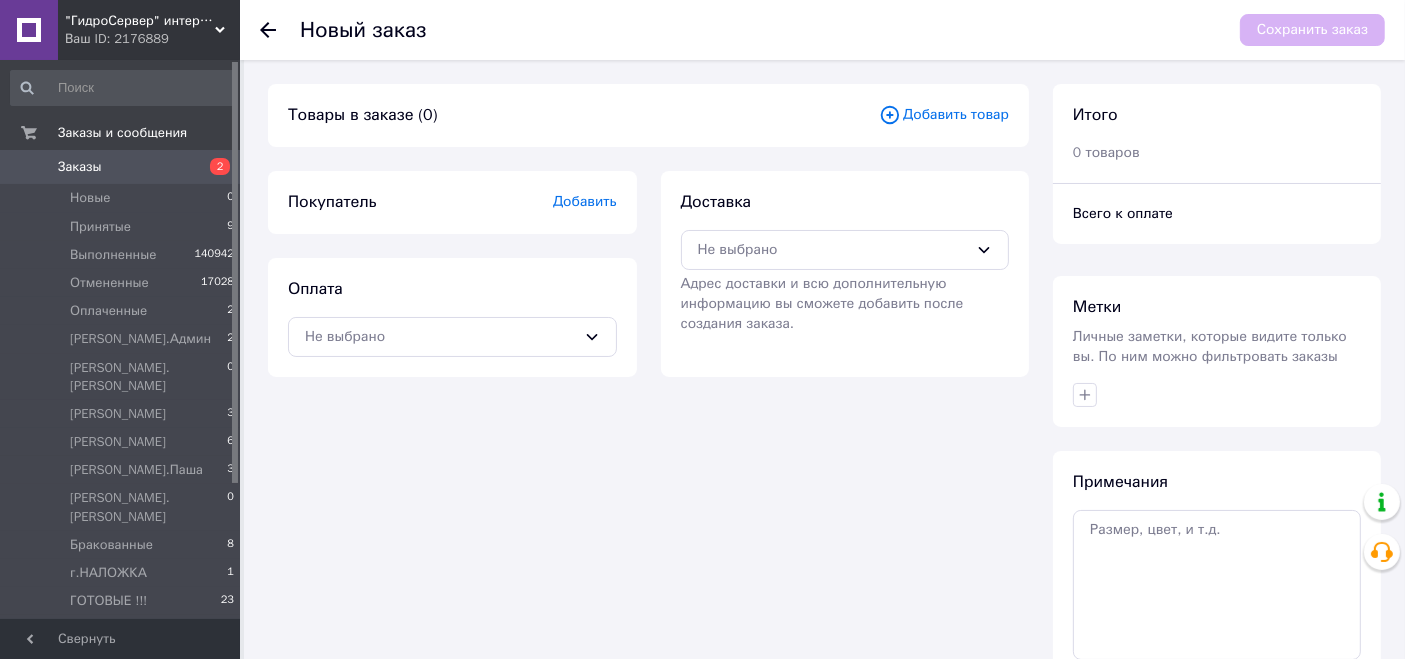 click on "Добавить товар" at bounding box center (944, 115) 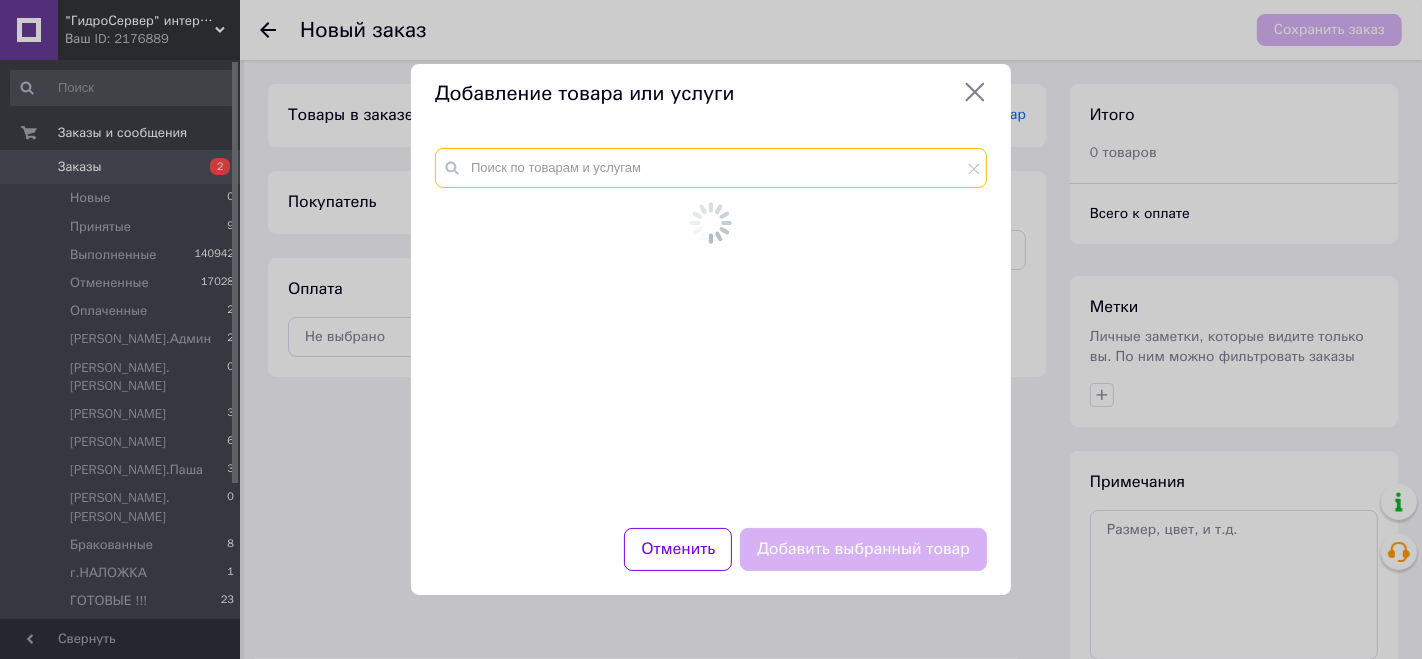 click at bounding box center [711, 168] 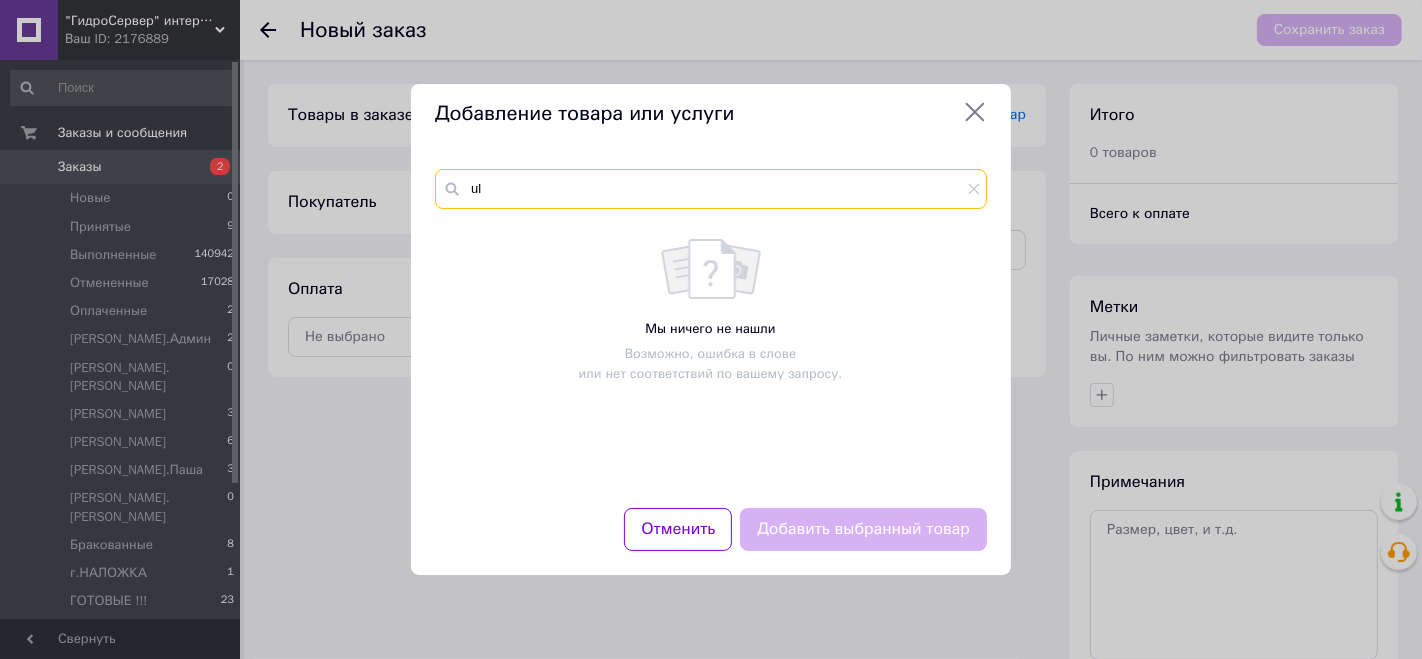type on "u" 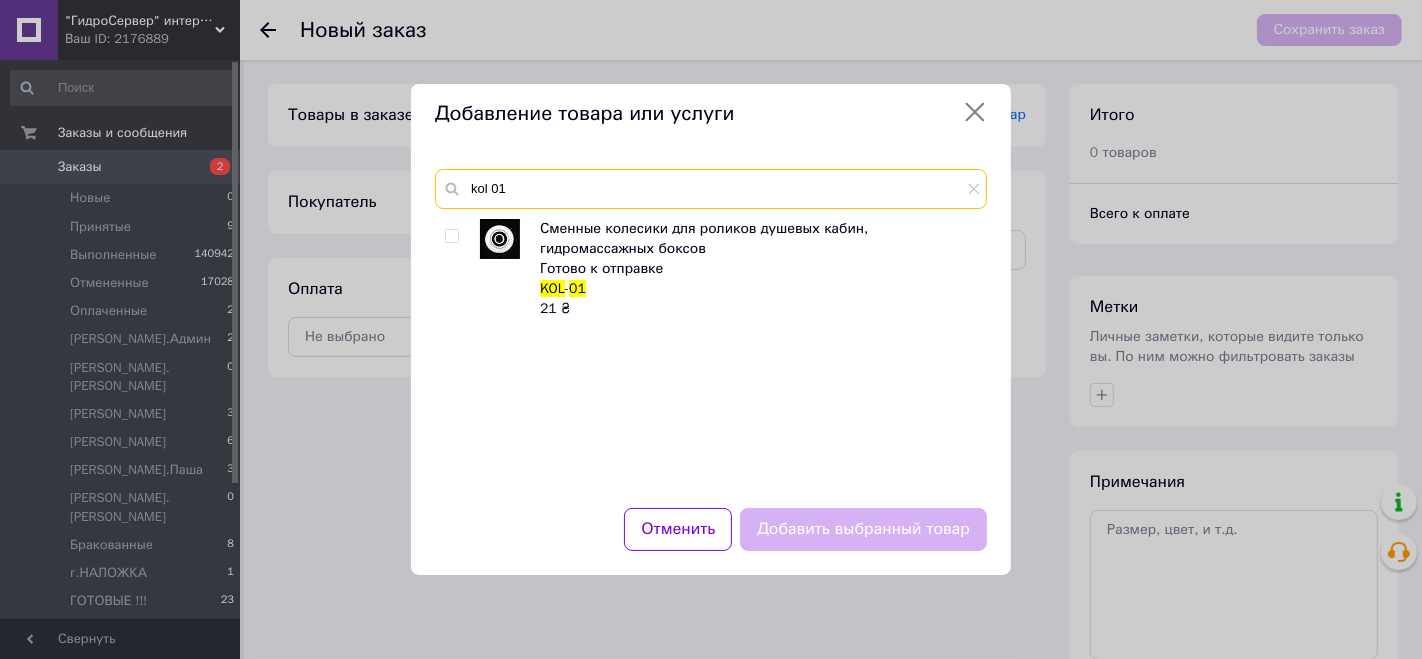 type on "kol 01" 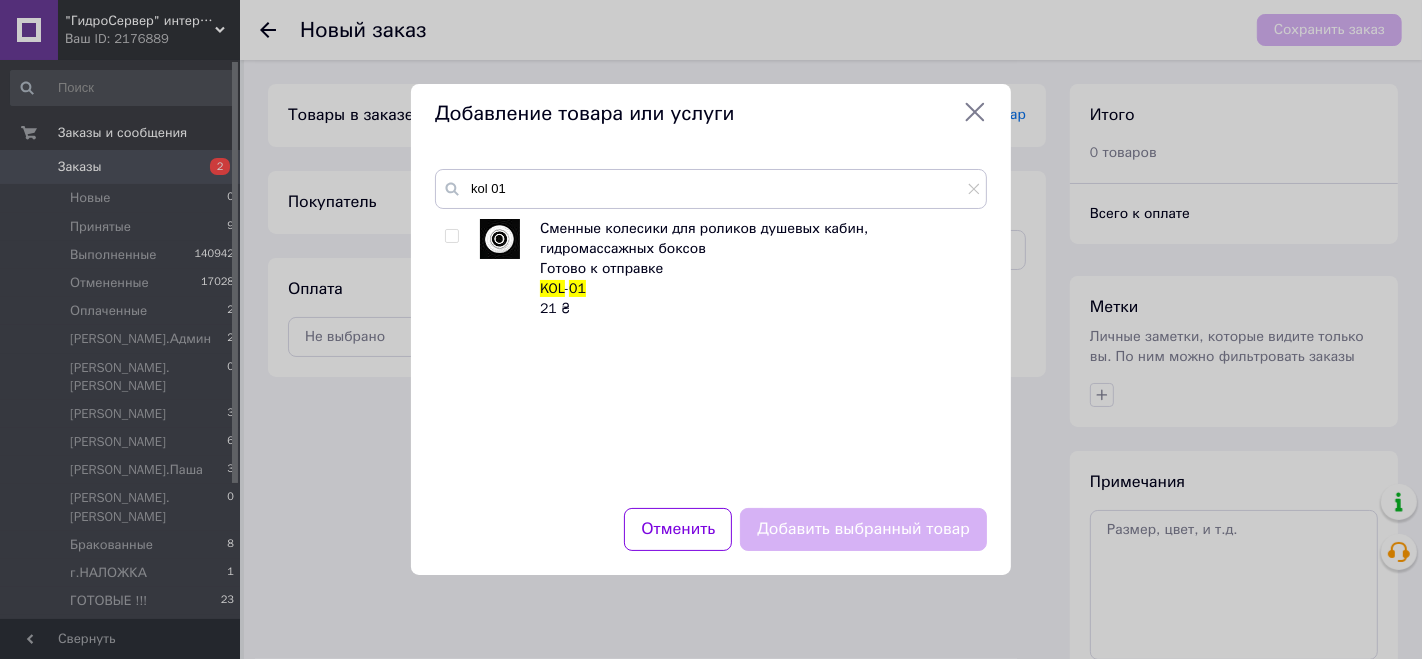 click at bounding box center (500, 239) 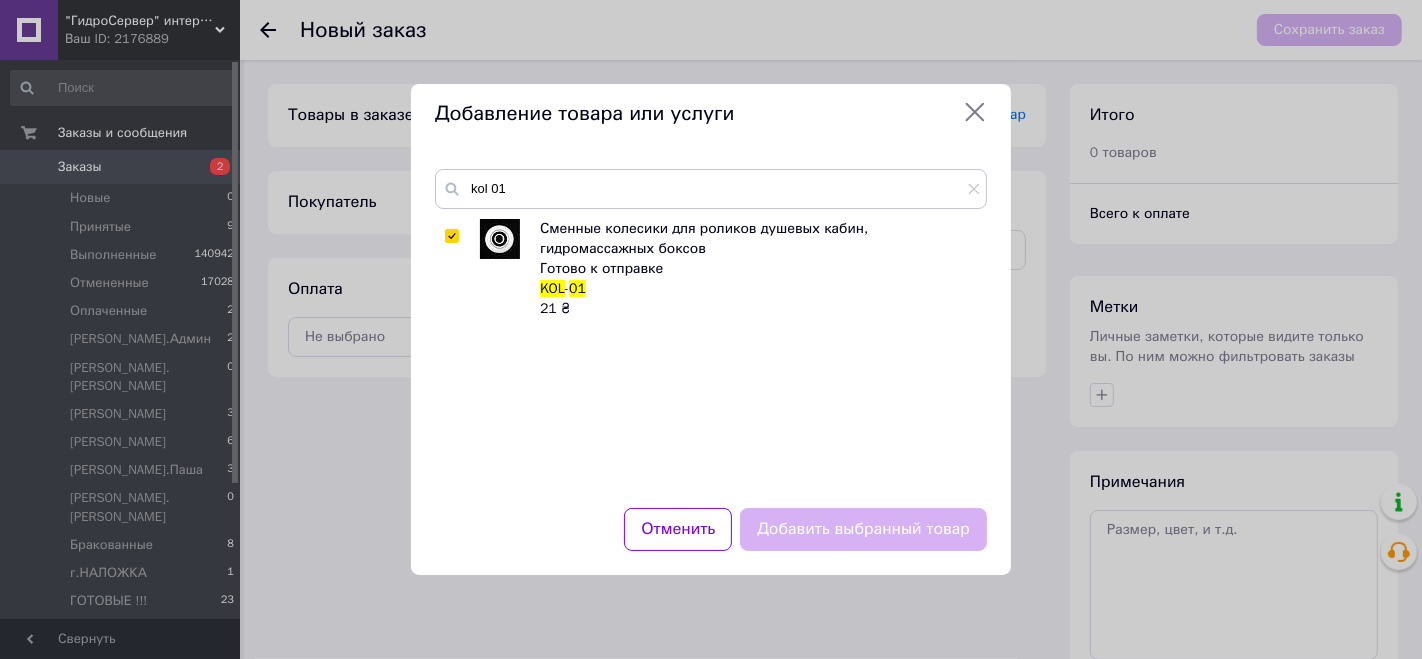 checkbox on "true" 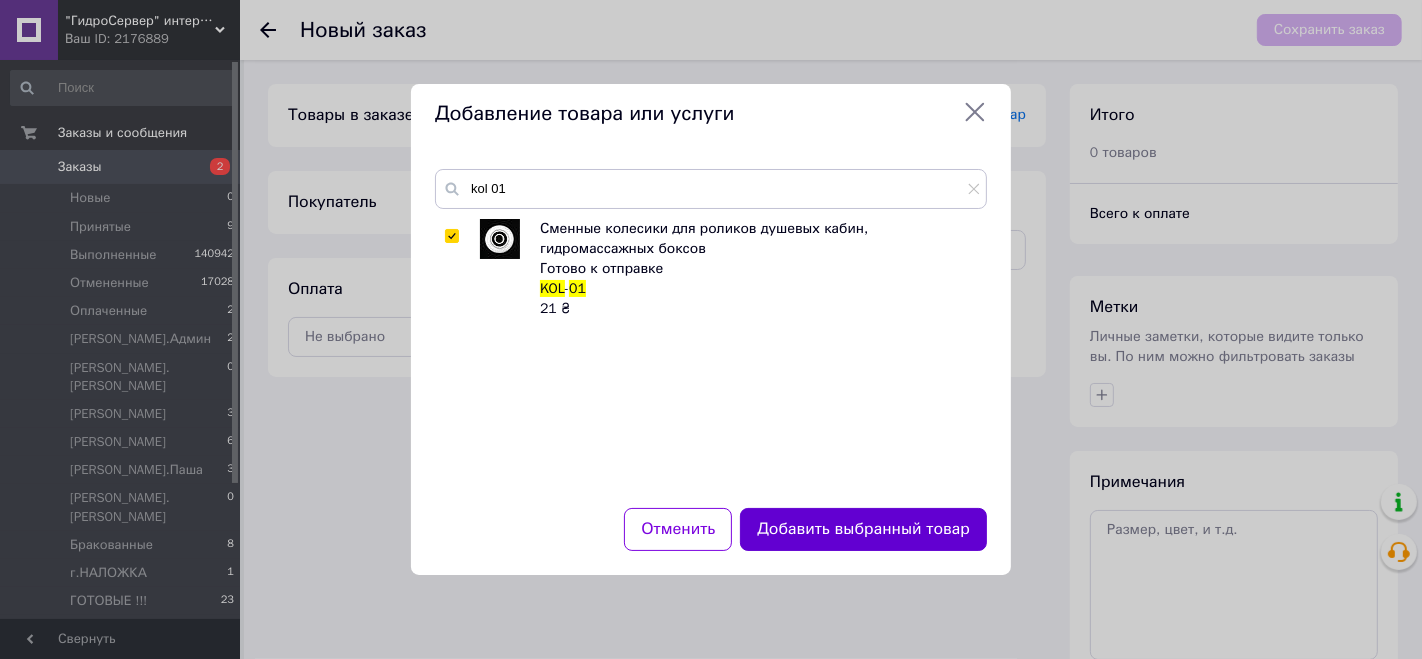 click on "Добавить выбранный товар" at bounding box center (863, 529) 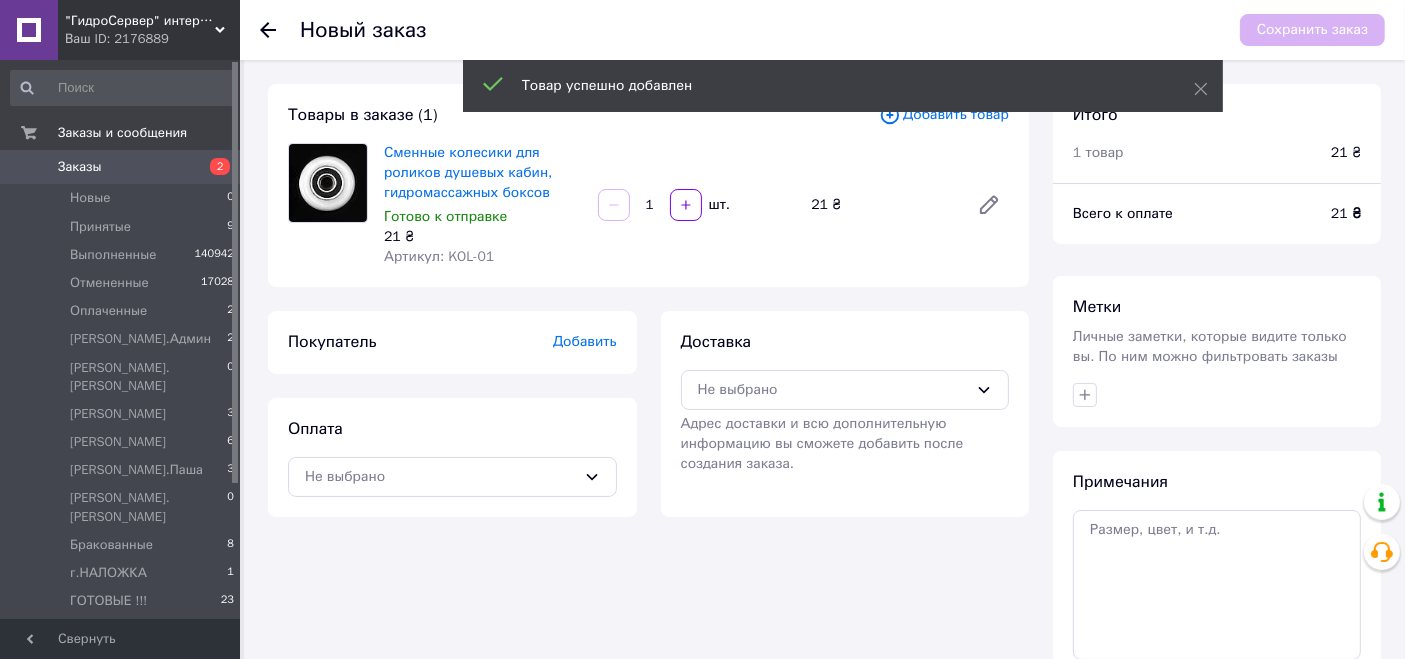 click on "1   шт." at bounding box center [697, 205] 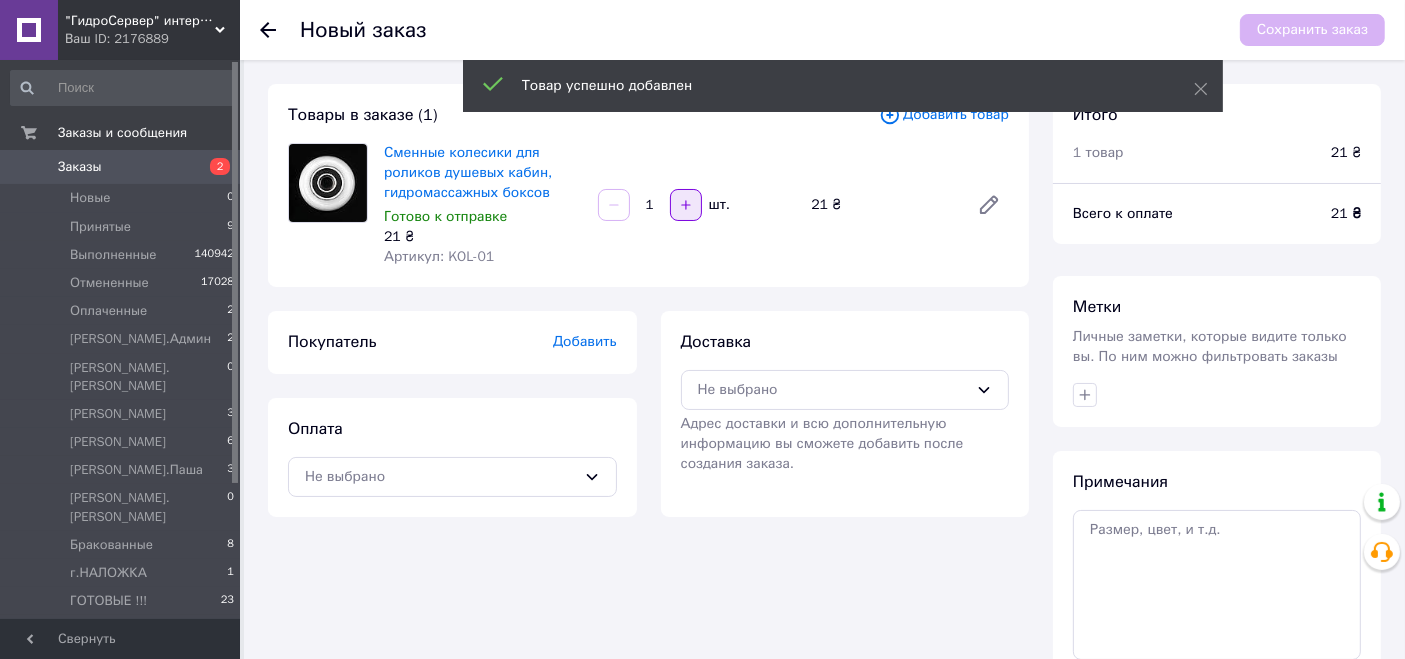 click 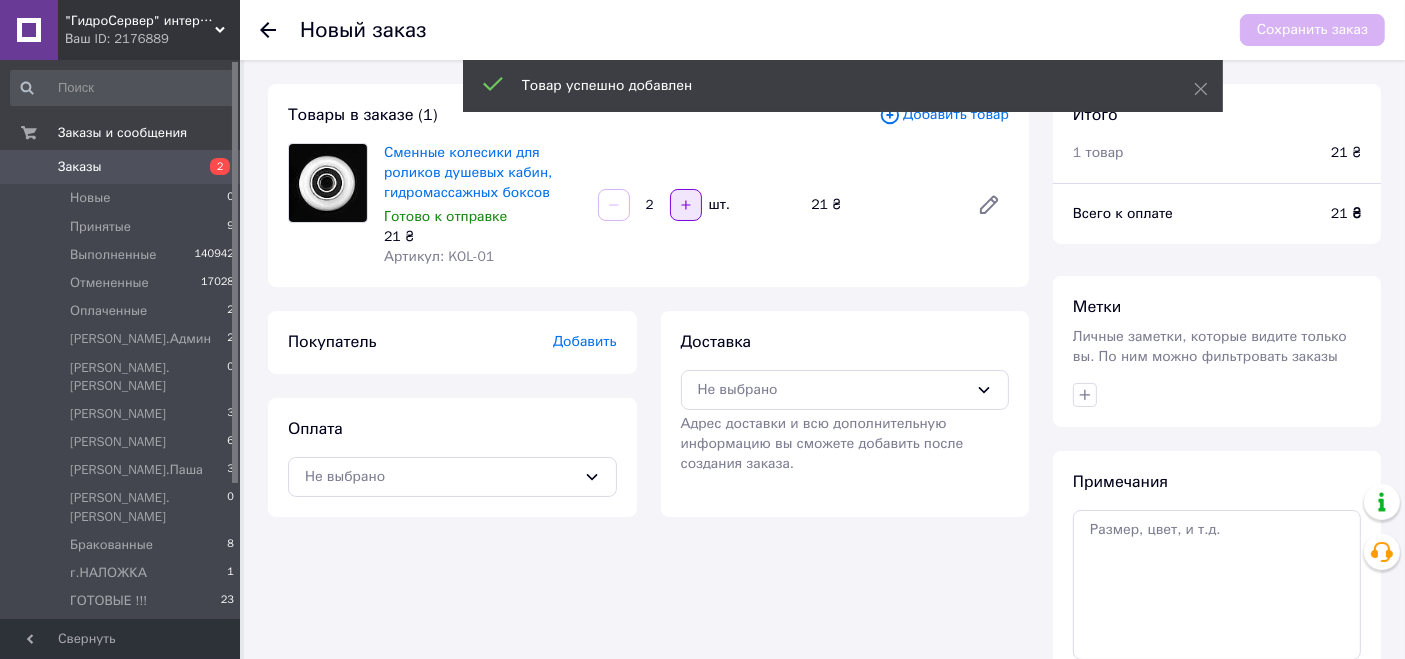 click 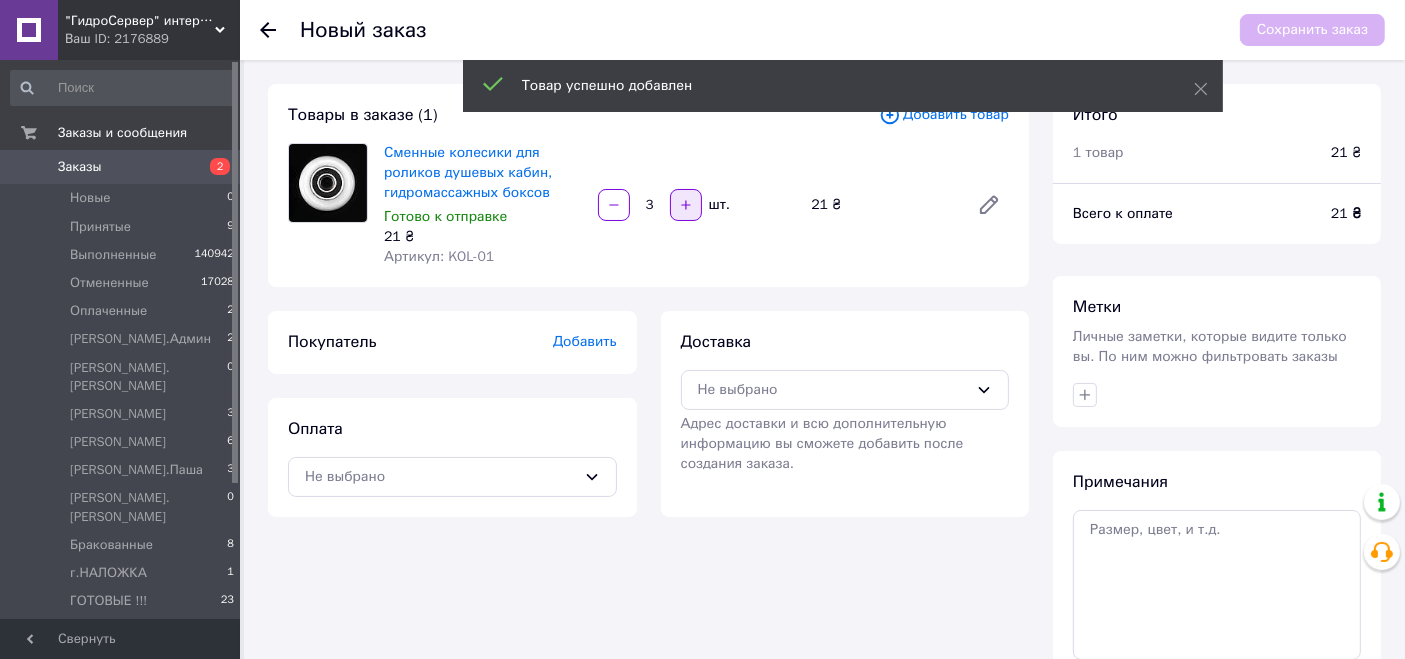 click 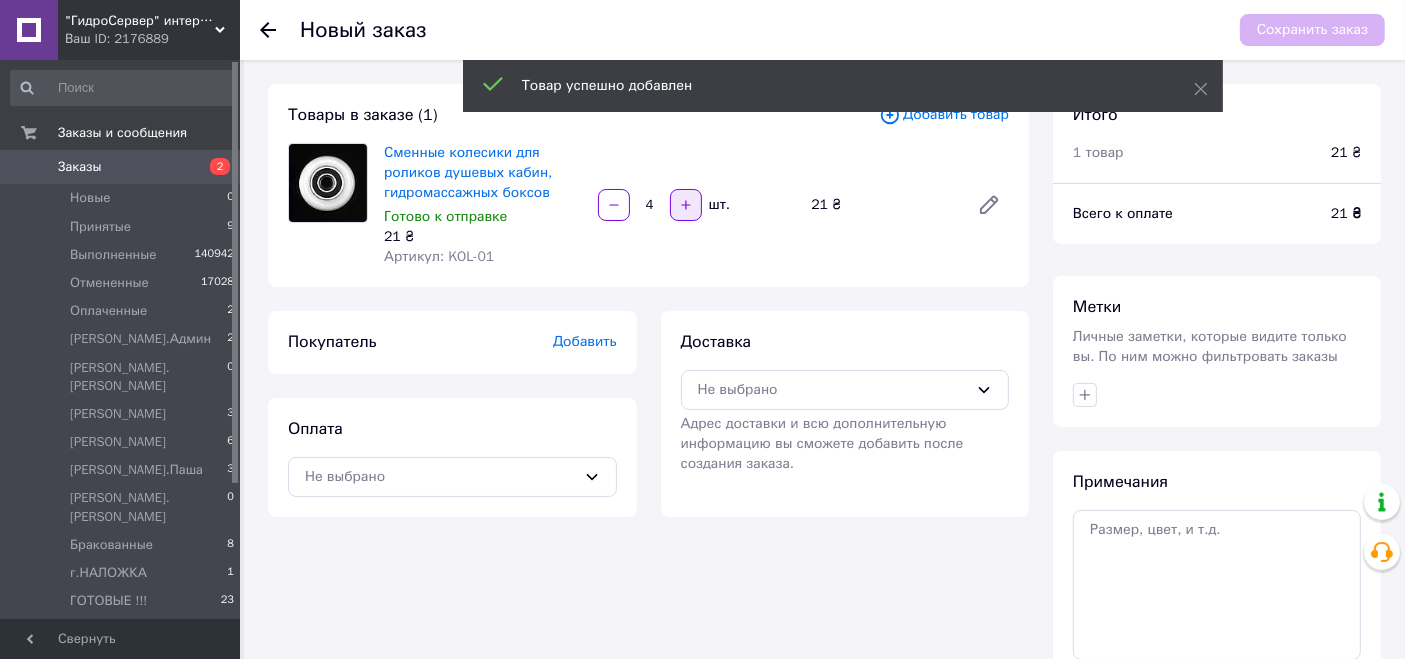 click 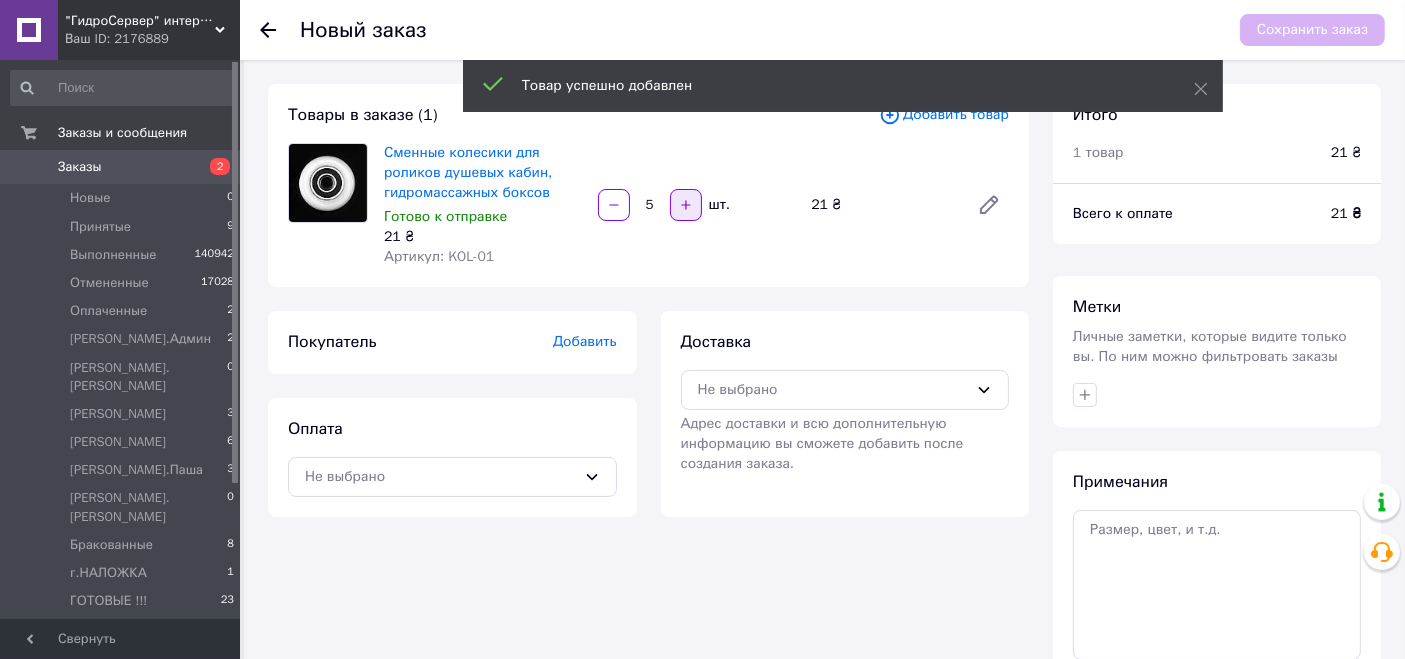 click 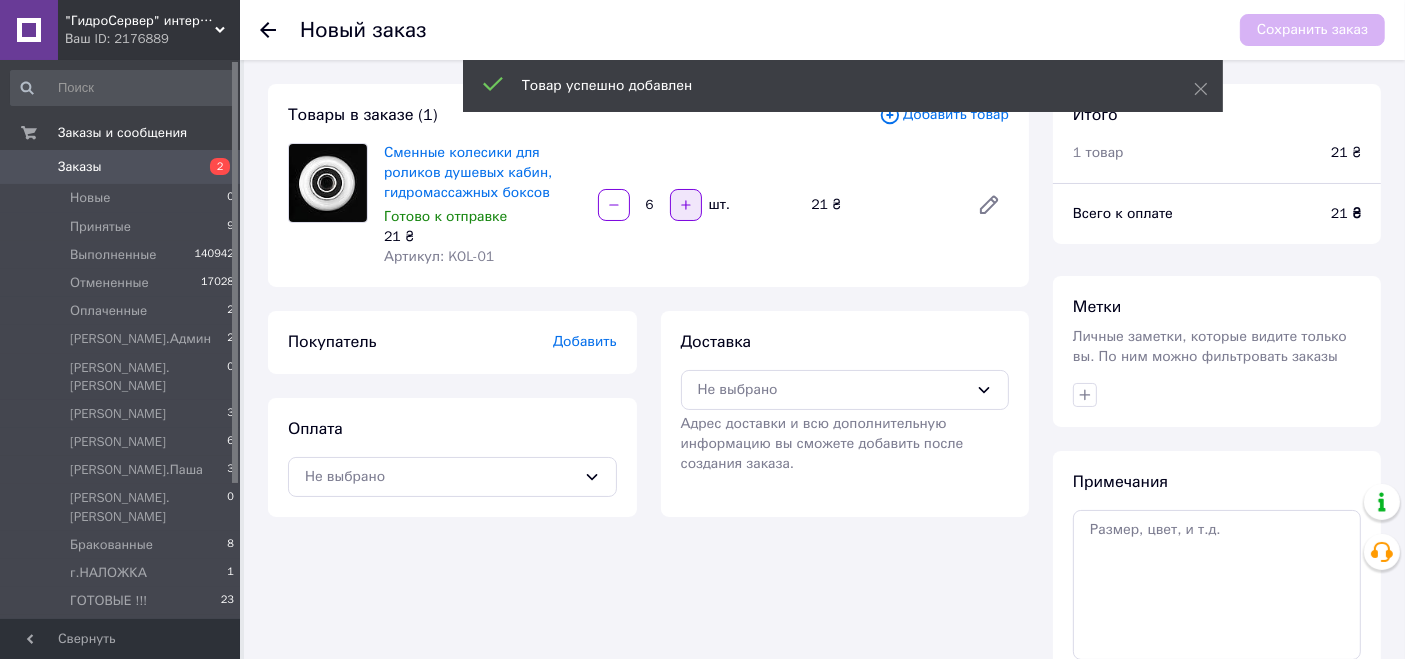 click 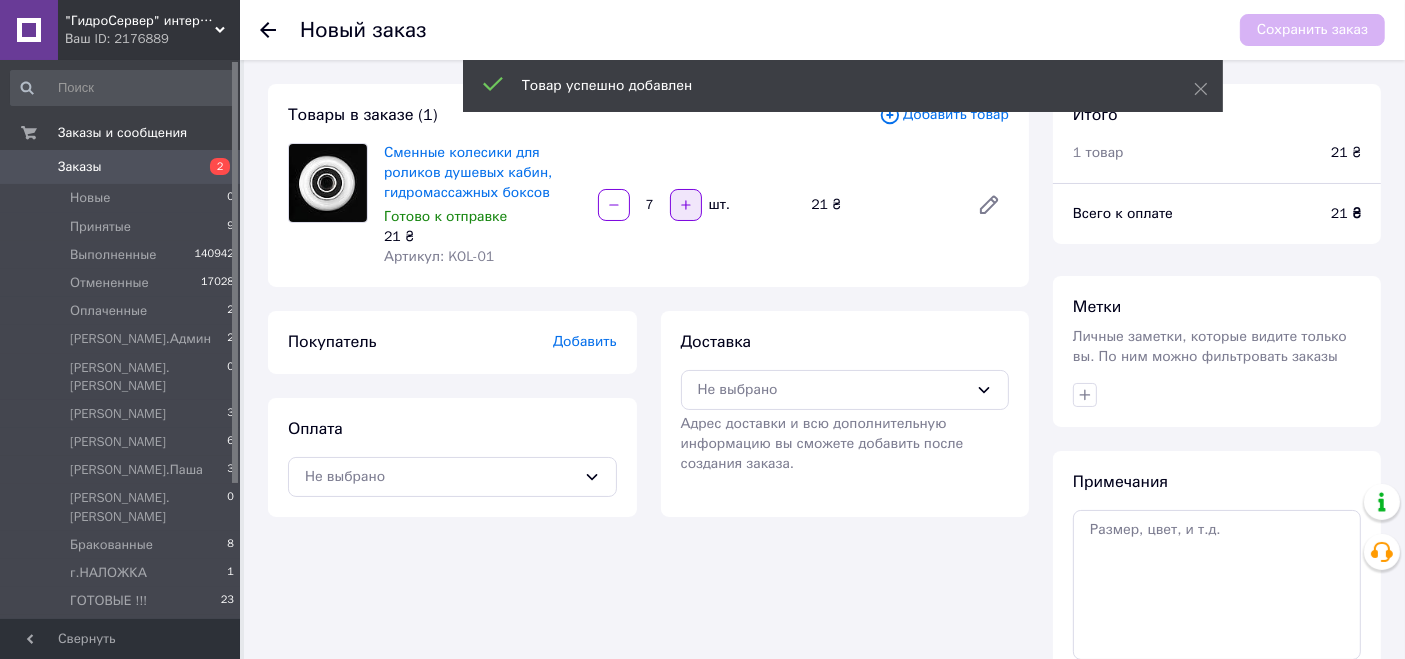 click 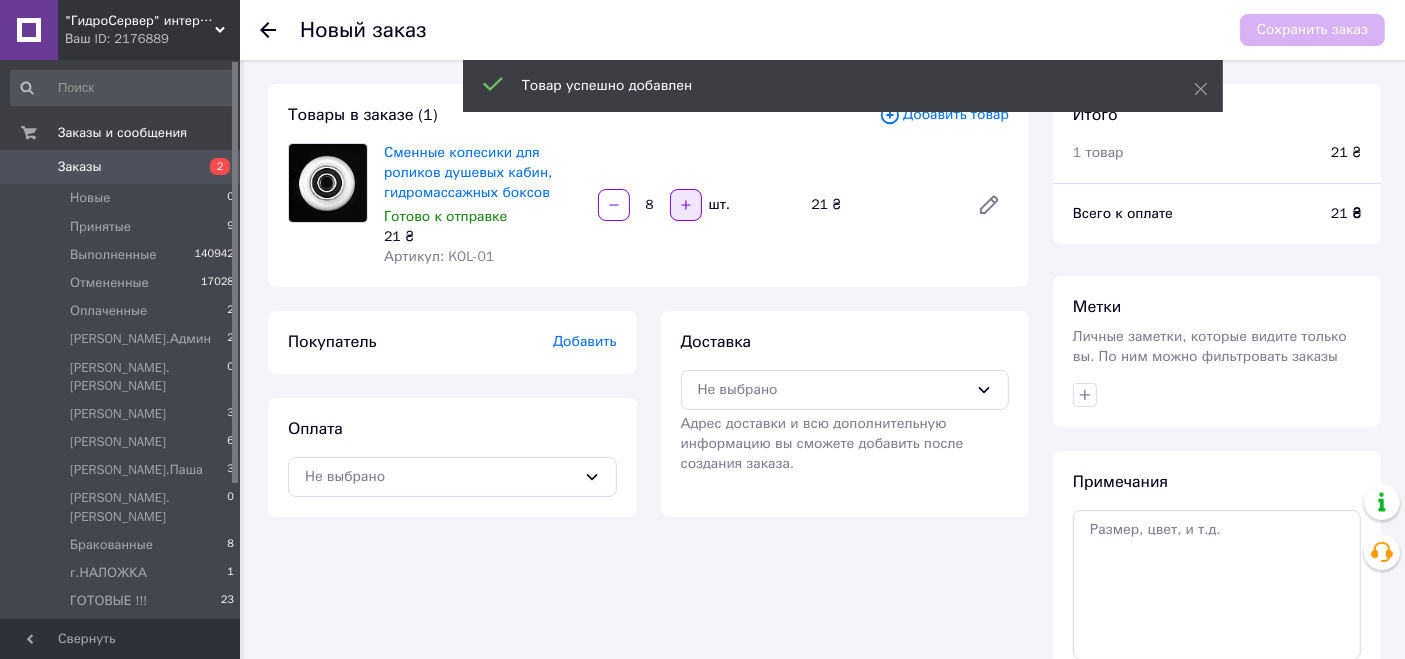 click 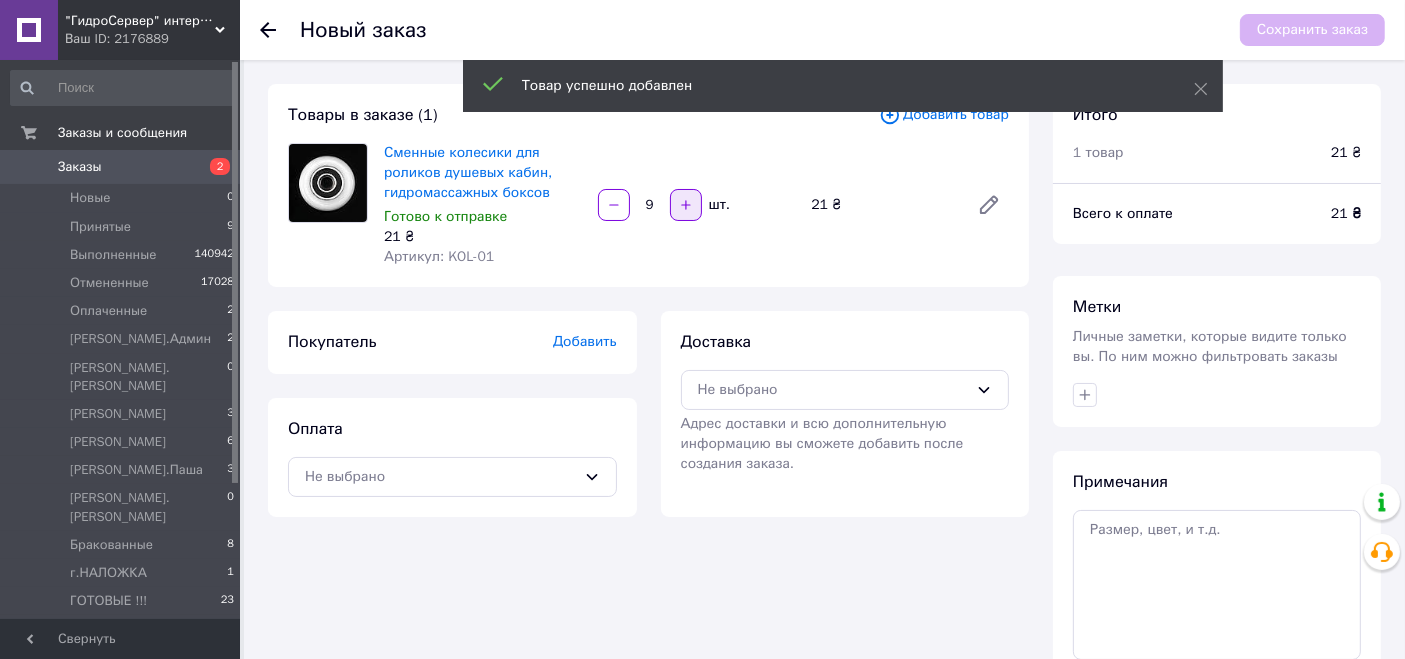 click 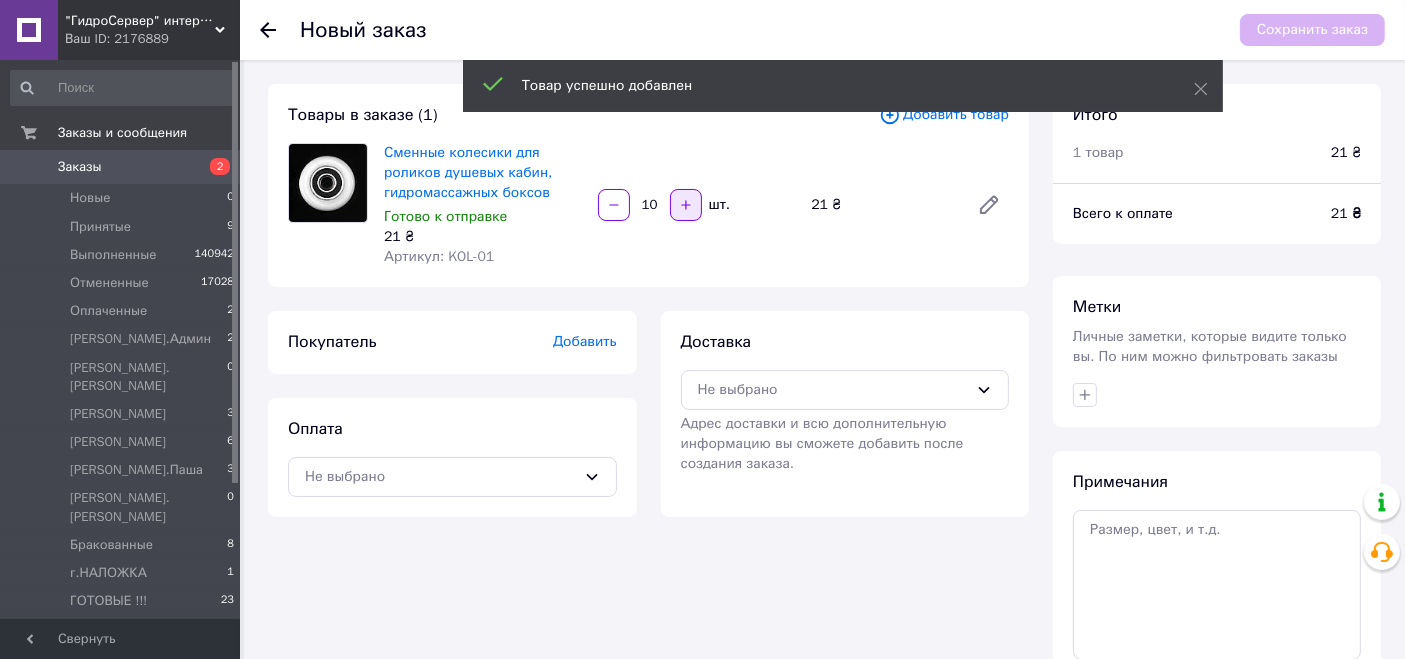 click 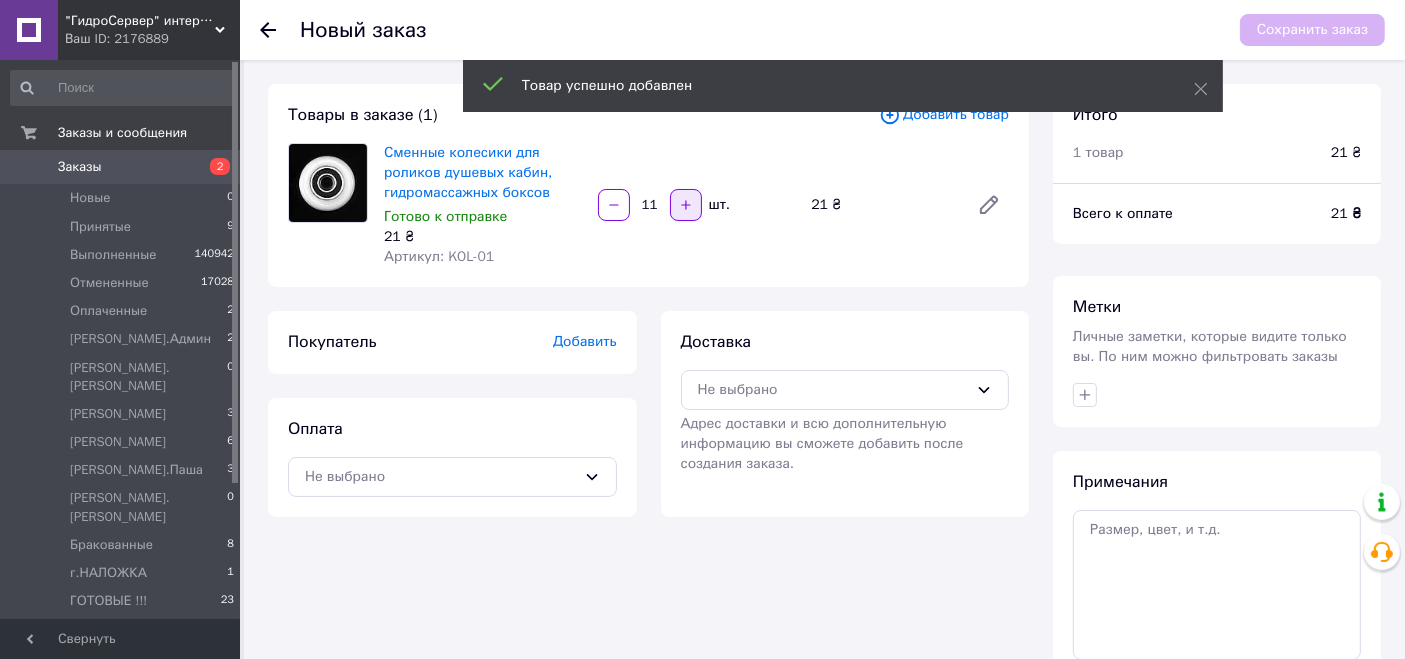 click 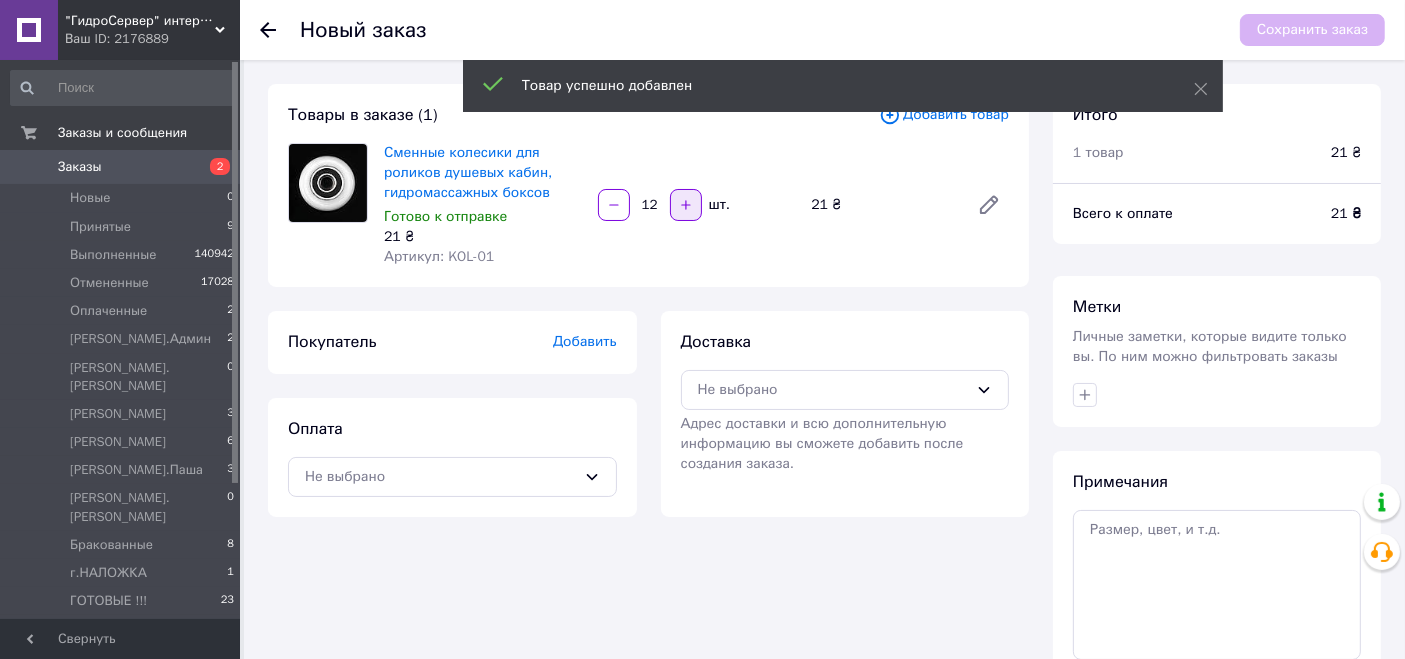 click 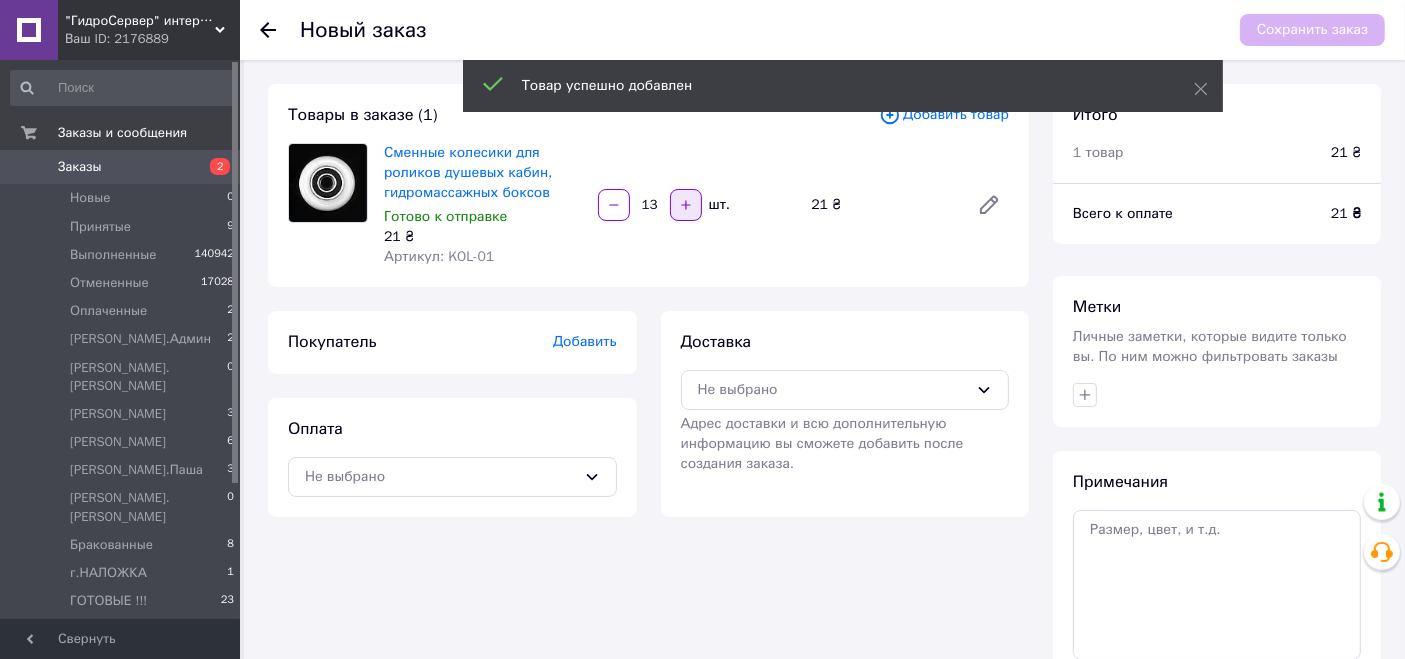 click 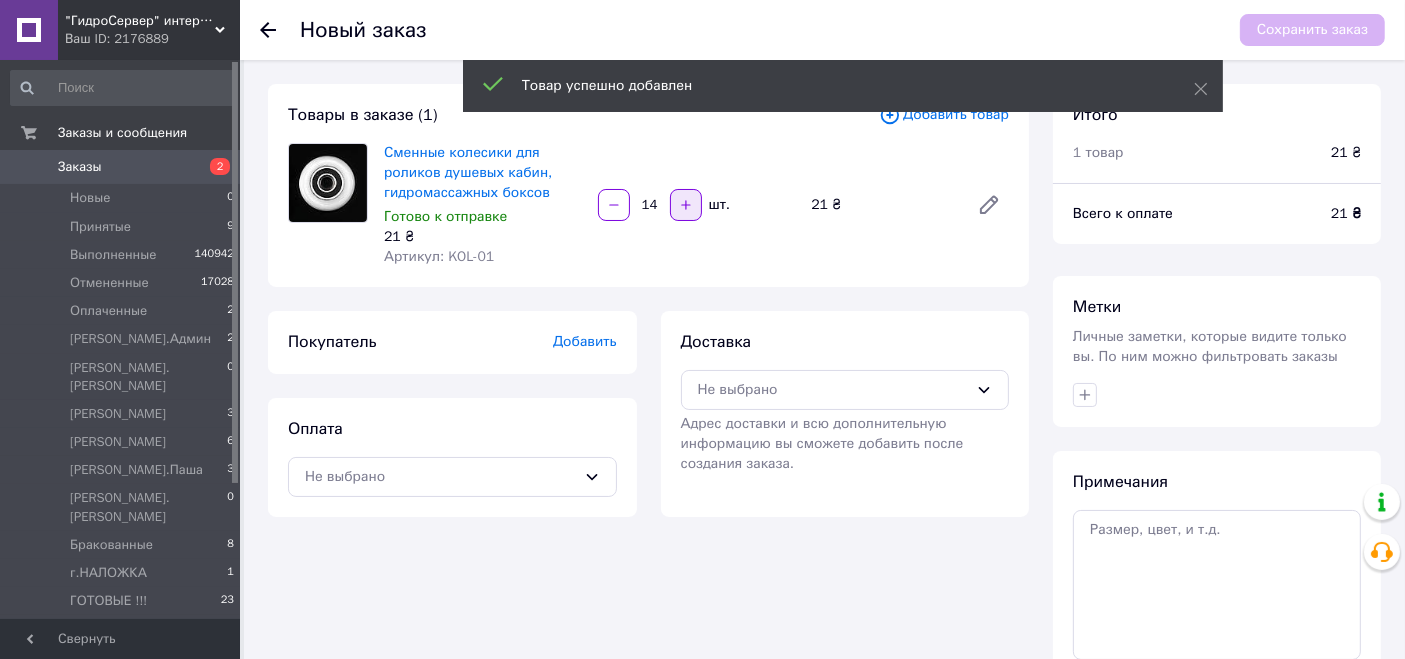 click 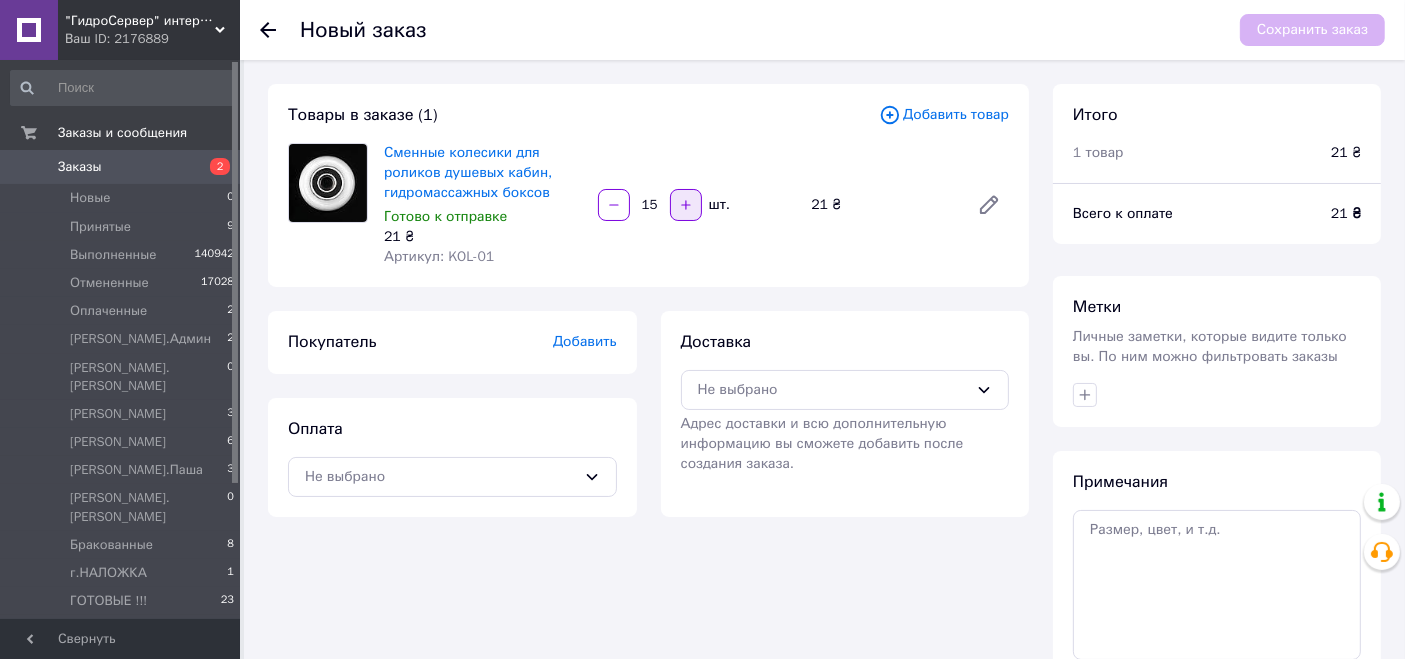 click 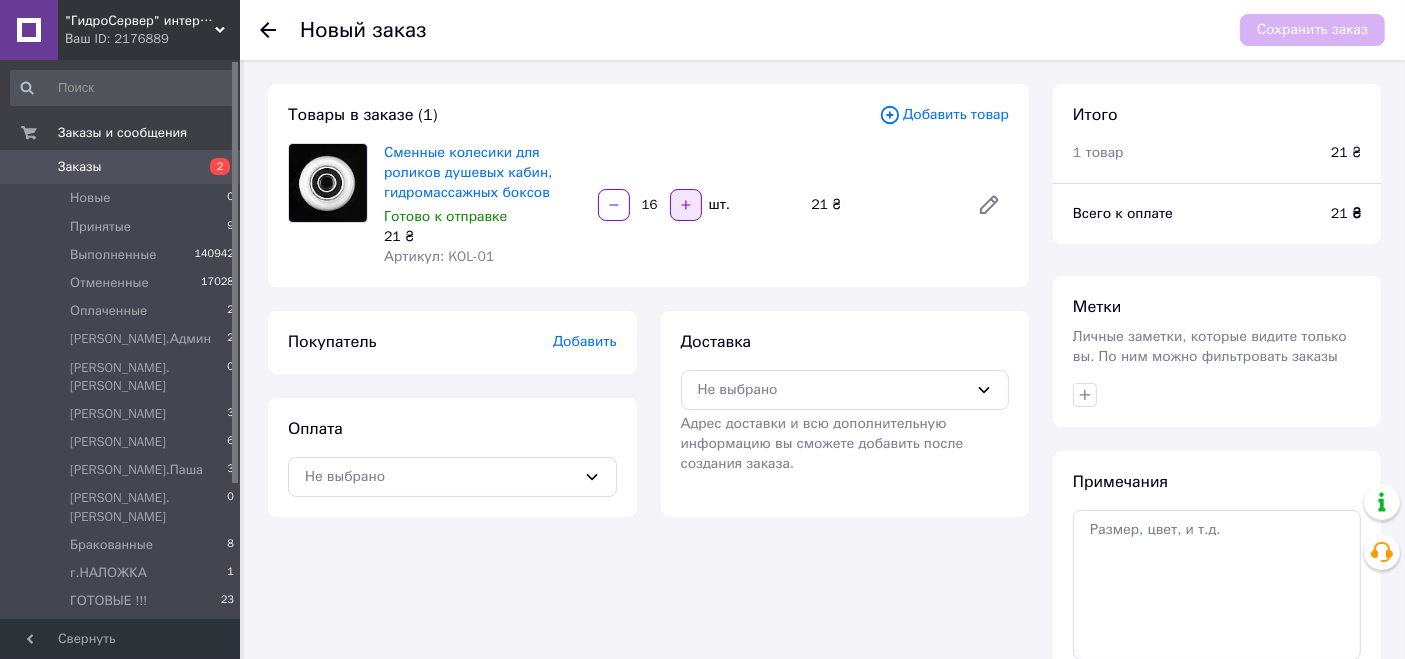 click 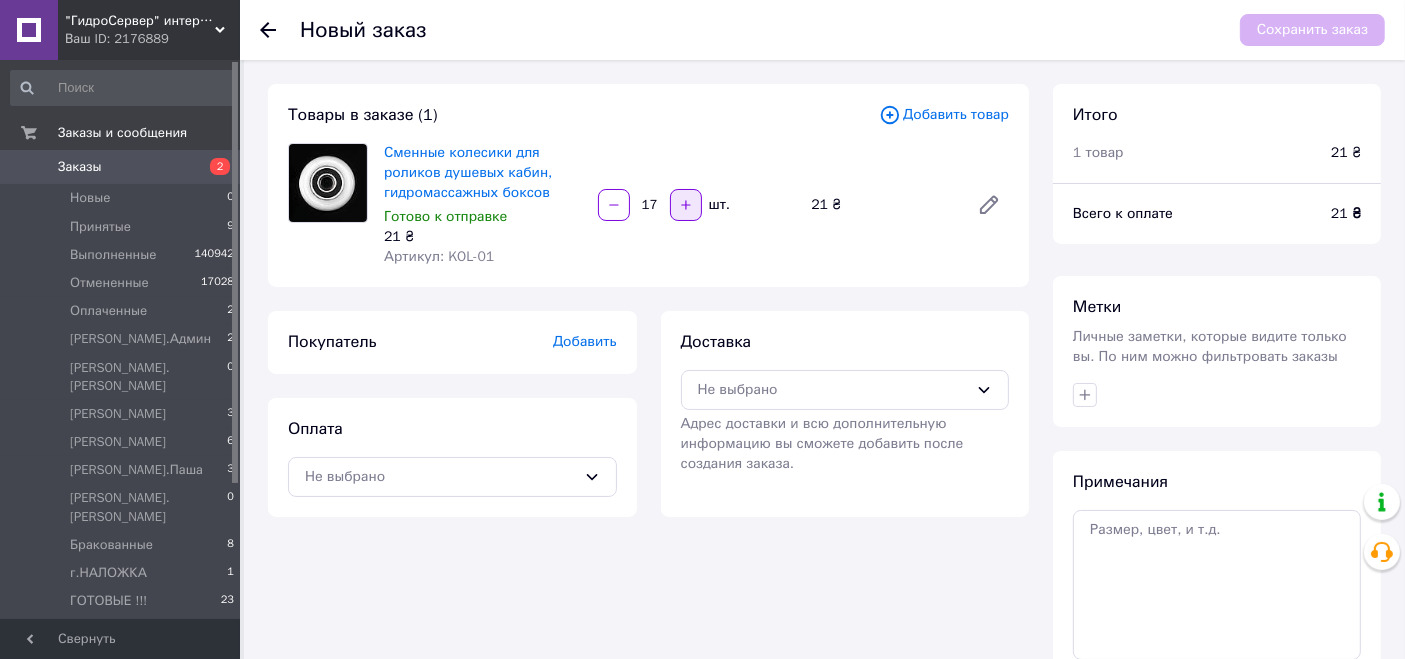click 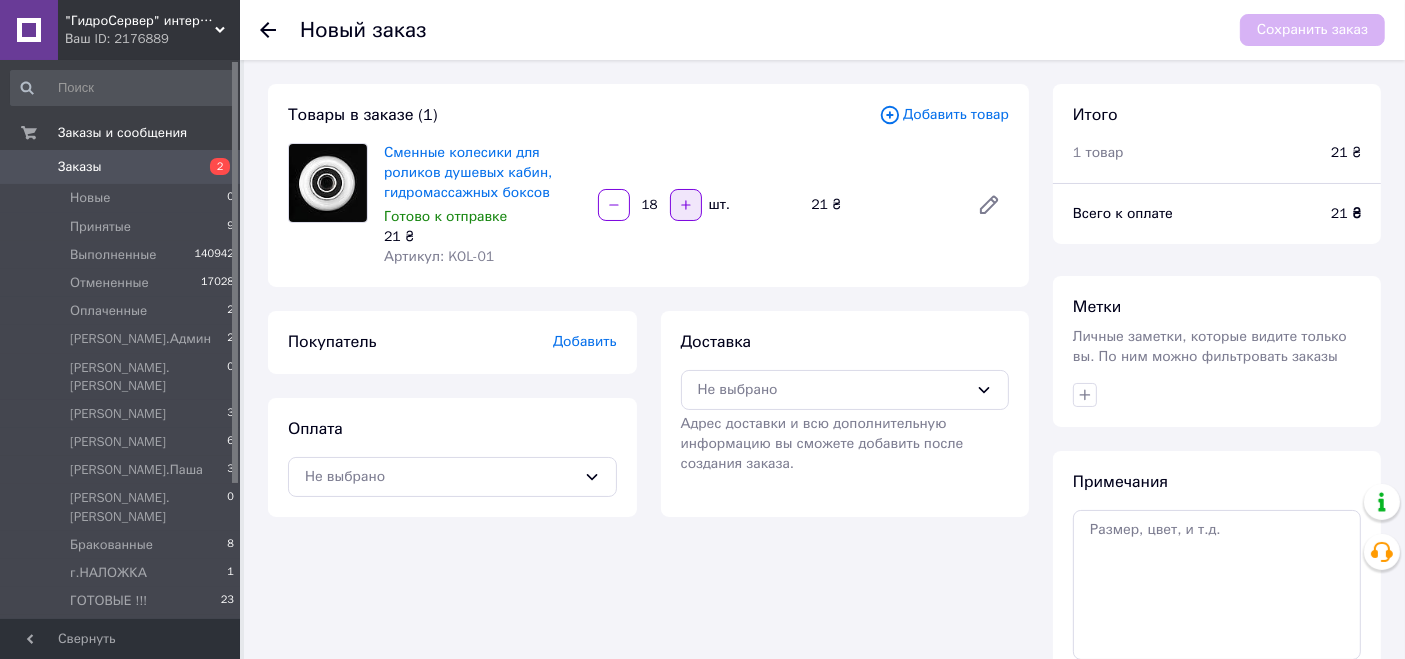 click 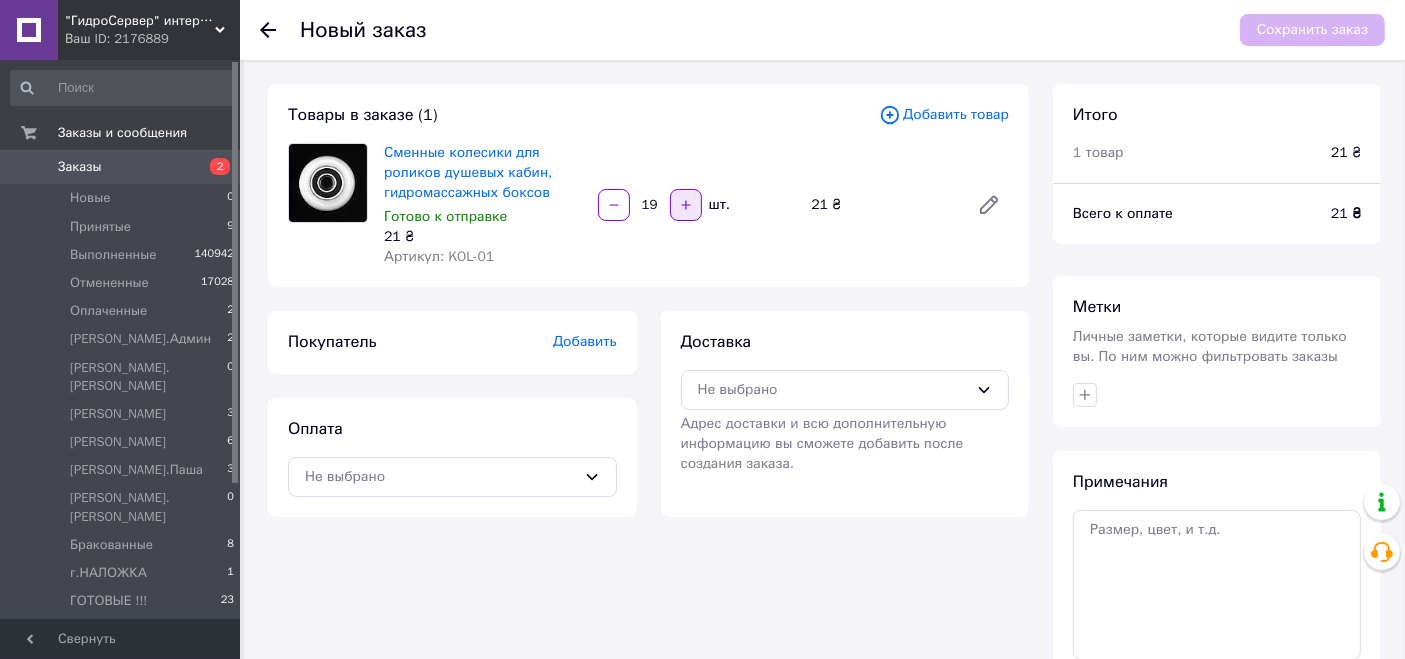 click 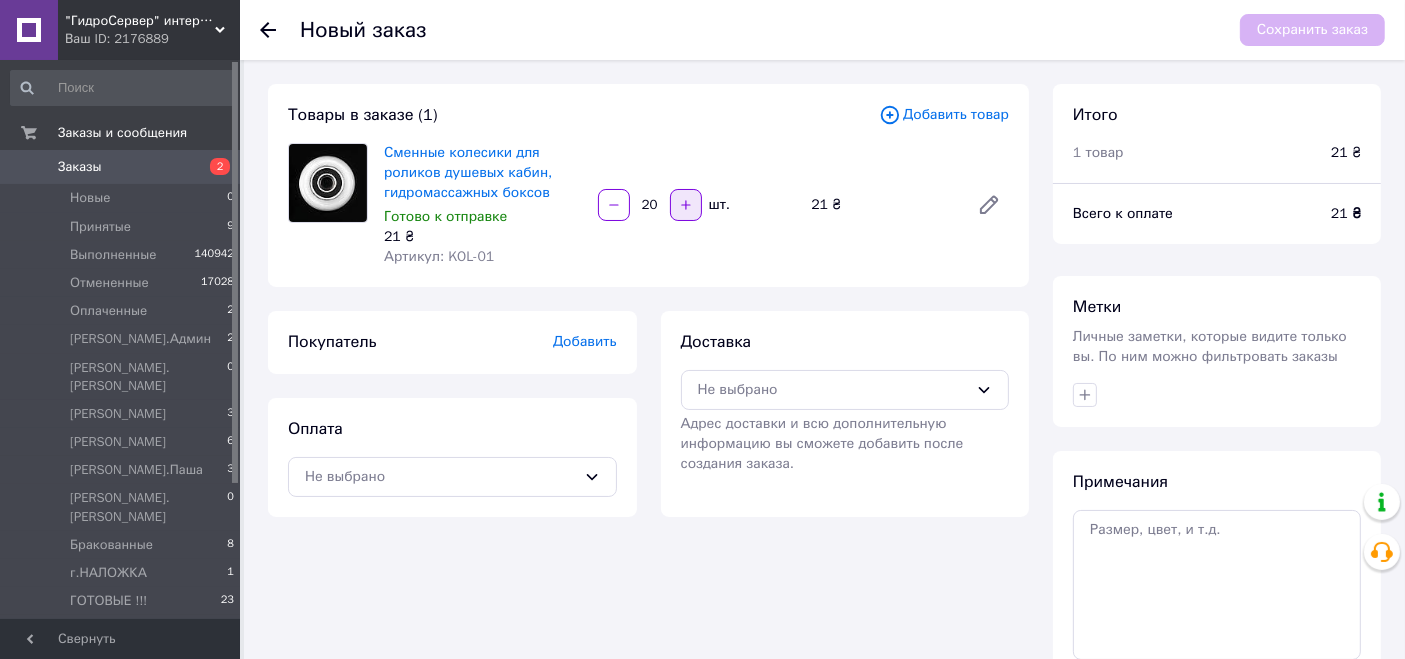 click 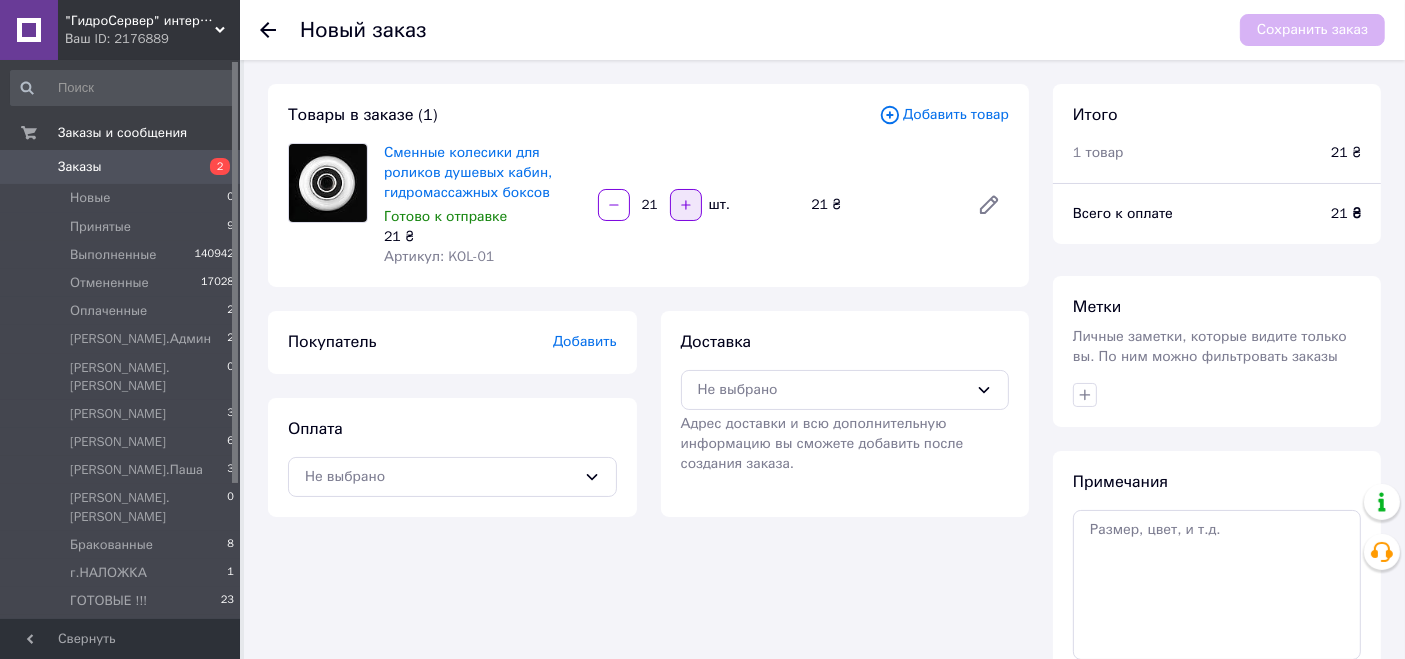 click 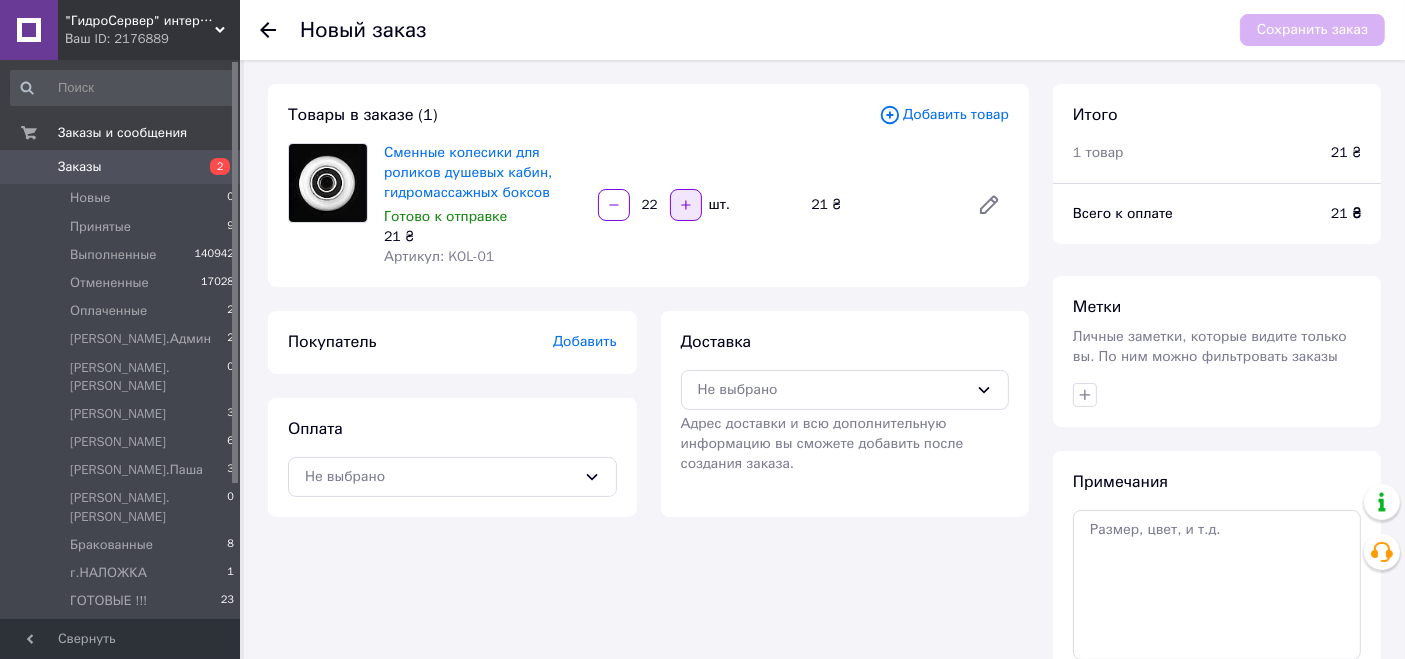 click 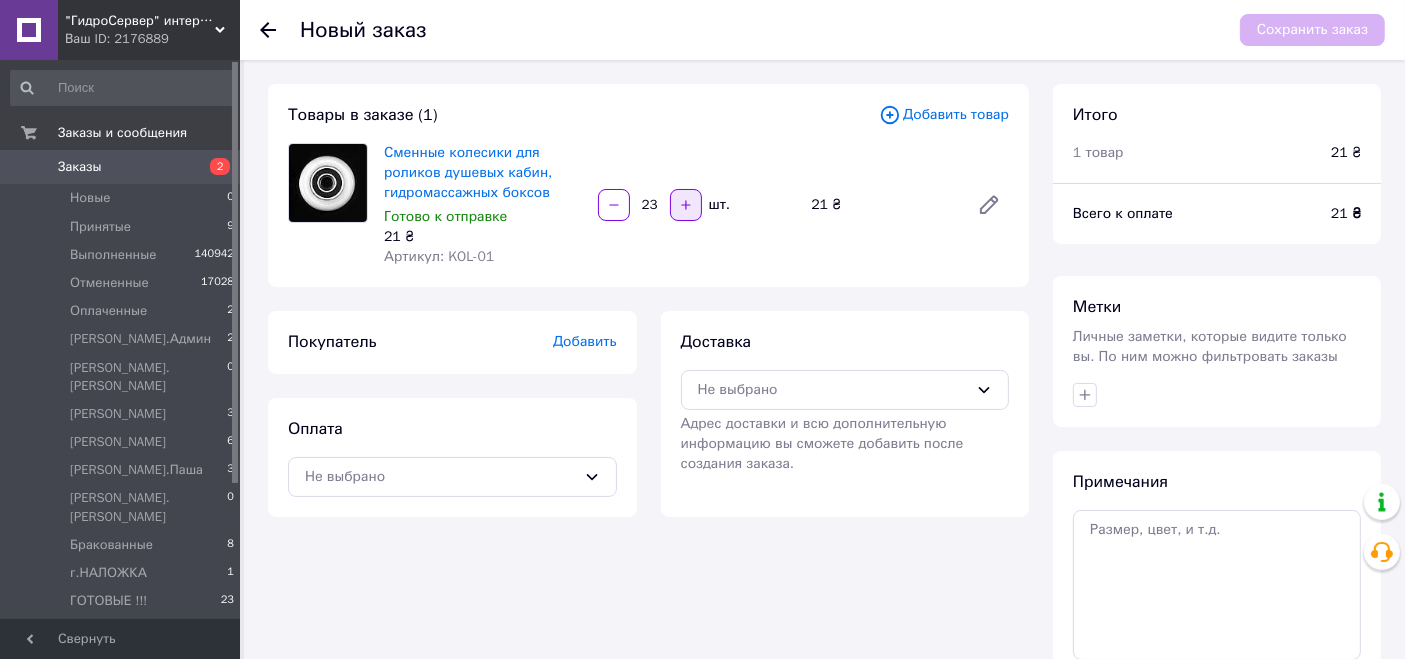click 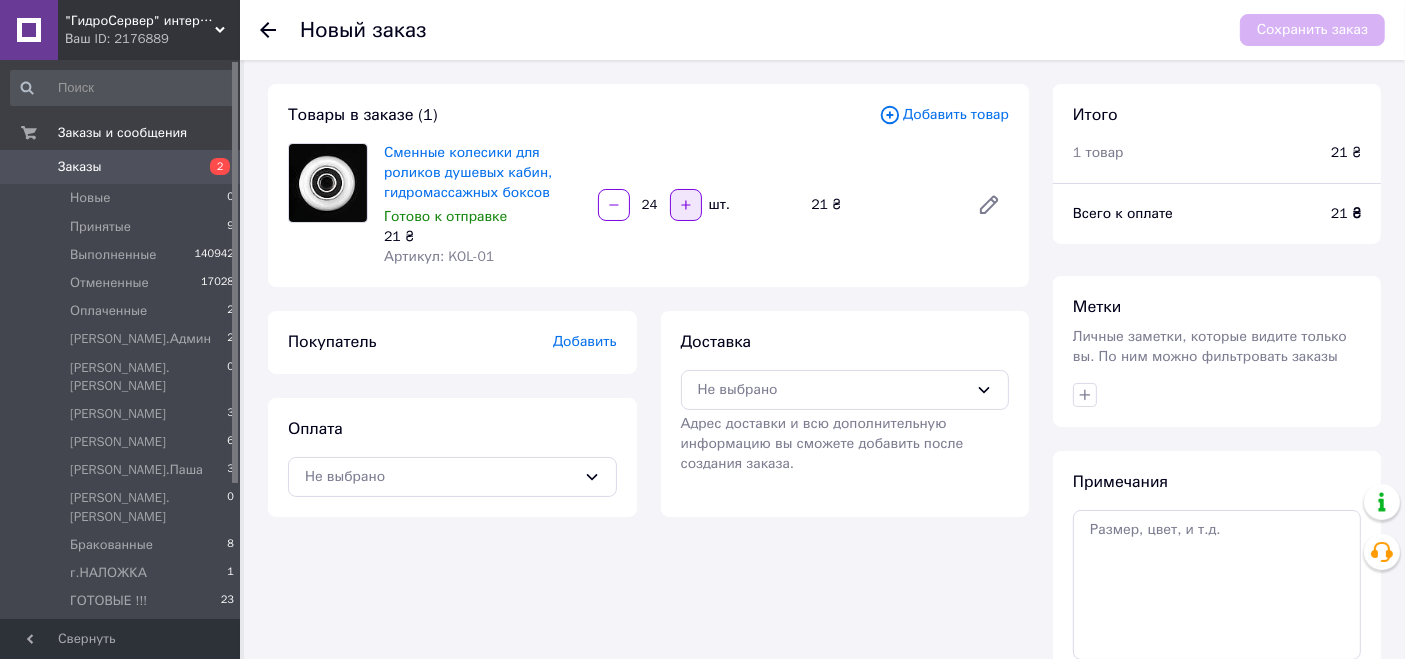 click 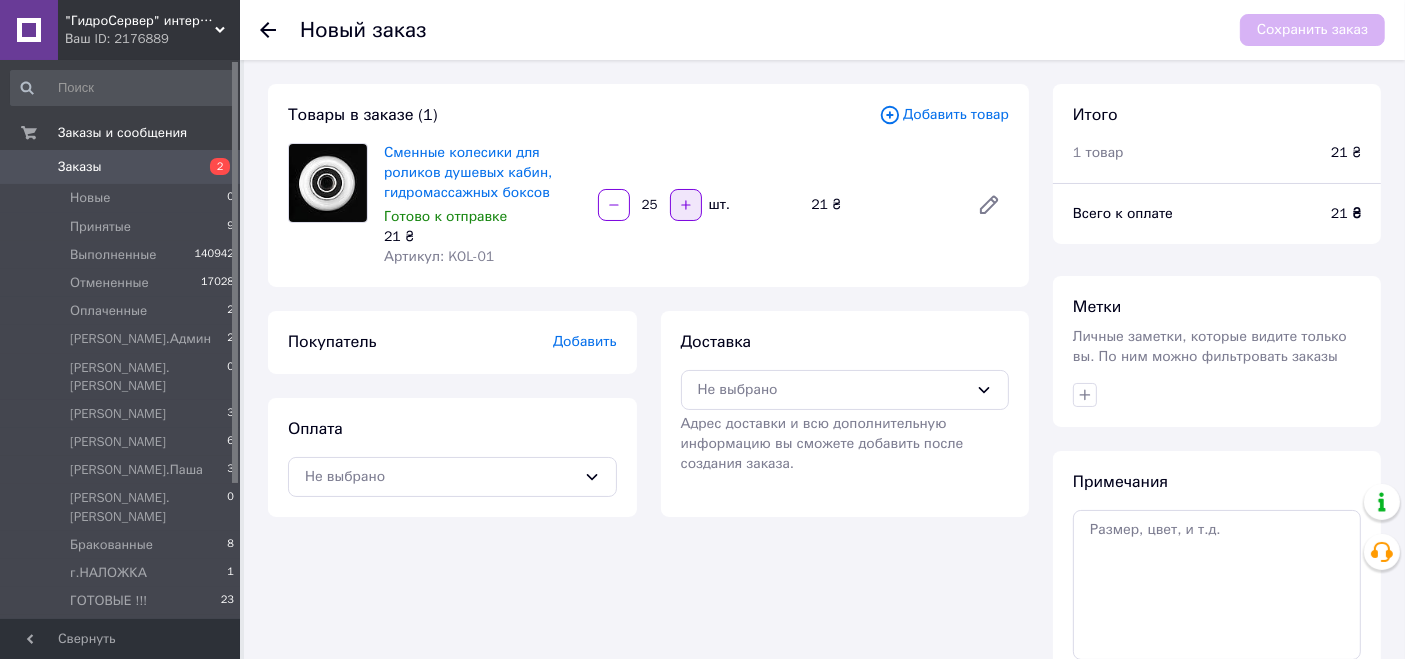 click 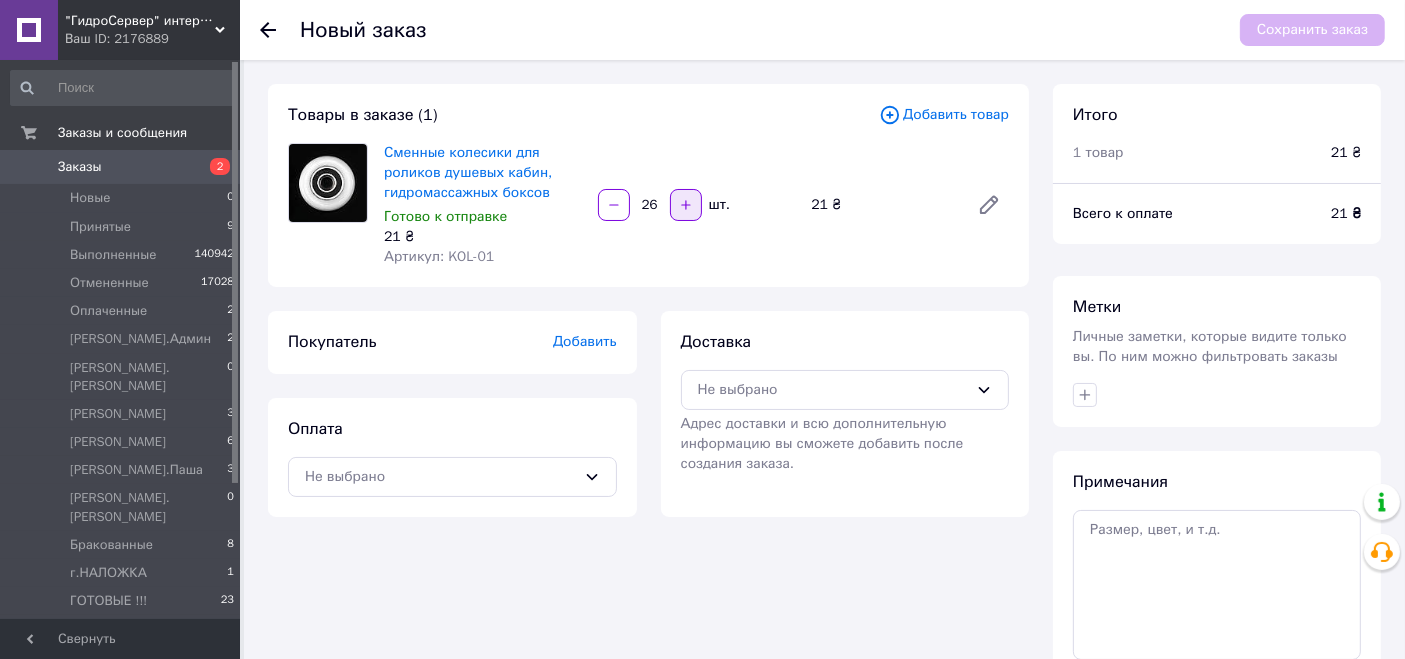 click 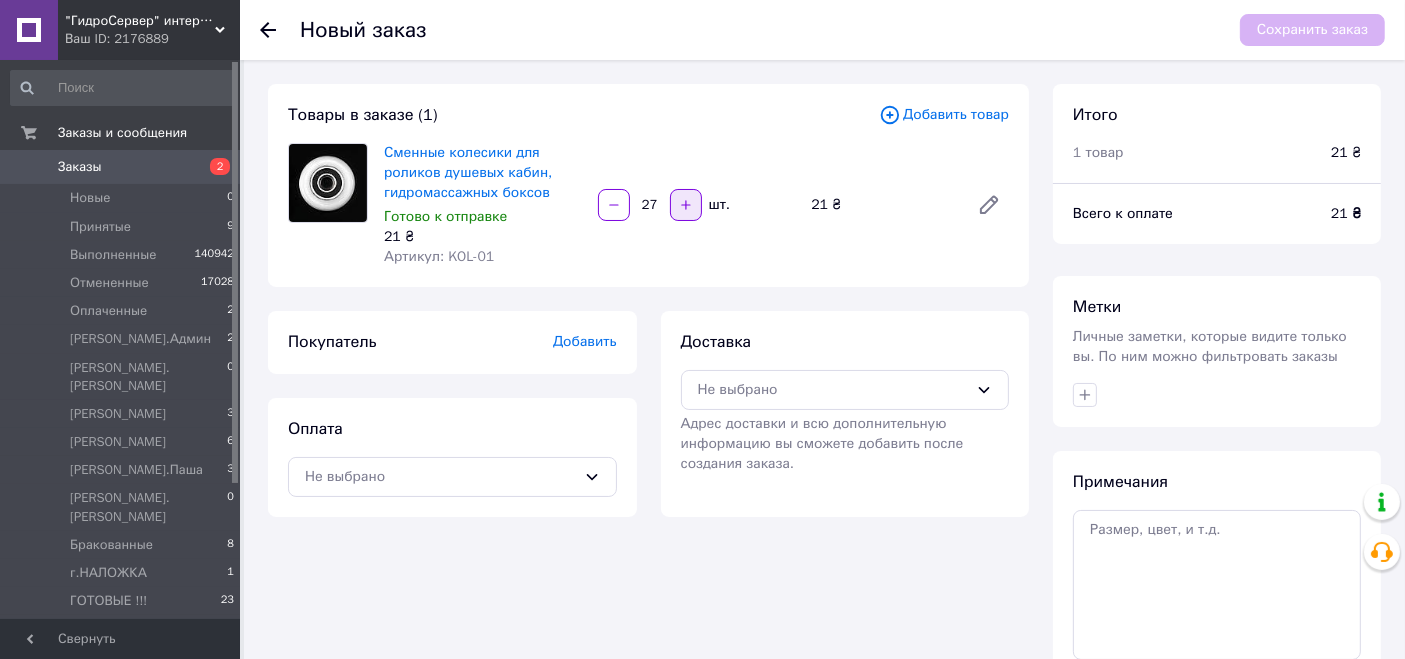 click 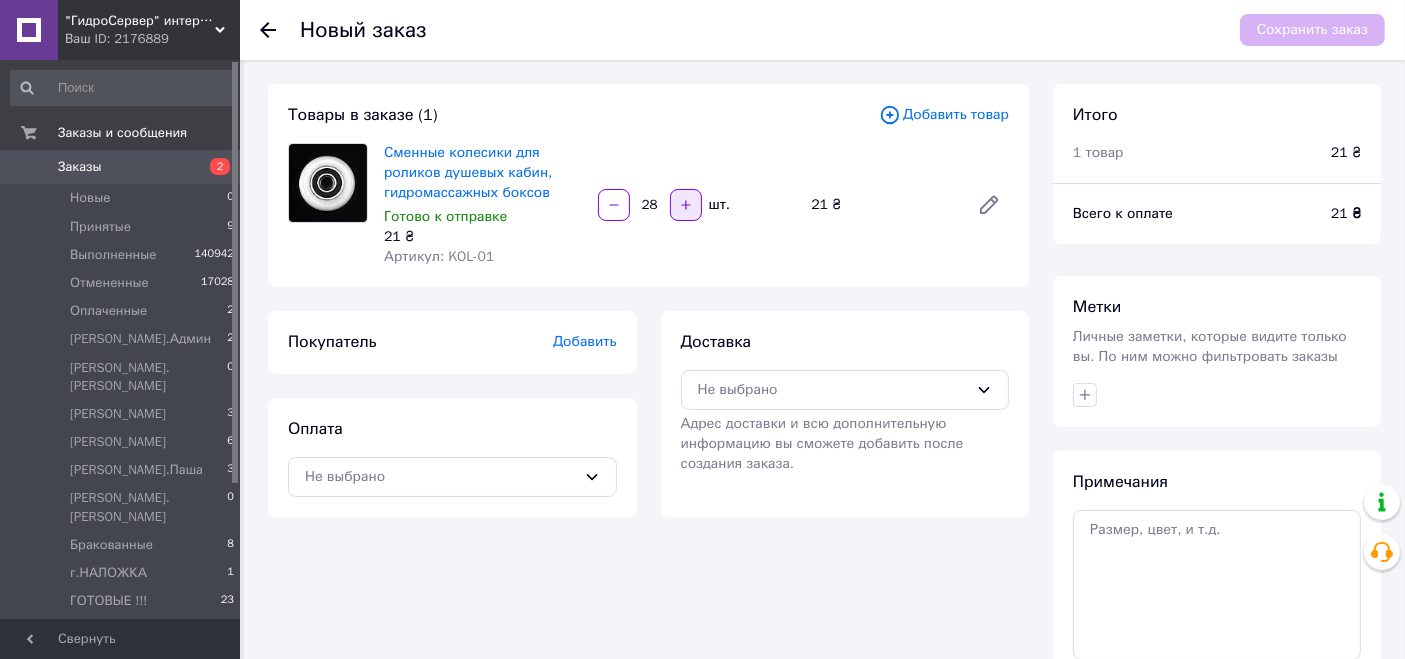 click 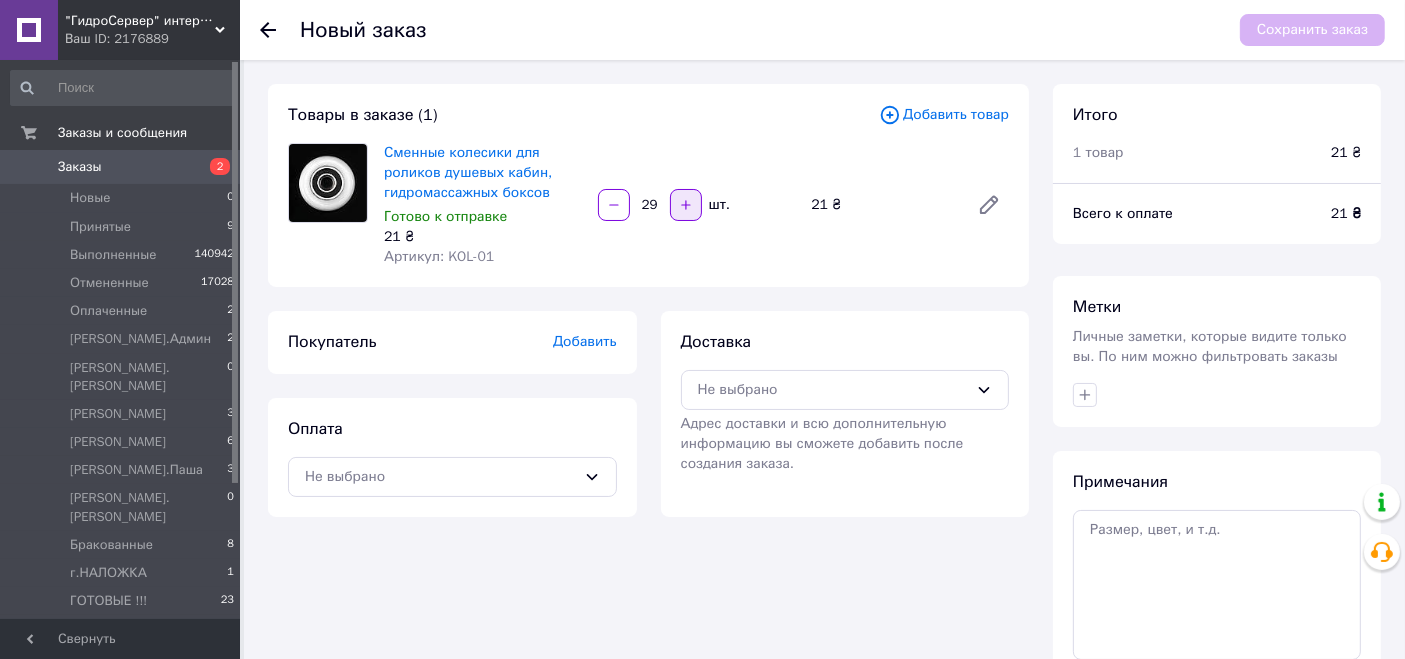 click 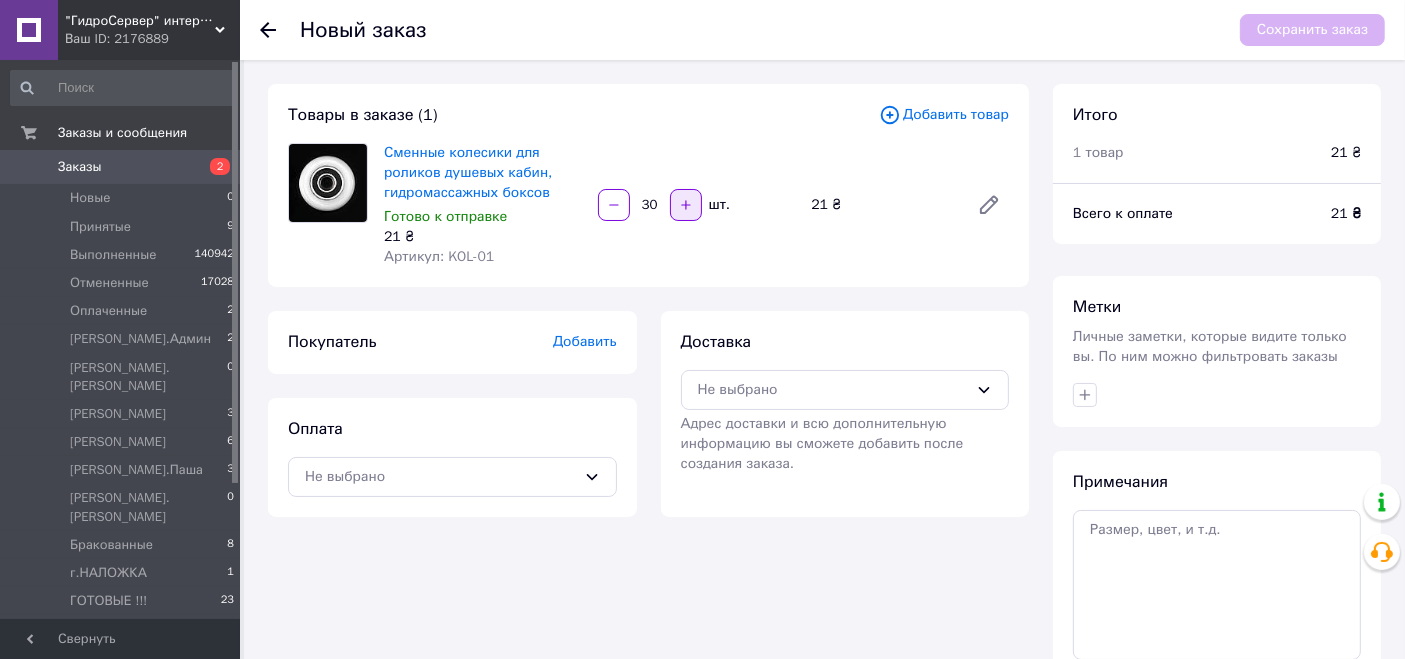 click 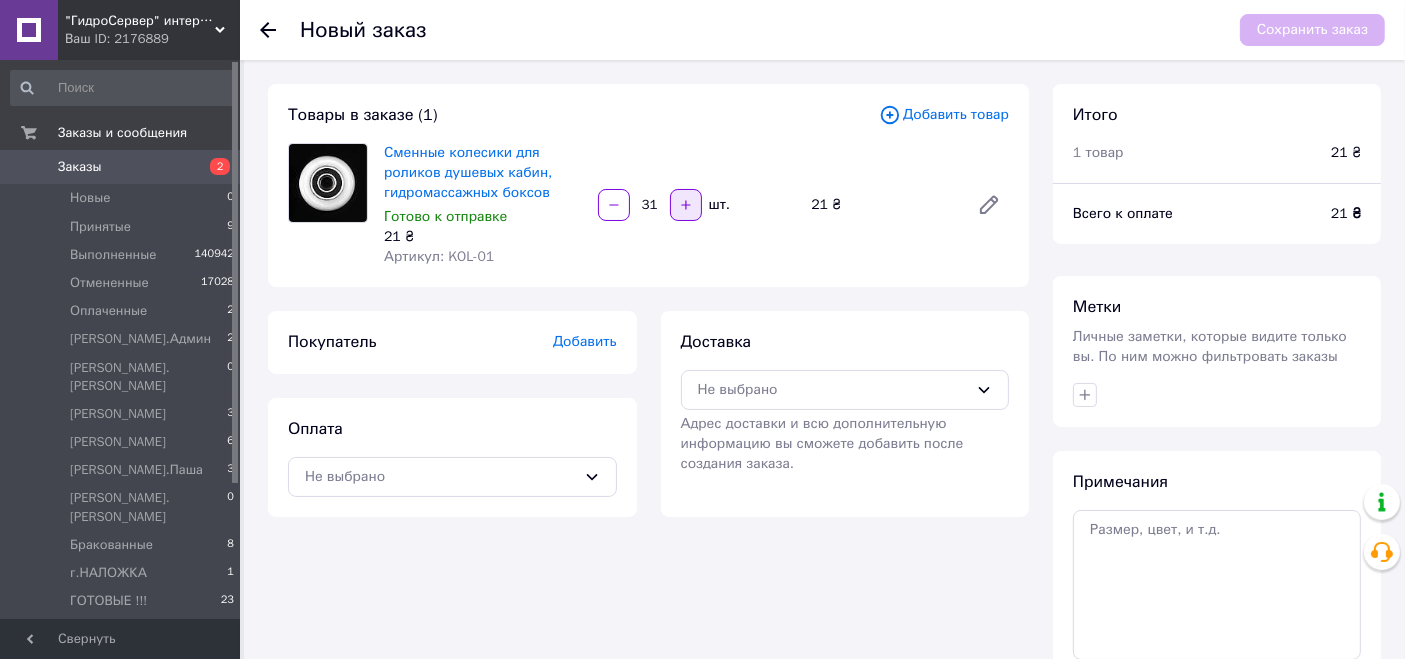 click 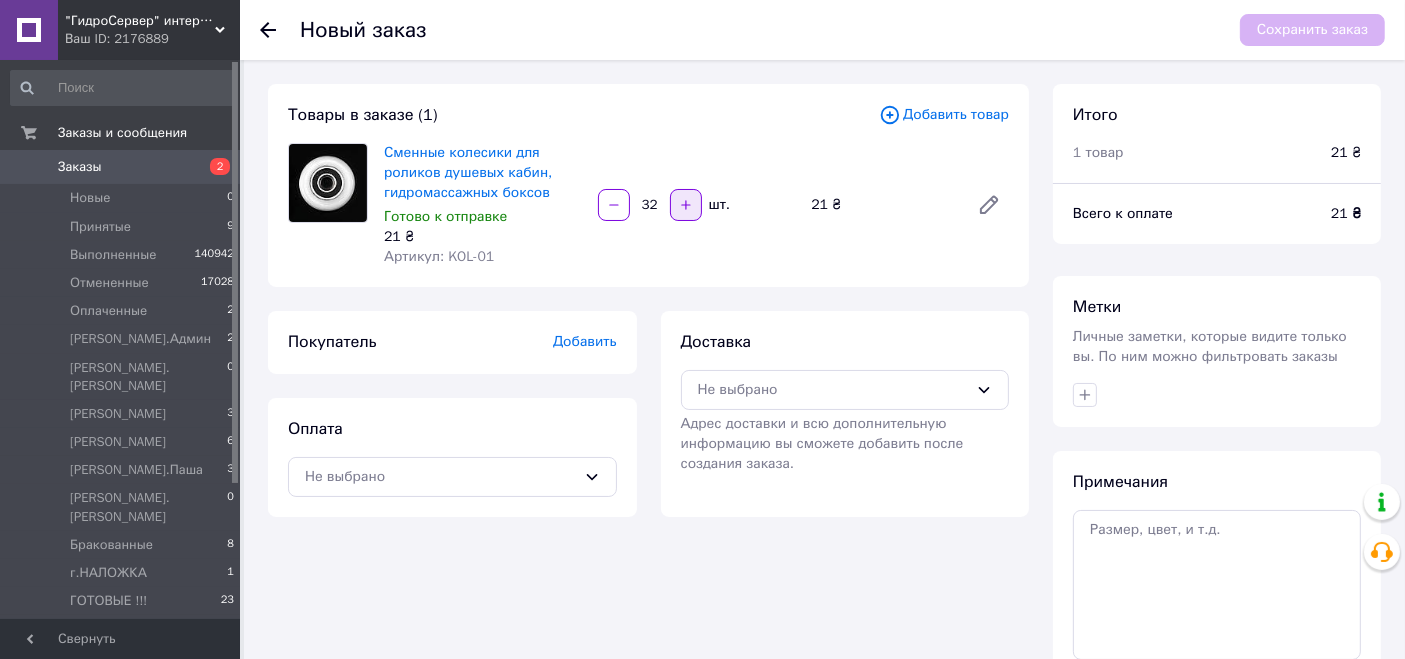 click 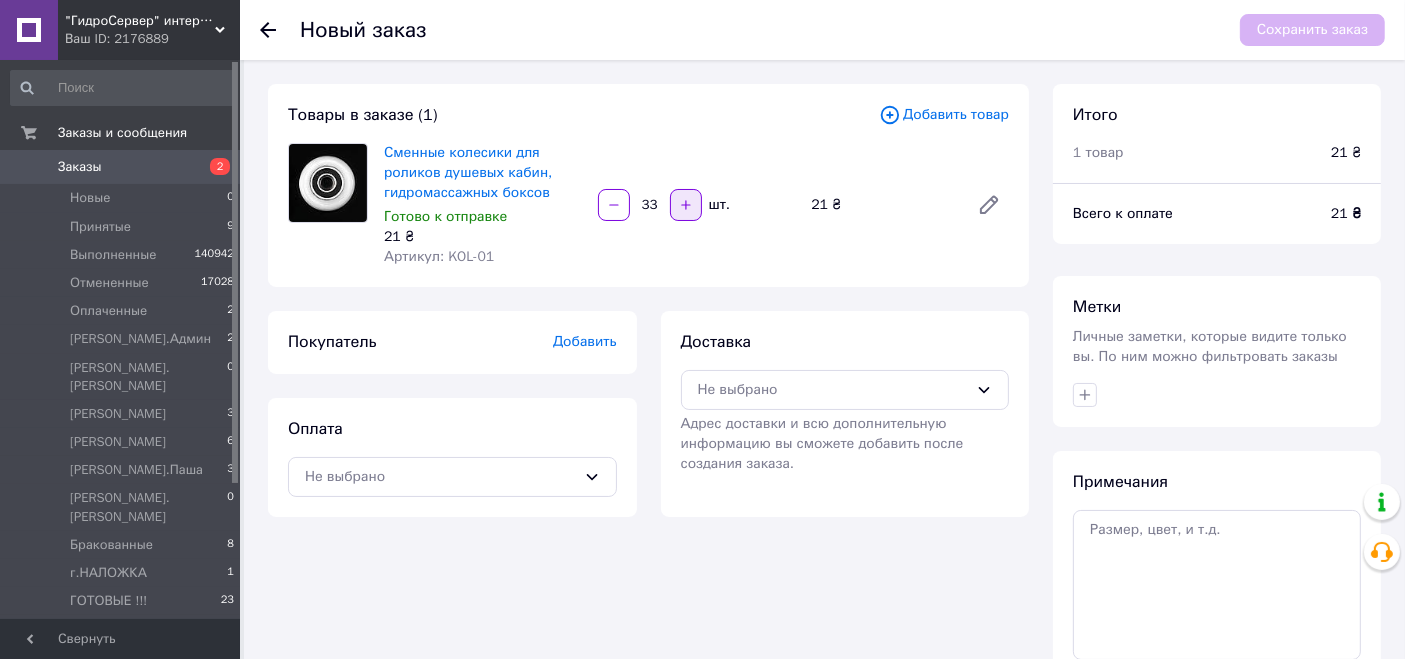click 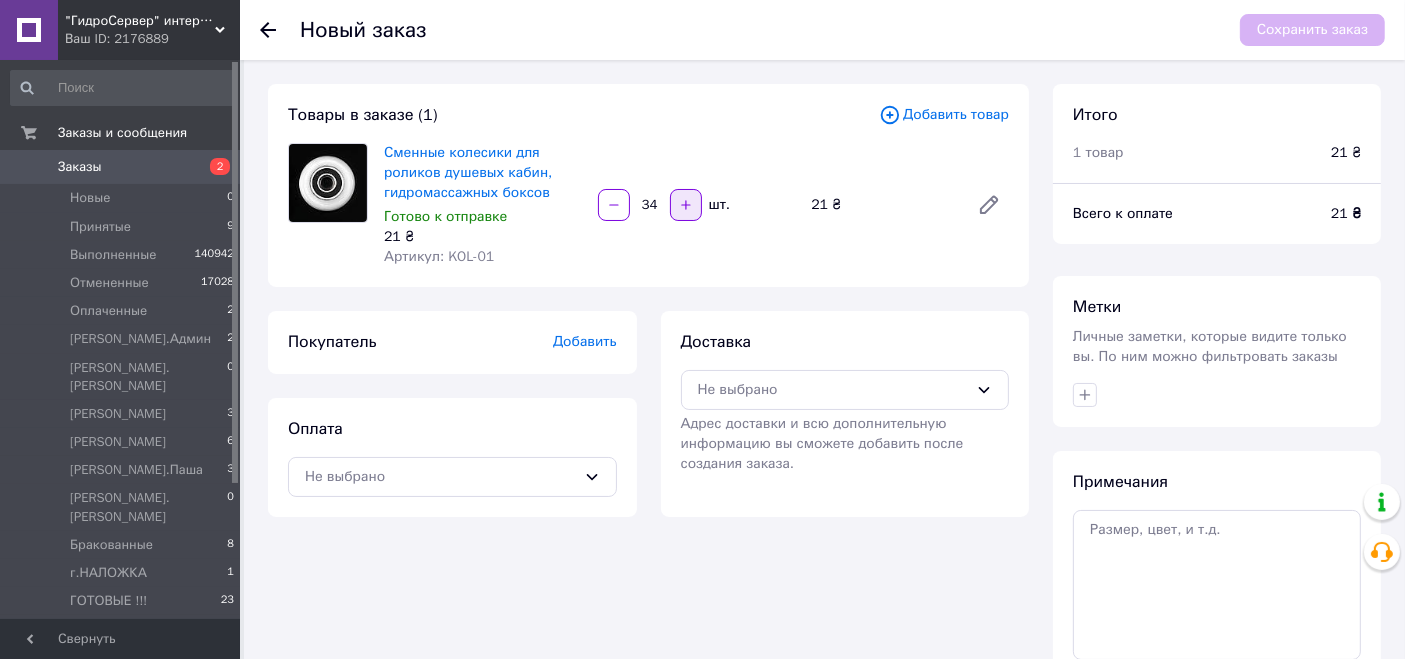 click 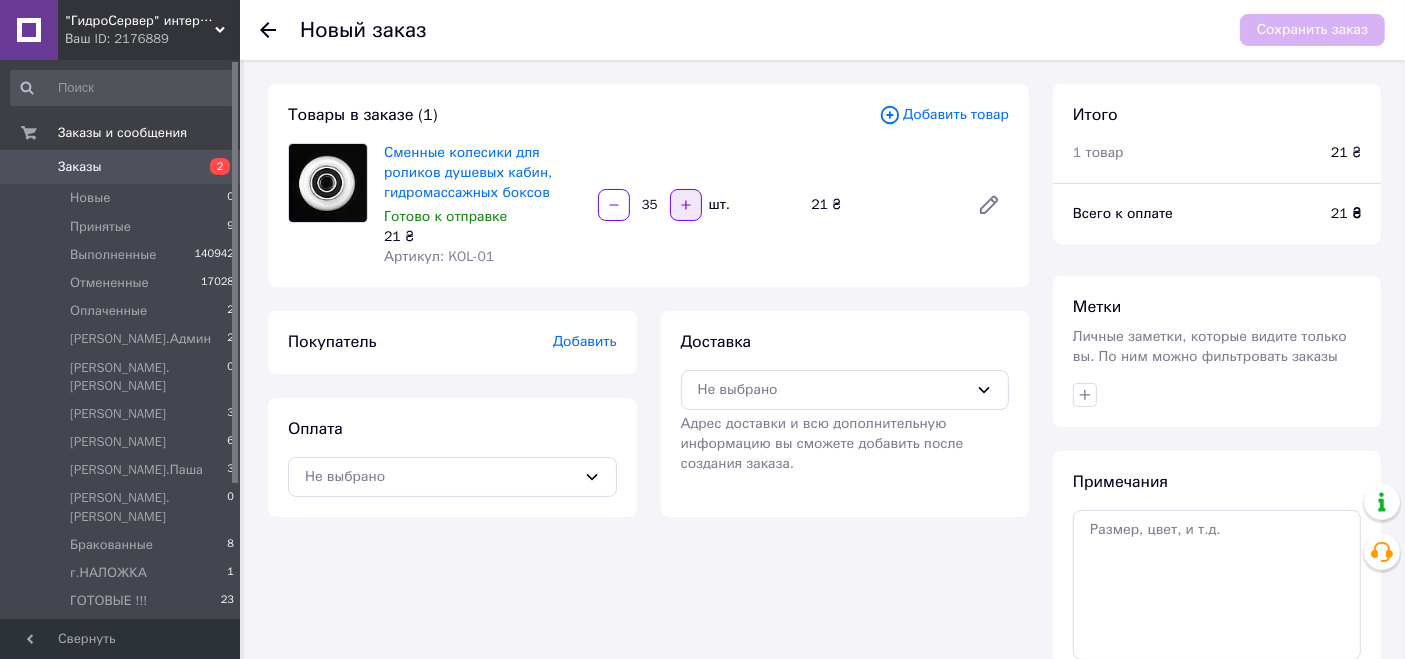 click 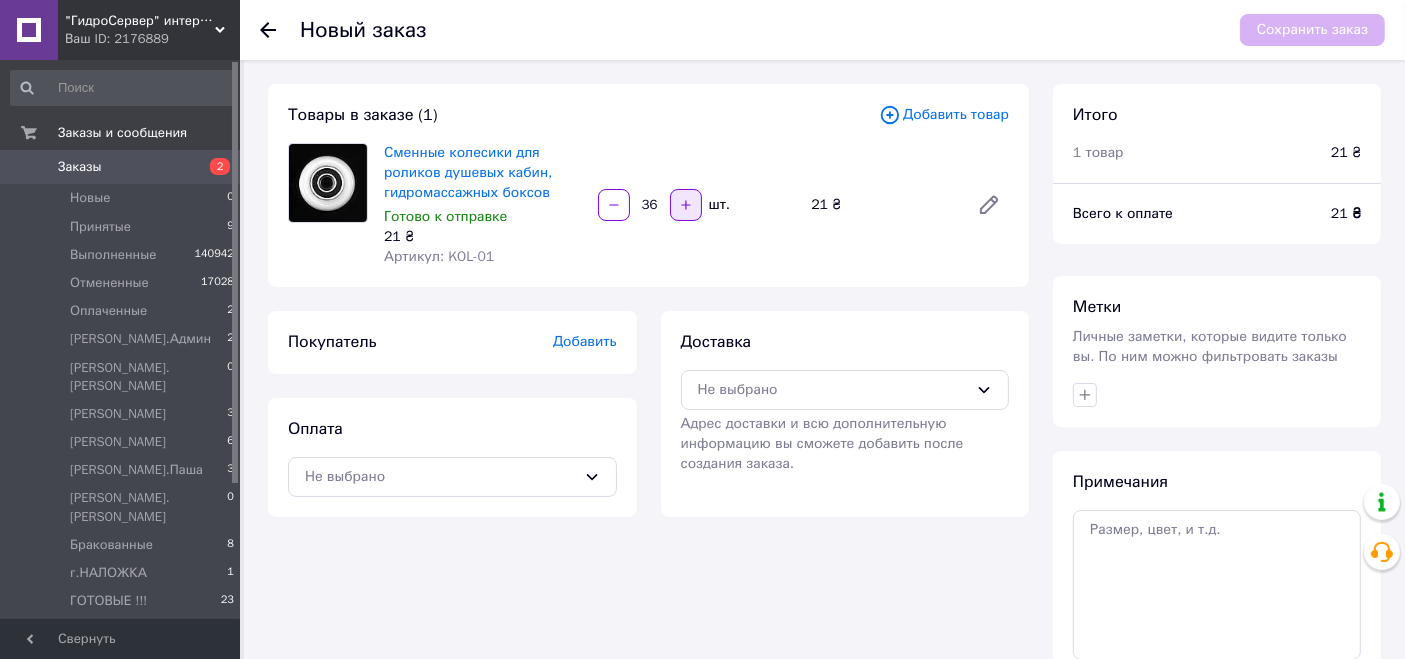 click 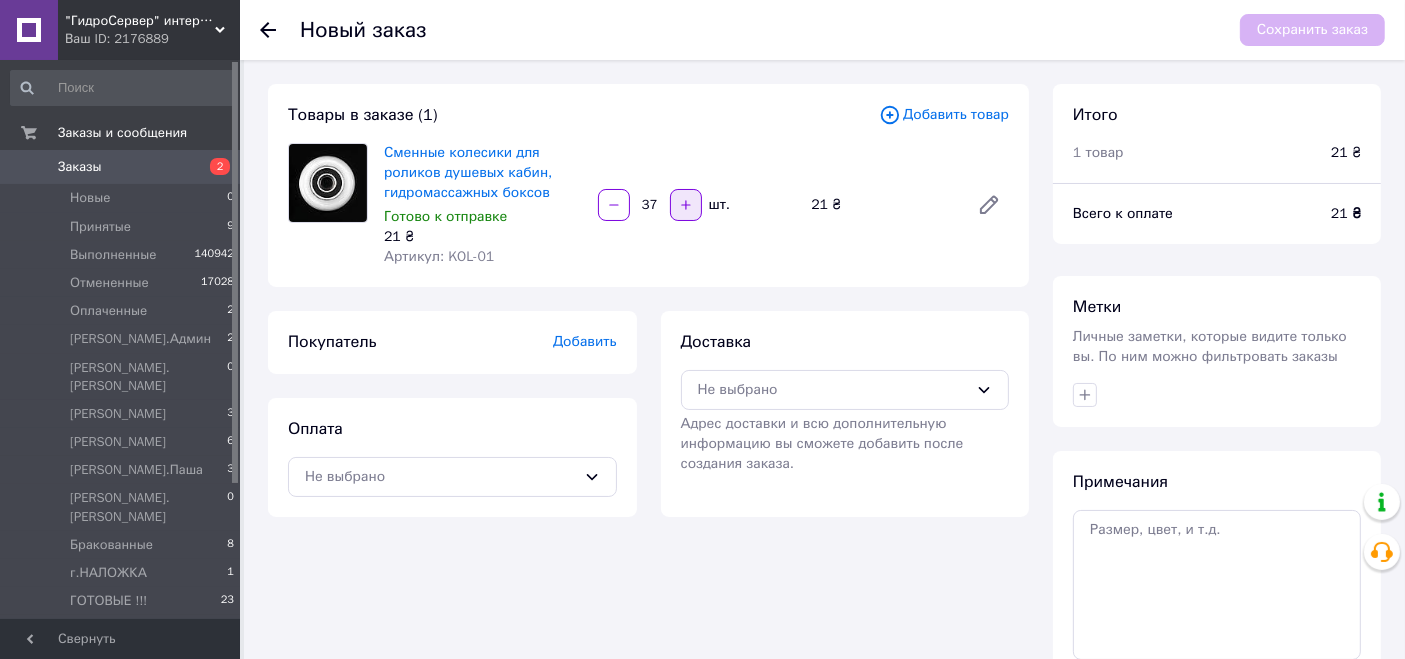 click 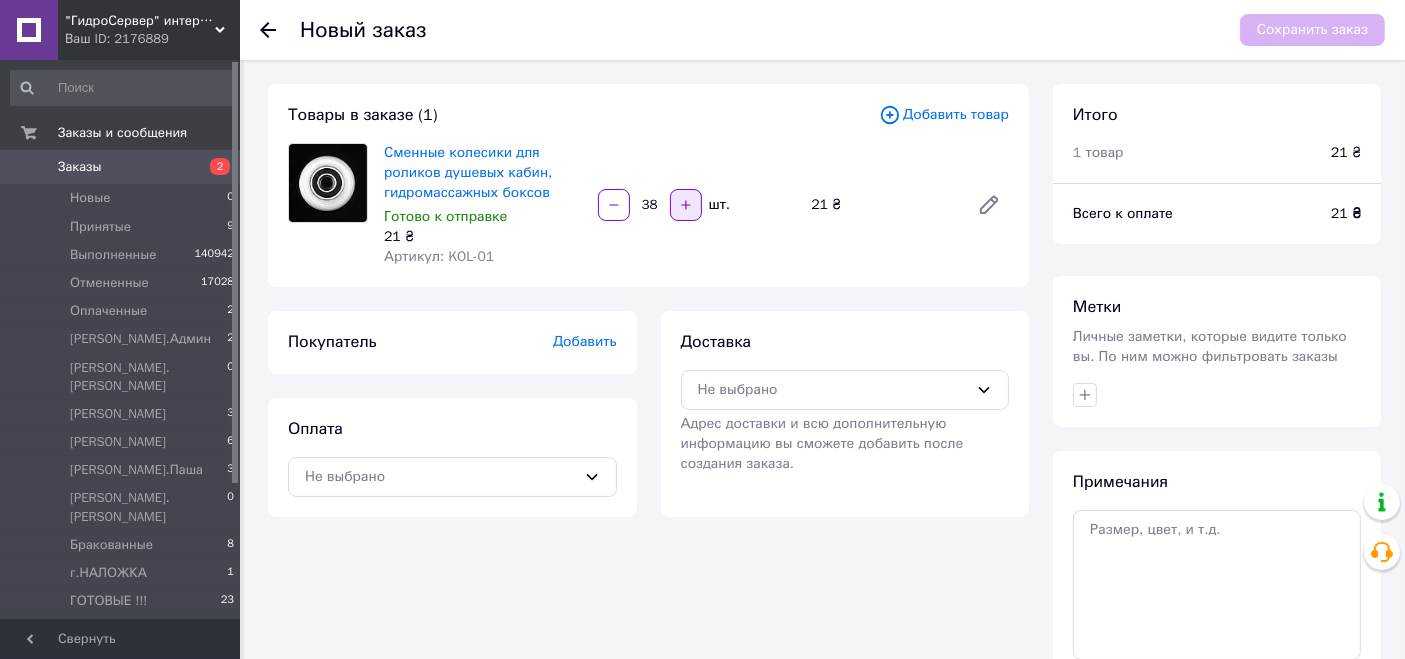 click 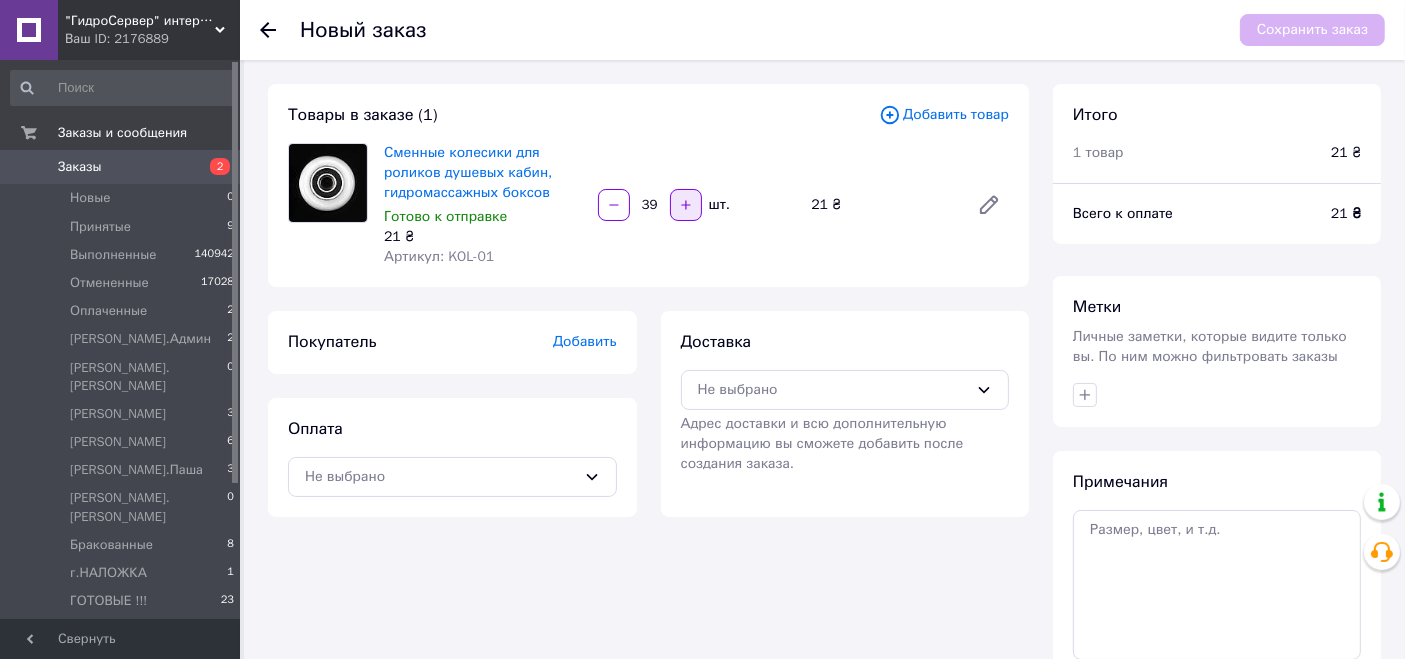 click 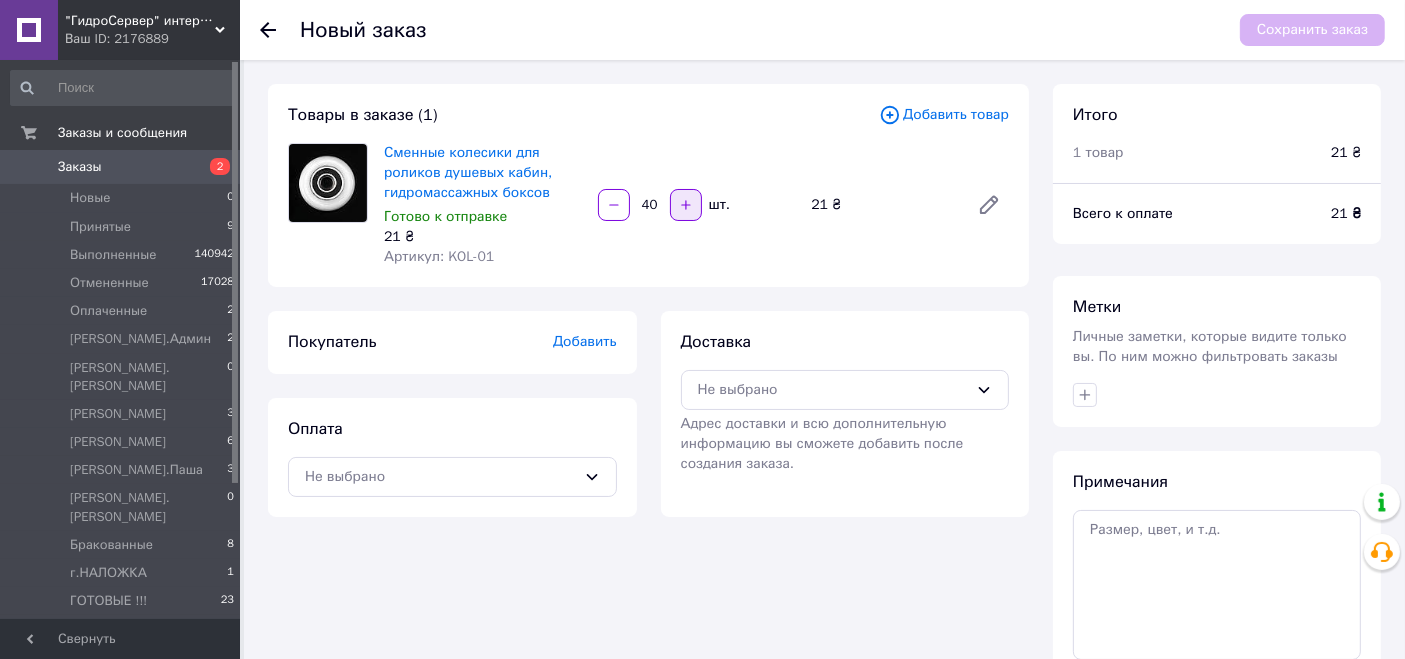 click 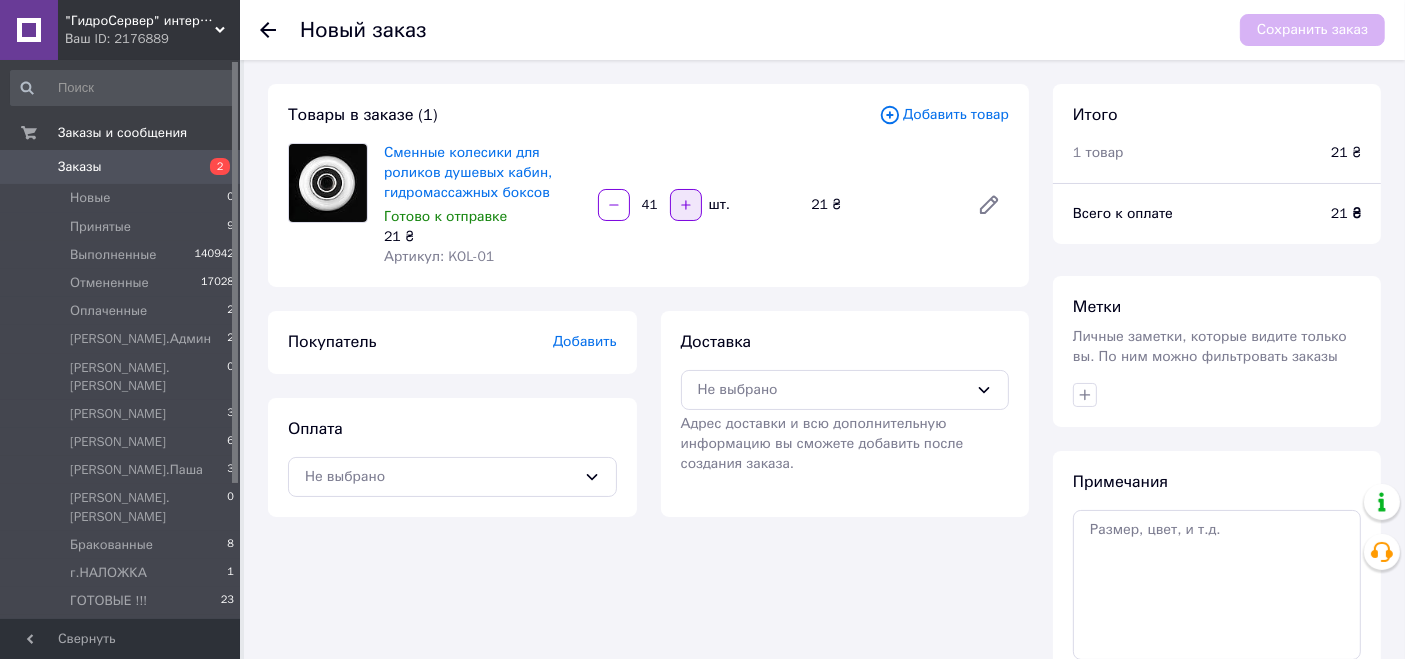 click 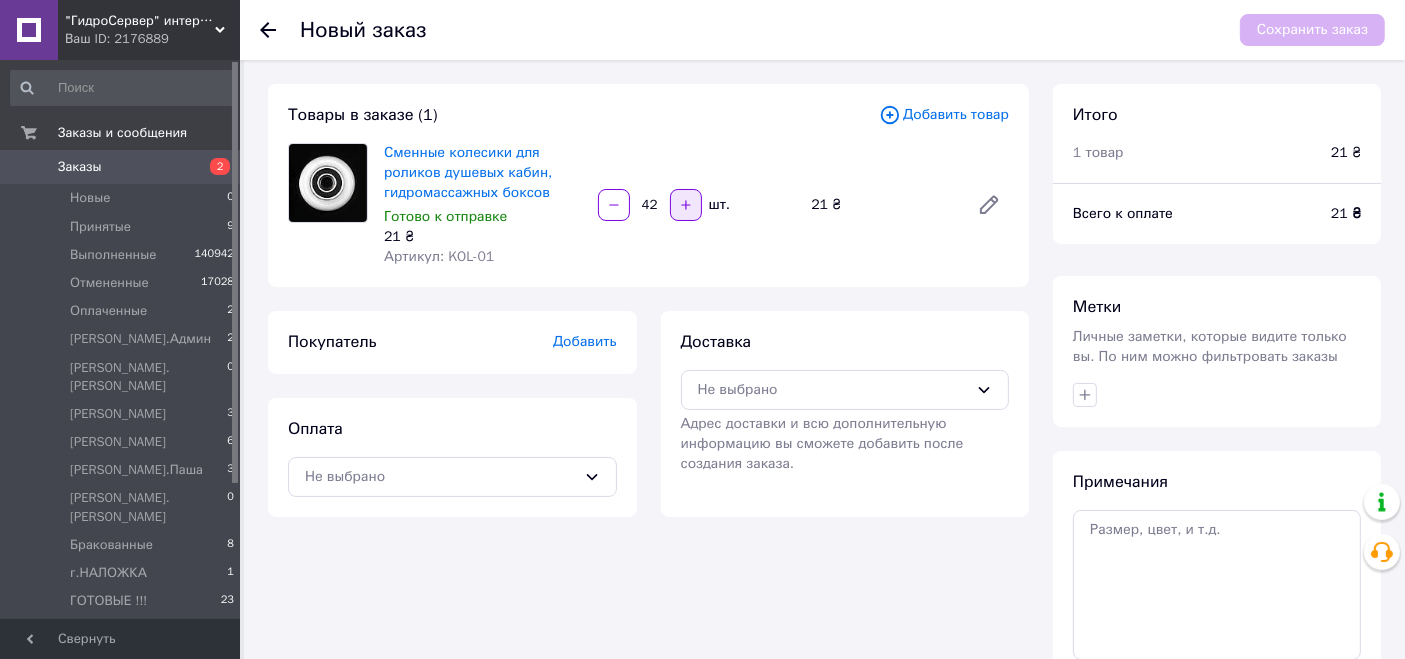click 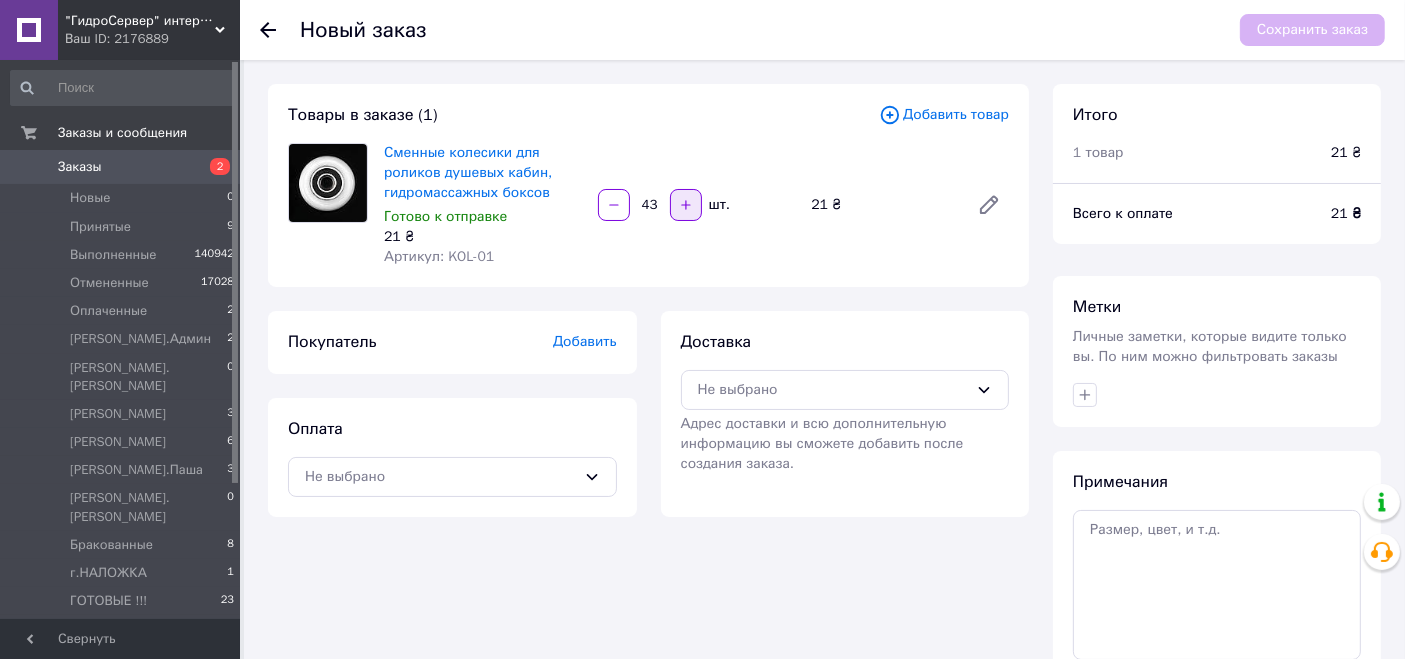 click 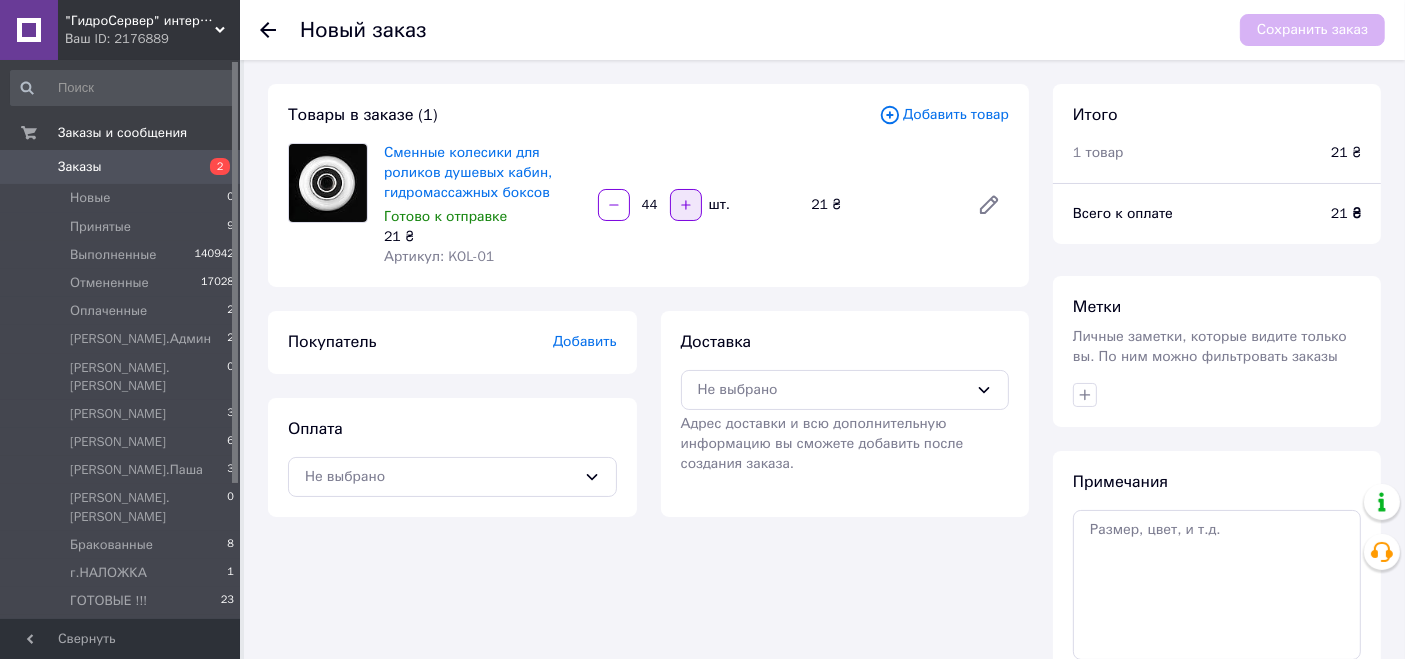 click 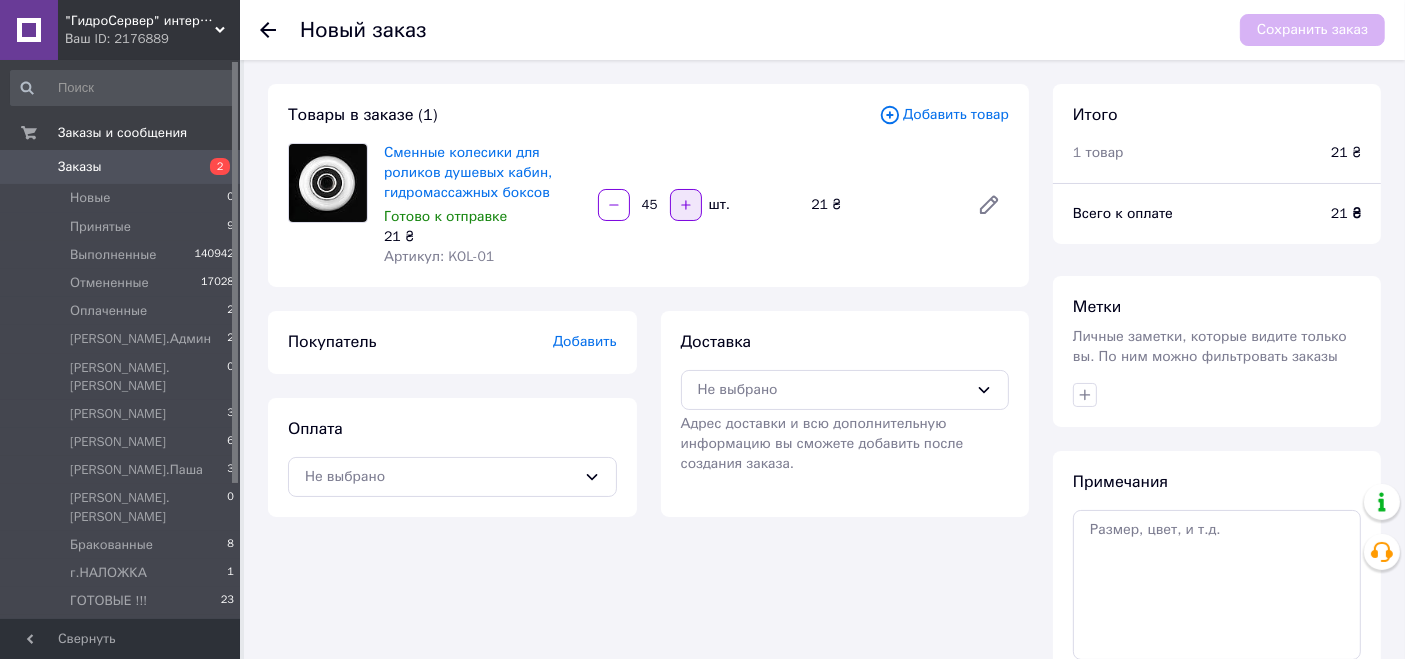 click 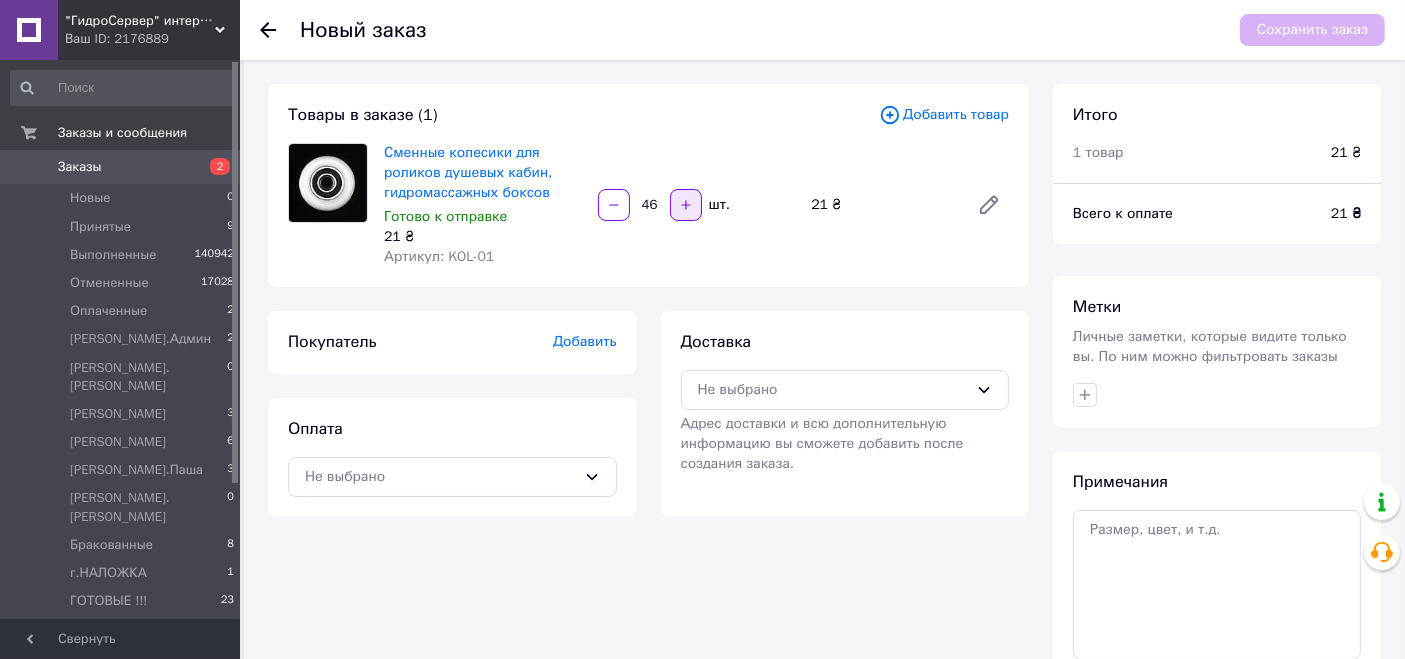 click 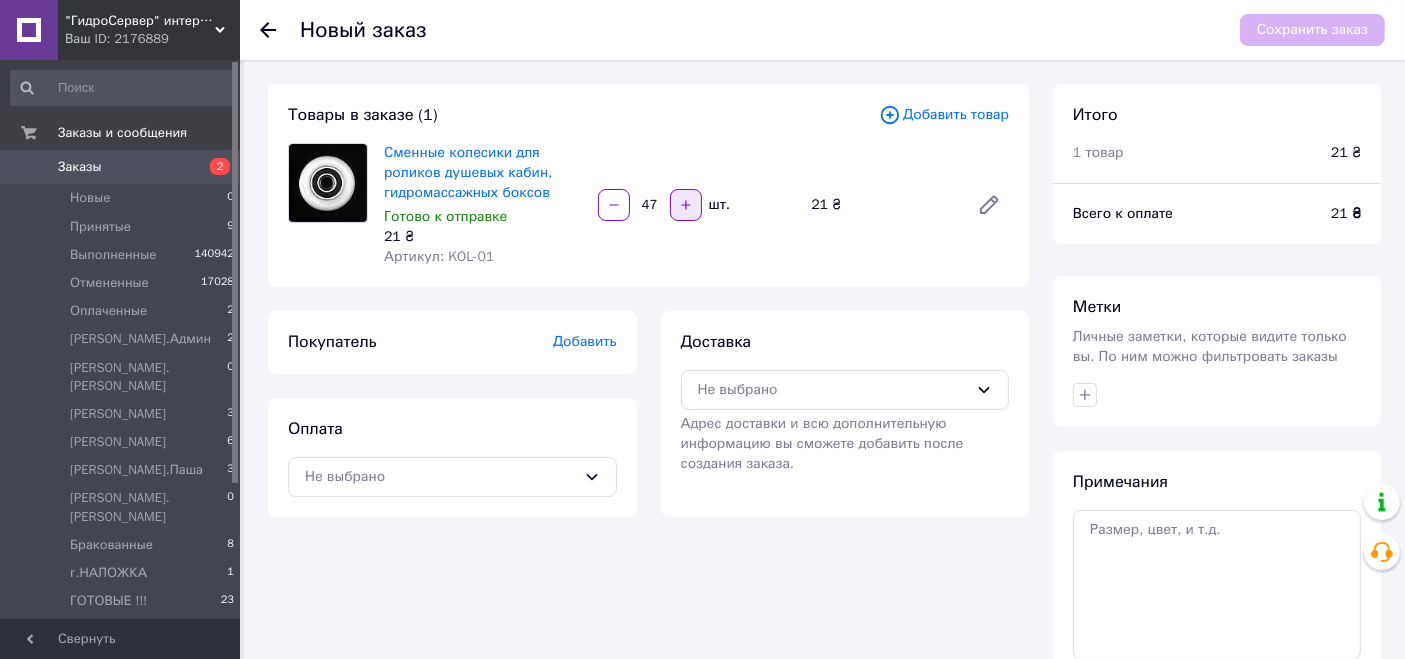 click 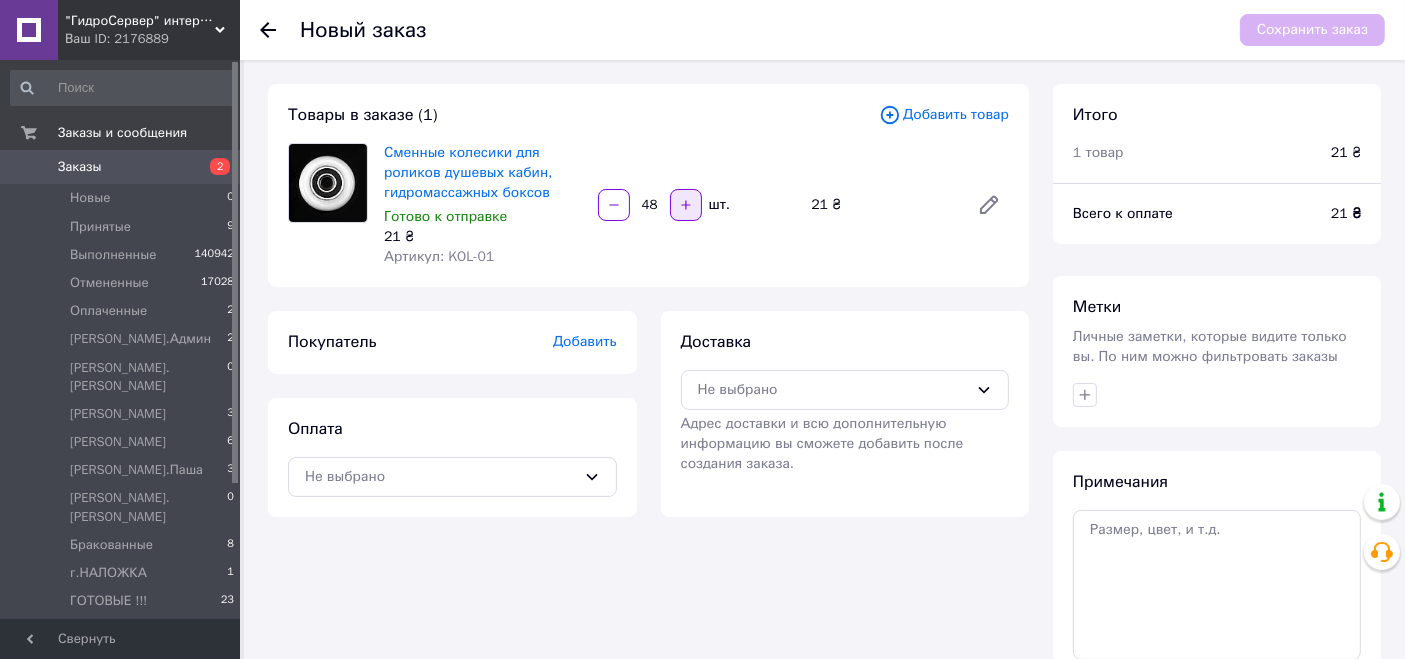 click 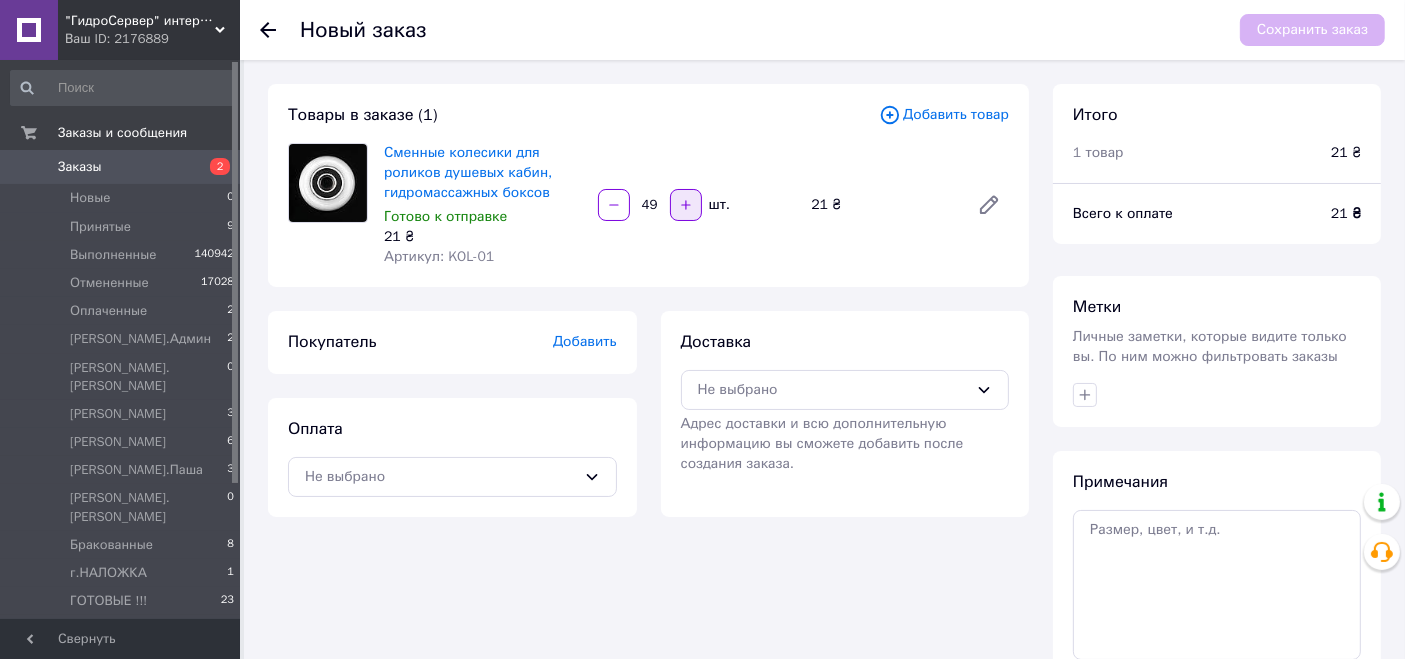 click 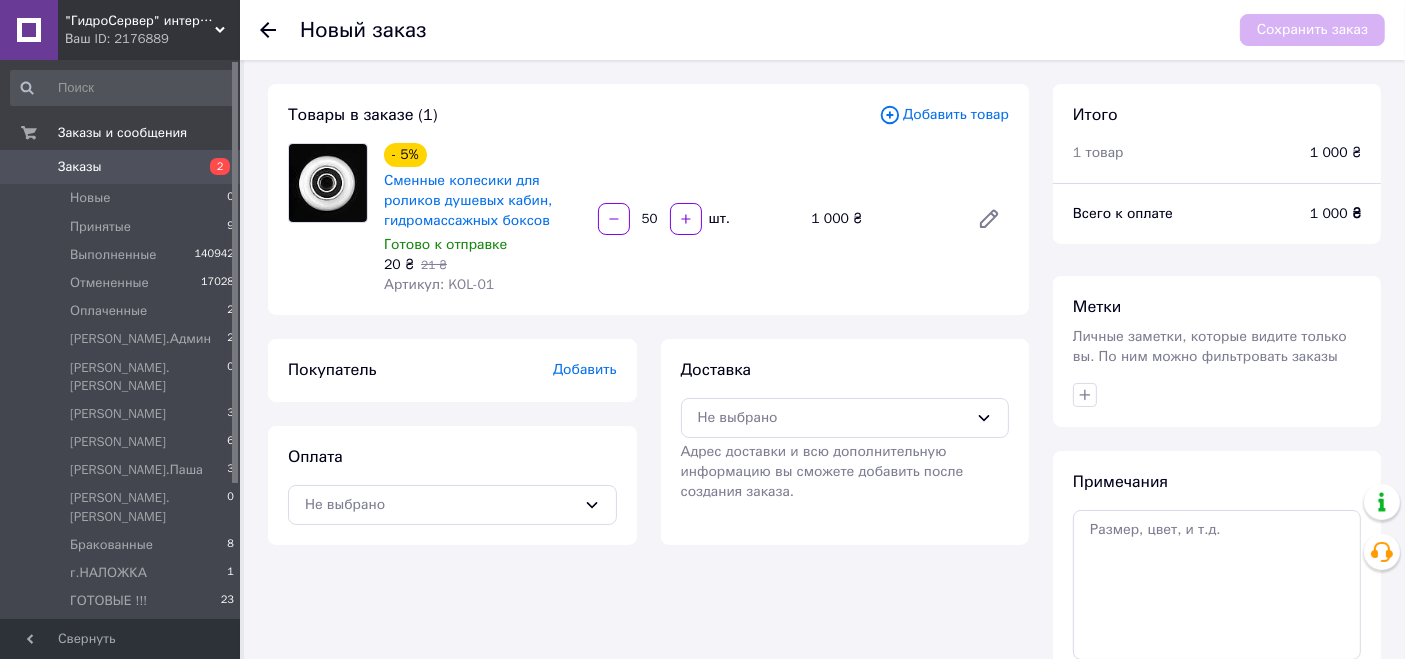 click on "- 5% Сменные колесики для роликов душевых кабин, гидромассажных боксов Готово к отправке 20 ₴   21 ₴ Артикул: KOL-01 50   шт. 1 000 ₴" at bounding box center (696, 219) 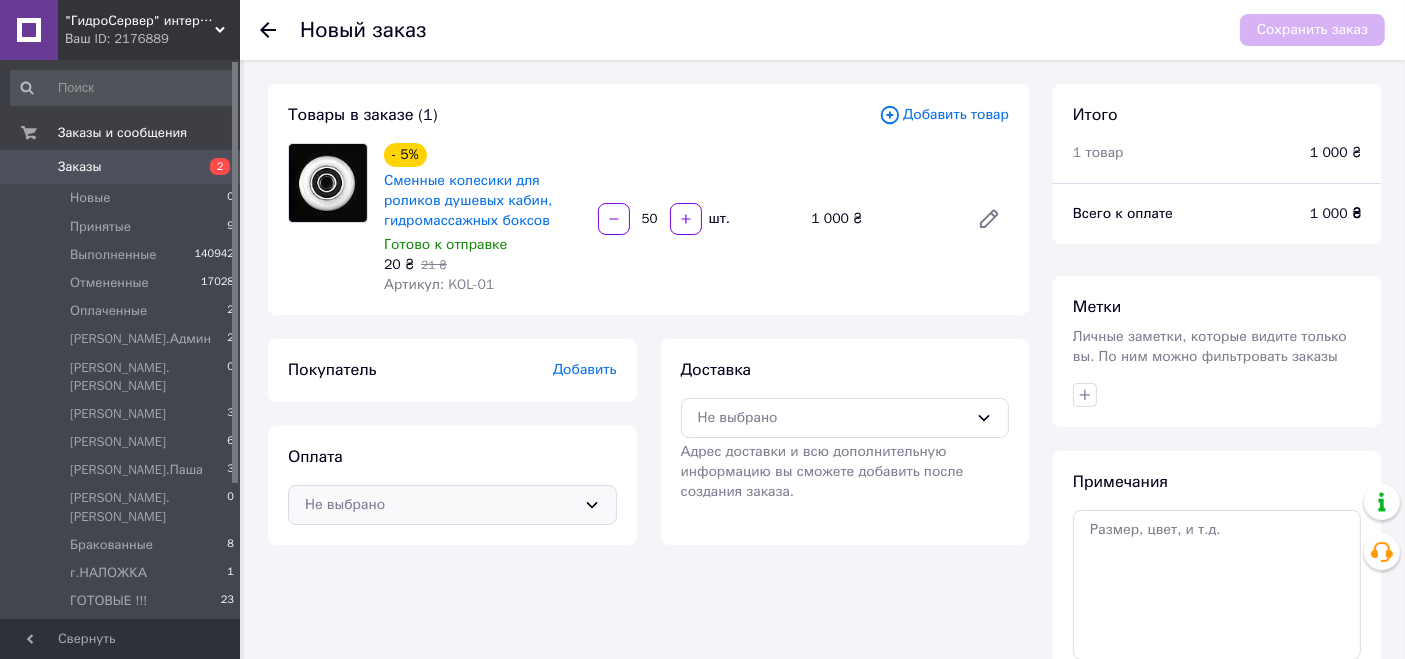 click on "Не выбрано" at bounding box center [452, 505] 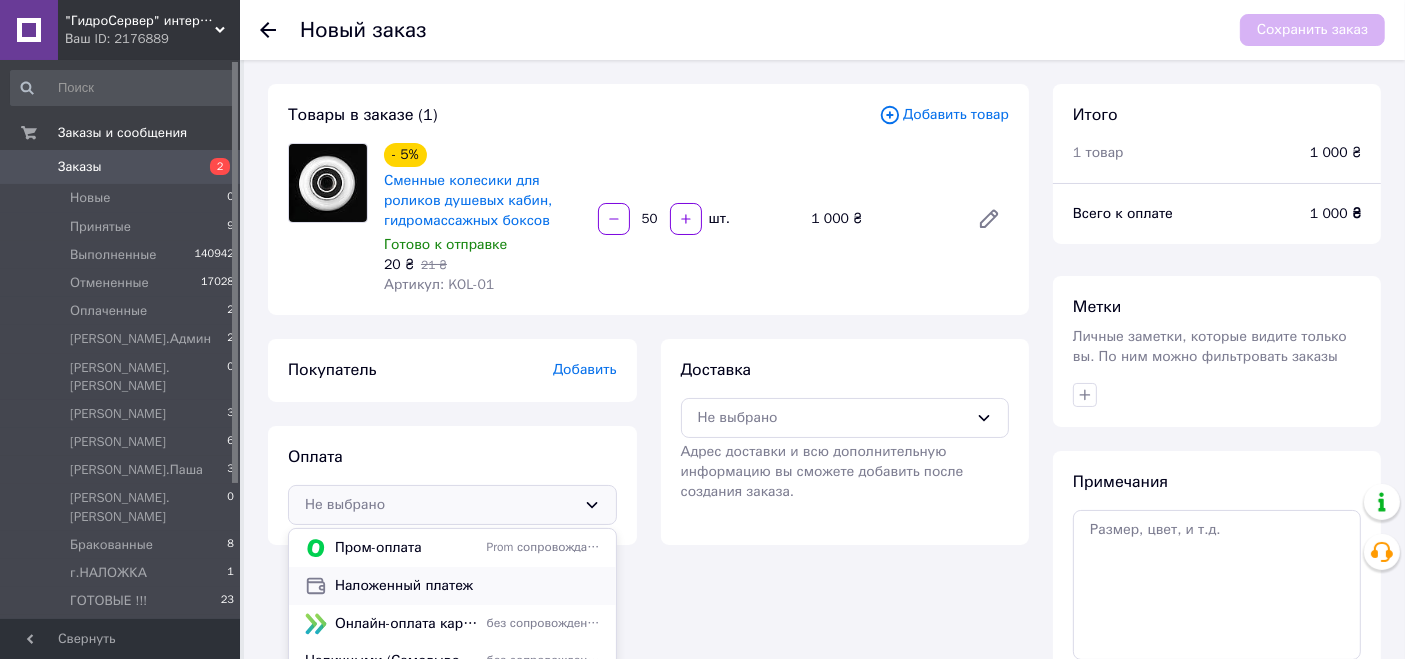 click on "Наложенный платеж" at bounding box center (452, 586) 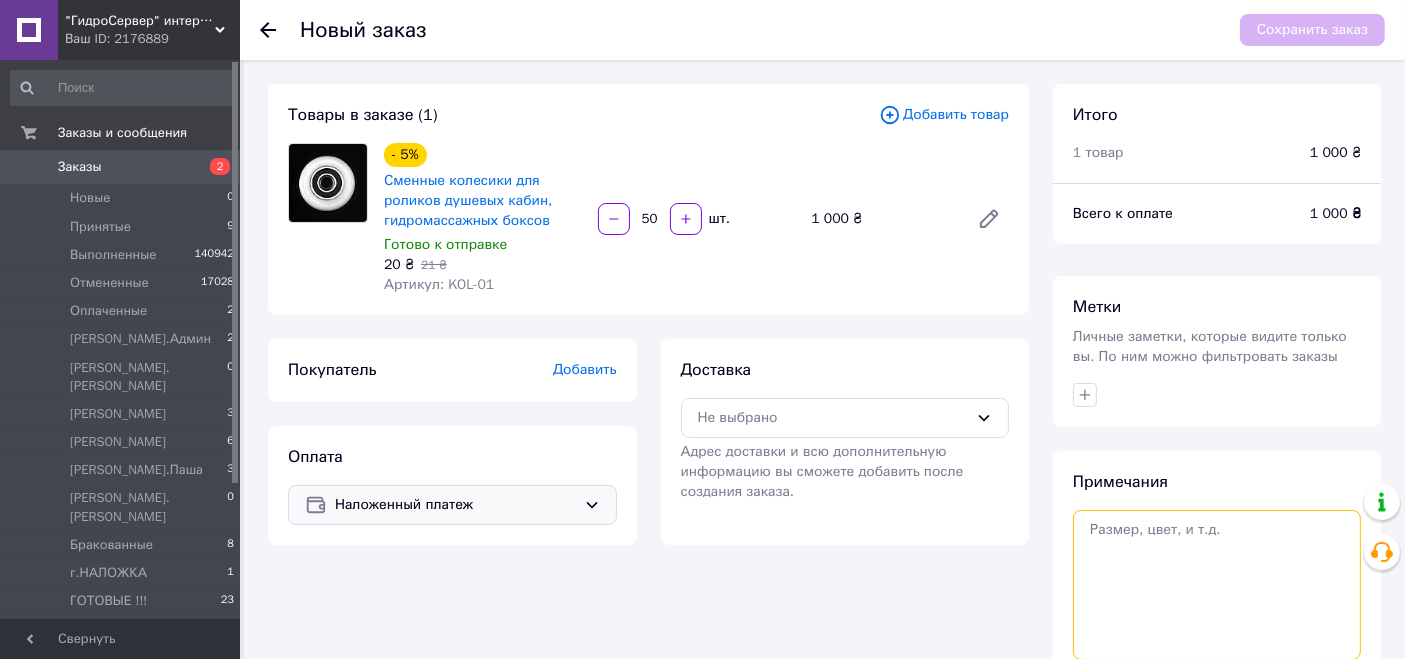 click at bounding box center (1217, 585) 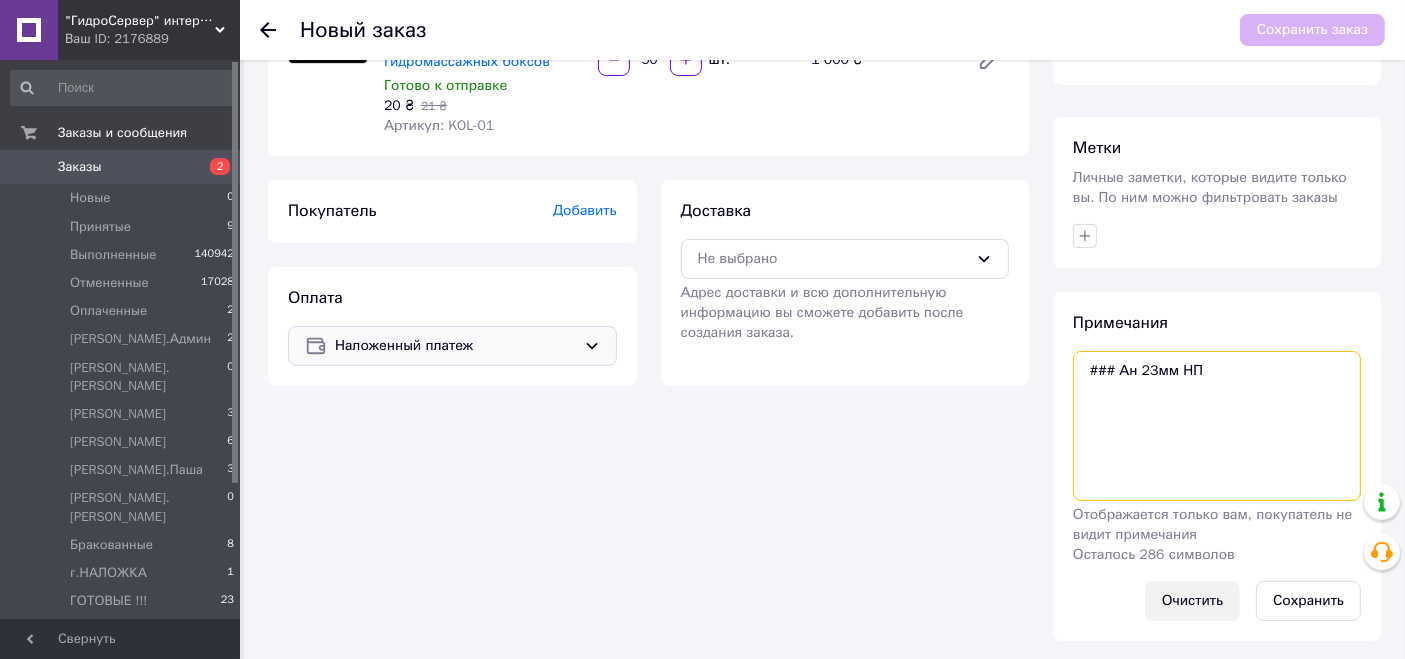scroll, scrollTop: 162, scrollLeft: 0, axis: vertical 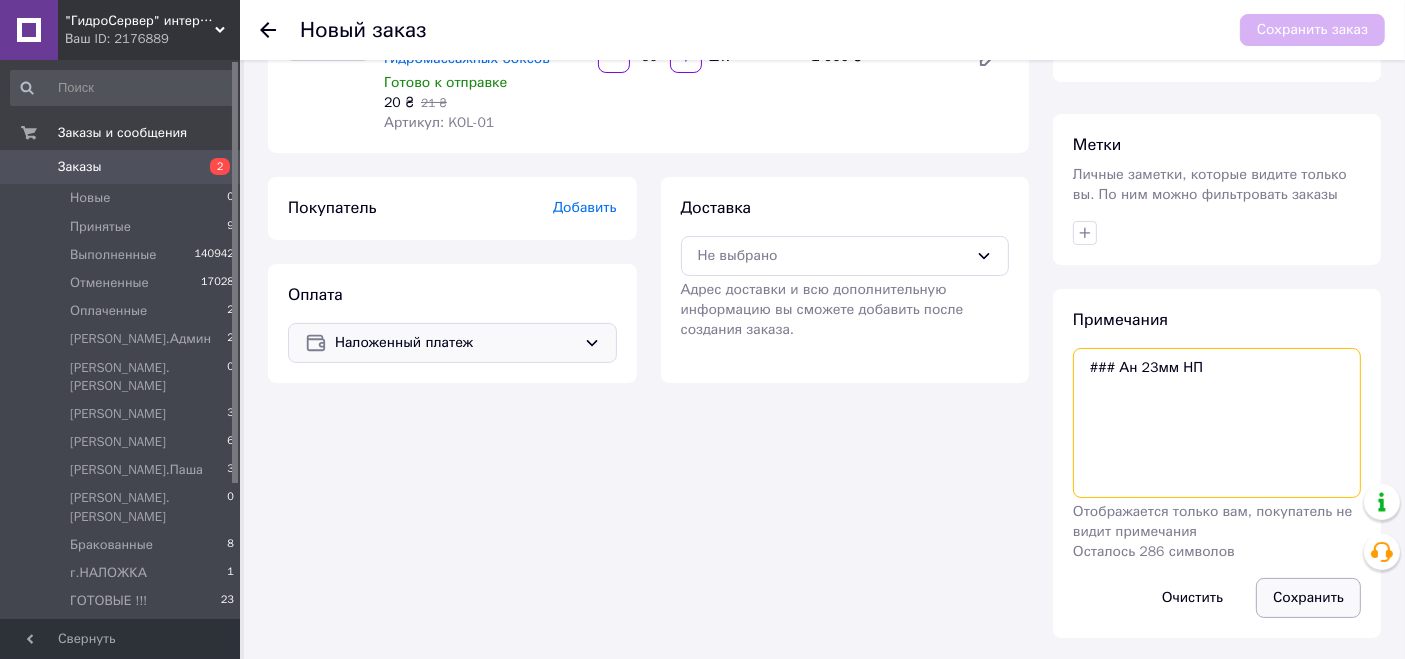 type on "### Ан 23мм НП" 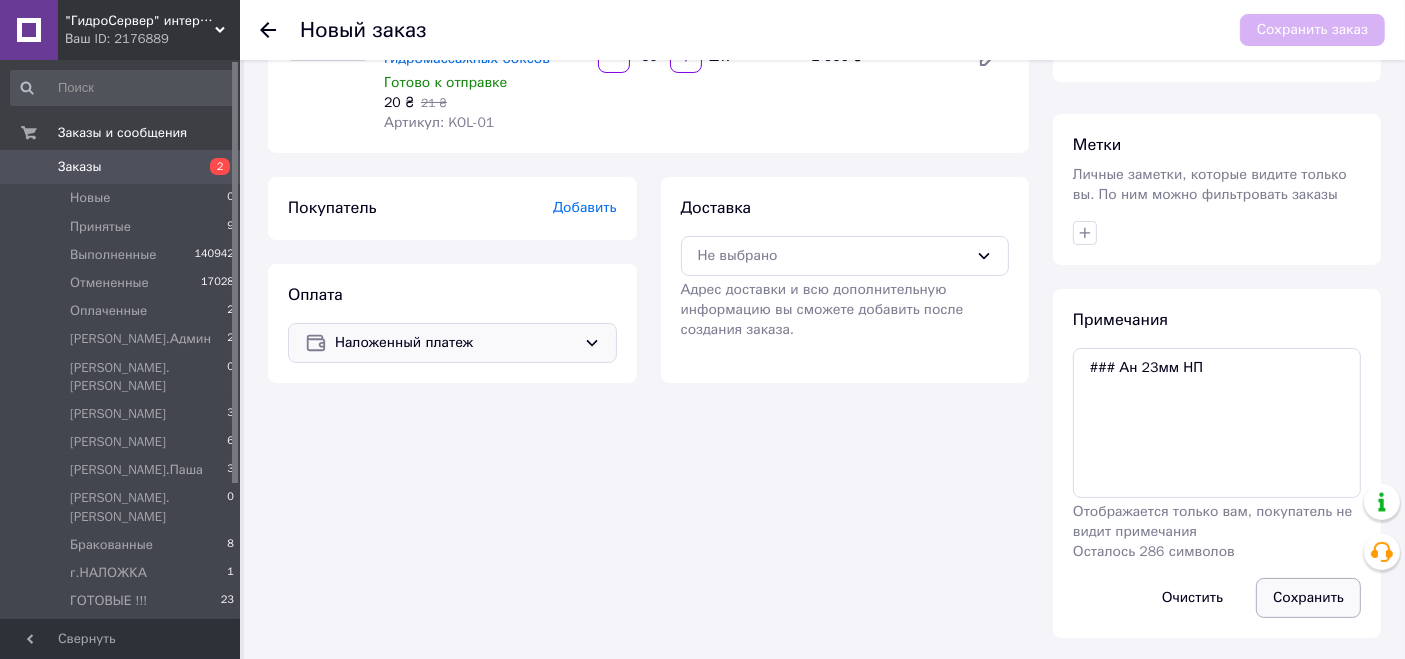 click on "Сохранить" at bounding box center [1308, 598] 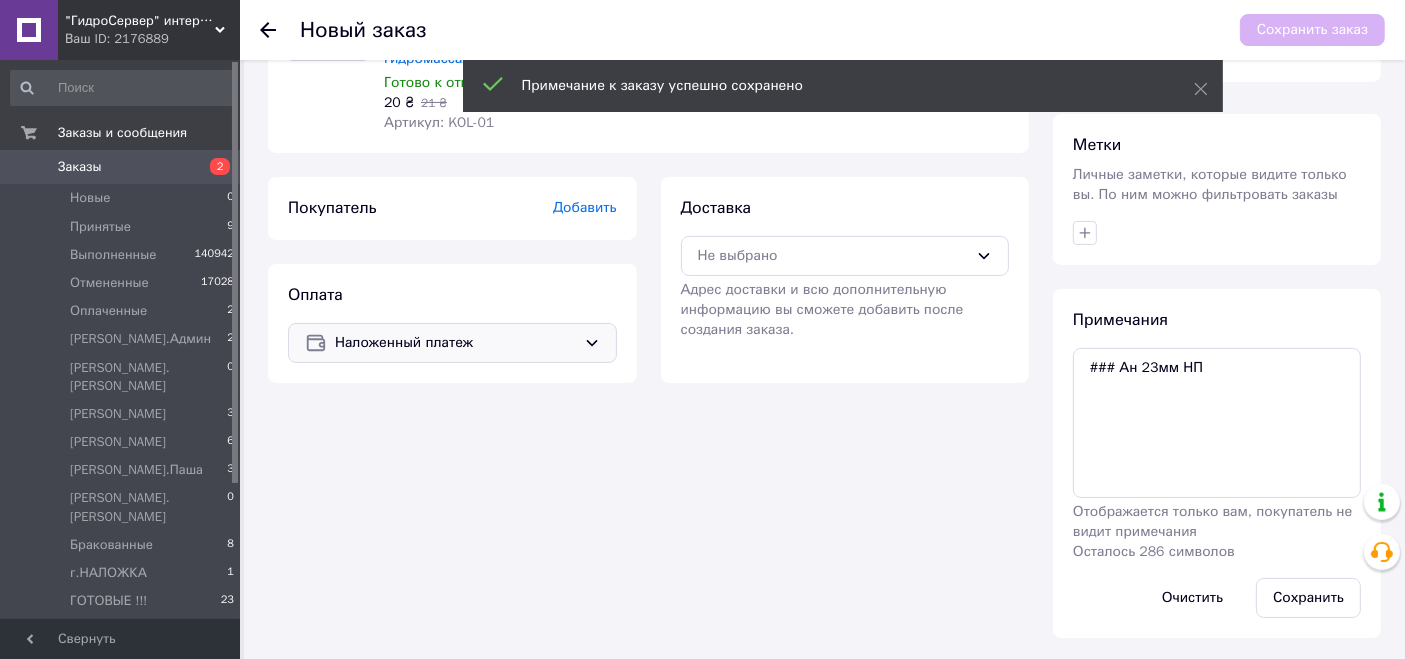 scroll, scrollTop: 0, scrollLeft: 0, axis: both 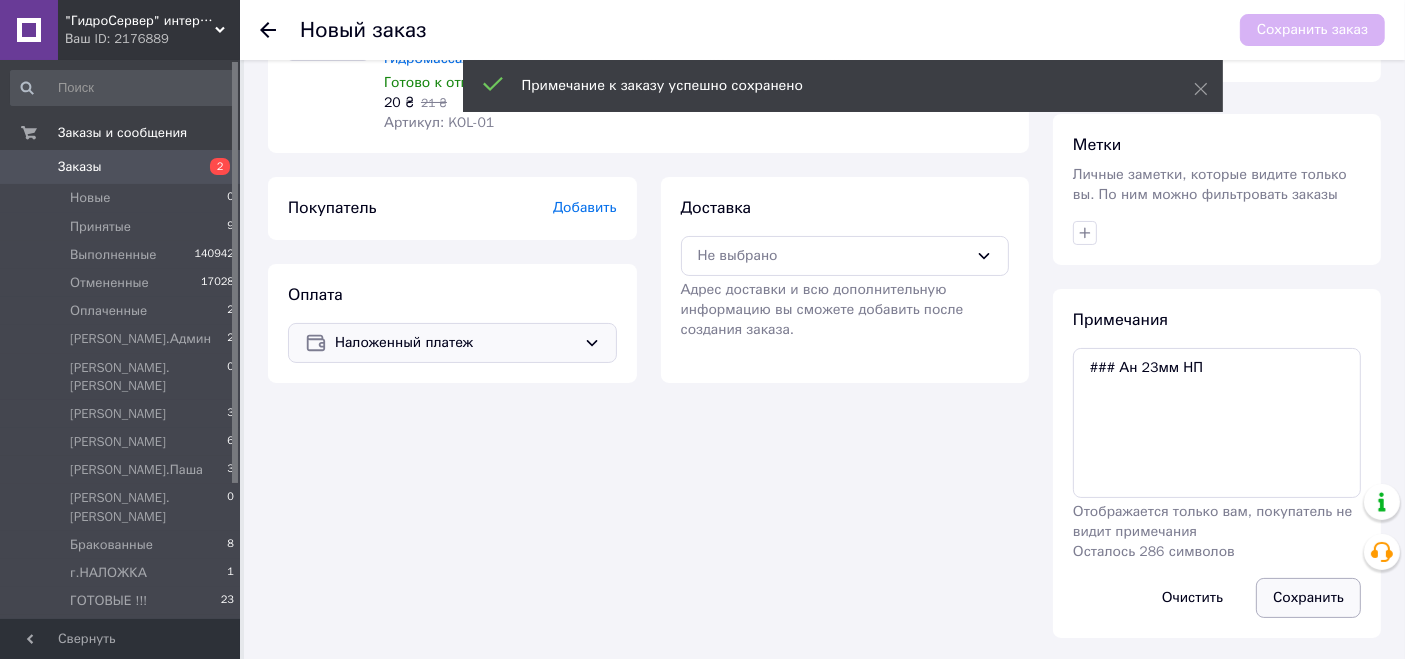click on "Сохранить" at bounding box center [1308, 598] 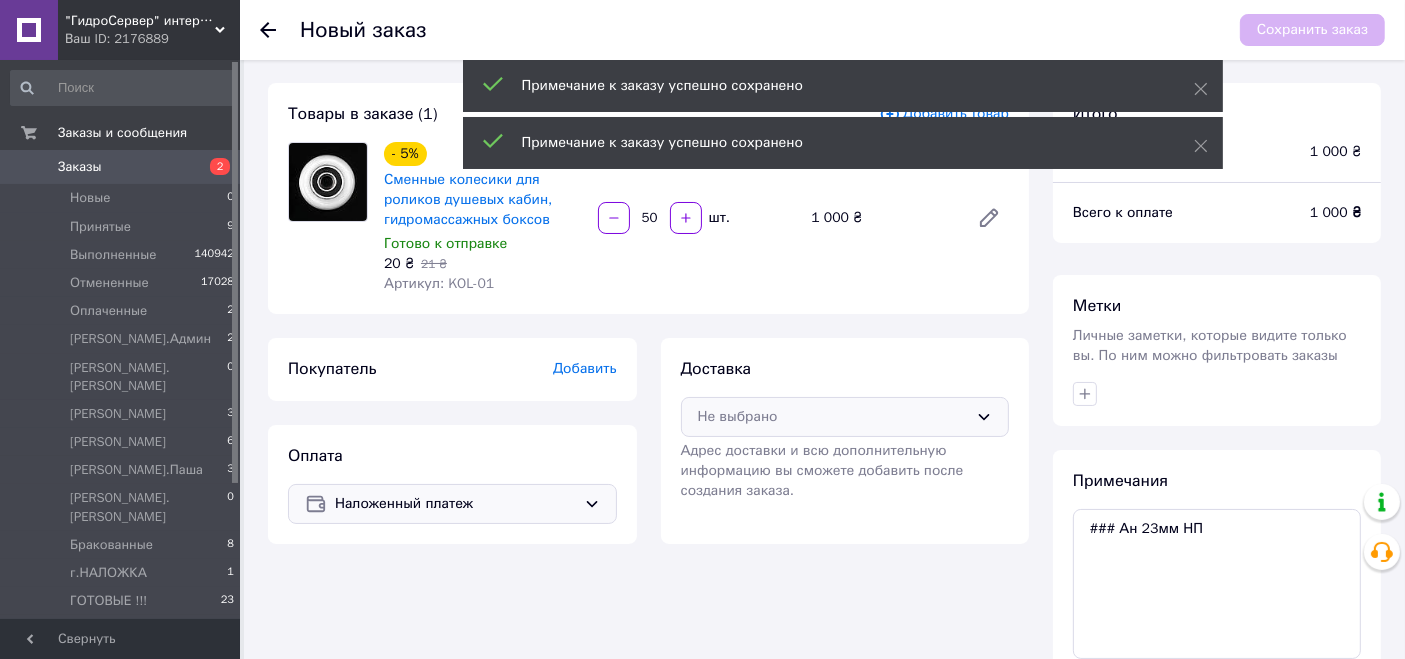 scroll, scrollTop: 0, scrollLeft: 0, axis: both 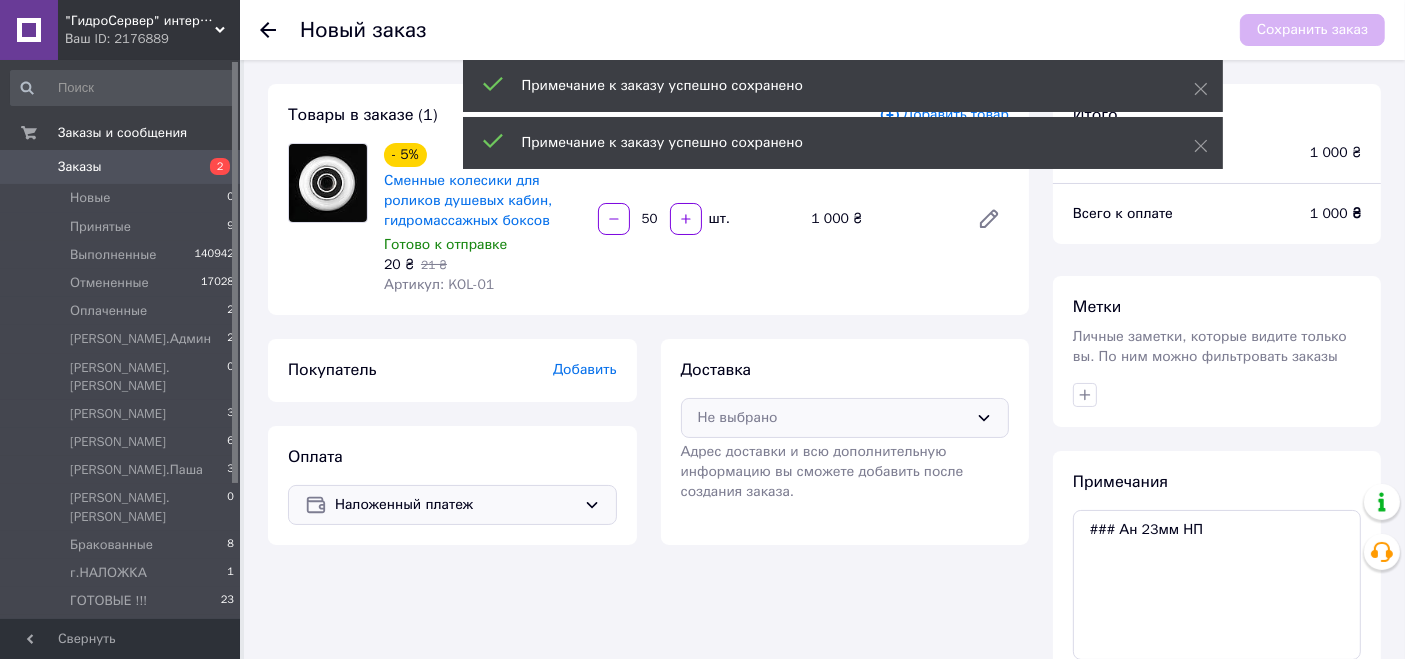 click on "Не выбрано" at bounding box center (833, 418) 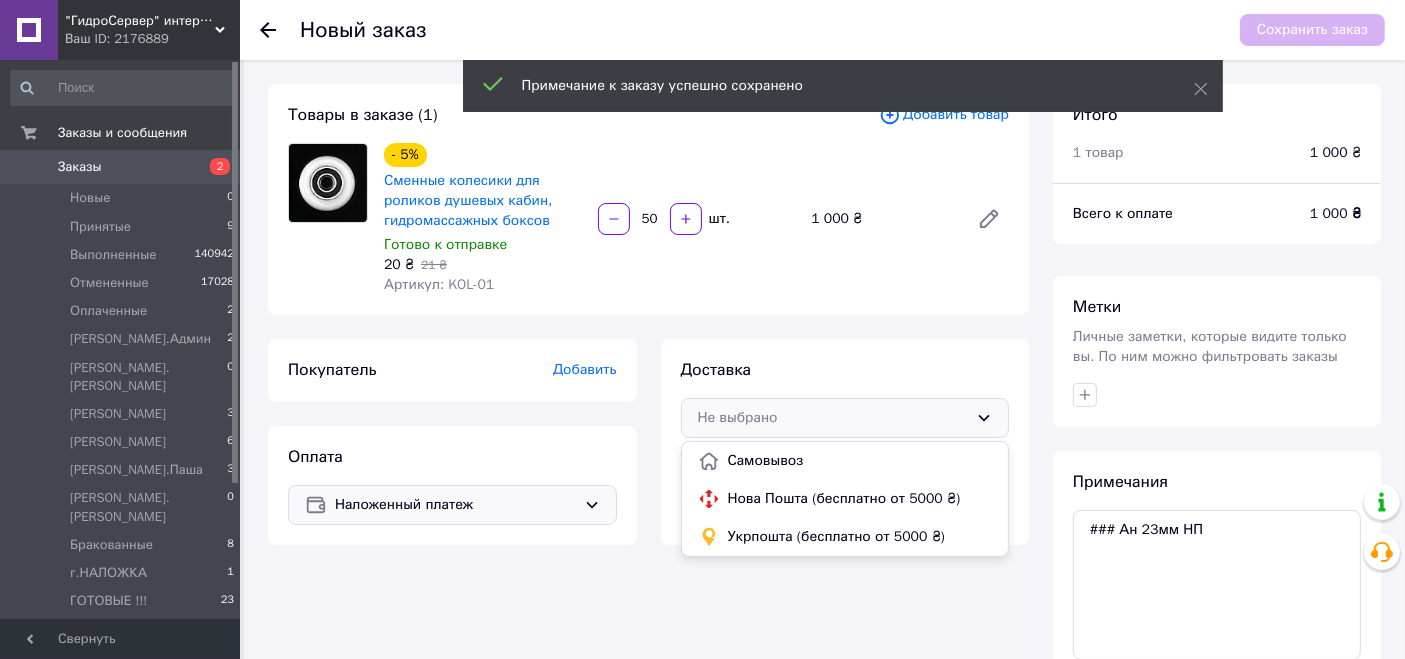 click on "Нова Пошта (бесплатно от 5000 ₴)" at bounding box center (860, 499) 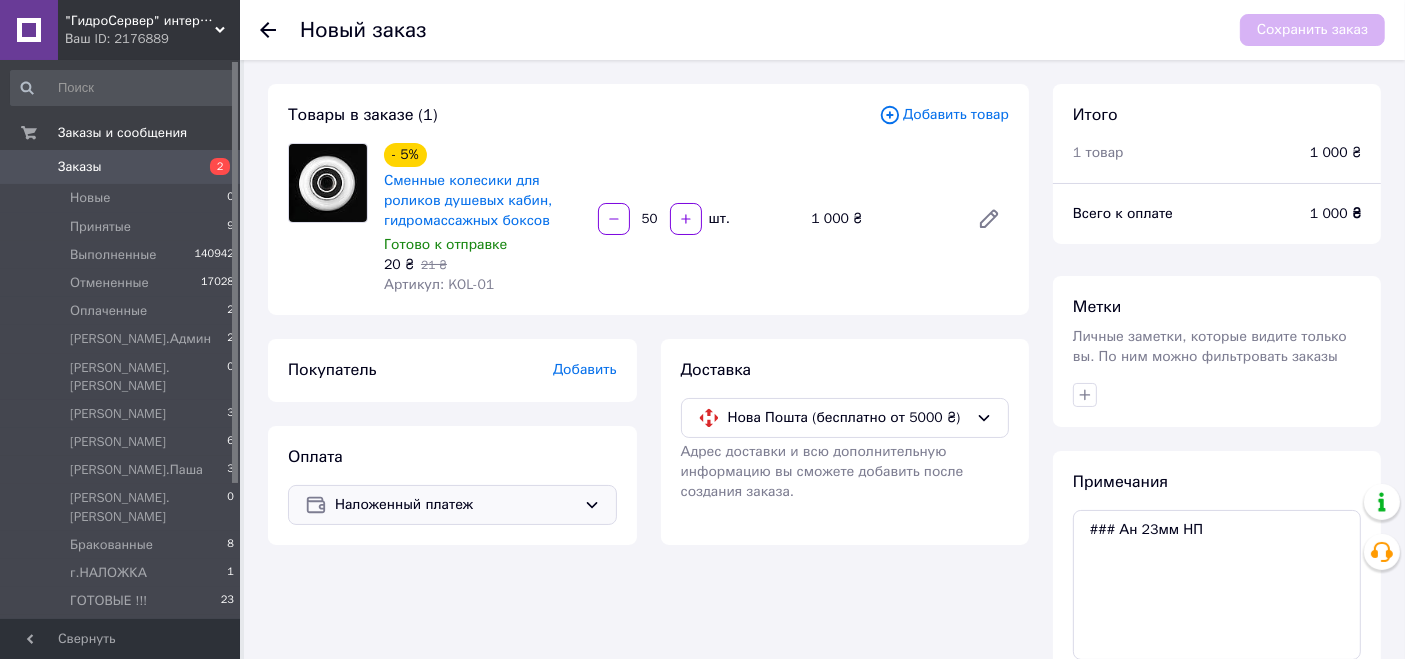 click on "Добавить" at bounding box center [585, 369] 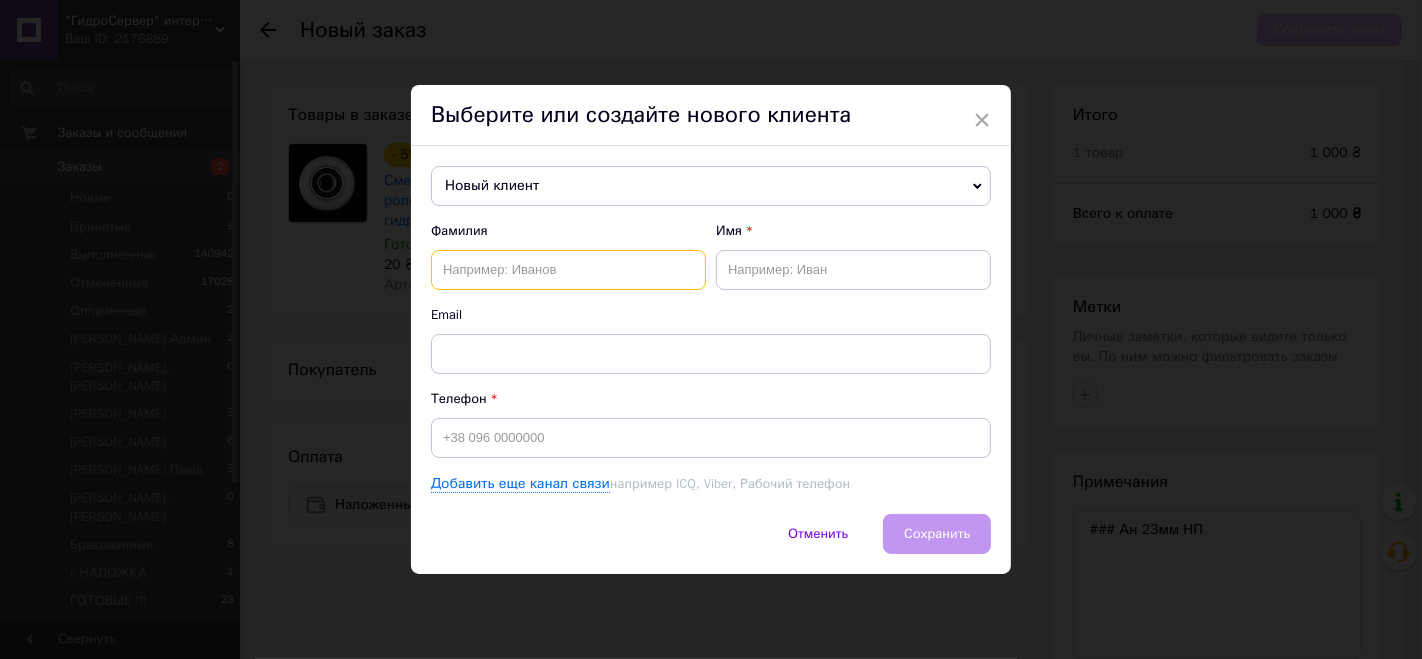 click at bounding box center (568, 270) 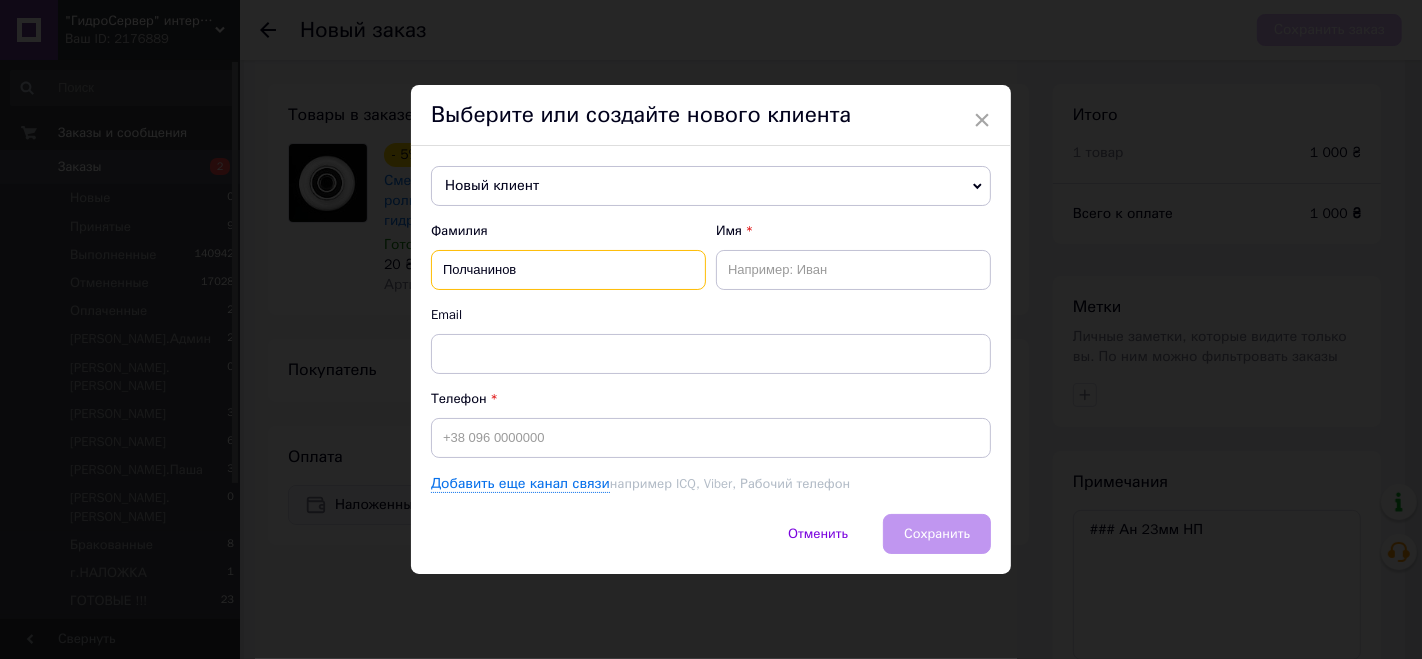 type on "Полчанинов" 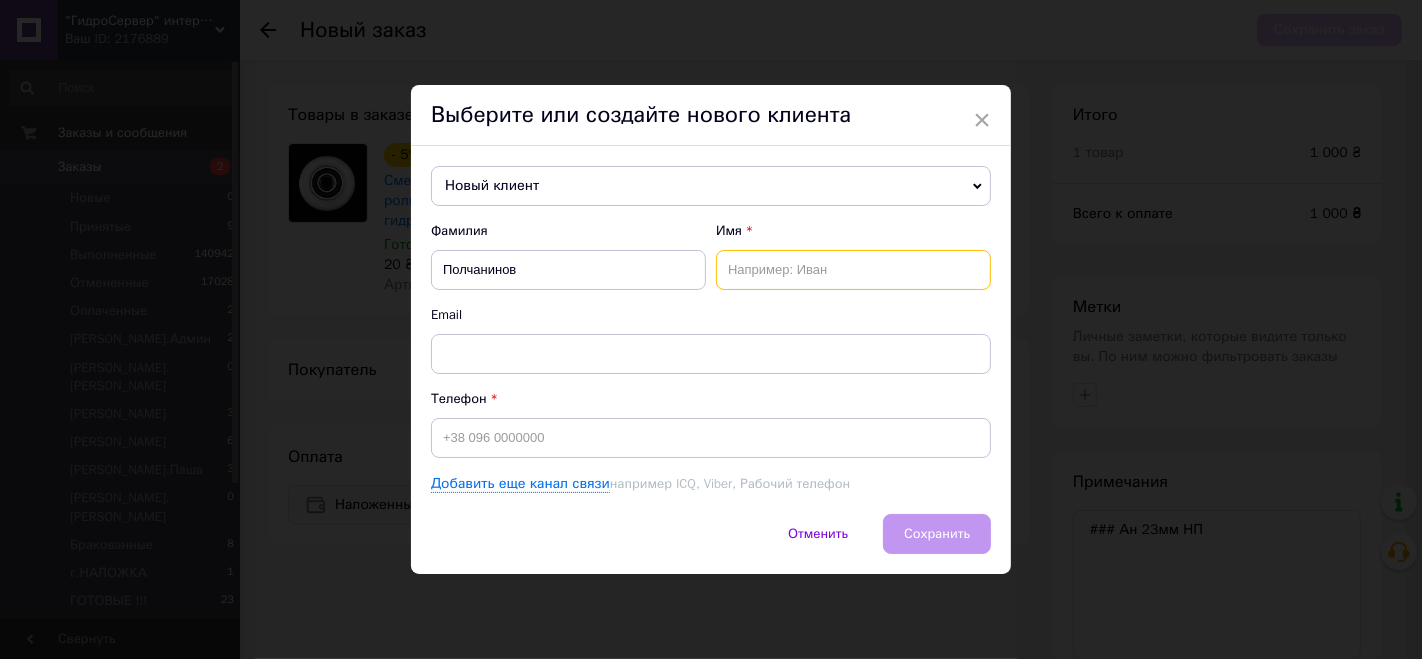 click at bounding box center (853, 270) 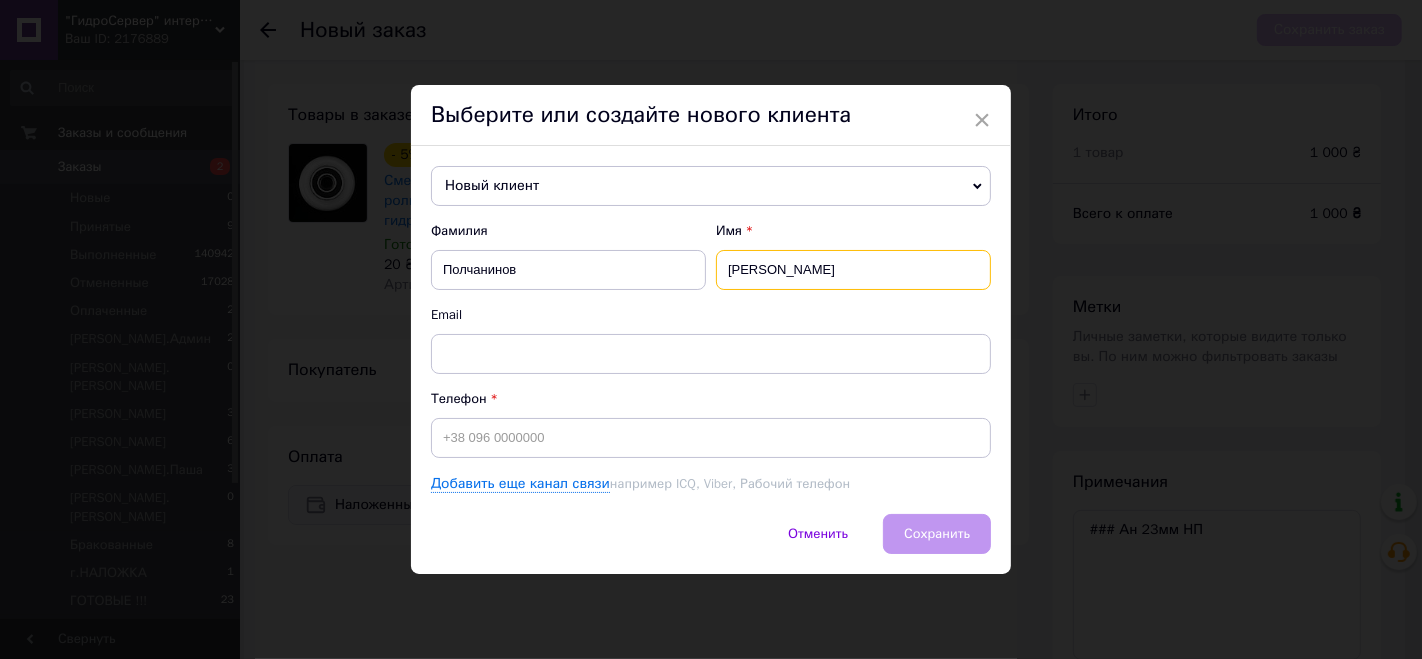 type on "[PERSON_NAME]" 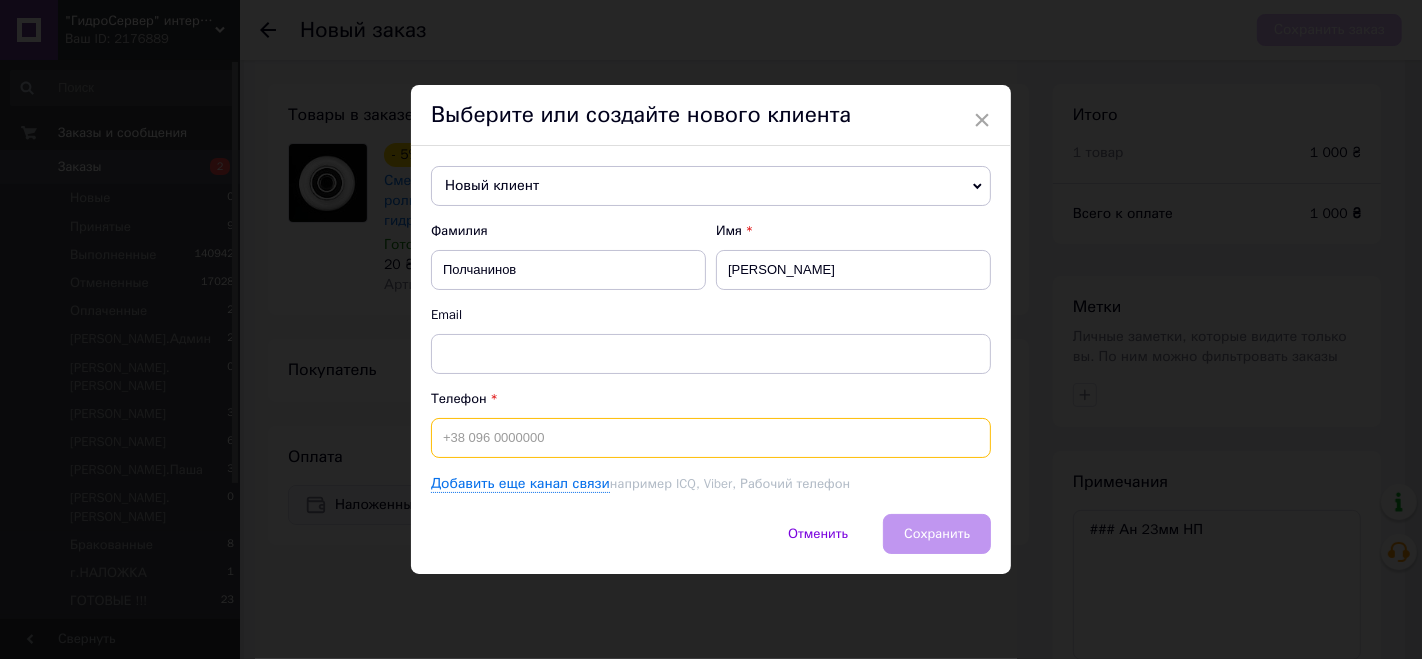 click at bounding box center (711, 438) 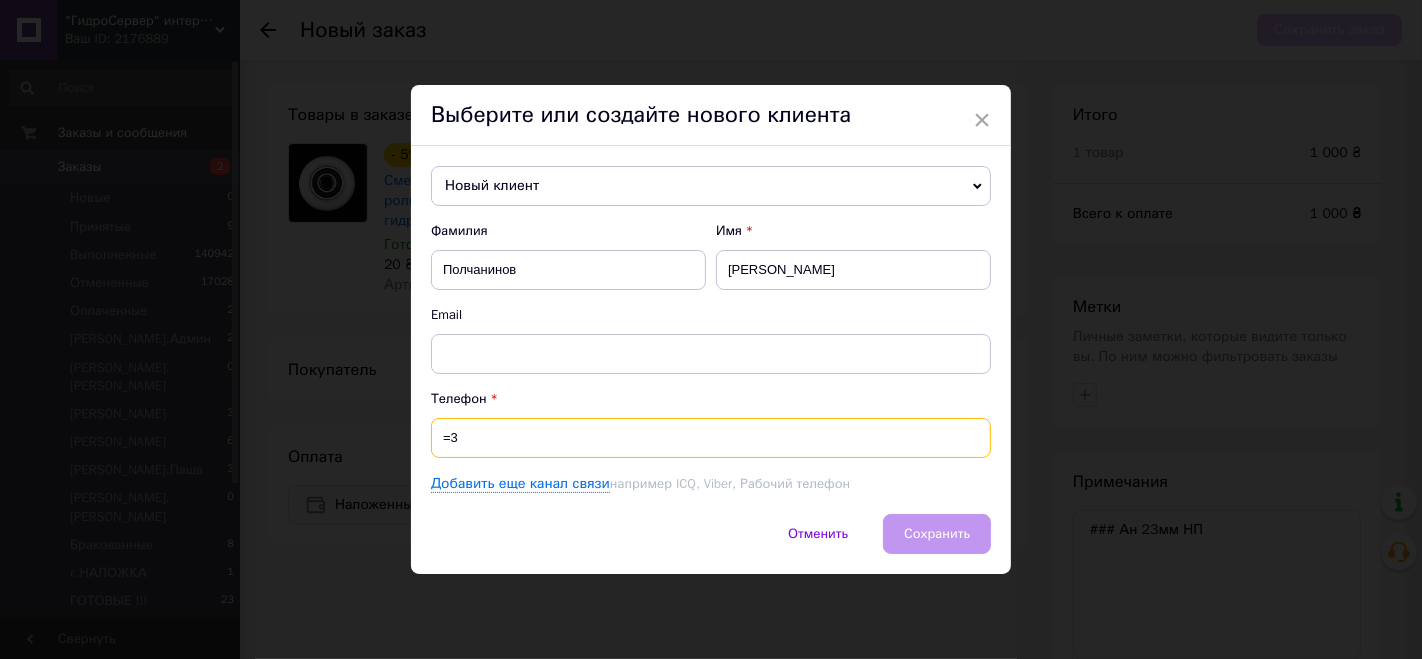 type on "=" 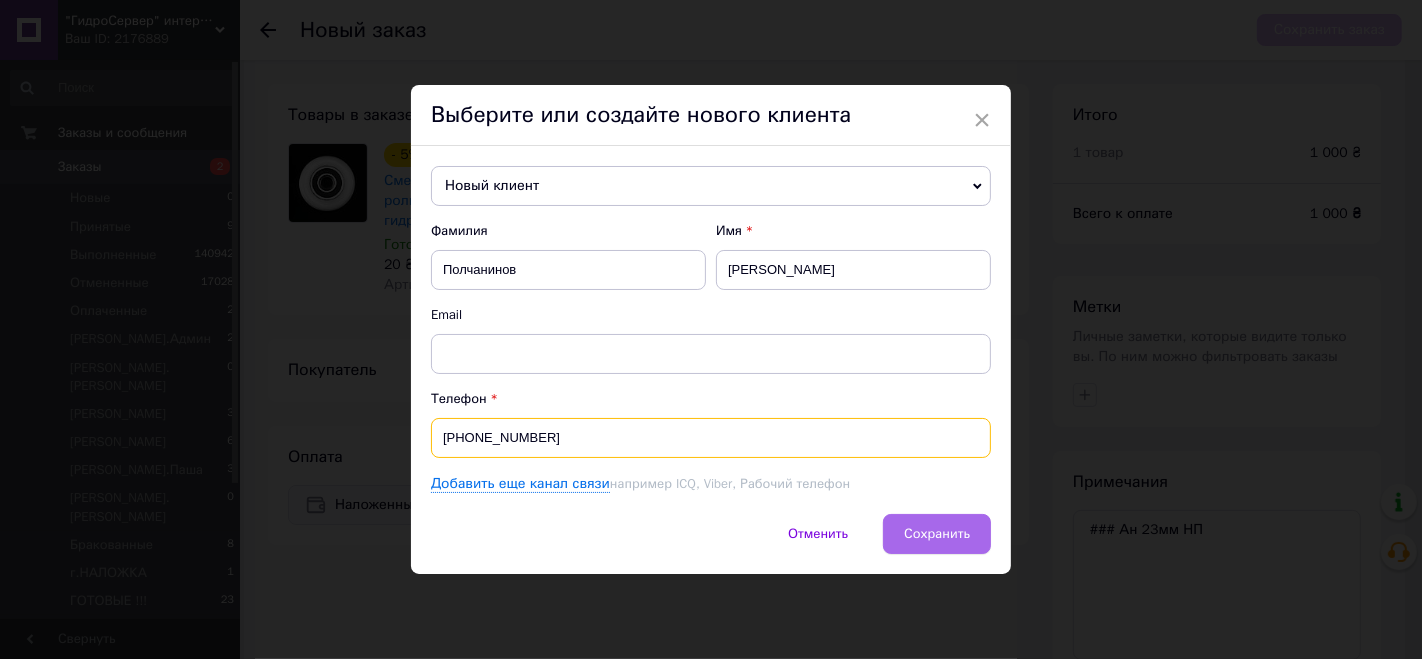 type on "[PHONE_NUMBER]" 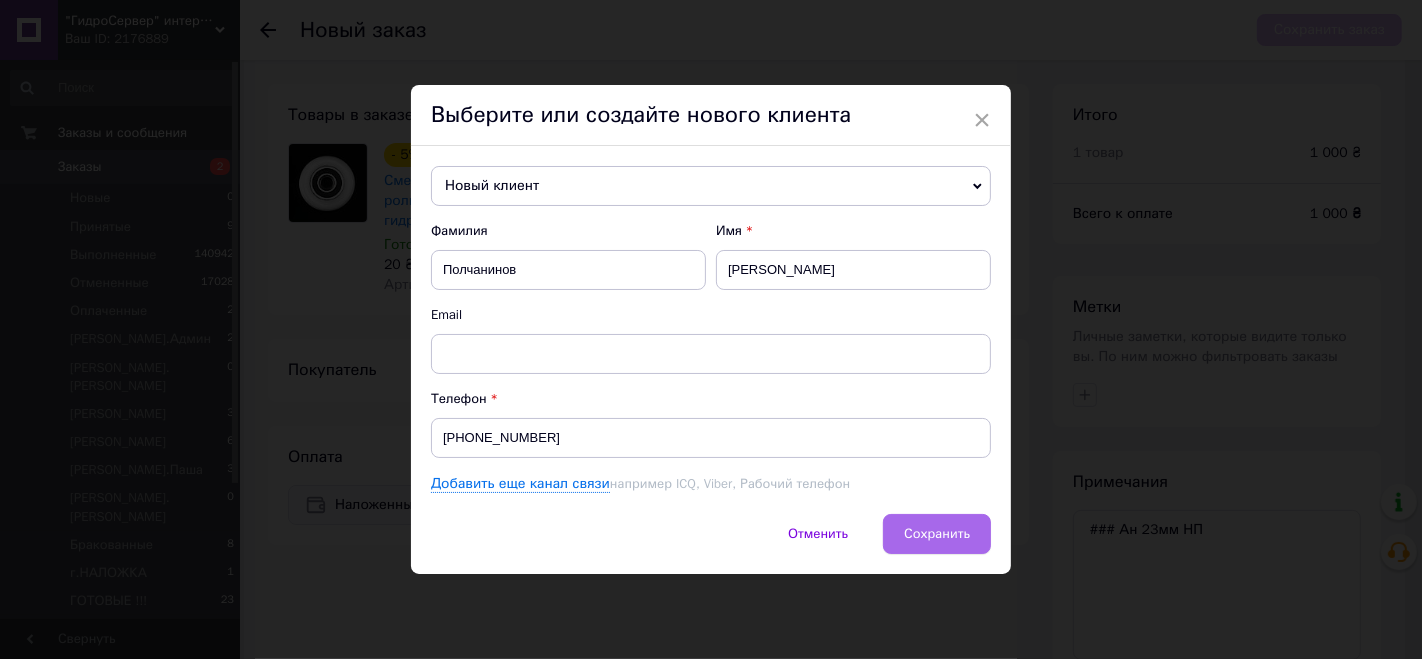 click on "Сохранить" at bounding box center (937, 533) 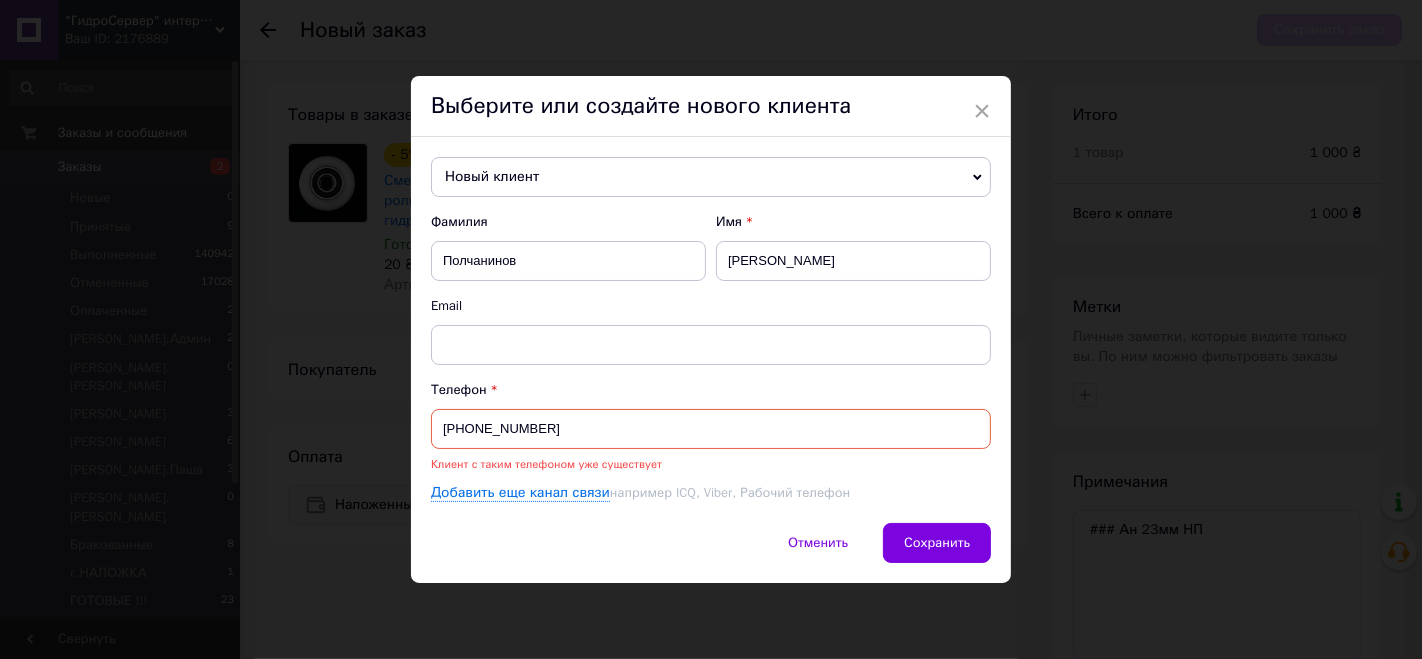 click on "[PHONE_NUMBER]" at bounding box center [711, 429] 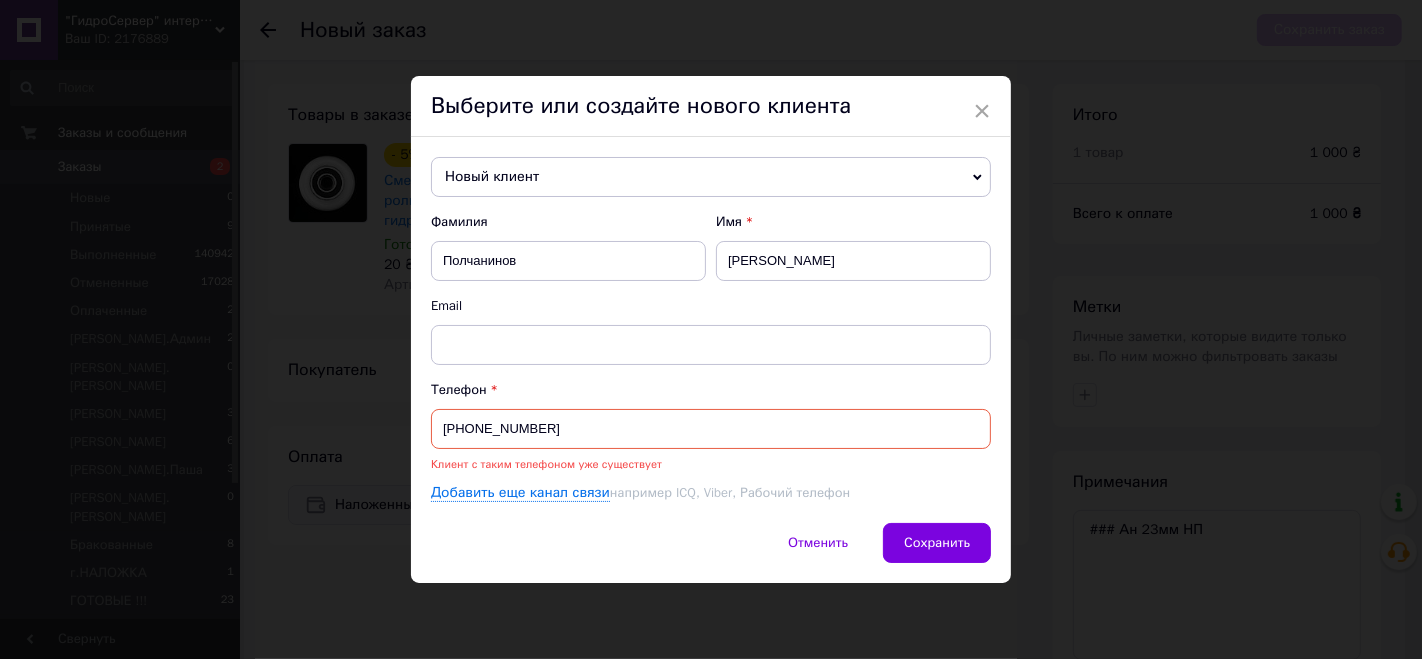 click on "Новый клиент" at bounding box center (711, 177) 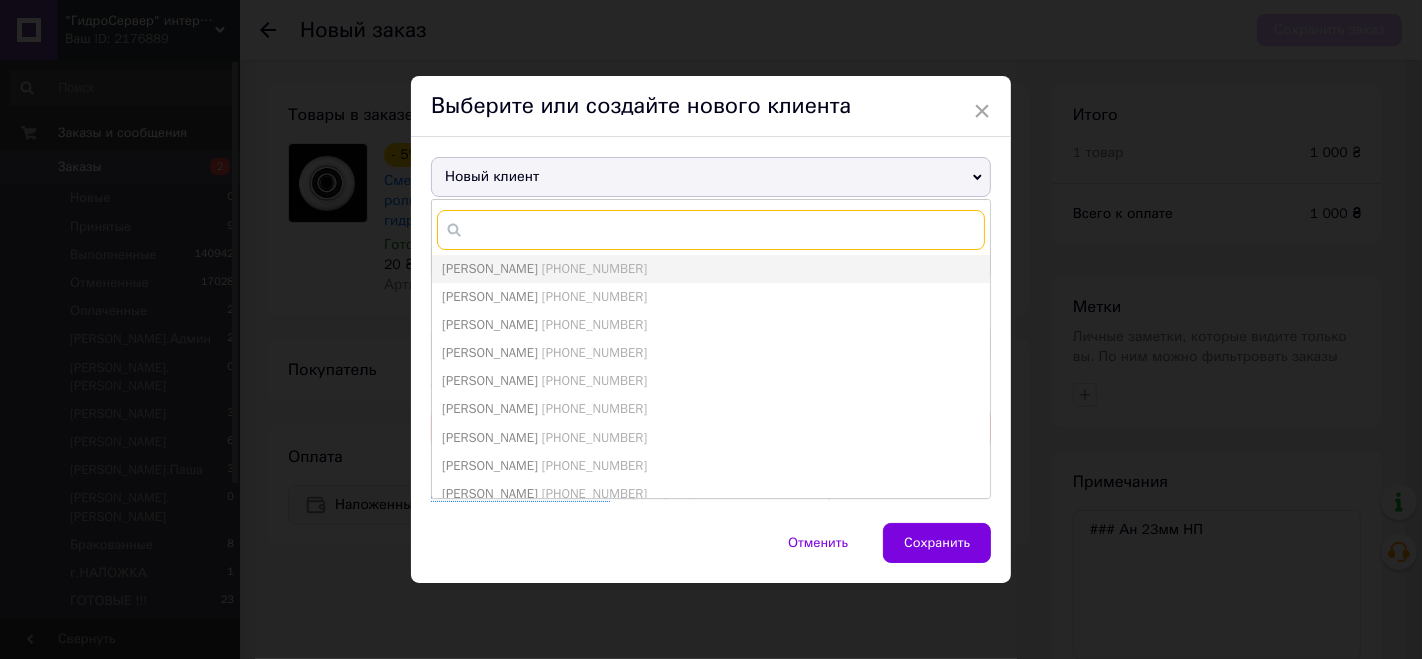 paste on "[PHONE_NUMBER]" 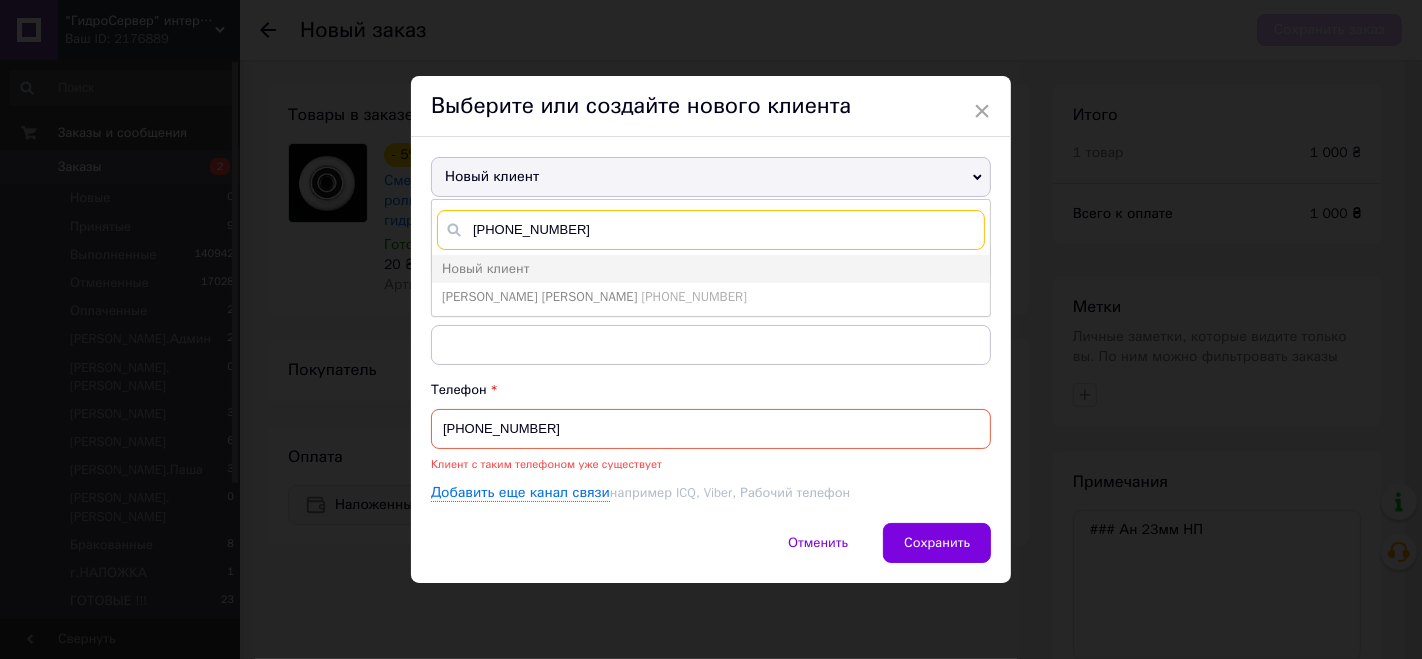 type on "[PHONE_NUMBER]" 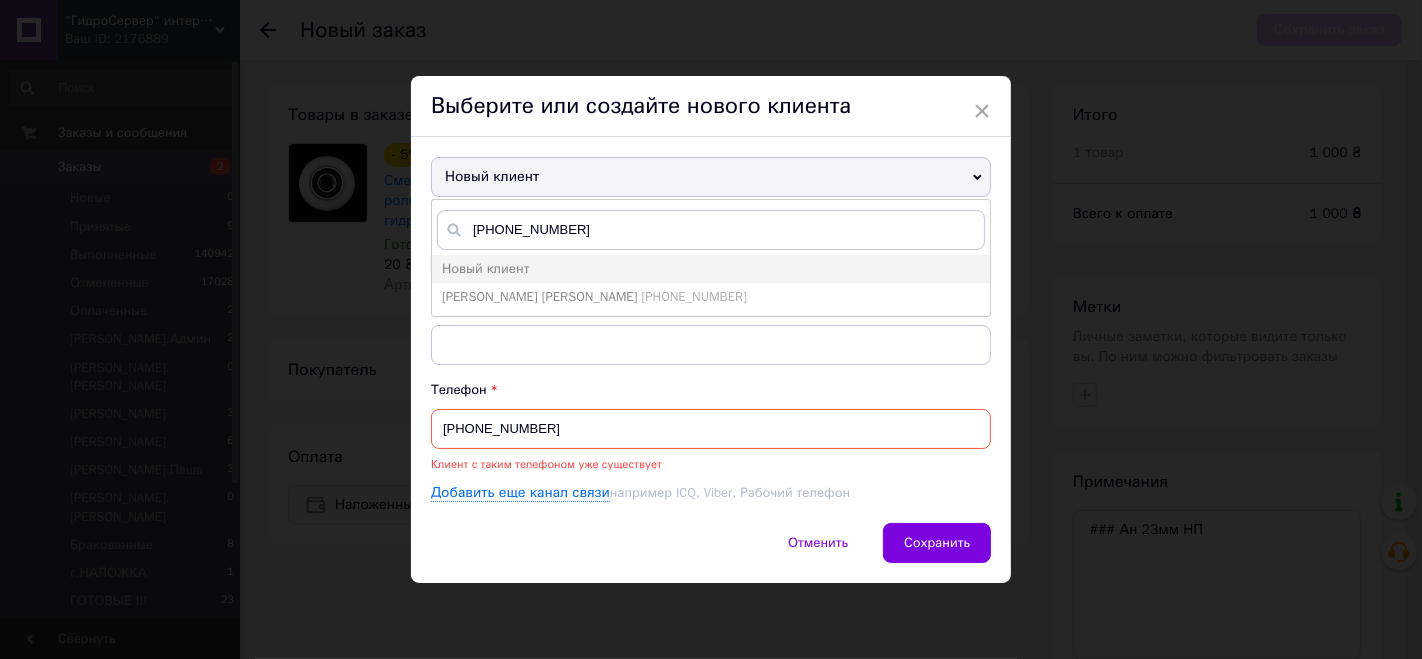 click on "[PHONE_NUMBER]" at bounding box center (694, 296) 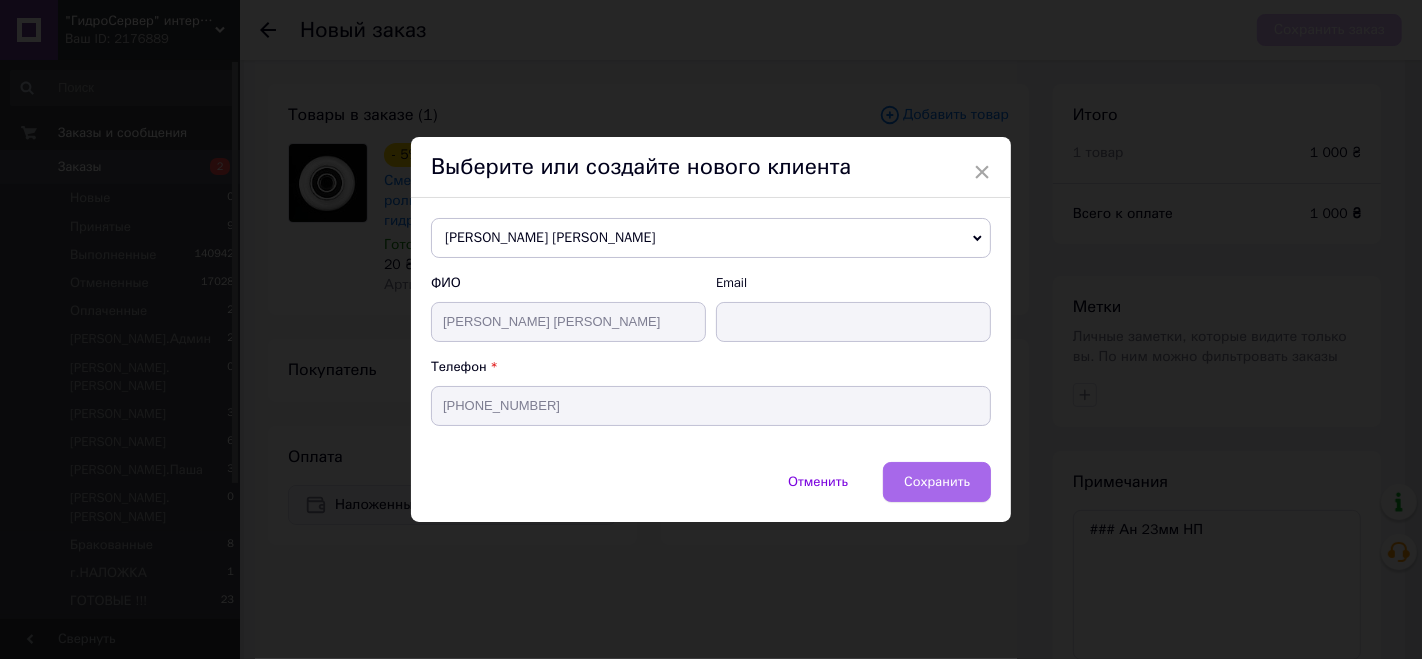 click on "Сохранить" at bounding box center [937, 481] 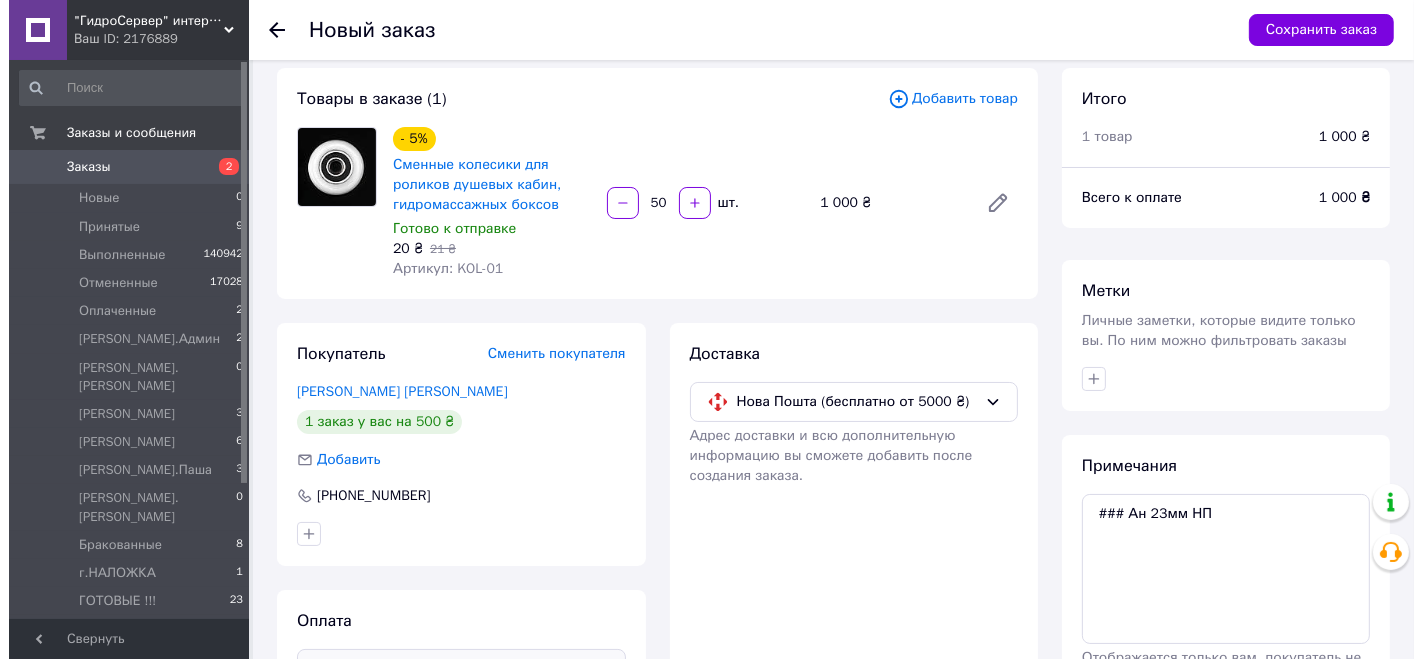 scroll, scrollTop: 162, scrollLeft: 0, axis: vertical 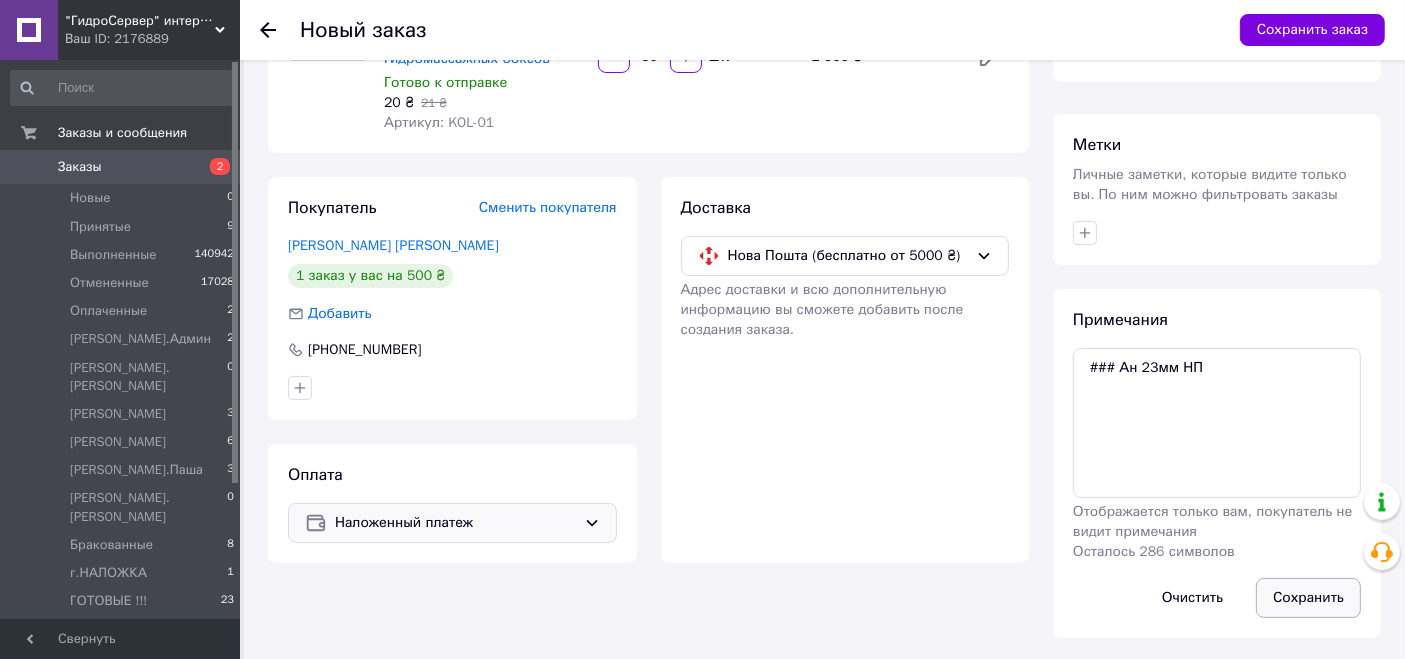 click on "Сохранить" at bounding box center [1308, 598] 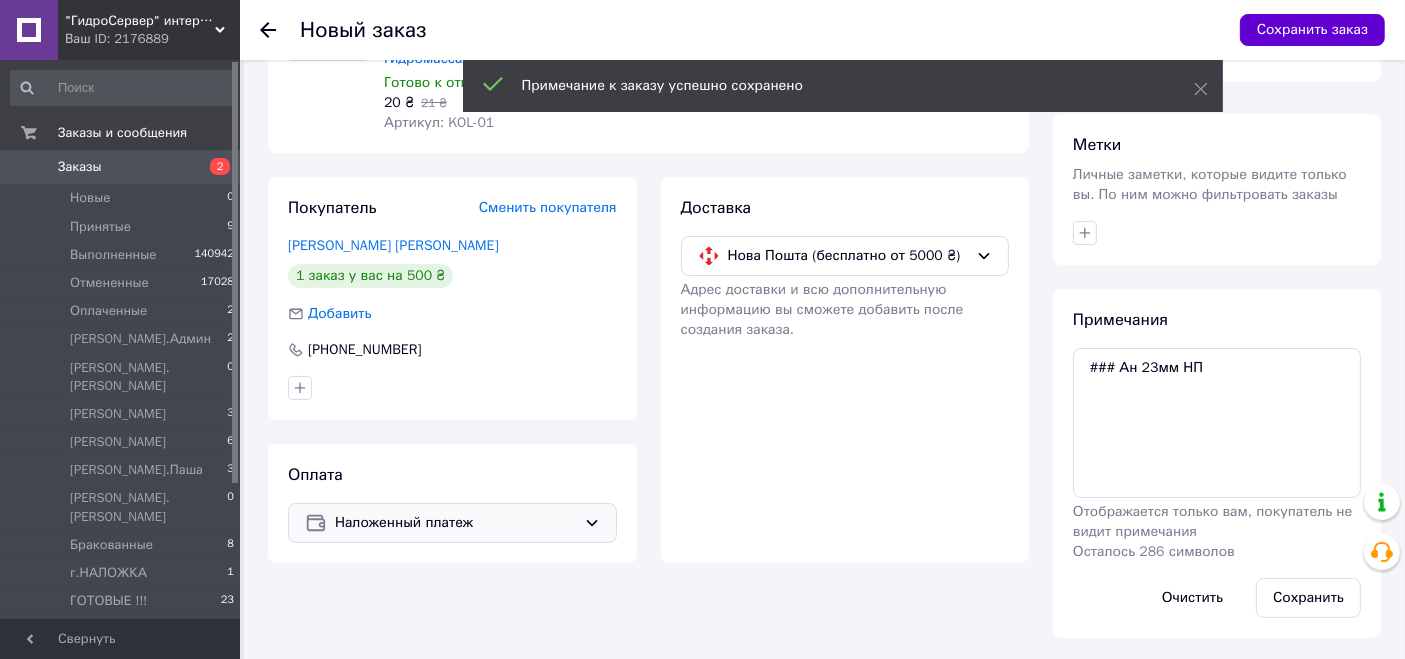 click on "Сохранить заказ" at bounding box center [1312, 30] 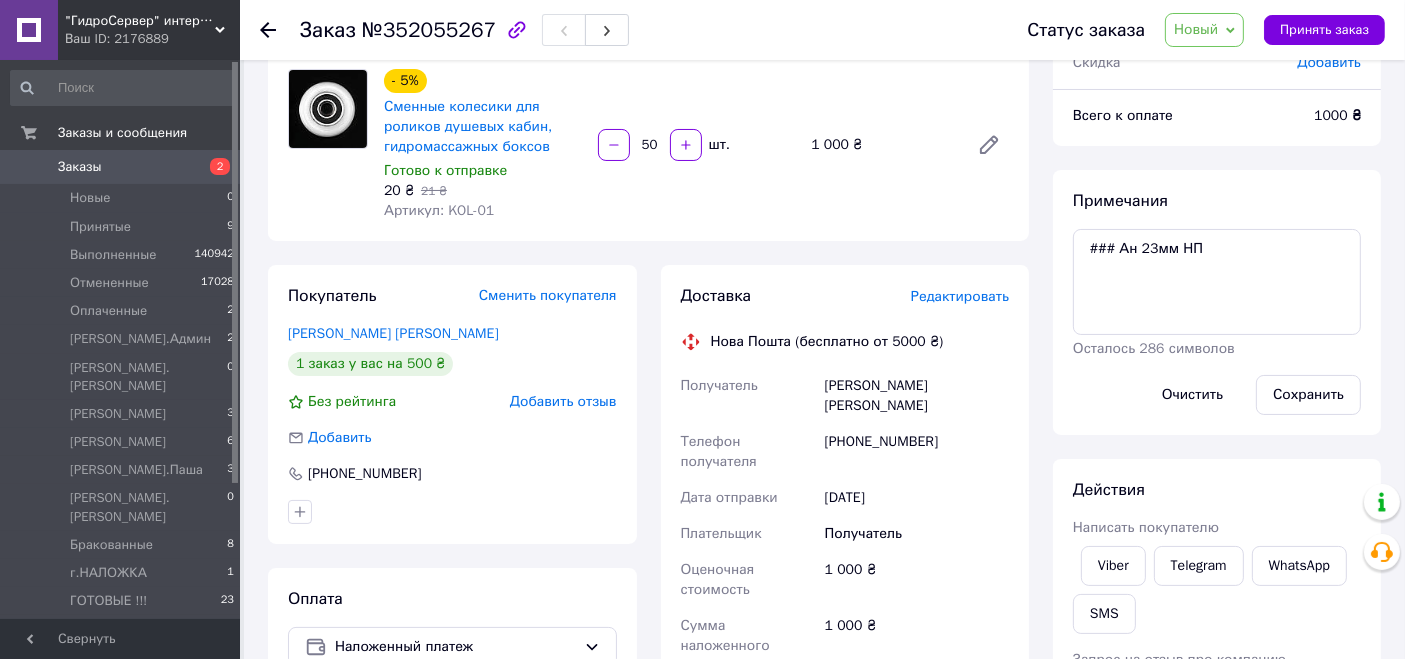 click on "Редактировать" at bounding box center [960, 296] 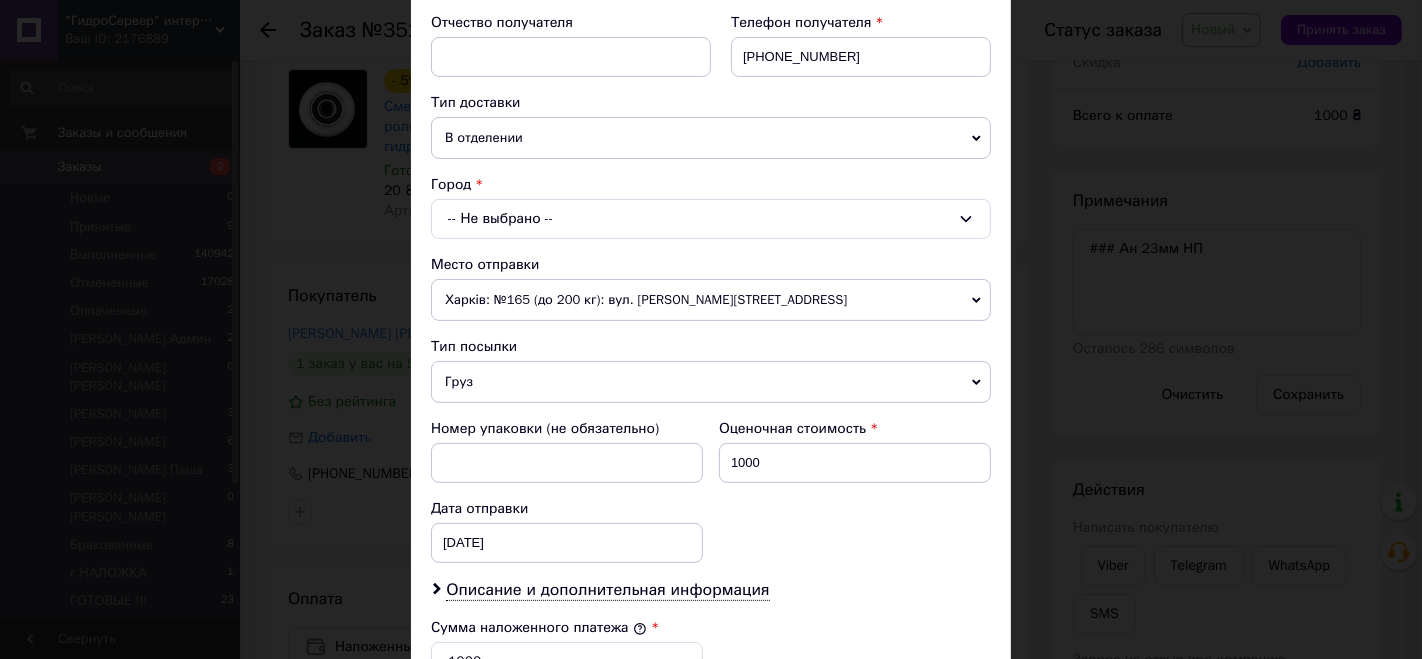 scroll, scrollTop: 444, scrollLeft: 0, axis: vertical 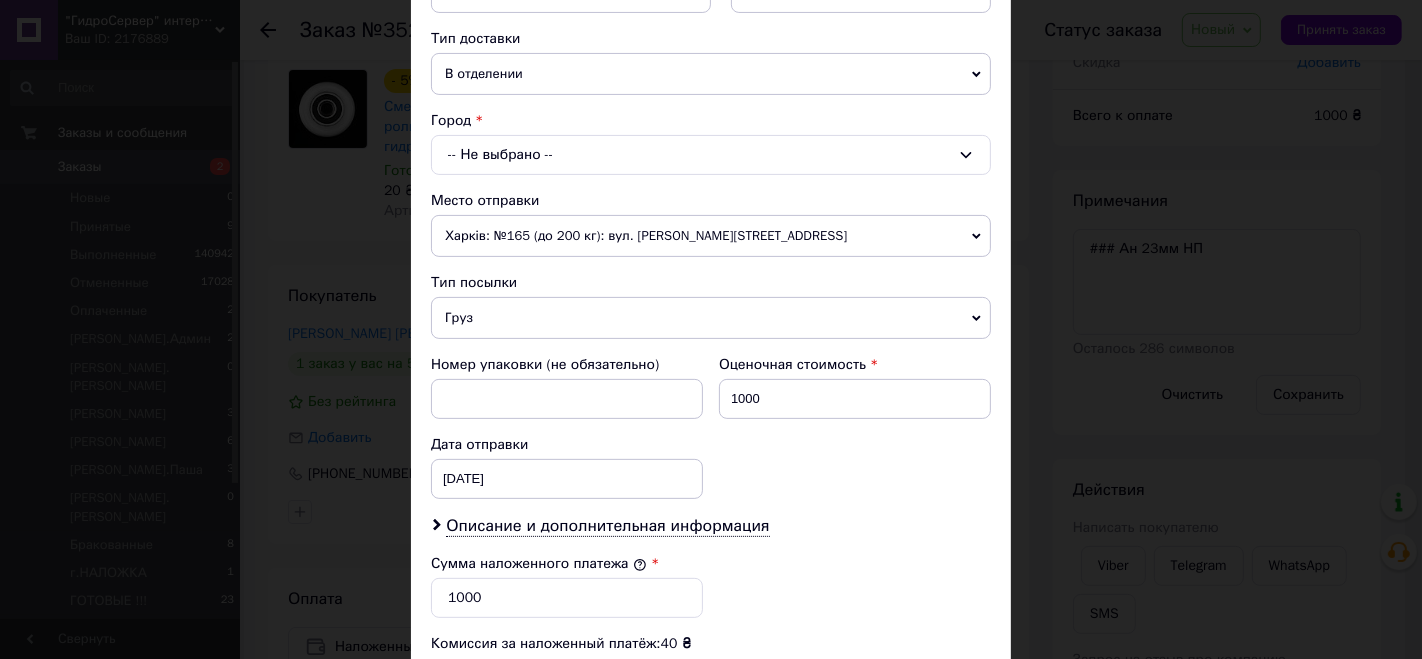 click on "-- Не выбрано --" at bounding box center (711, 155) 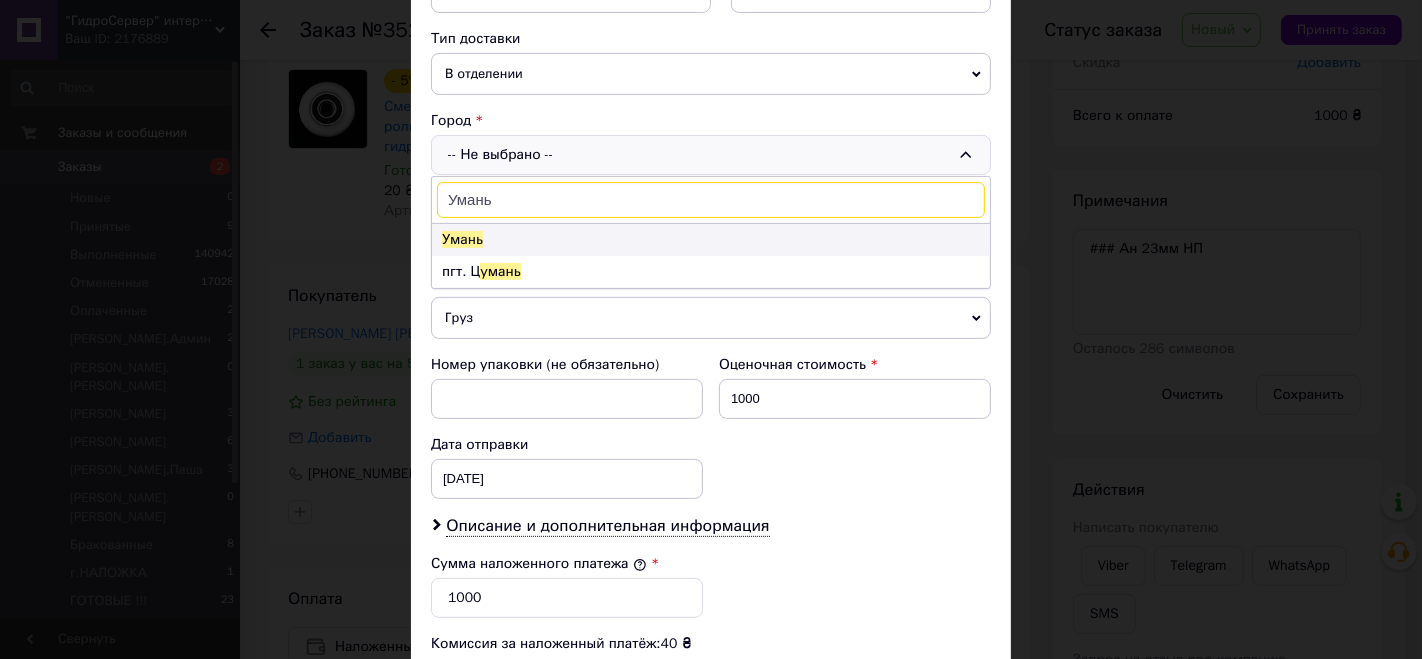 type on "Умань" 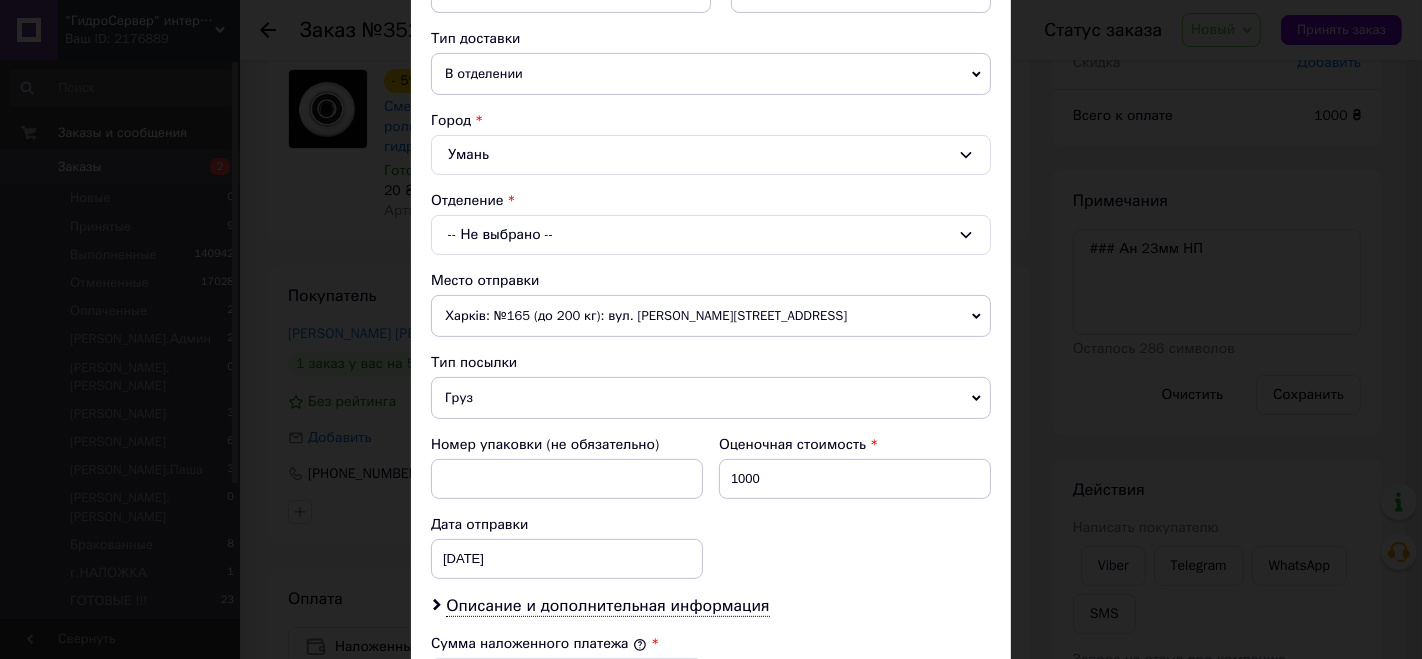 click on "-- Не выбрано --" at bounding box center [711, 235] 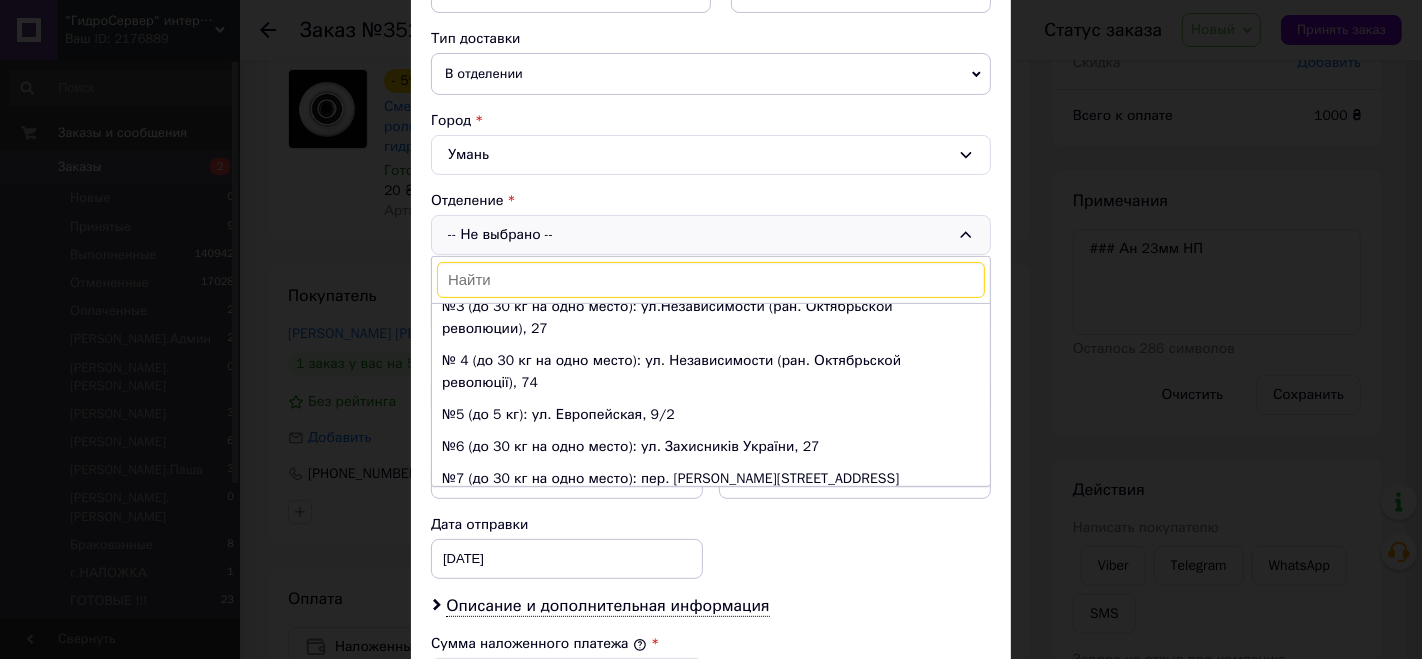 scroll, scrollTop: 111, scrollLeft: 0, axis: vertical 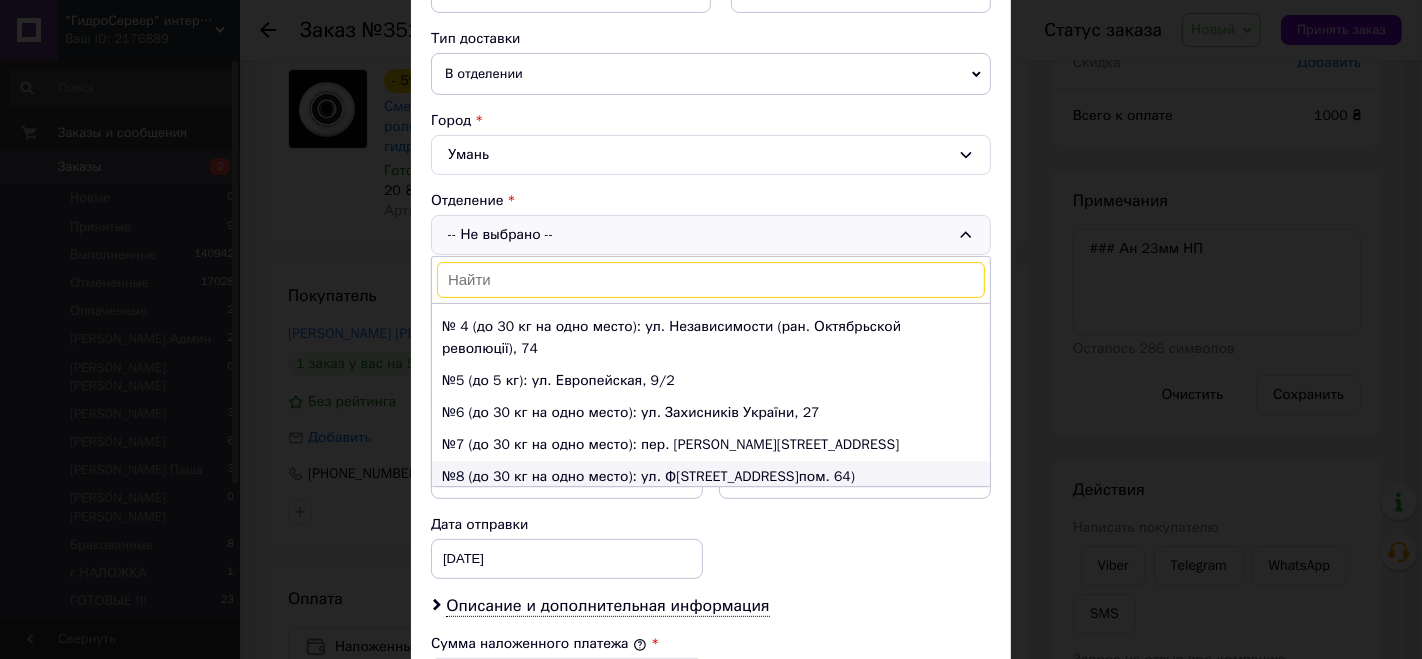 click on "№8 (до 30 кг на одно место): ул. Ф[STREET_ADDRESS]пом. 64)" at bounding box center [711, 477] 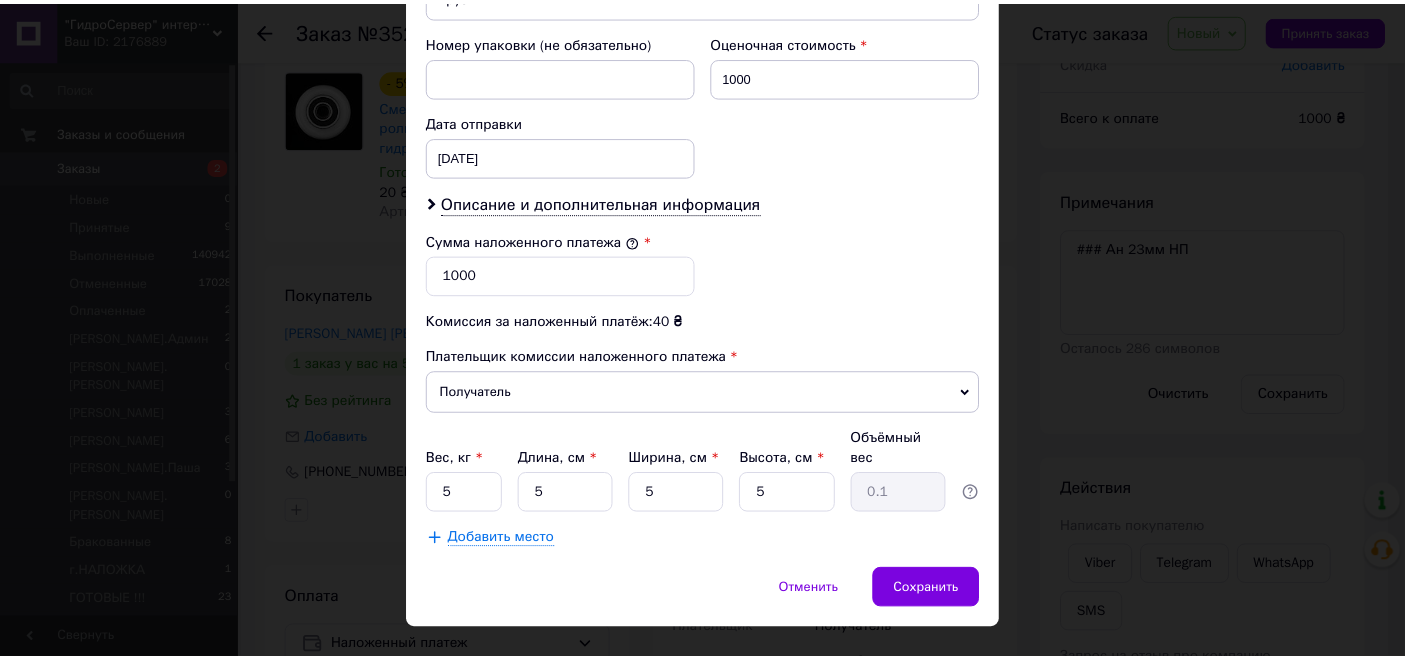 scroll, scrollTop: 858, scrollLeft: 0, axis: vertical 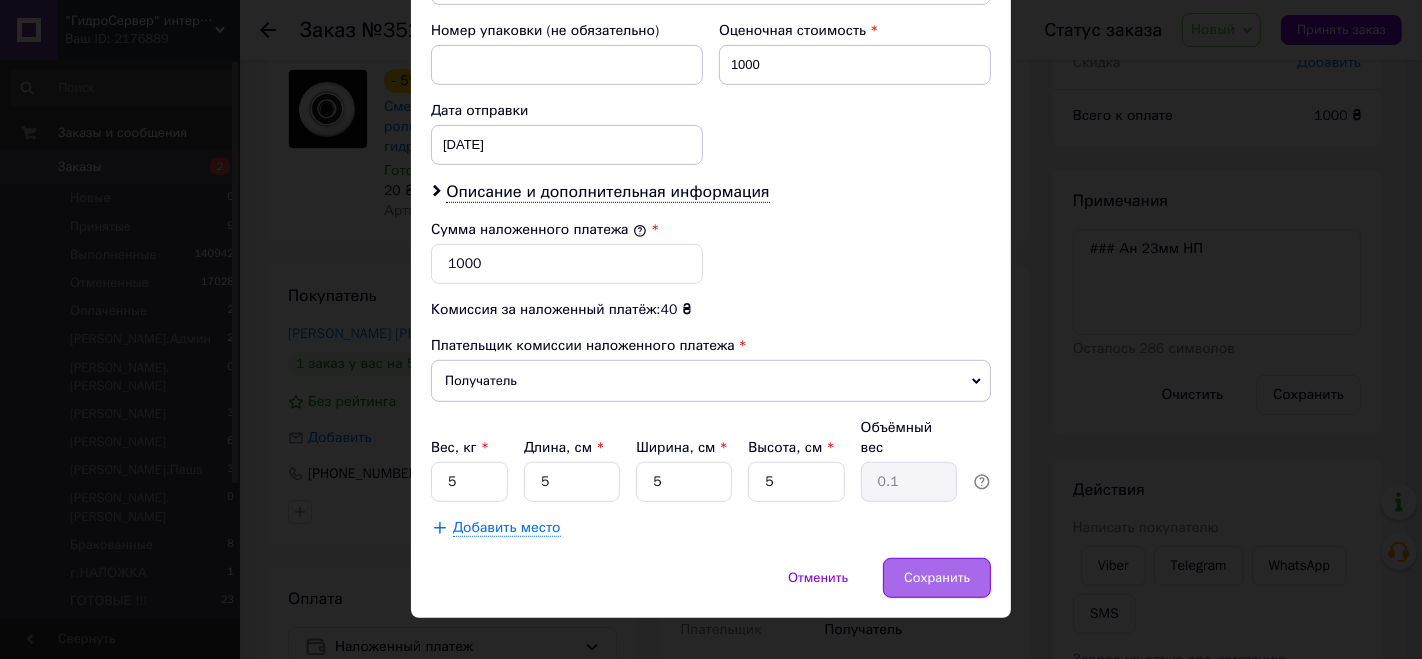 click on "Сохранить" at bounding box center (937, 578) 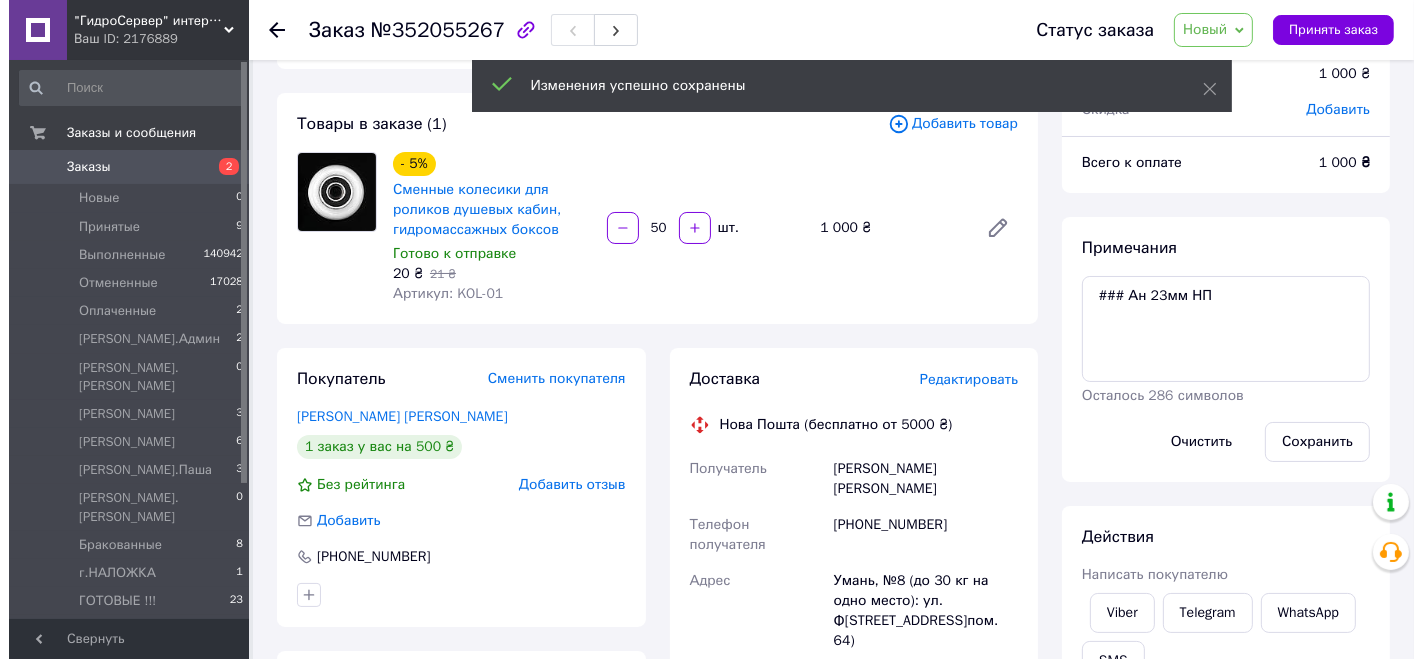 scroll, scrollTop: 0, scrollLeft: 0, axis: both 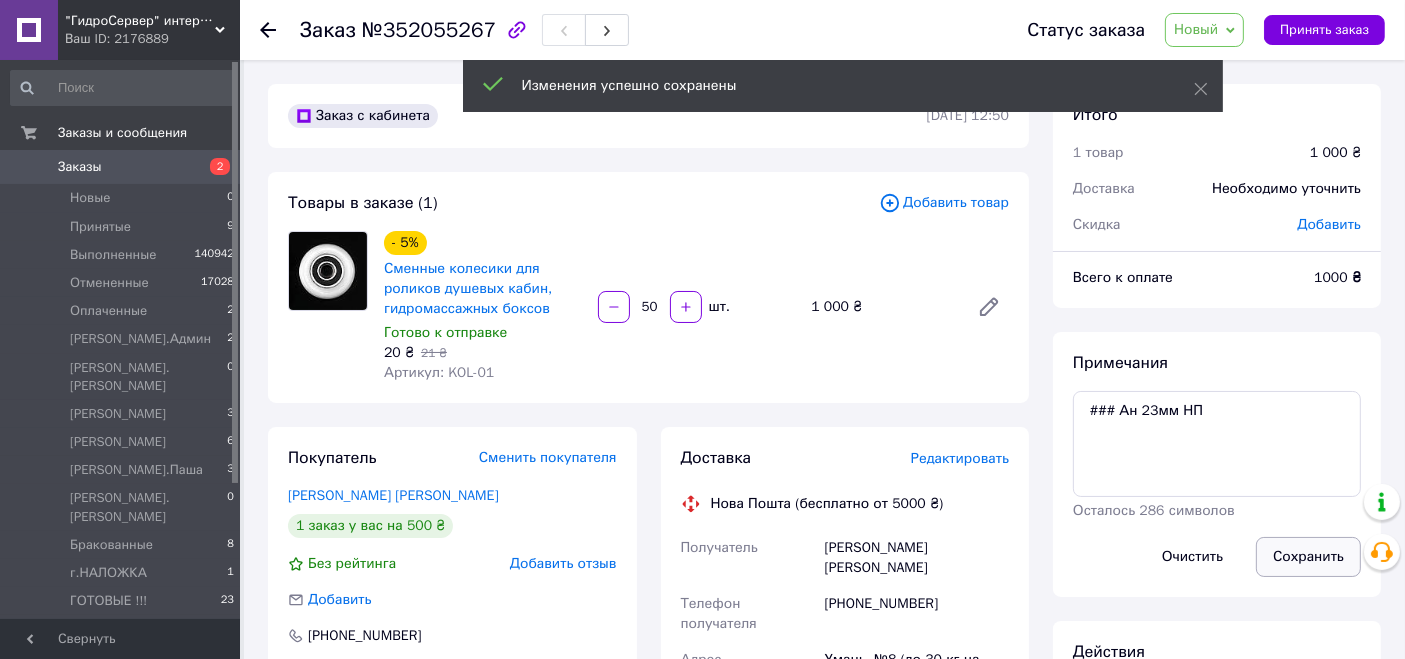 click on "Сохранить" at bounding box center (1308, 557) 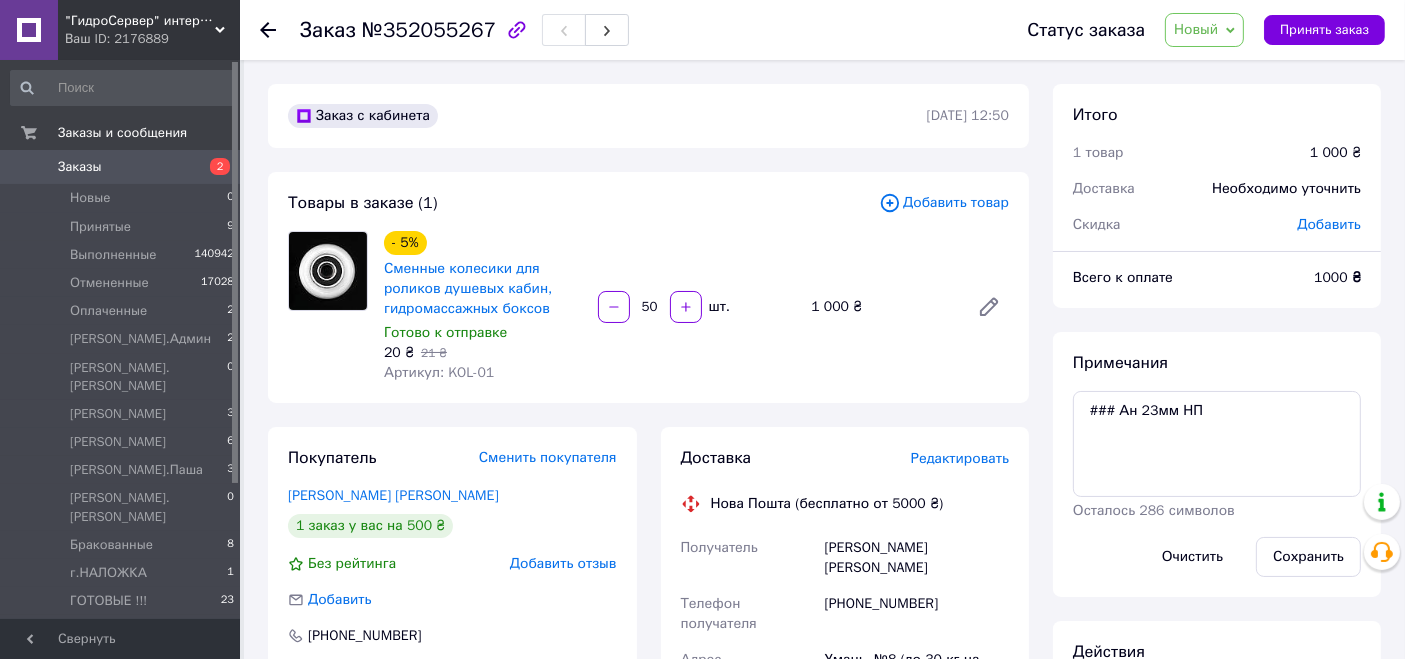 type 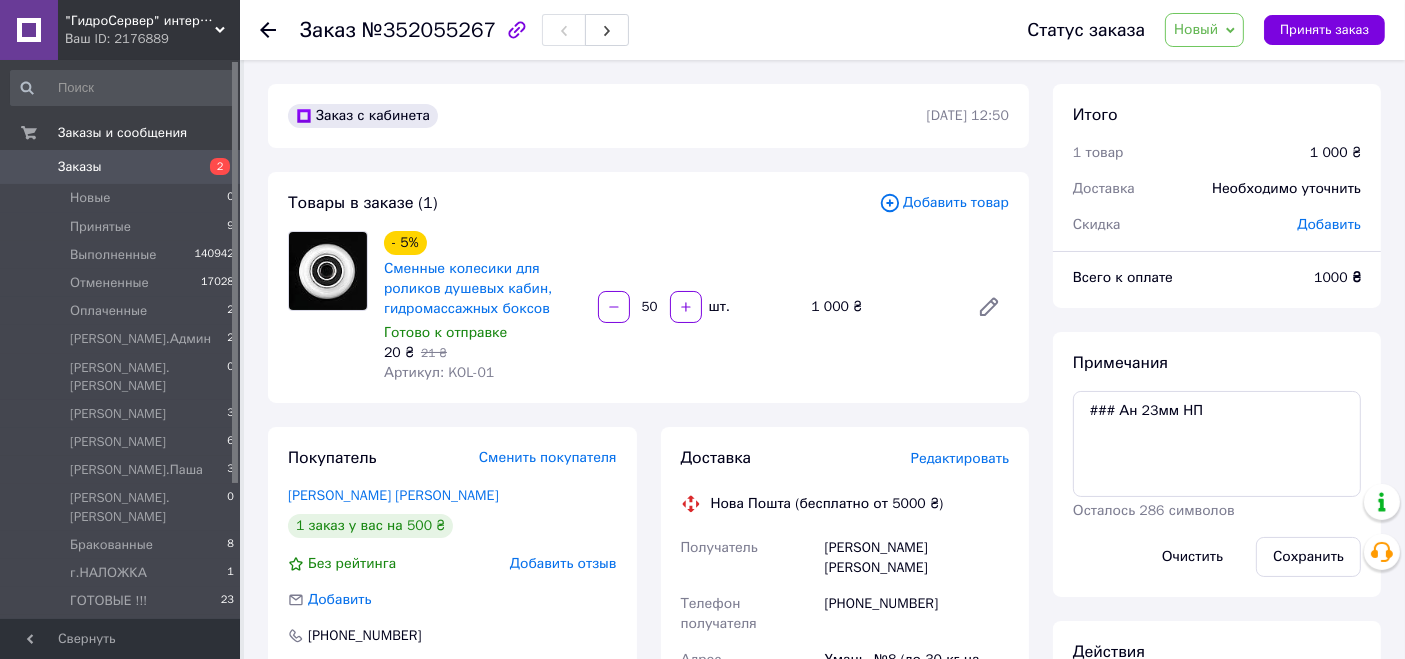 click on "Артикул: KOL-01" at bounding box center (439, 372) 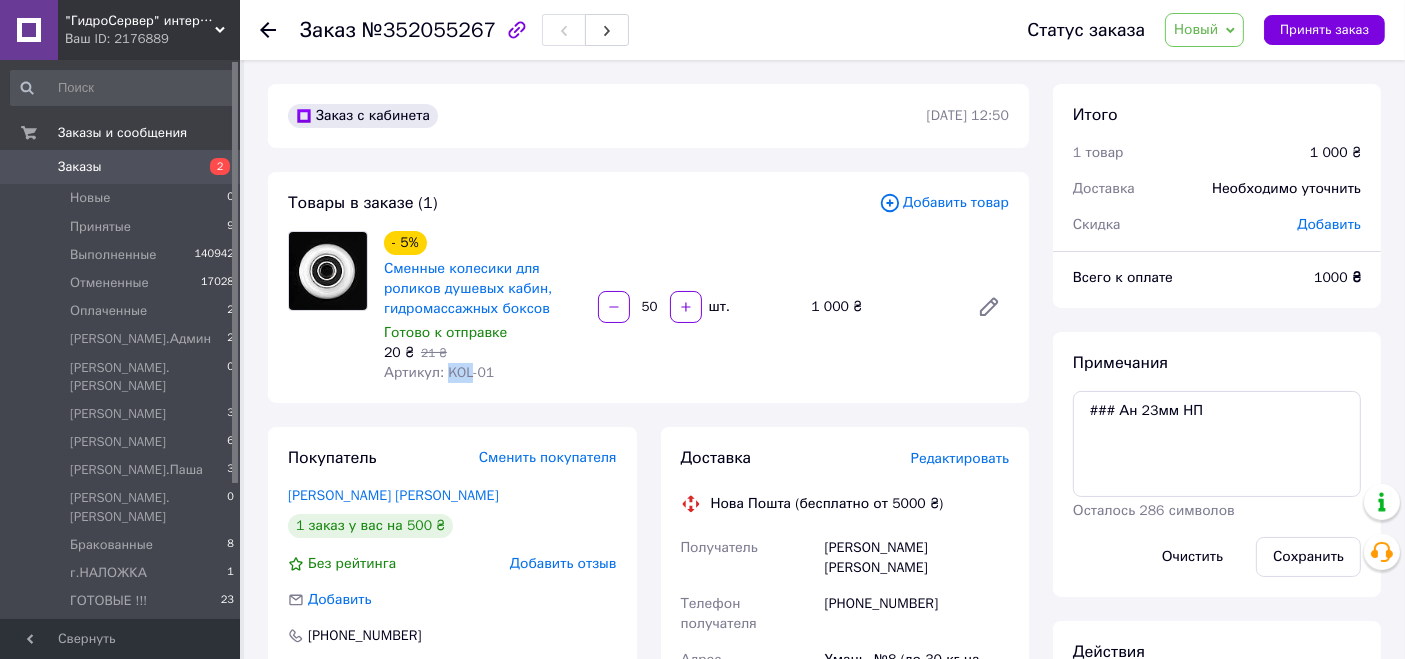 click on "Товары в заказе (1) Добавить товар - 5% Сменные колесики для роликов душевых кабин, гидромассажных боксов Готово к отправке 20 ₴   21 ₴ Артикул: KOL-01 50   шт. 1 000 ₴" at bounding box center (648, 287) 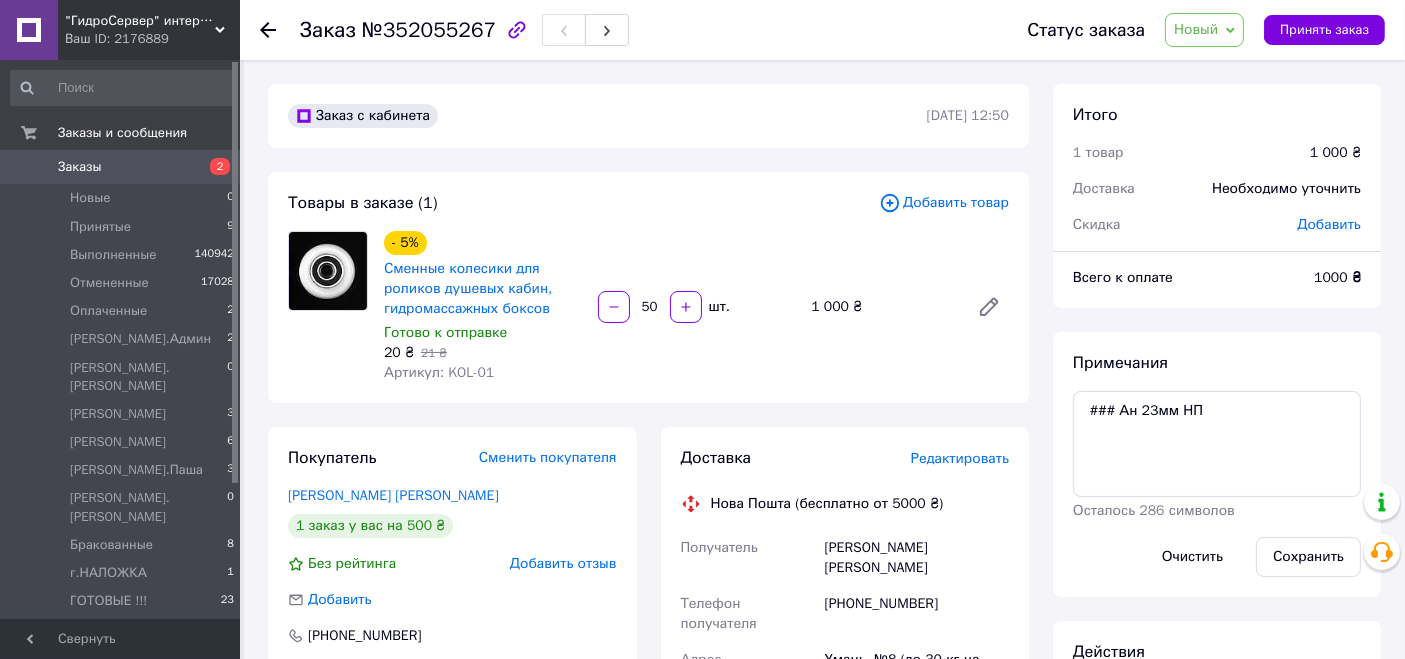 click on "Редактировать" at bounding box center (960, 458) 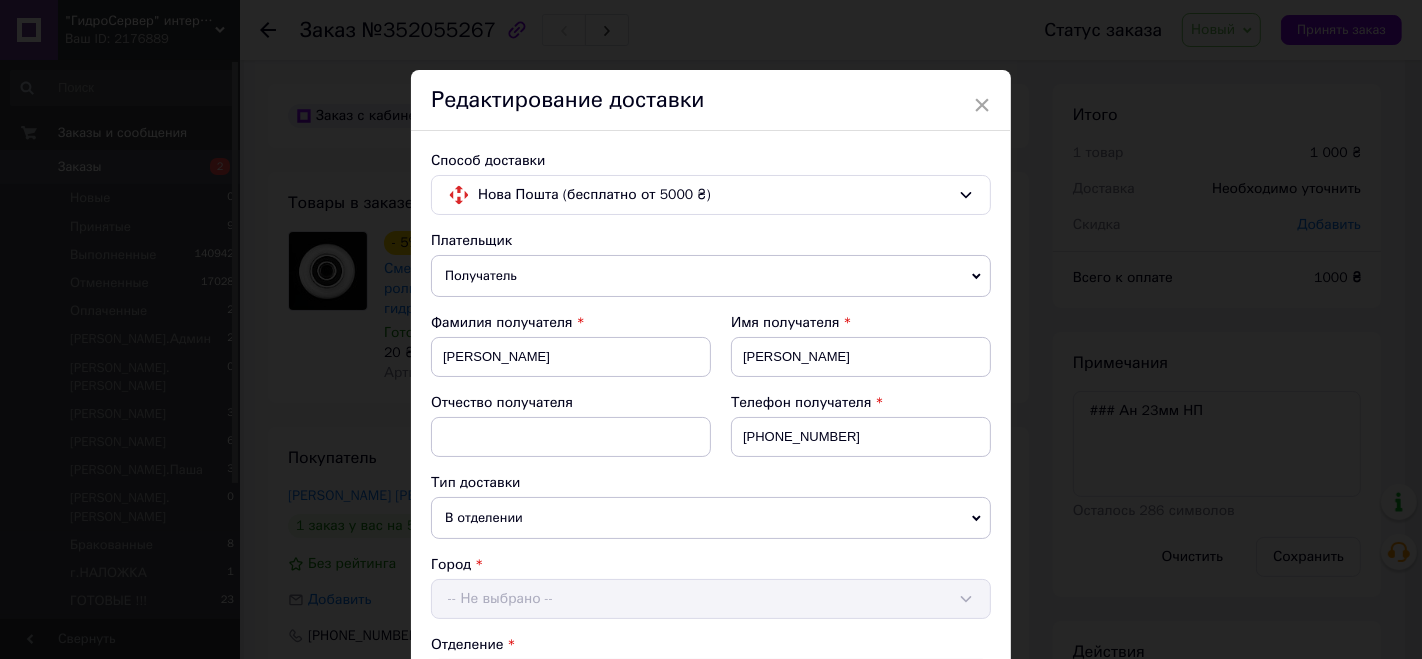 scroll, scrollTop: 858, scrollLeft: 0, axis: vertical 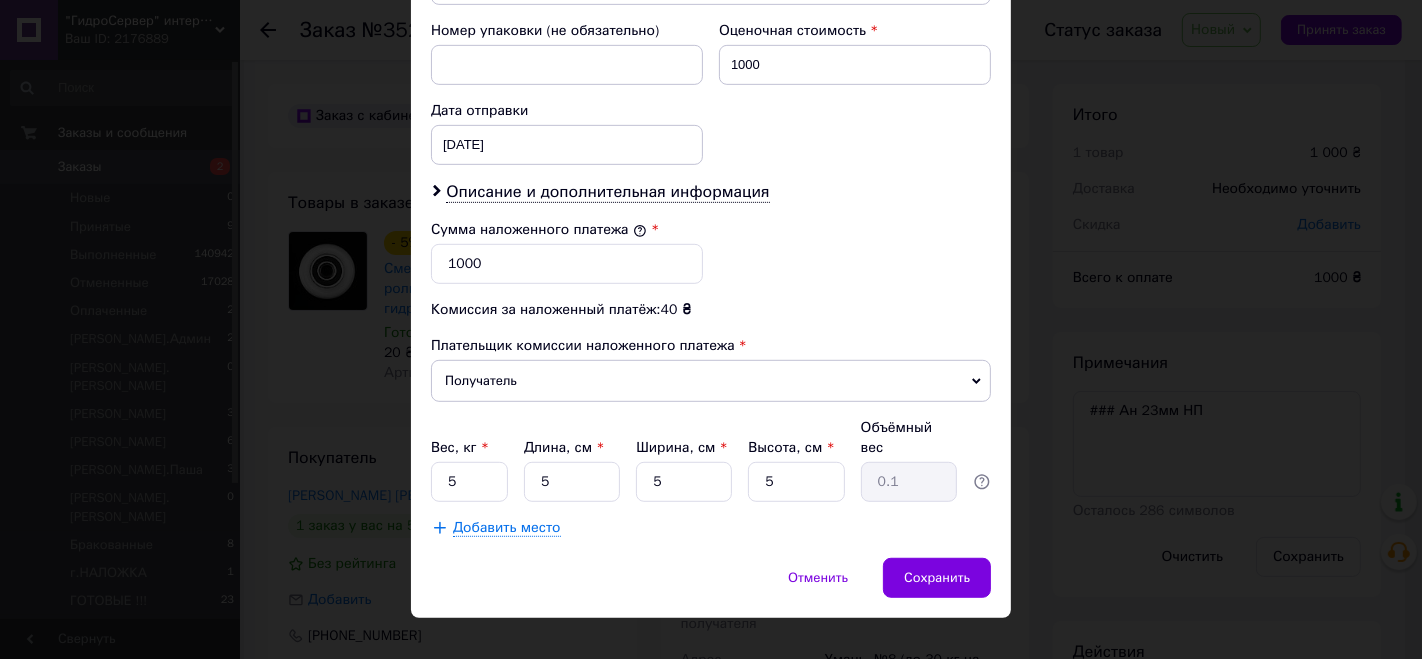 click on "Плательщик Получатель Отправитель Фамилия получателя Полчанінов Имя получателя [PERSON_NAME] Отчество получателя Телефон получателя [PHONE_NUMBER] Тип доставки В отделении Курьером В почтомате Город Умань Отделение №8 (до 30 кг на одно место): ул. [STREET_ADDRESS] (пом. 64) Место отправки Харків: №165 (до 200 кг): вул. [PERSON_NAME][STREET_ADDRESS]-А Нет совпадений. Попробуйте изменить условия поиска Добавить еще место отправки Тип посылки Груз Документы Номер упаковки (не обязательно) Оценочная стоимость 1000 Дата отправки [DATE] < 2025 > < Июль > Пн Вт Ср Чт Пт Сб Вс 30 1 2 3 4 5 6 7 8 9 10 11 12 13 14 15 16 17 18 19 20 21 22 23 24 25" at bounding box center (711, -45) 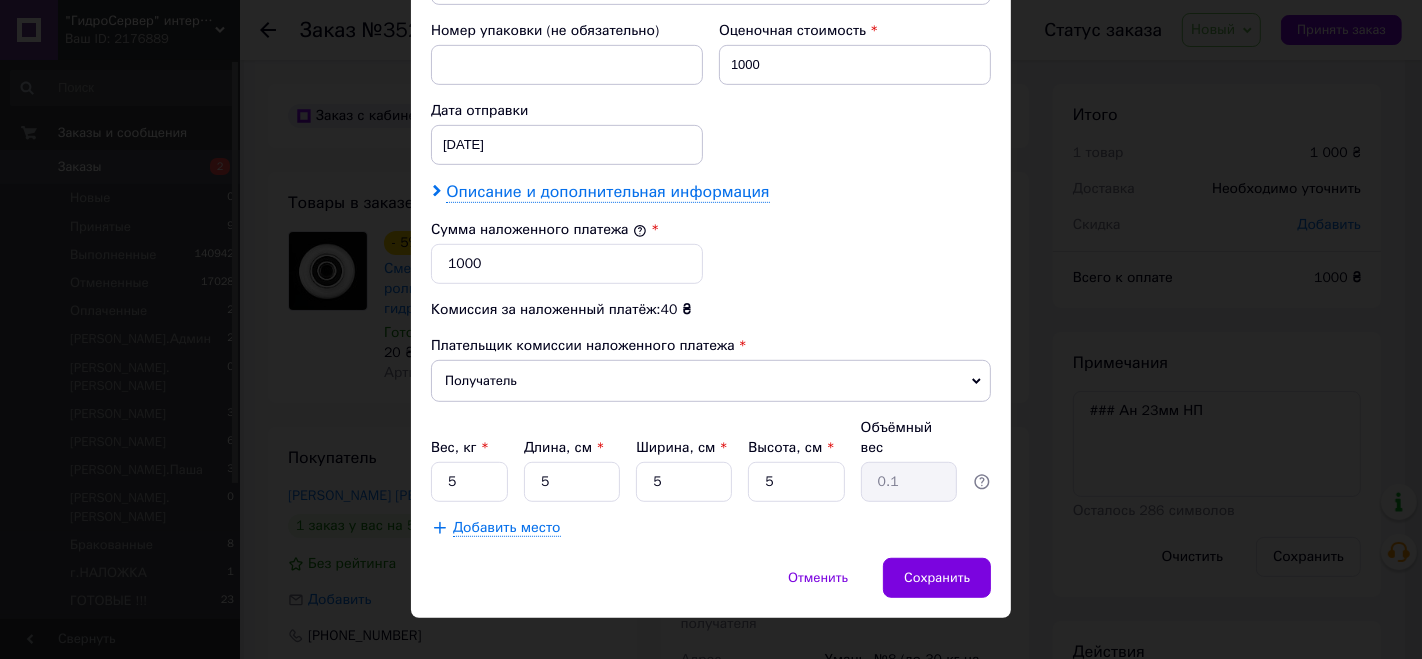 click on "Описание и дополнительная информация" at bounding box center (607, 192) 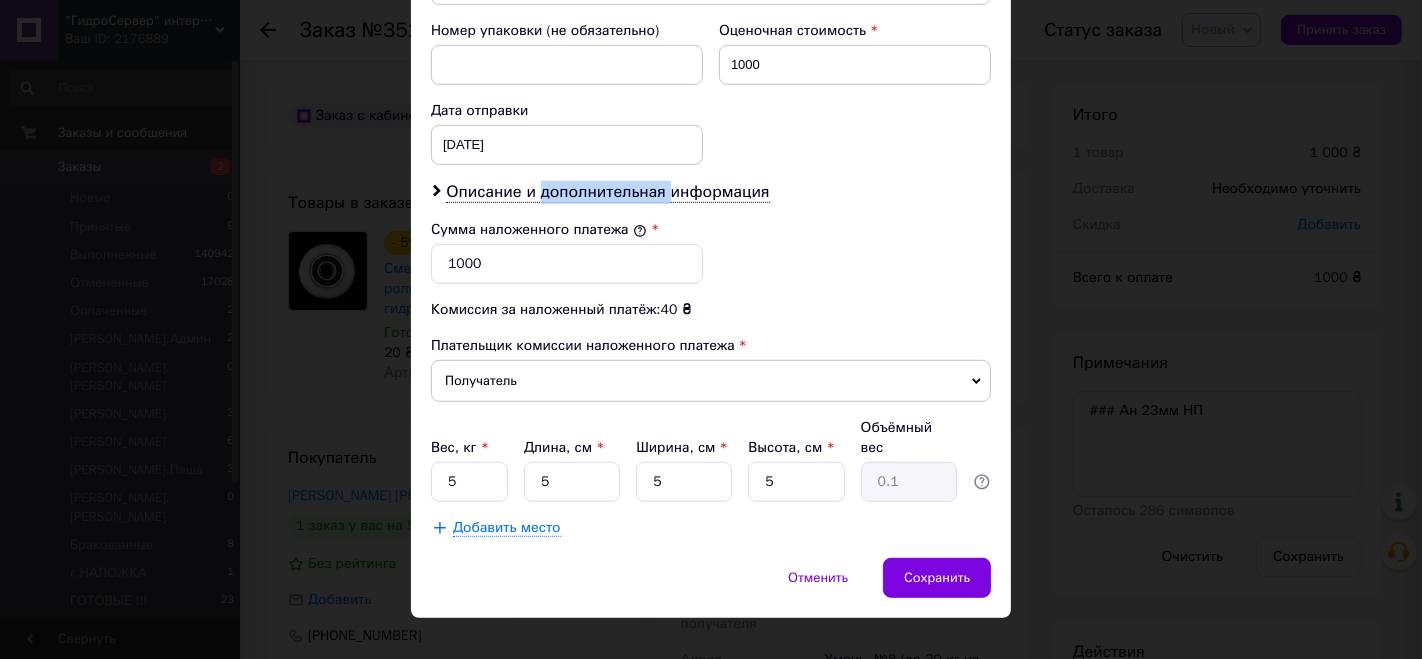 click on "Получатель" at bounding box center [711, 381] 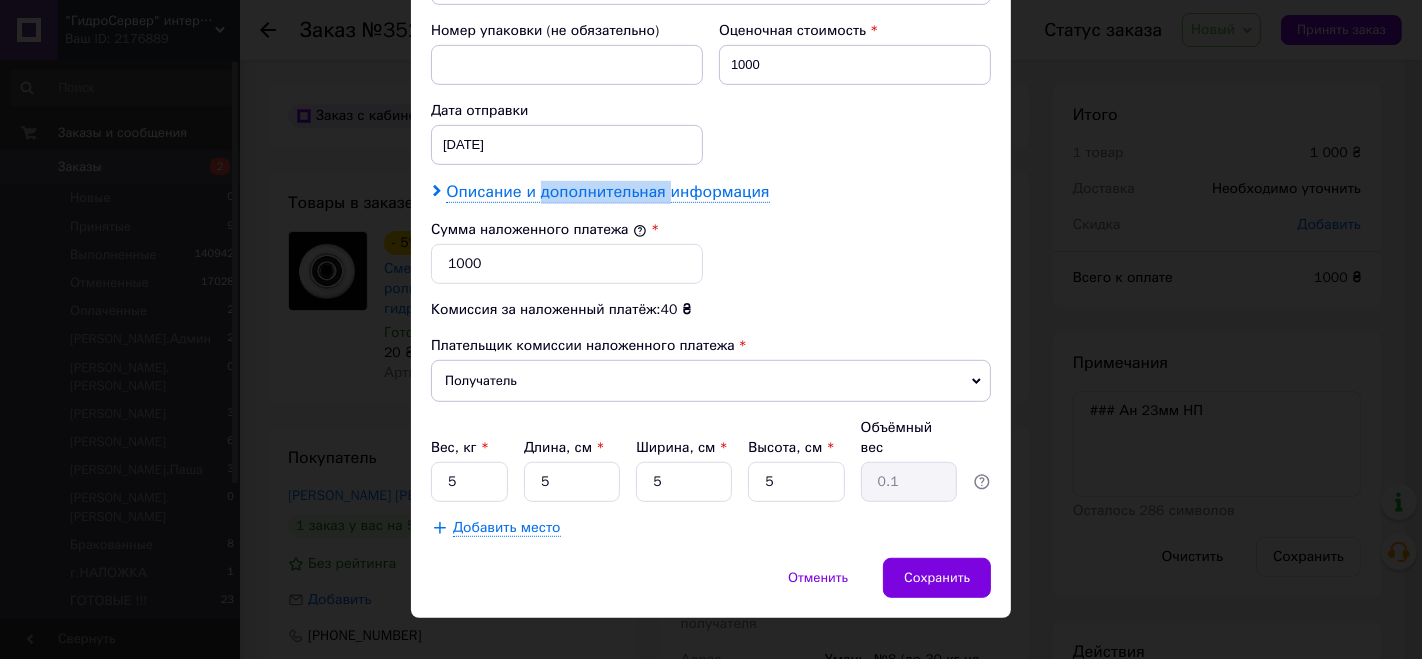 click on "Описание и дополнительная информация" at bounding box center [607, 192] 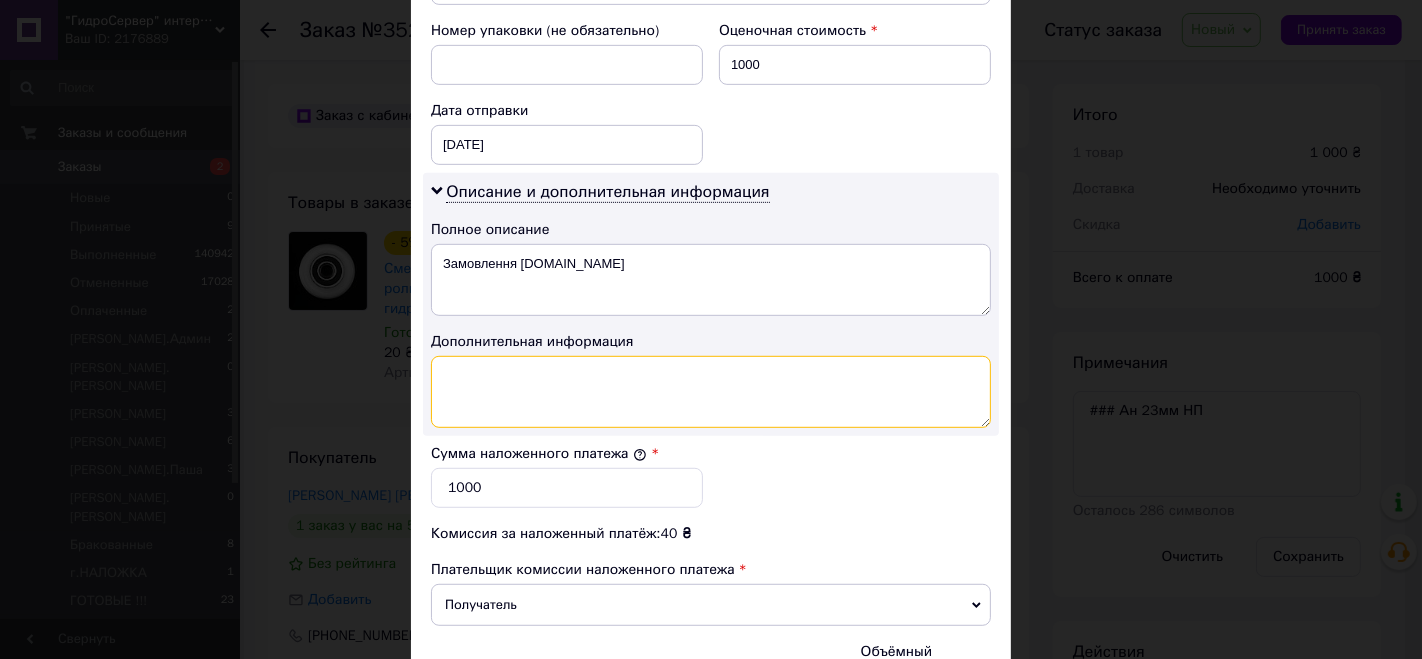 click at bounding box center (711, 392) 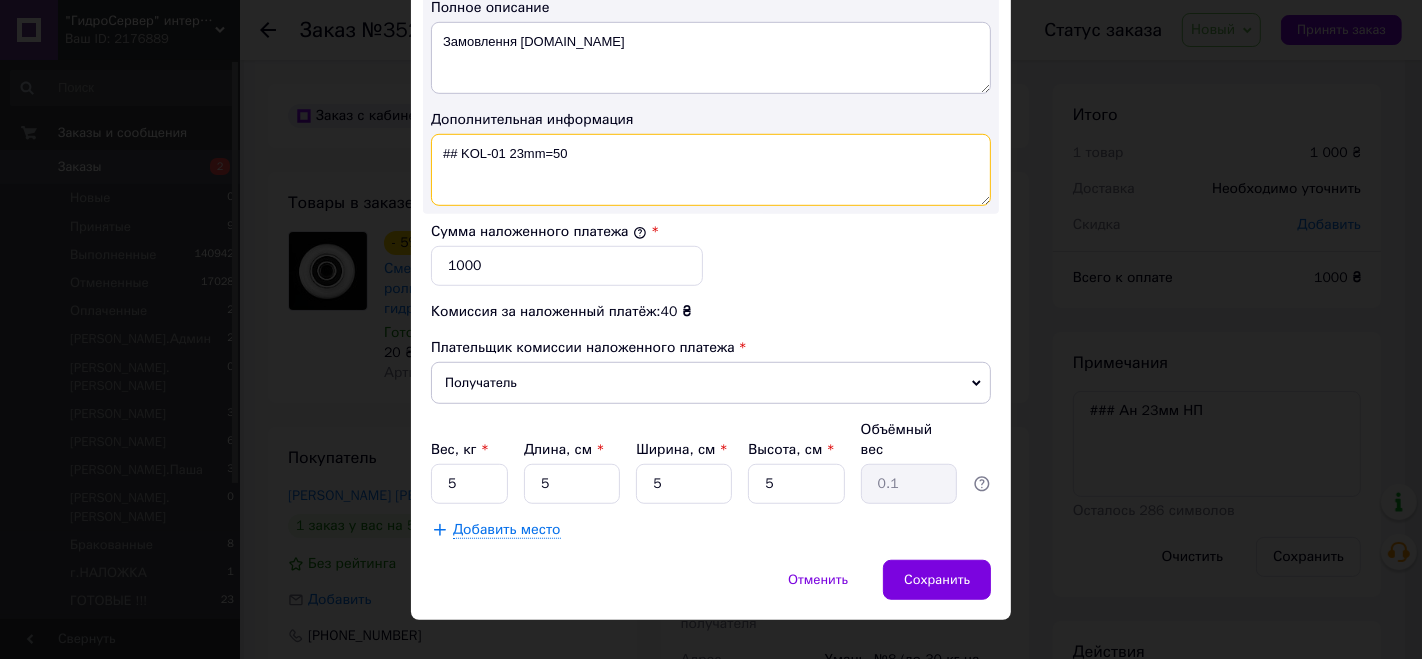 scroll, scrollTop: 1081, scrollLeft: 0, axis: vertical 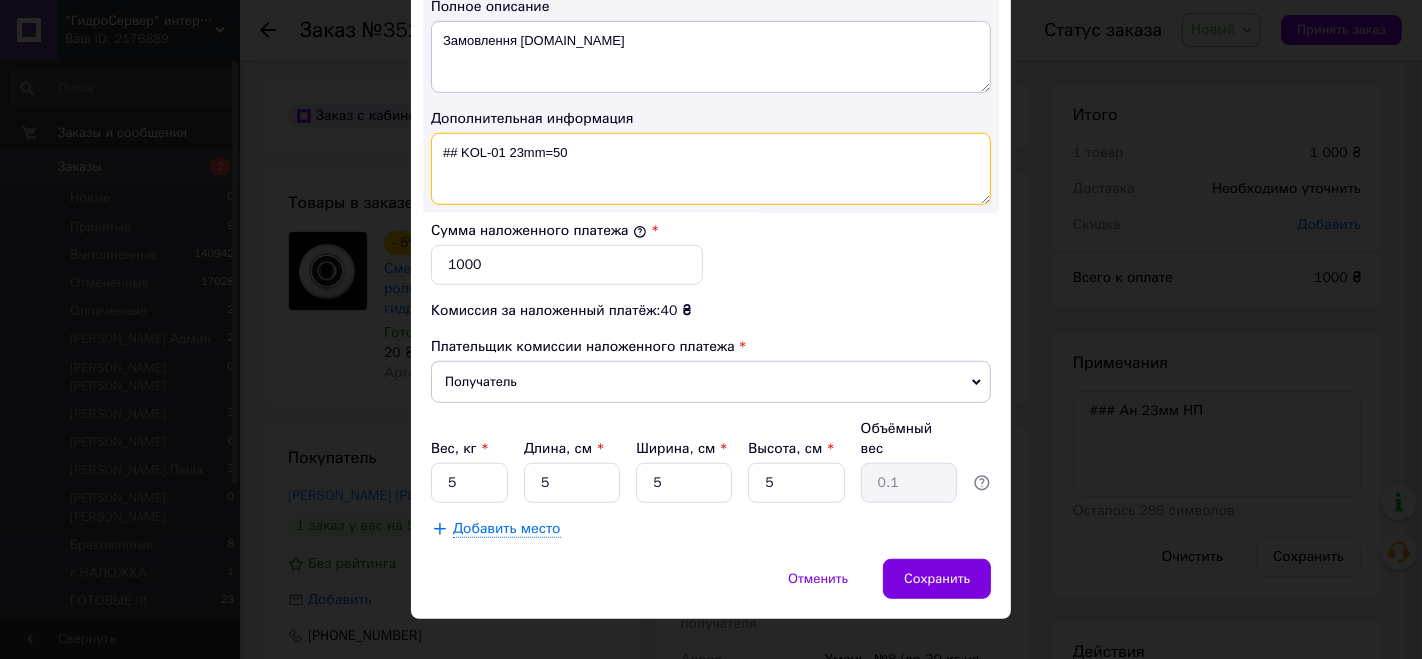 type on "## KOL-01 23mm=50" 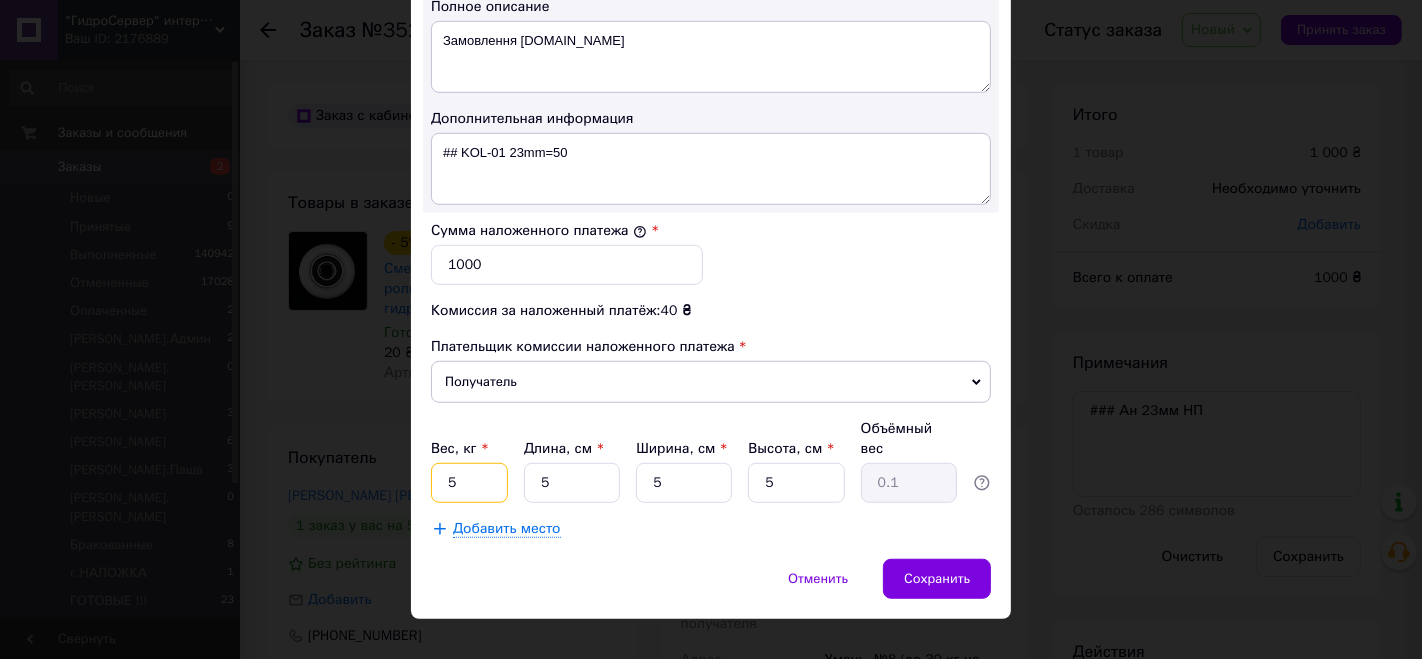 click on "5" at bounding box center (469, 483) 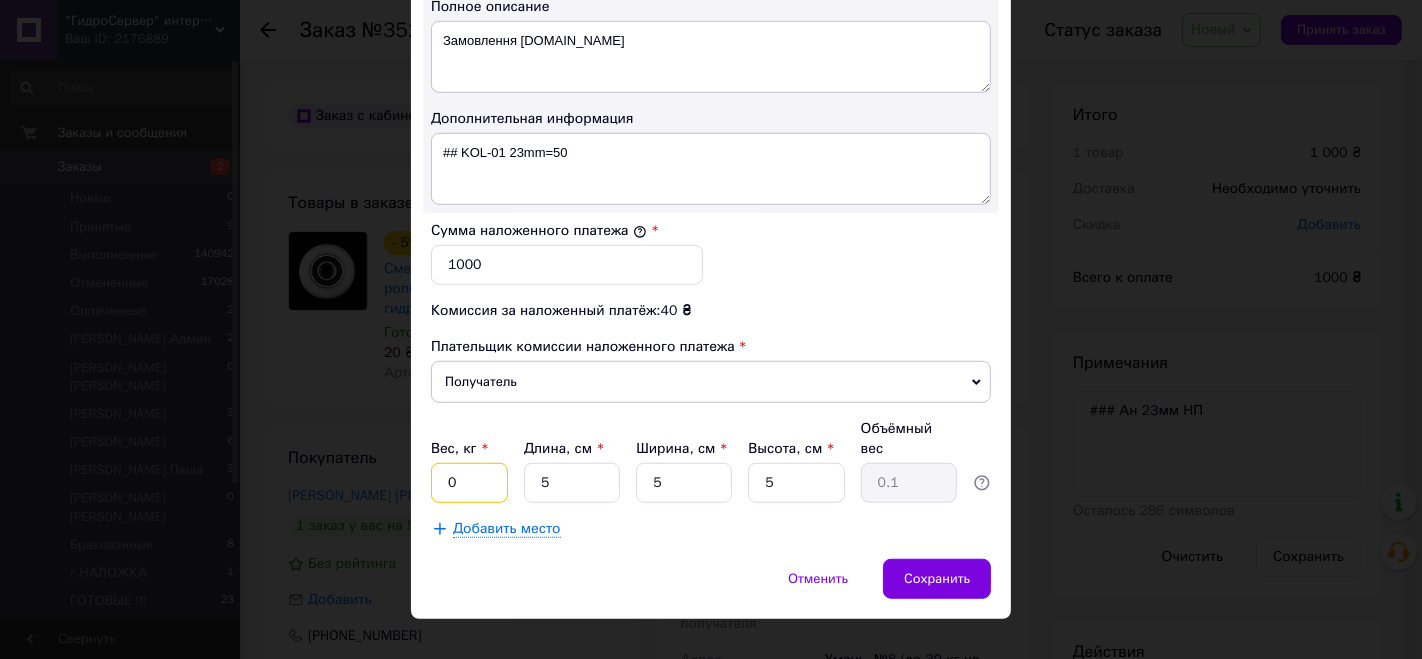 type on "0.5" 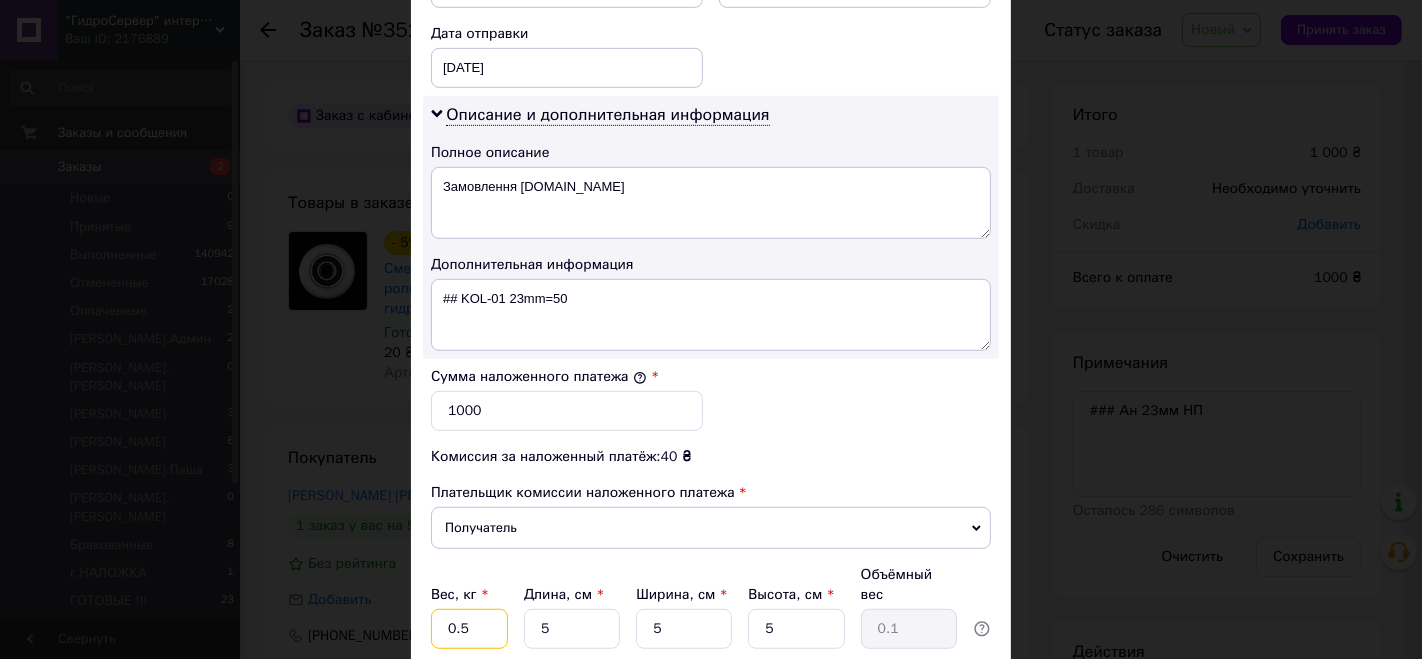 scroll, scrollTop: 970, scrollLeft: 0, axis: vertical 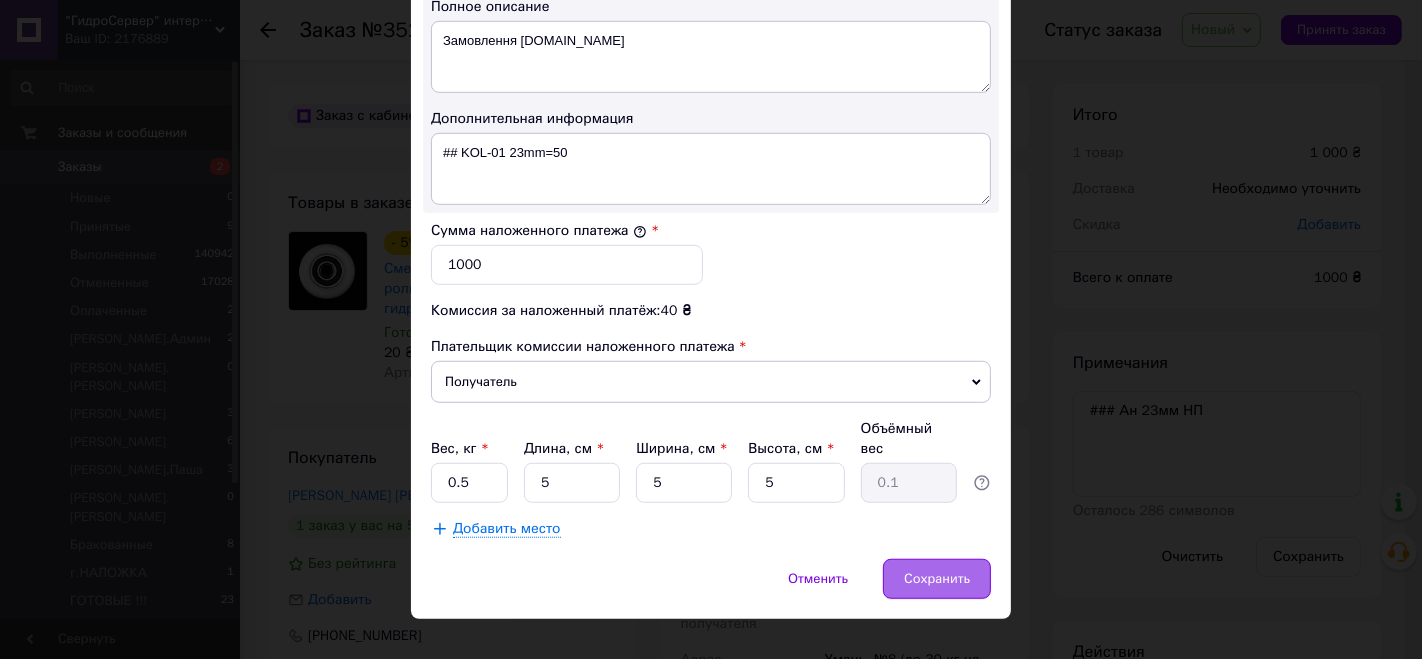 click on "Сохранить" at bounding box center [937, 579] 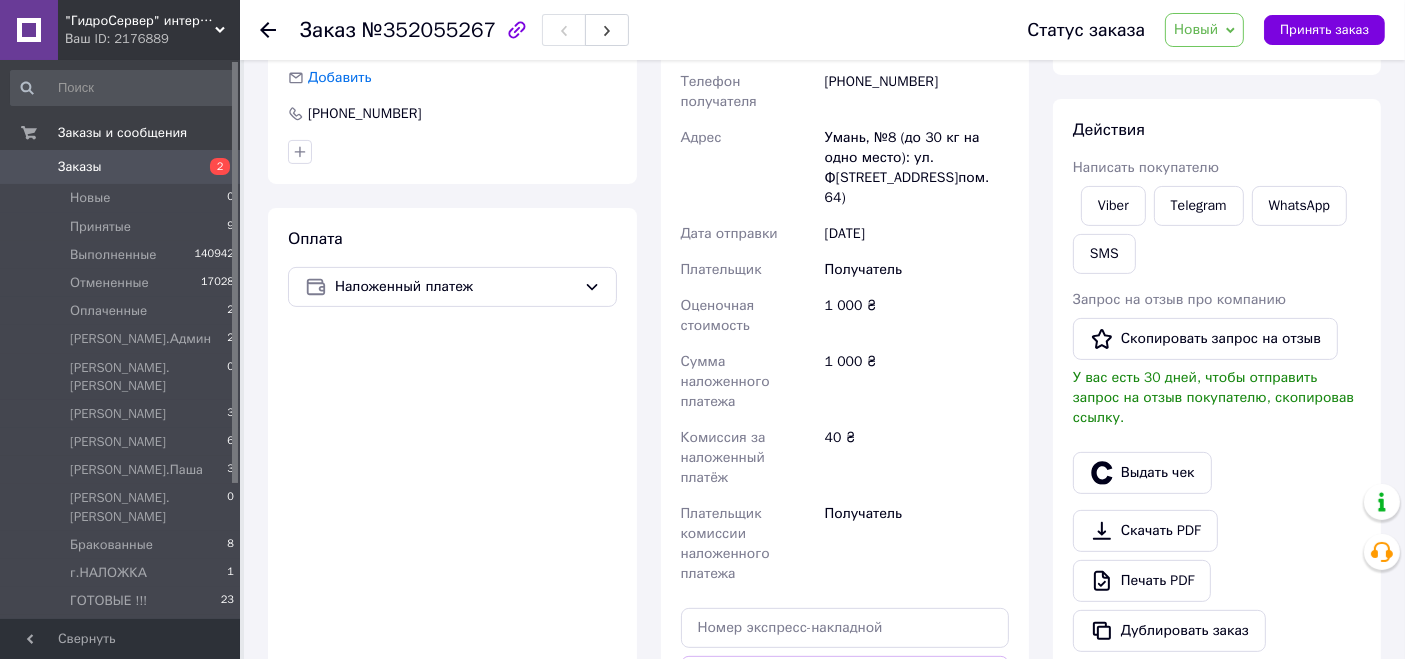 scroll, scrollTop: 555, scrollLeft: 0, axis: vertical 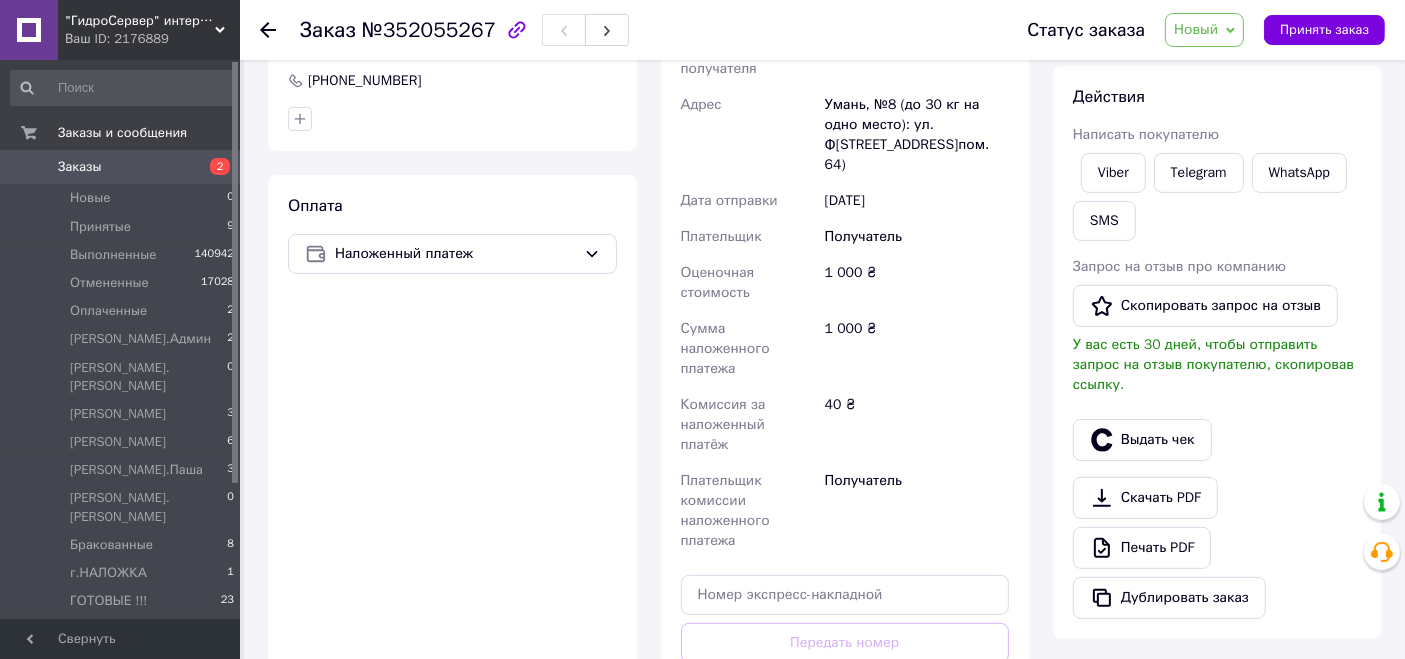 click on "Сгенерировать ЭН" at bounding box center (845, 732) 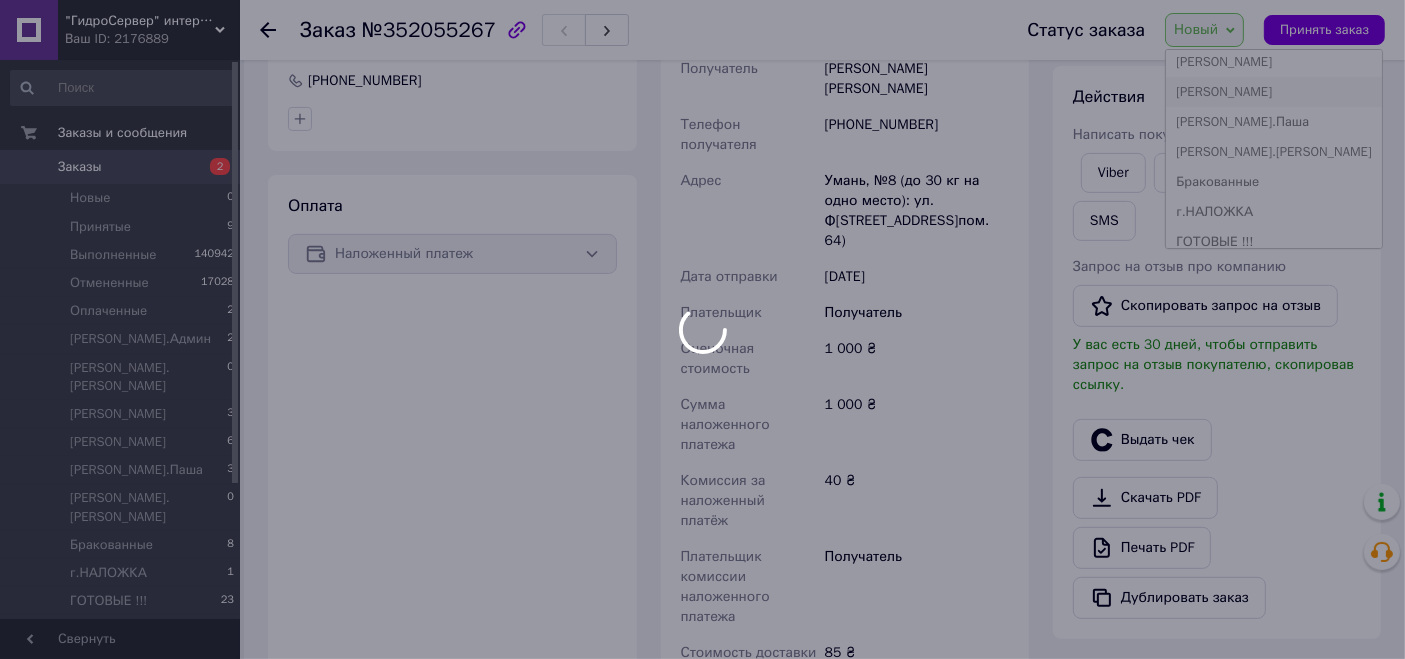 scroll, scrollTop: 222, scrollLeft: 0, axis: vertical 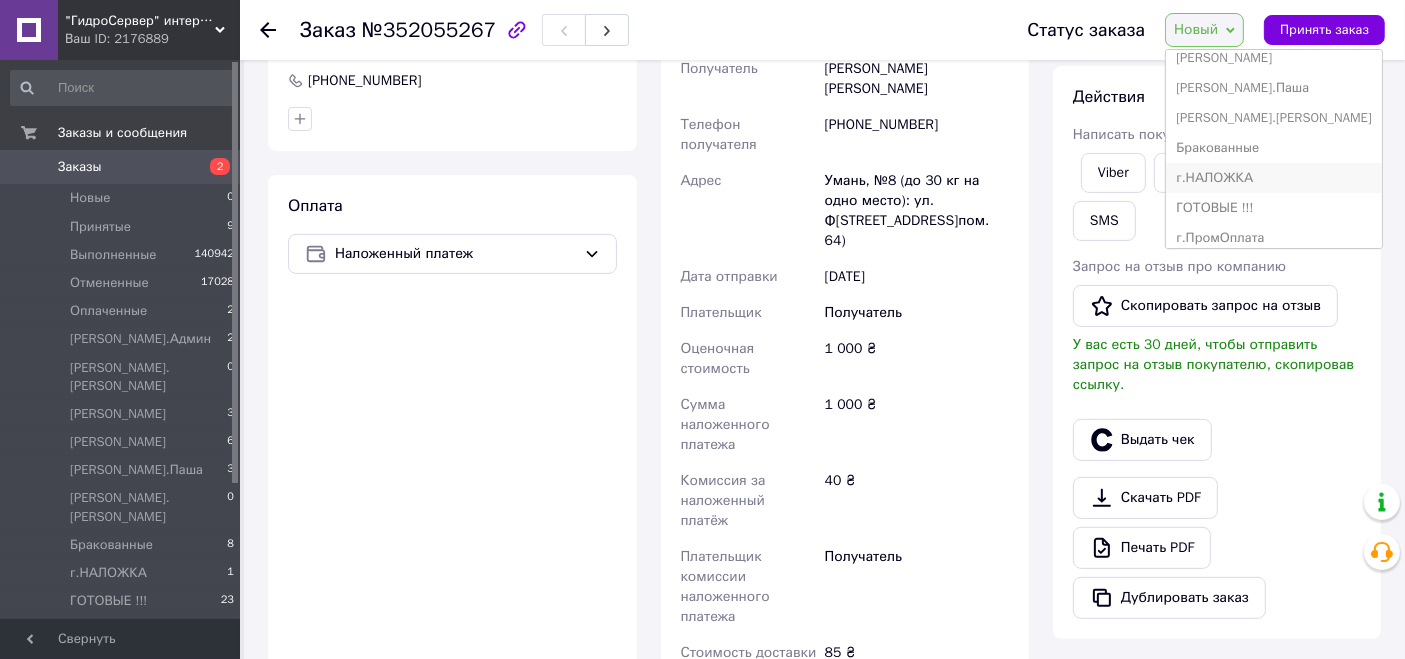 click on "г.НАЛОЖКА" at bounding box center (1274, 178) 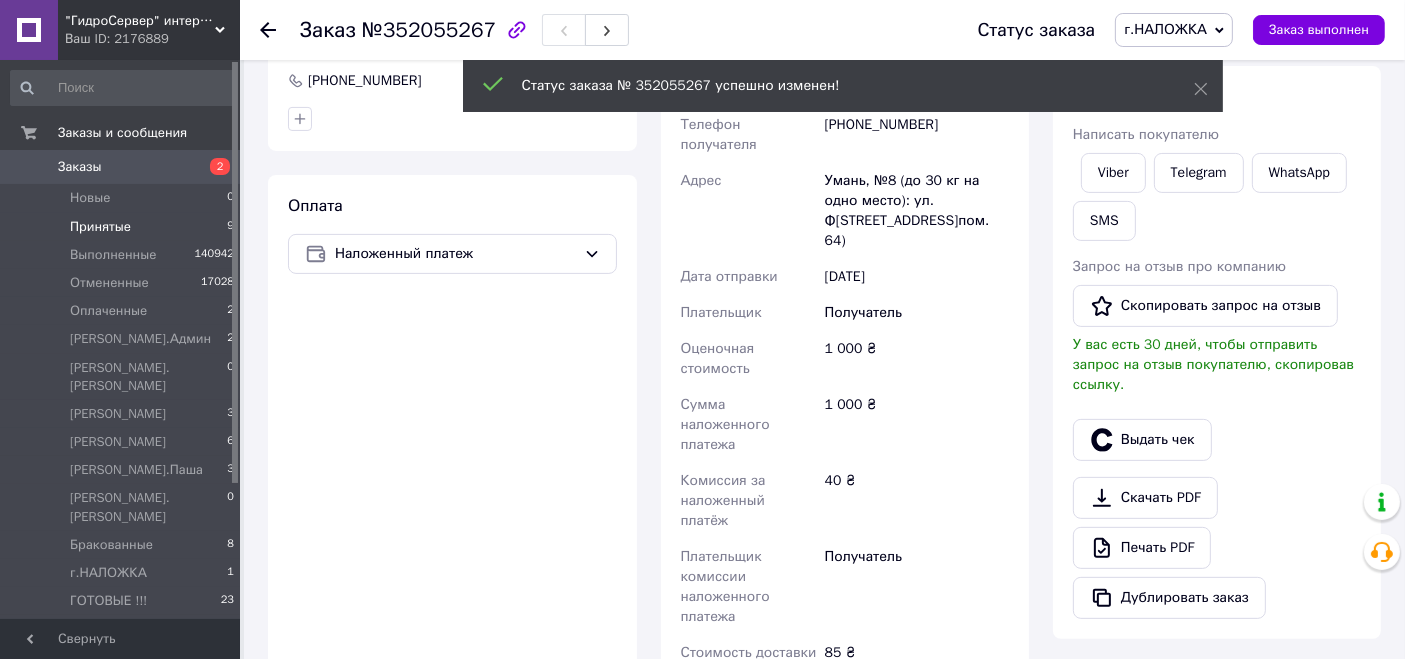click on "Принятые 9" at bounding box center (123, 227) 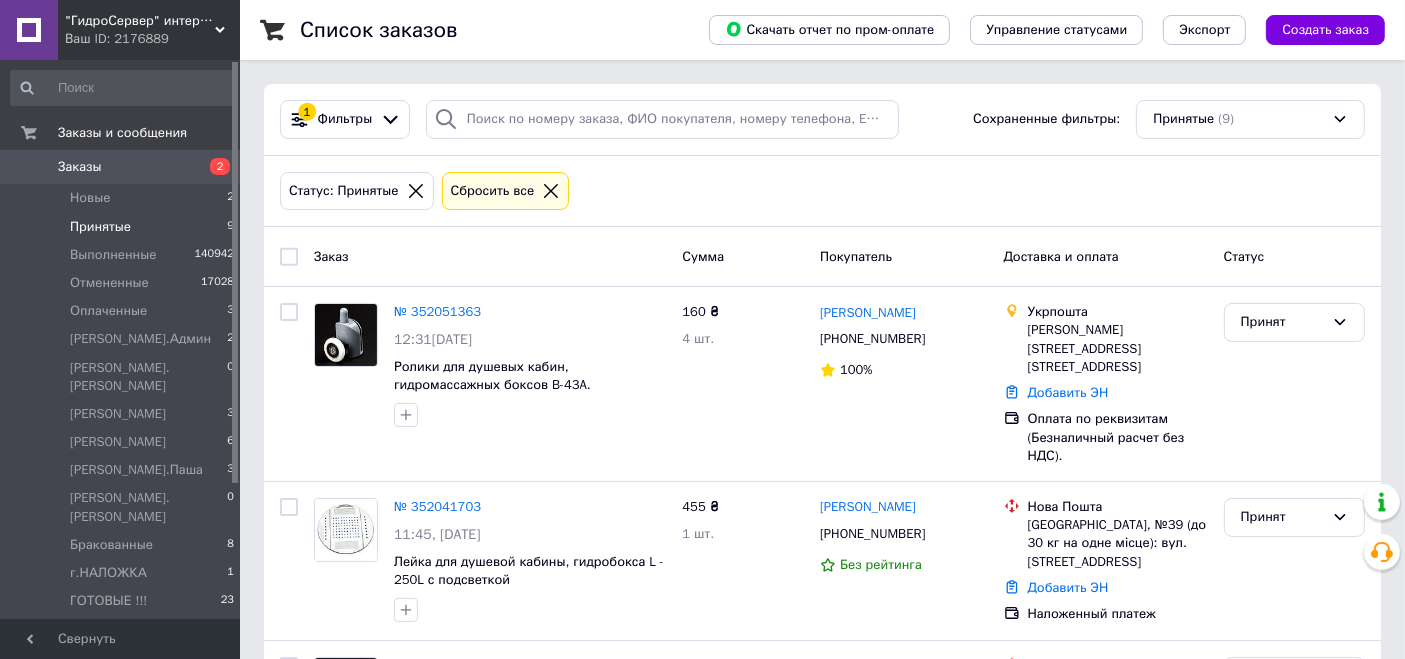 click on "Принятые 9" at bounding box center [123, 227] 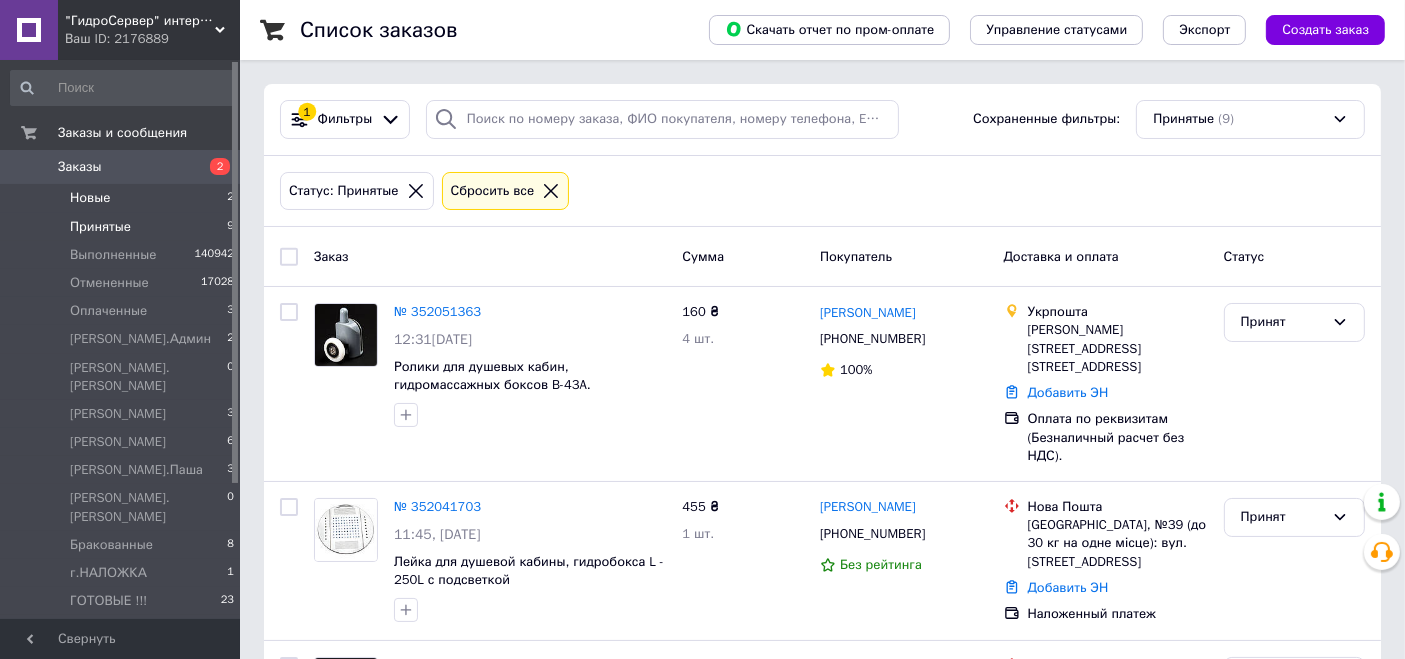 click on "Новые 2" at bounding box center (123, 198) 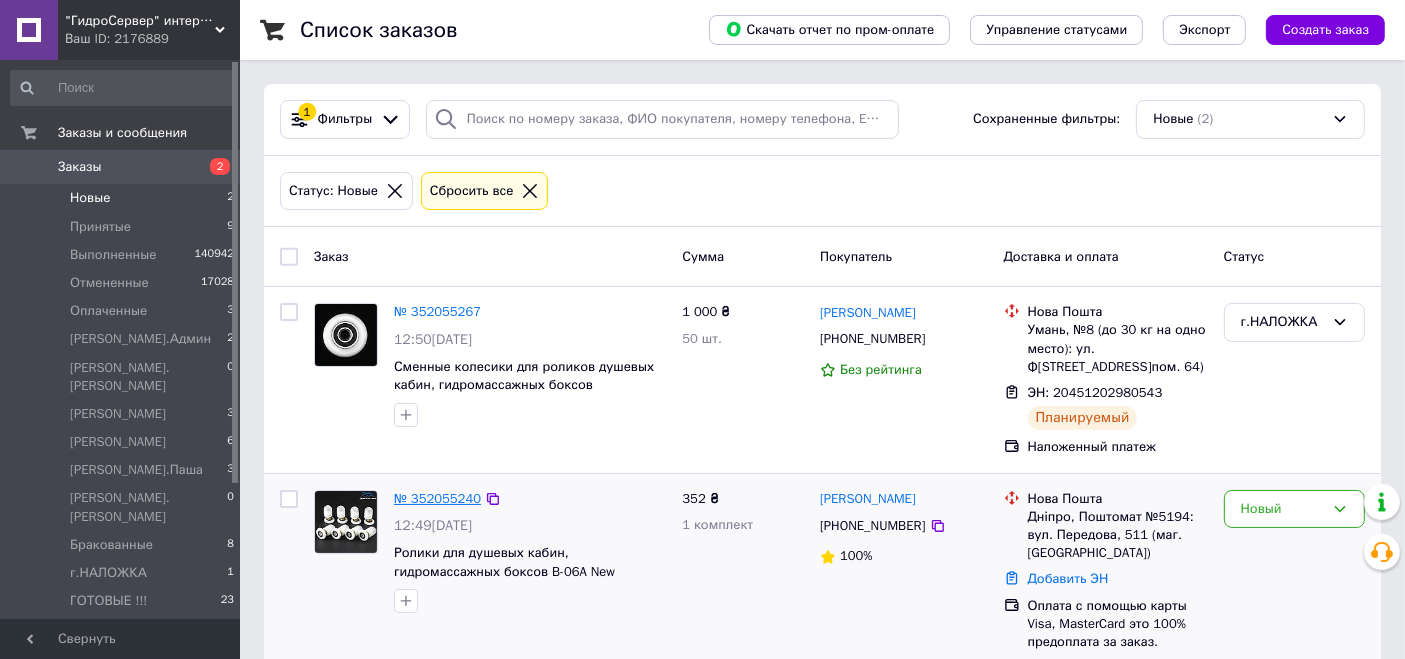 click on "№ 352055240" at bounding box center [437, 498] 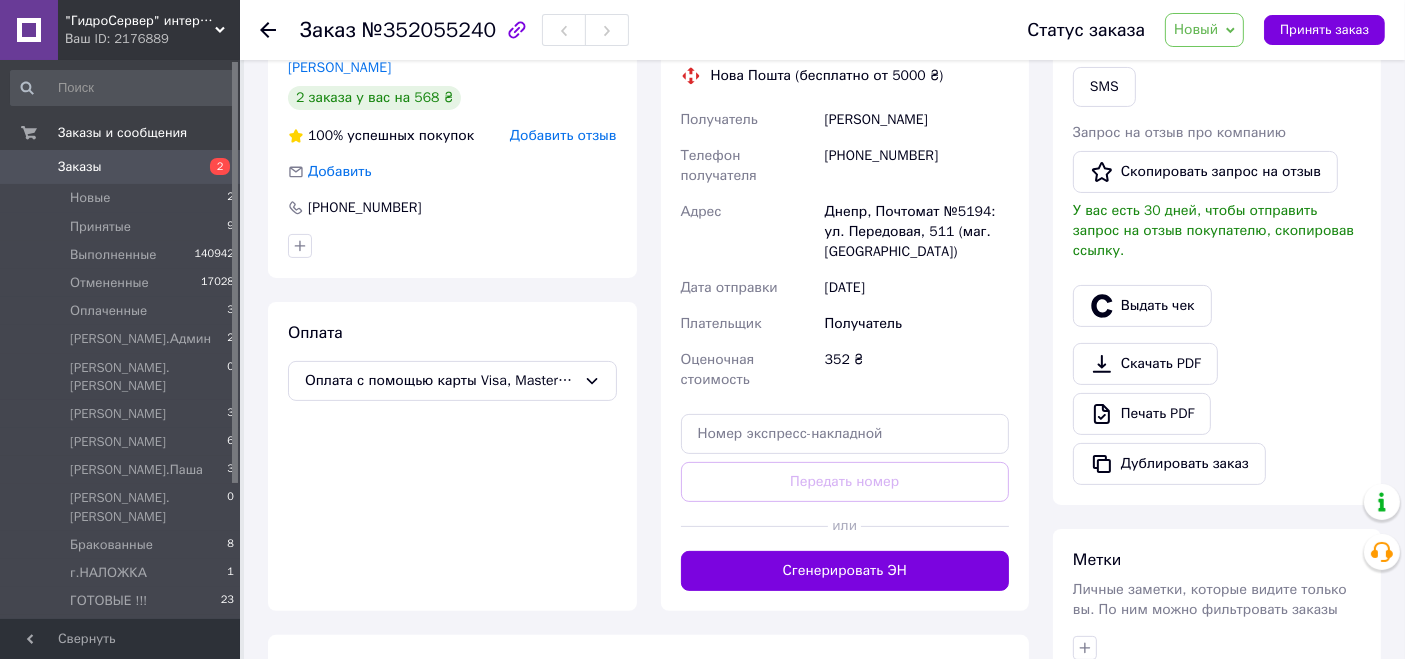 scroll, scrollTop: 555, scrollLeft: 0, axis: vertical 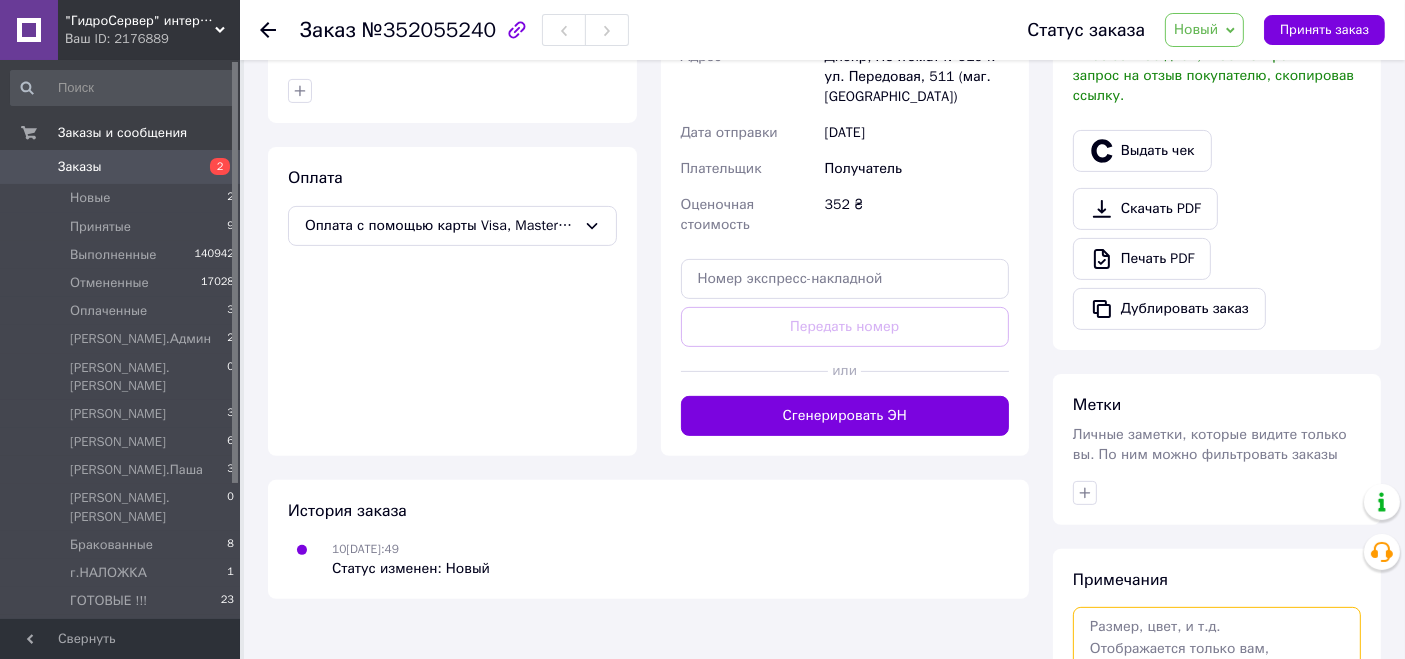 click at bounding box center [1217, 660] 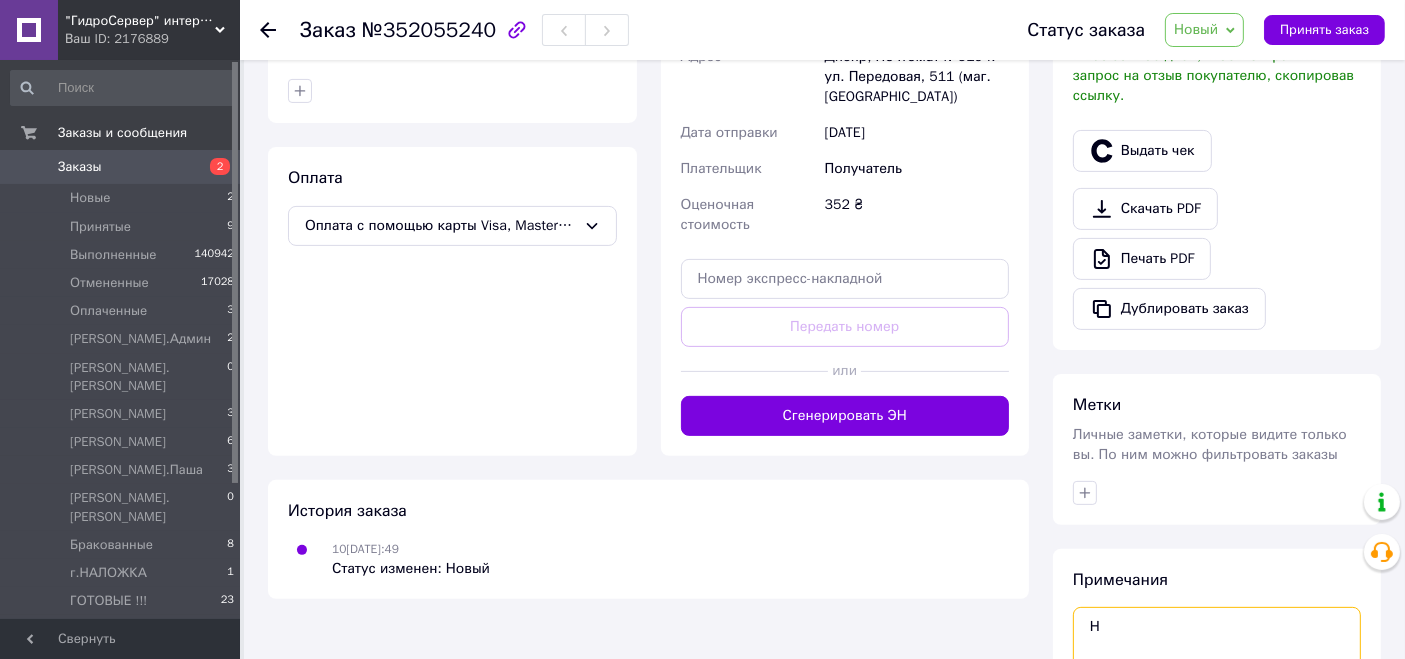 type on "Н" 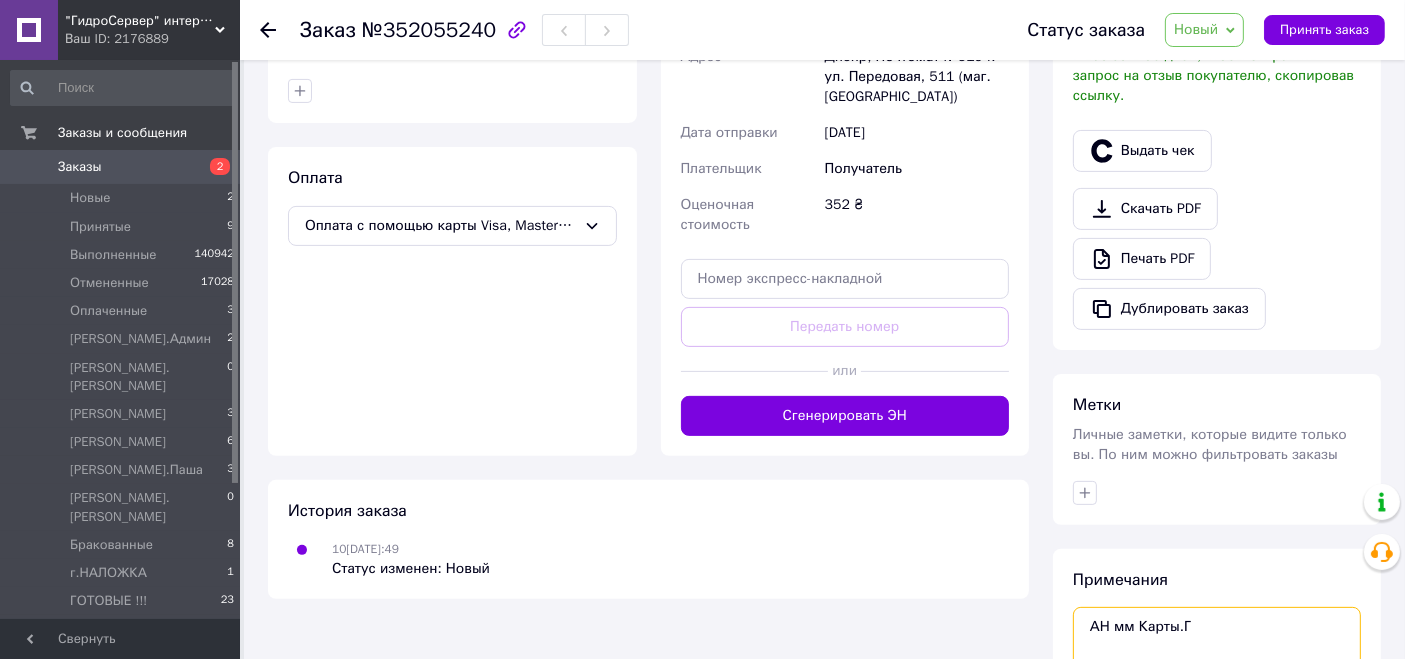click on "АН мм Карты.Г" at bounding box center [1217, 660] 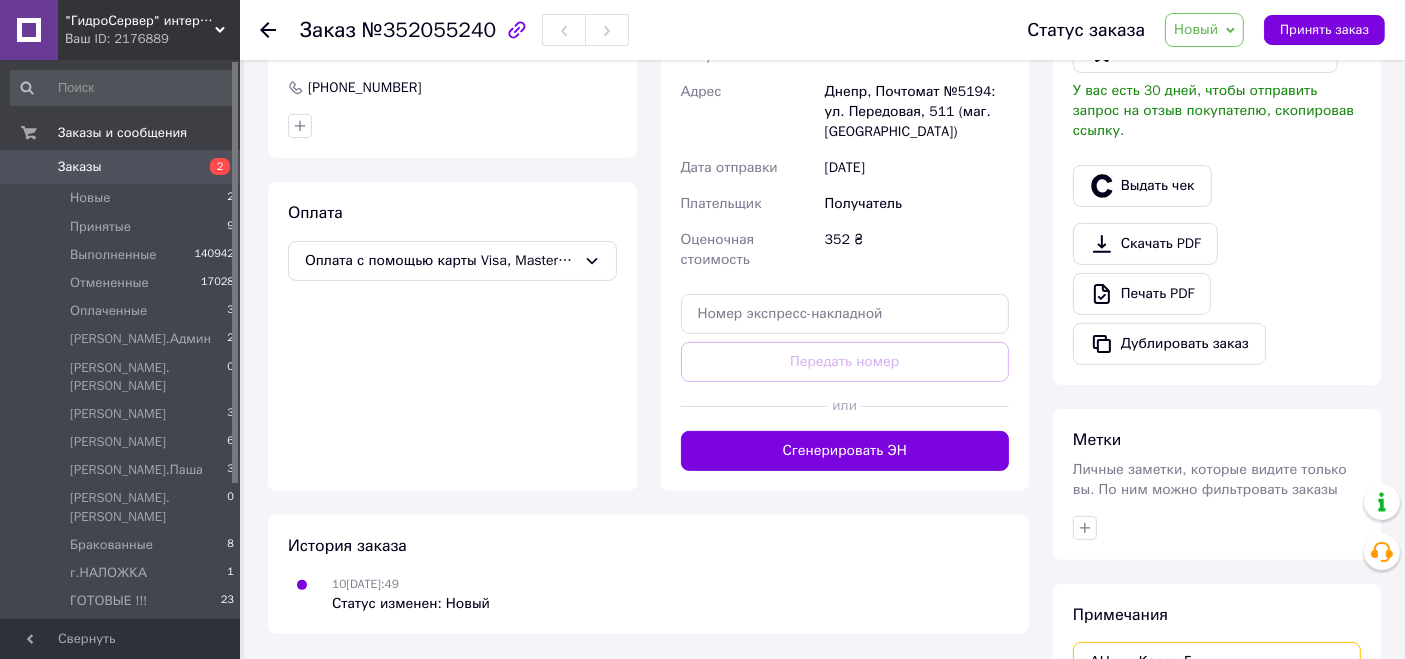 scroll, scrollTop: 555, scrollLeft: 0, axis: vertical 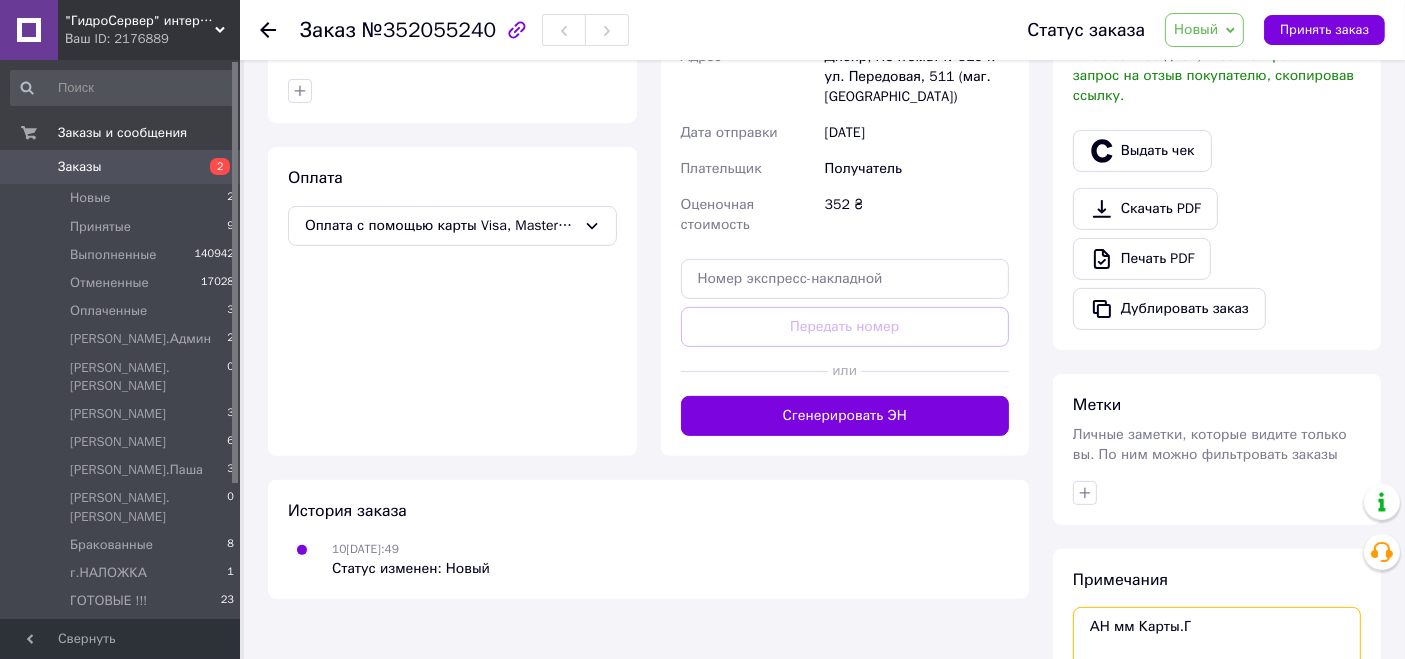 drag, startPoint x: 1112, startPoint y: 604, endPoint x: 1238, endPoint y: 627, distance: 128.082 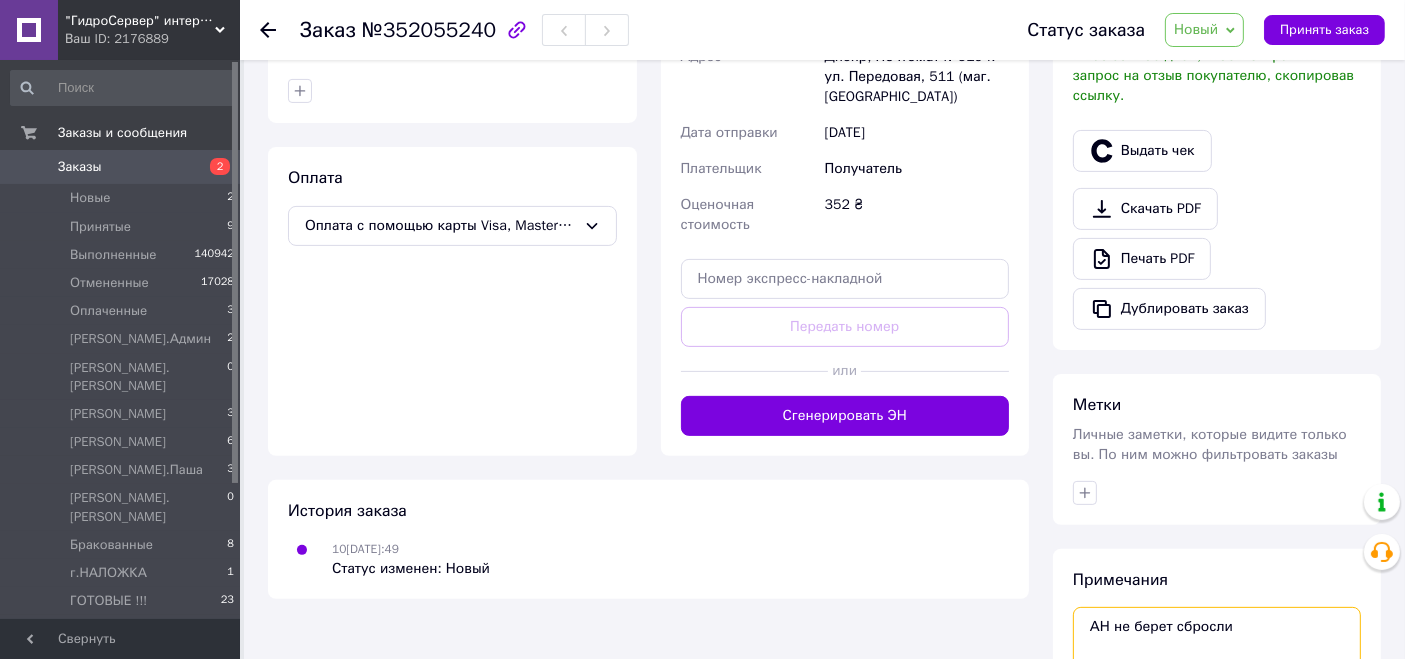 click on "АН не берет сбросли" at bounding box center [1217, 660] 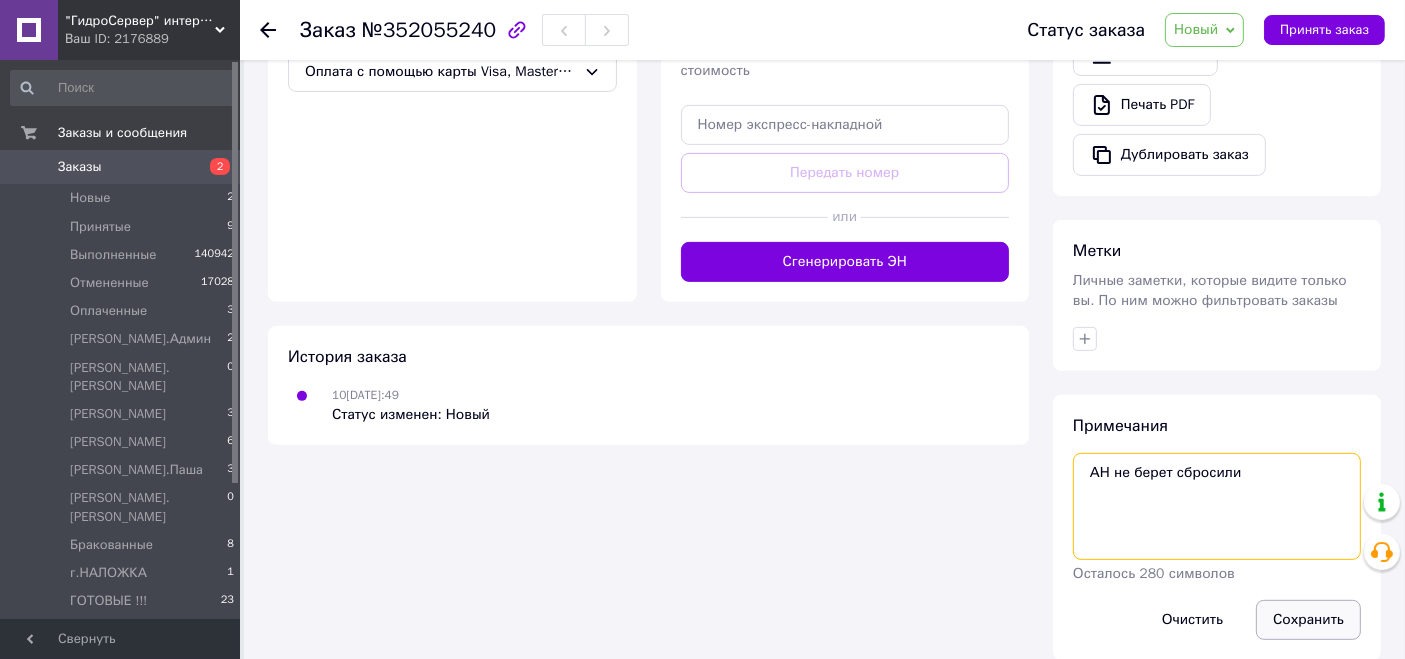 type on "АН не берет сбросили" 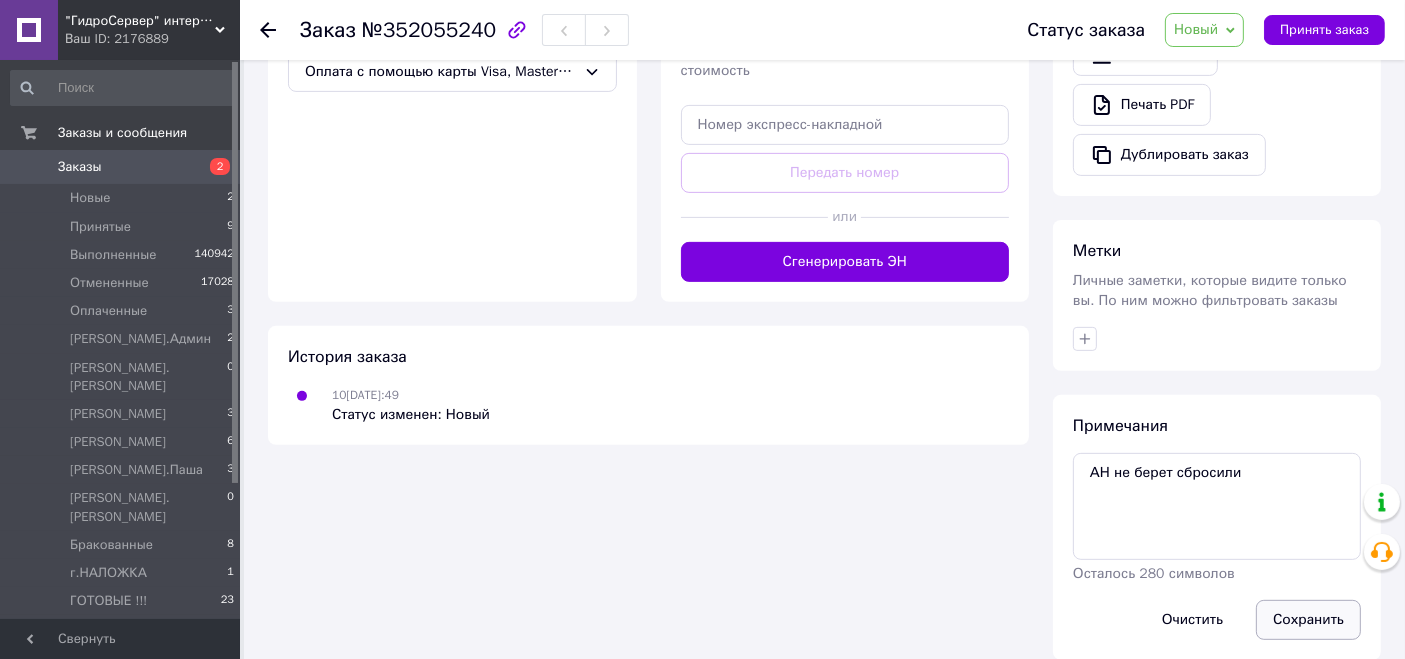 click on "Сохранить" at bounding box center (1308, 620) 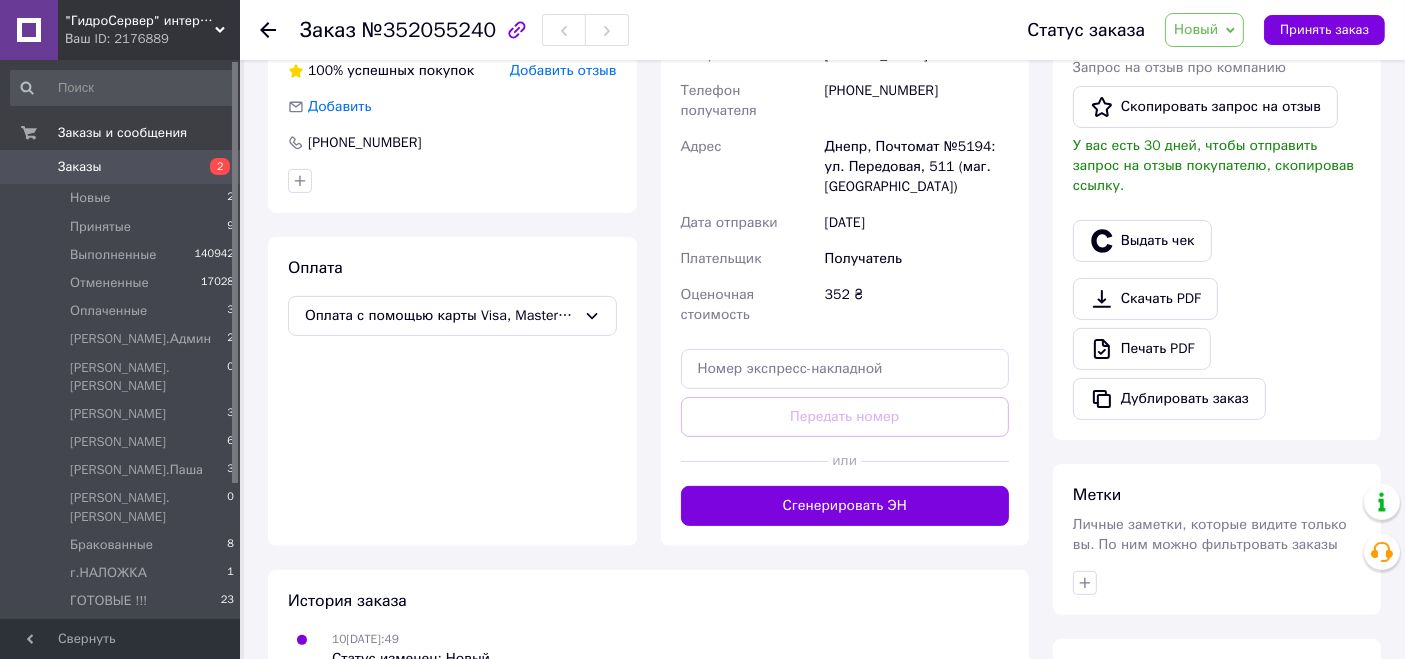 scroll, scrollTop: 376, scrollLeft: 0, axis: vertical 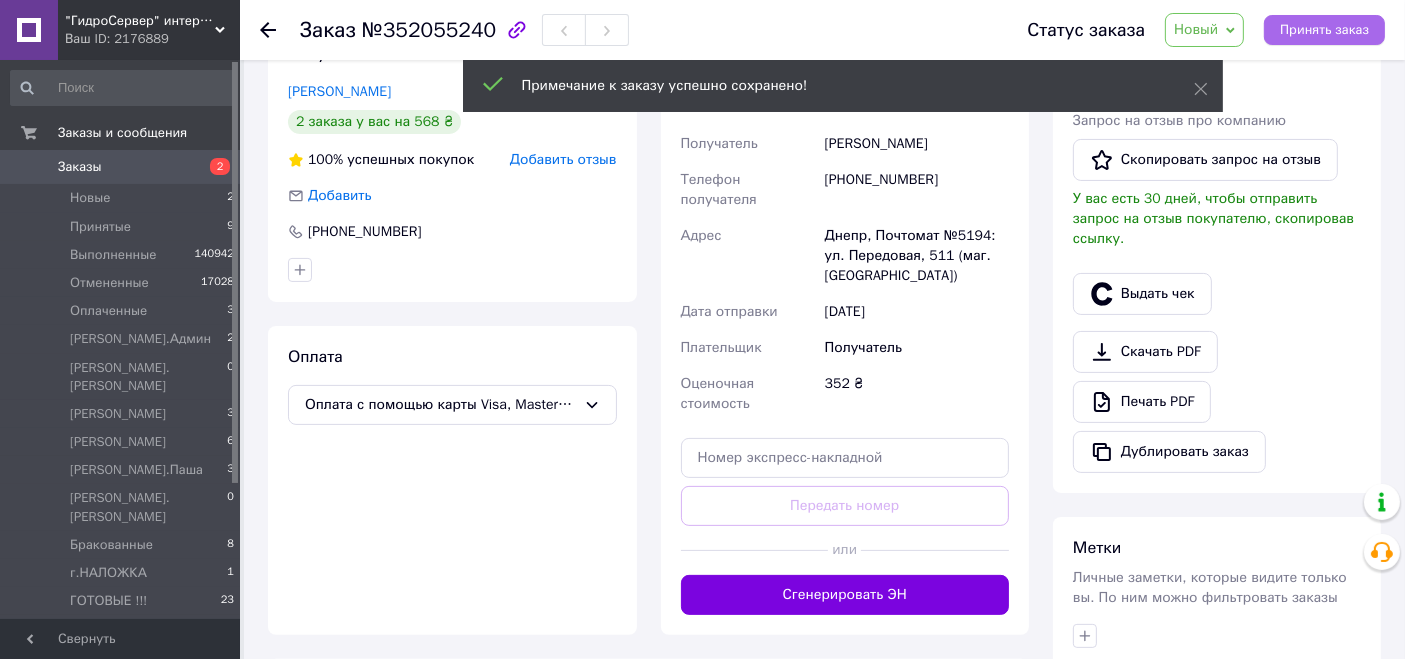 click on "Принять заказ" at bounding box center (1324, 30) 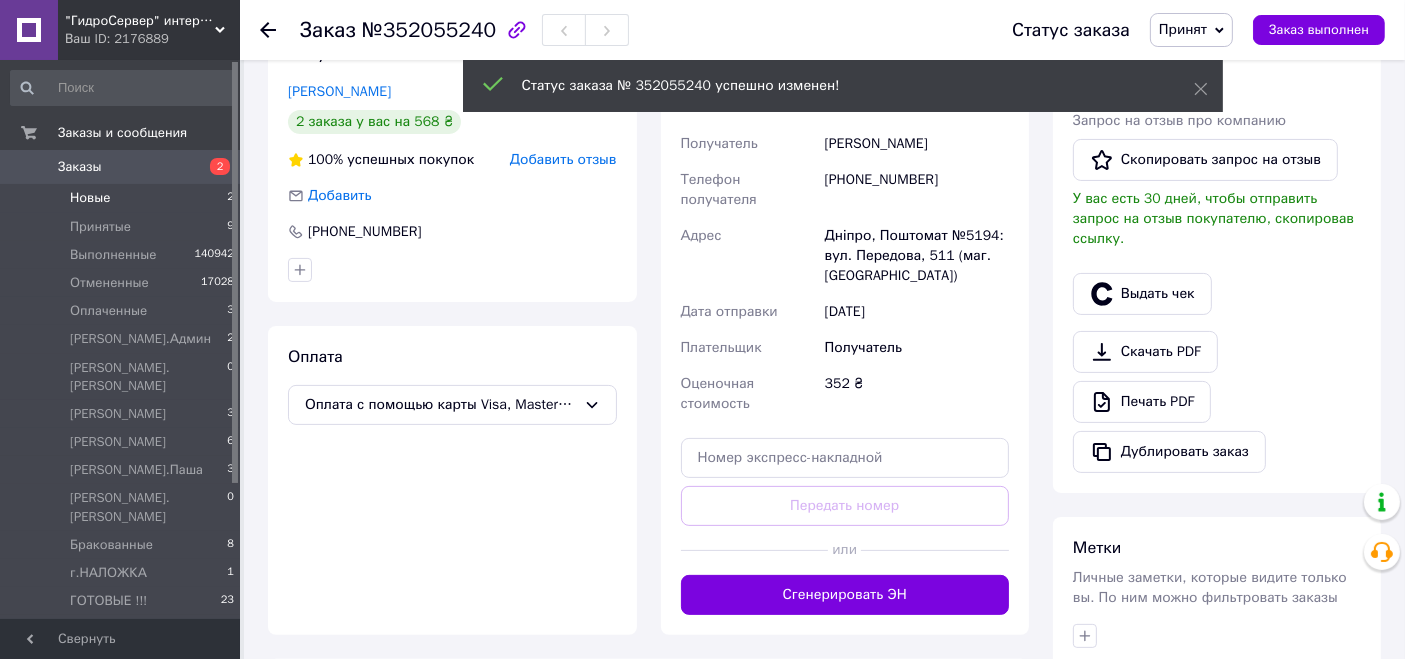 click on "Новые 2" at bounding box center (123, 198) 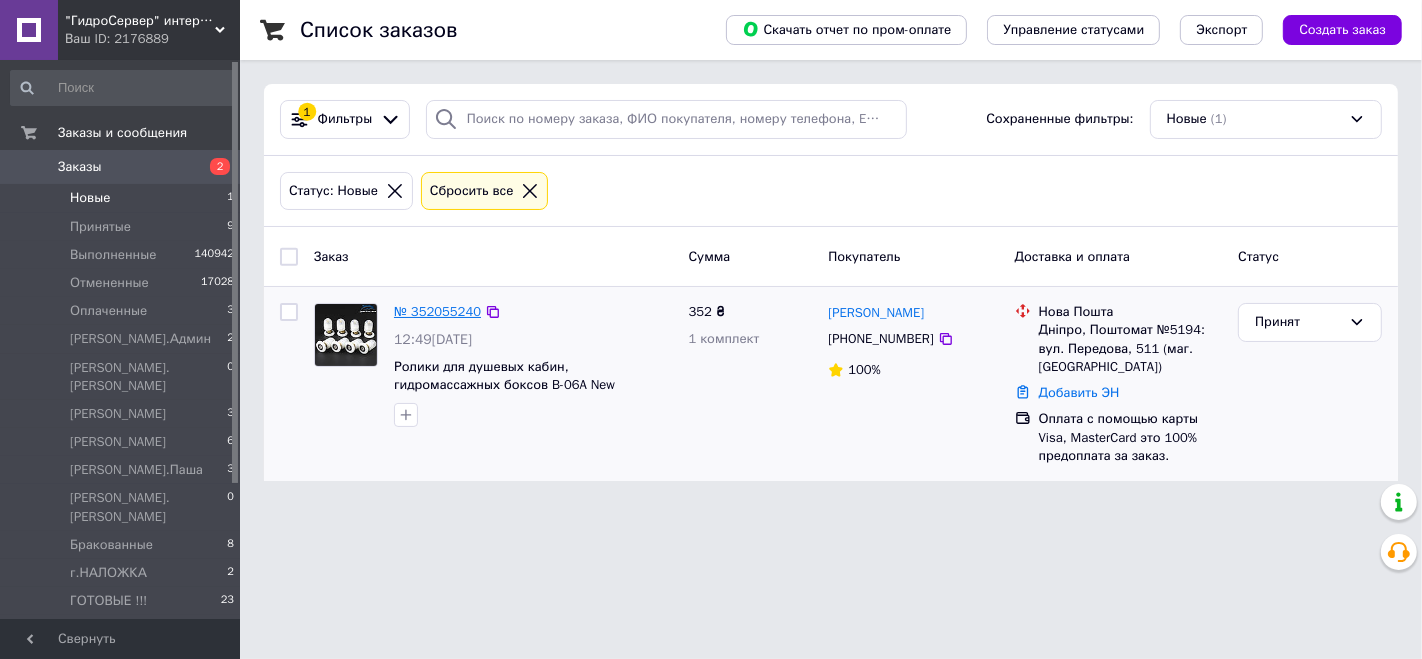 click on "№ 352055240" at bounding box center (437, 311) 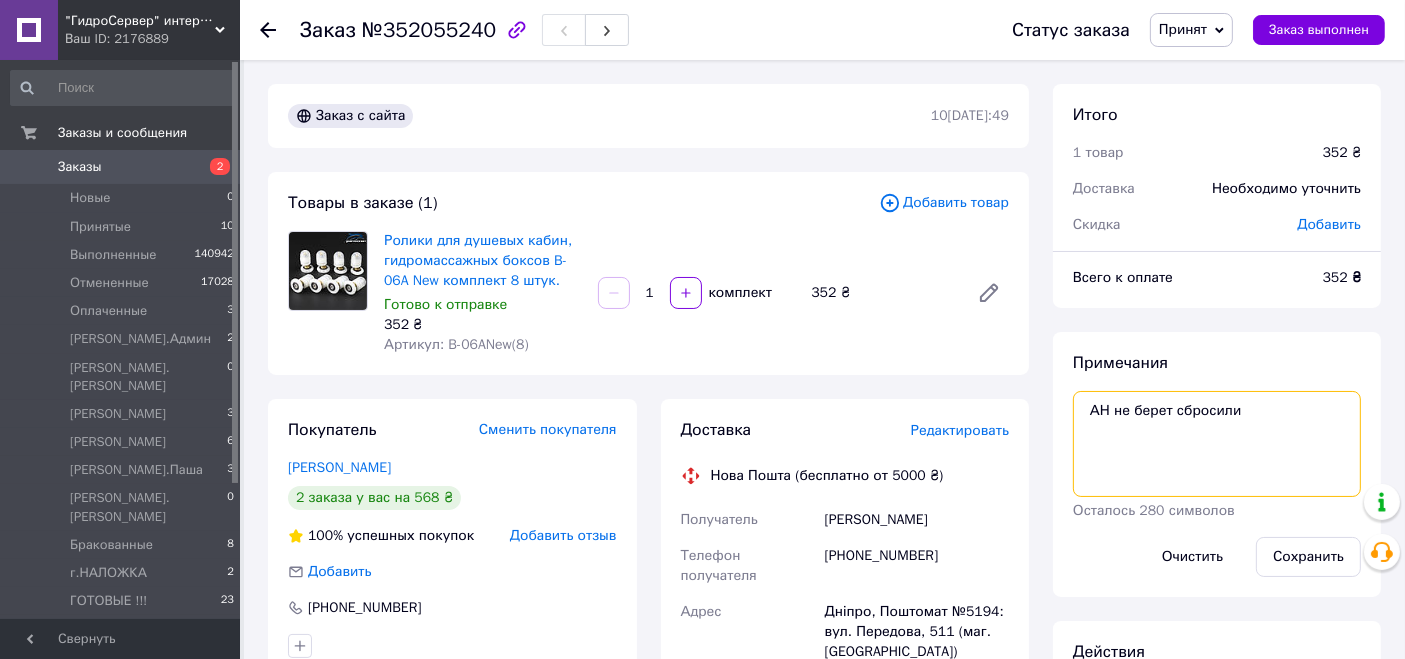 drag, startPoint x: 1119, startPoint y: 415, endPoint x: 1208, endPoint y: 427, distance: 89.80534 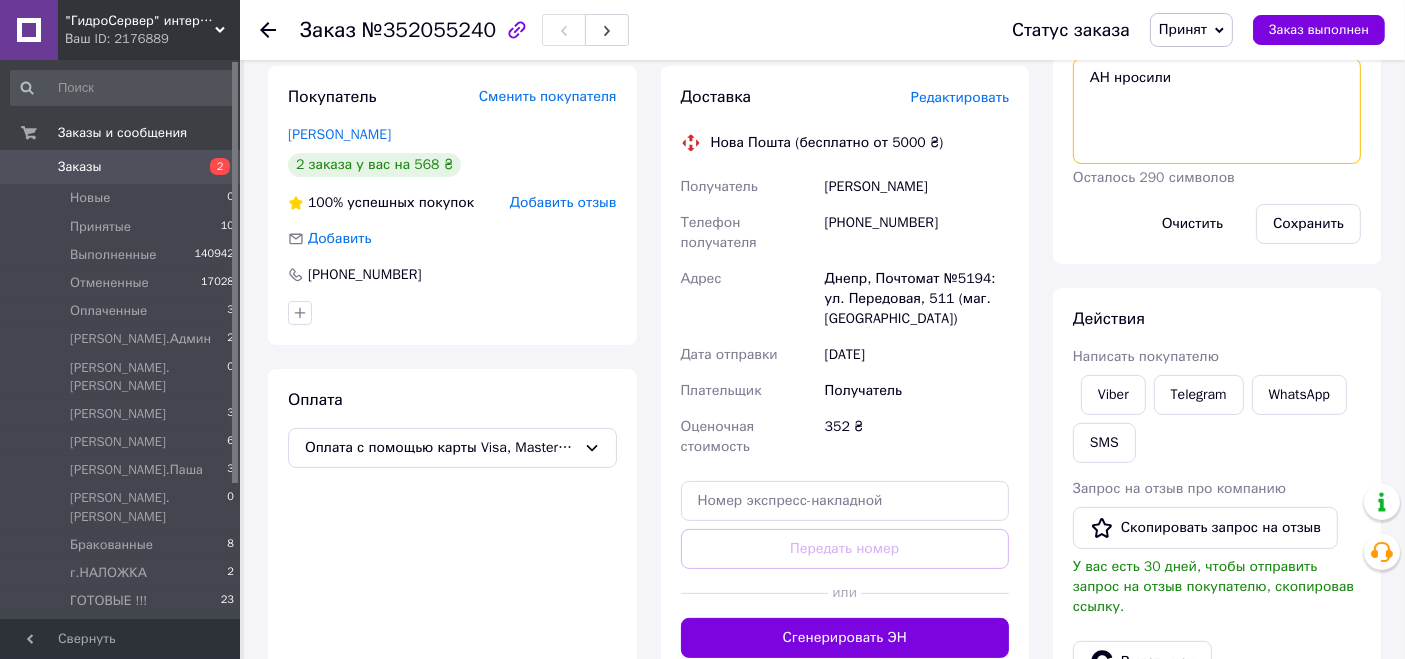 scroll, scrollTop: 0, scrollLeft: 0, axis: both 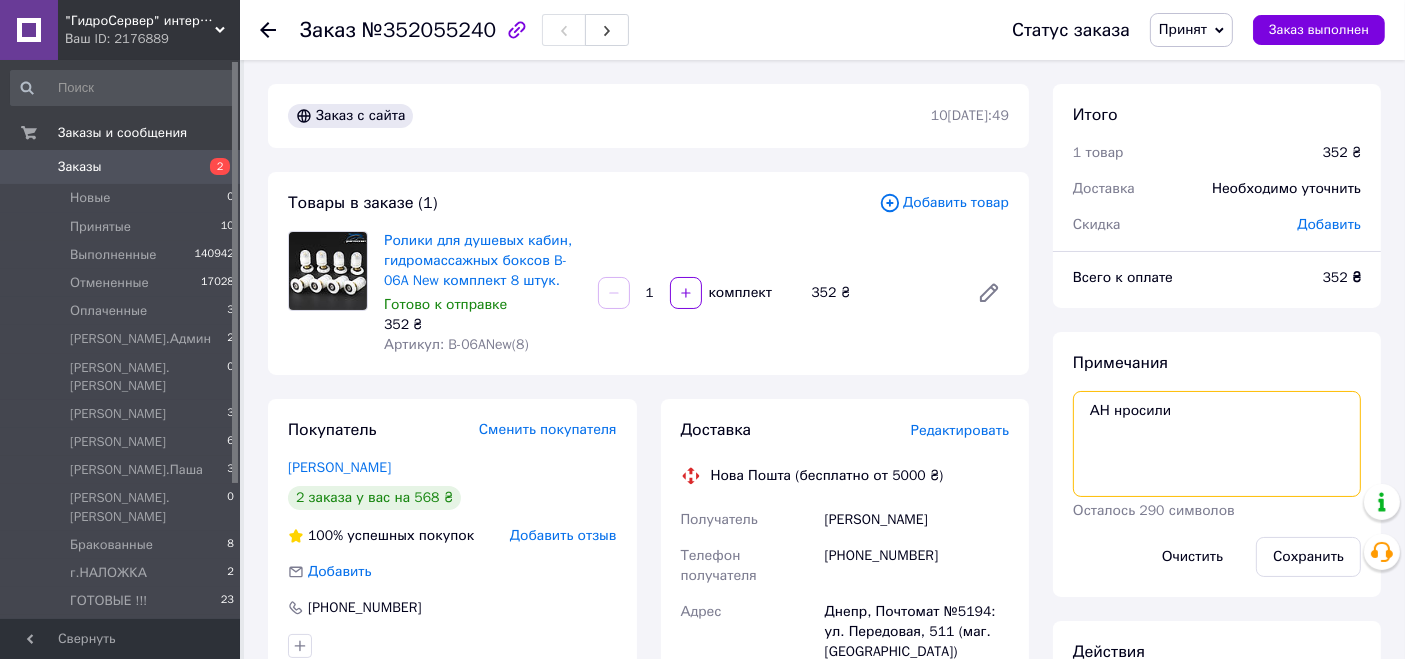 drag, startPoint x: 1111, startPoint y: 416, endPoint x: 1177, endPoint y: 435, distance: 68.68042 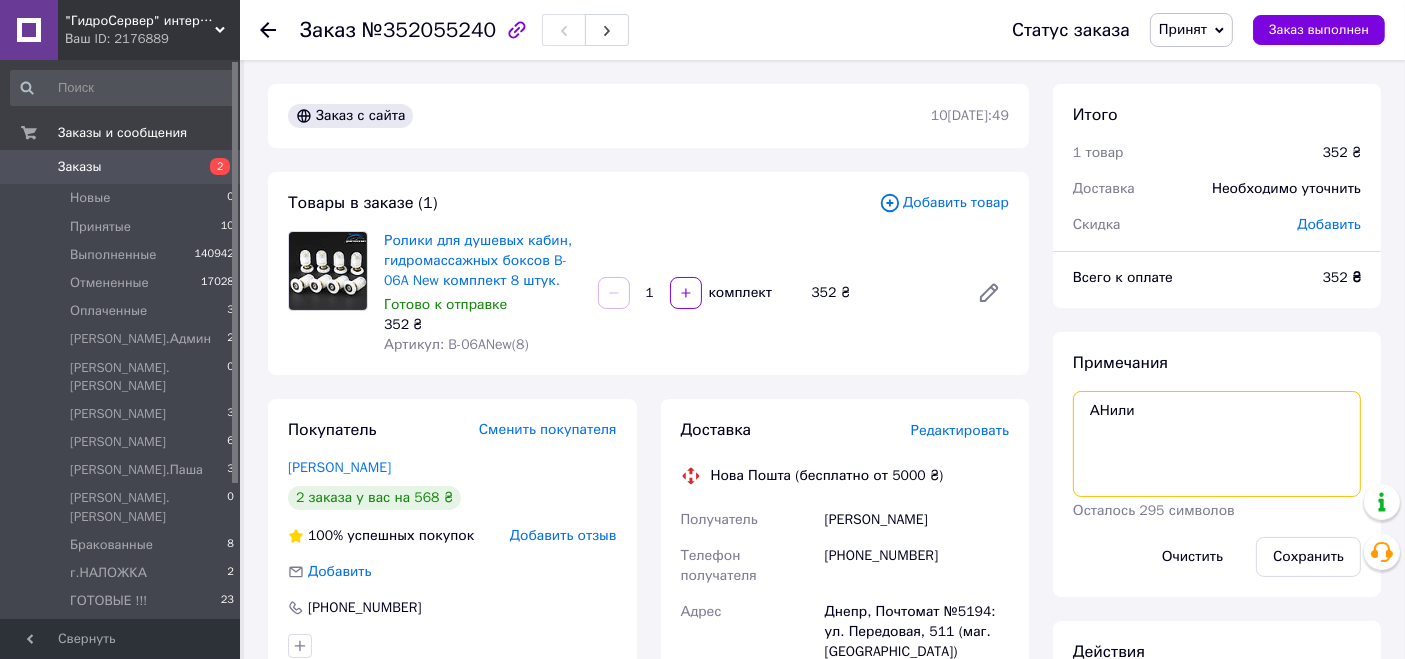 click on "АНили" at bounding box center (1217, 444) 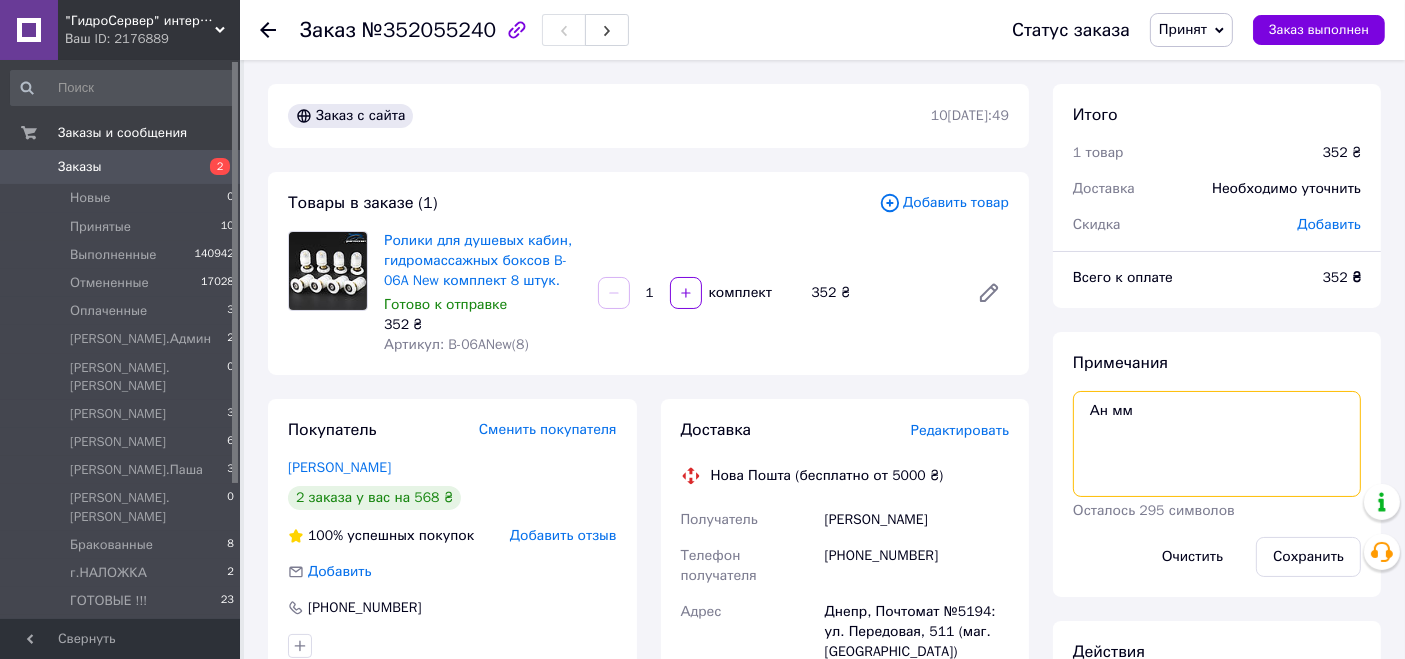 drag, startPoint x: 1182, startPoint y: 436, endPoint x: 1421, endPoint y: 184, distance: 347.3111 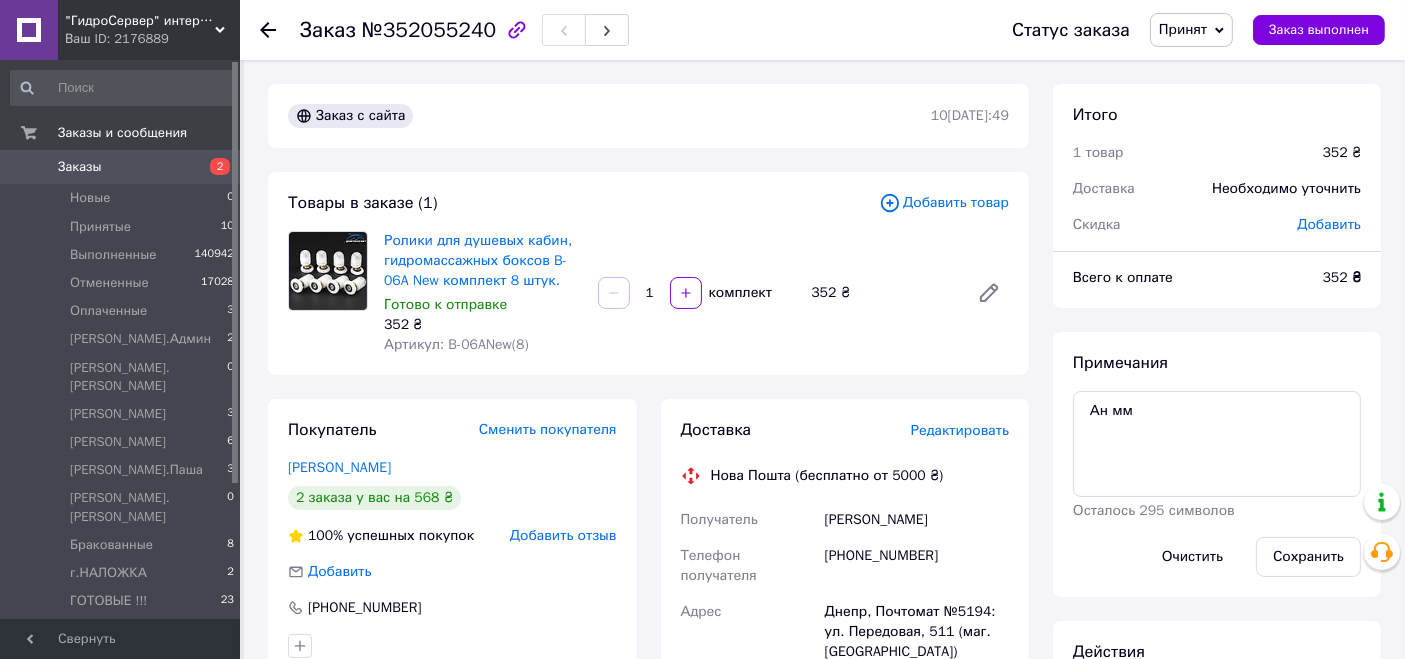 drag, startPoint x: 1421, startPoint y: 184, endPoint x: 802, endPoint y: 353, distance: 641.6557 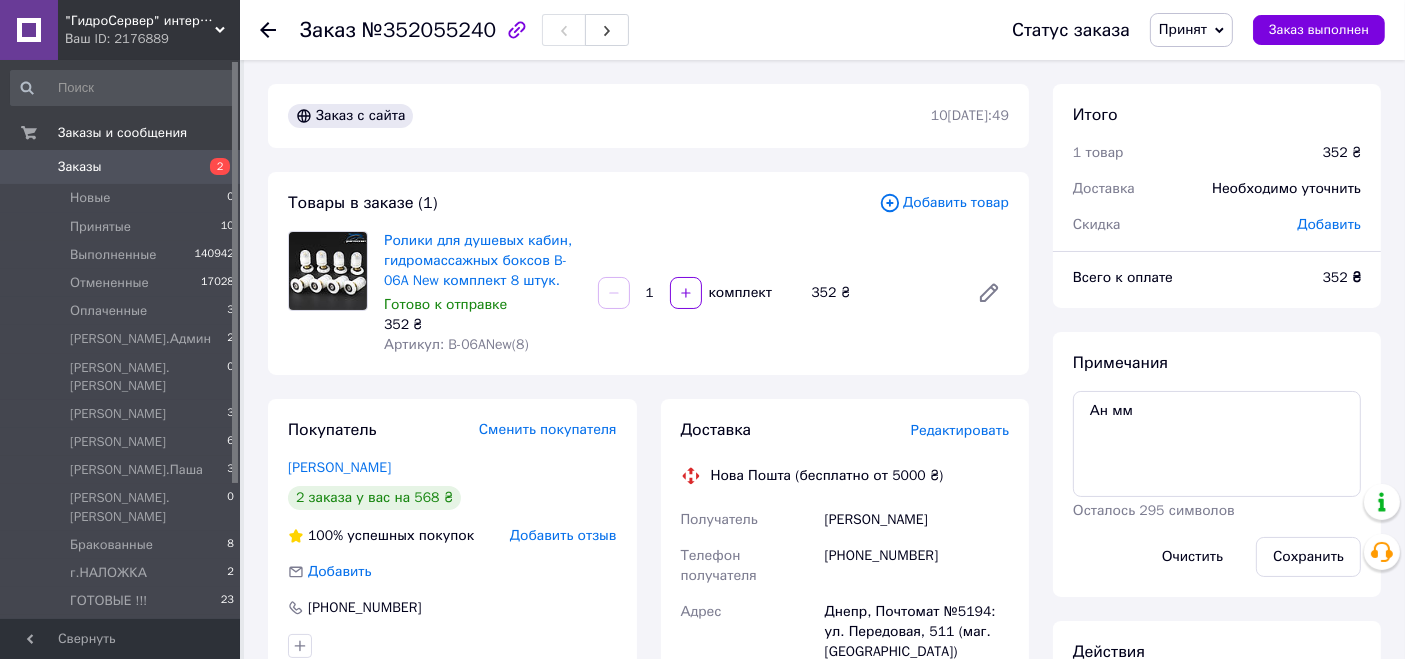 drag, startPoint x: 1290, startPoint y: 569, endPoint x: 1225, endPoint y: 528, distance: 76.8505 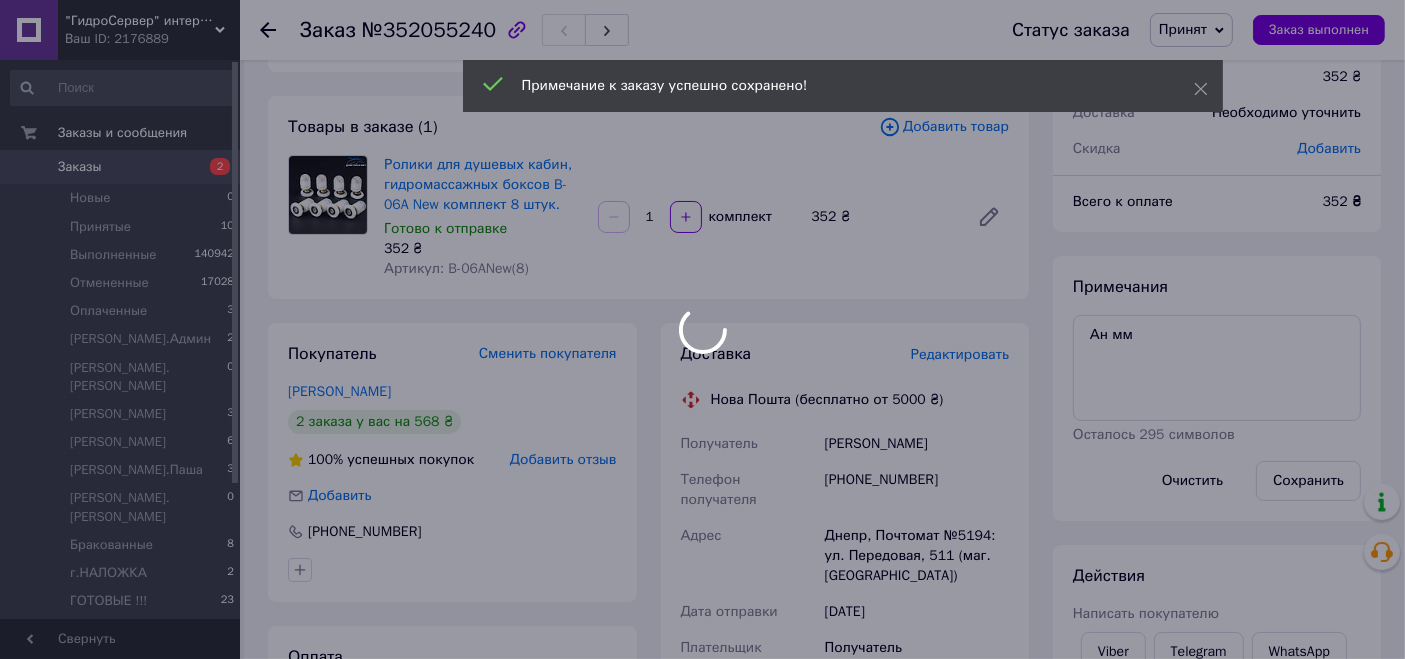 scroll, scrollTop: 111, scrollLeft: 0, axis: vertical 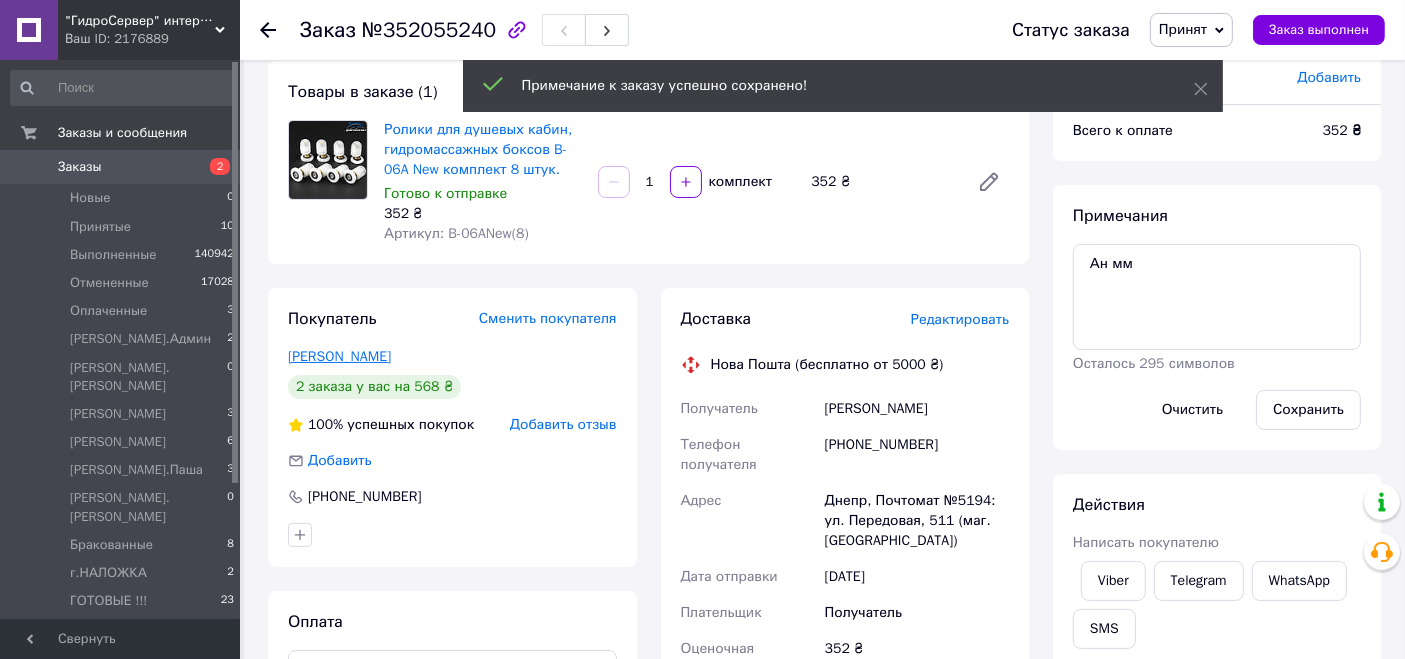 click on "[PERSON_NAME]" at bounding box center (339, 356) 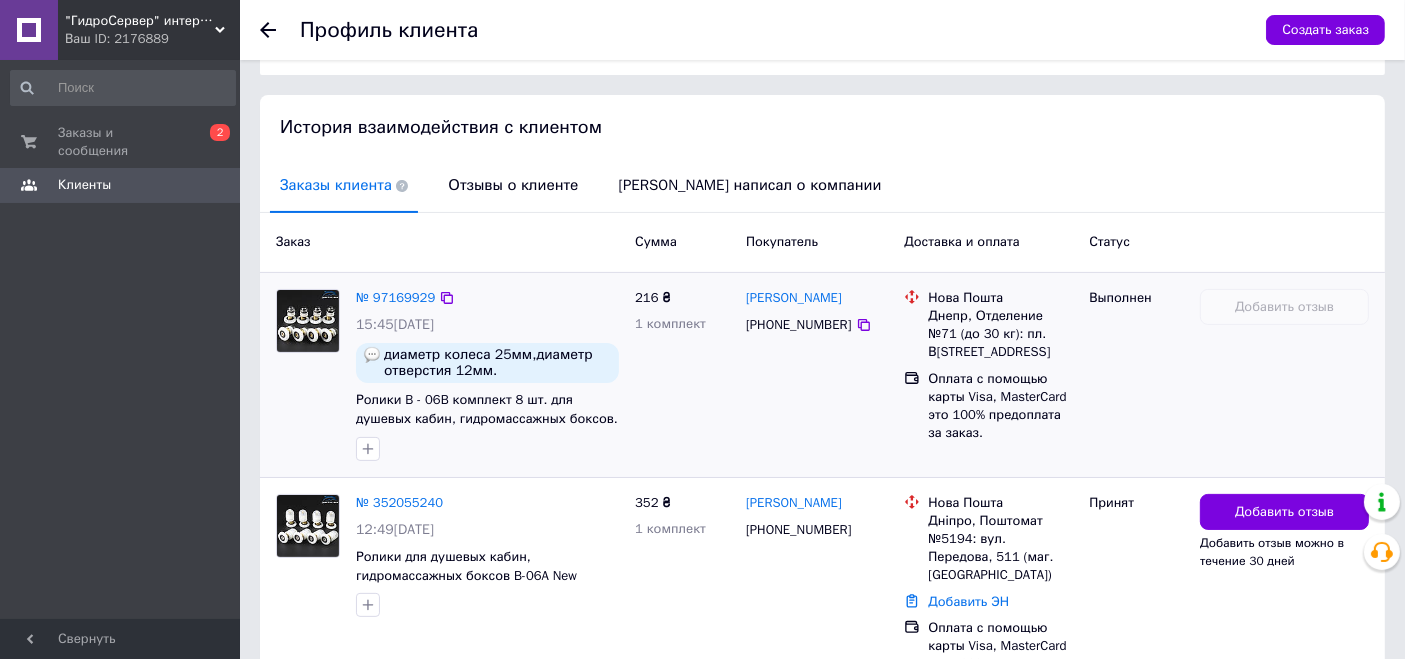 scroll, scrollTop: 444, scrollLeft: 0, axis: vertical 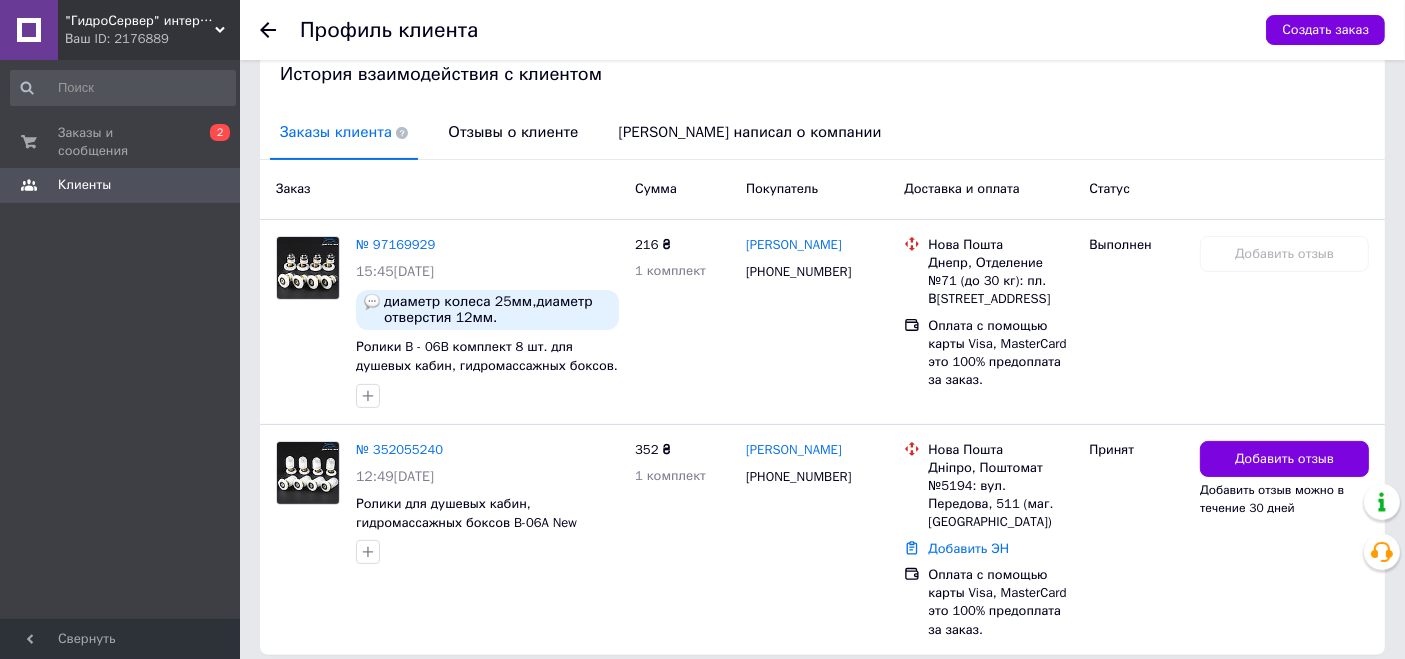 click 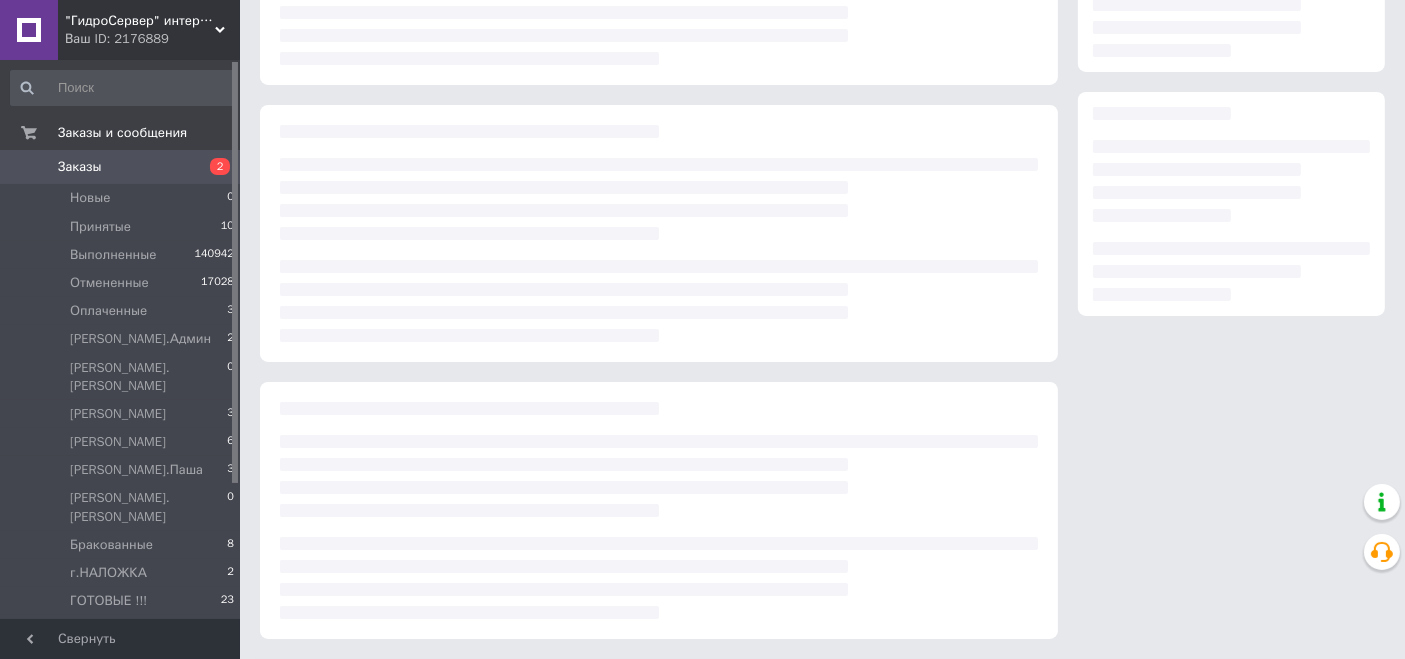 scroll, scrollTop: 111, scrollLeft: 0, axis: vertical 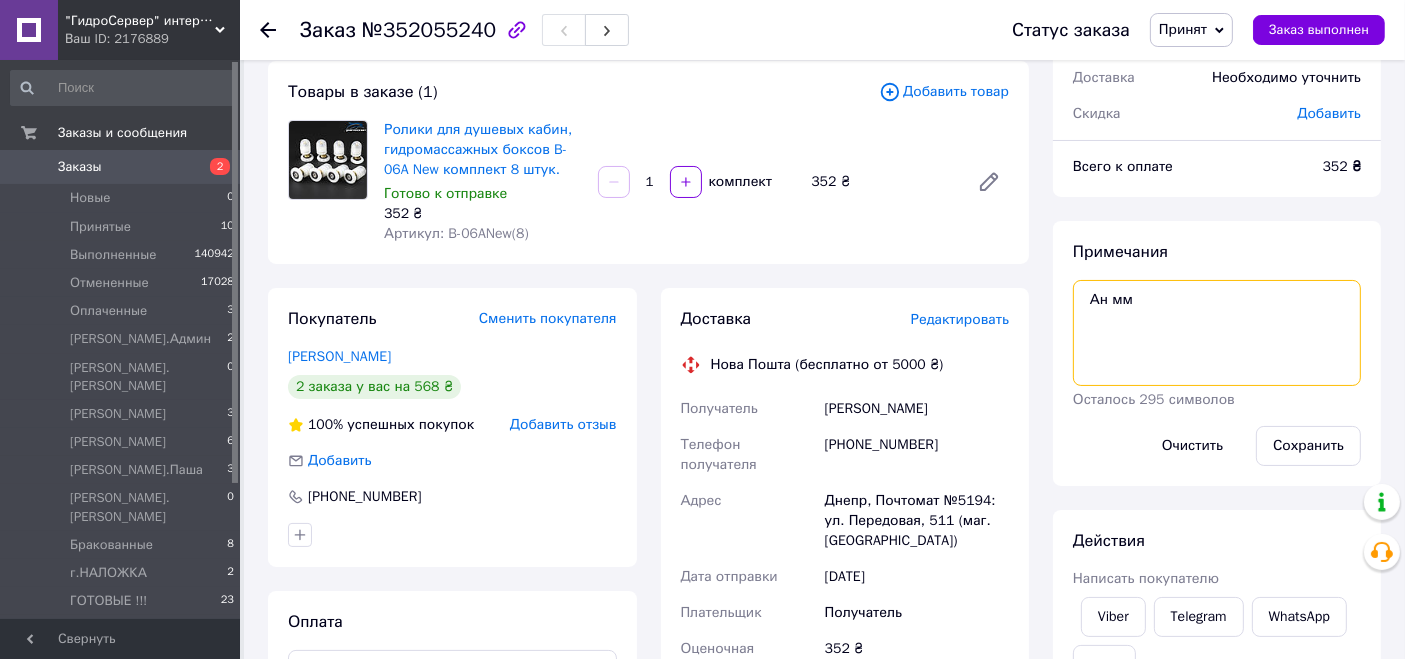 click on "Ан мм" at bounding box center [1217, 333] 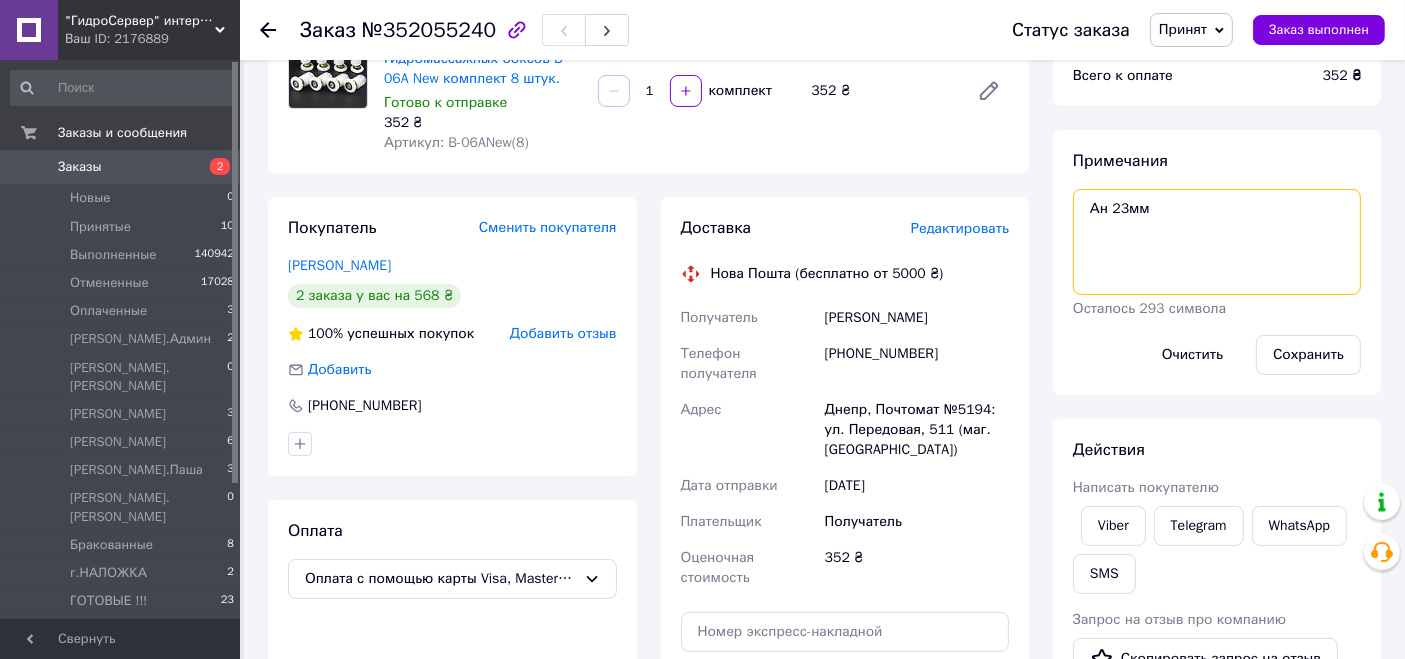 scroll, scrollTop: 177, scrollLeft: 0, axis: vertical 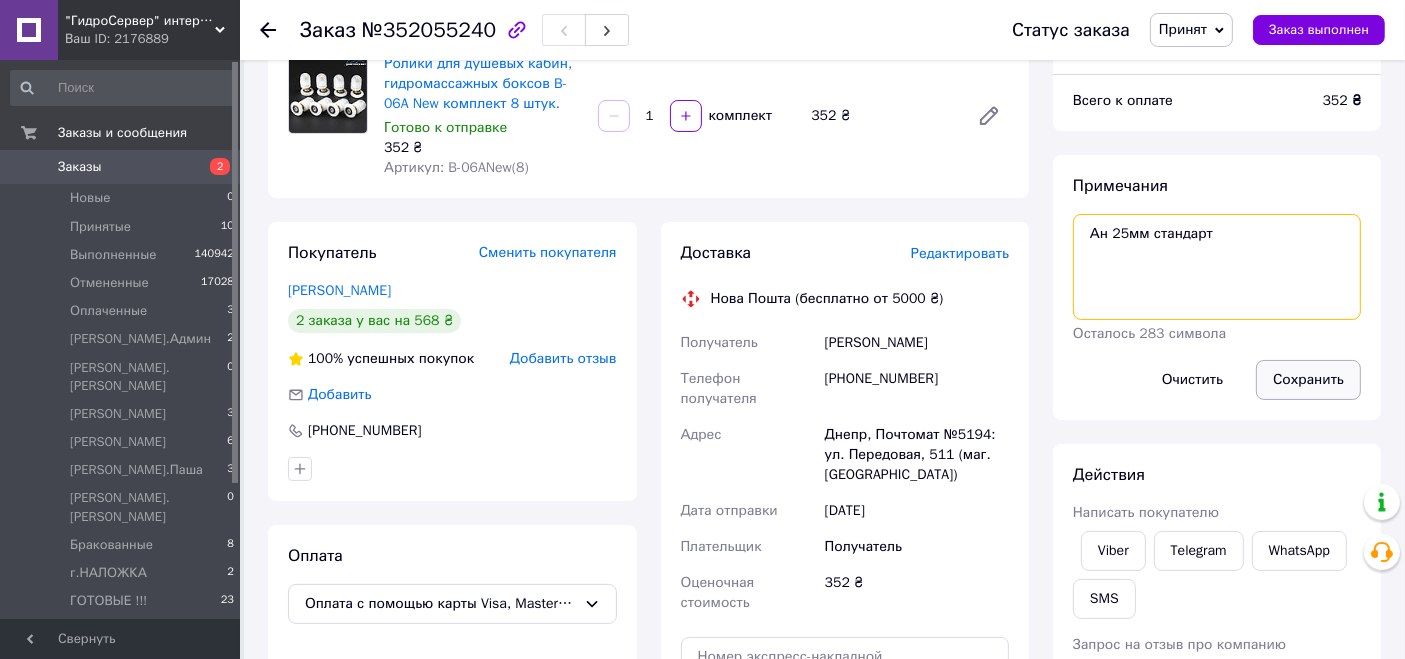 type on "Ан 25мм стандарт" 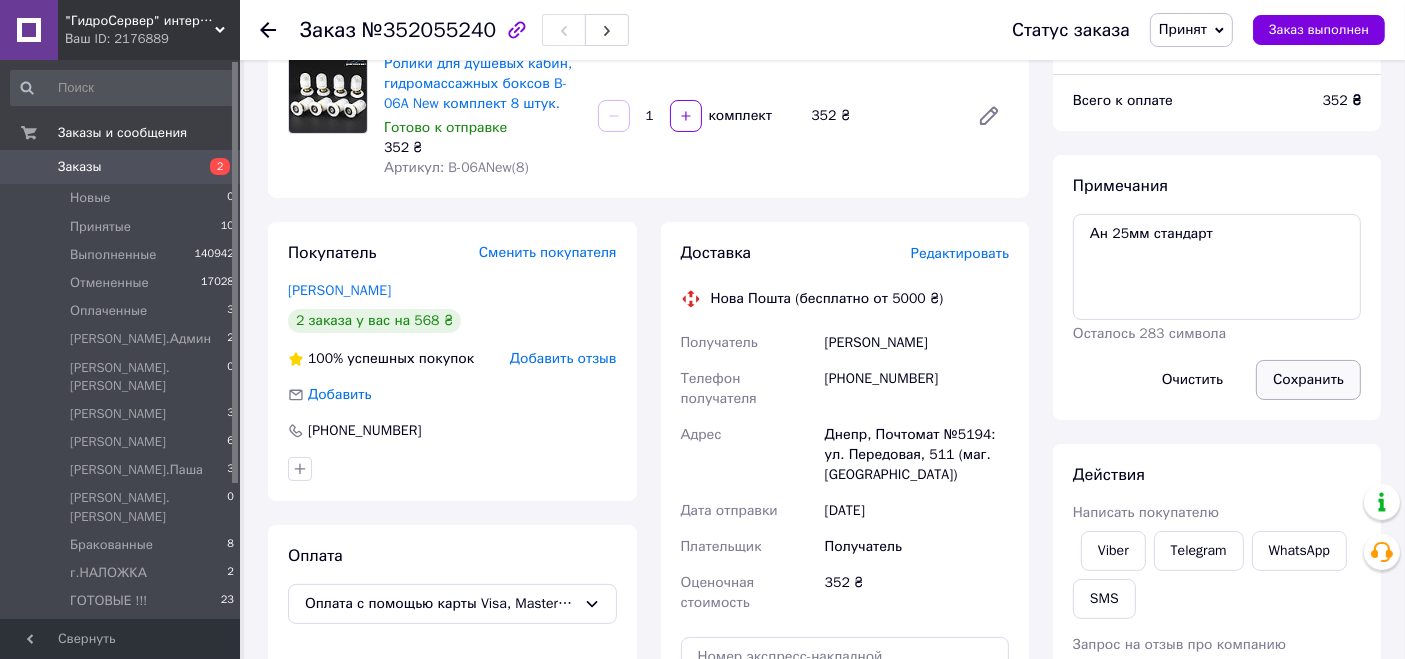 click on "Сохранить" at bounding box center [1308, 380] 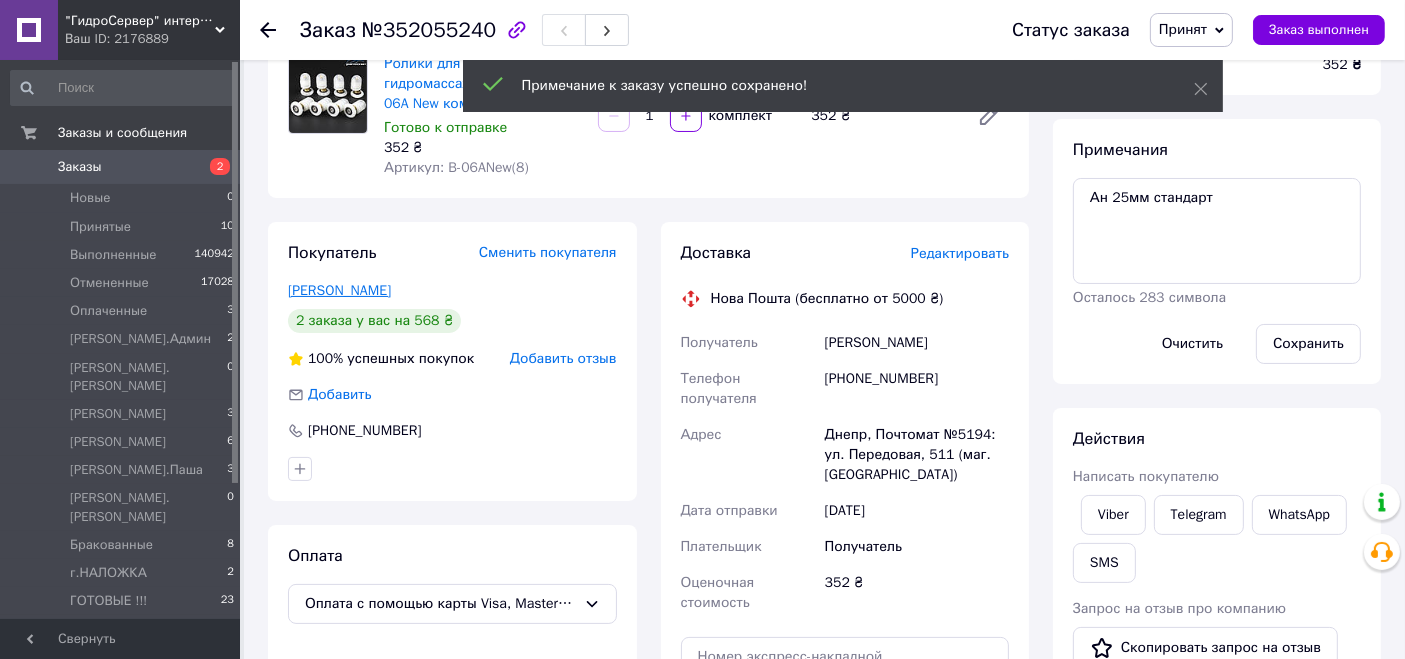 click on "[PERSON_NAME]" at bounding box center (339, 290) 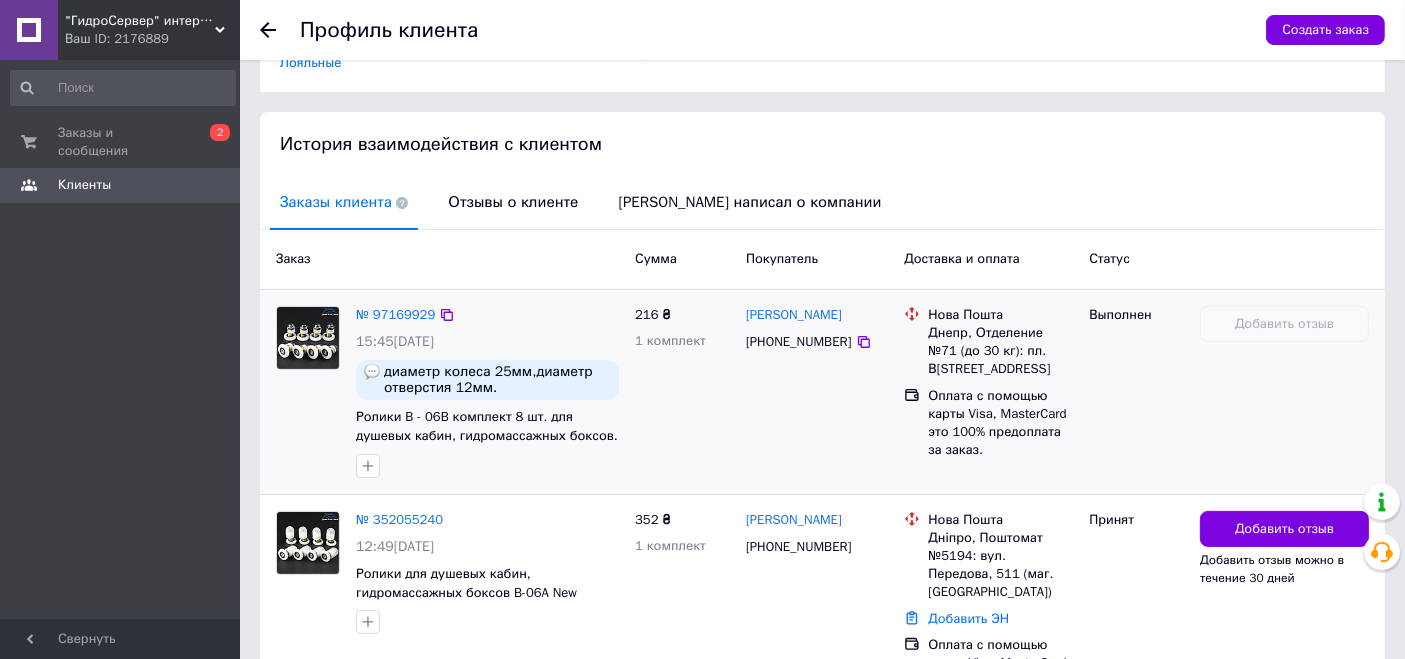 scroll, scrollTop: 482, scrollLeft: 0, axis: vertical 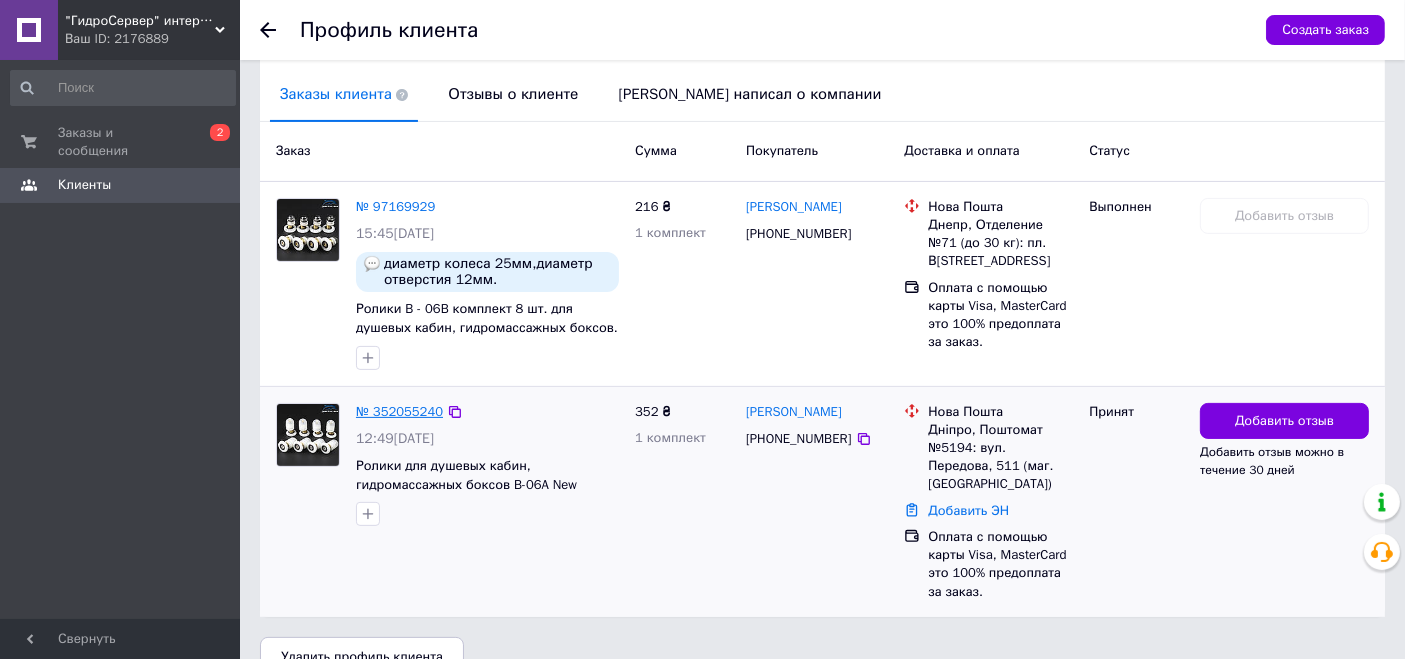 click on "№ 352055240" at bounding box center (399, 411) 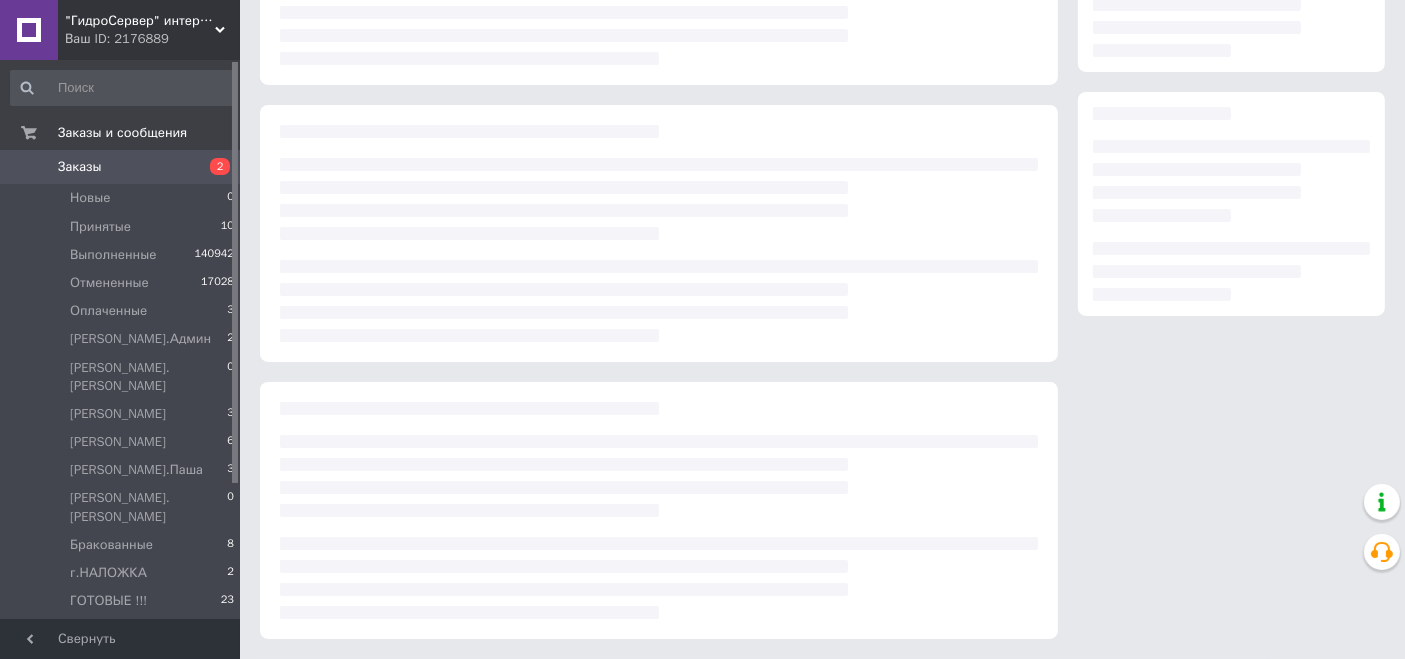 scroll, scrollTop: 0, scrollLeft: 0, axis: both 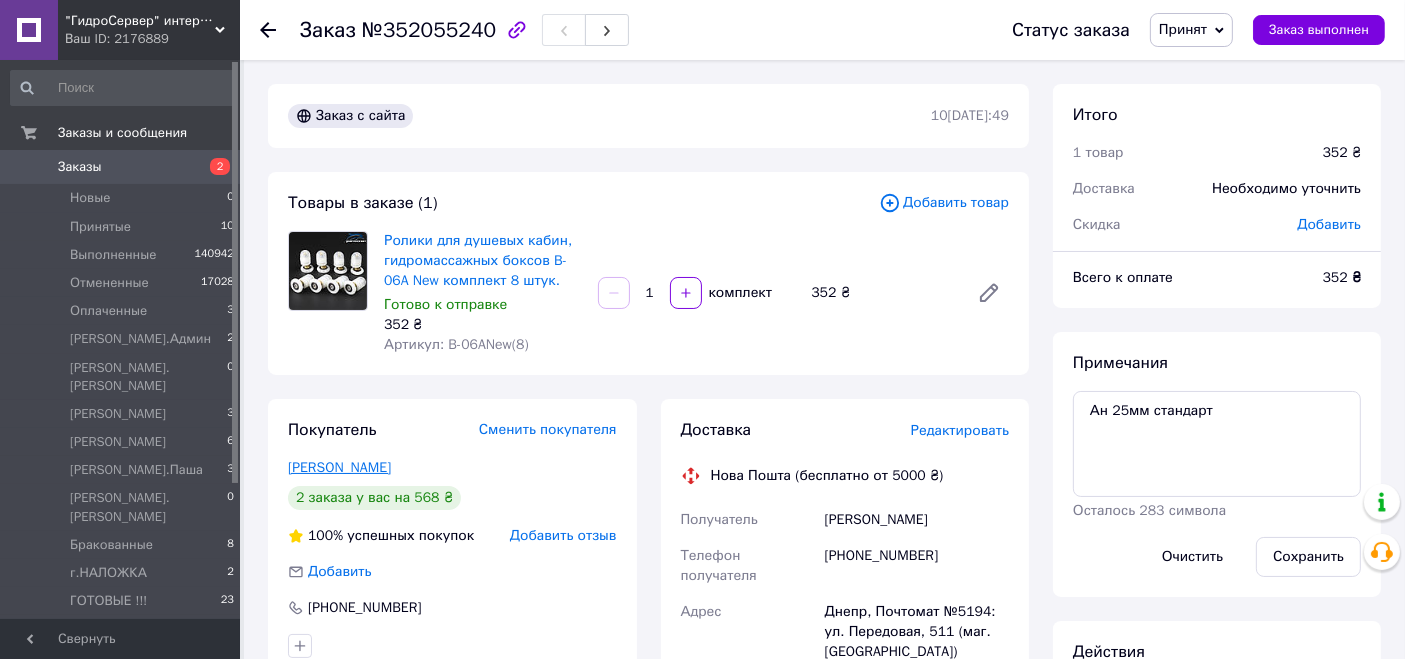 click on "[PERSON_NAME]" at bounding box center [339, 467] 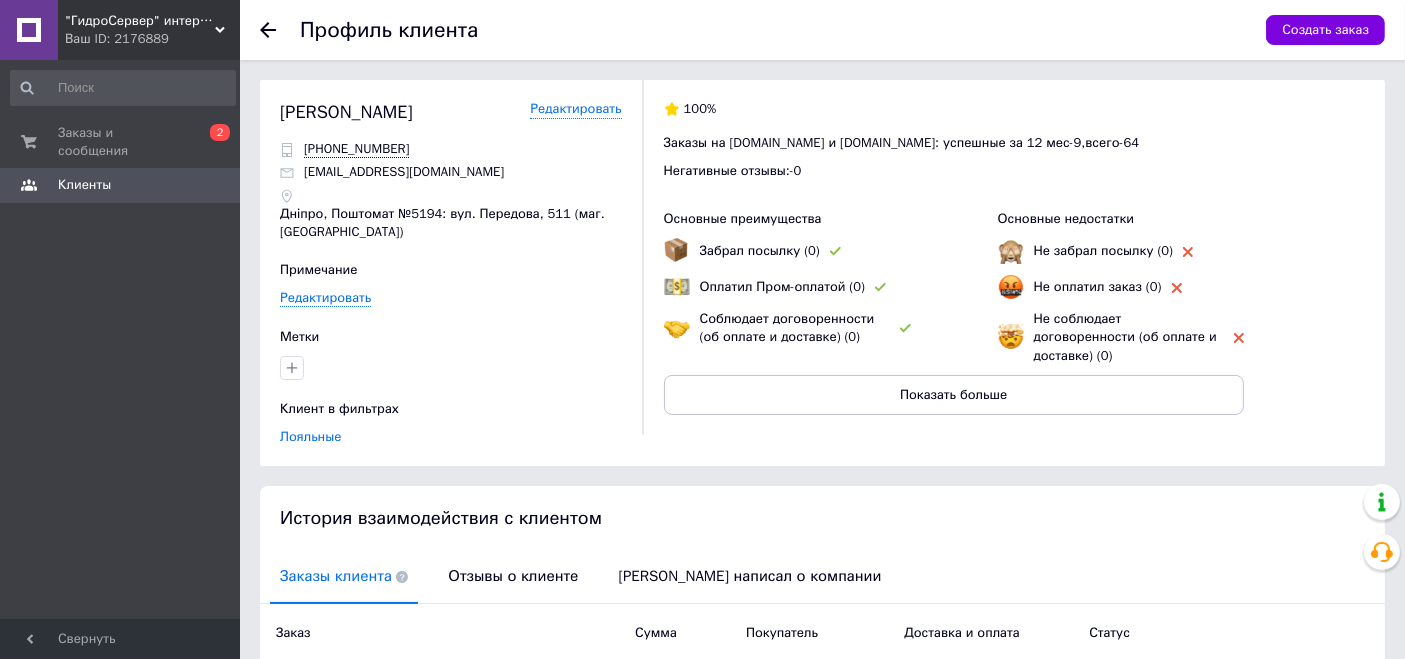 scroll, scrollTop: 333, scrollLeft: 0, axis: vertical 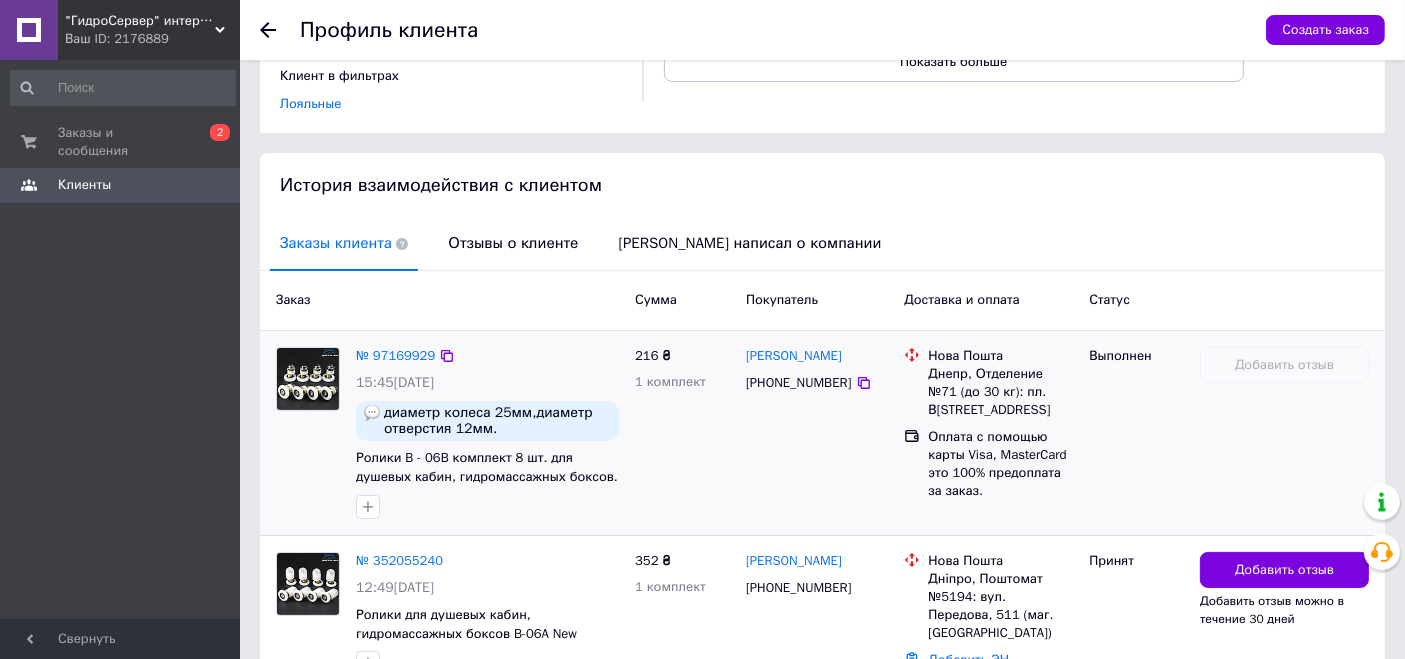 click on "№ 97169929 15:45, [DATE]�аметр колеса 25мм,диаметр отверстия 12мм. Ролики B - 06B комплект 8 шт. для душевых кабин, гидромассажных боксов." at bounding box center [487, 433] 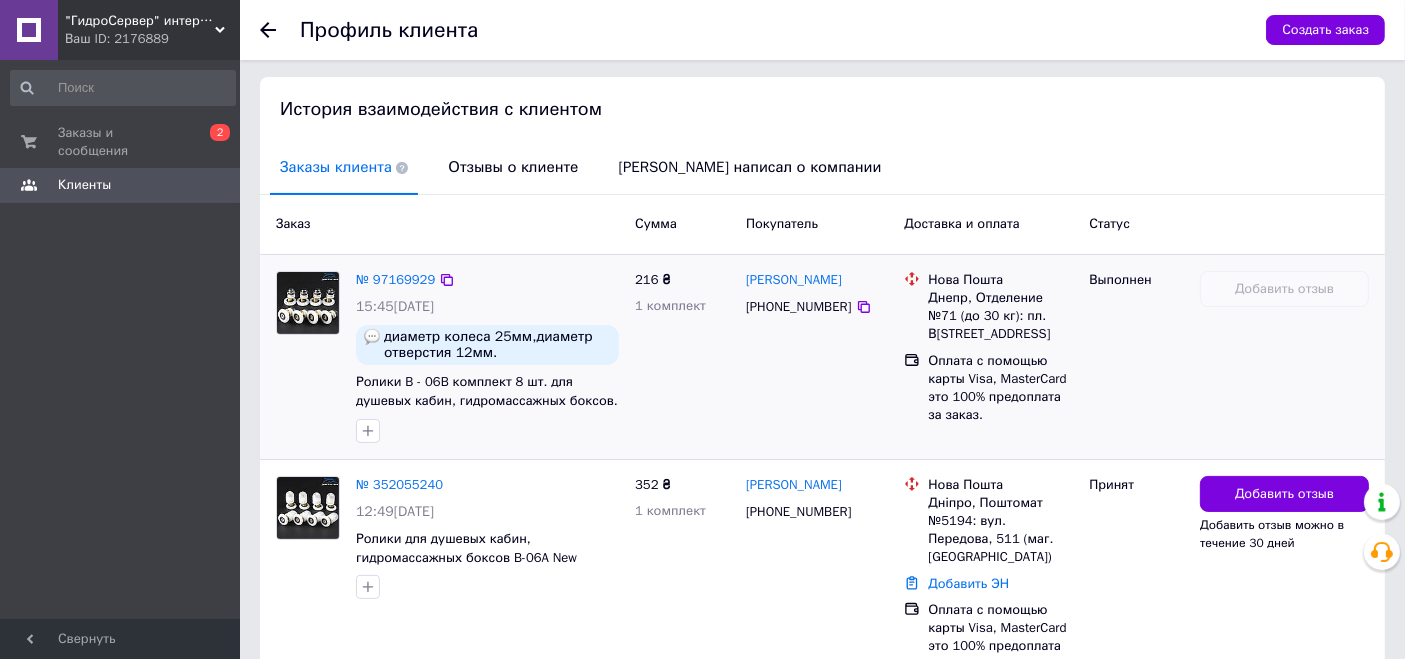 scroll, scrollTop: 444, scrollLeft: 0, axis: vertical 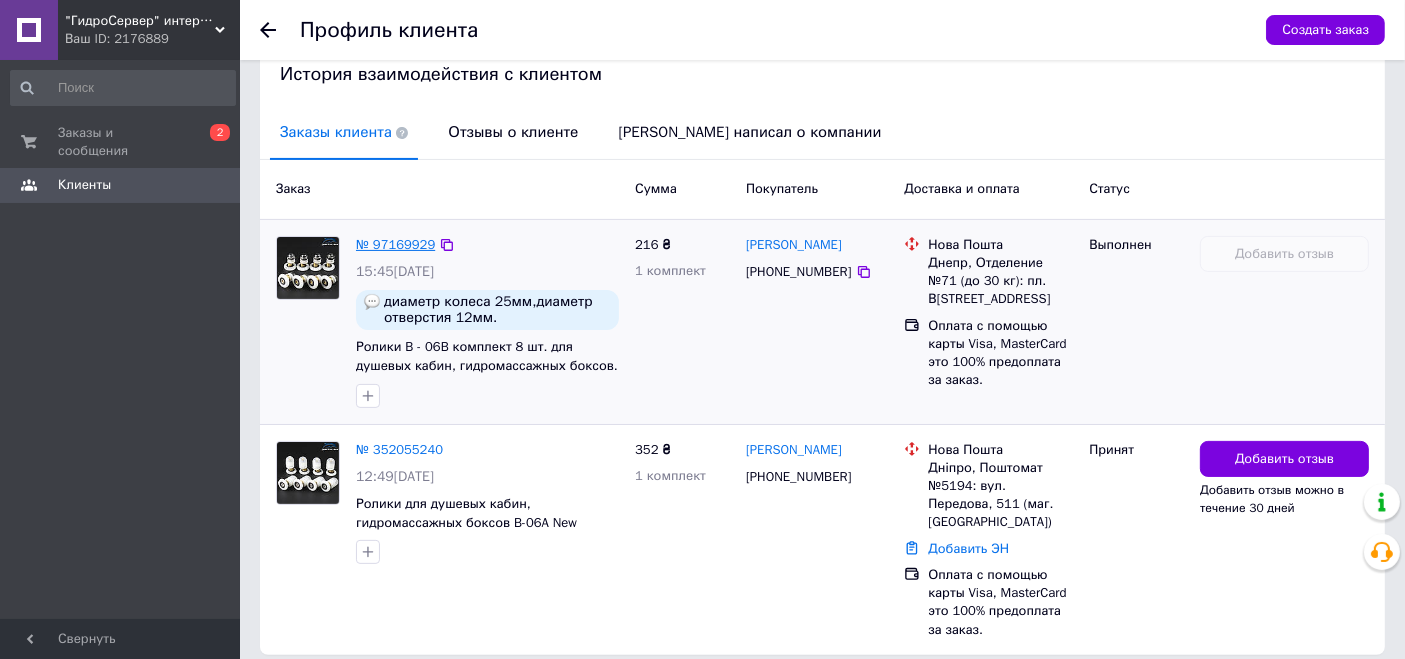 click on "№ 97169929" at bounding box center [395, 244] 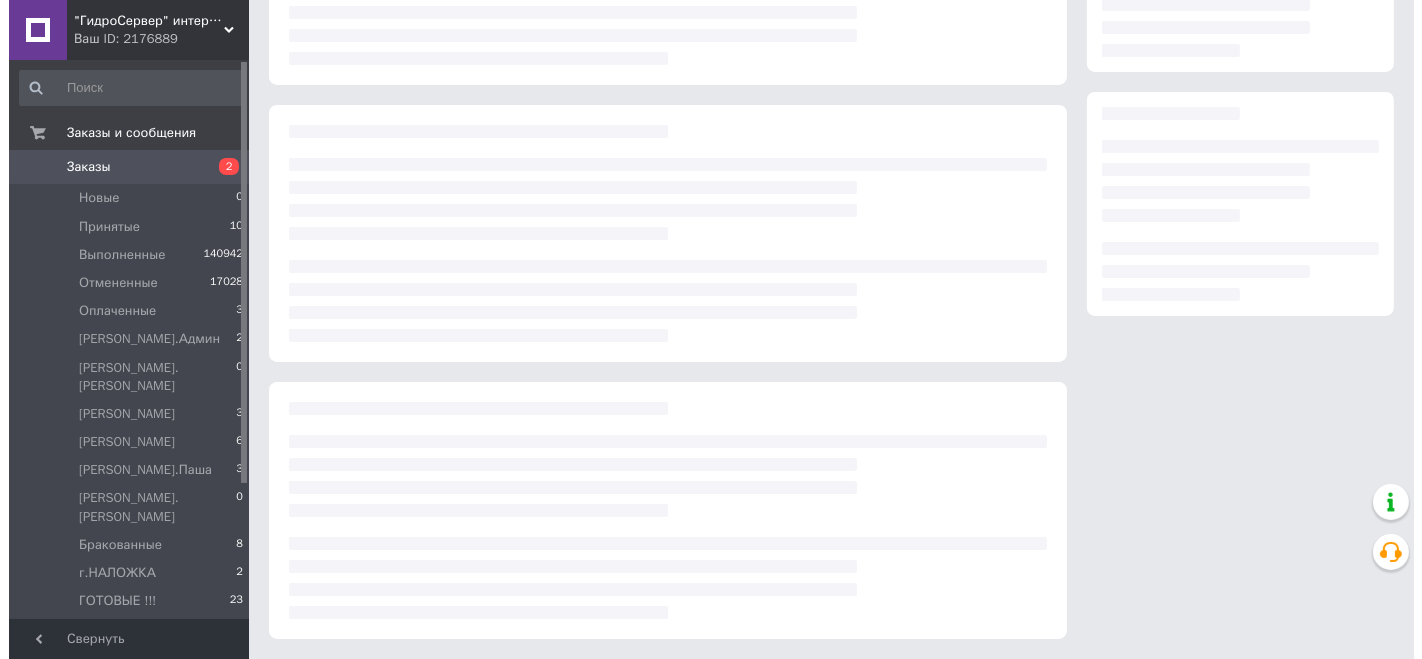scroll, scrollTop: 0, scrollLeft: 0, axis: both 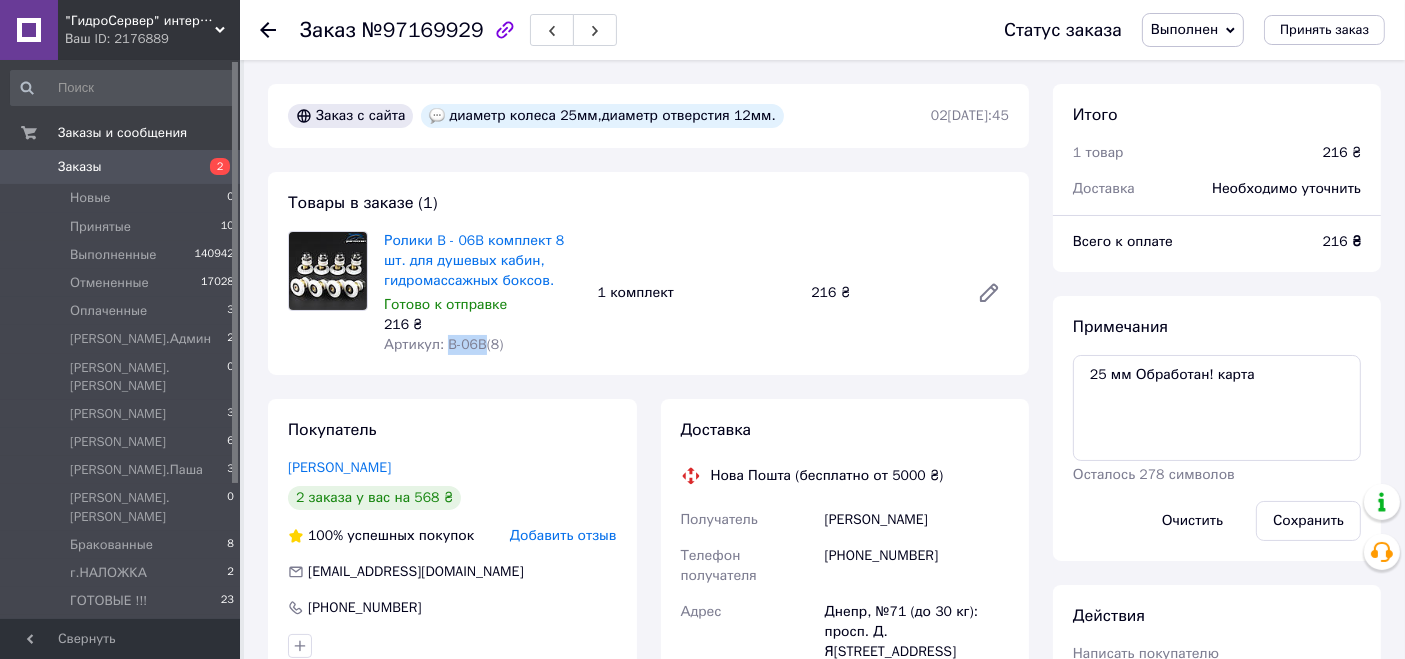 drag, startPoint x: 441, startPoint y: 346, endPoint x: 476, endPoint y: 341, distance: 35.35534 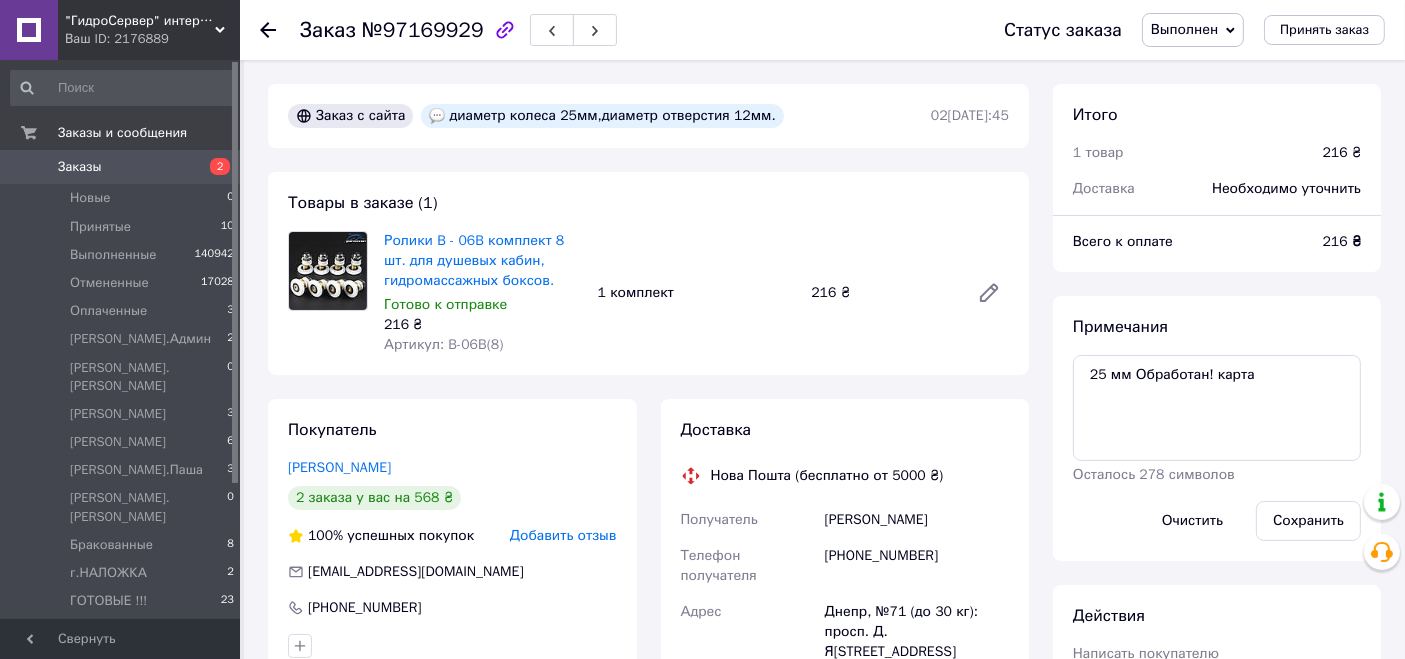 click 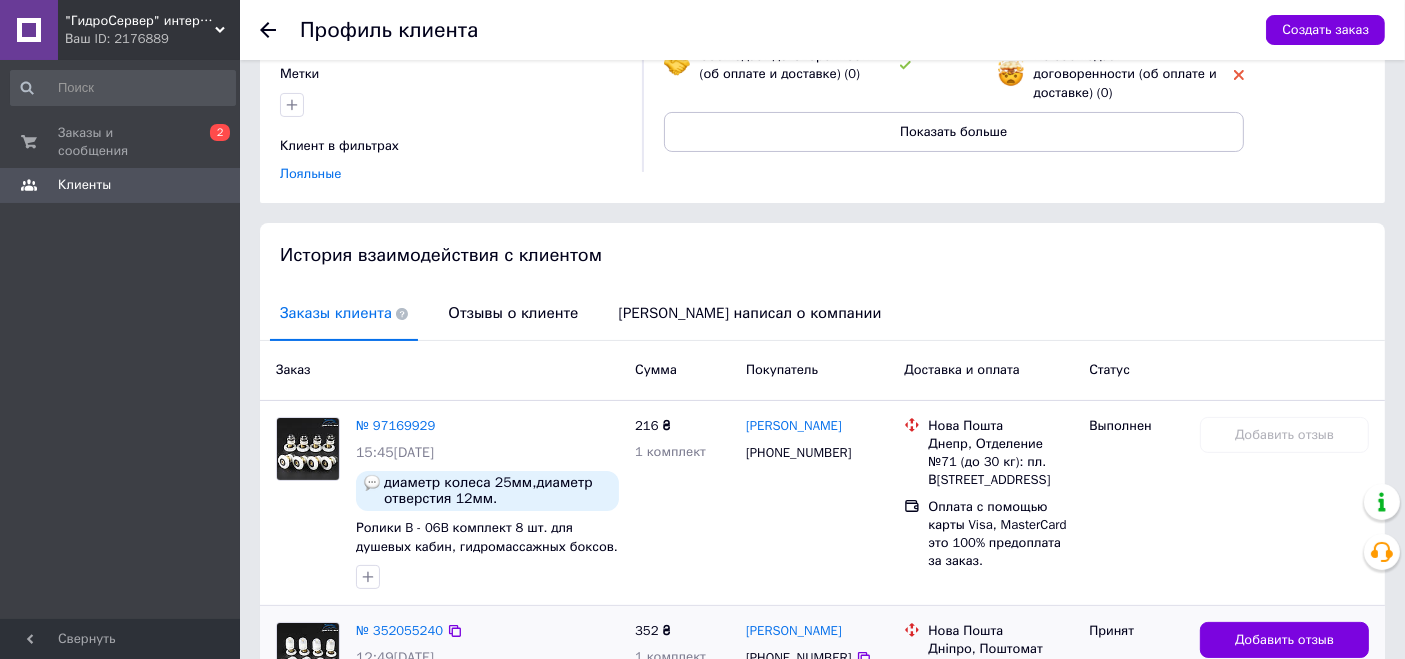 scroll, scrollTop: 482, scrollLeft: 0, axis: vertical 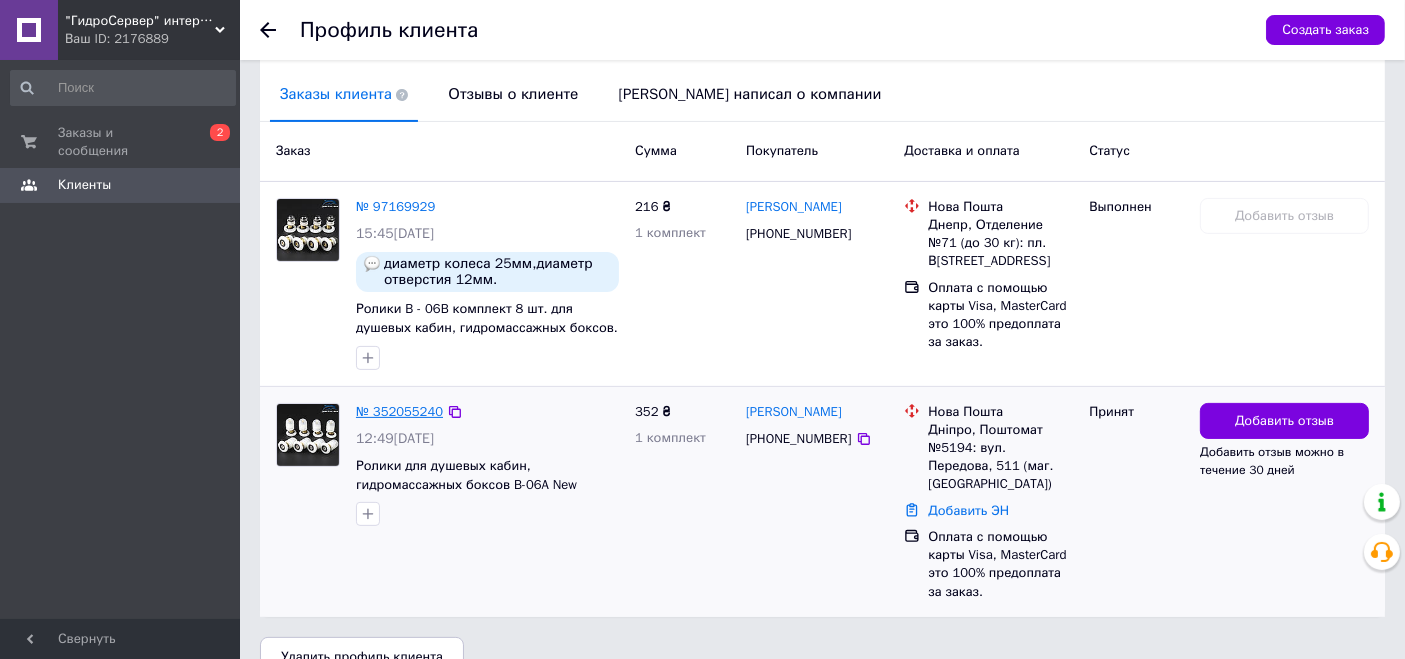 click on "№ 352055240" at bounding box center (399, 411) 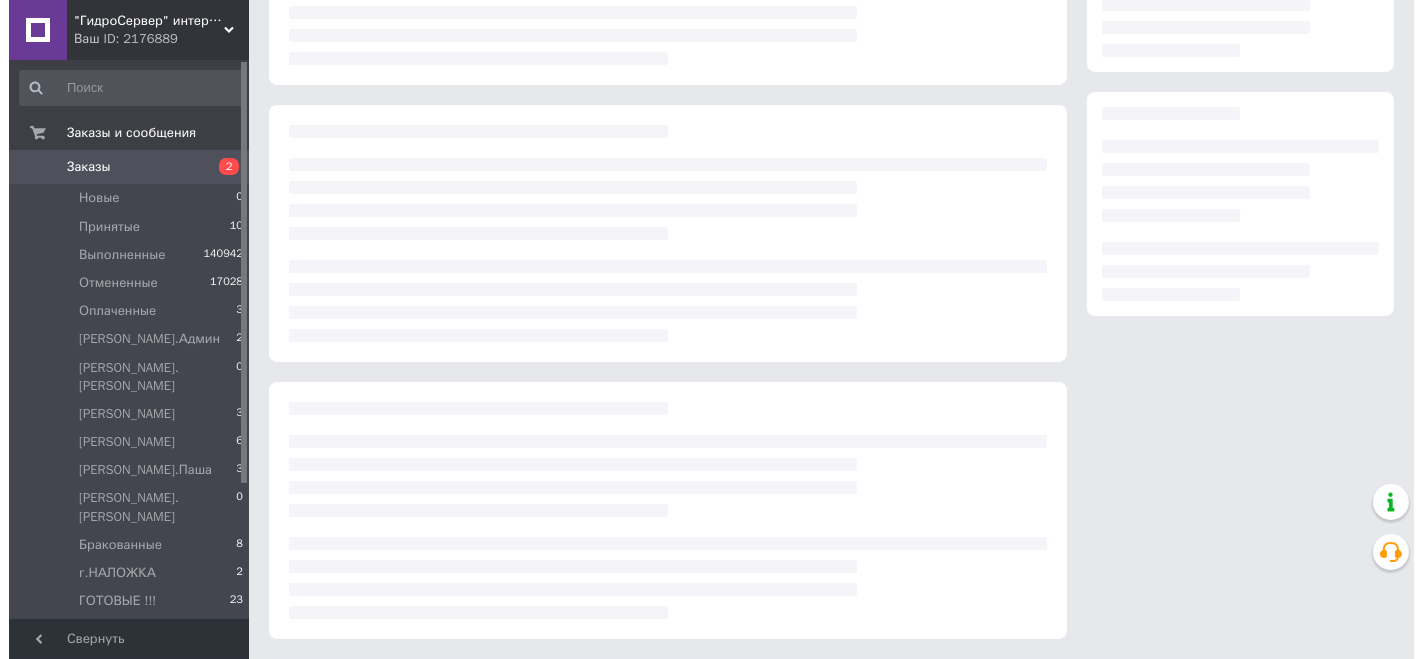 scroll, scrollTop: 0, scrollLeft: 0, axis: both 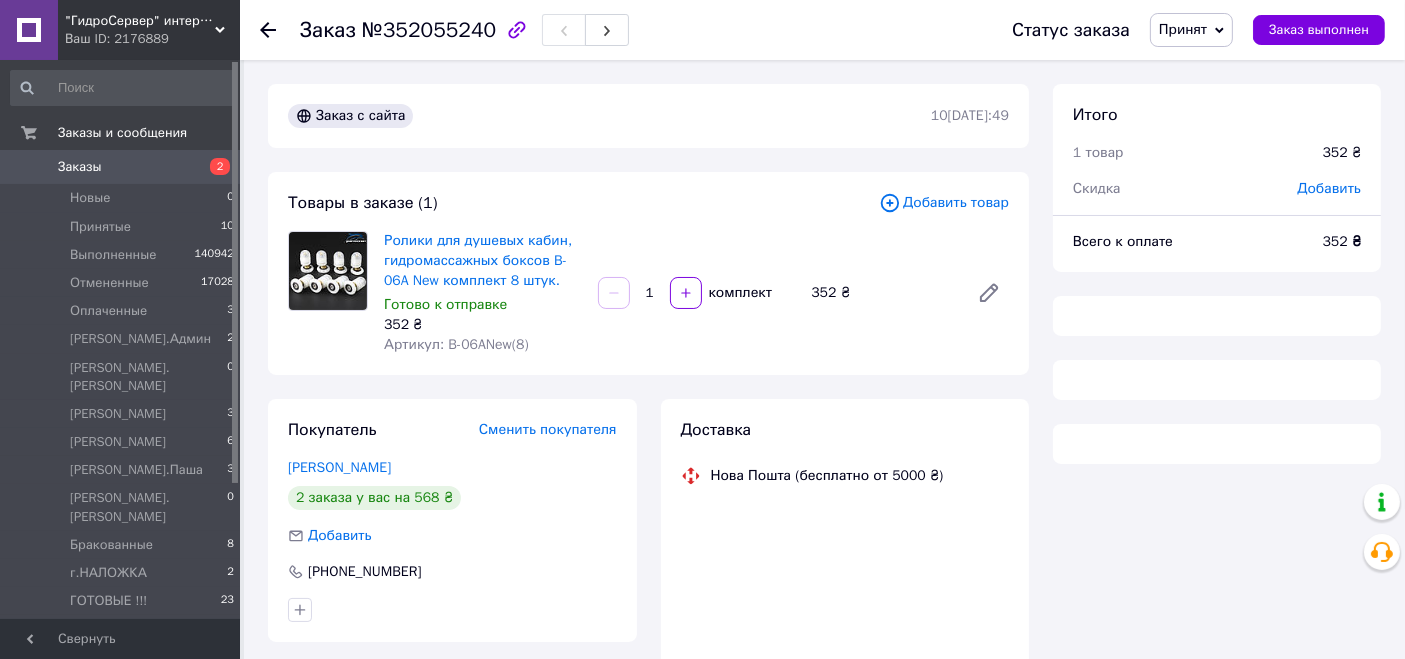 click on "Добавить товар" at bounding box center (944, 203) 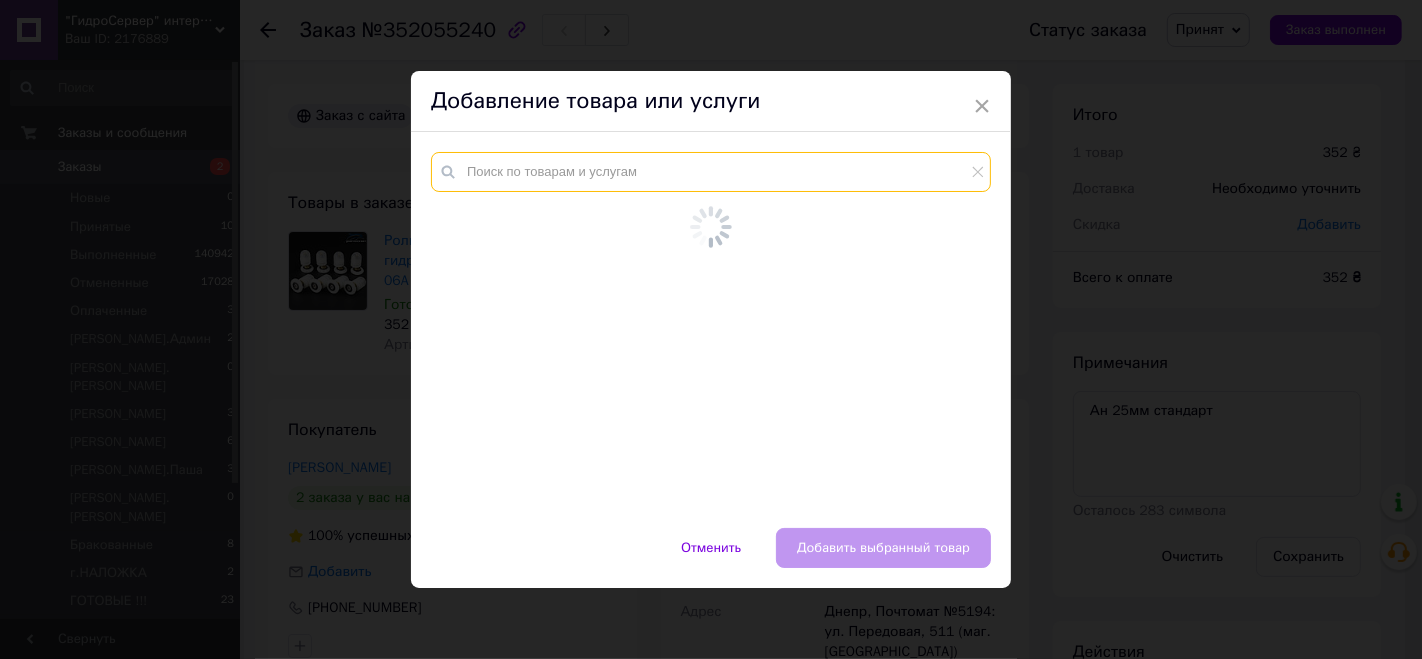 click at bounding box center (711, 172) 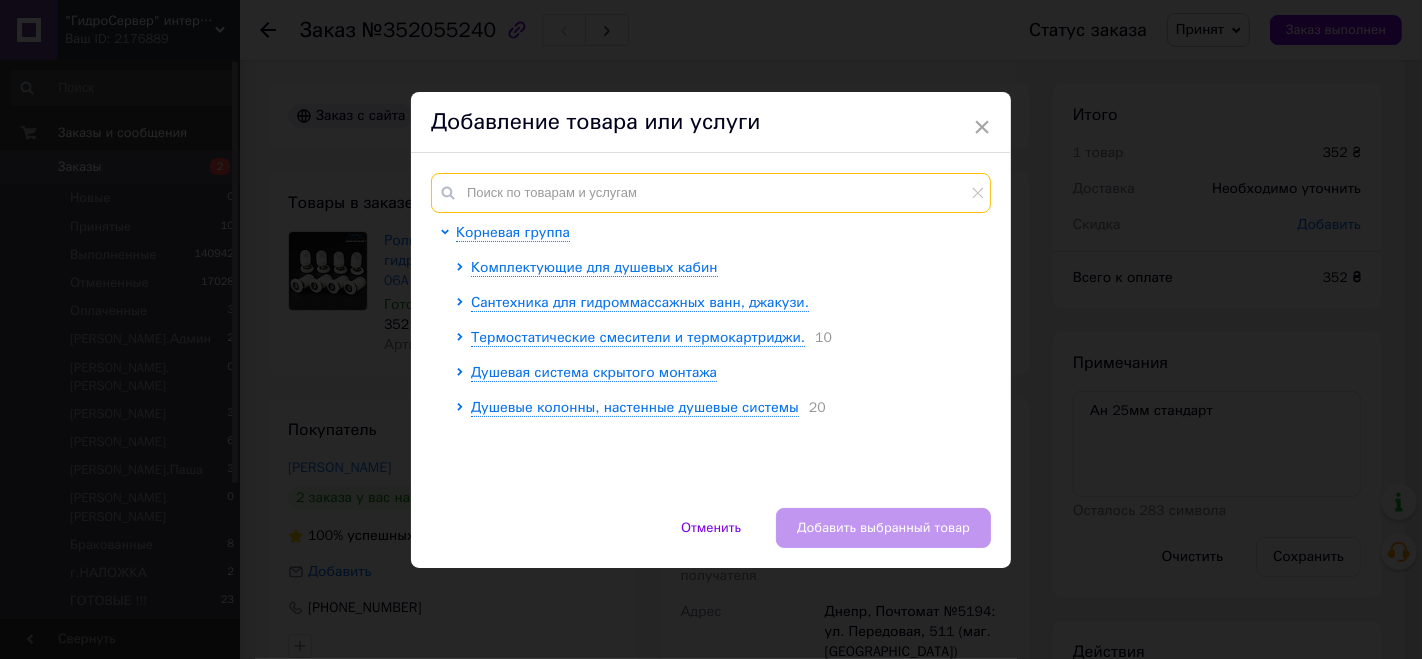 paste on "B-06B" 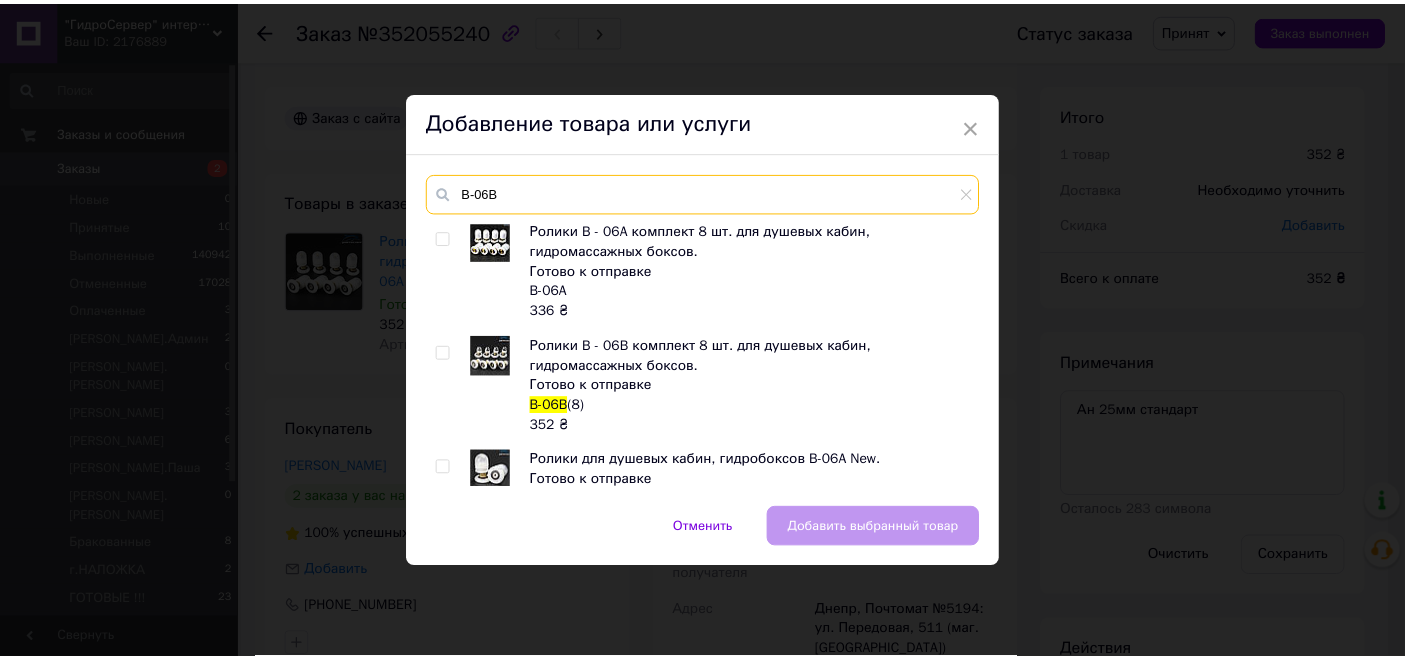 scroll, scrollTop: 222, scrollLeft: 0, axis: vertical 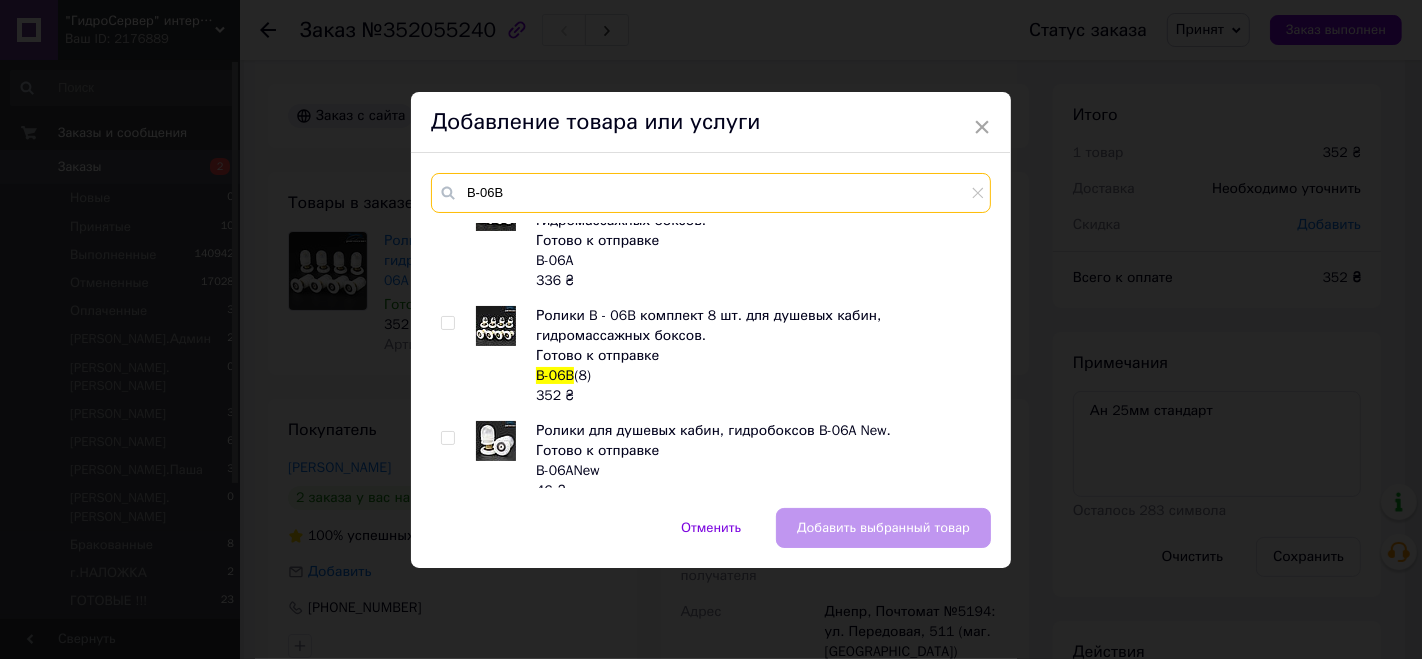 type on "B-06B" 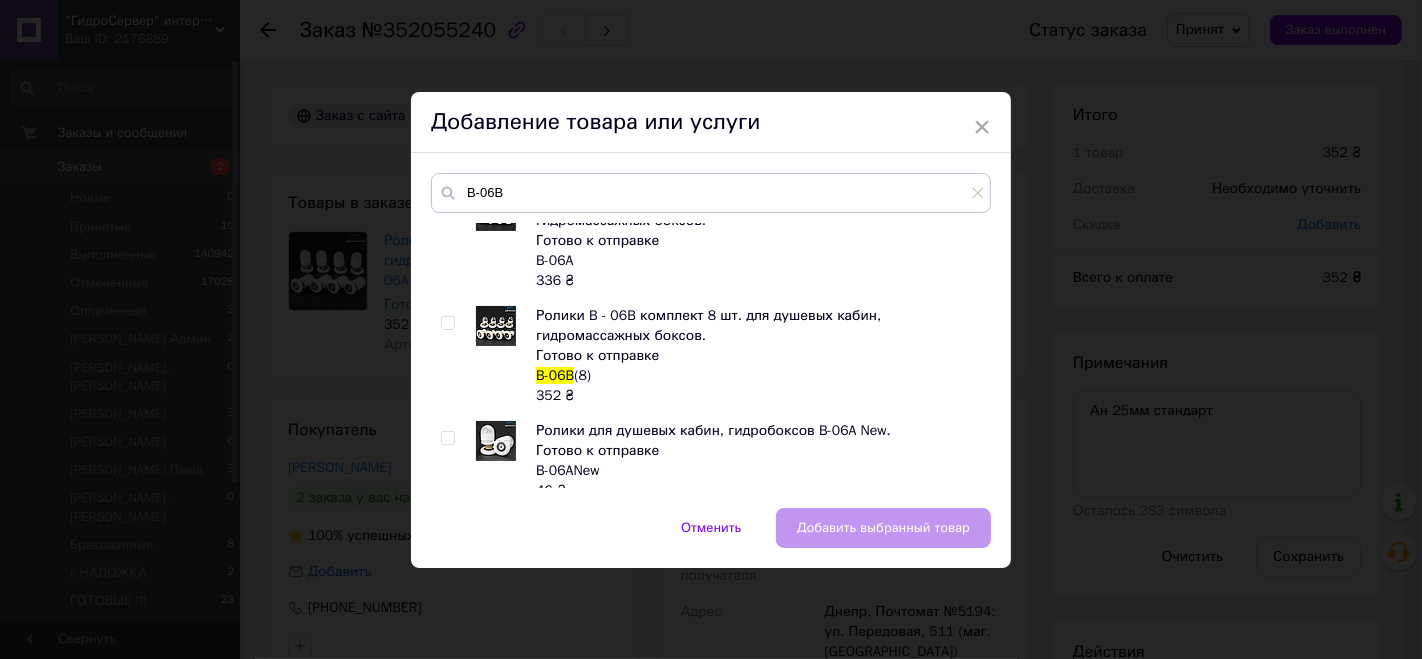 click at bounding box center [496, 326] 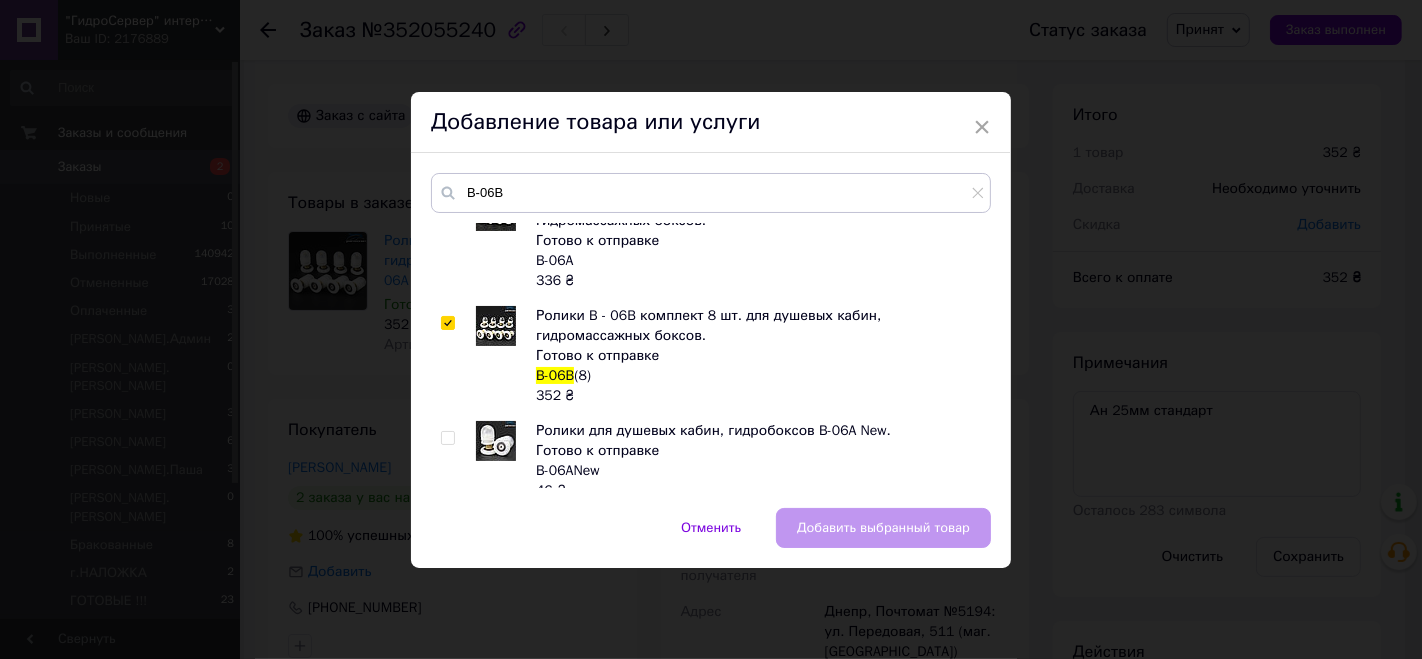 checkbox on "true" 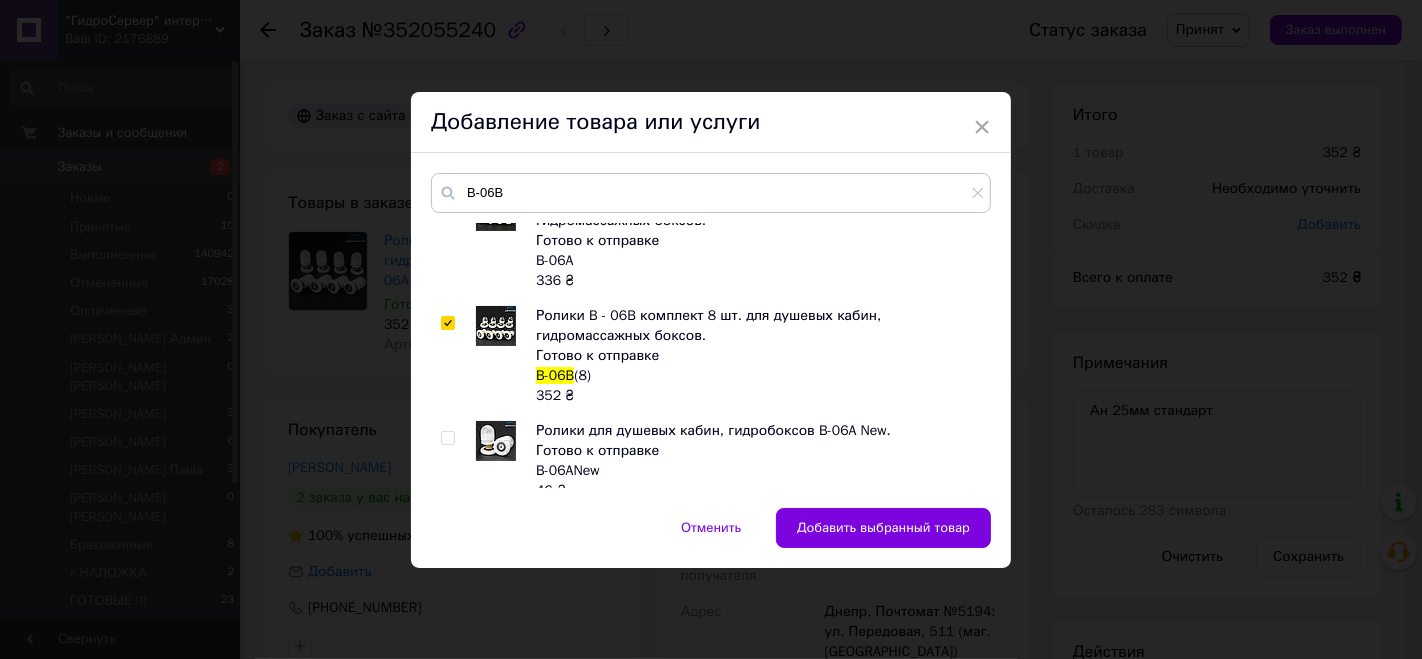 click on "Добавить выбранный товар" at bounding box center (883, 528) 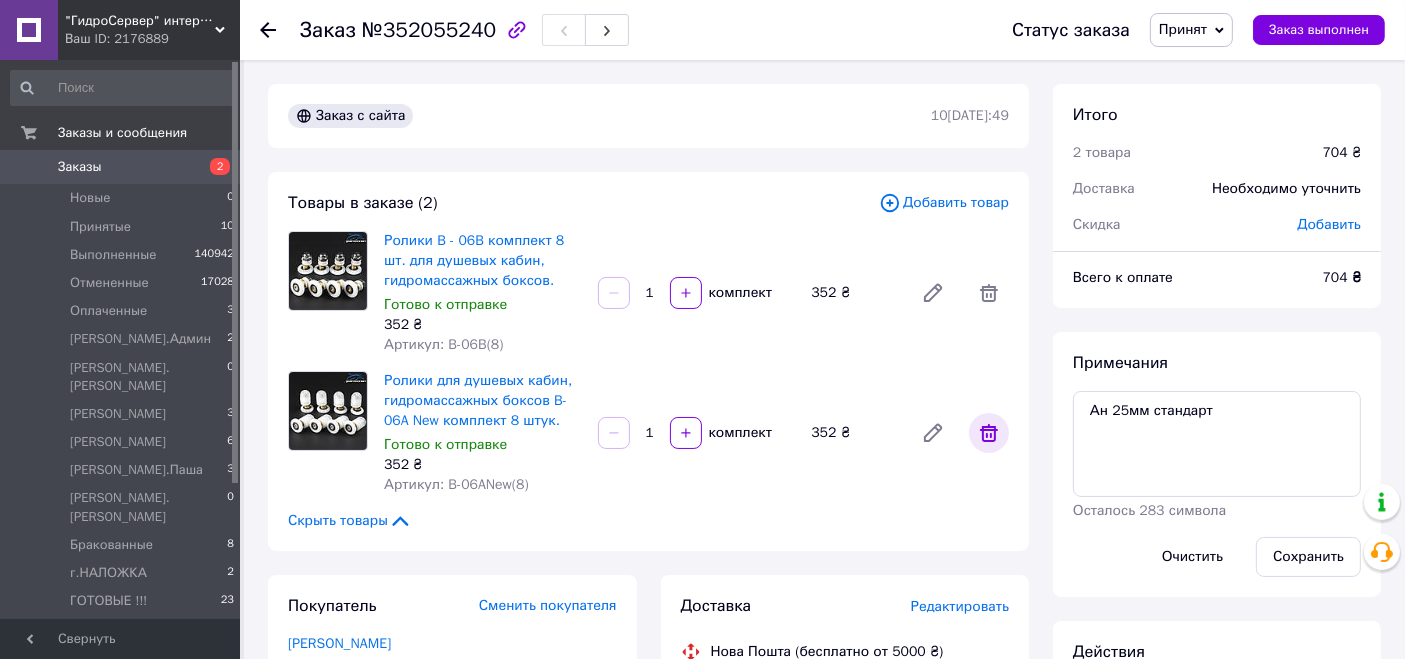 click 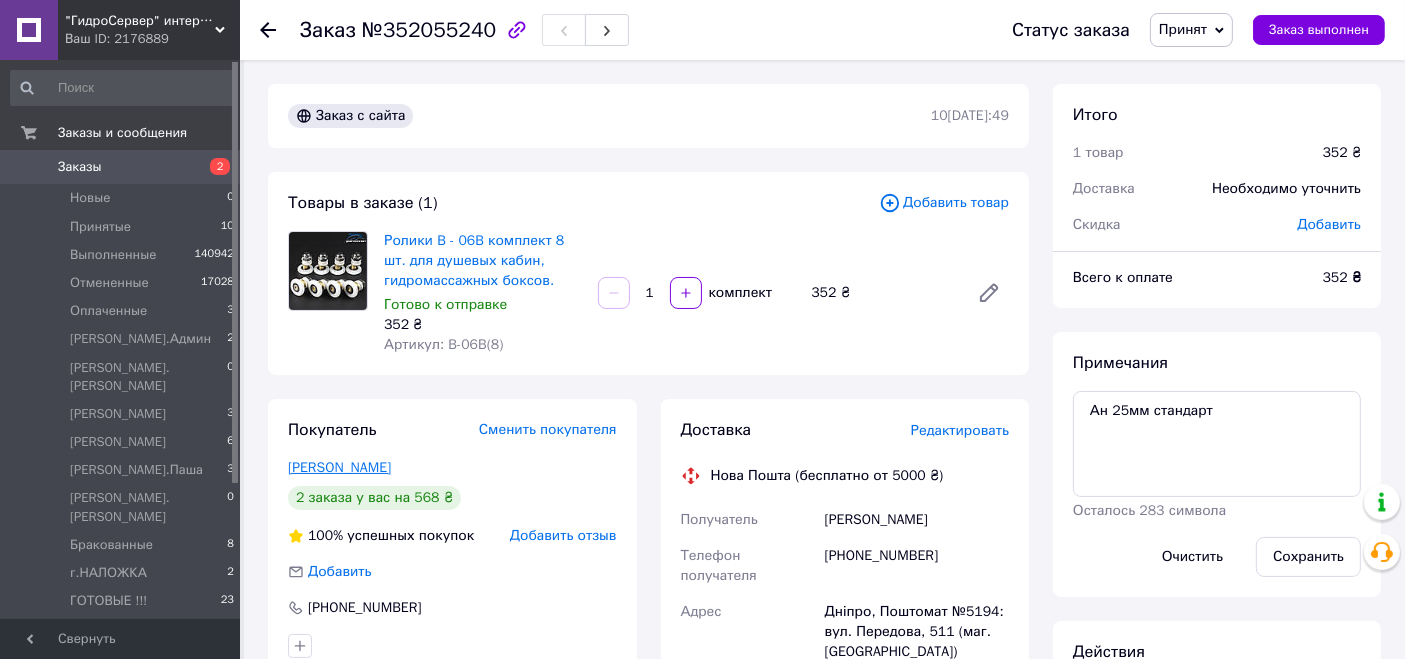 click on "[PERSON_NAME]" at bounding box center (339, 467) 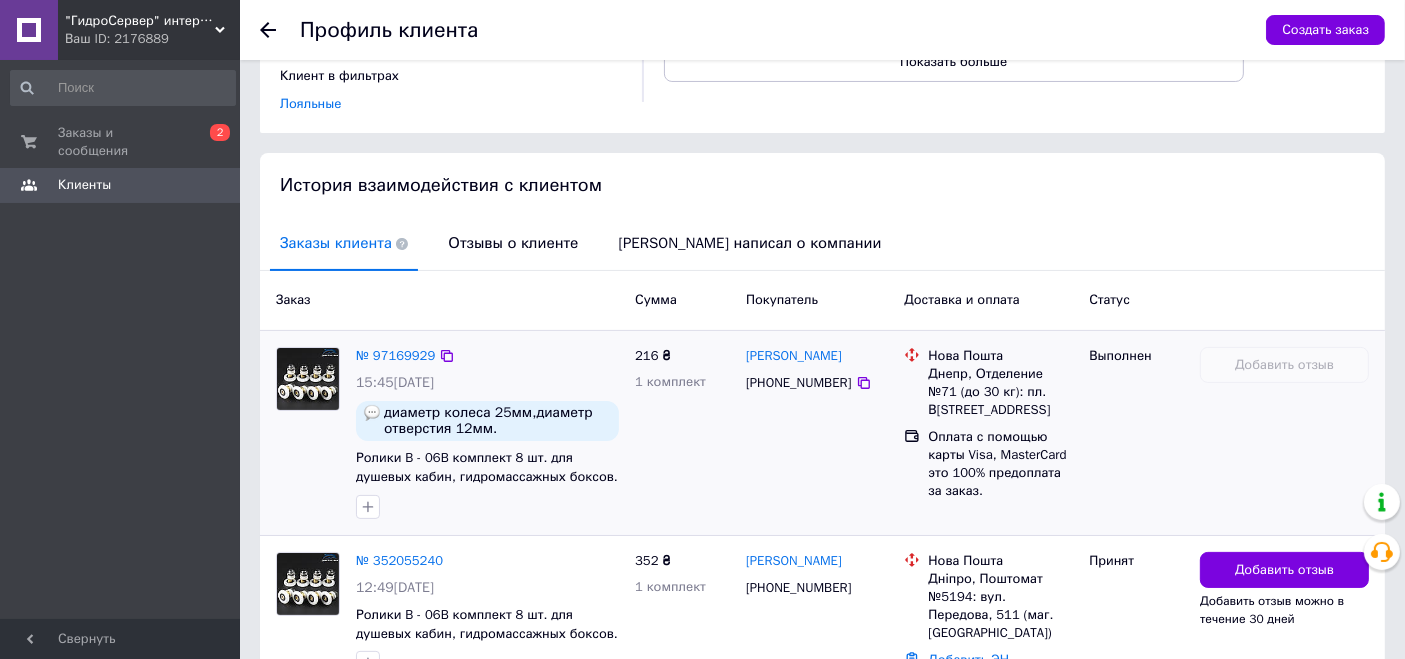 scroll, scrollTop: 444, scrollLeft: 0, axis: vertical 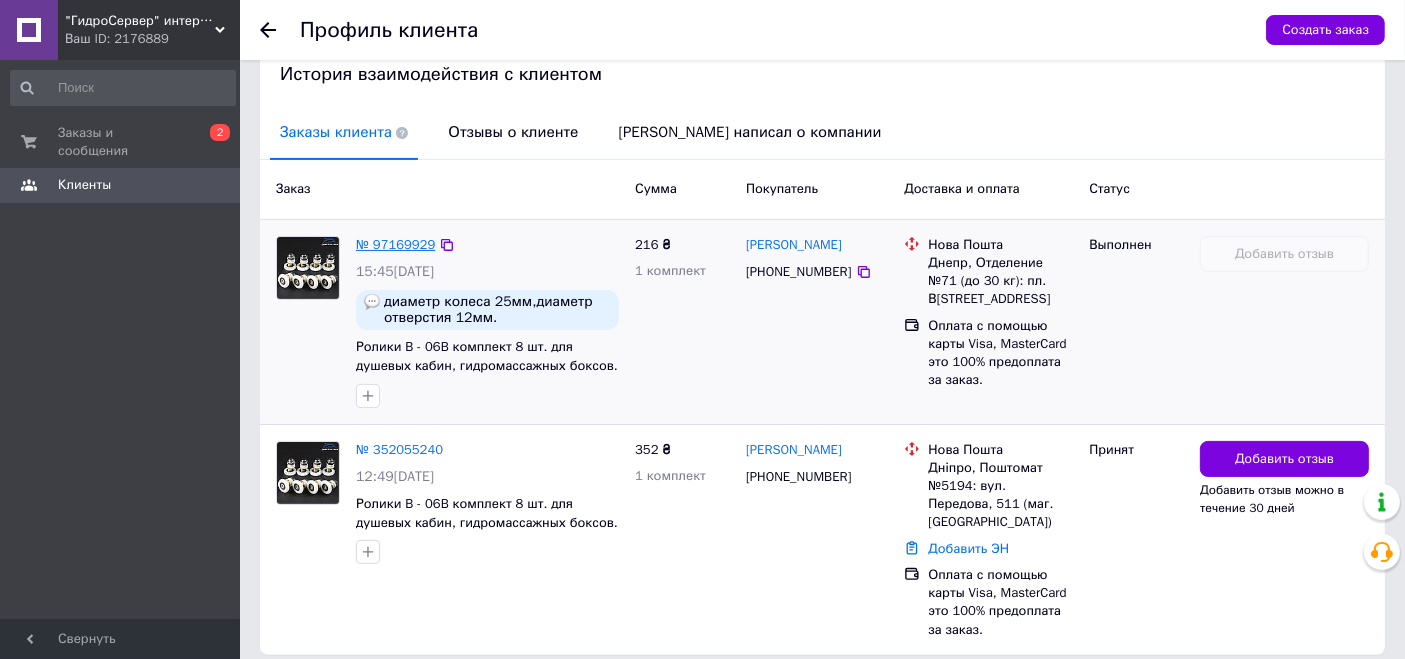 click on "№ 97169929" at bounding box center (395, 244) 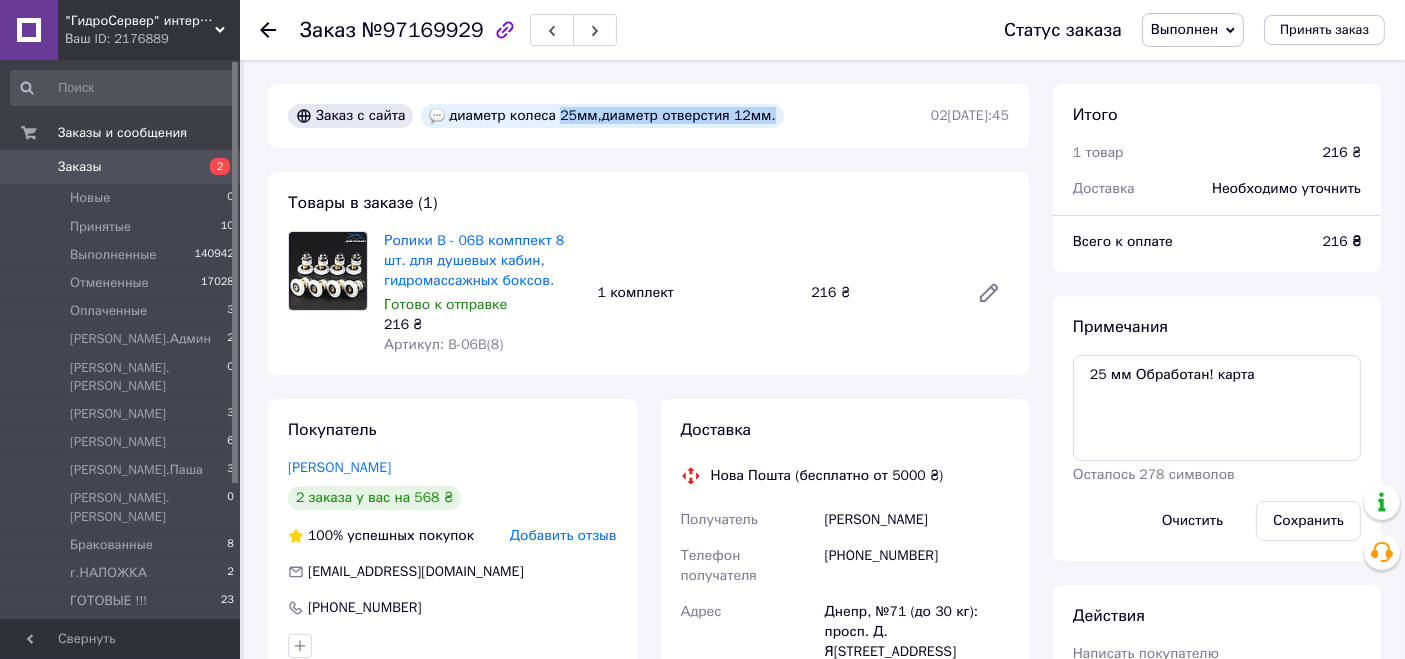 drag, startPoint x: 549, startPoint y: 117, endPoint x: 797, endPoint y: 110, distance: 248.09877 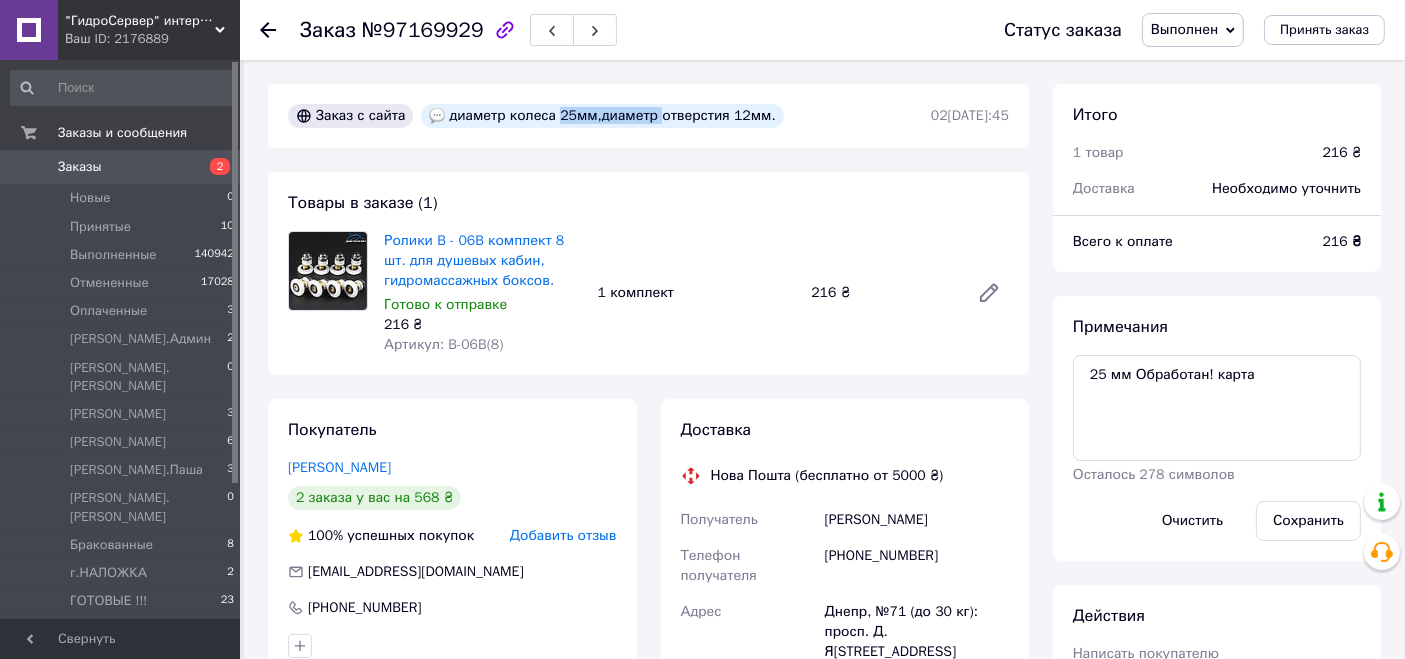 drag, startPoint x: 549, startPoint y: 117, endPoint x: 760, endPoint y: 116, distance: 211.00237 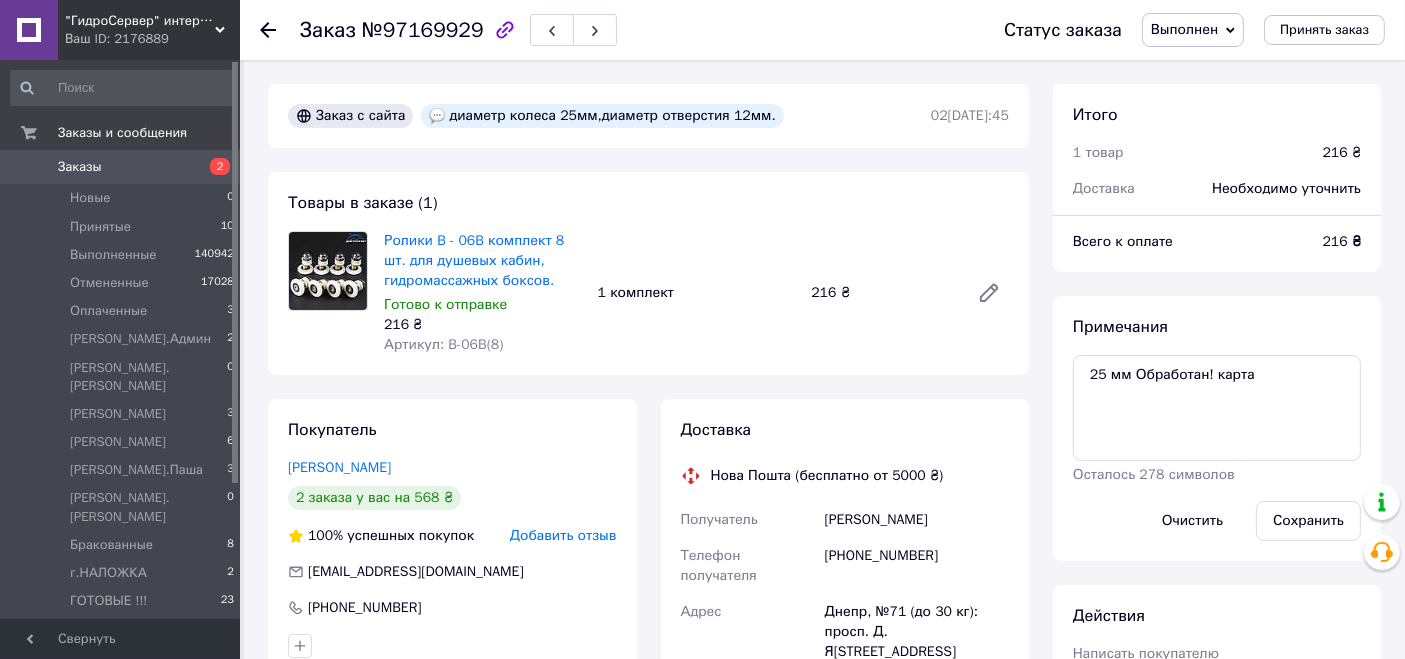 click at bounding box center [280, 30] 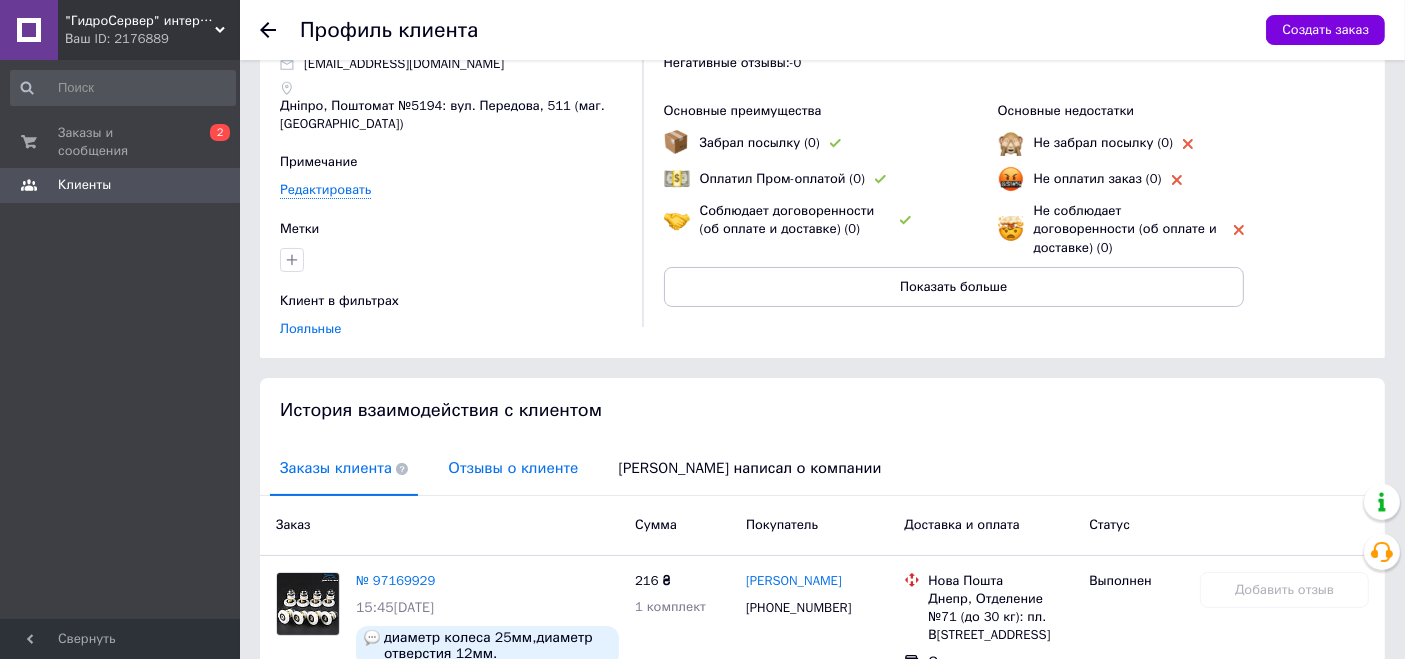 scroll, scrollTop: 333, scrollLeft: 0, axis: vertical 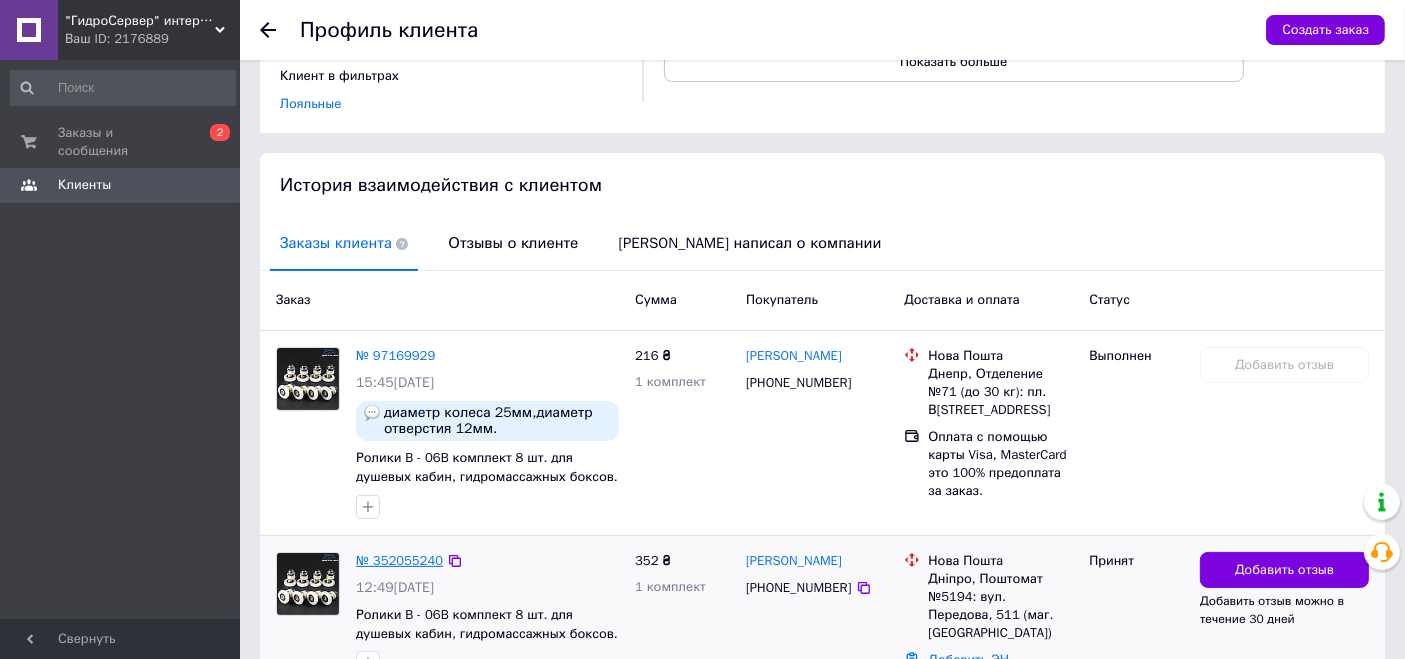 click on "№ 352055240" at bounding box center [399, 560] 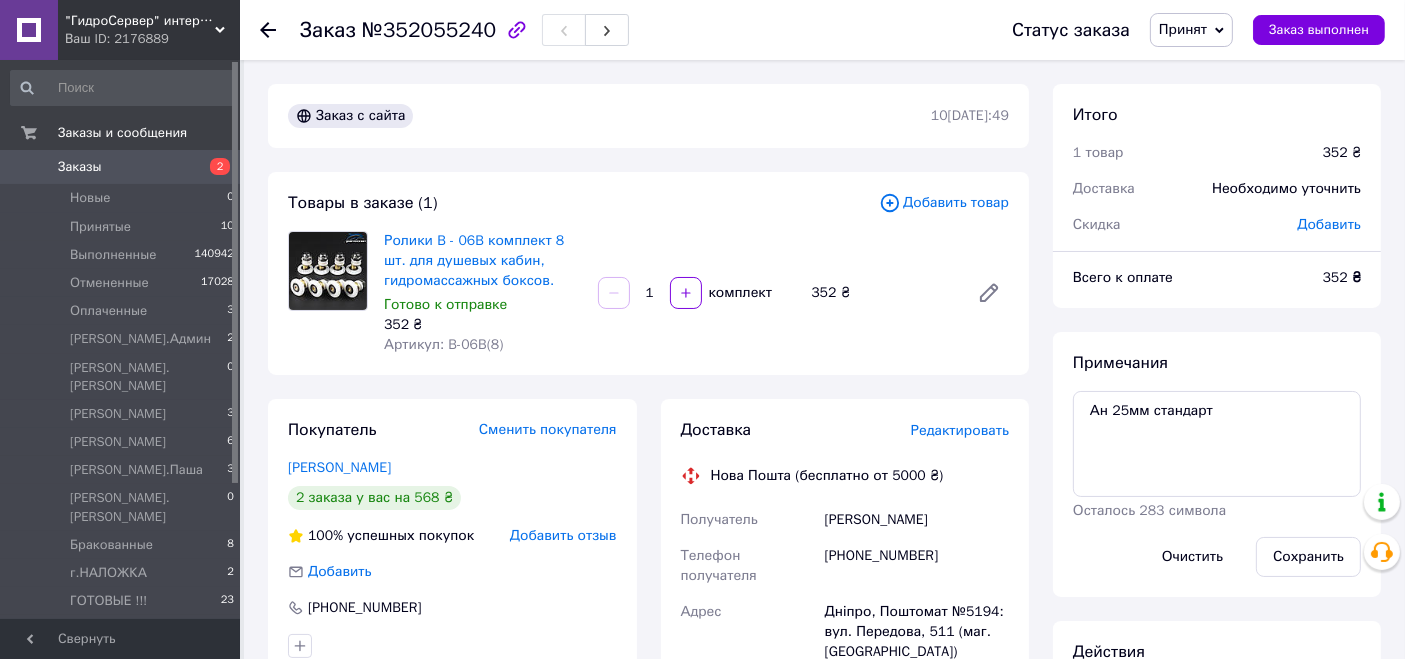 click on "Примечания Ан 25мм стандарт  Осталось 283 символа Очистить Сохранить" at bounding box center [1217, 464] 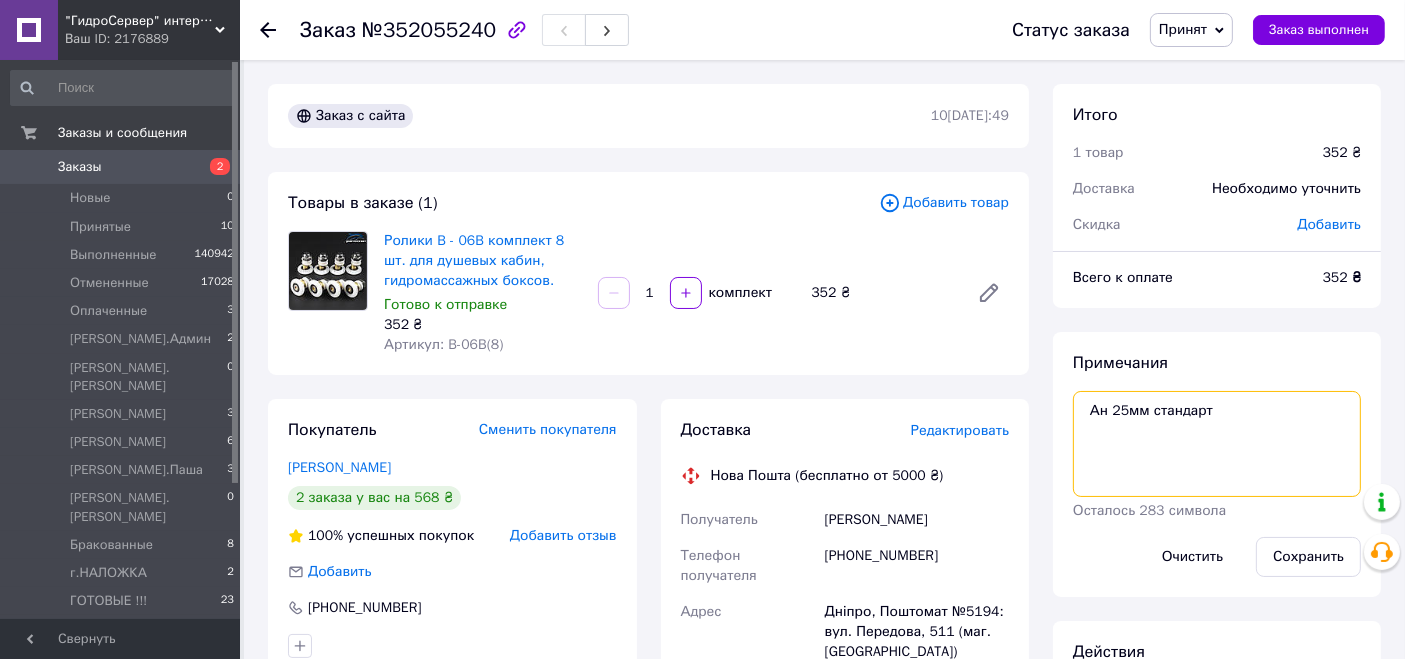click on "Ан 25мм стандарт" at bounding box center (1217, 444) 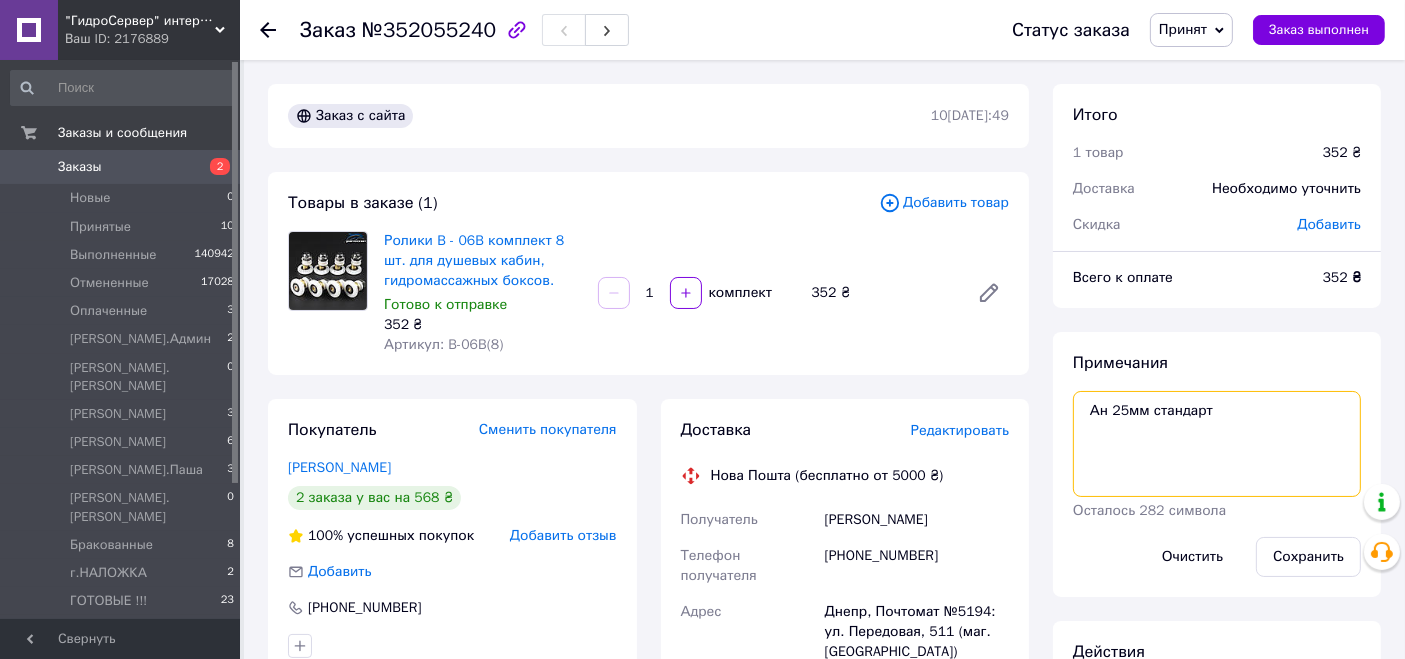 paste on "25мм,диаметр отверстия 12мм." 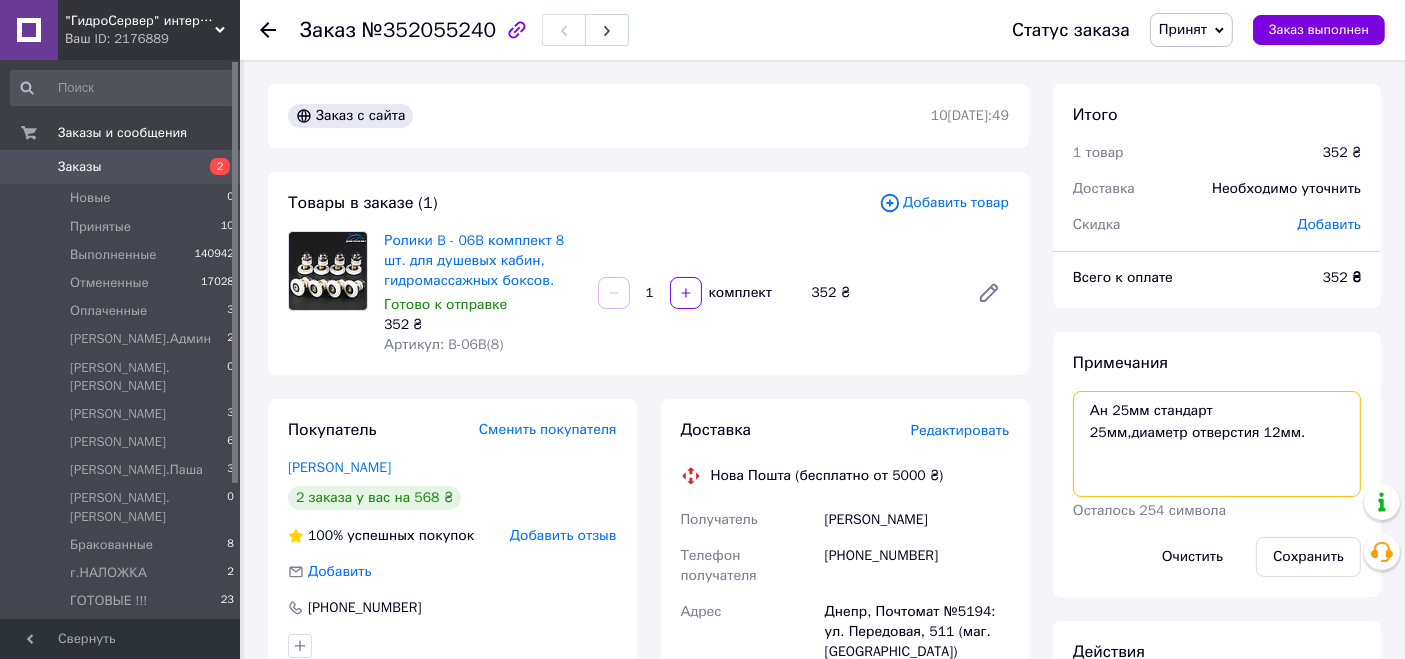 type on "Ан 25мм стандарт
25мм,диаметр отверстия 12мм." 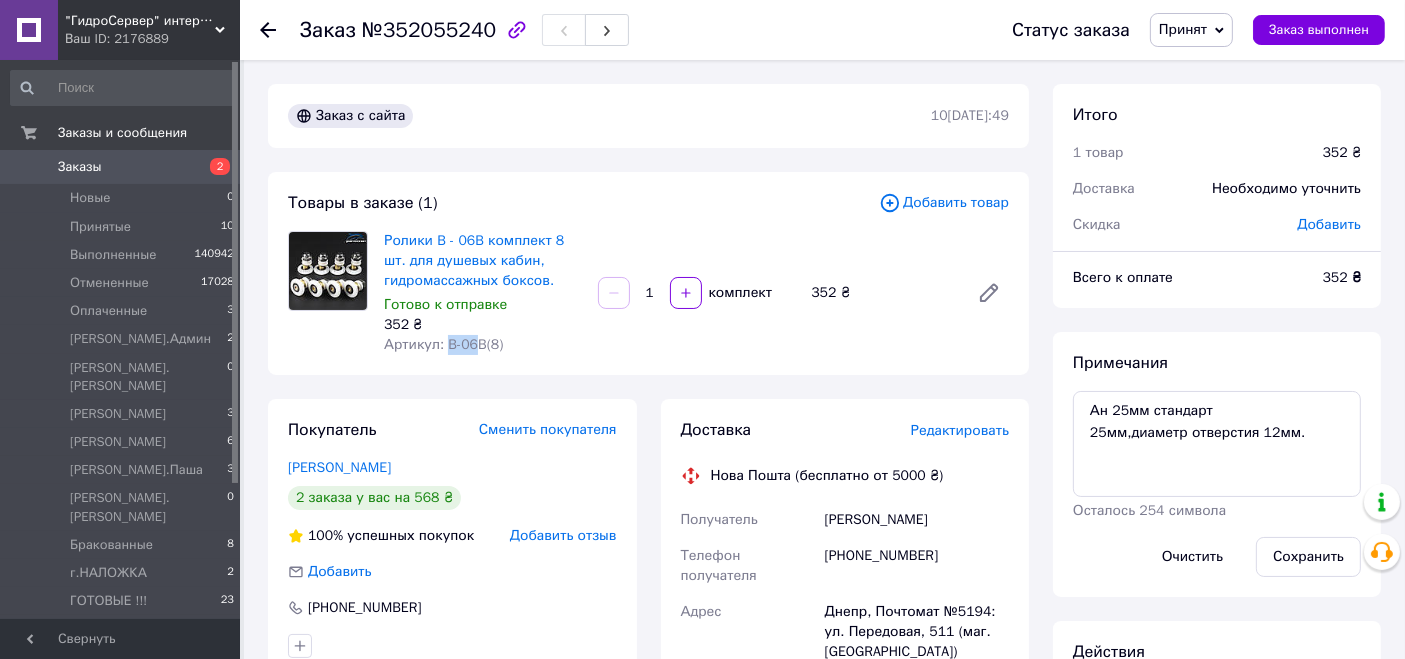 drag, startPoint x: 446, startPoint y: 338, endPoint x: 472, endPoint y: 344, distance: 26.683329 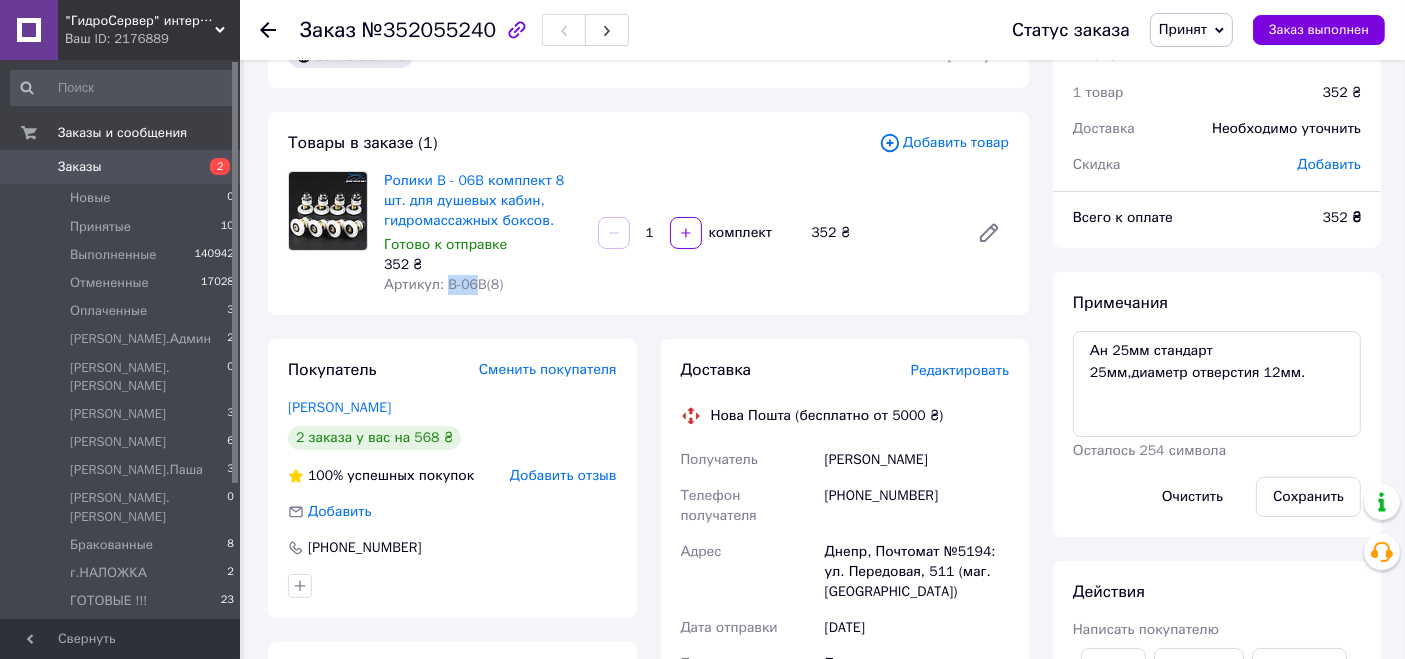 scroll, scrollTop: 0, scrollLeft: 0, axis: both 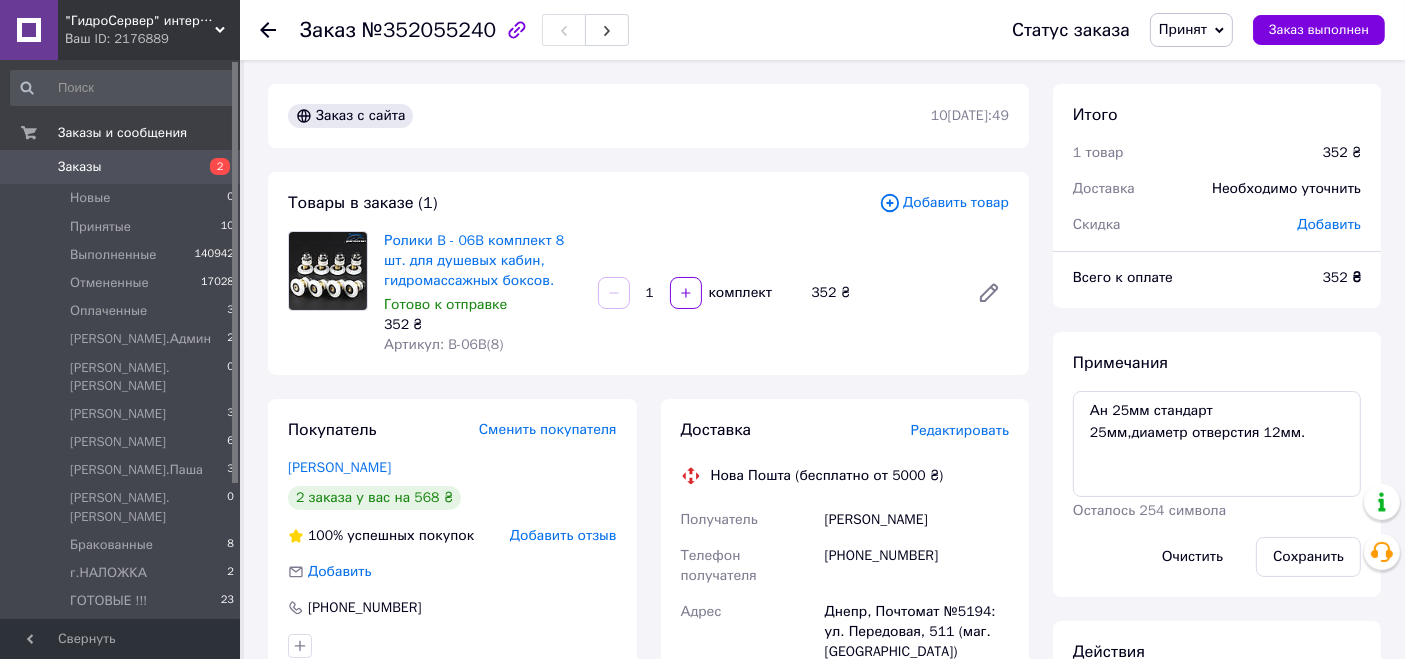 drag, startPoint x: 458, startPoint y: 347, endPoint x: 410, endPoint y: 380, distance: 58.249462 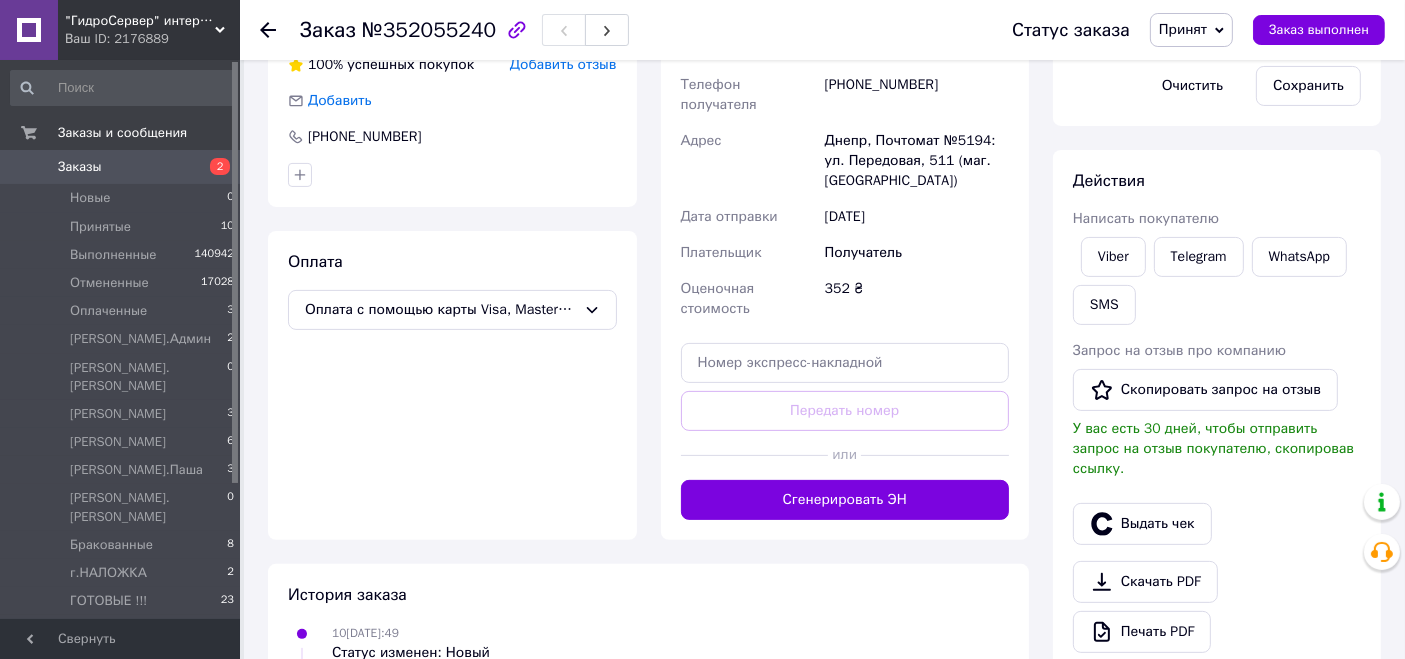 scroll, scrollTop: 26, scrollLeft: 0, axis: vertical 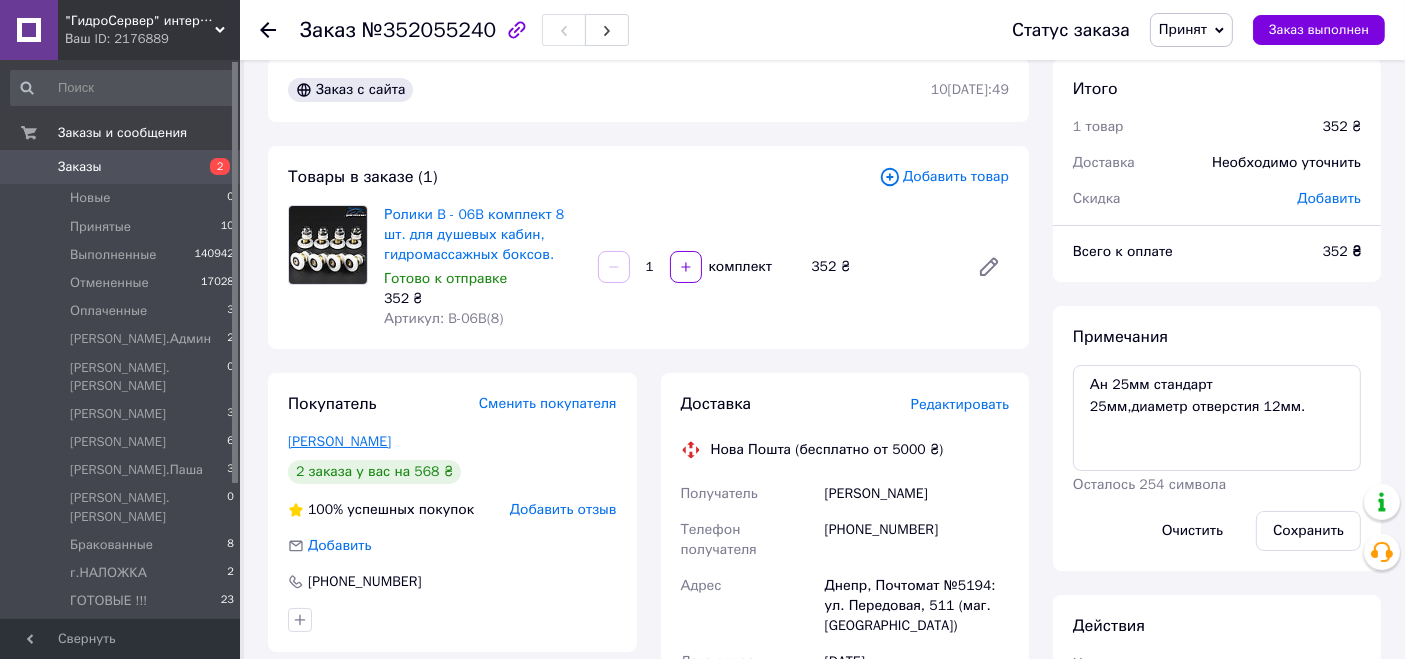 click on "[PERSON_NAME]" at bounding box center [339, 441] 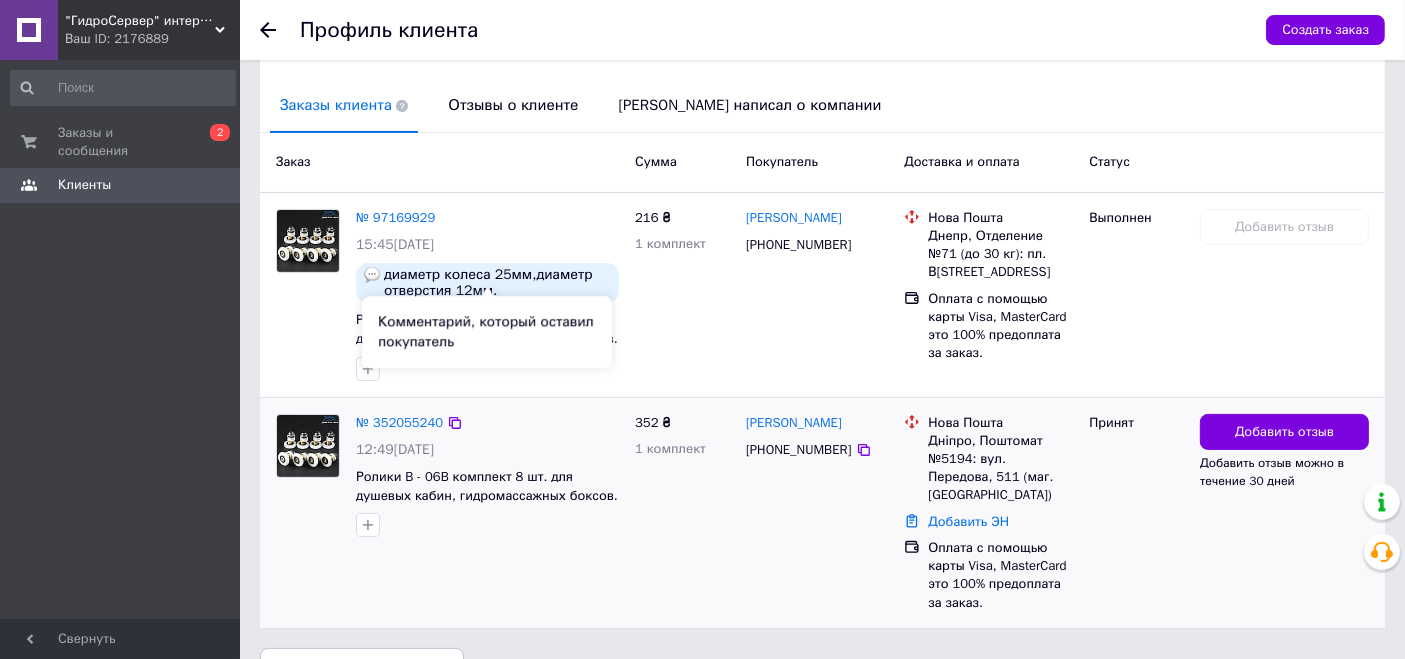 scroll, scrollTop: 482, scrollLeft: 0, axis: vertical 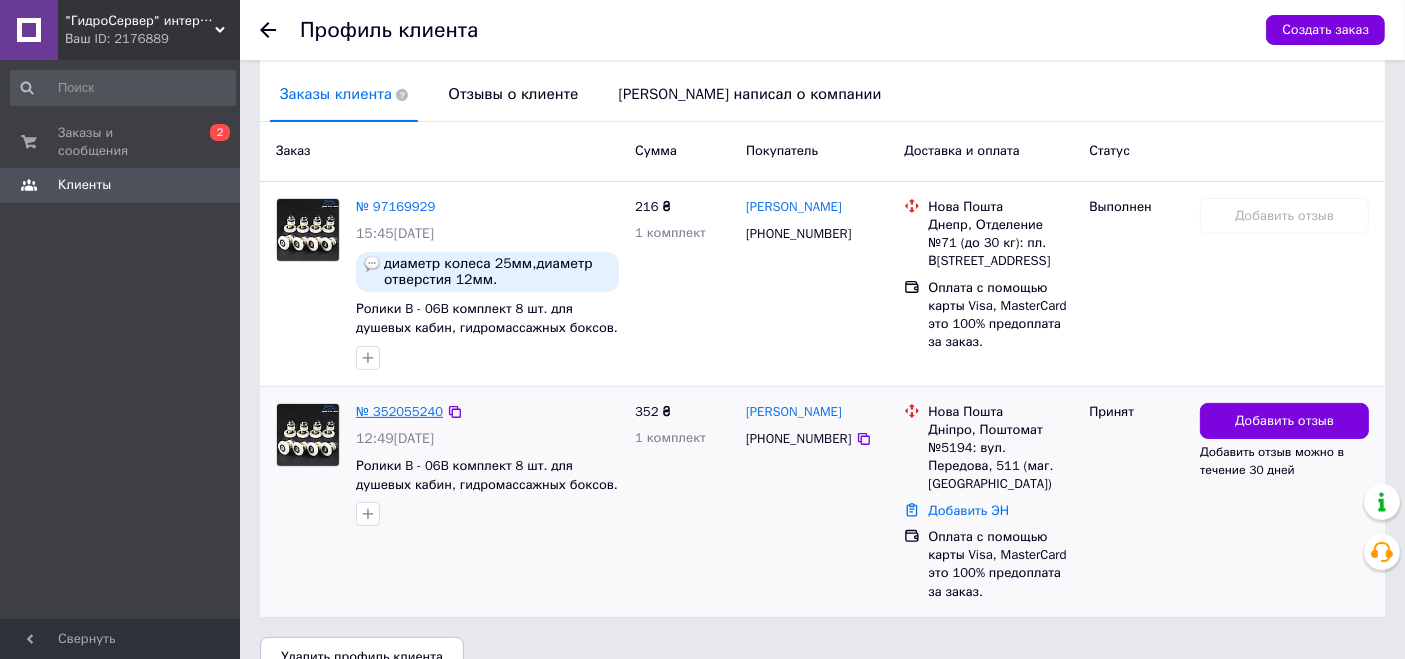 click on "№ 352055240" at bounding box center [399, 411] 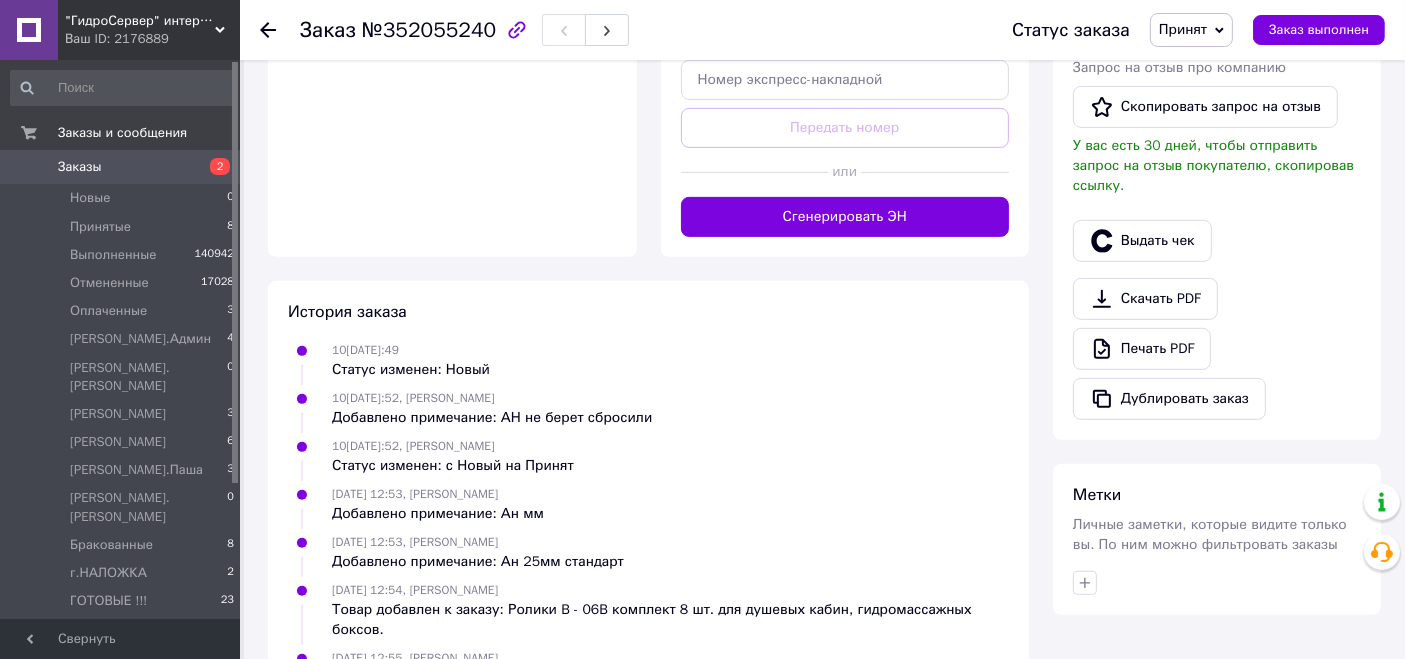 scroll, scrollTop: 804, scrollLeft: 0, axis: vertical 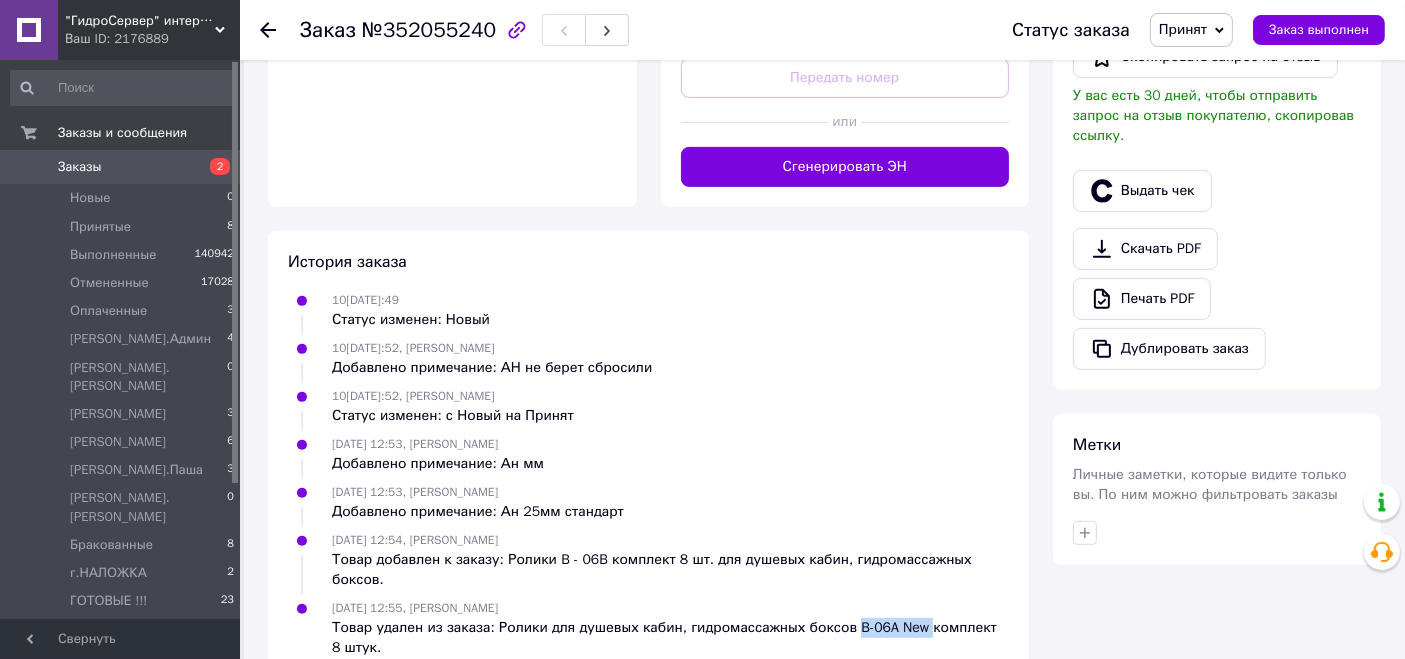 drag, startPoint x: 831, startPoint y: 581, endPoint x: 905, endPoint y: 581, distance: 74 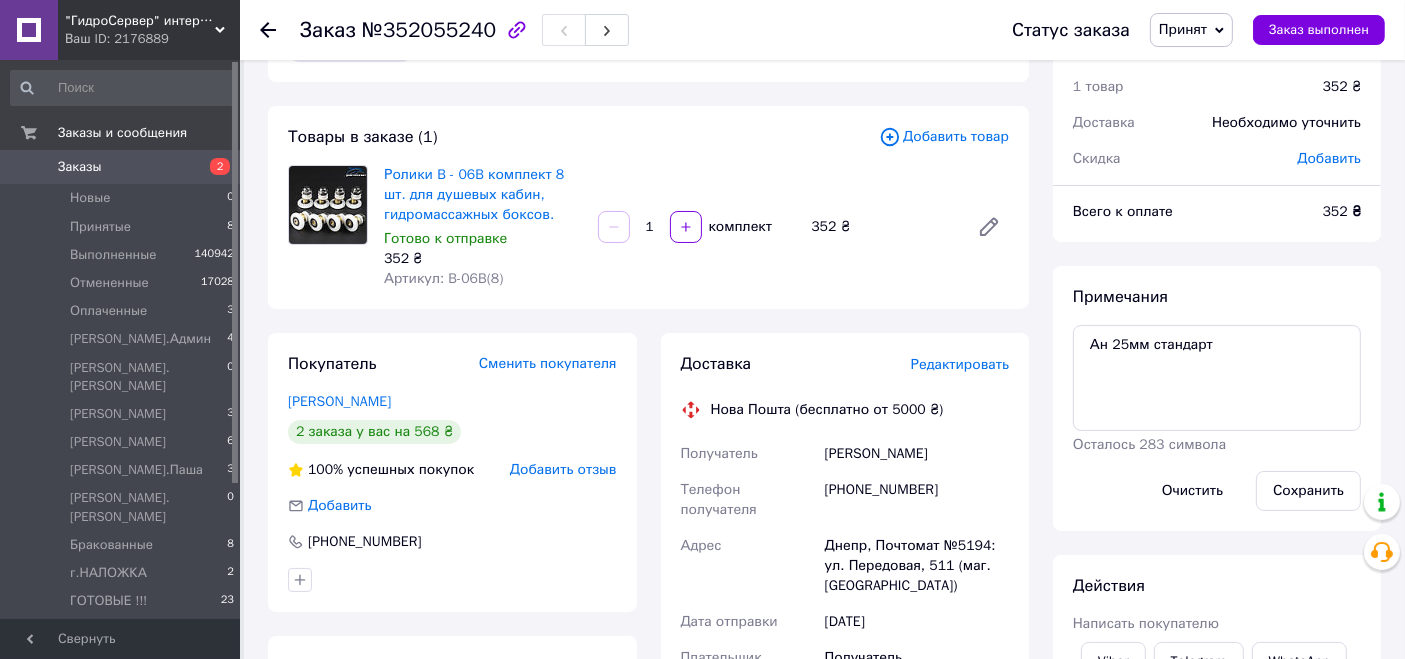 scroll, scrollTop: 0, scrollLeft: 0, axis: both 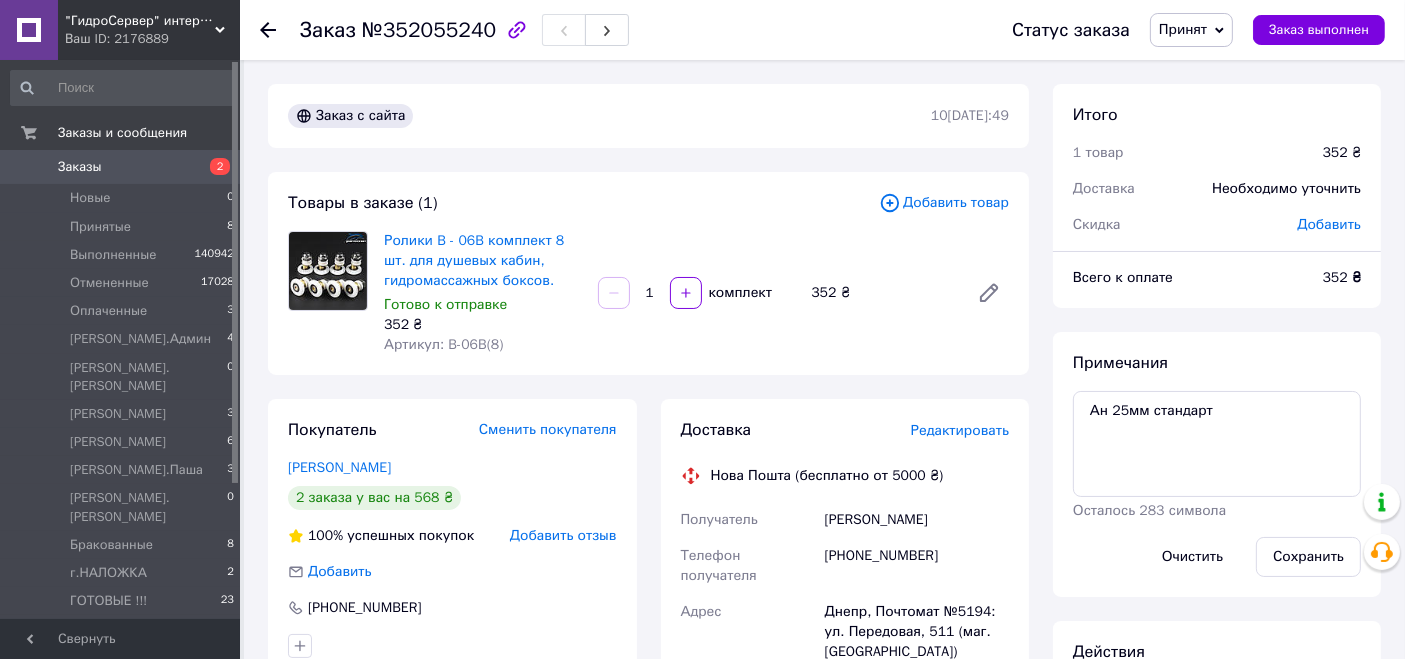 click on "Добавить товар" at bounding box center [944, 203] 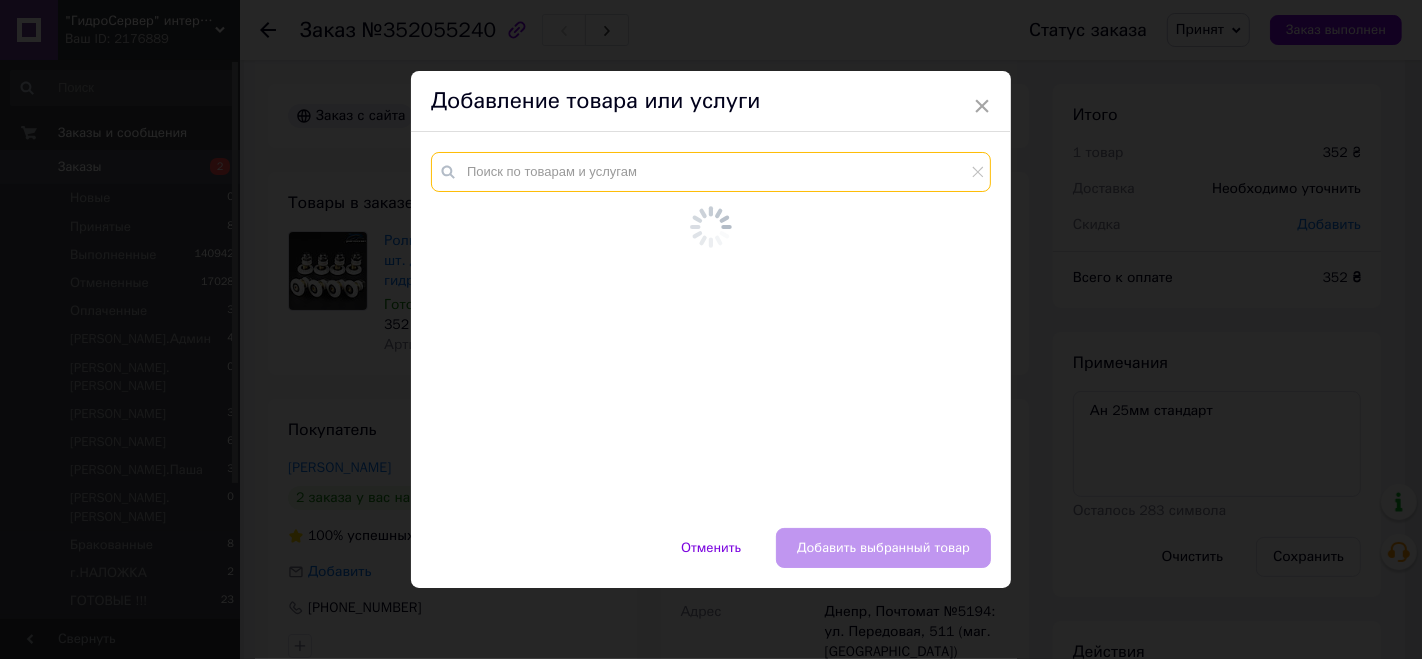 click at bounding box center (711, 172) 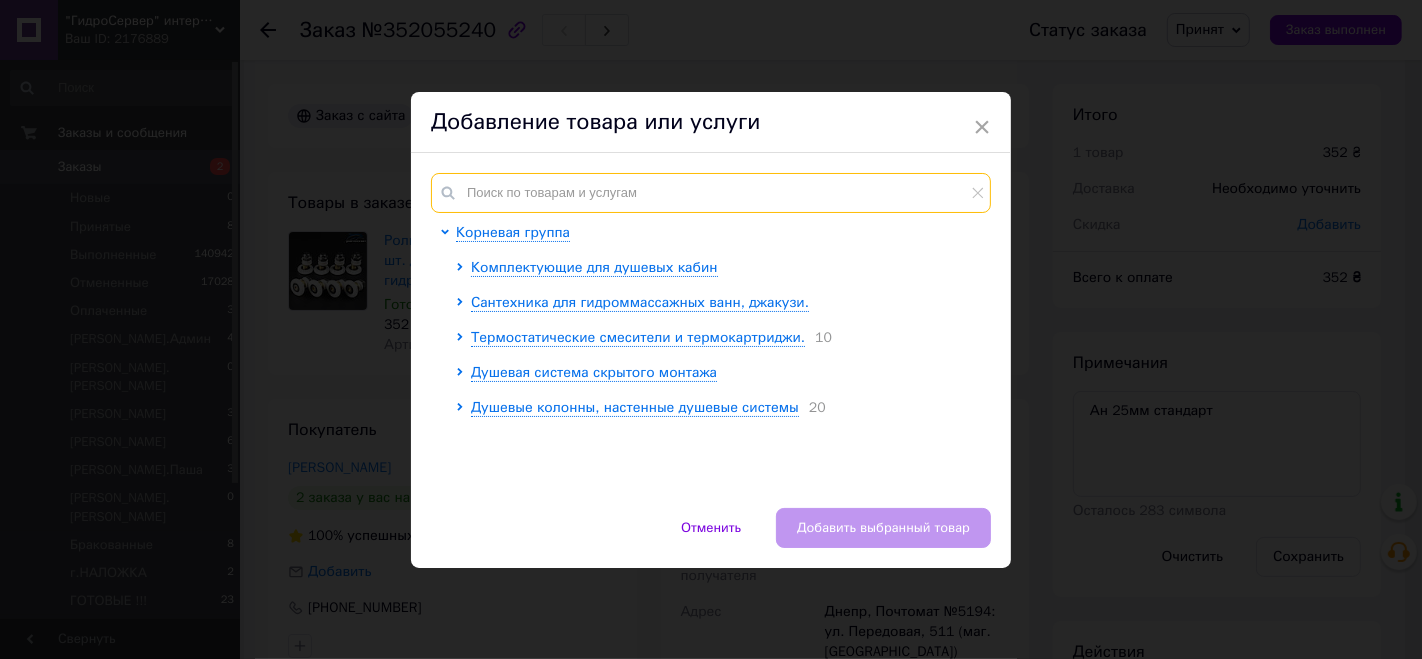 paste on "B-06A New" 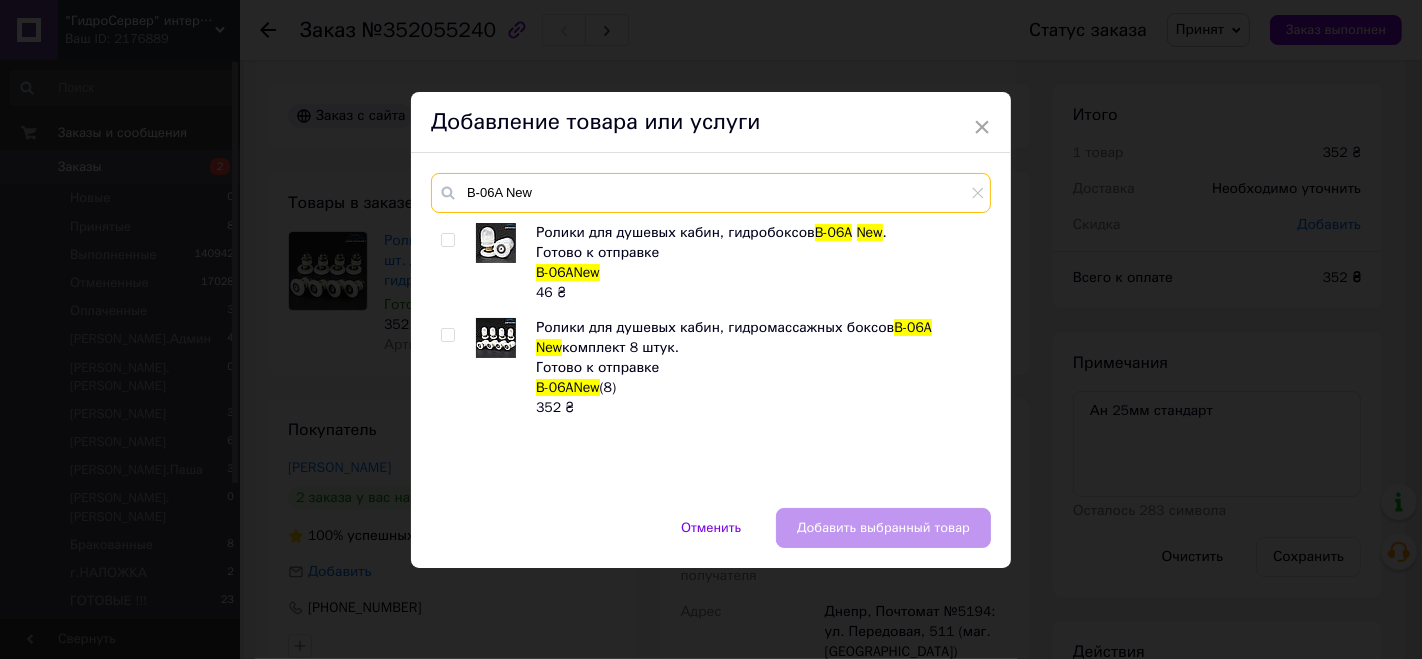 type on "B-06A New" 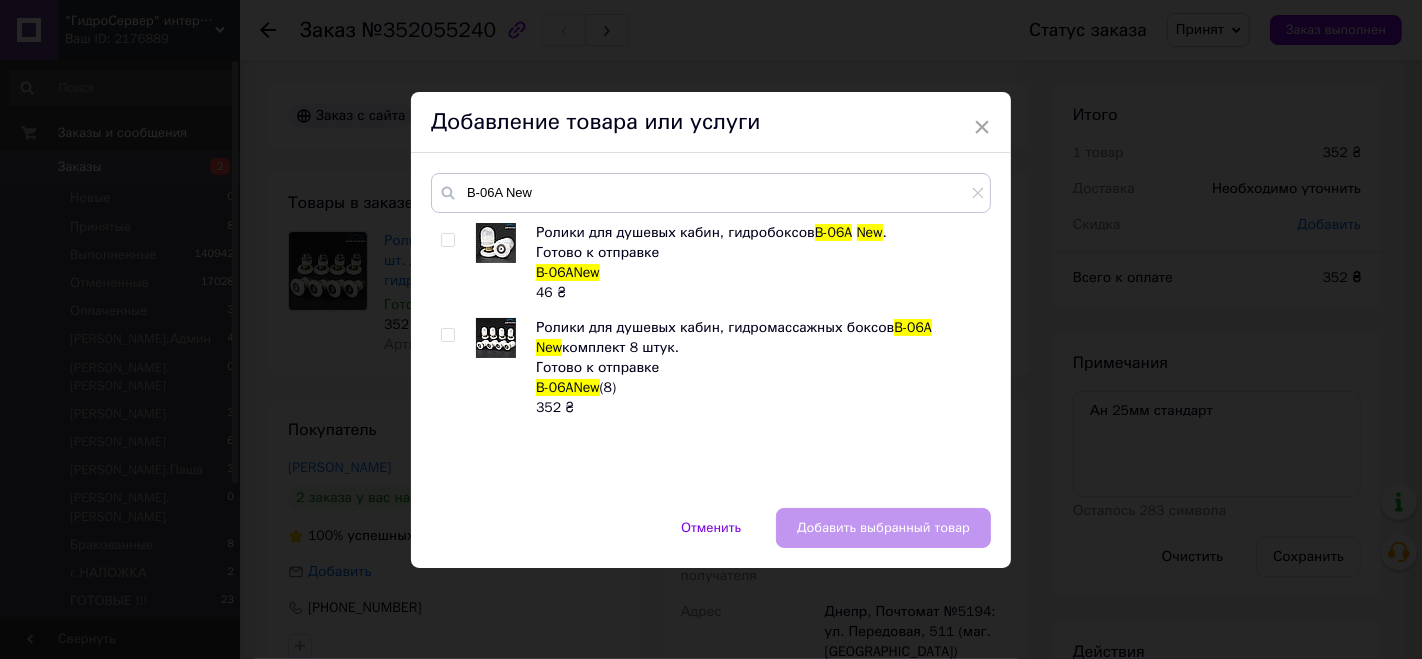 click at bounding box center (496, 338) 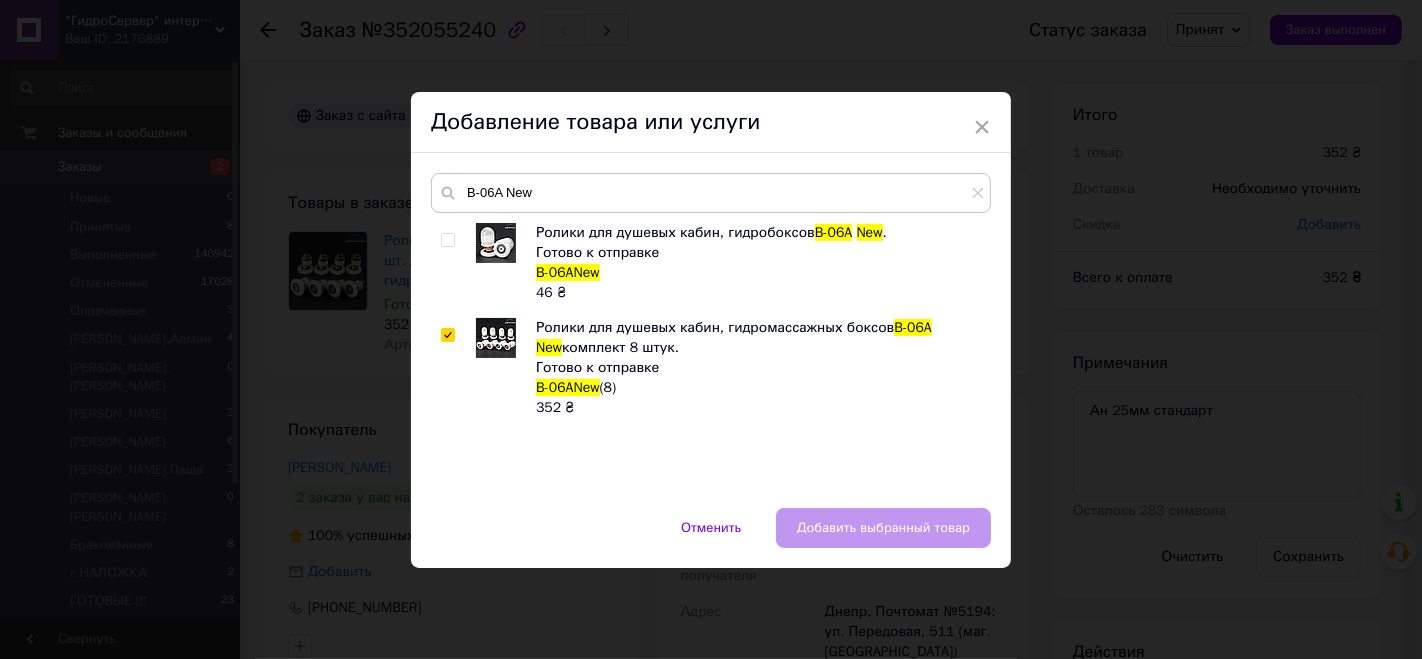 checkbox on "true" 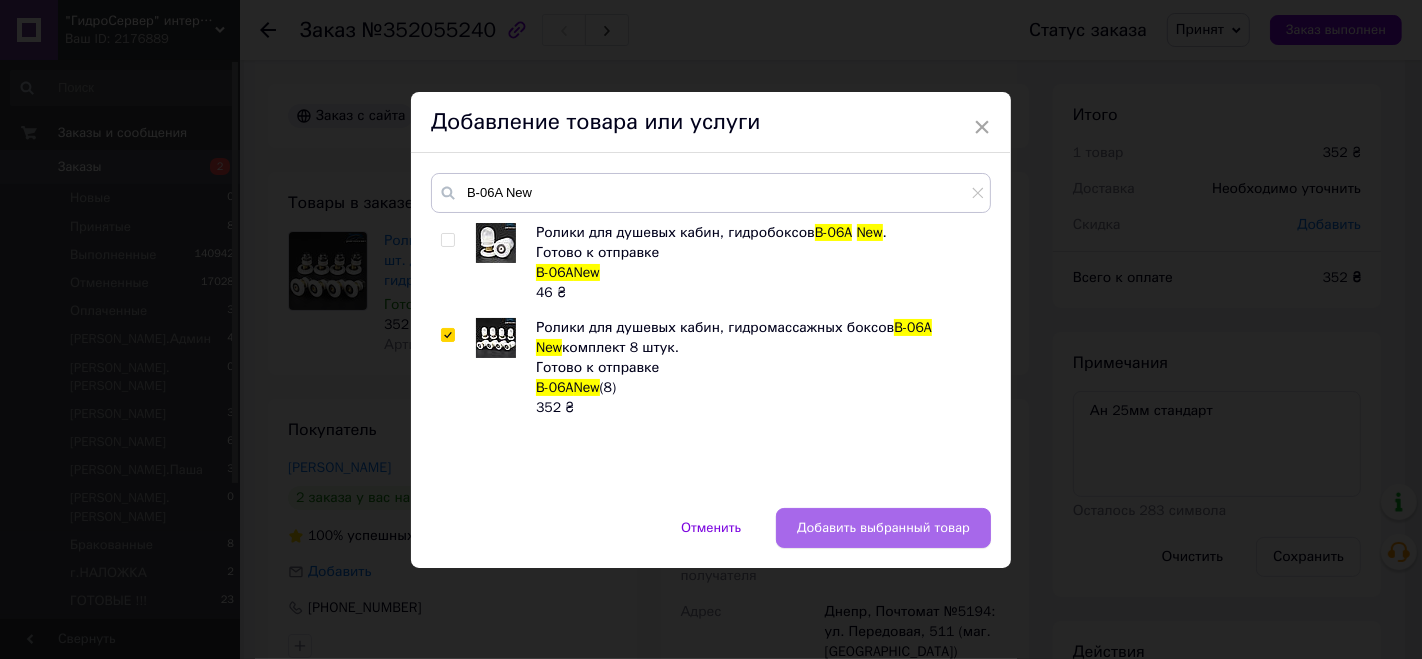 click on "Добавить выбранный товар" at bounding box center [883, 528] 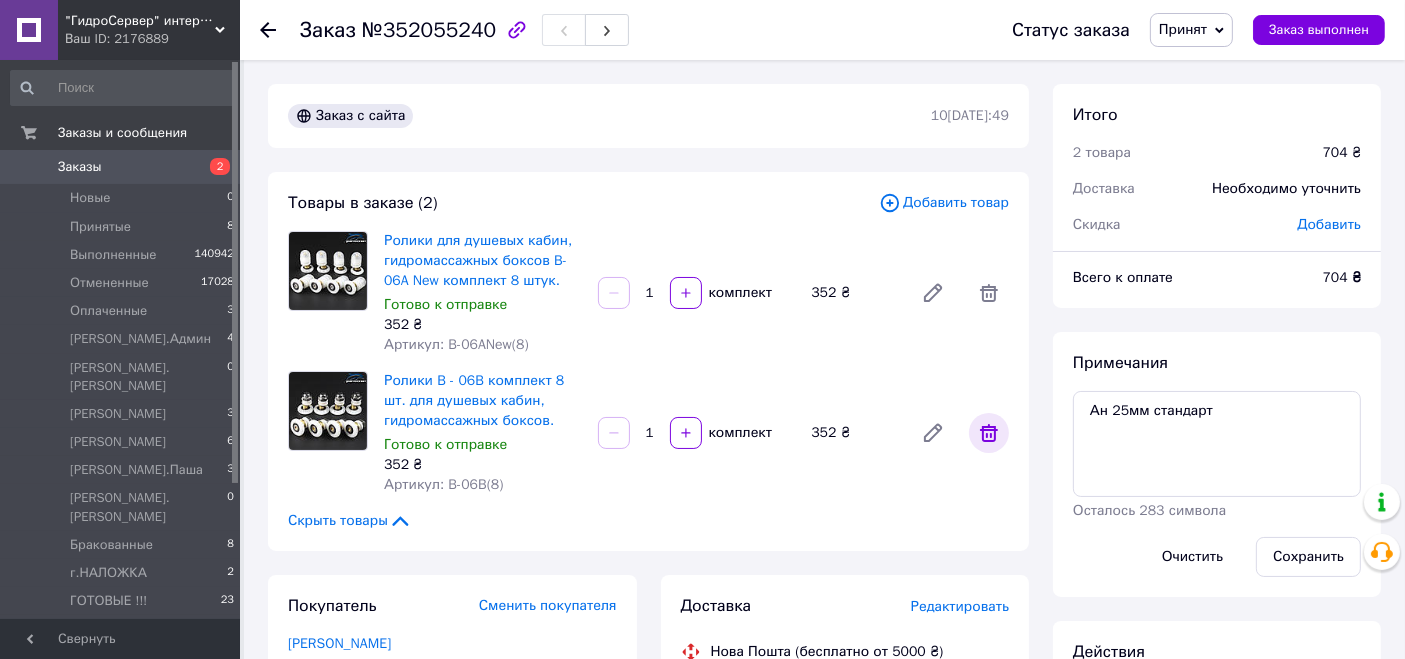 click 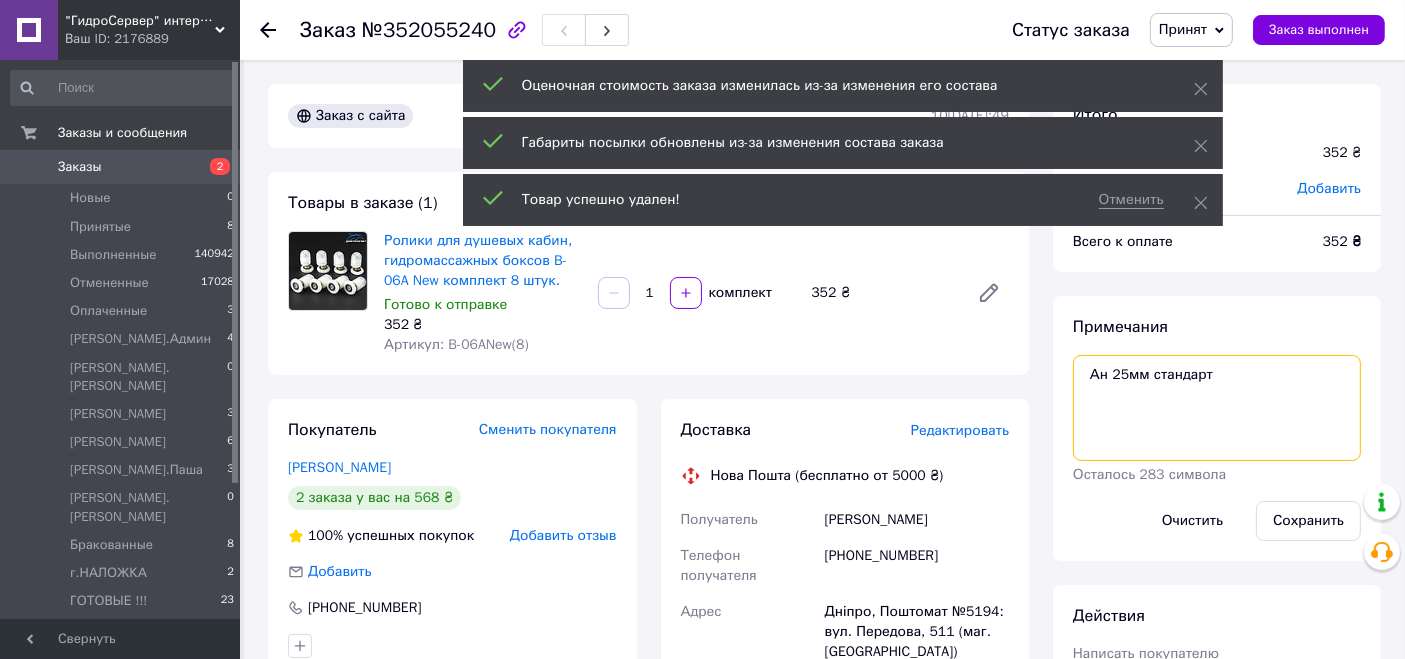 click on "Ан 25мм стандарт" at bounding box center [1217, 408] 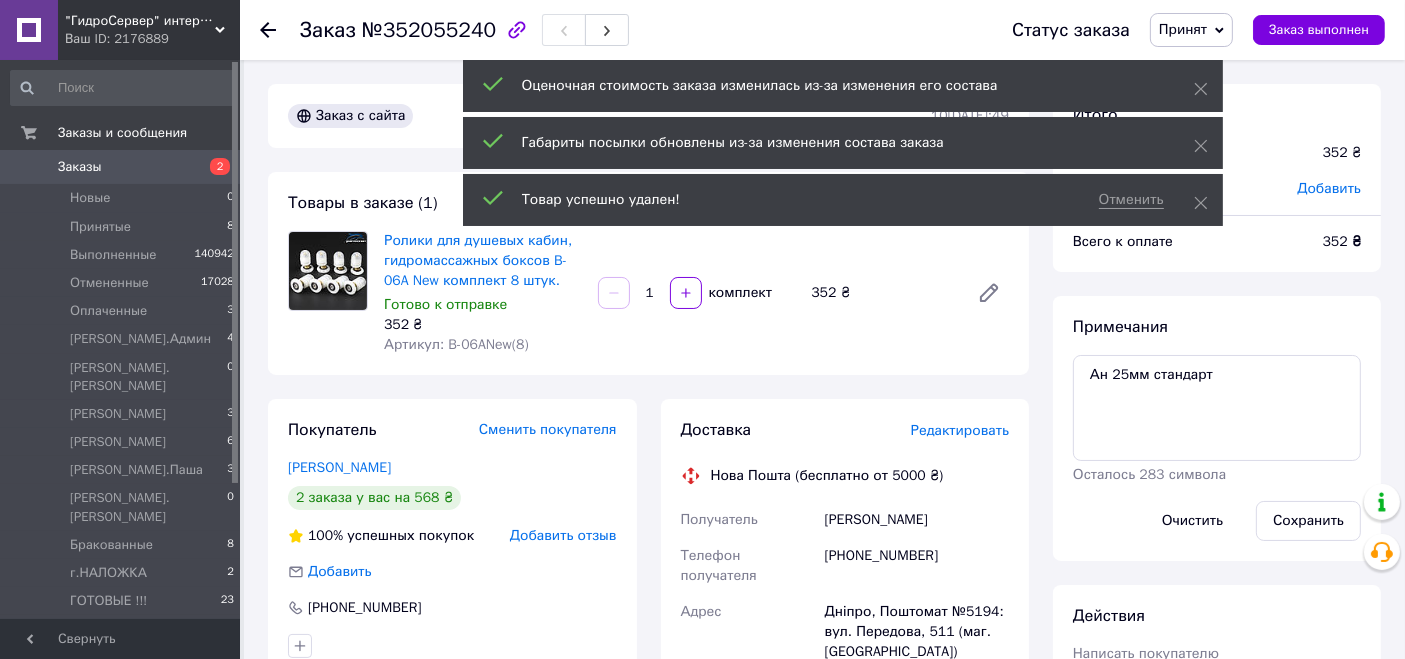 click on "Примечания Ан 25мм стандарт  Осталось 283 символа Очистить Сохранить" at bounding box center (1217, 428) 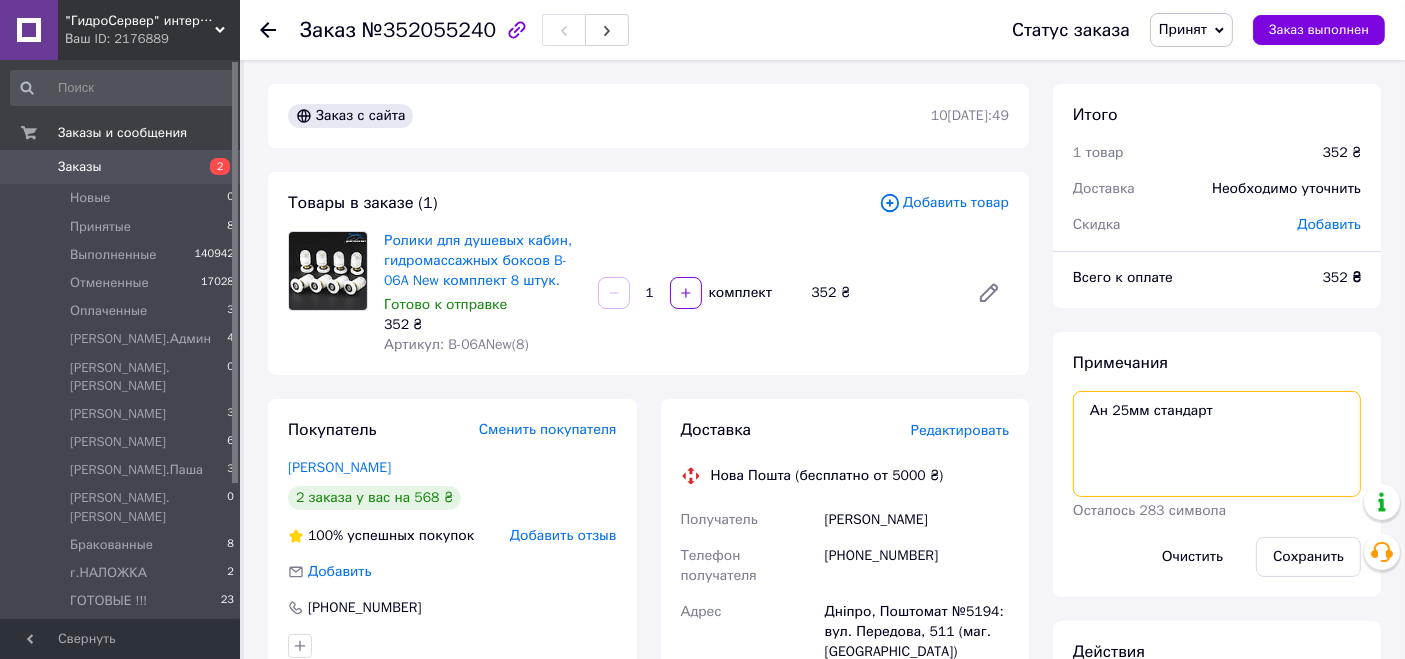 click on "Ан 25мм стандарт" at bounding box center [1217, 444] 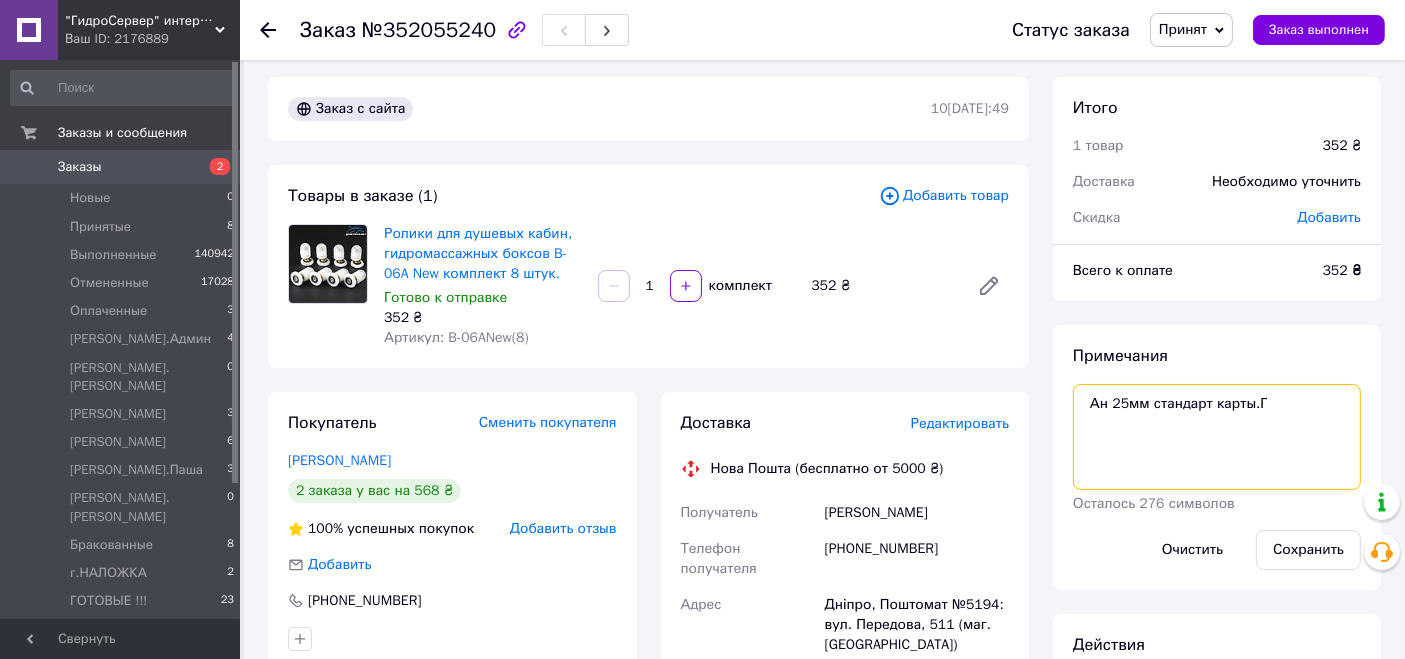 scroll, scrollTop: 0, scrollLeft: 0, axis: both 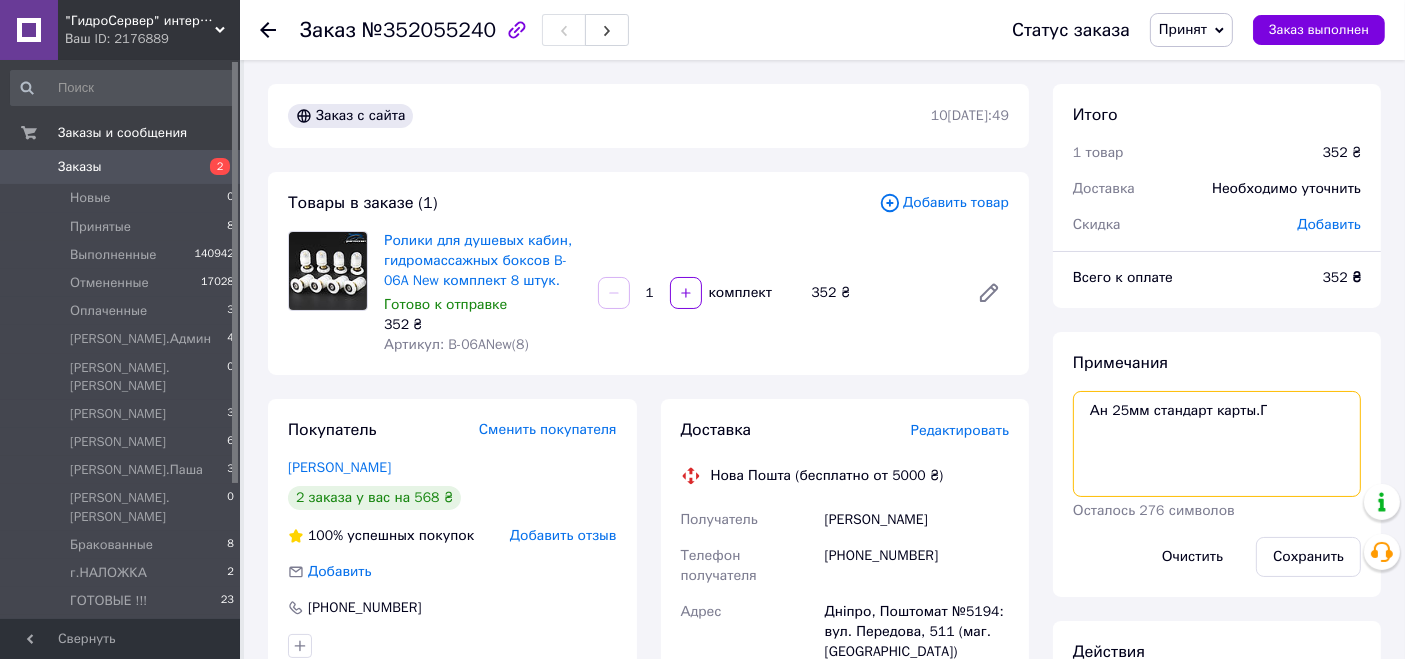 click on "Ан 25мм стандарт карты.Г" at bounding box center [1217, 444] 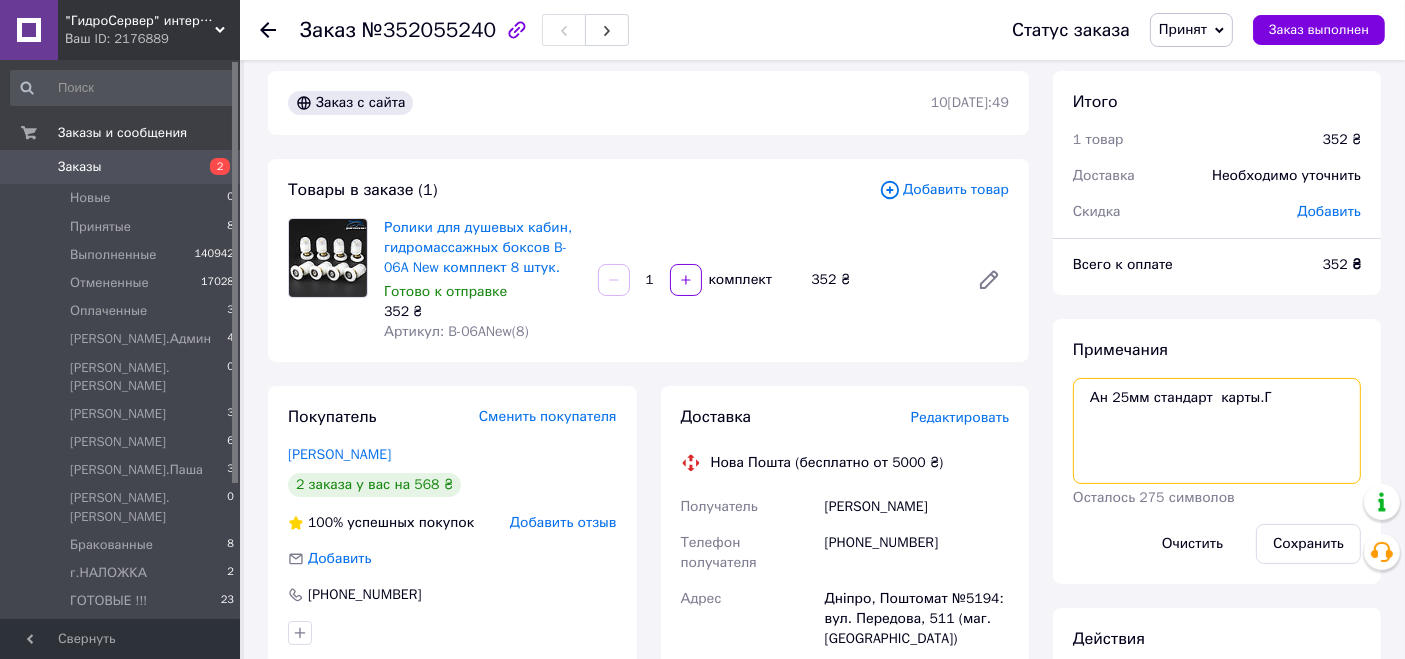 scroll, scrollTop: 0, scrollLeft: 0, axis: both 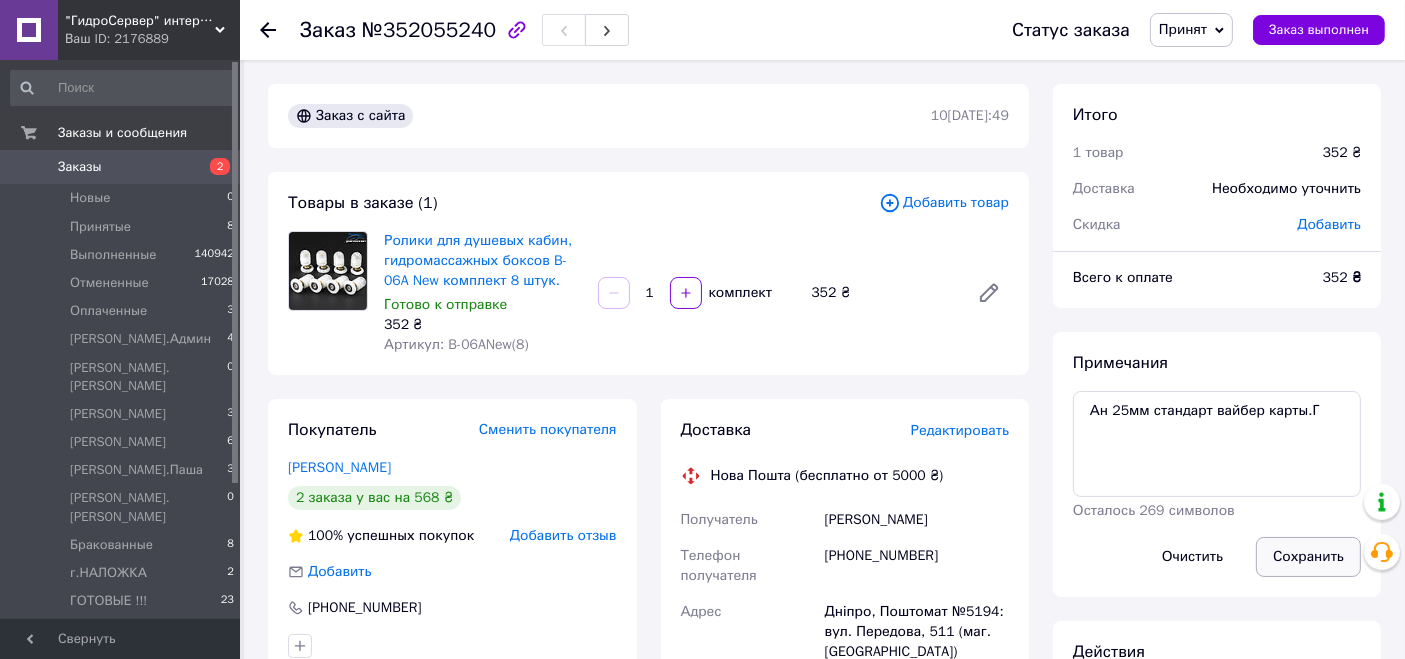 click on "Сохранить" at bounding box center [1308, 557] 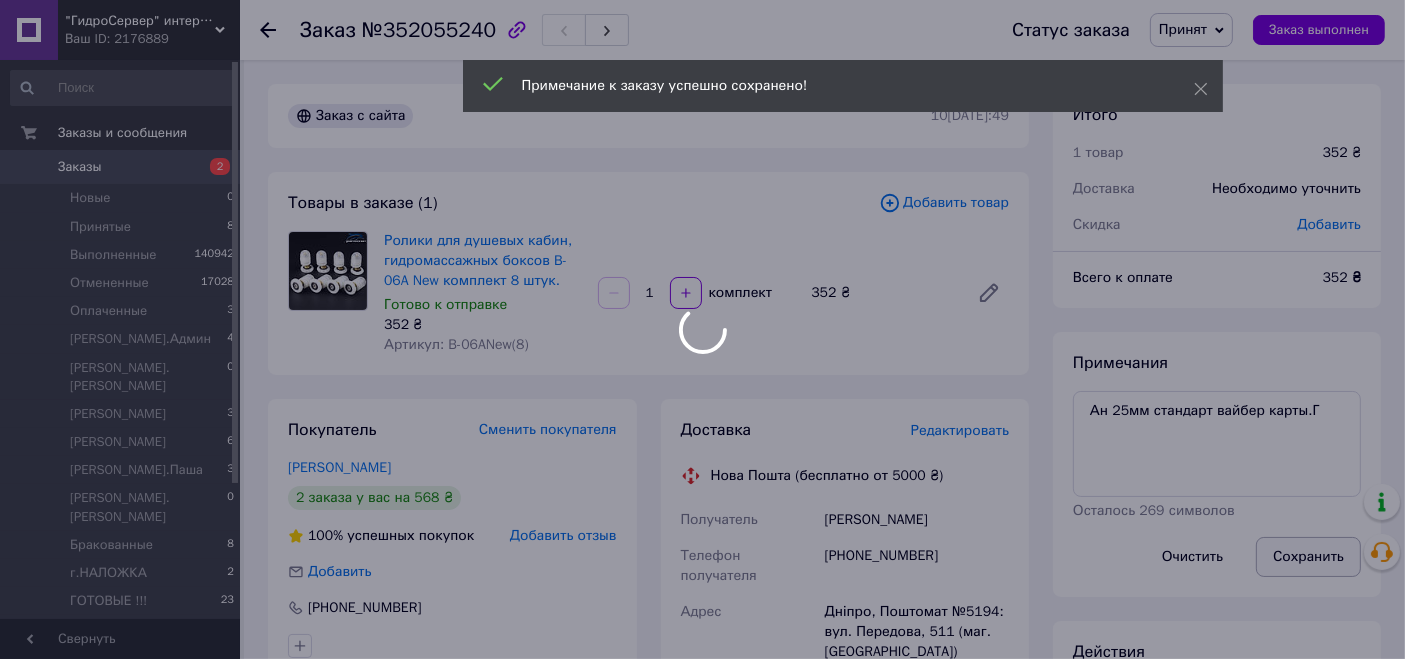 click at bounding box center [702, 329] 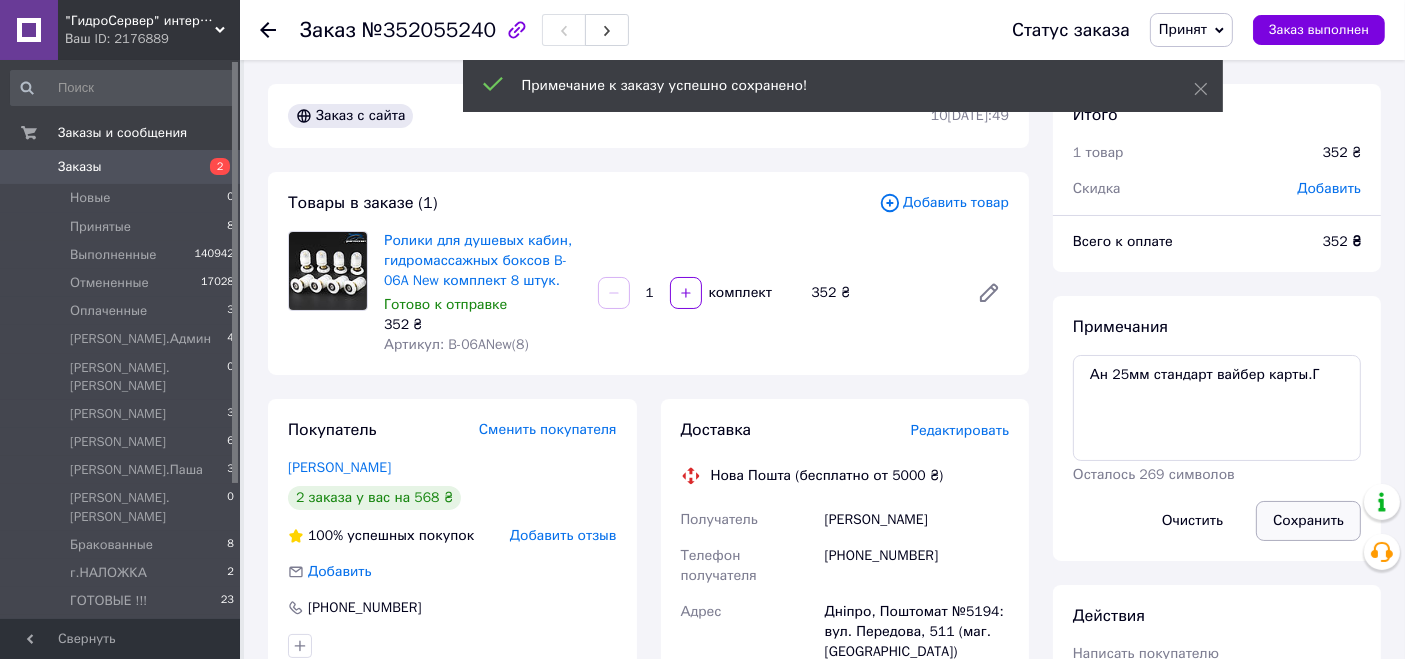 click on "Сохранить" at bounding box center (1308, 521) 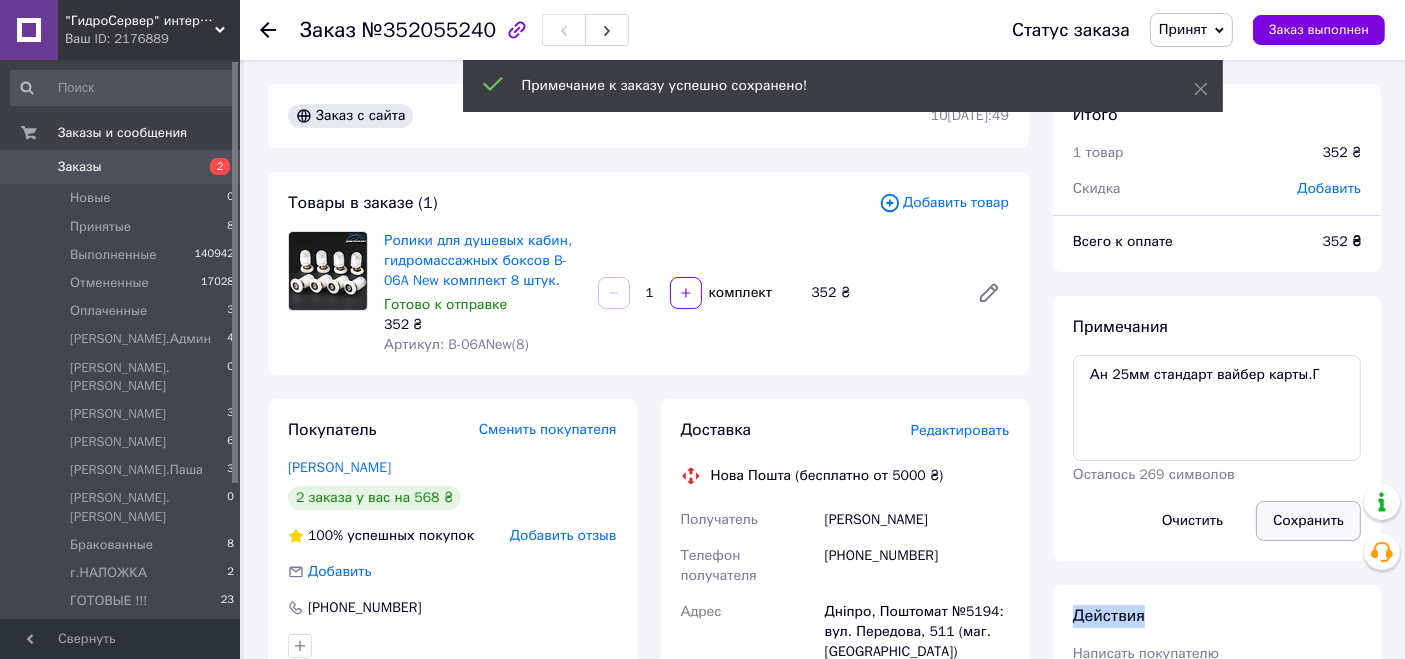 click on "Сохранить" at bounding box center [1308, 521] 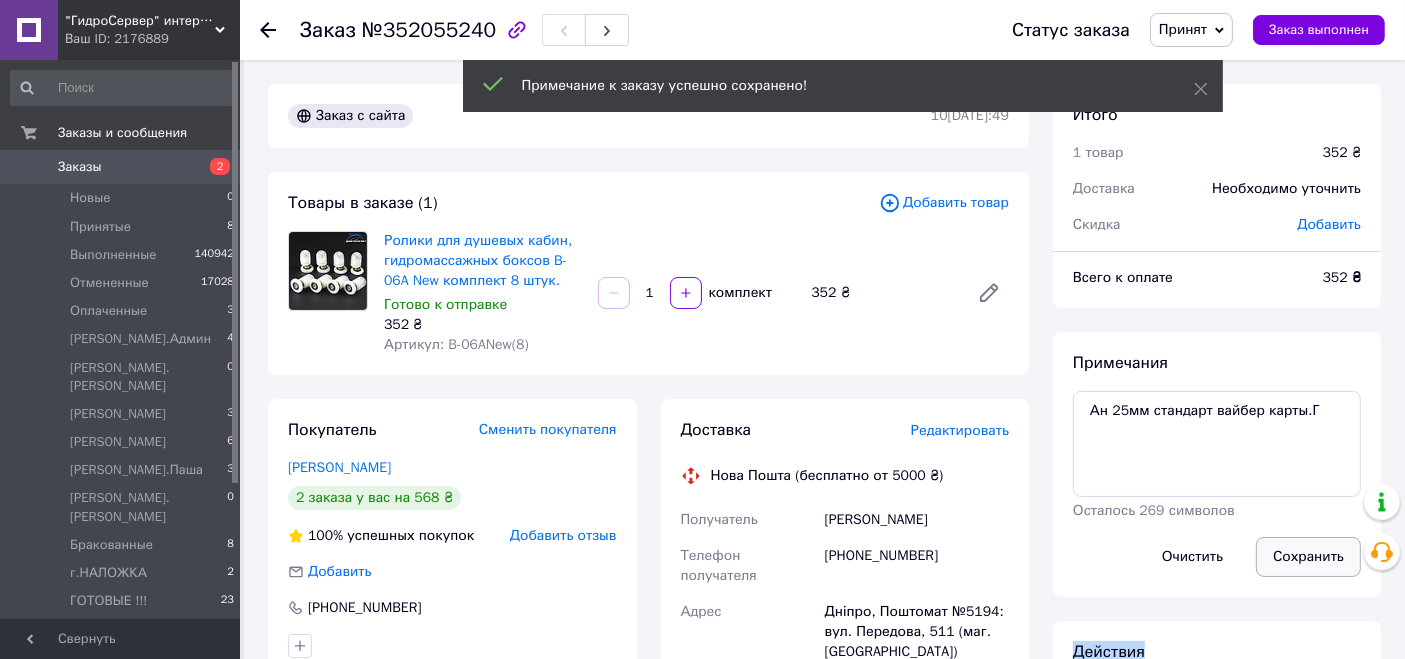 click on "Сохранить" at bounding box center (1308, 557) 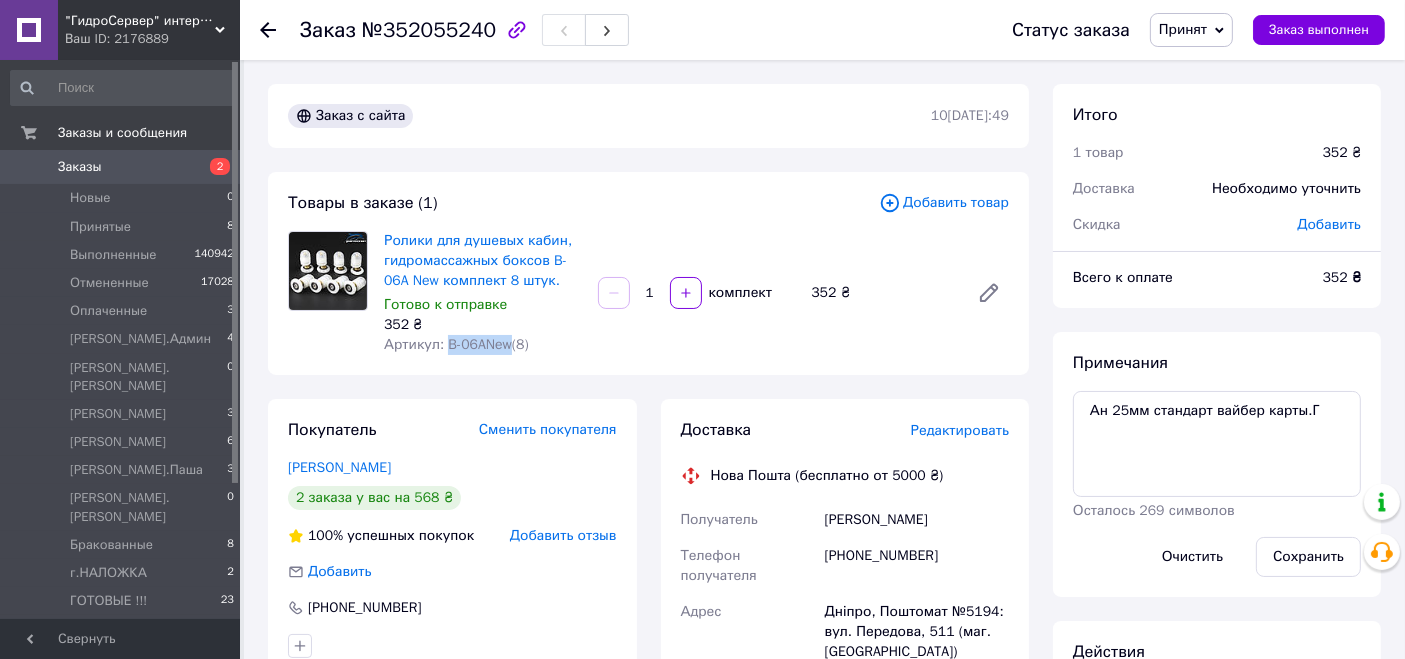 drag, startPoint x: 445, startPoint y: 346, endPoint x: 503, endPoint y: 338, distance: 58.549126 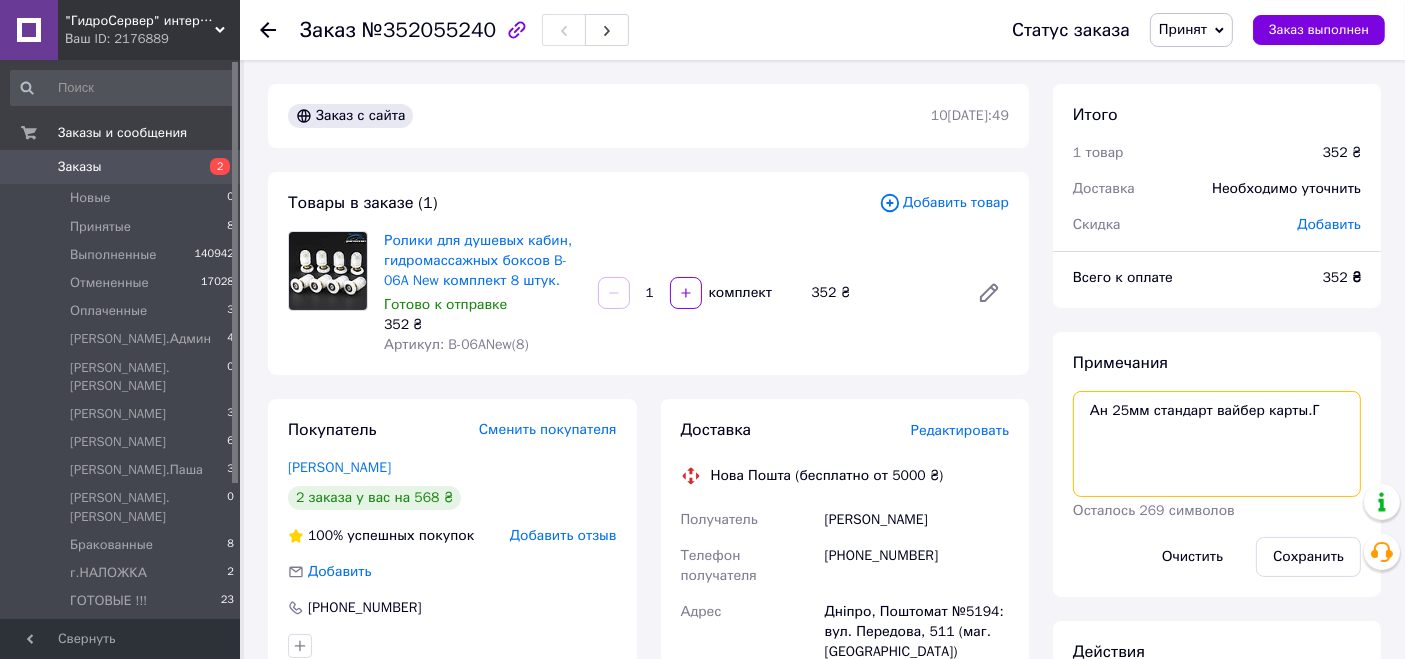 click on "Ан 25мм стандарт вайбер карты.Г" at bounding box center (1217, 444) 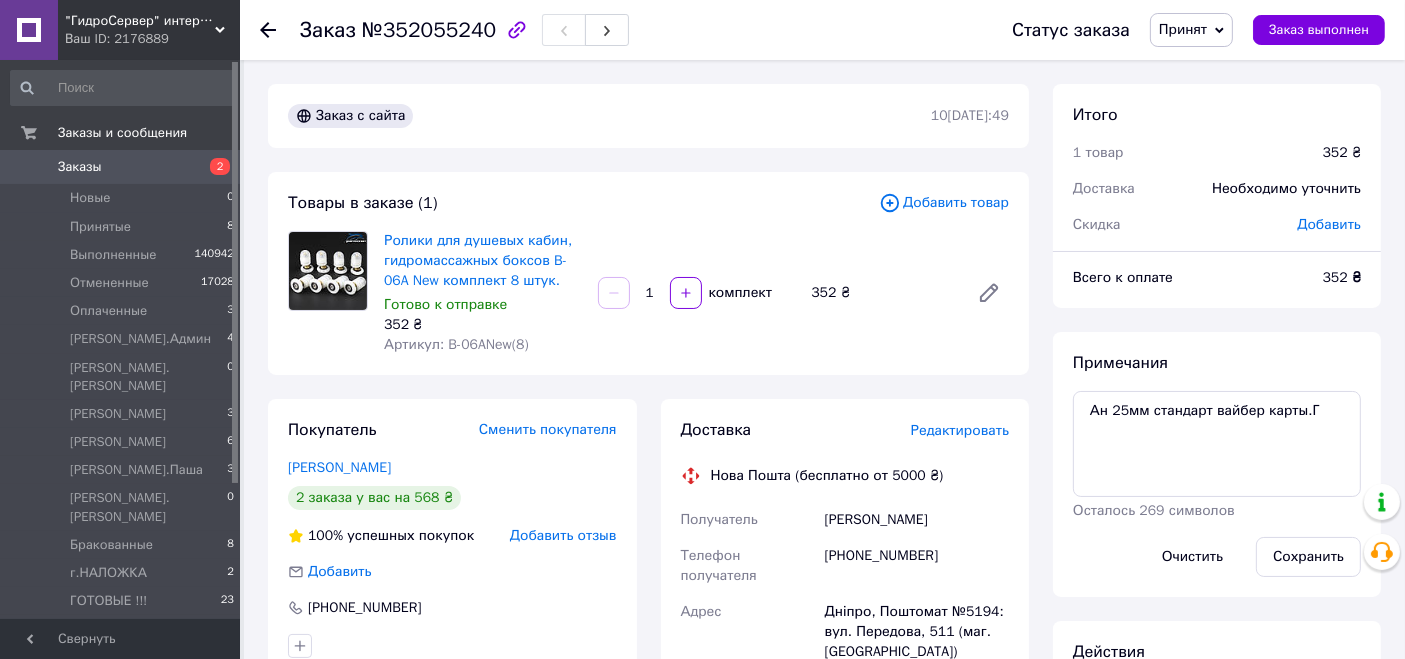 click on "Примечания Ан 25мм стандарт вайбер карты.Г Осталось 269 символов Очистить Сохранить" at bounding box center (1217, 464) 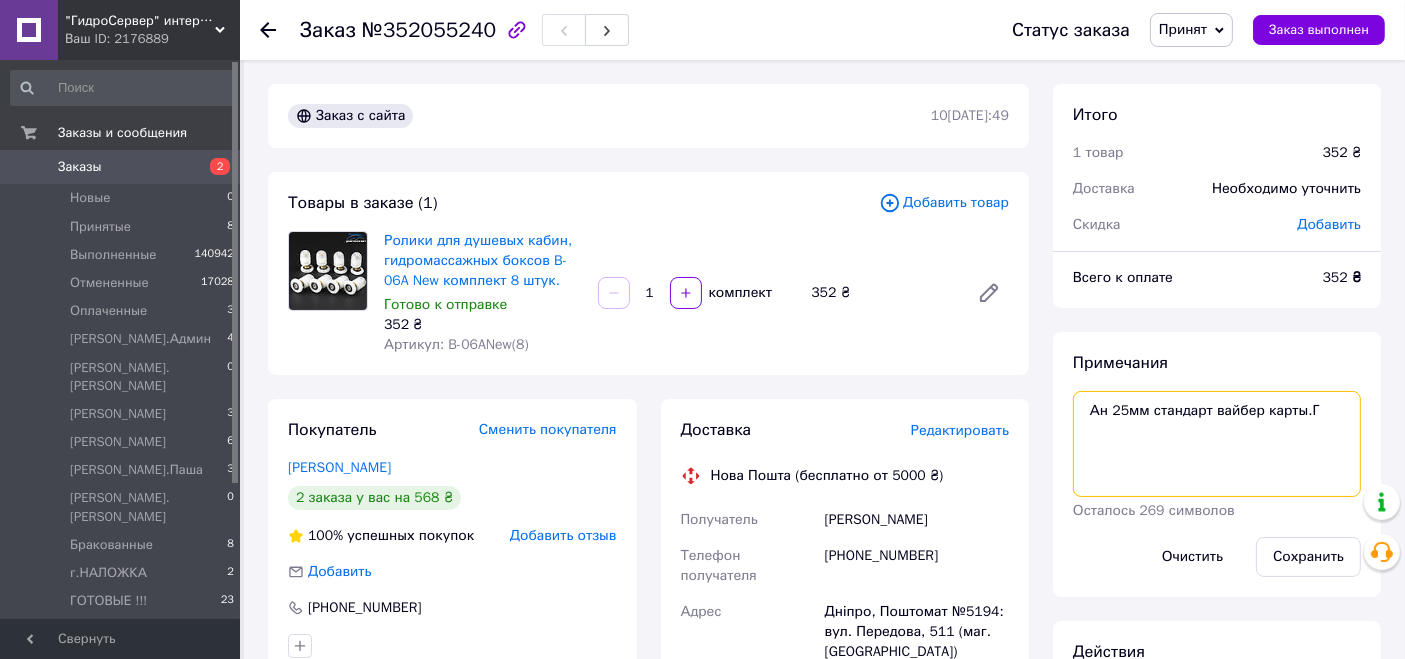 click on "Ан 25мм стандарт вайбер карты.Г" at bounding box center [1217, 444] 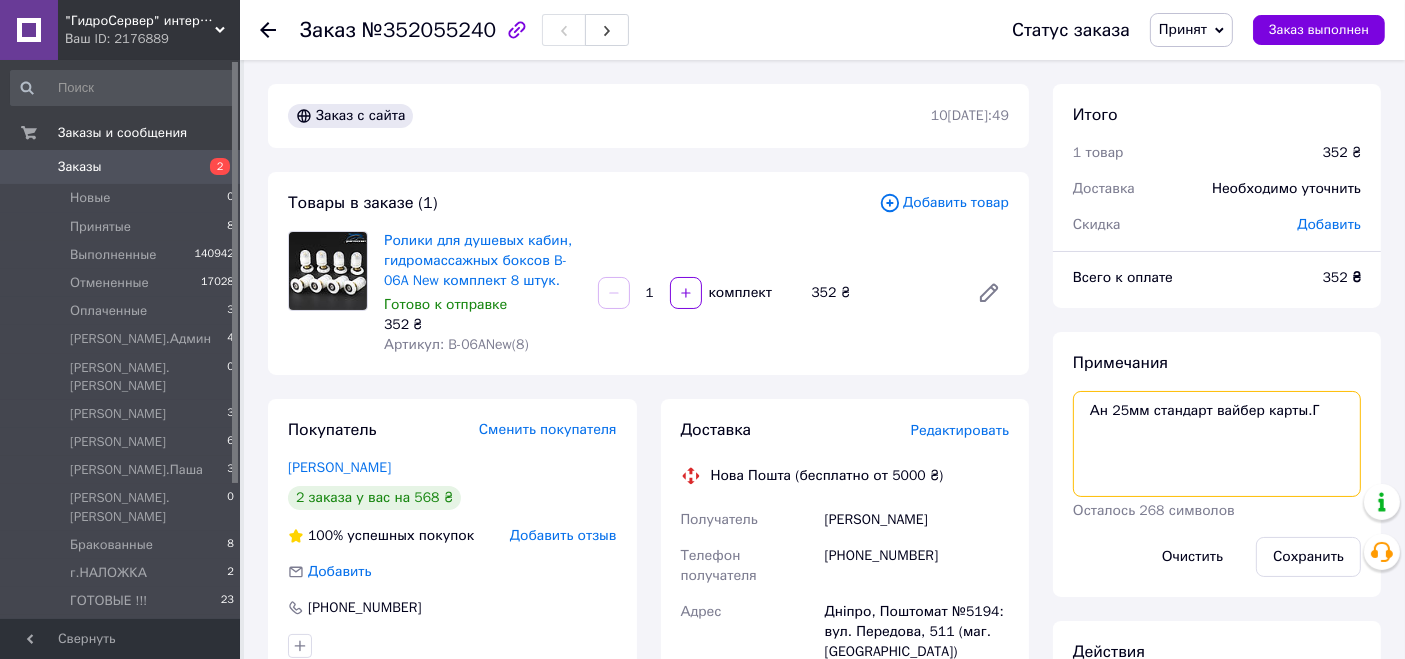 paste on "B-06ANew" 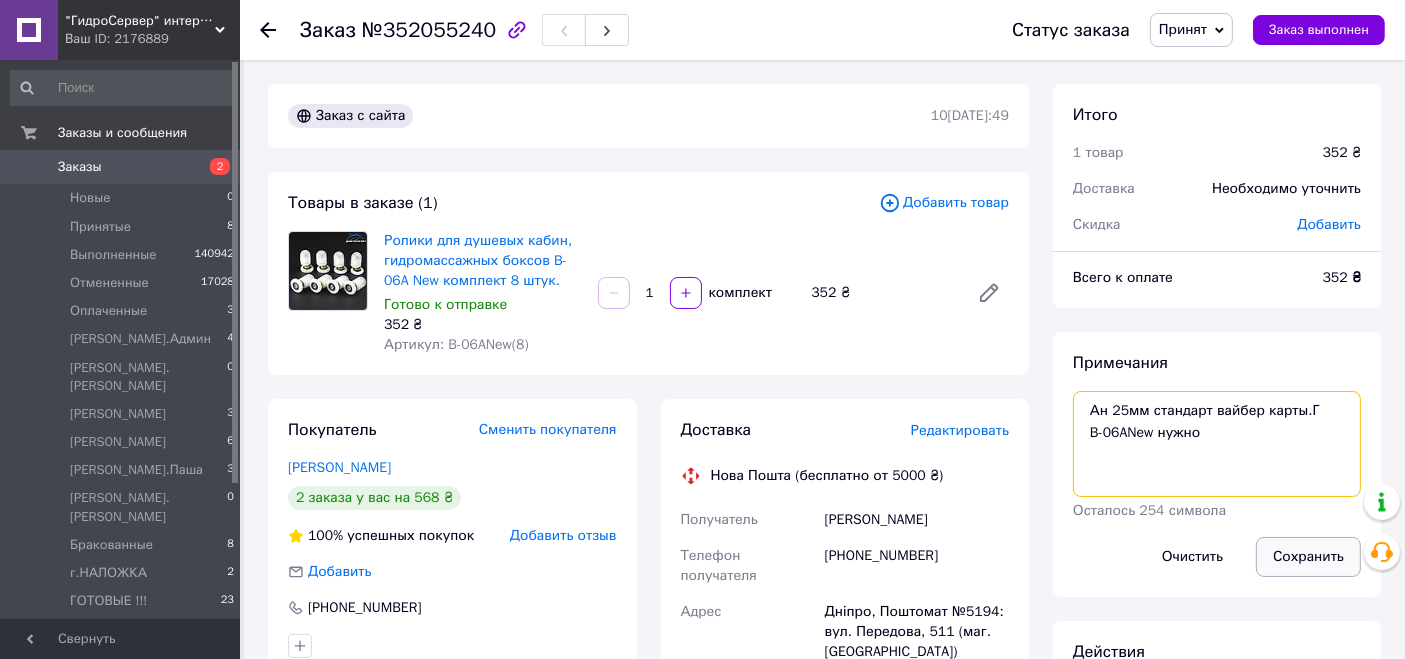 type on "Ан 25мм стандарт вайбер карты.Г
B-06ANew нужно" 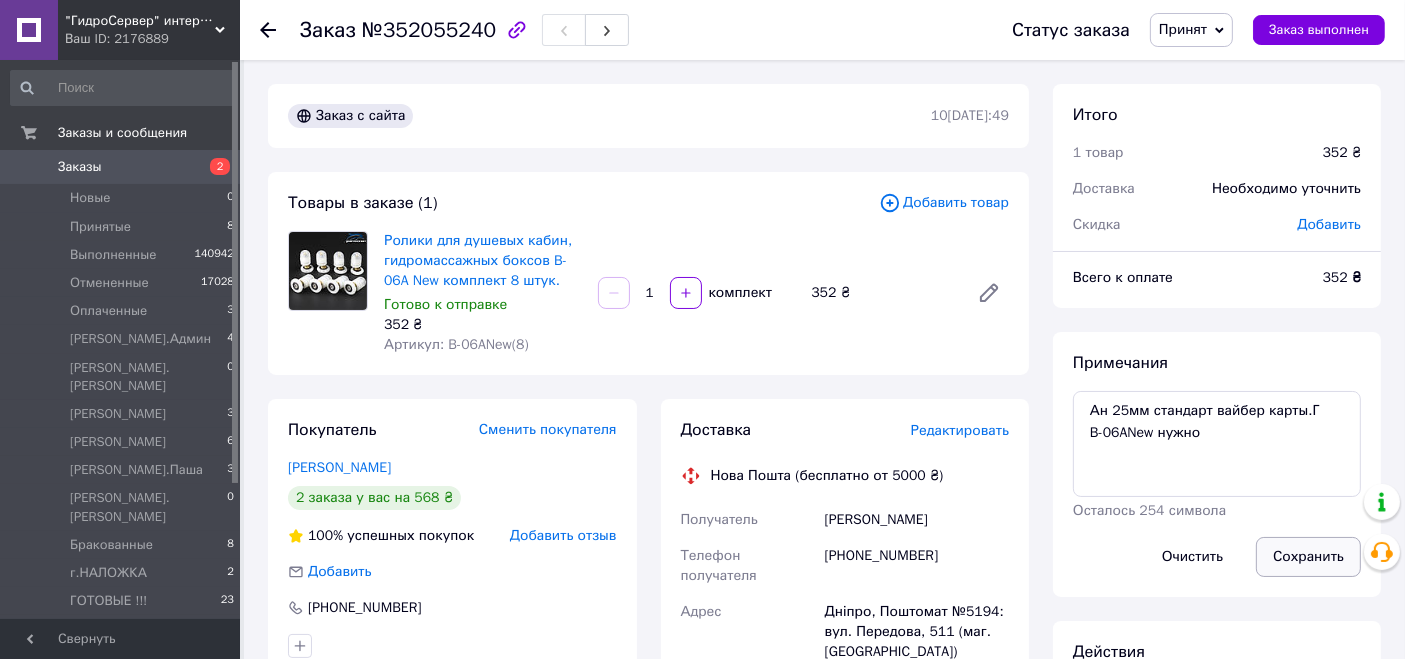 click on "Сохранить" at bounding box center [1308, 557] 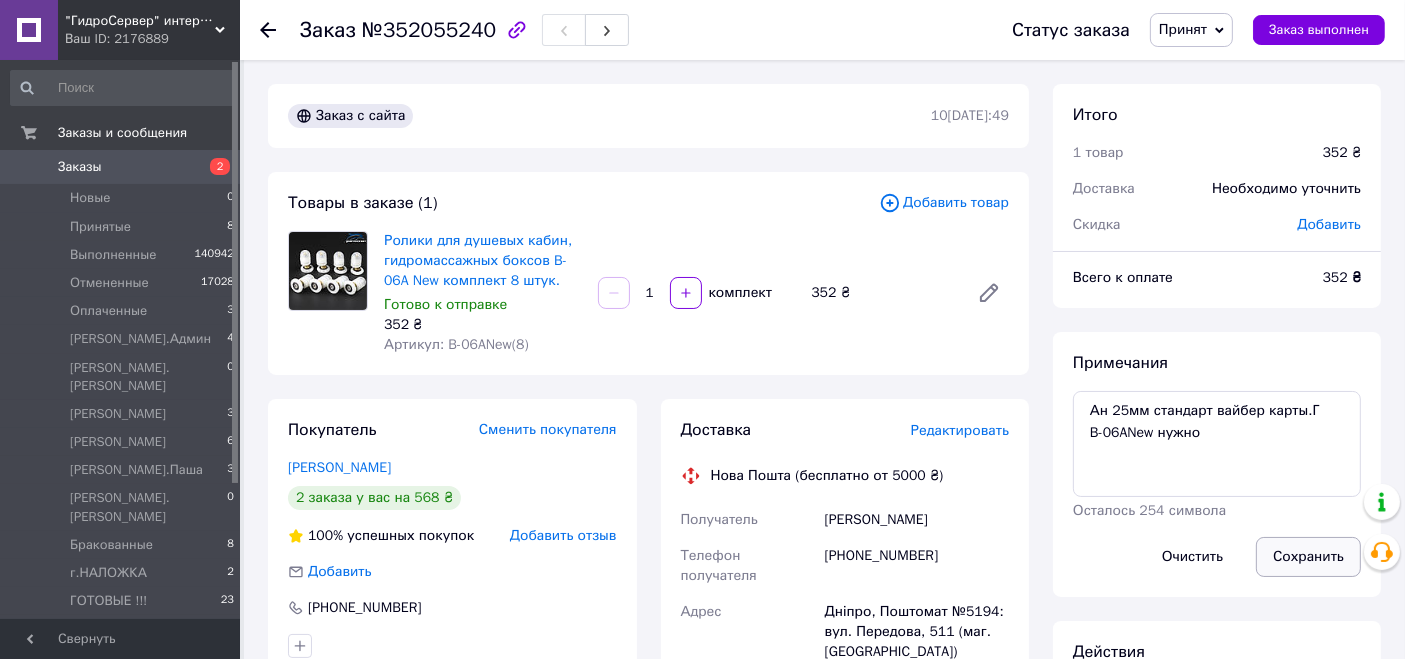click on "Сохранить" at bounding box center [1308, 557] 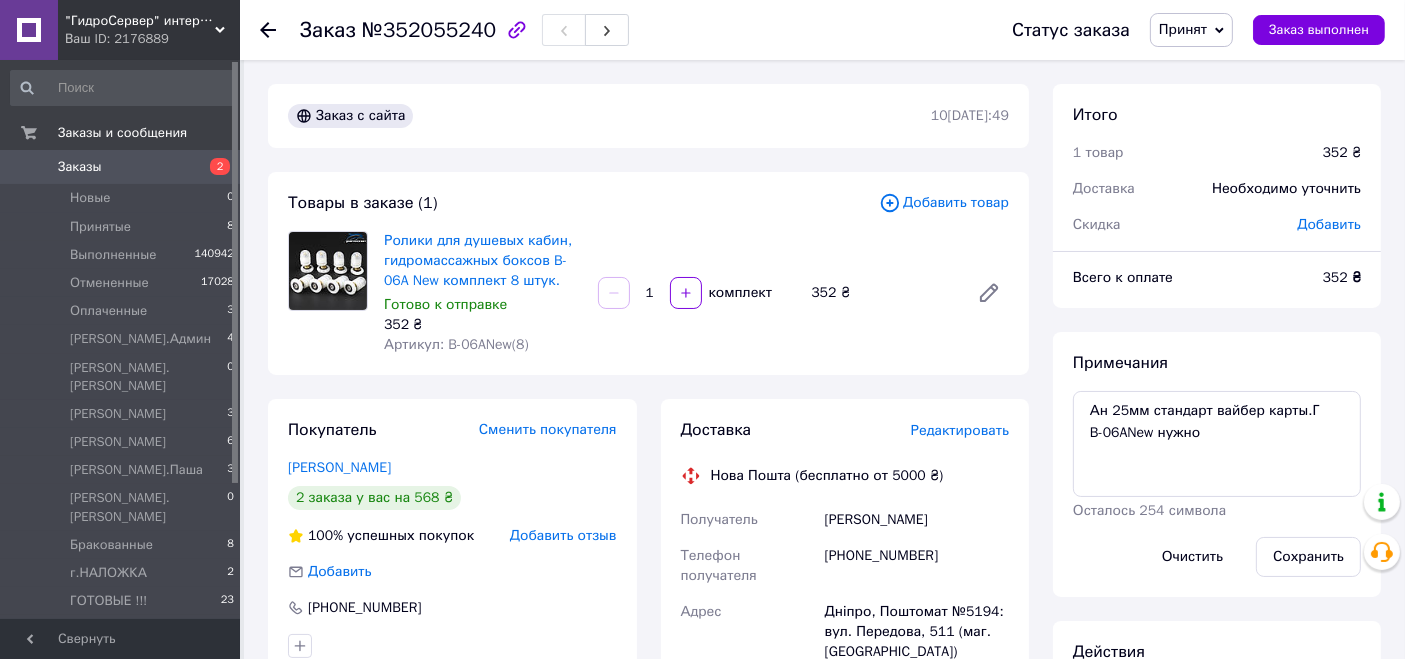 click on "Принят" at bounding box center [1183, 29] 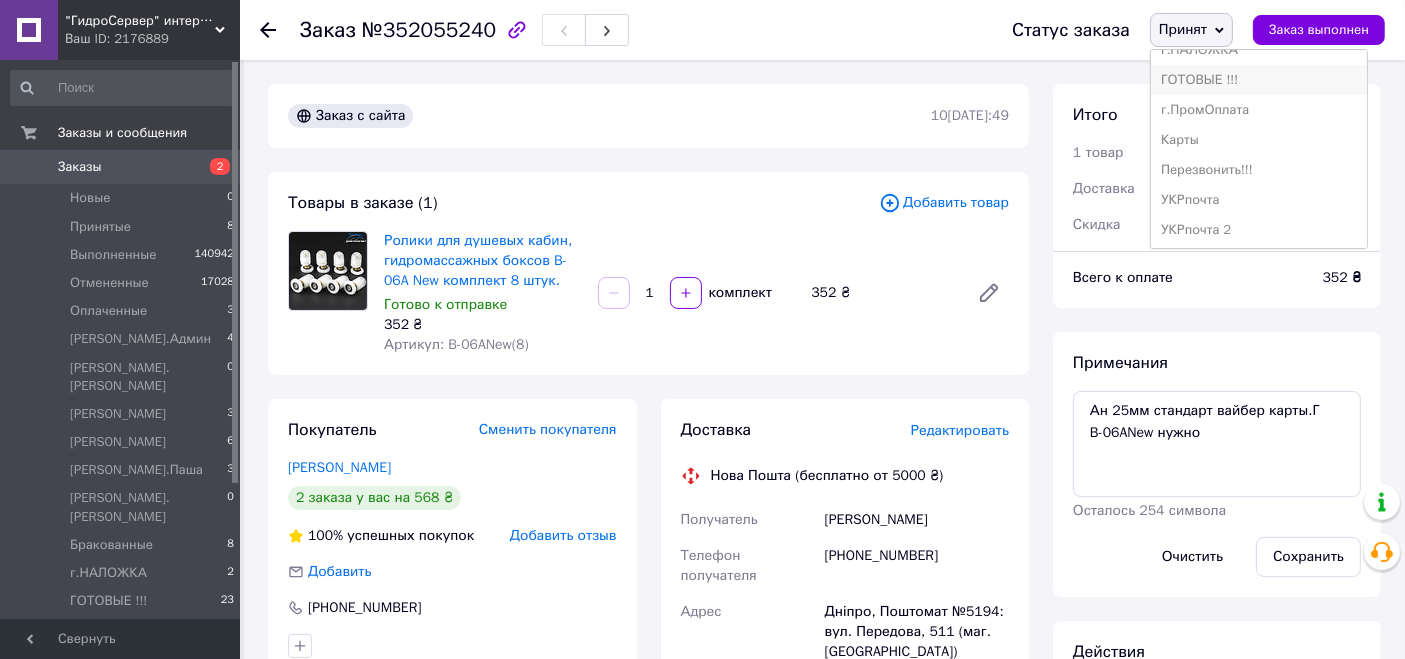 scroll, scrollTop: 320, scrollLeft: 0, axis: vertical 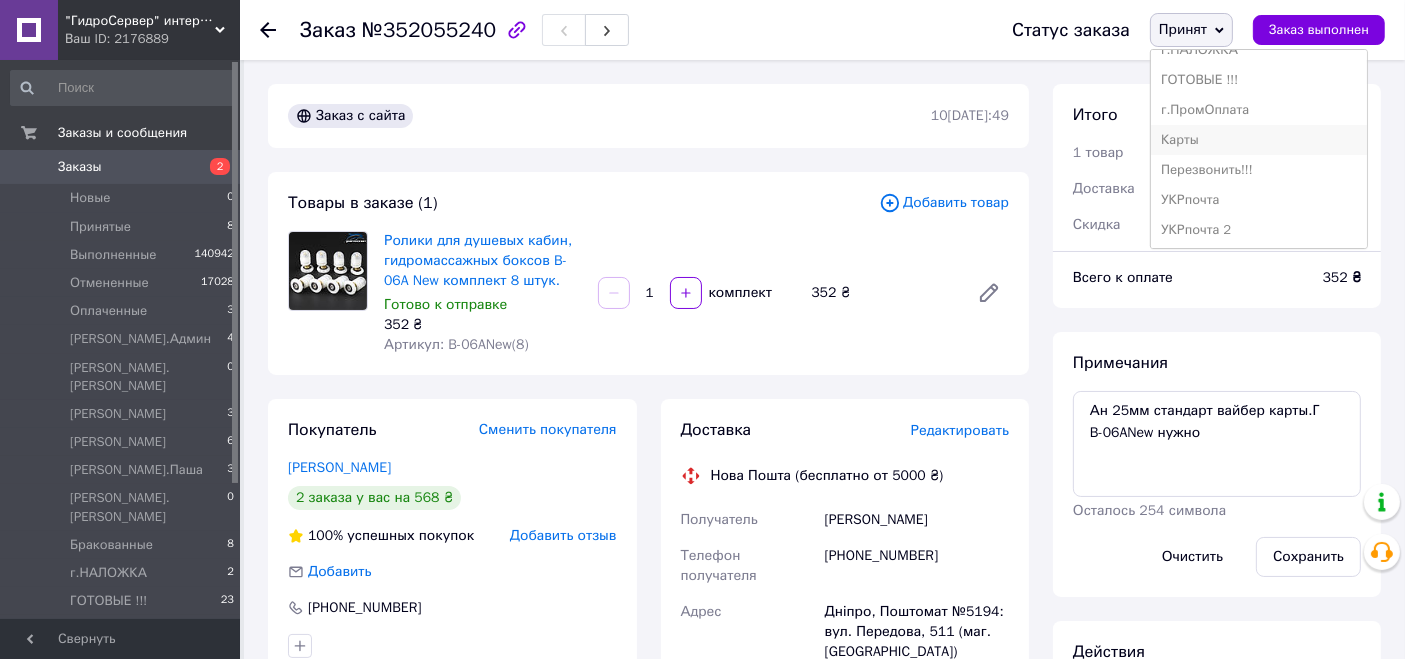 click on "Карты" at bounding box center [1259, 140] 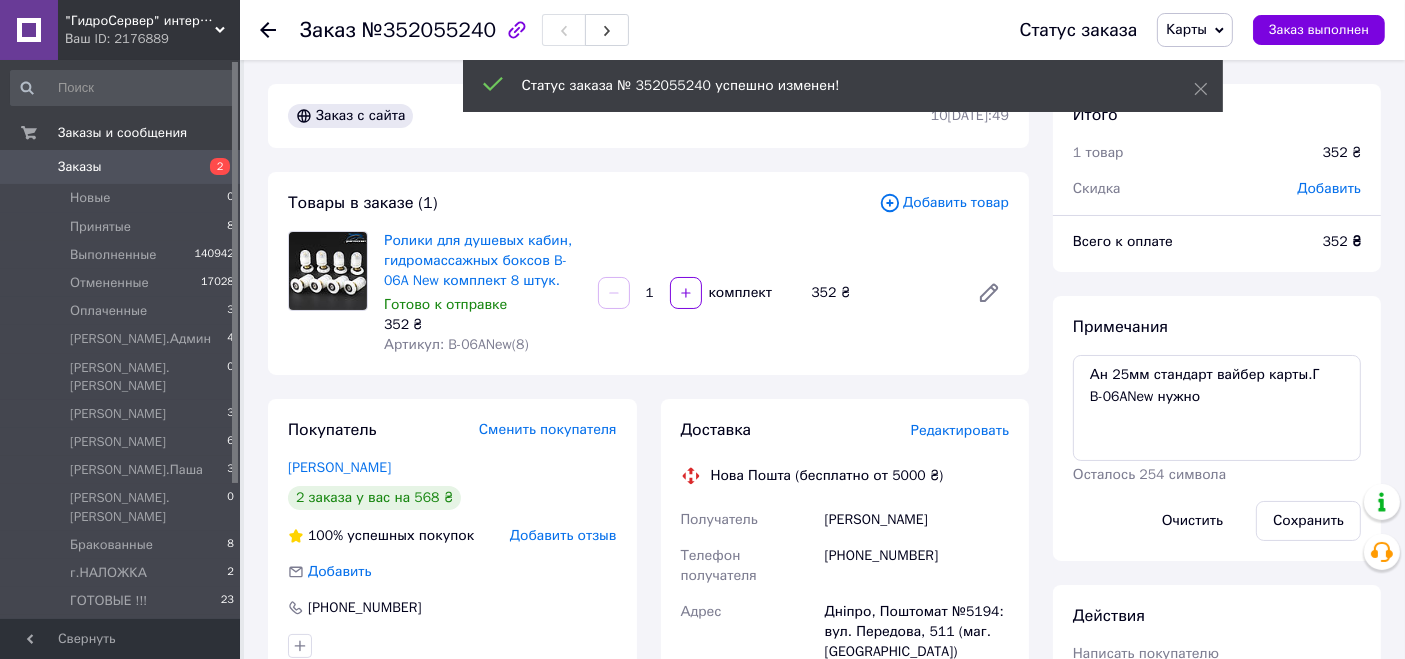 scroll, scrollTop: 8, scrollLeft: 0, axis: vertical 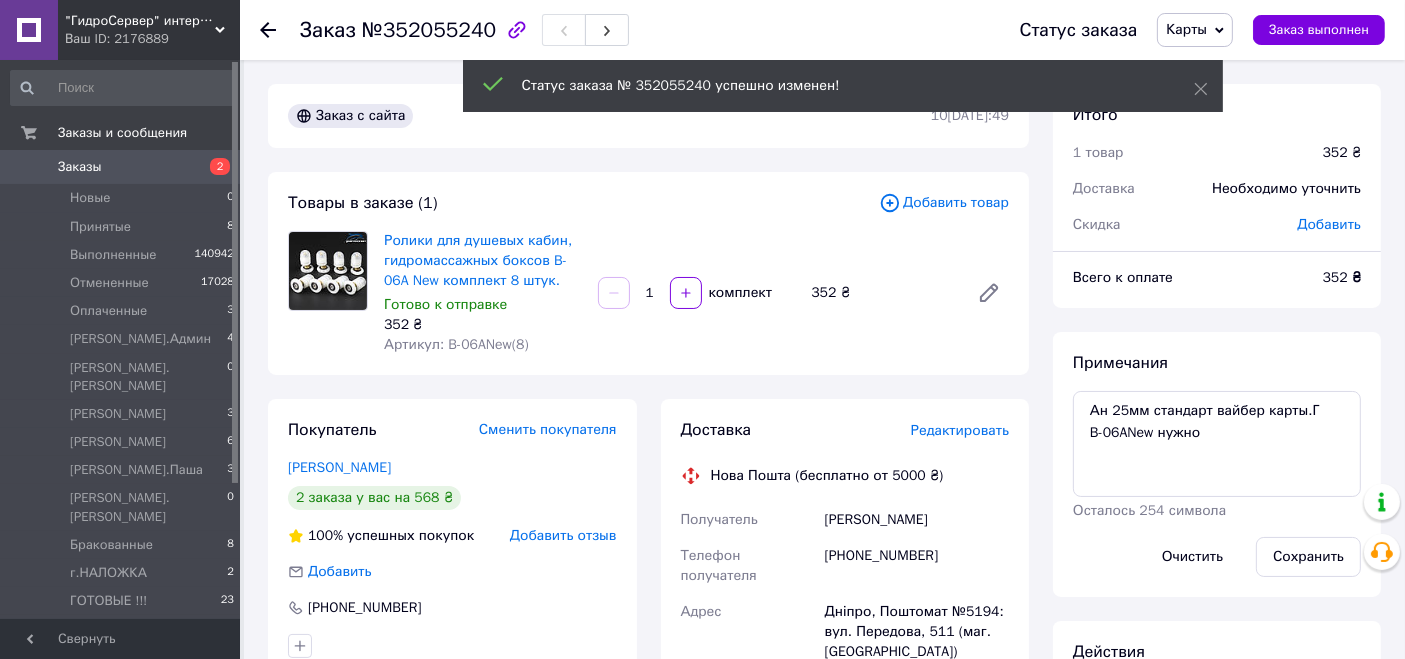 click on "Сохранить" at bounding box center [1308, 557] 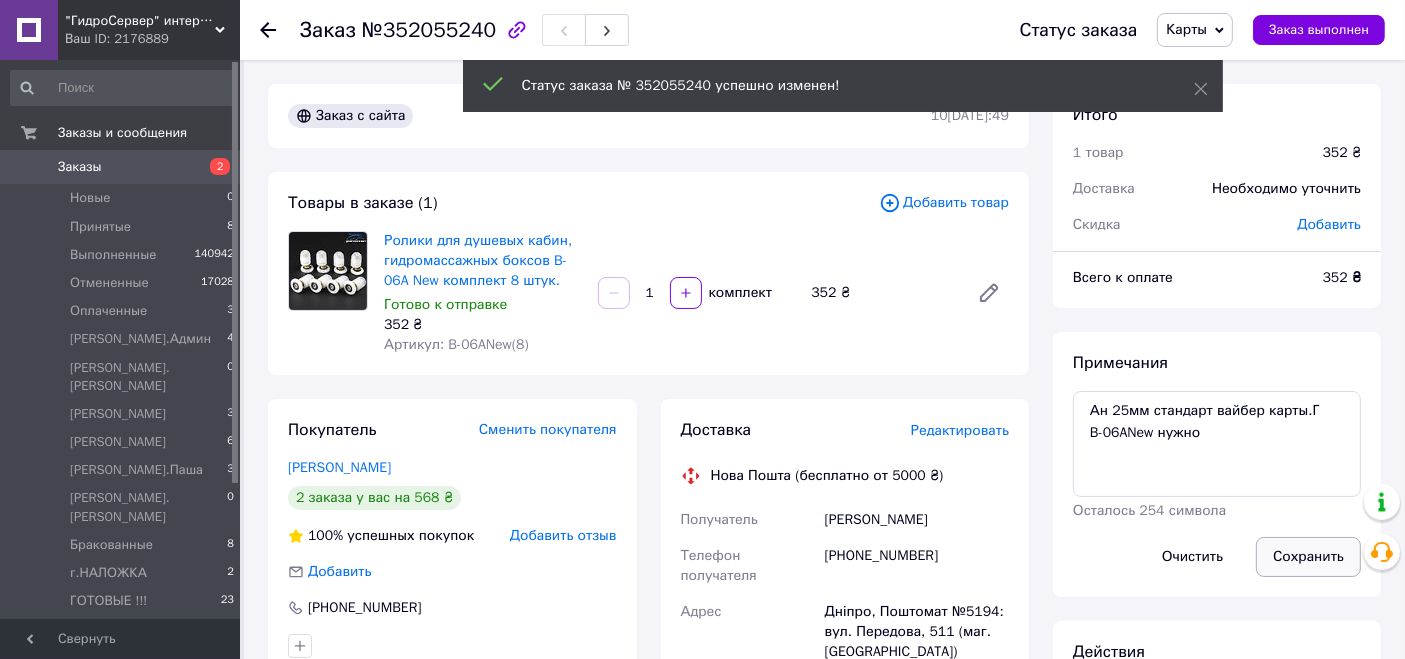click on "Сохранить" at bounding box center [1308, 557] 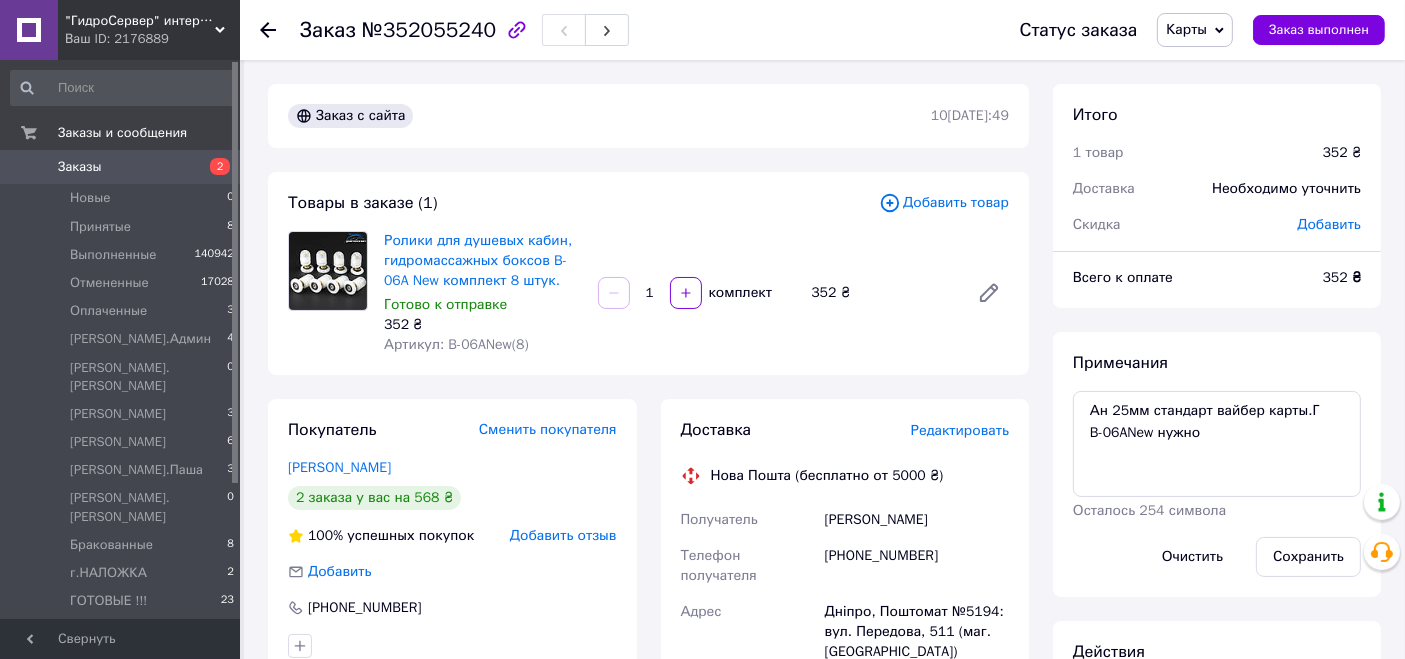 click on "Доставка Редактировать Нова Пошта (бесплатно от 5000 ₴) Получатель [PERSON_NAME] Телефон получателя [PHONE_NUMBER] [PERSON_NAME], Поштомат №5194: вул. Передова, 511 (маг. АТБ) Дата отправки [DATE] Плательщик Получатель Оценочная стоимость 352 ₴ Передать номер или Сгенерировать ЭН Плательщик Получатель Отправитель Фамилия получателя [PERSON_NAME] Имя получателя [PERSON_NAME] Отчество получателя Телефон получателя [PHONE_NUMBER] Тип доставки В почтомате В отделении Курьером Город -- Не выбрано -- Почтомат Почтомат №5194: ул. Передовая, 511 (маг. АТБ) Место отправки Тип посылки Груз 352 < >" at bounding box center (845, 705) 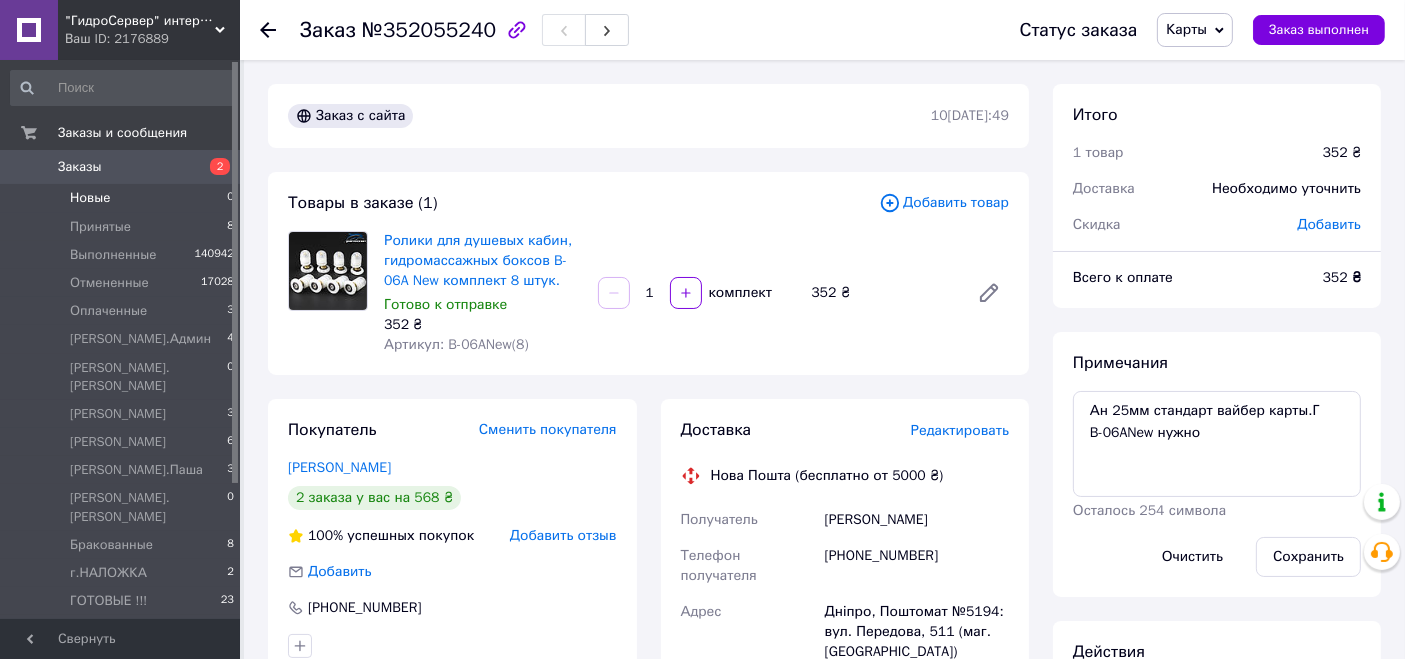 click on "Новые 0" at bounding box center [123, 198] 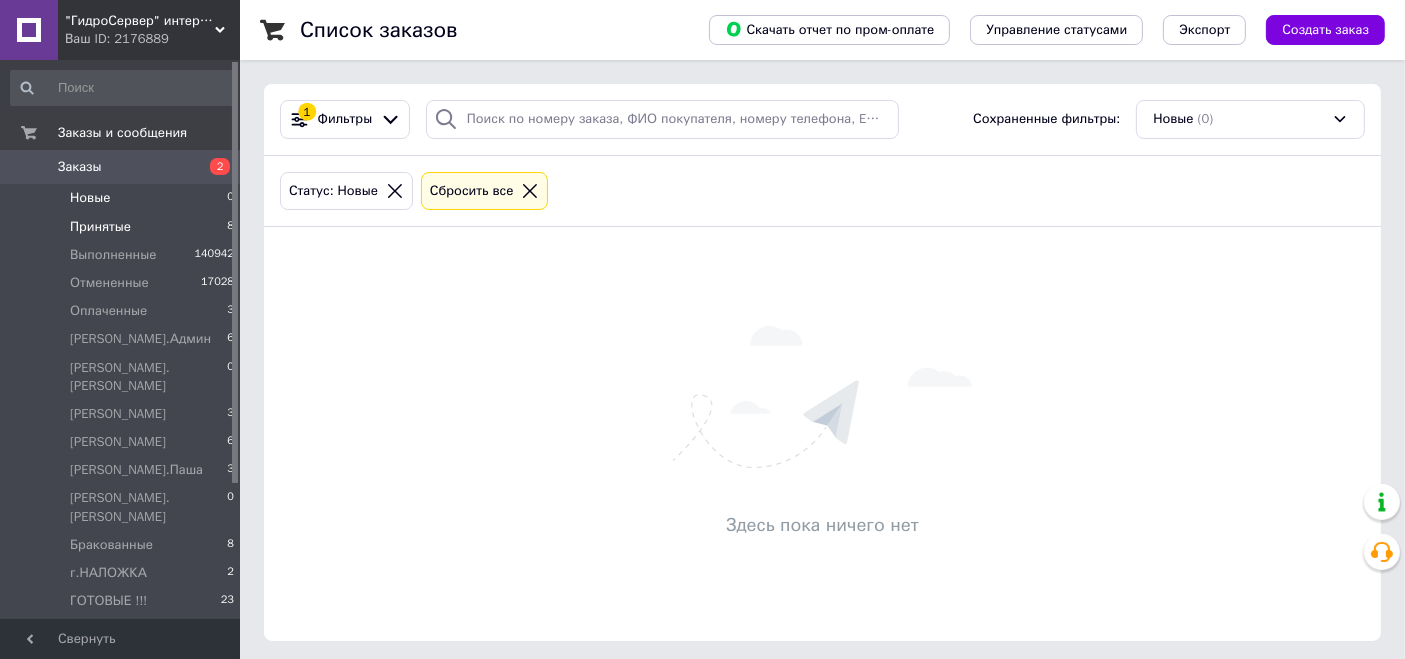 click on "Принятые 8" at bounding box center [123, 227] 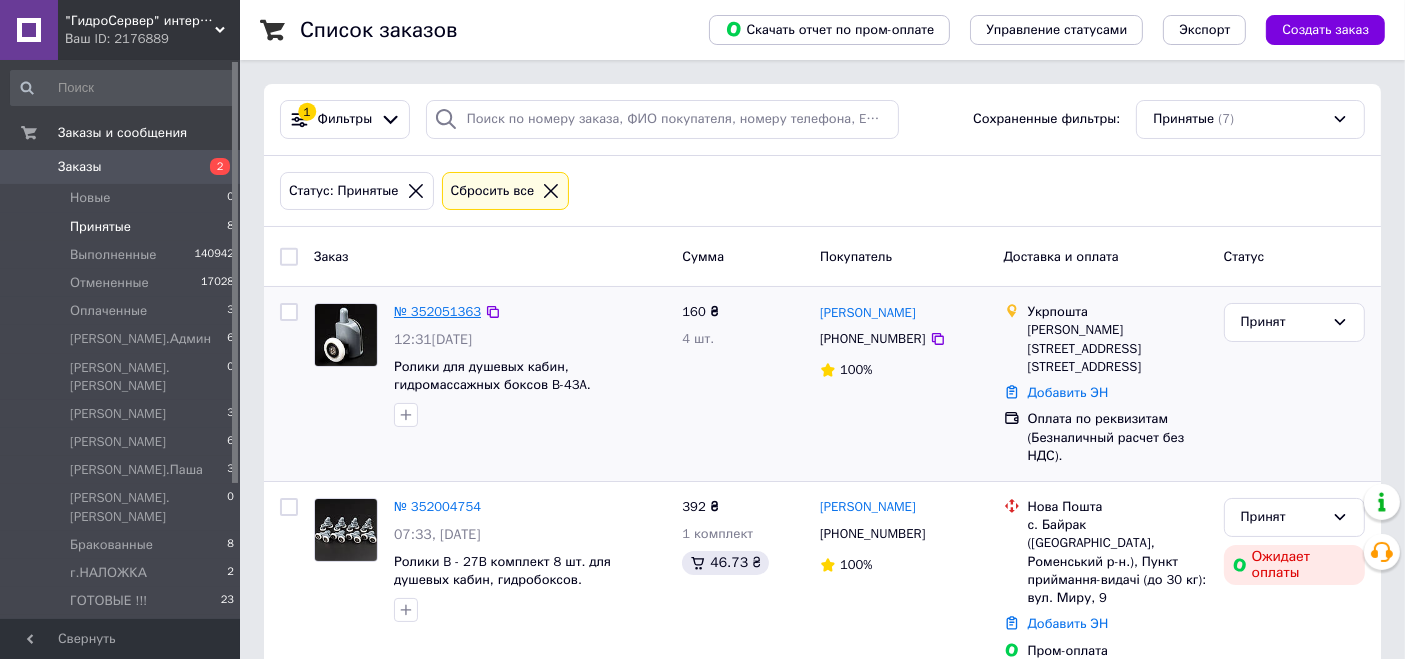click on "№ 352051363" at bounding box center [437, 311] 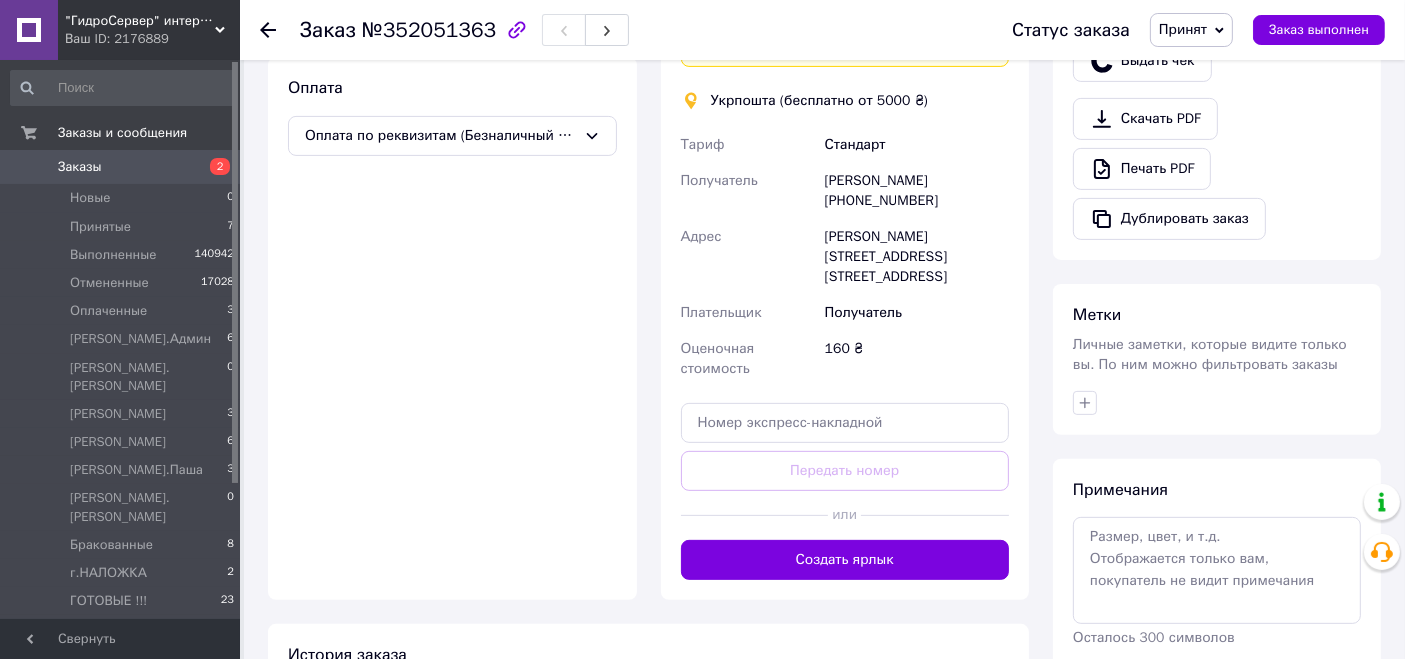 scroll, scrollTop: 666, scrollLeft: 0, axis: vertical 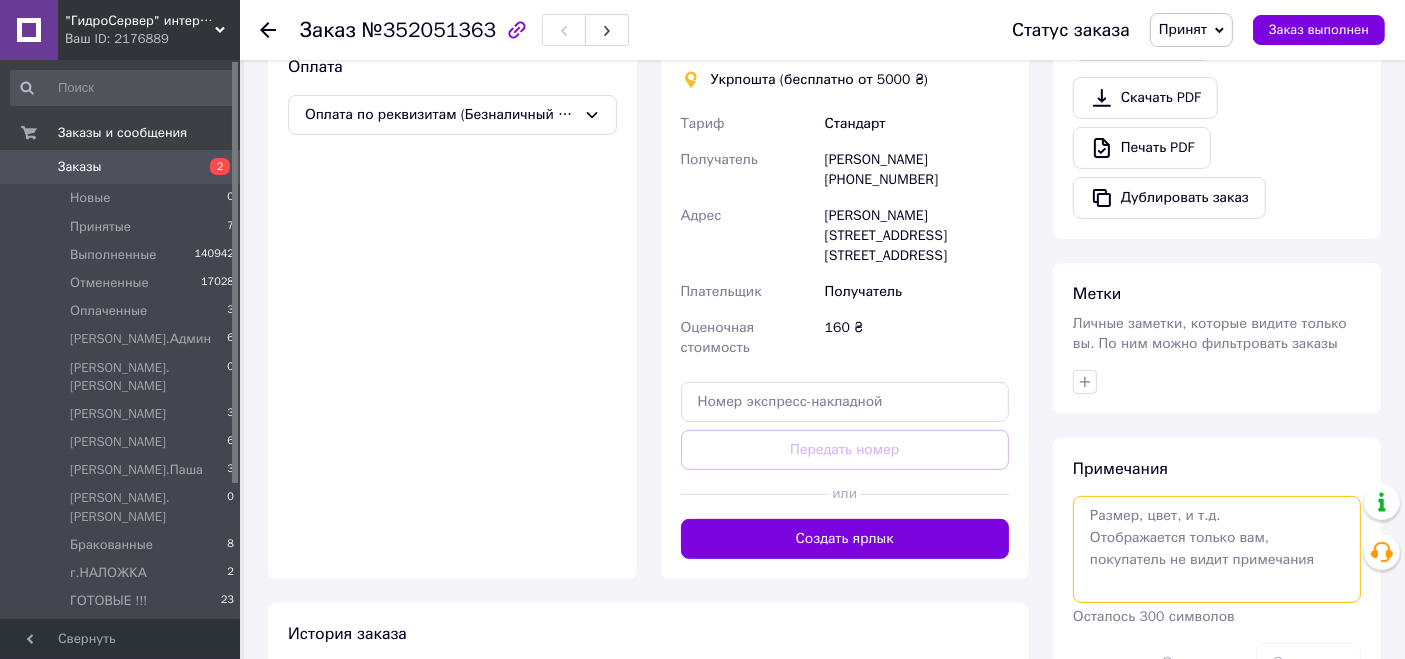 drag, startPoint x: 1129, startPoint y: 548, endPoint x: 1093, endPoint y: 549, distance: 36.013885 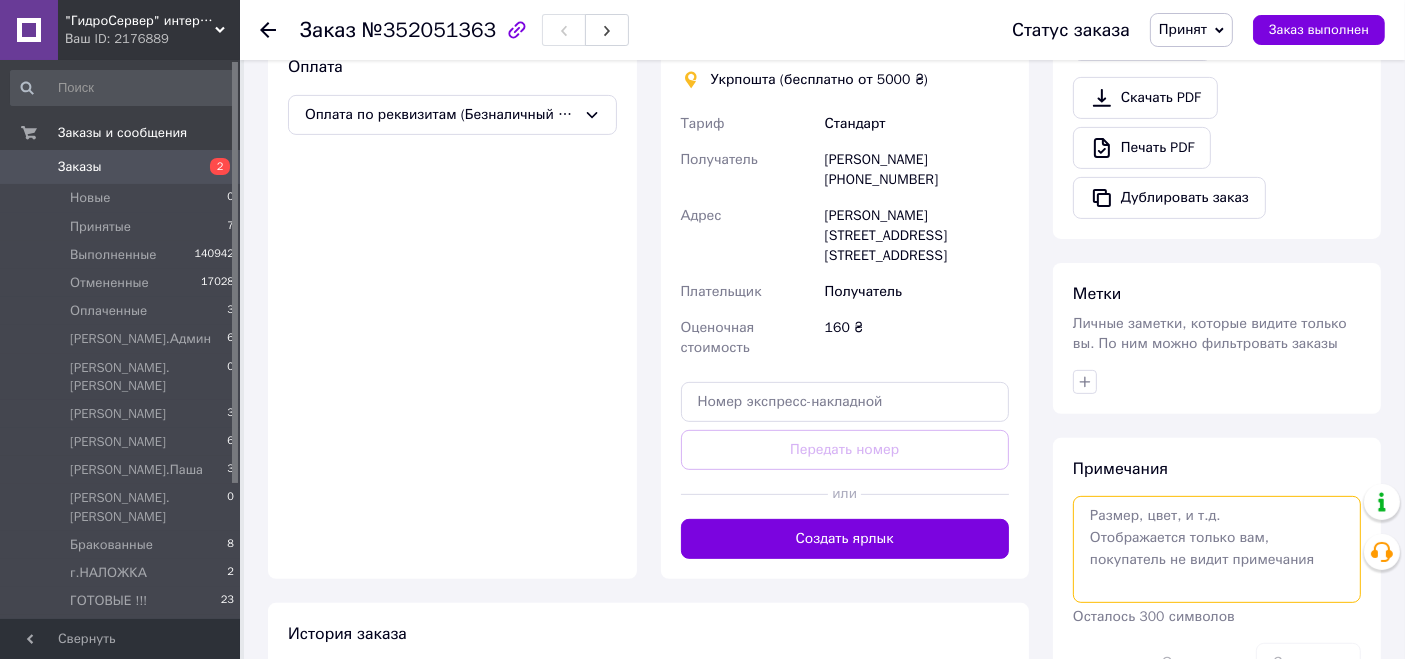 type on "н" 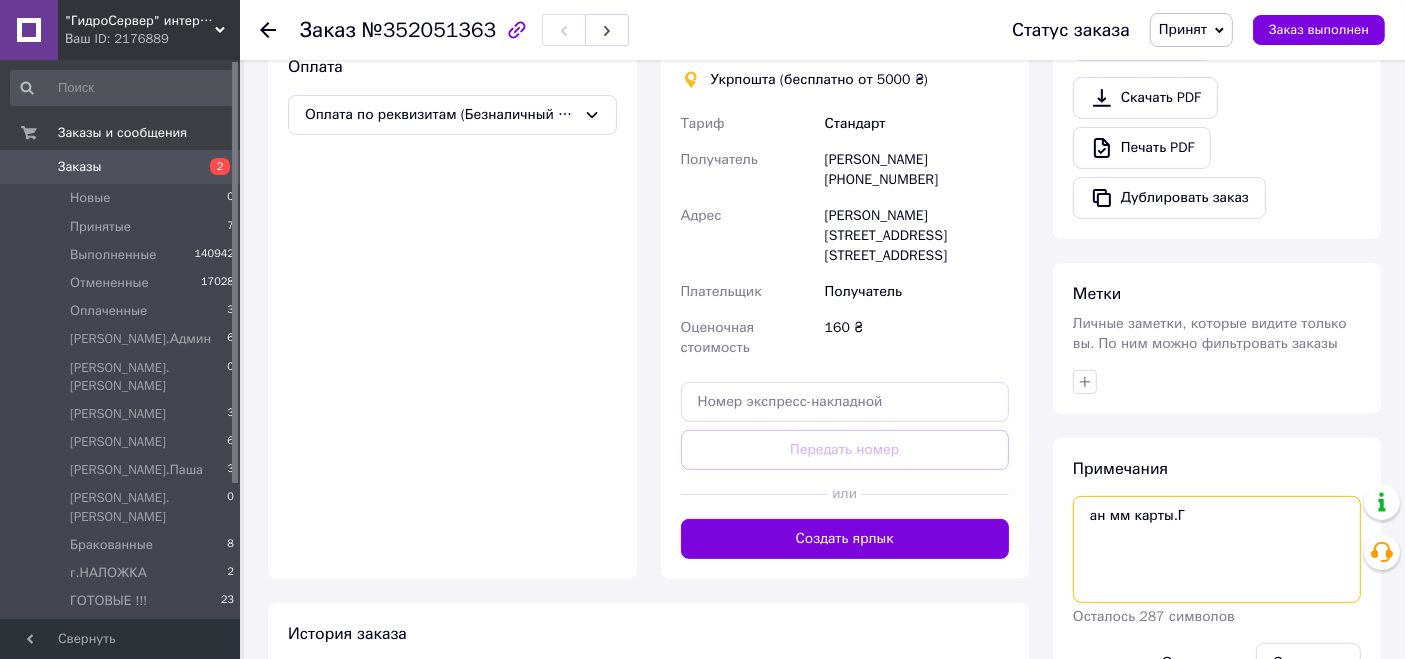 click on "ан мм карты.Г" at bounding box center [1217, 549] 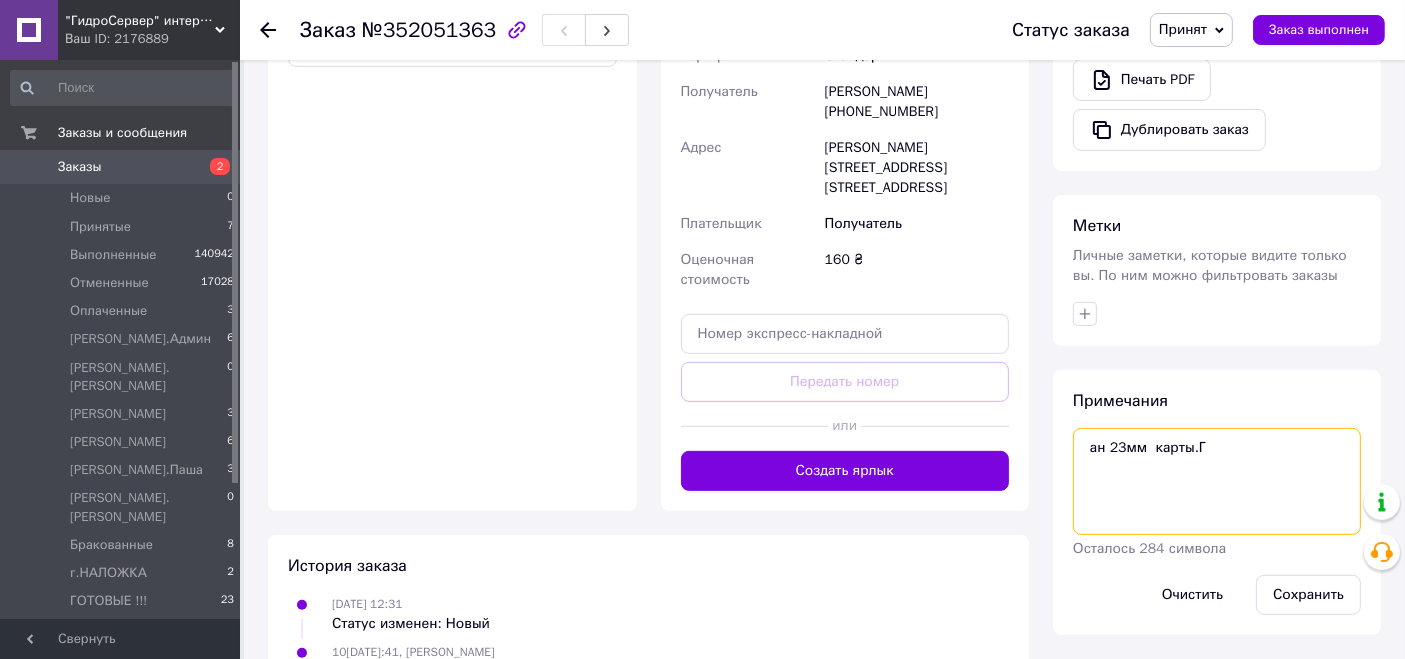 scroll, scrollTop: 777, scrollLeft: 0, axis: vertical 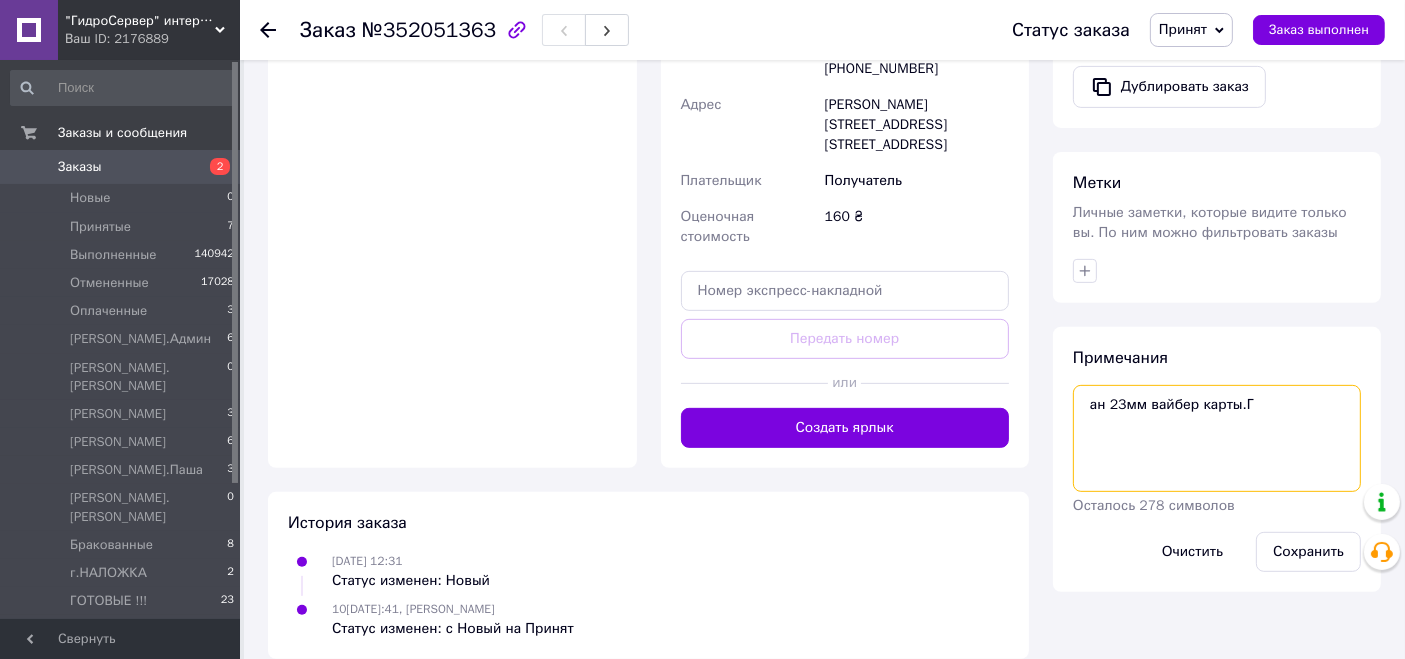 click on "ан 23мм вайбер карты.Г" at bounding box center [1217, 438] 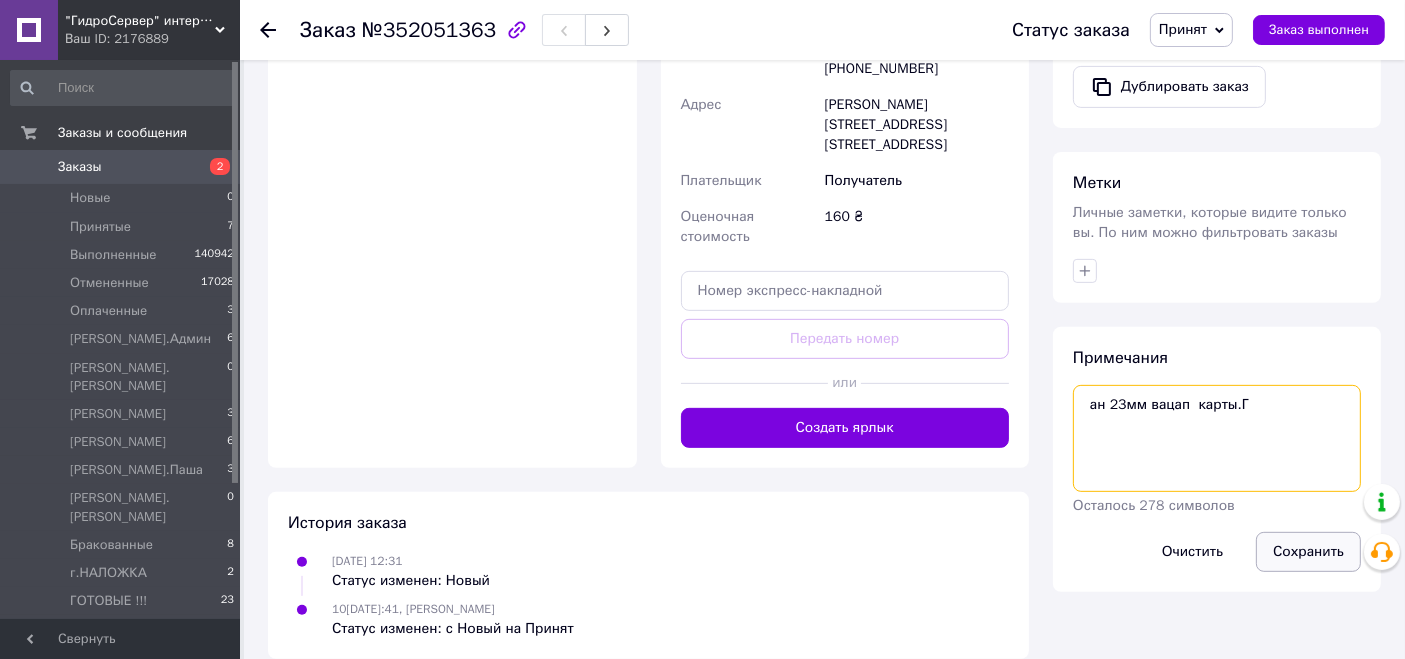 type on "ан 23мм вацап  карты.Г" 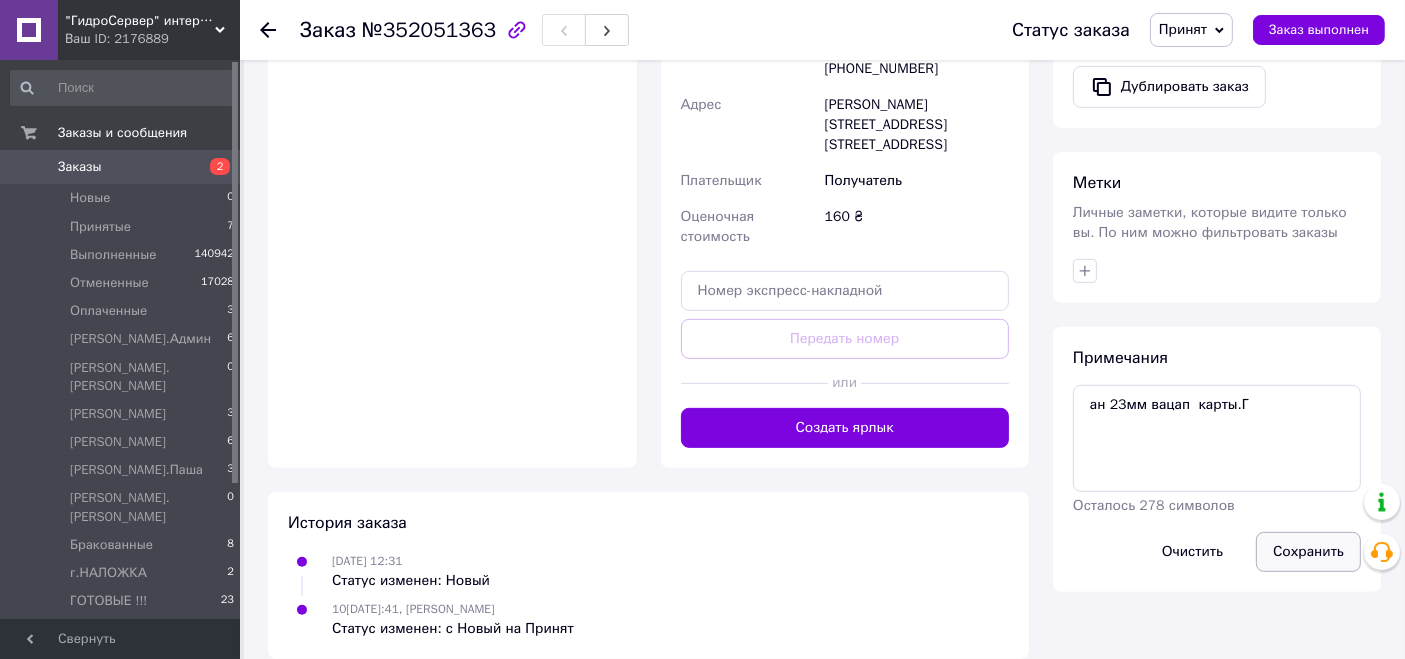 click on "Сохранить" at bounding box center [1308, 552] 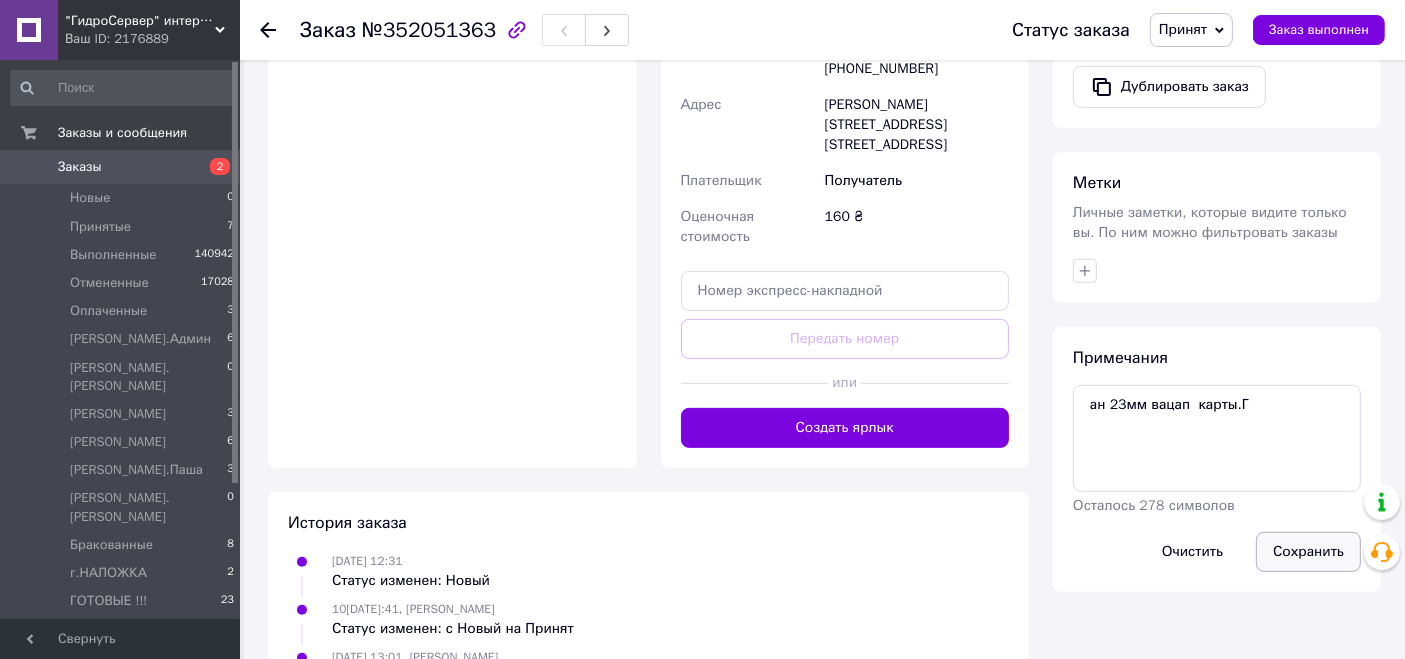 click on "Сохранить" at bounding box center [1308, 552] 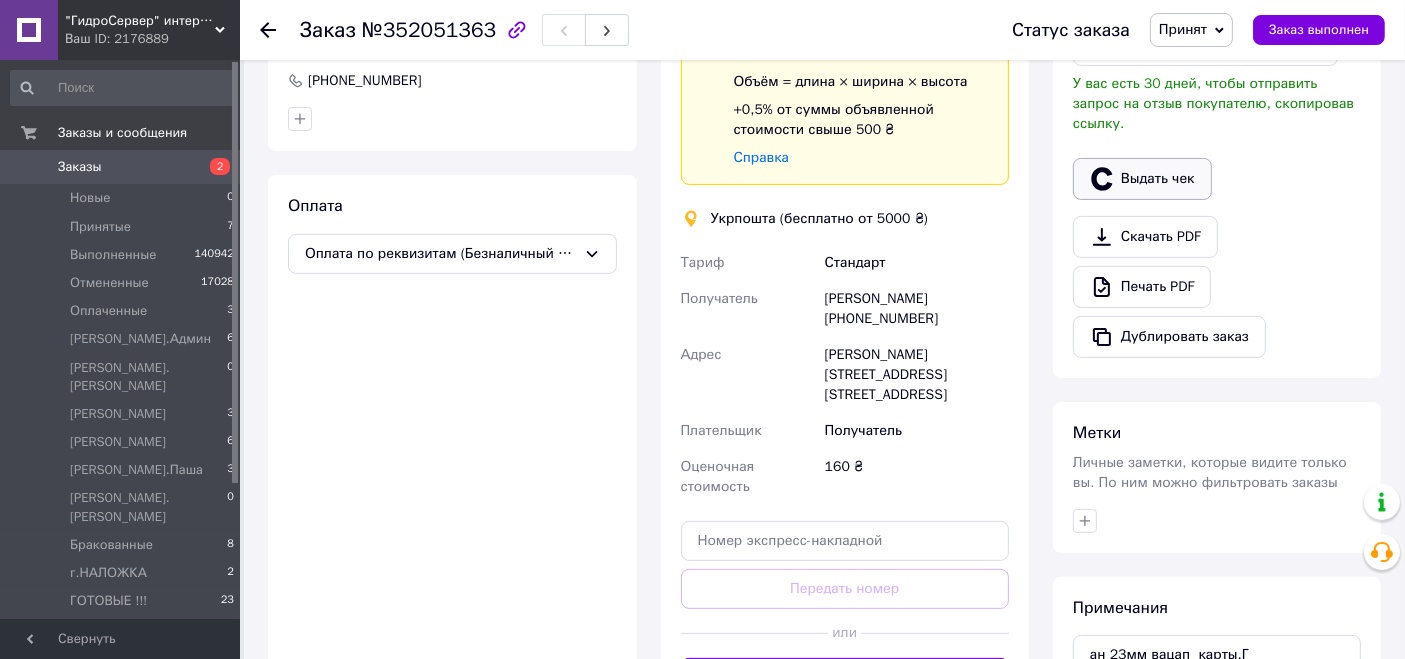 scroll, scrollTop: 444, scrollLeft: 0, axis: vertical 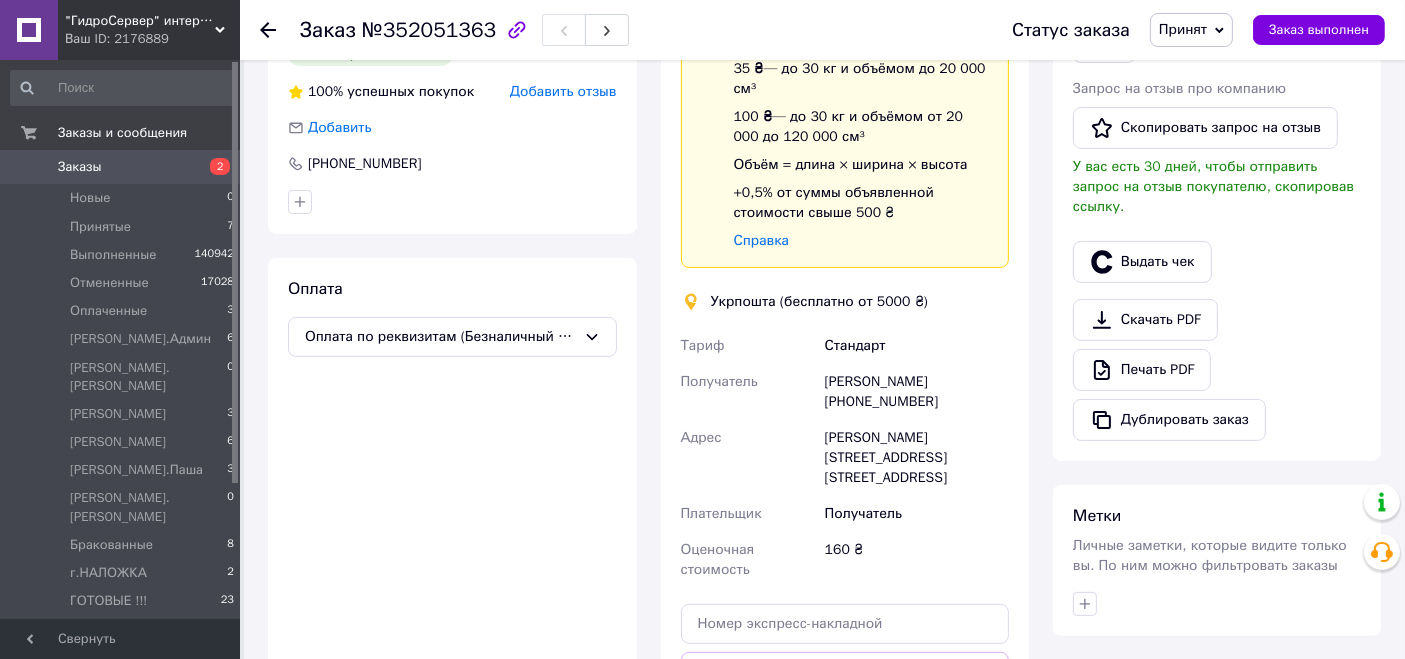 click on "Принят" at bounding box center (1183, 29) 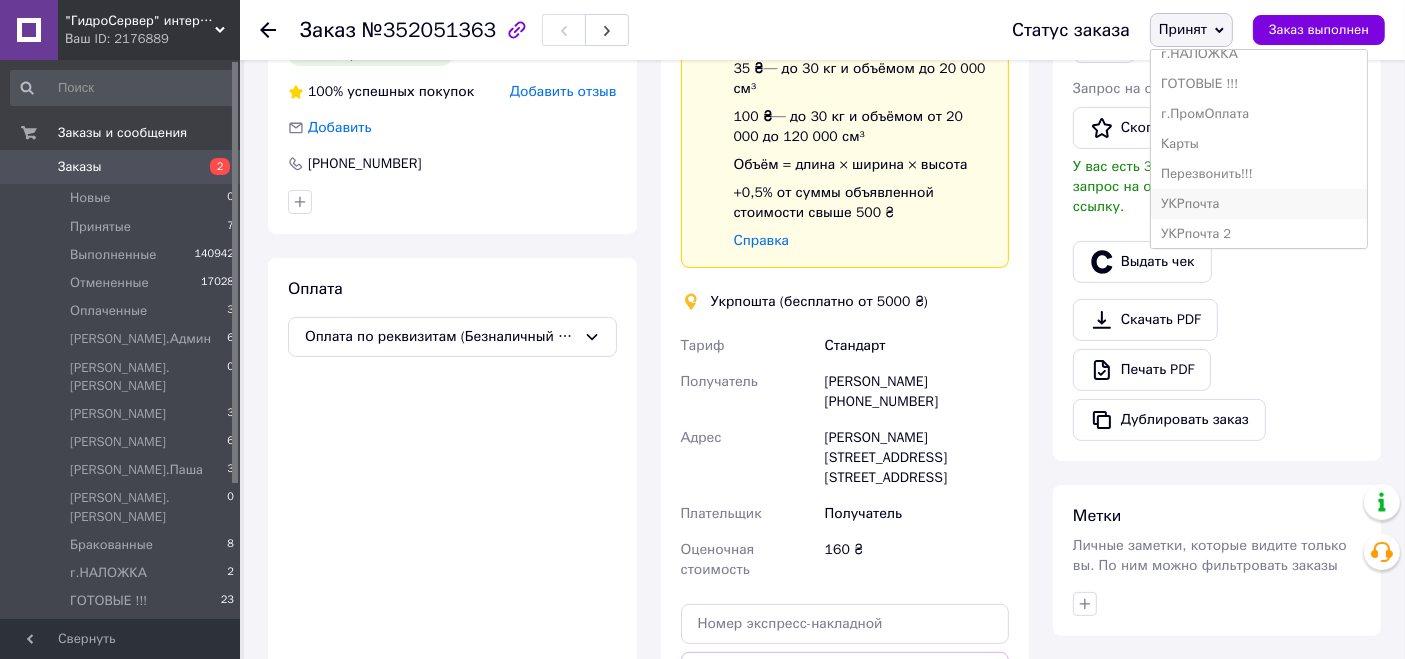 scroll, scrollTop: 320, scrollLeft: 0, axis: vertical 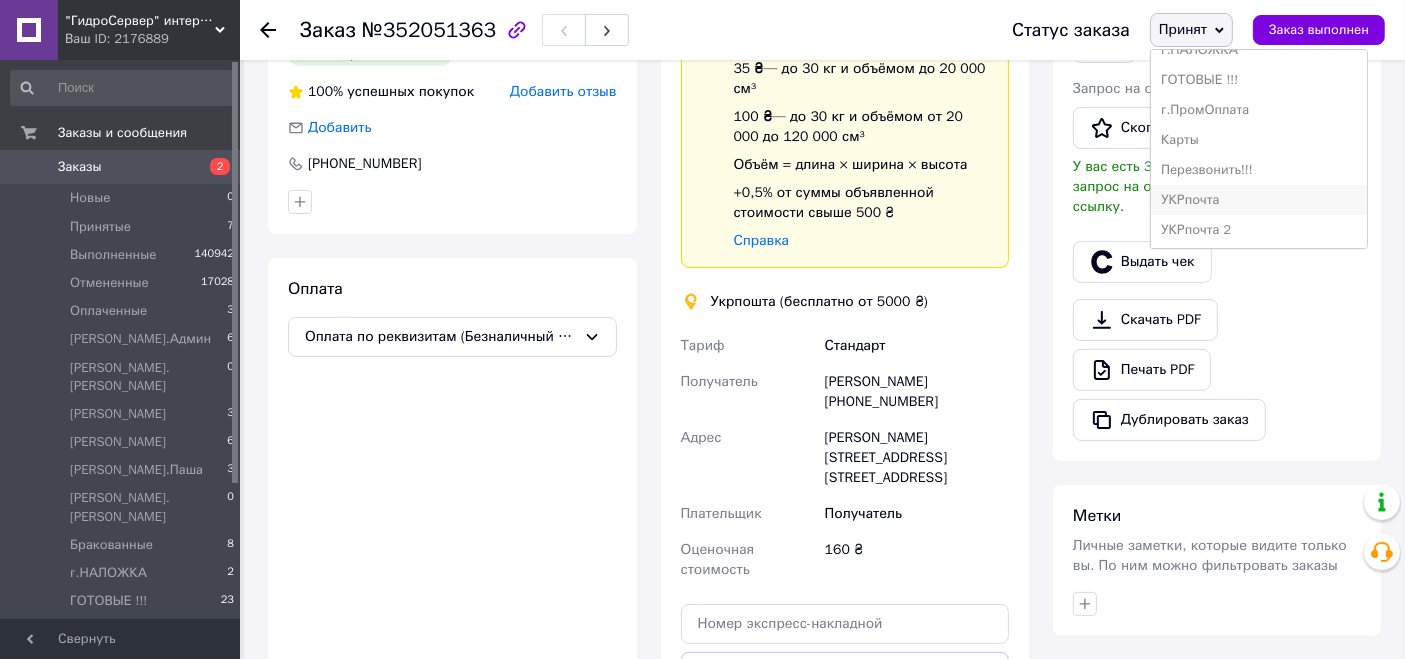 click on "УКРпочта" at bounding box center (1259, 200) 